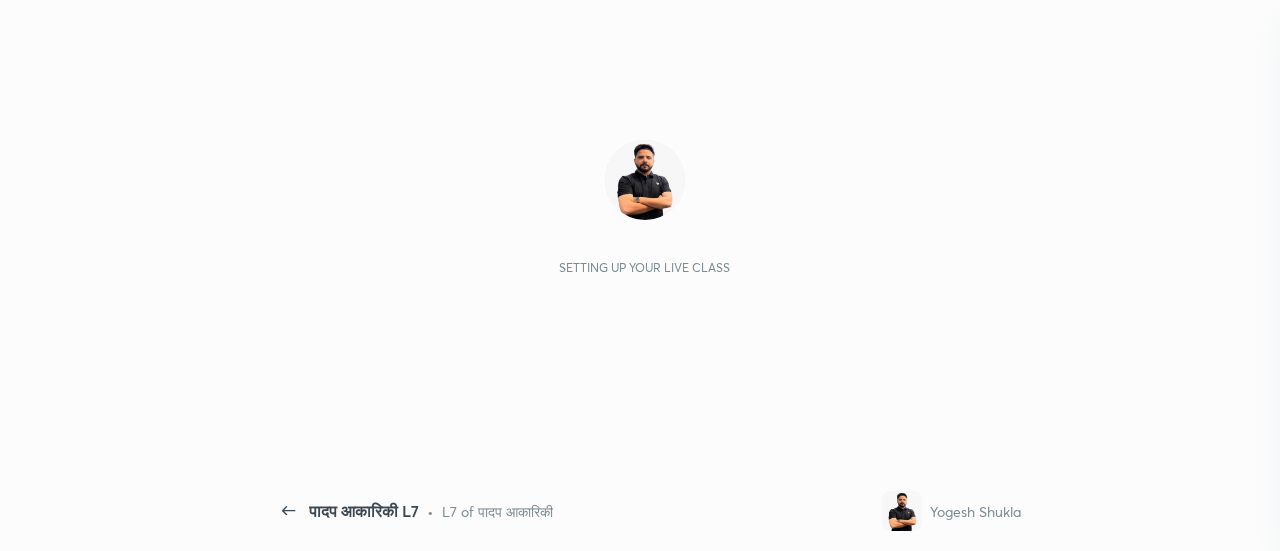 scroll, scrollTop: 0, scrollLeft: 0, axis: both 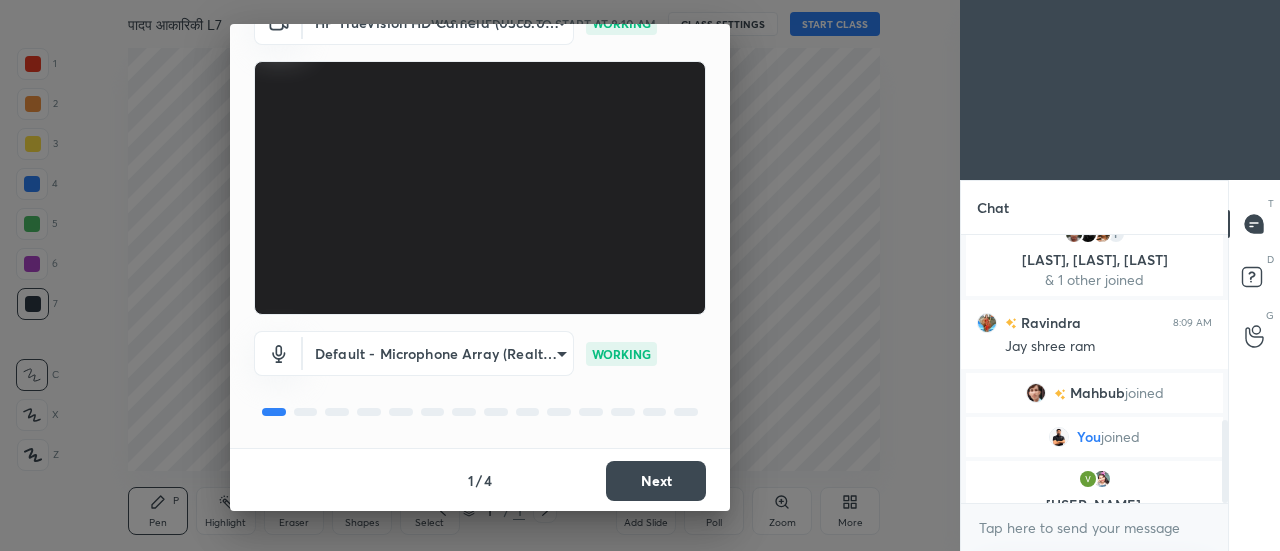 click on "Next" at bounding box center (656, 481) 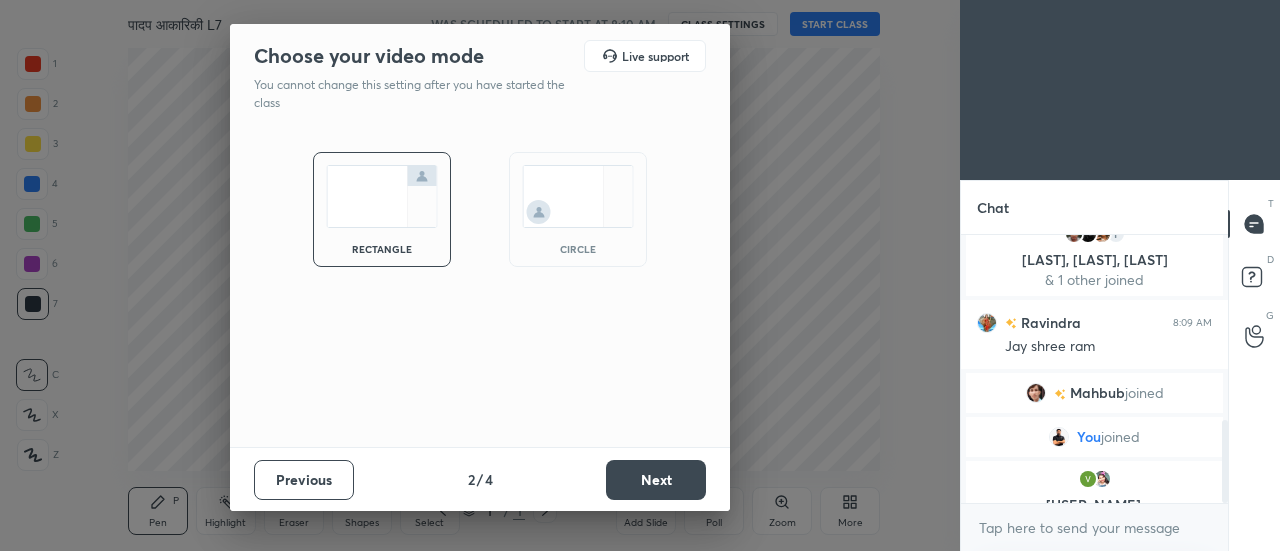 scroll, scrollTop: 0, scrollLeft: 0, axis: both 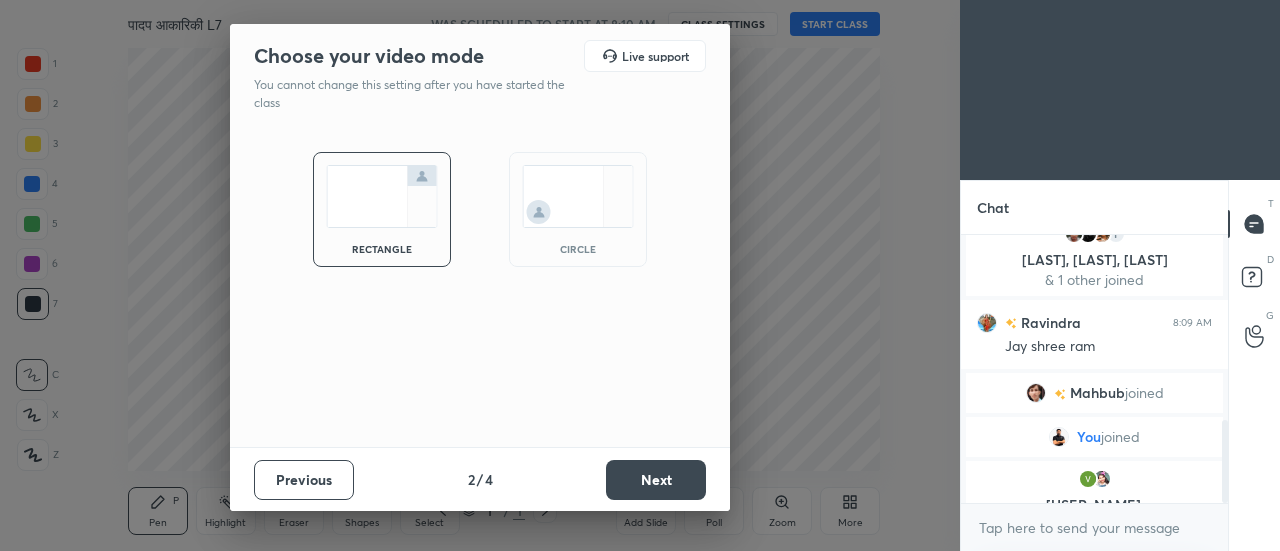 click on "Next" at bounding box center (656, 480) 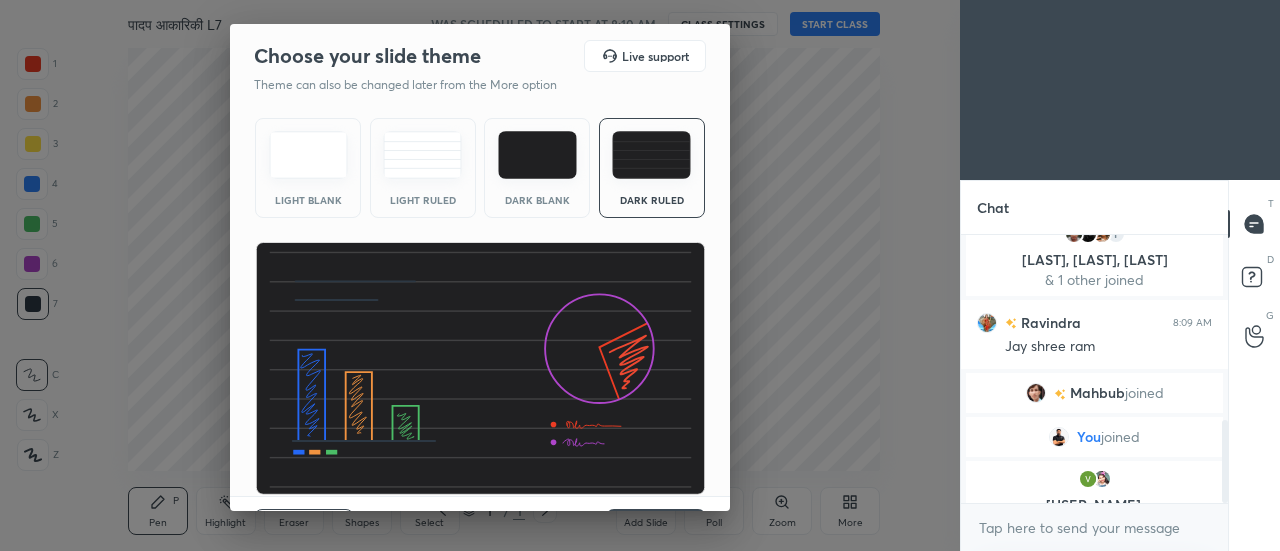 scroll, scrollTop: 48, scrollLeft: 0, axis: vertical 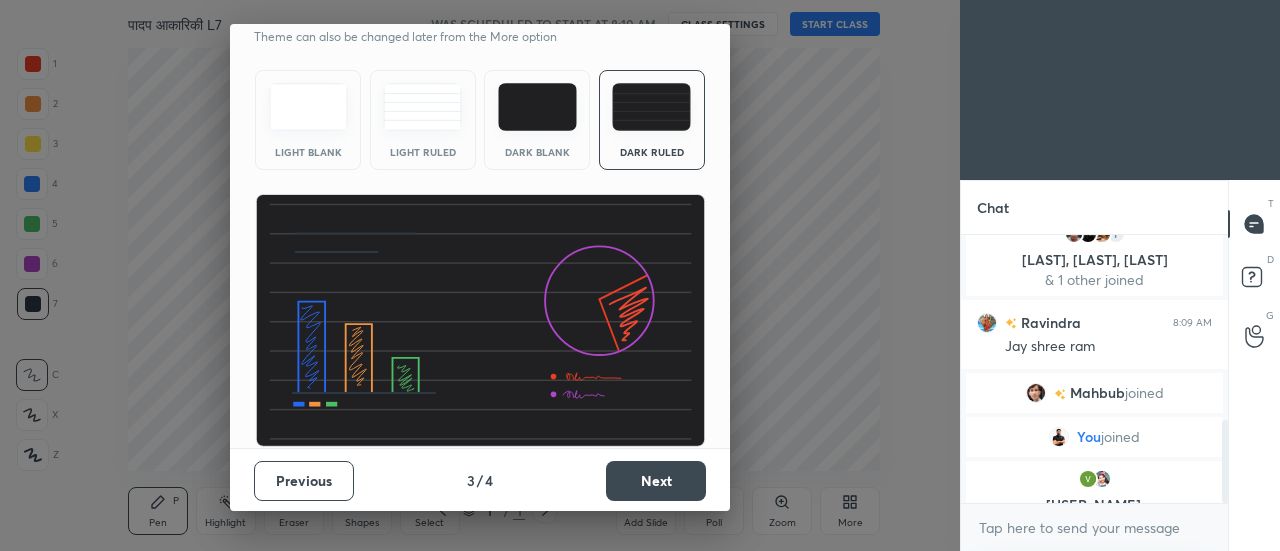click on "Next" at bounding box center [656, 481] 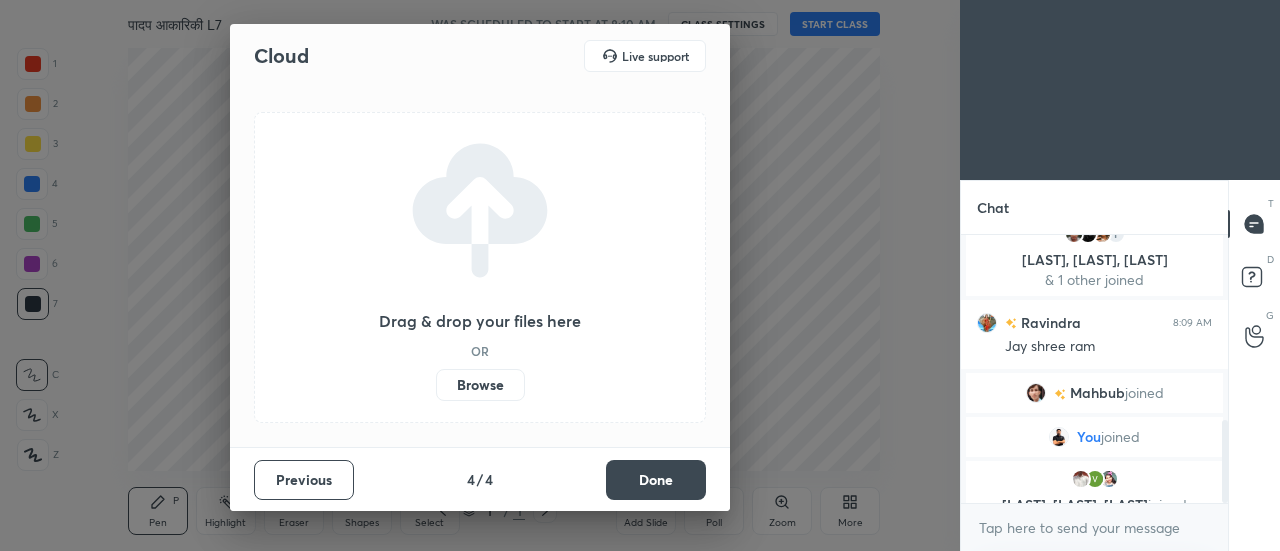 click on "Done" at bounding box center (656, 480) 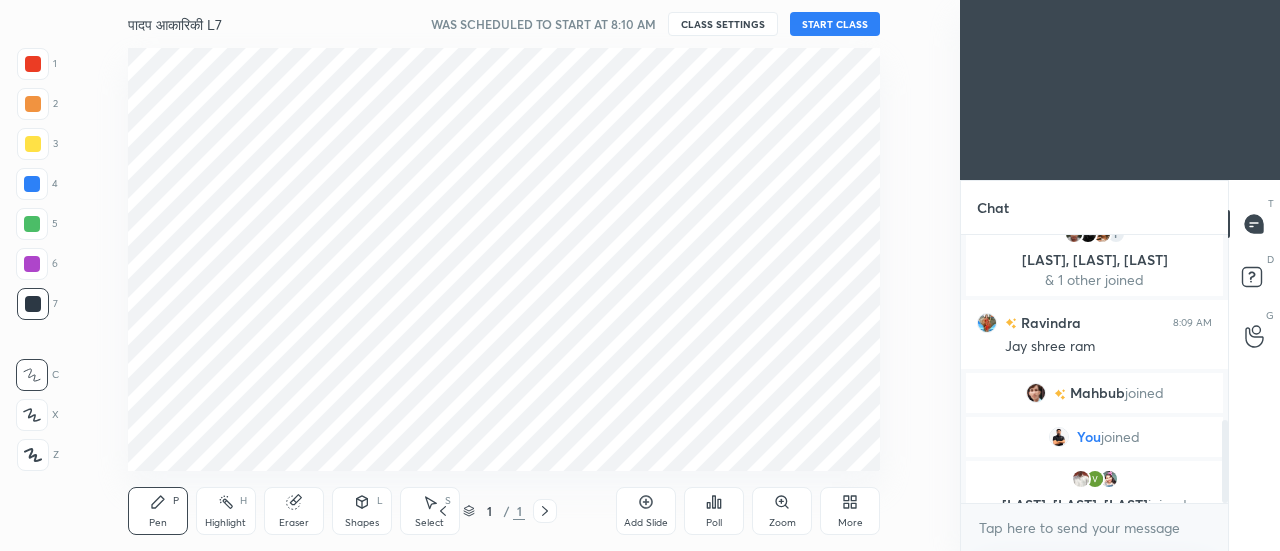 scroll, scrollTop: 640, scrollLeft: 0, axis: vertical 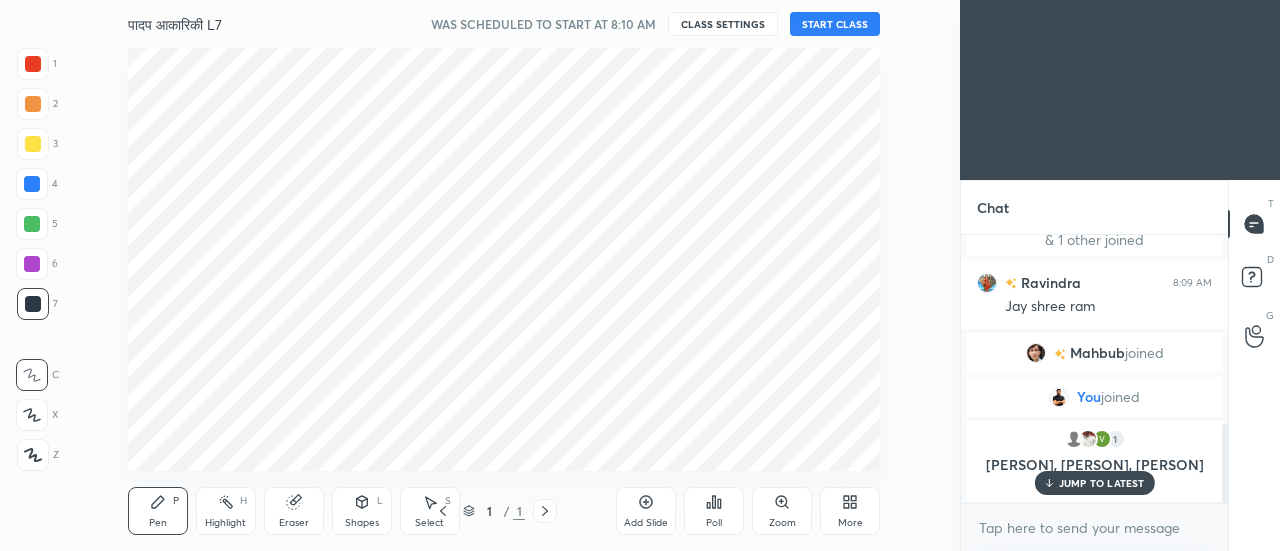 click 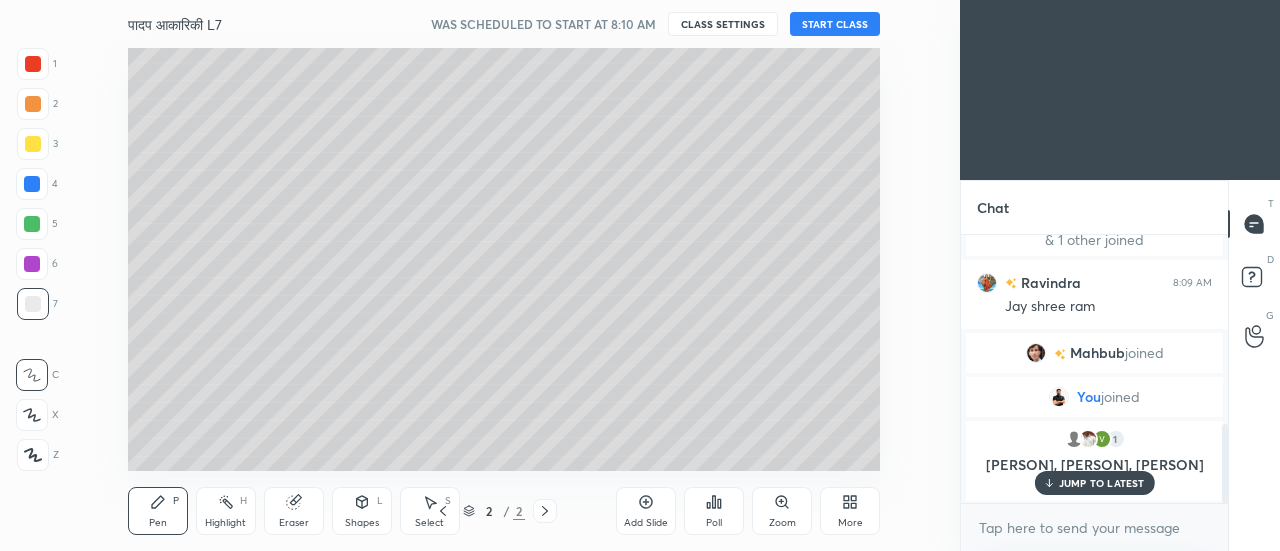 click on "START CLASS" at bounding box center (835, 24) 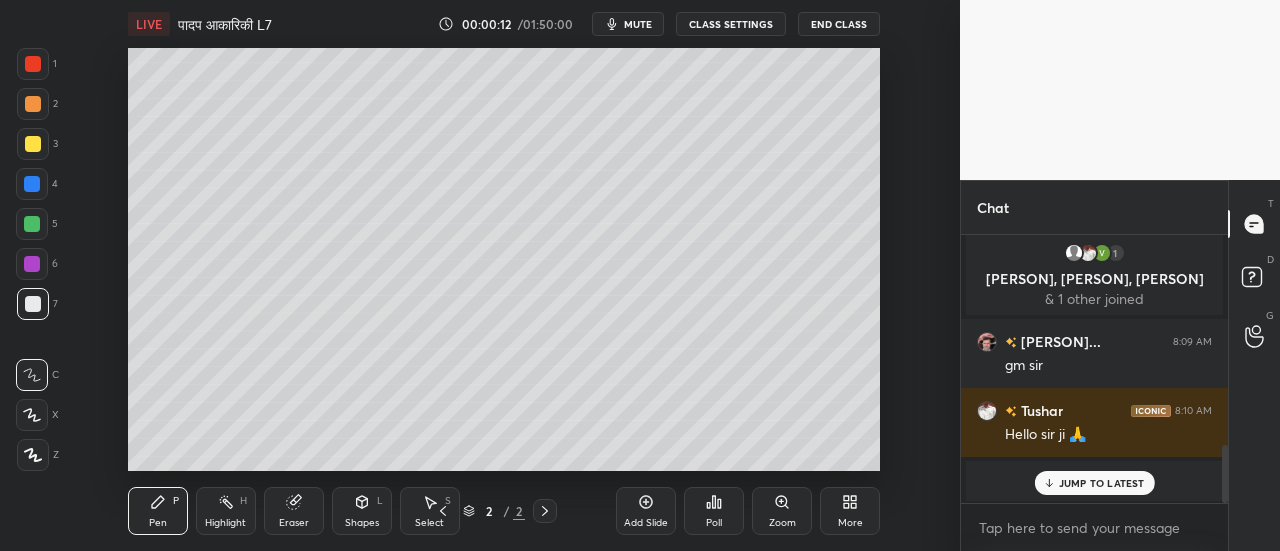 scroll, scrollTop: 964, scrollLeft: 0, axis: vertical 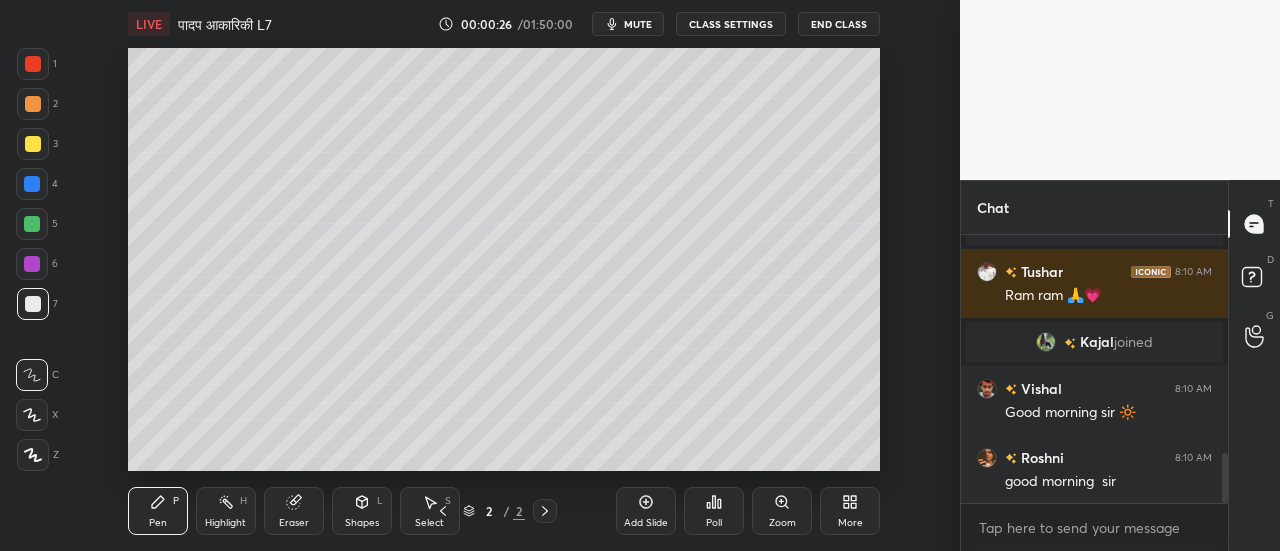 click on "More" at bounding box center (850, 523) 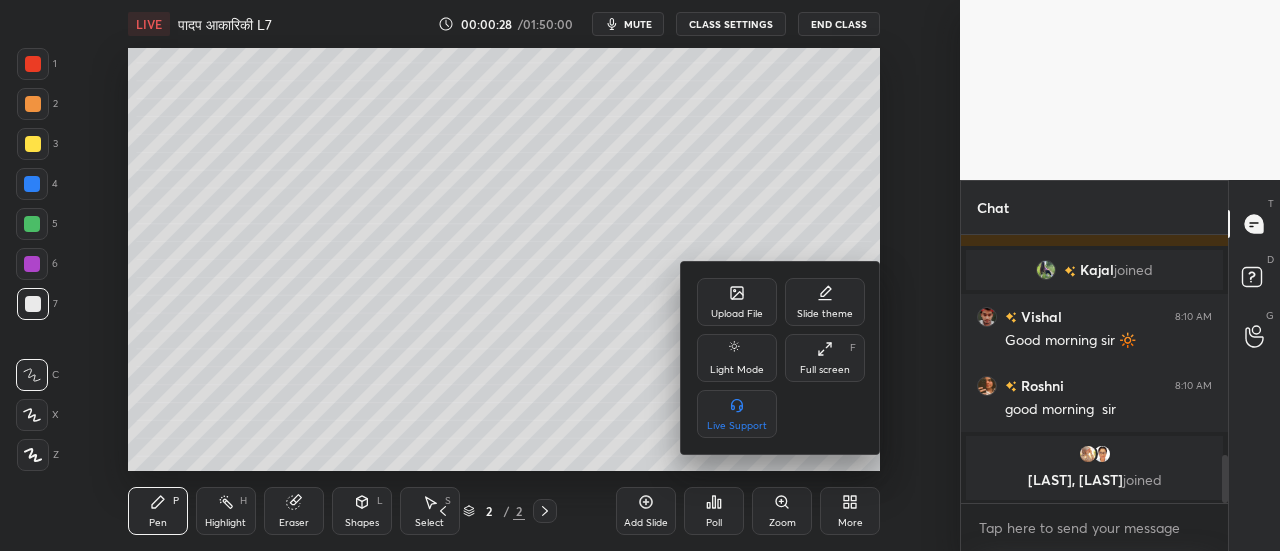 click on "Upload File" at bounding box center [737, 302] 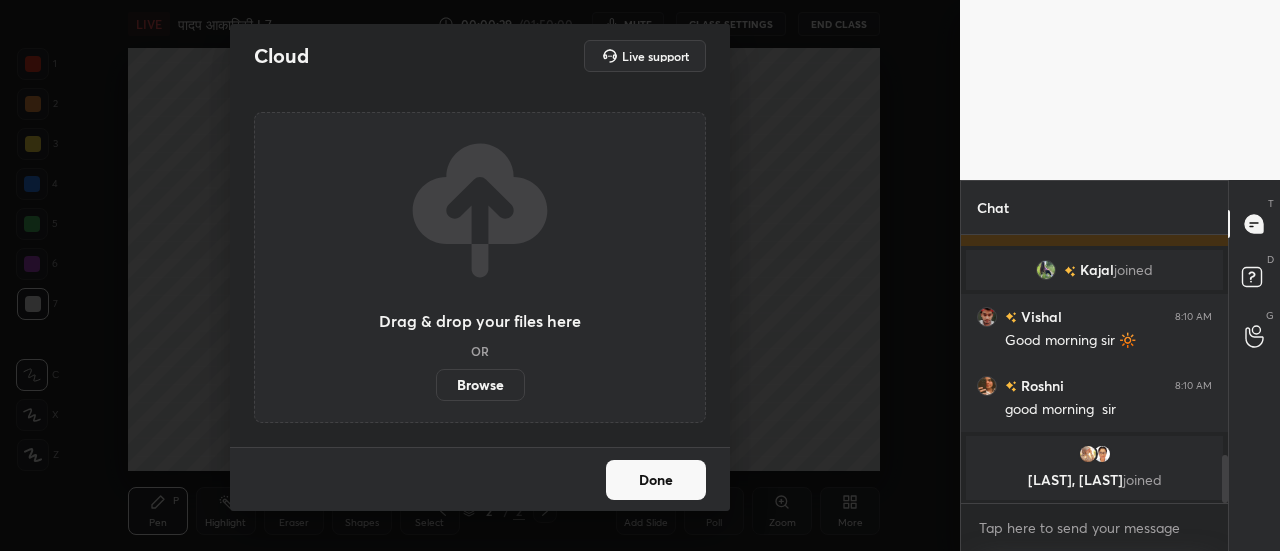 click on "Browse" at bounding box center [480, 385] 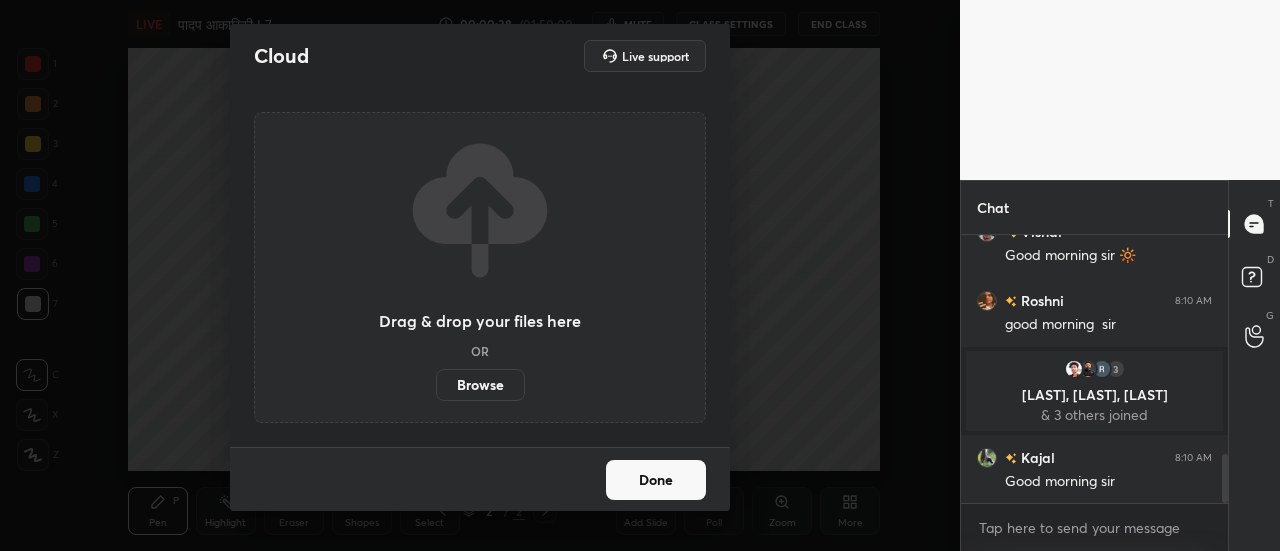scroll, scrollTop: 1258, scrollLeft: 0, axis: vertical 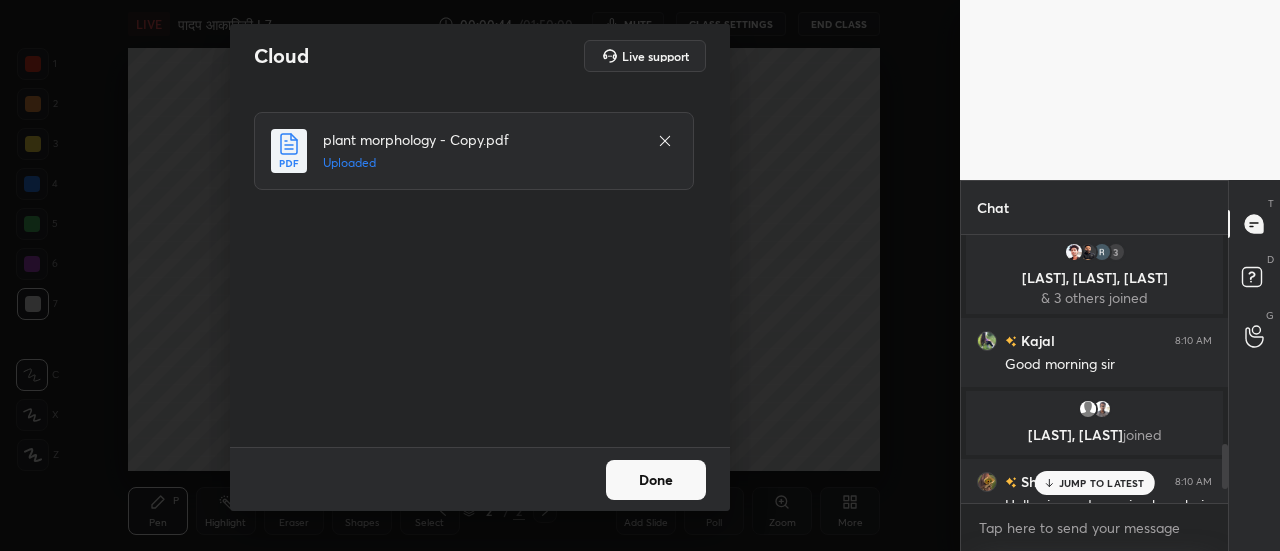 click on "Done" at bounding box center (656, 480) 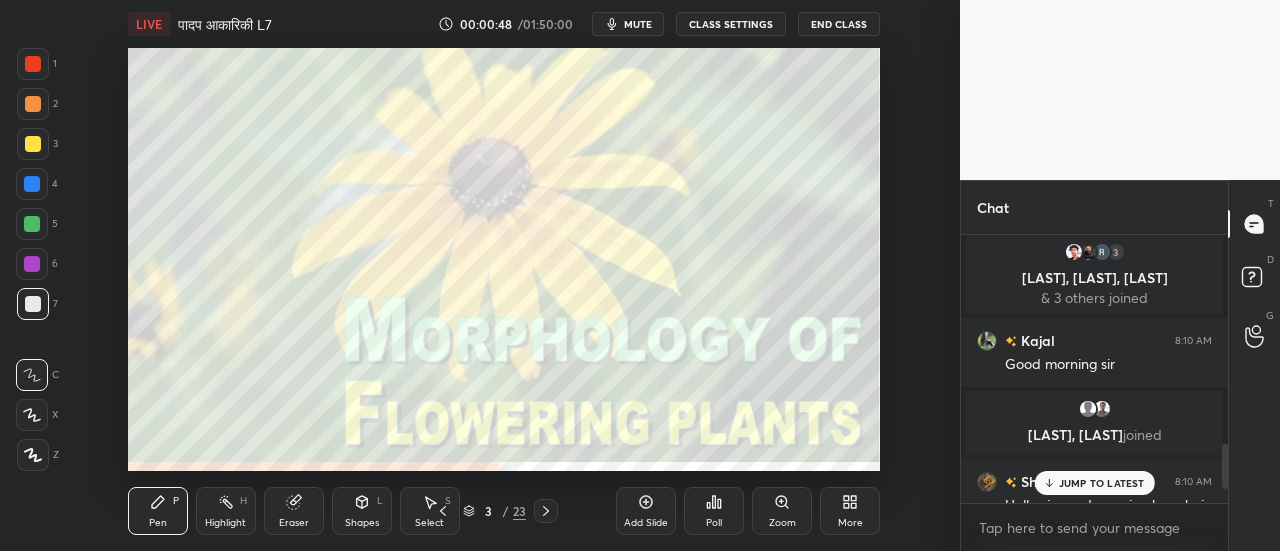 click 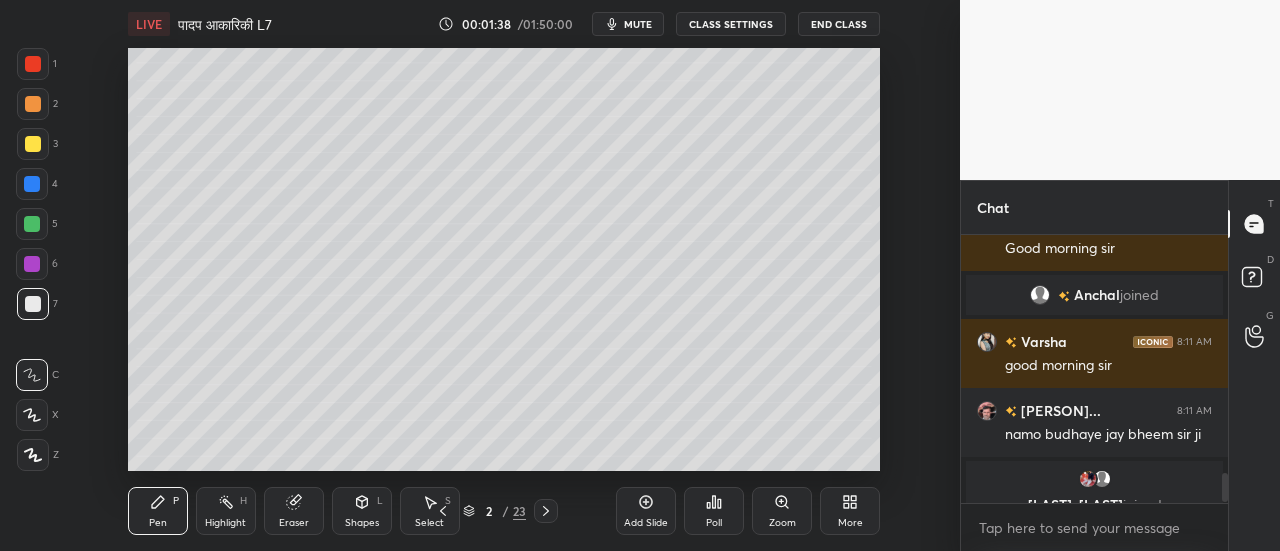 scroll, scrollTop: 2246, scrollLeft: 0, axis: vertical 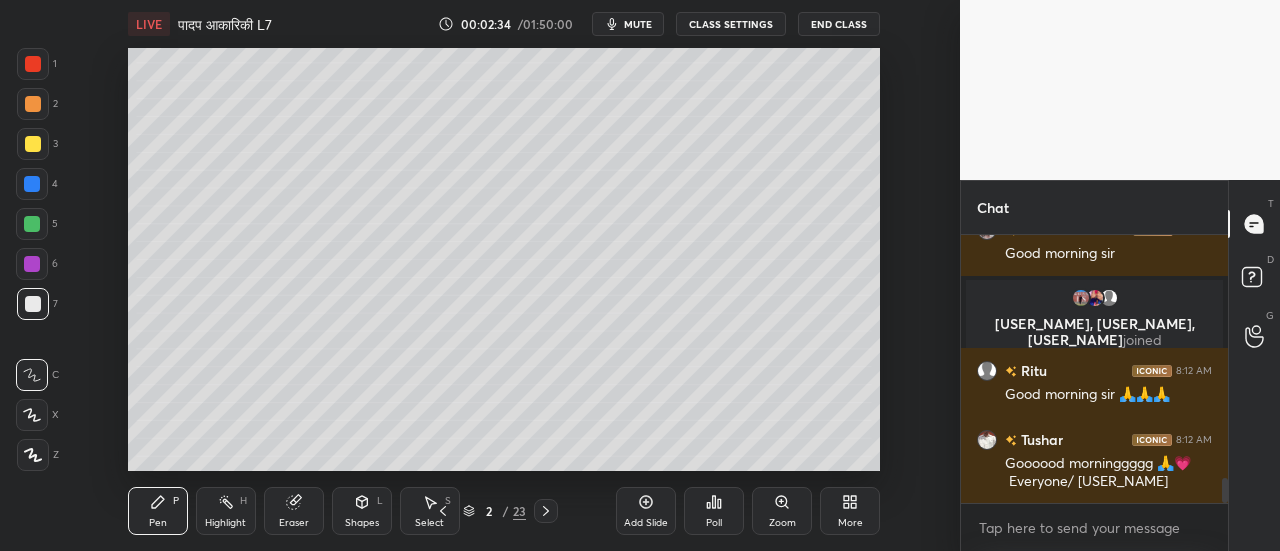 click 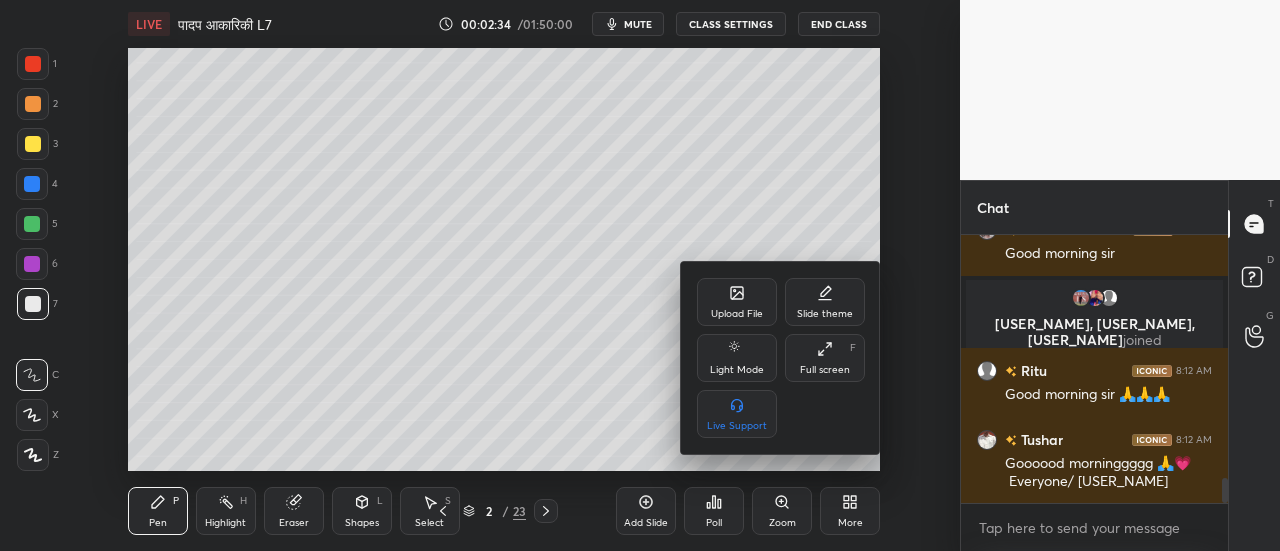 click on "Full screen F" at bounding box center (825, 358) 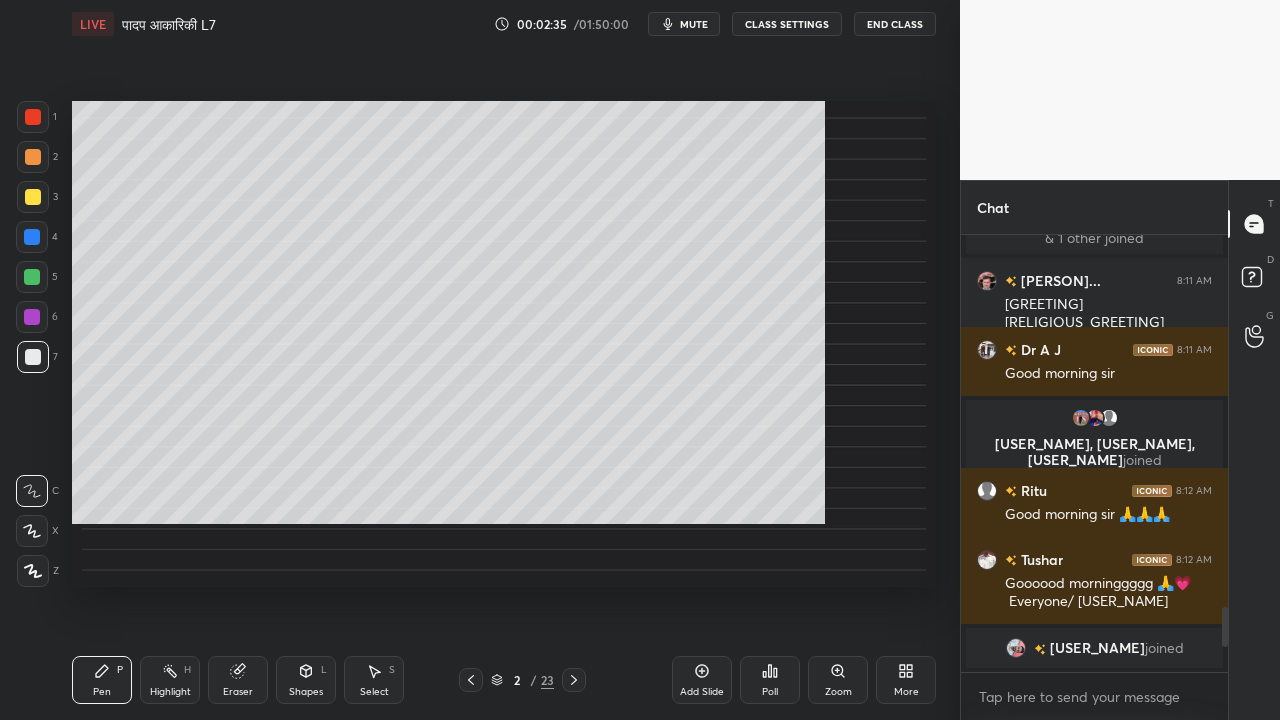 scroll, scrollTop: 99408, scrollLeft: 99120, axis: both 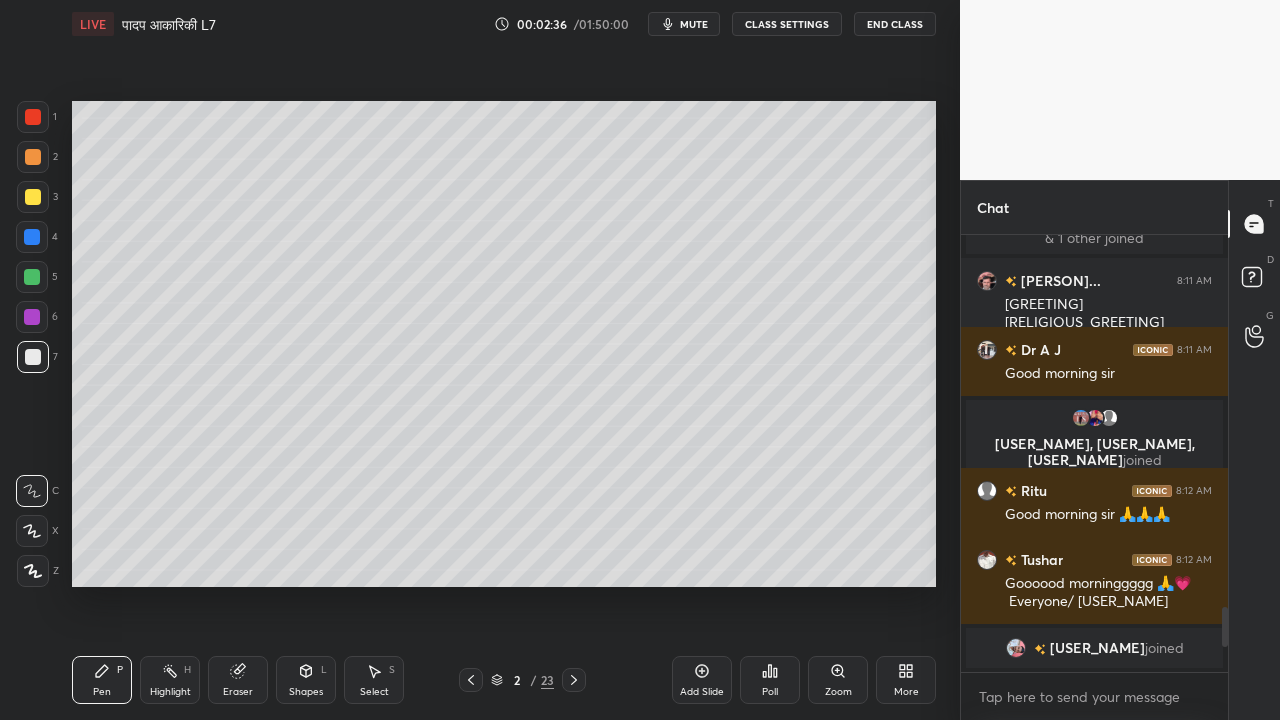 click at bounding box center (33, 197) 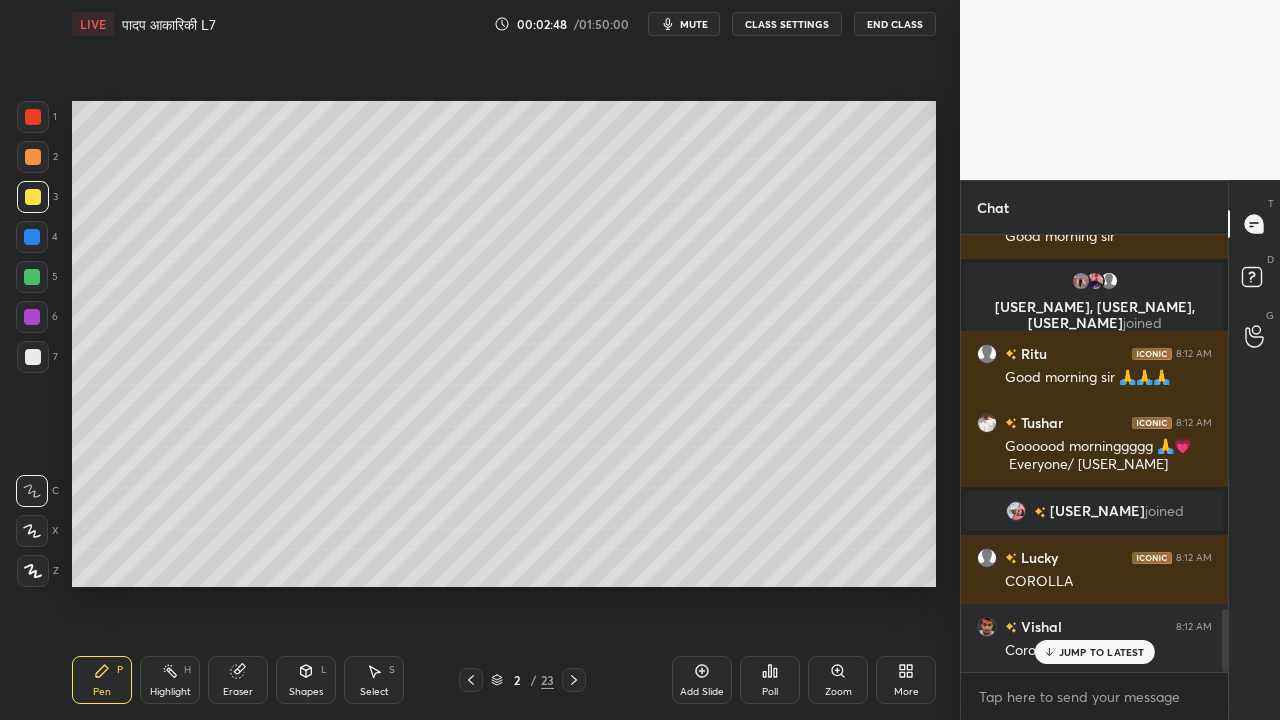 scroll, scrollTop: 2644, scrollLeft: 0, axis: vertical 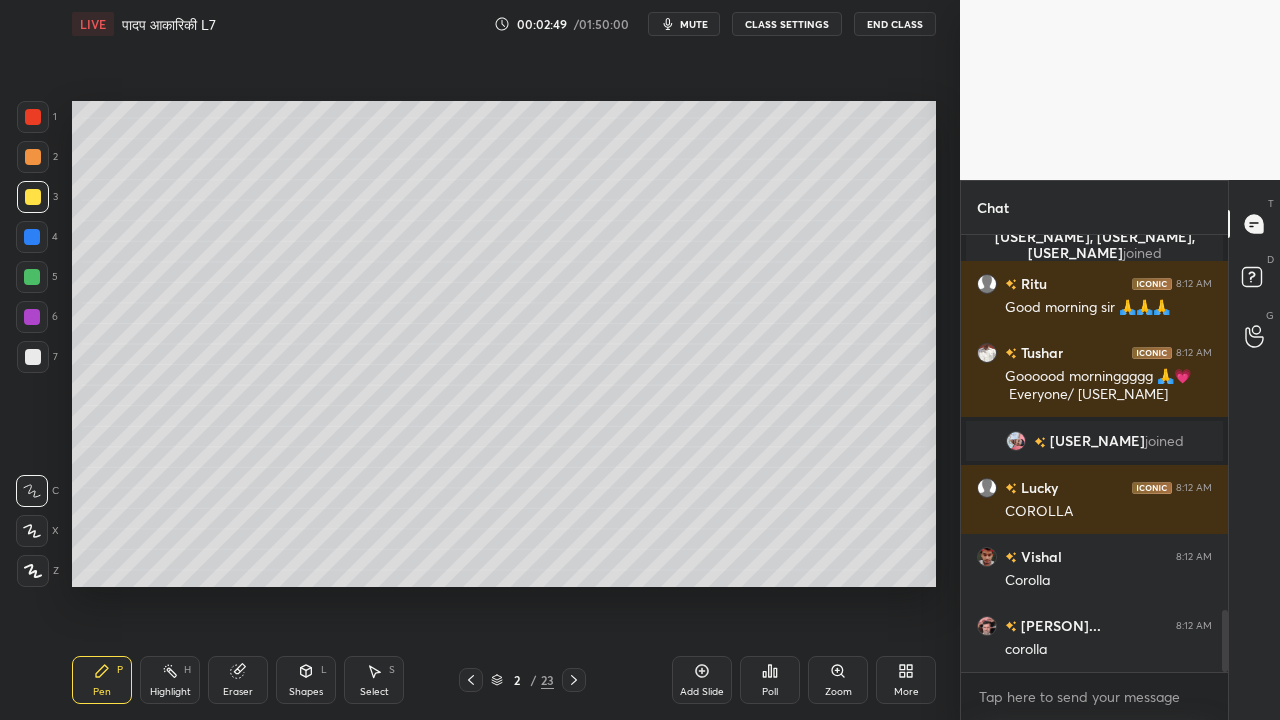click at bounding box center (33, 357) 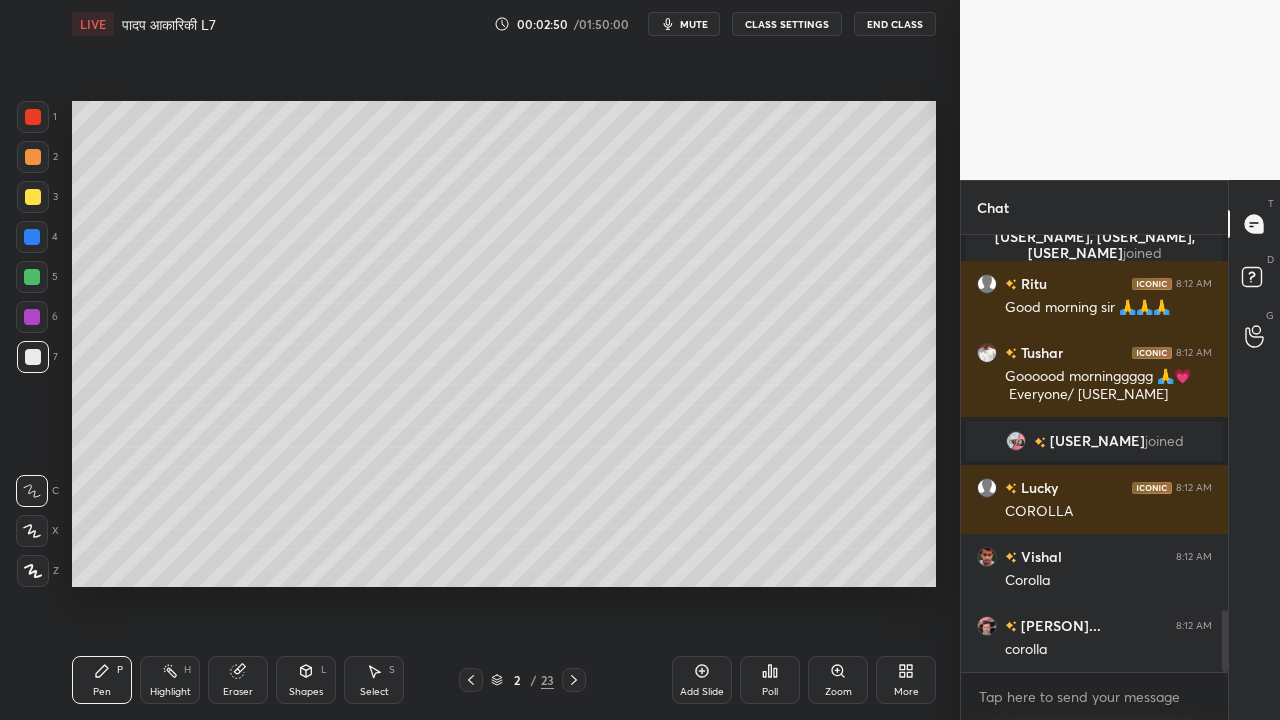 scroll, scrollTop: 2712, scrollLeft: 0, axis: vertical 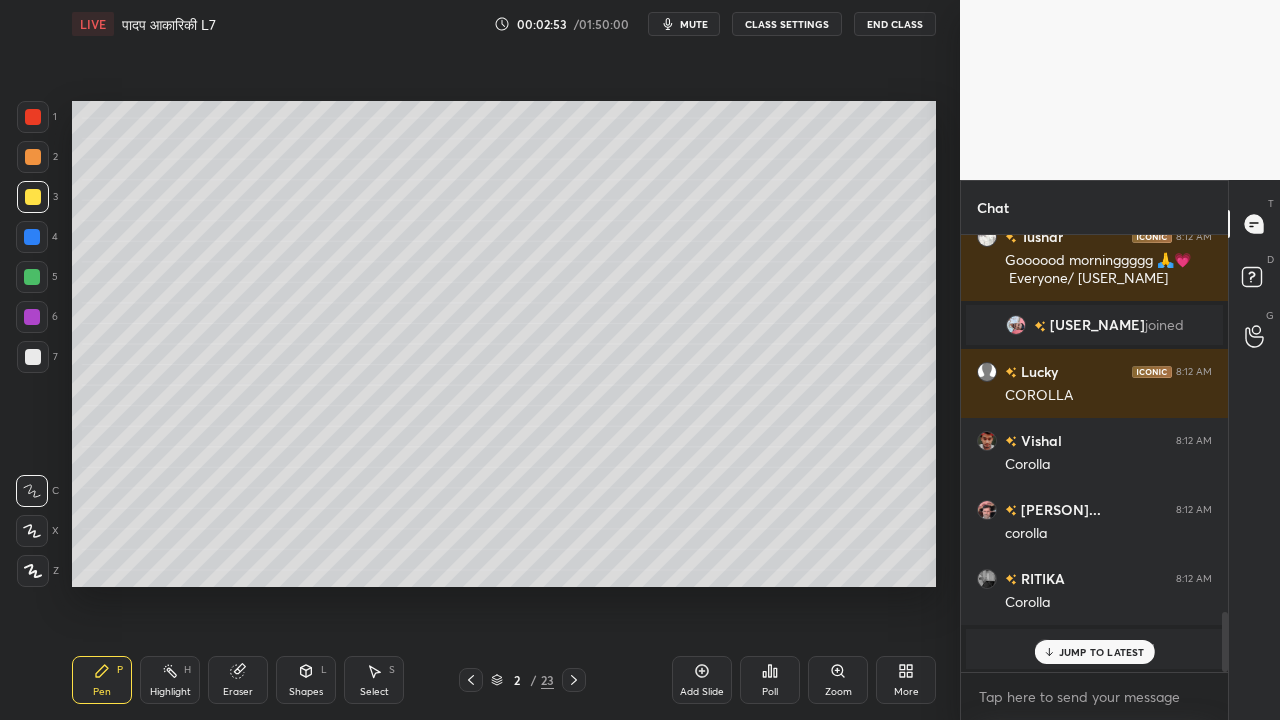 click at bounding box center (33, 357) 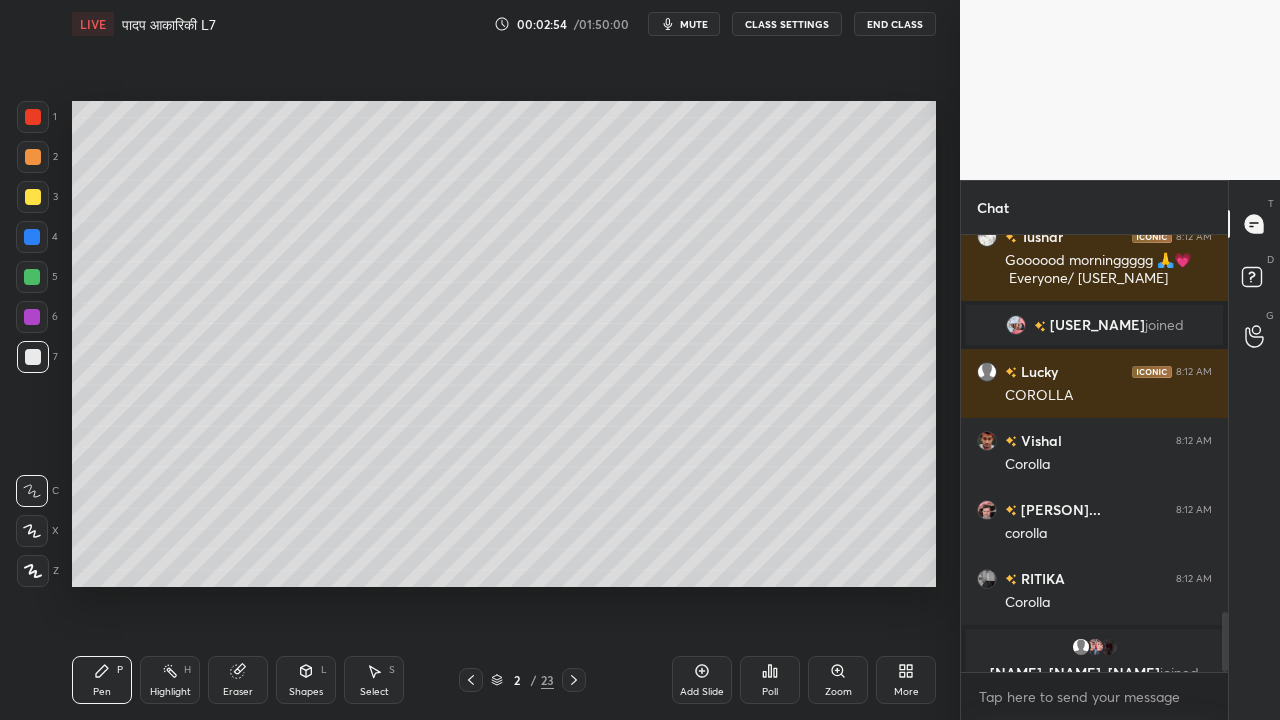click at bounding box center [33, 197] 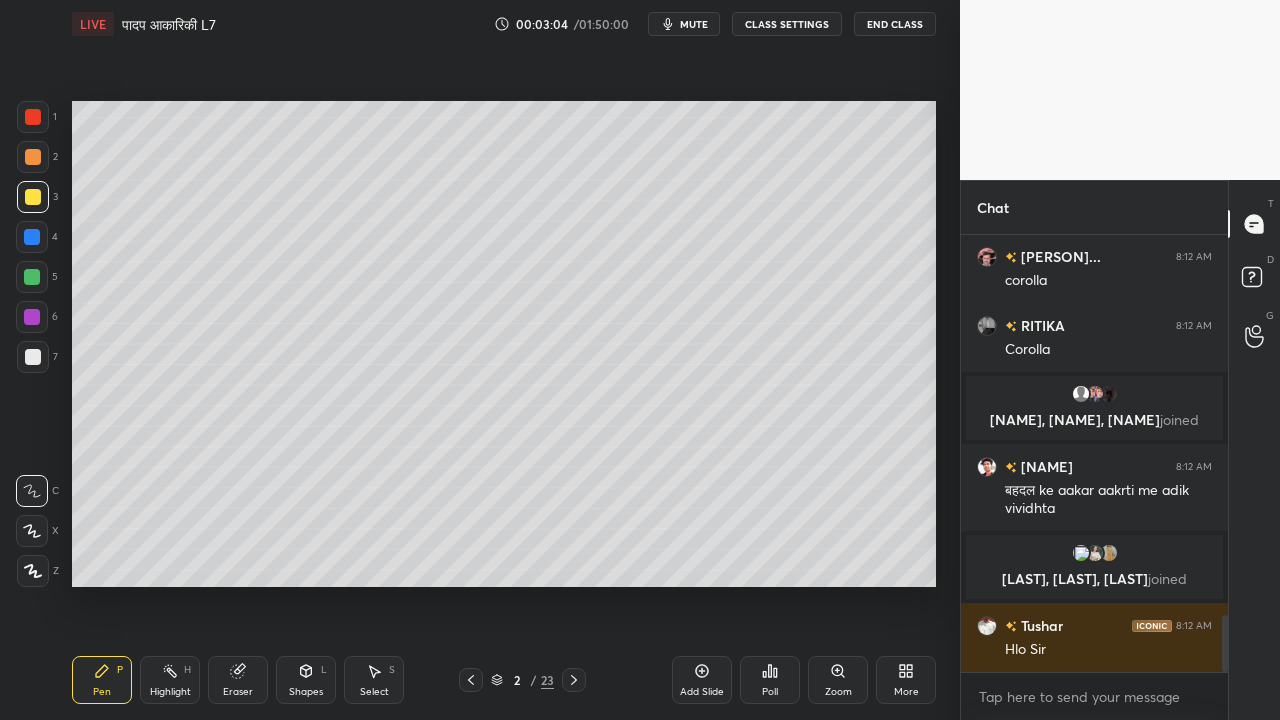 scroll, scrollTop: 2938, scrollLeft: 0, axis: vertical 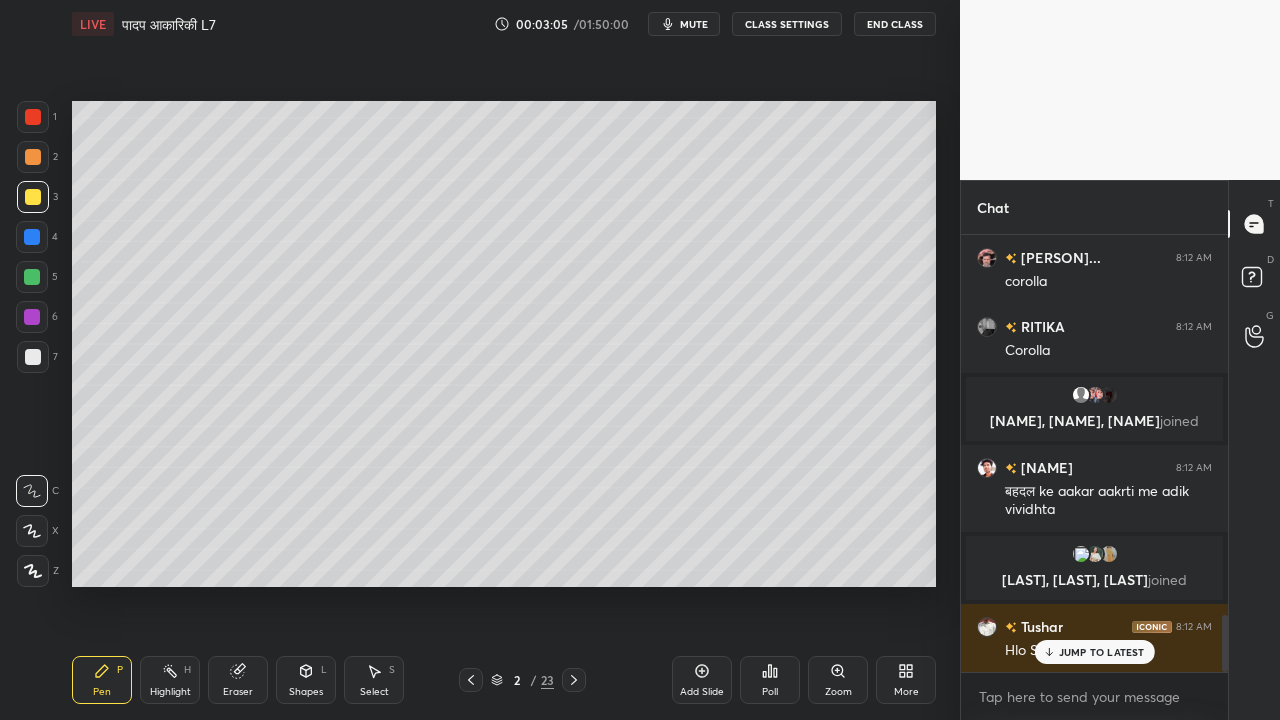click at bounding box center (33, 357) 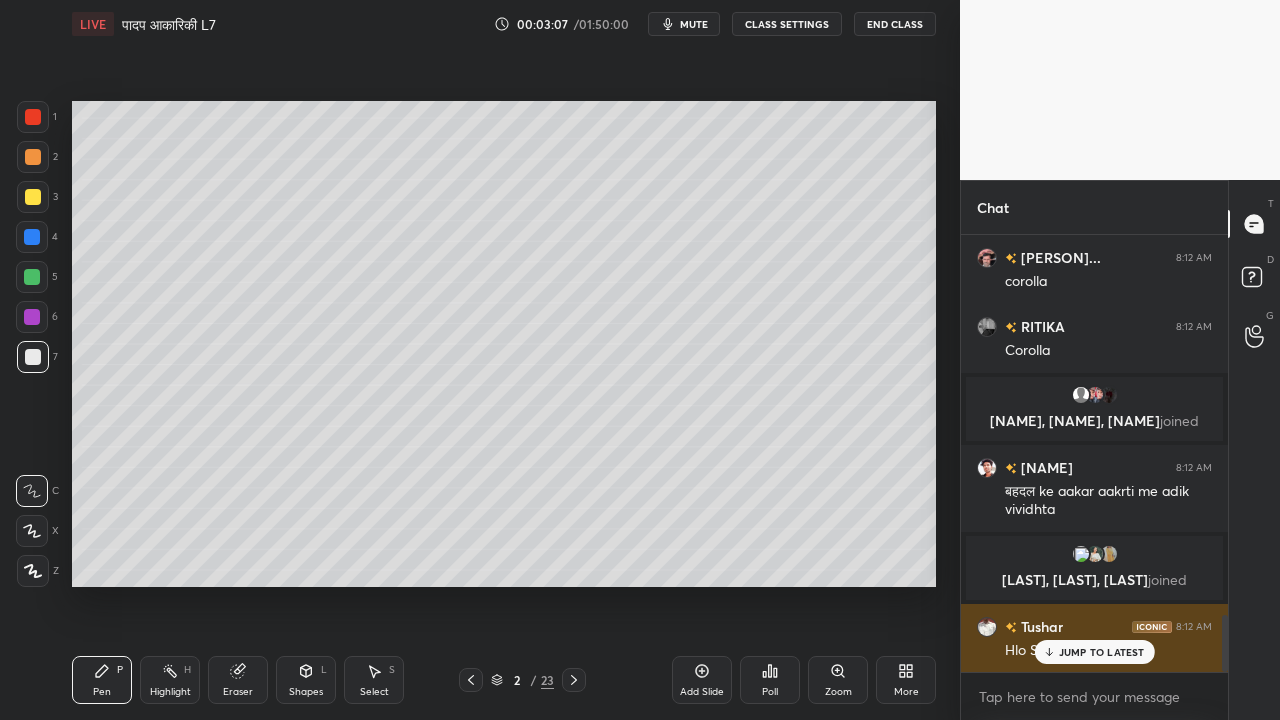 click on "JUMP TO LATEST" at bounding box center (1102, 652) 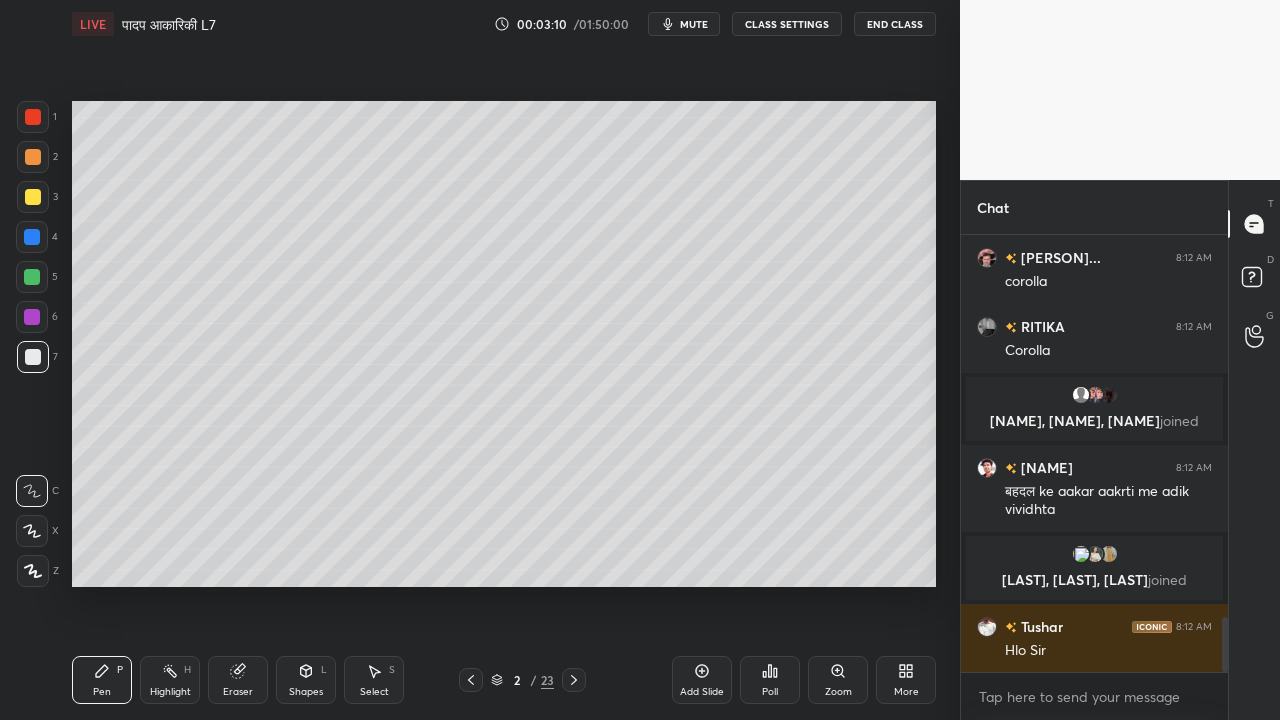 scroll, scrollTop: 3008, scrollLeft: 0, axis: vertical 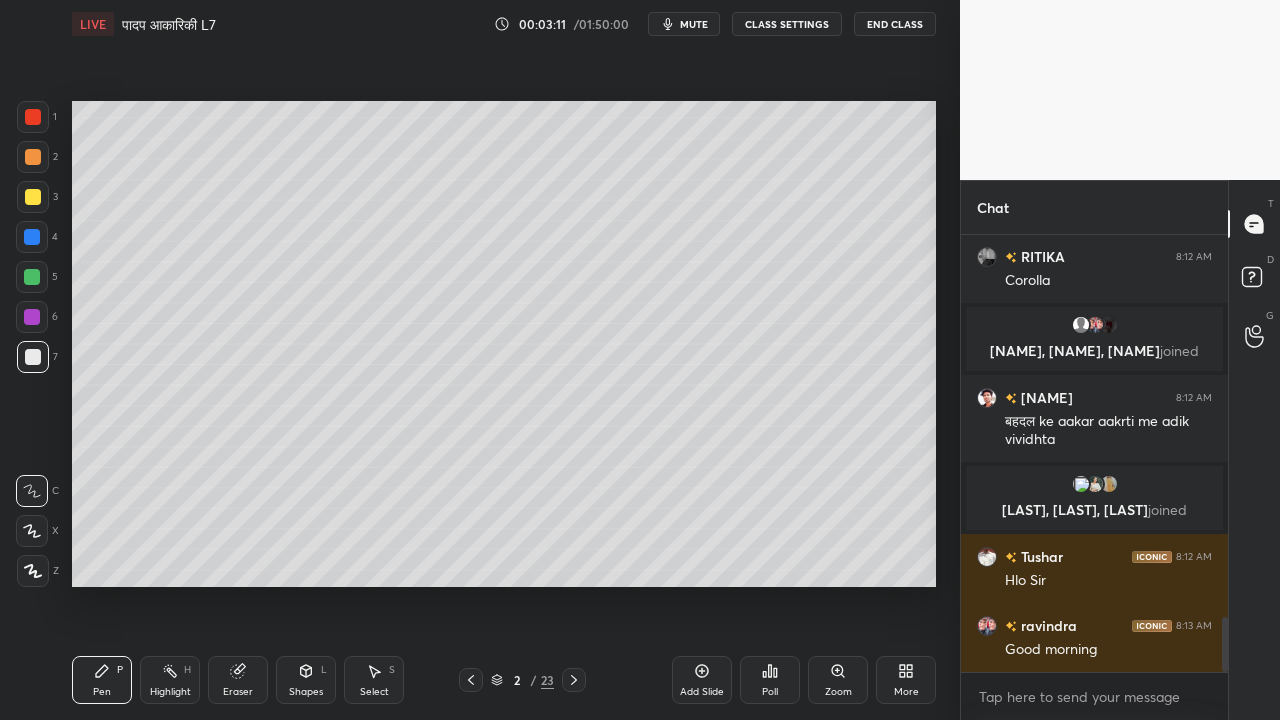 click at bounding box center (33, 197) 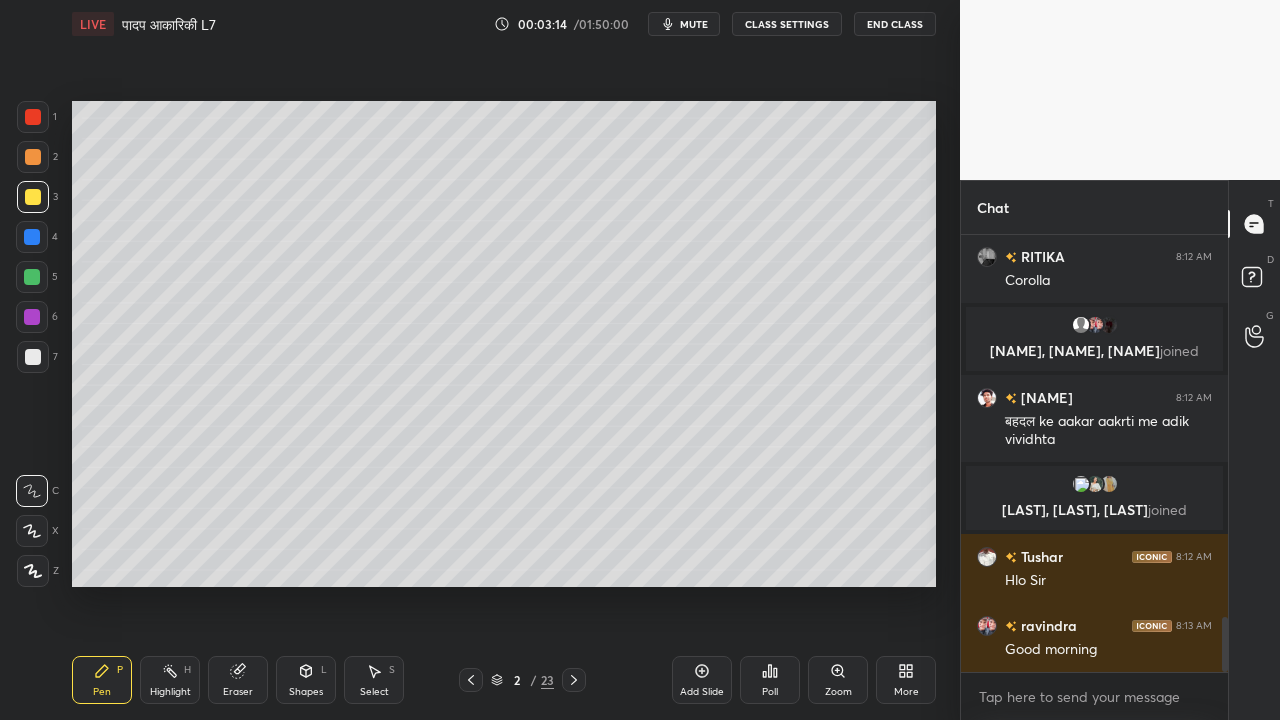 click at bounding box center [33, 357] 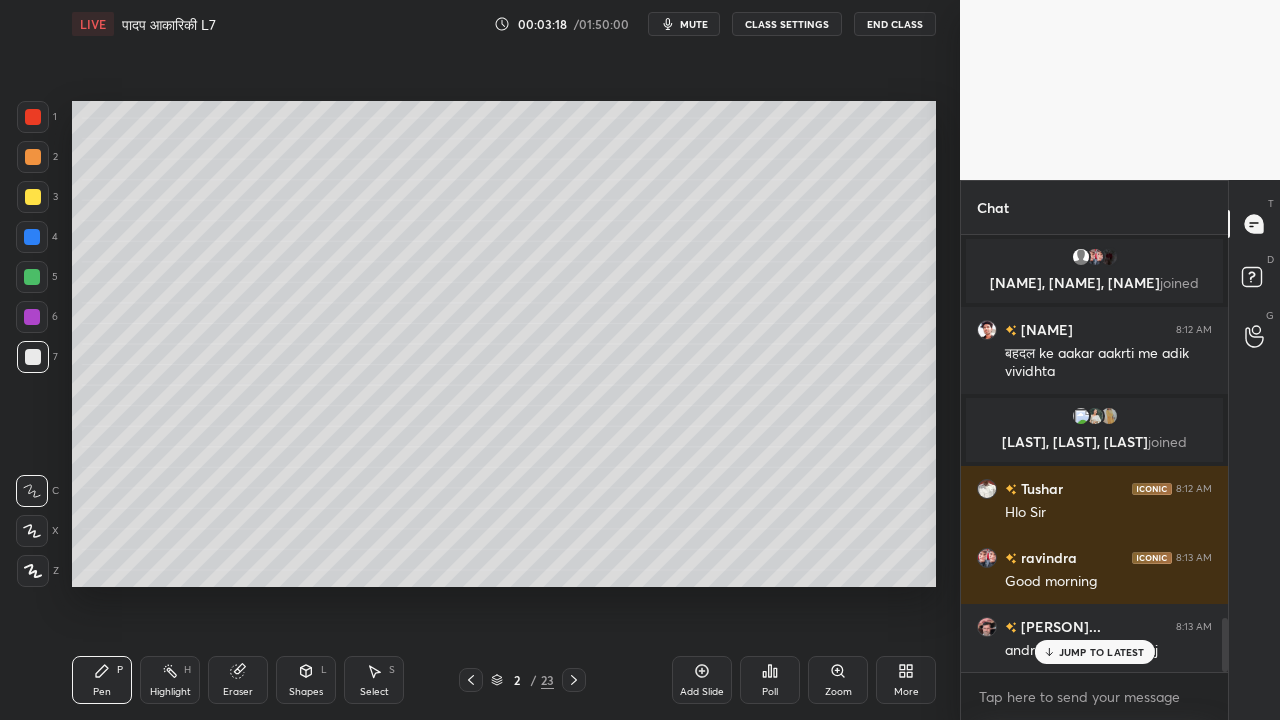 scroll, scrollTop: 3124, scrollLeft: 0, axis: vertical 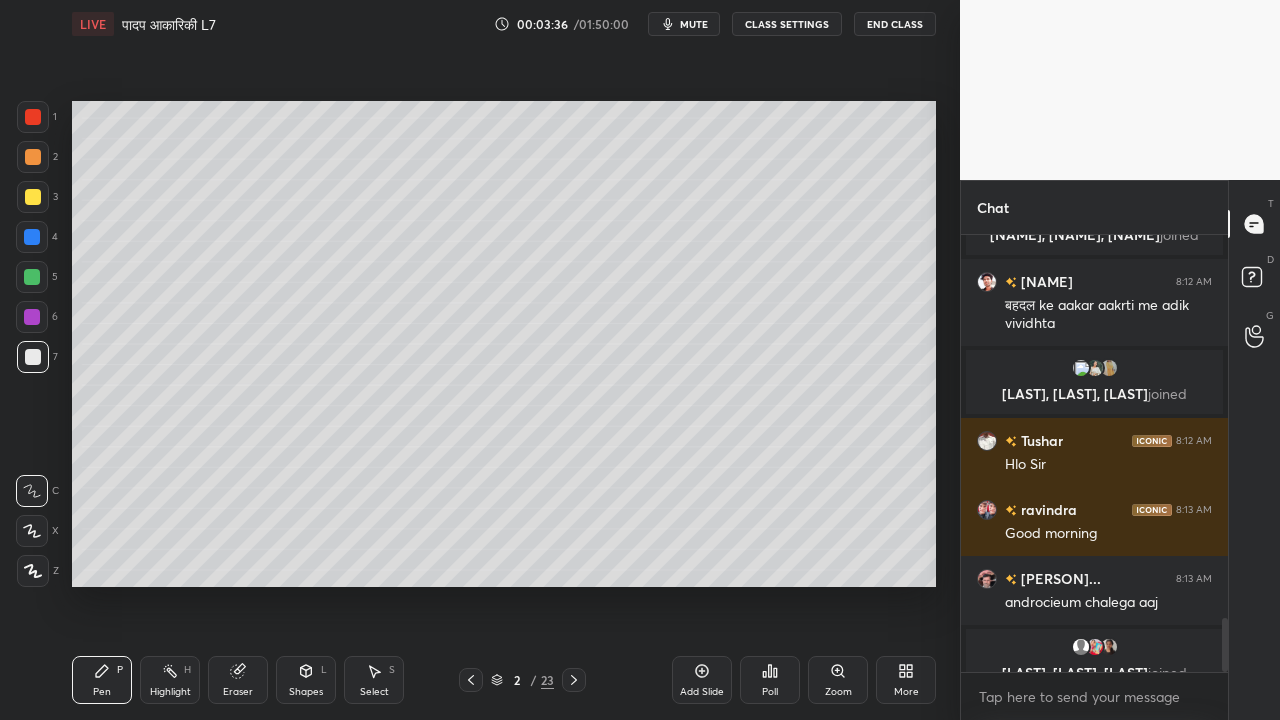 click at bounding box center [33, 197] 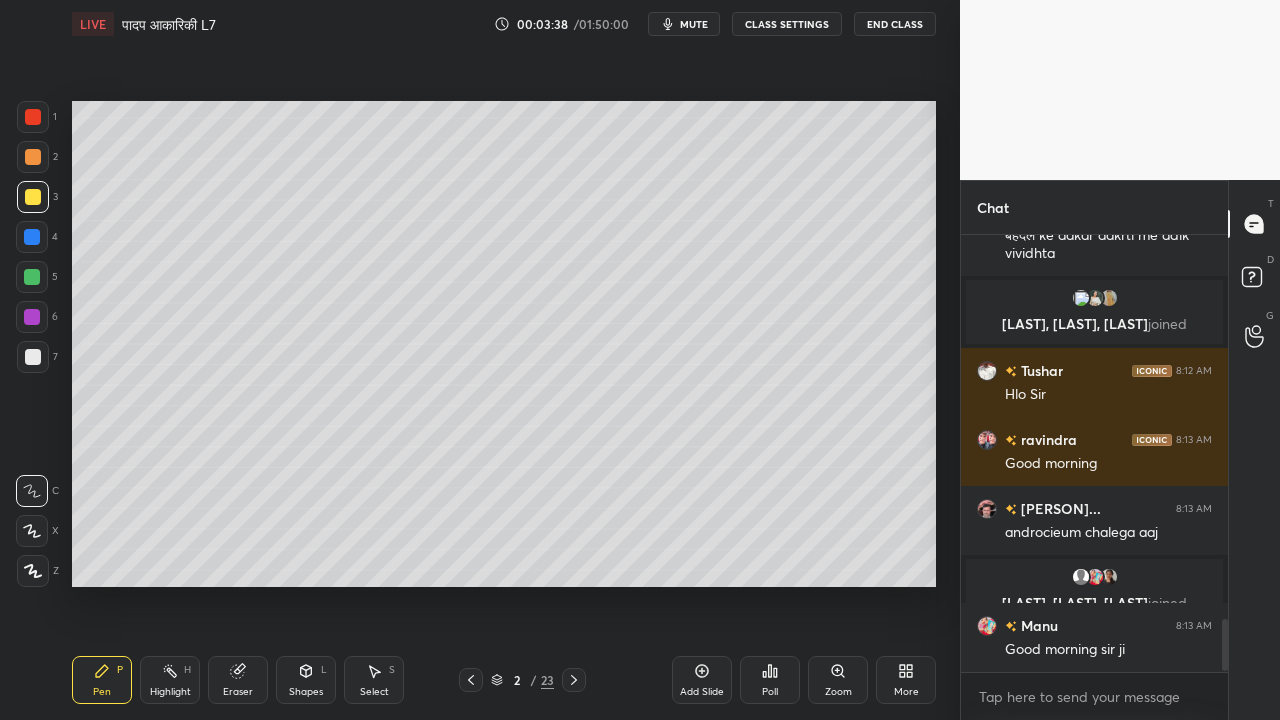 scroll, scrollTop: 3262, scrollLeft: 0, axis: vertical 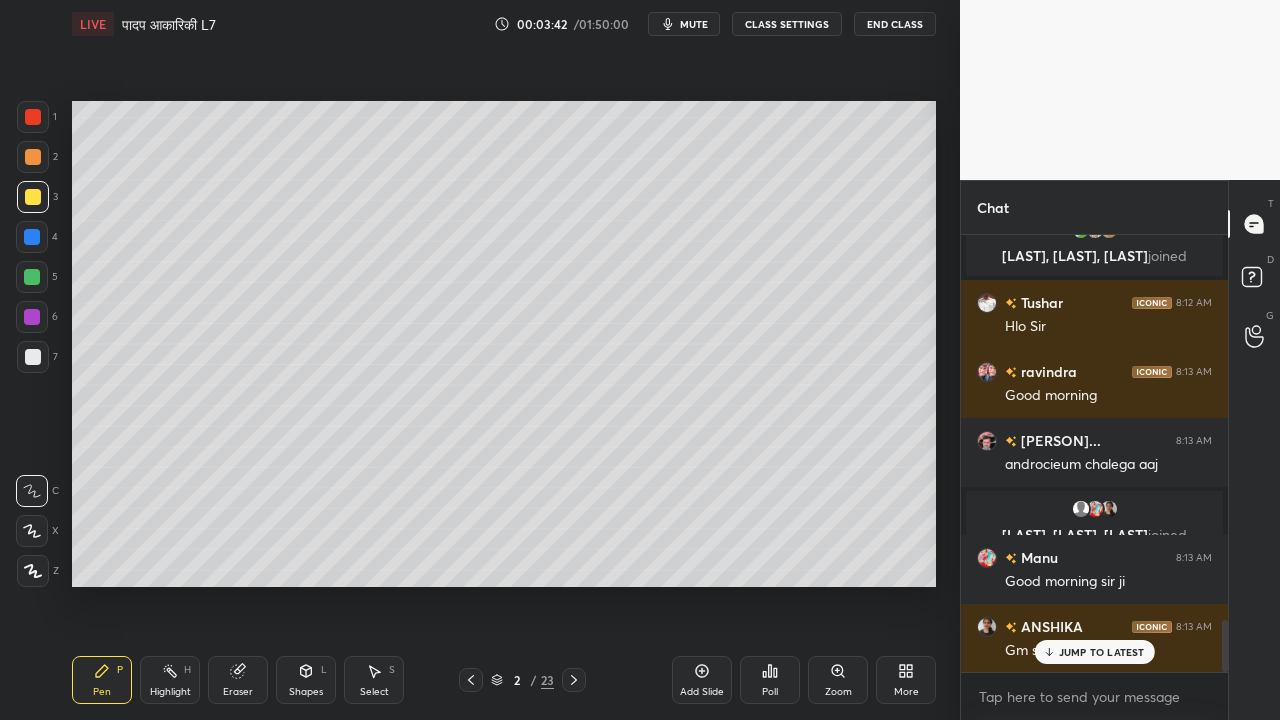 click at bounding box center [33, 357] 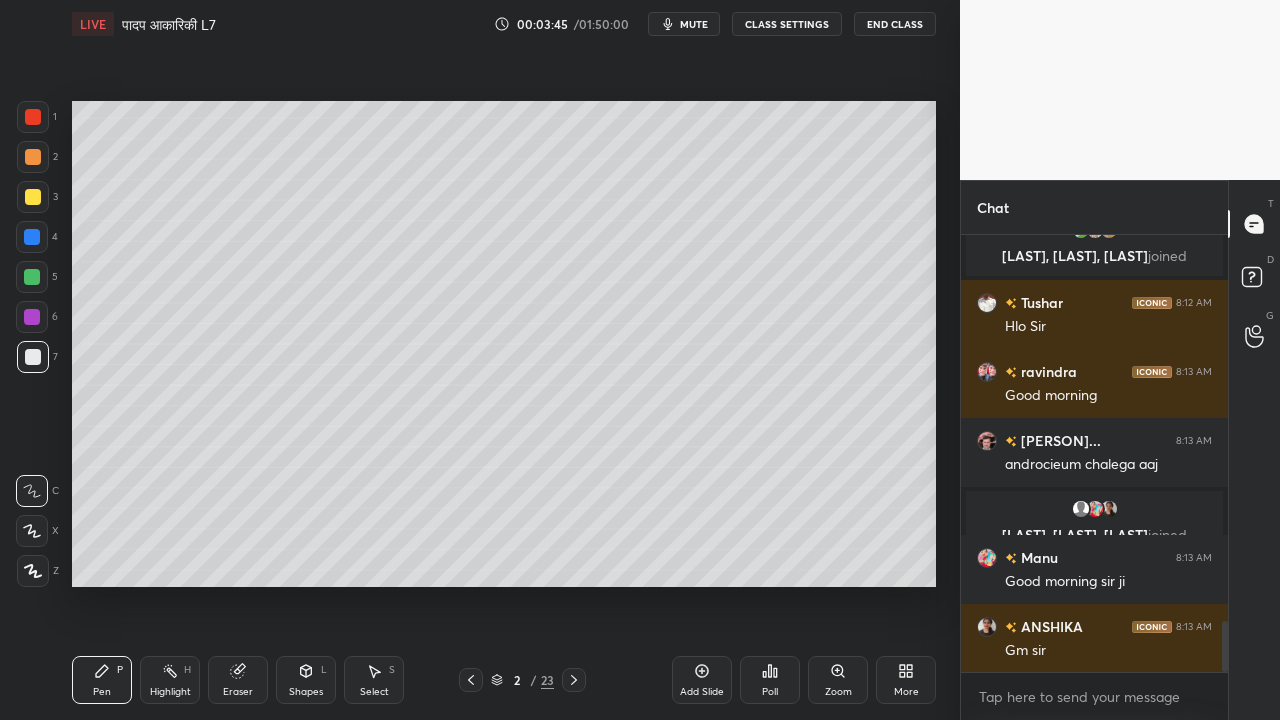 scroll, scrollTop: 3332, scrollLeft: 0, axis: vertical 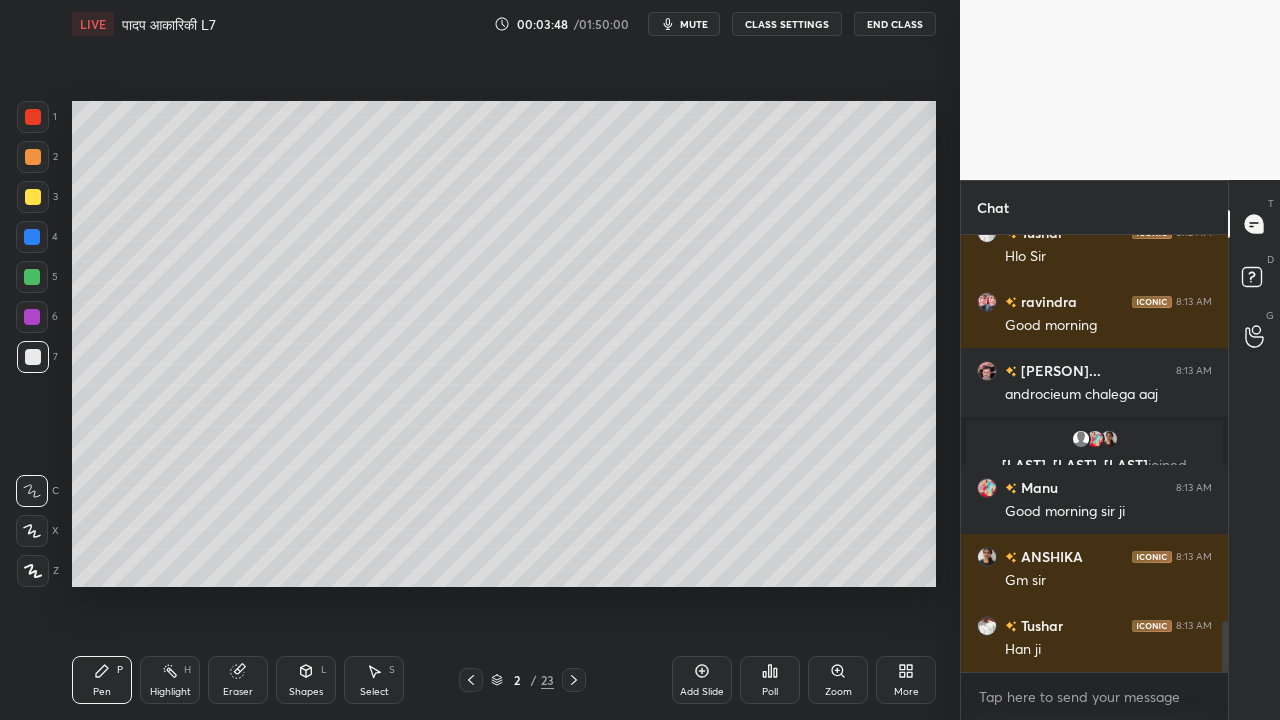 click at bounding box center (33, 197) 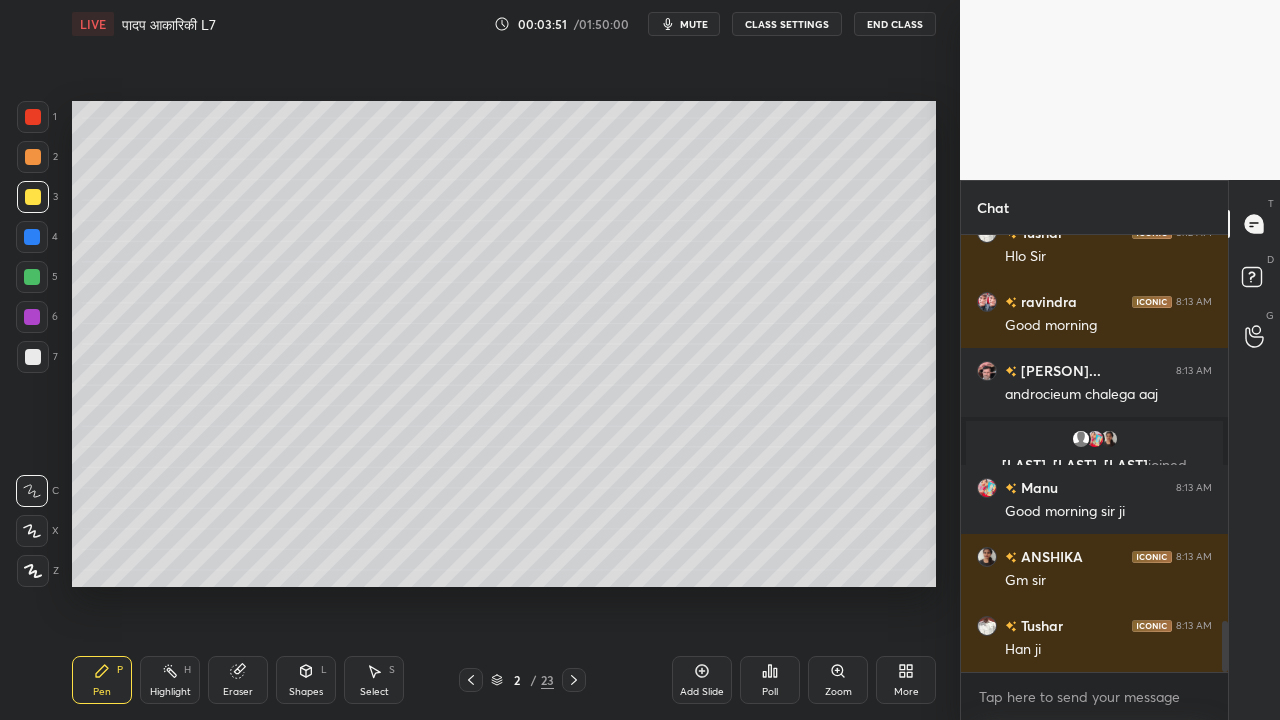 click 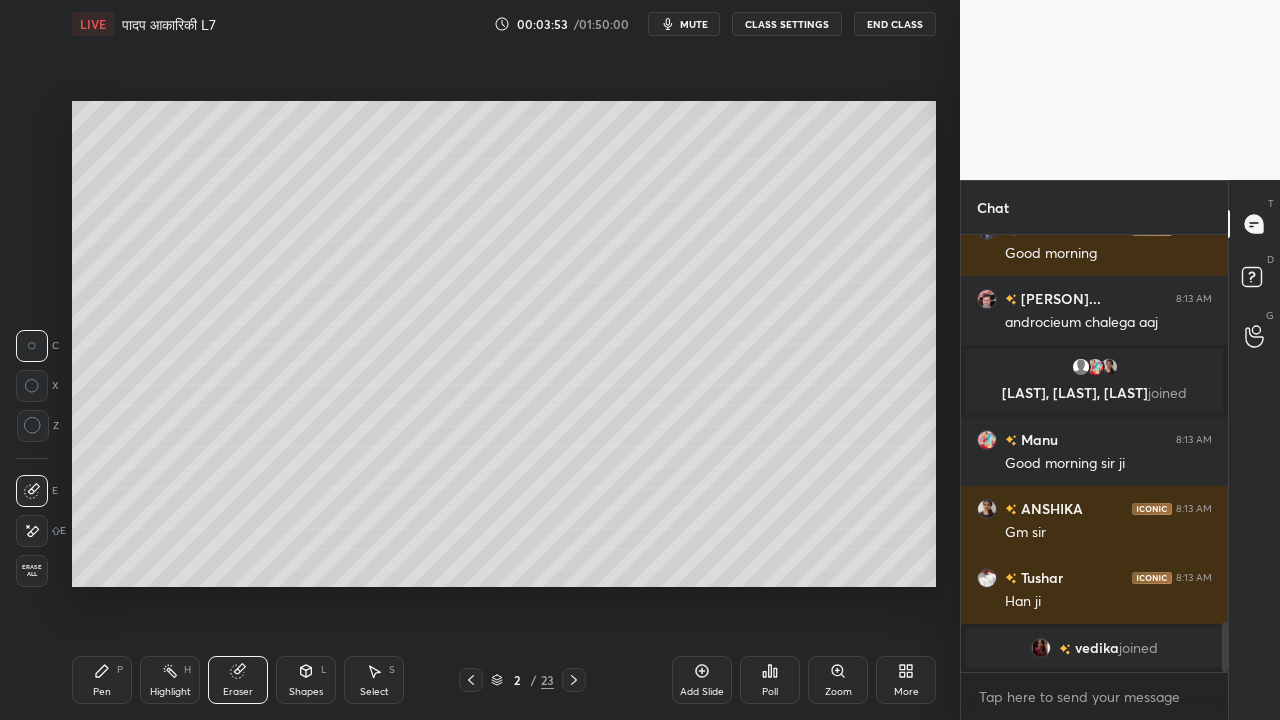 scroll, scrollTop: 3428, scrollLeft: 0, axis: vertical 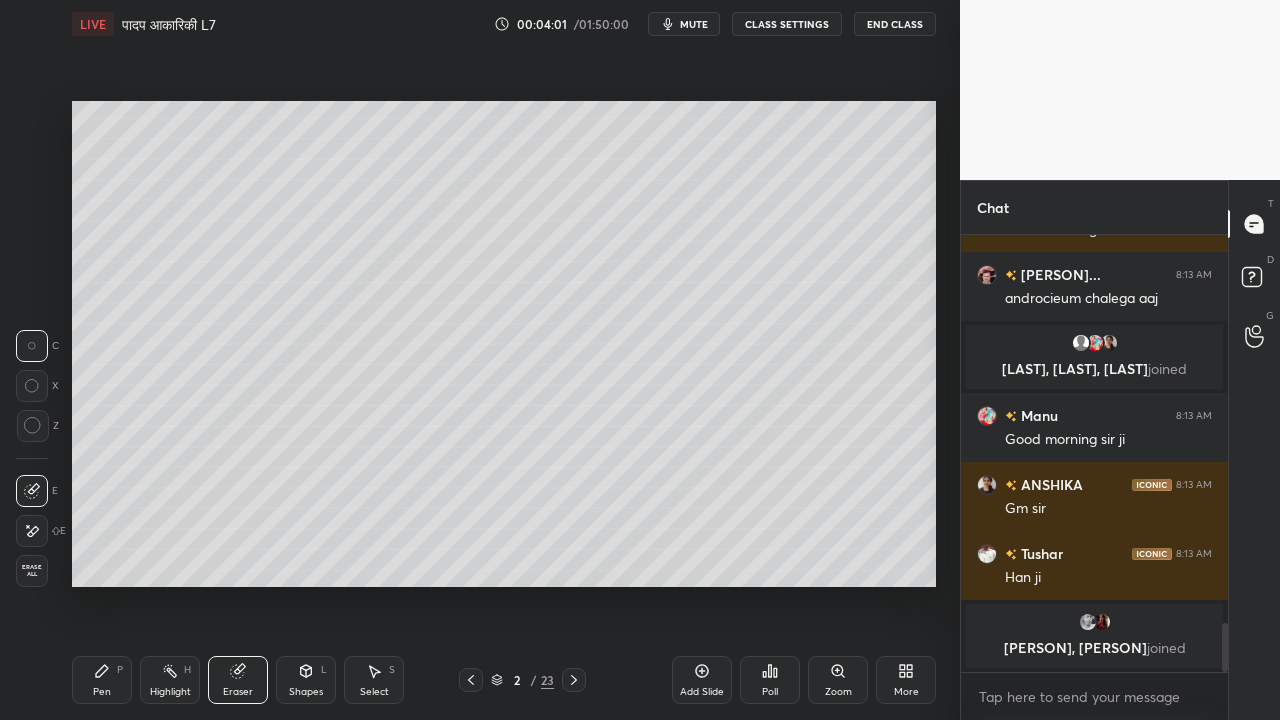 click 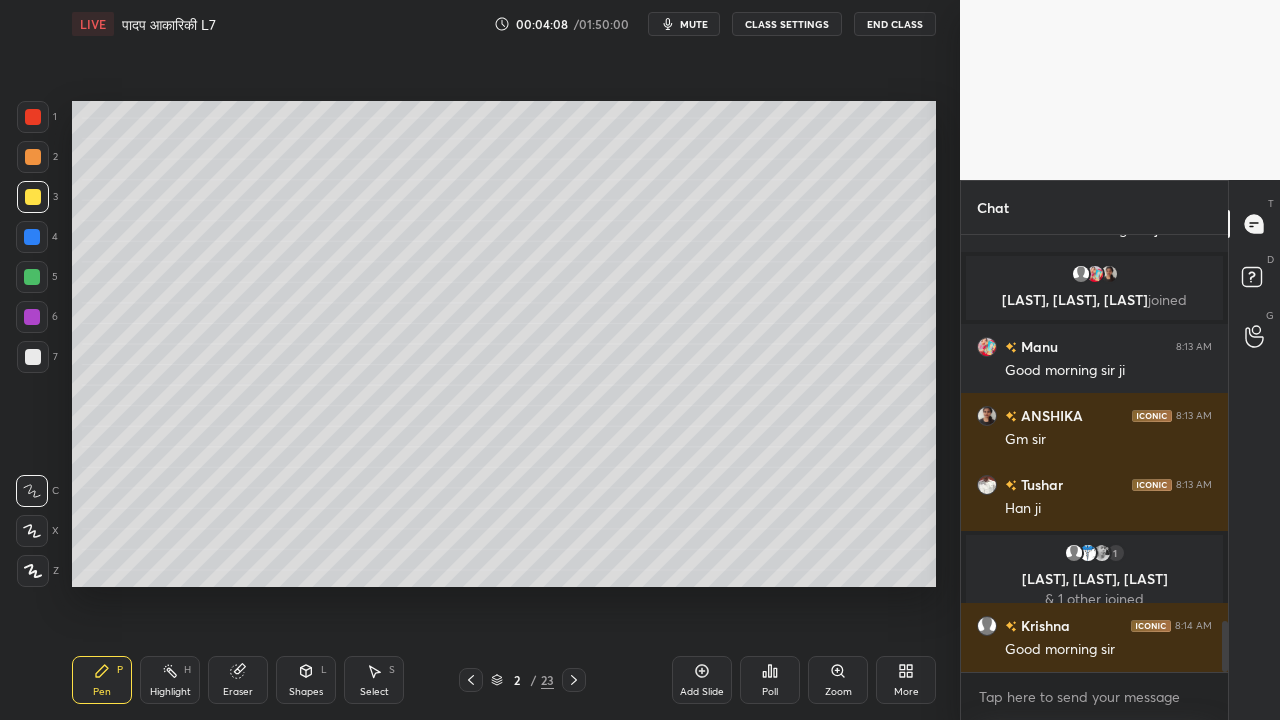 scroll, scrollTop: 3322, scrollLeft: 0, axis: vertical 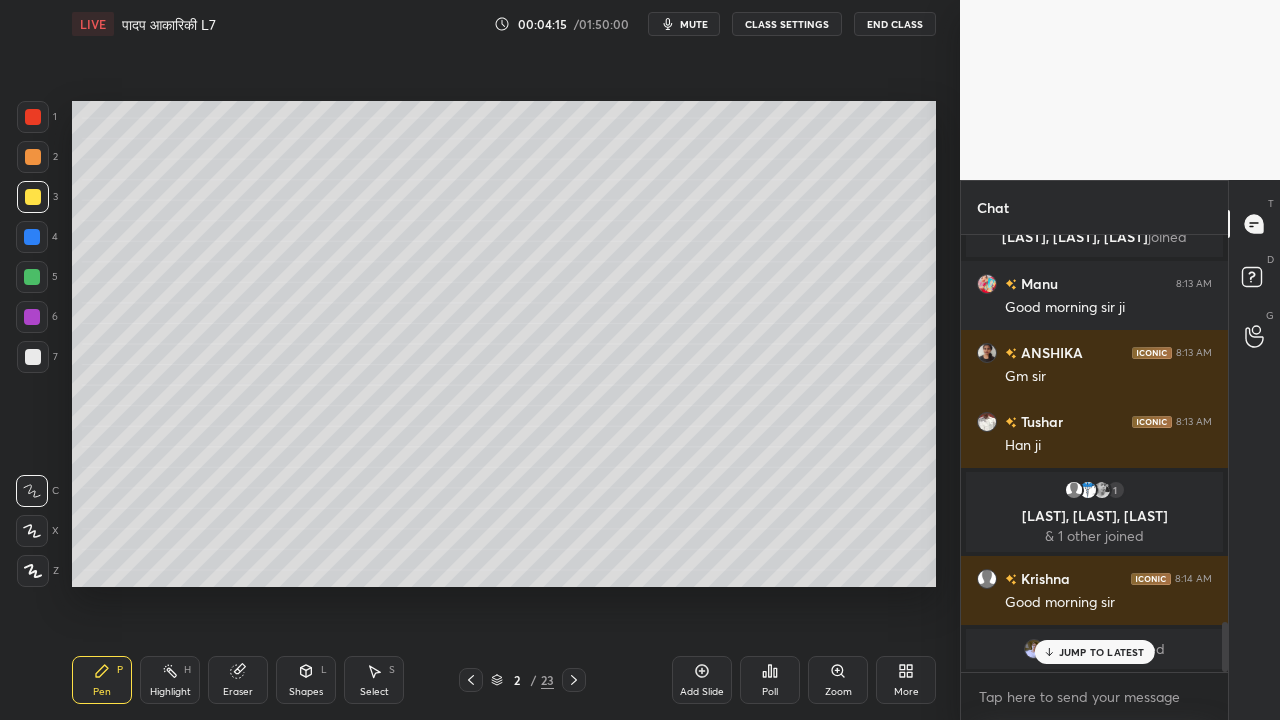 click at bounding box center (33, 357) 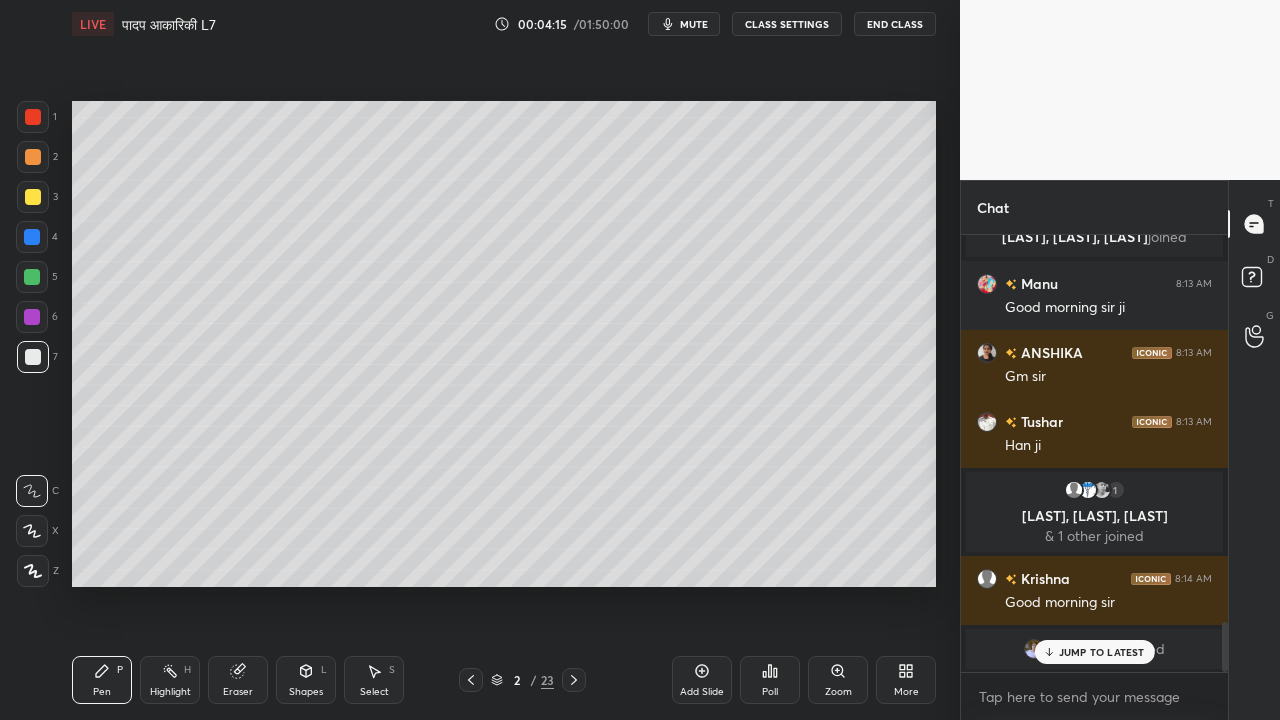 scroll, scrollTop: 3380, scrollLeft: 0, axis: vertical 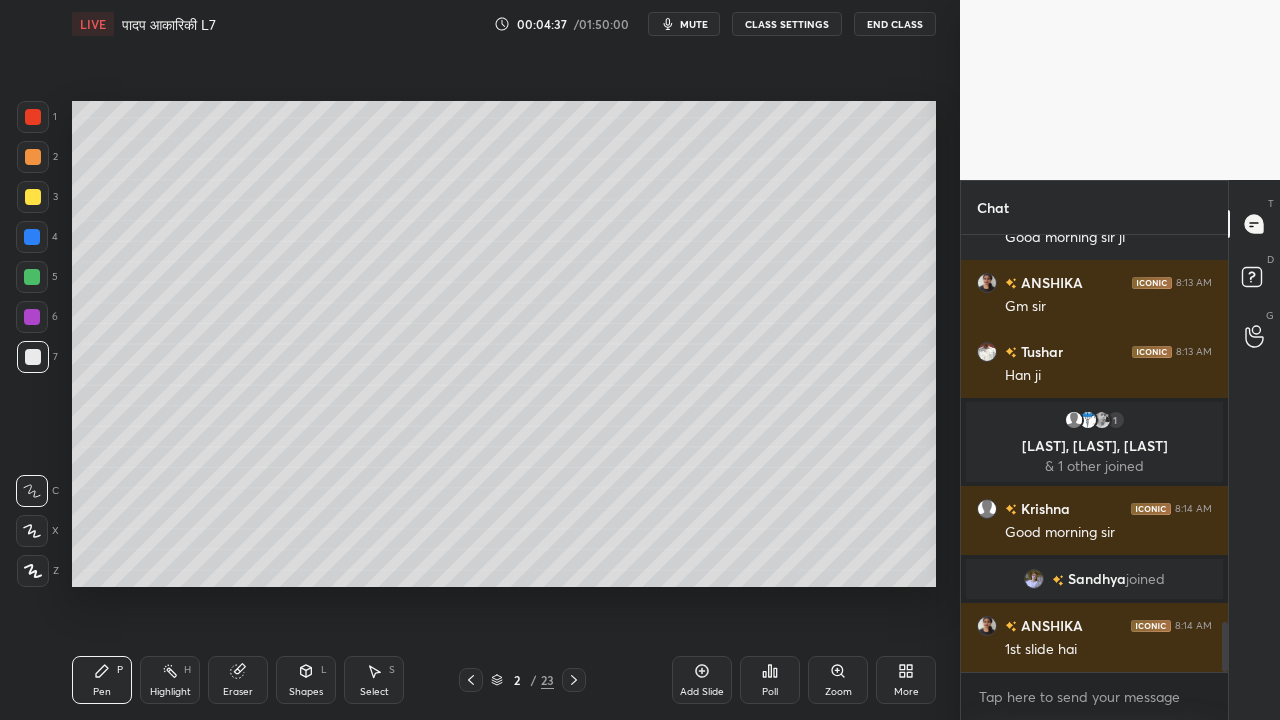 click at bounding box center (33, 357) 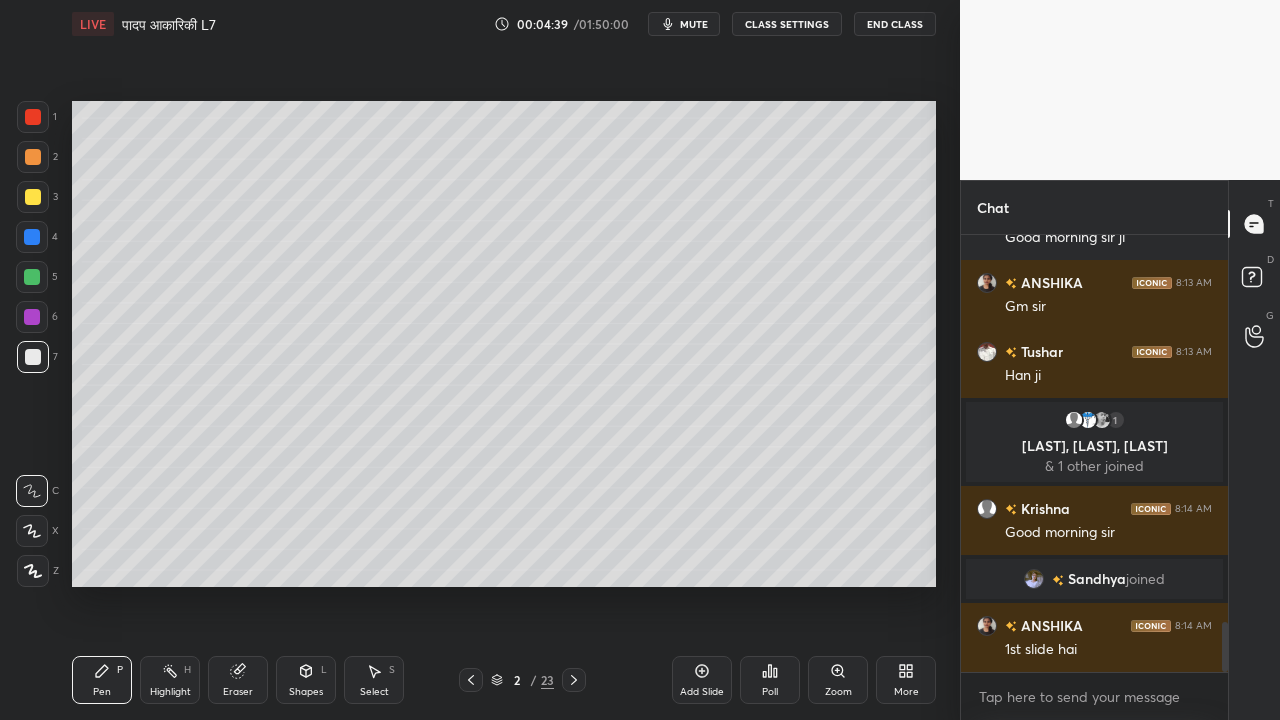 click at bounding box center [33, 197] 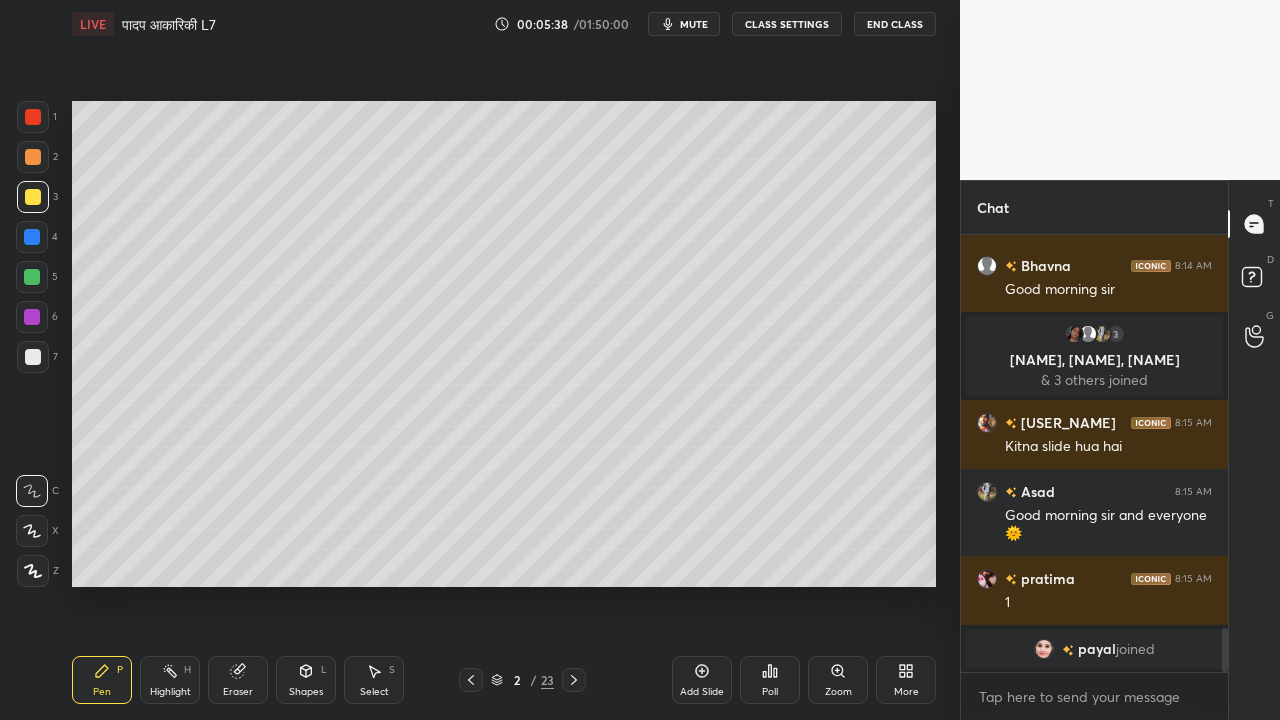 scroll, scrollTop: 3954, scrollLeft: 0, axis: vertical 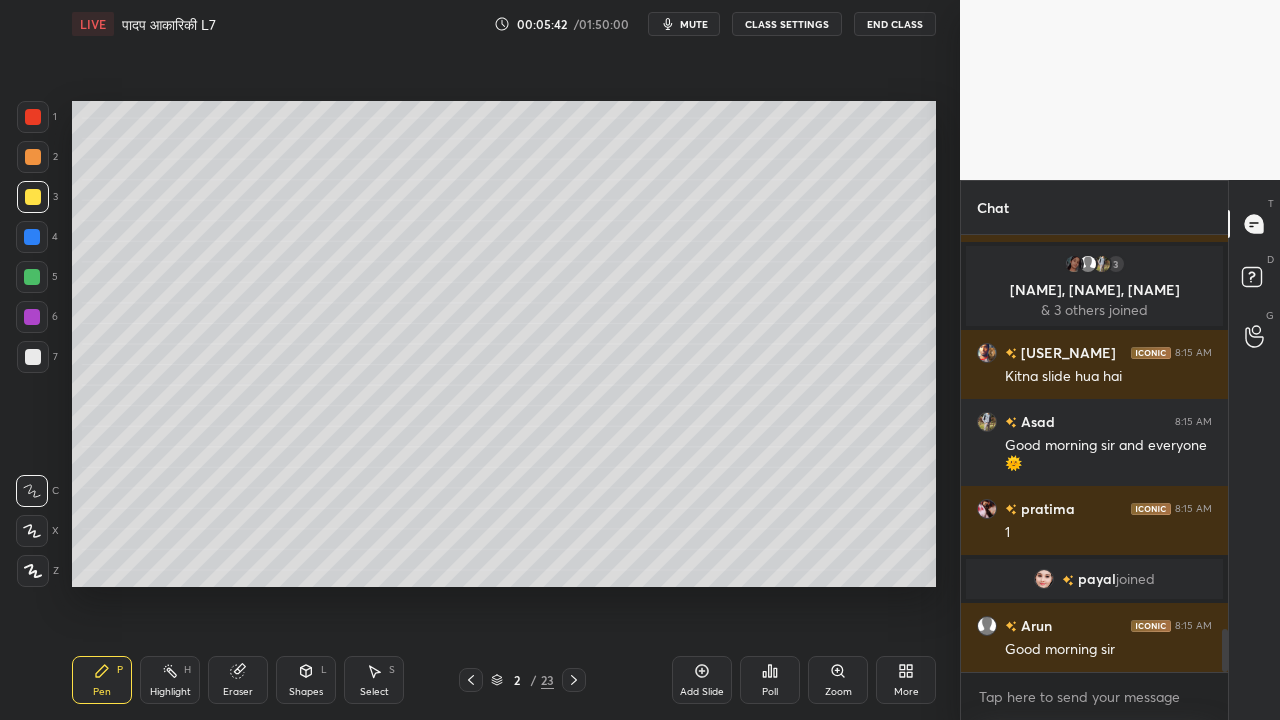 click at bounding box center (33, 357) 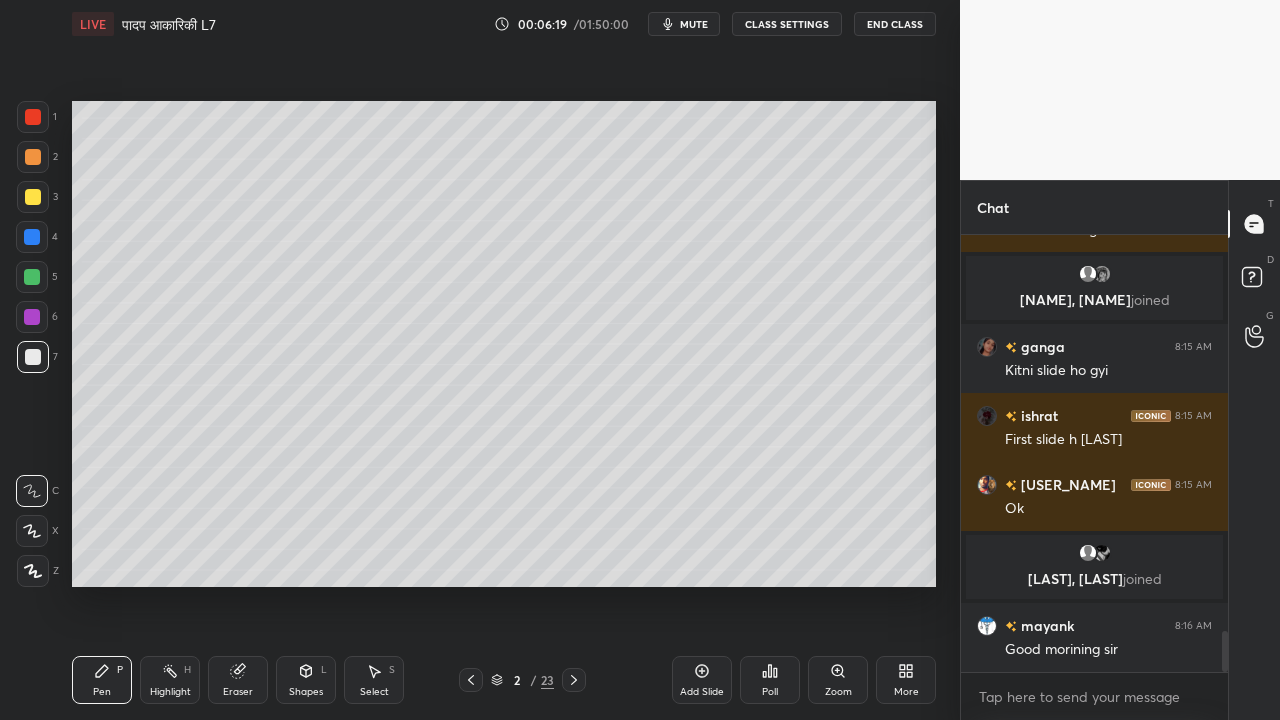 scroll, scrollTop: 4284, scrollLeft: 0, axis: vertical 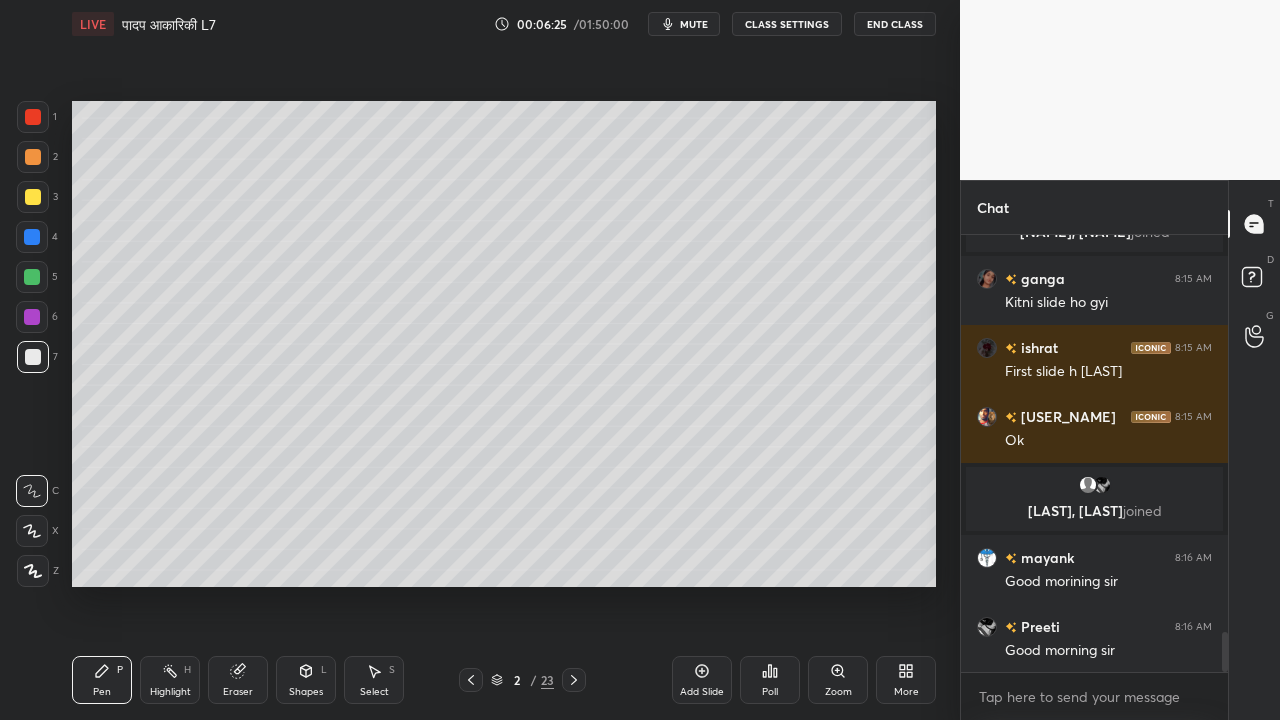 drag, startPoint x: 233, startPoint y: 680, endPoint x: 305, endPoint y: 629, distance: 88.23265 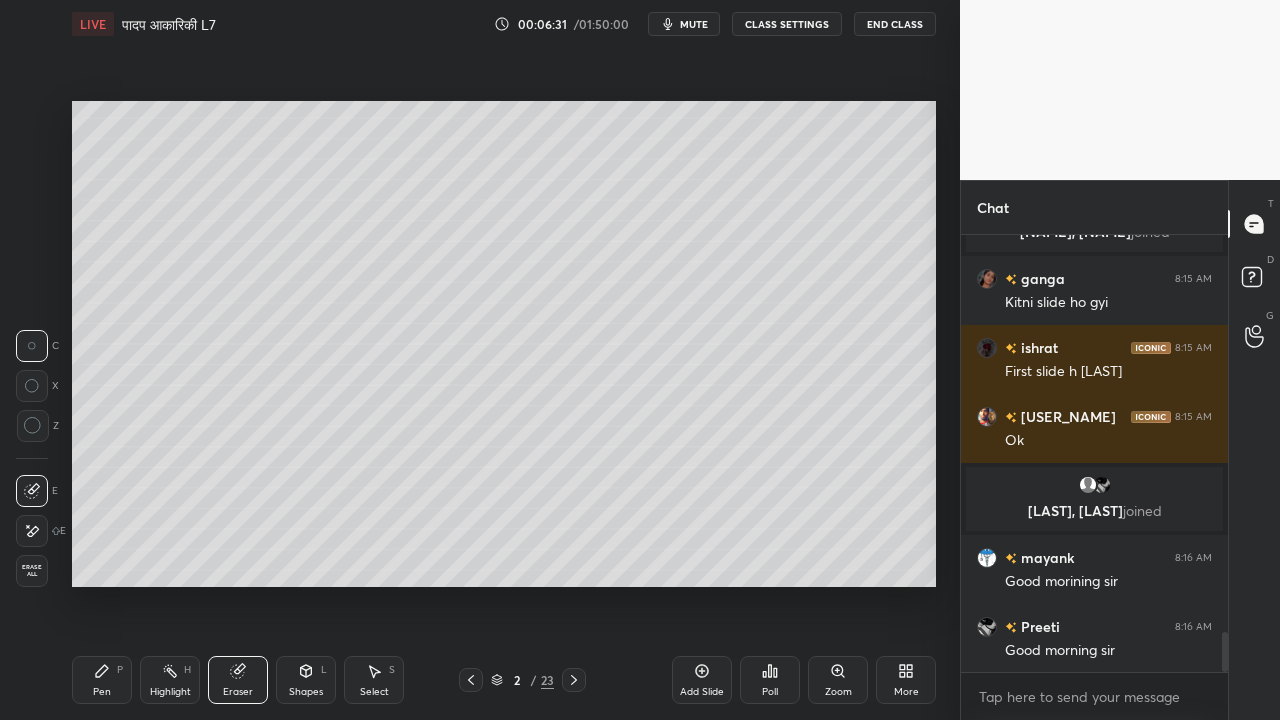drag, startPoint x: 106, startPoint y: 667, endPoint x: 162, endPoint y: 624, distance: 70.60453 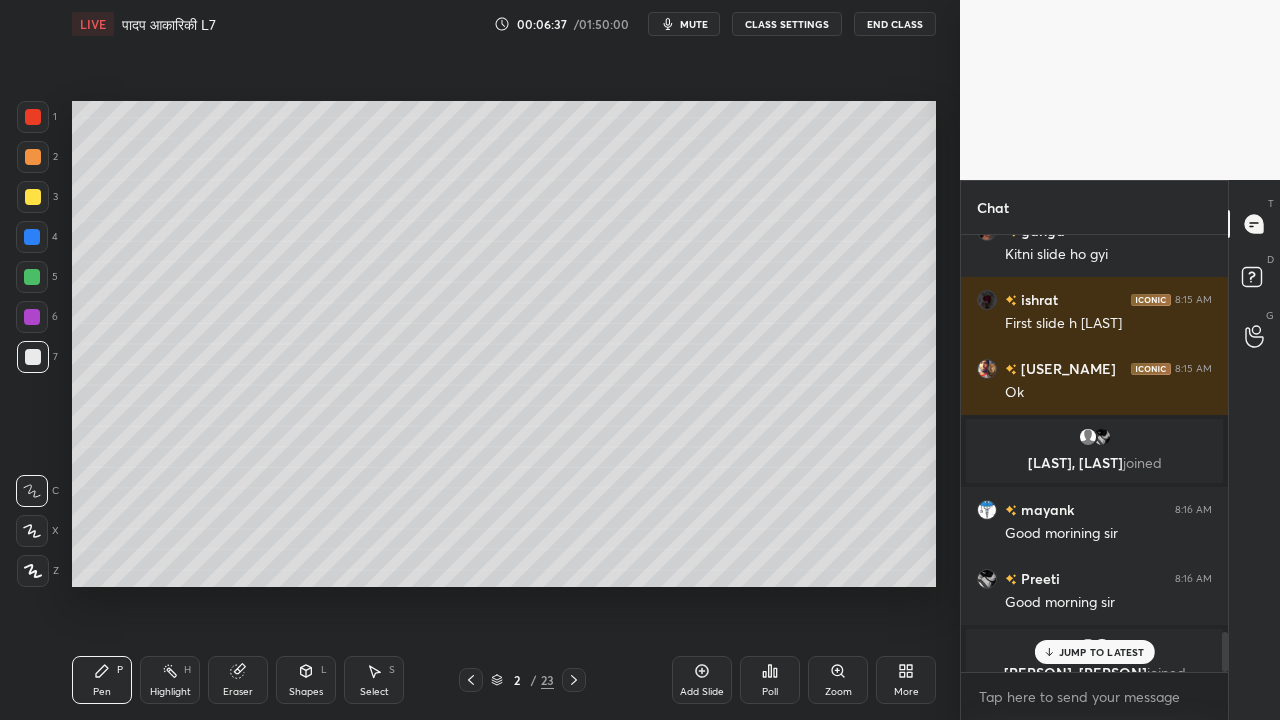 scroll, scrollTop: 4356, scrollLeft: 0, axis: vertical 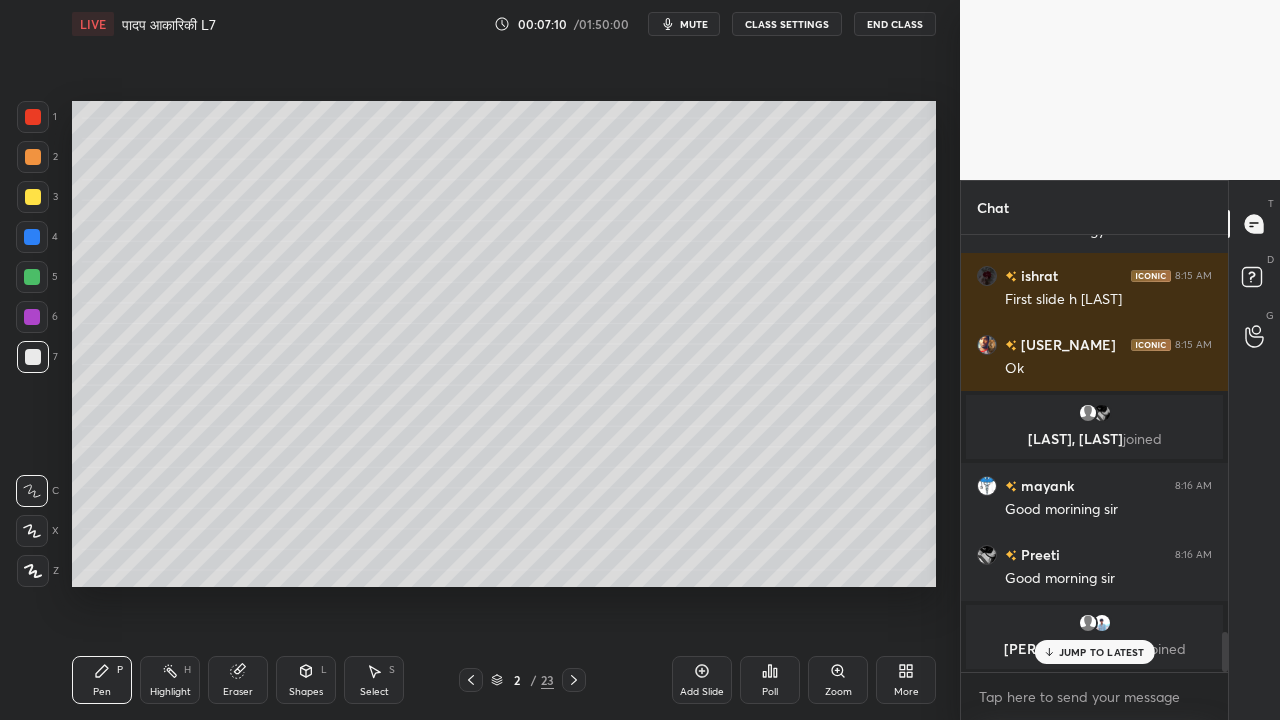 click on "Eraser" at bounding box center [238, 680] 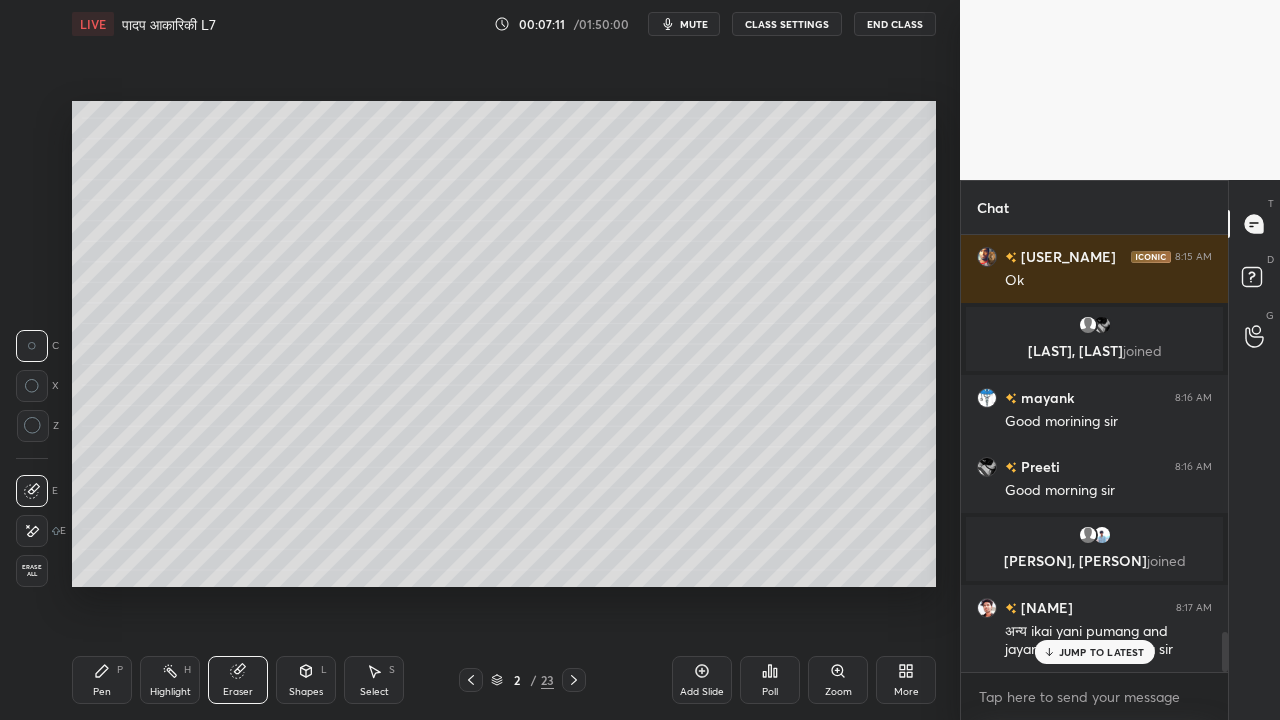 scroll, scrollTop: 4350, scrollLeft: 0, axis: vertical 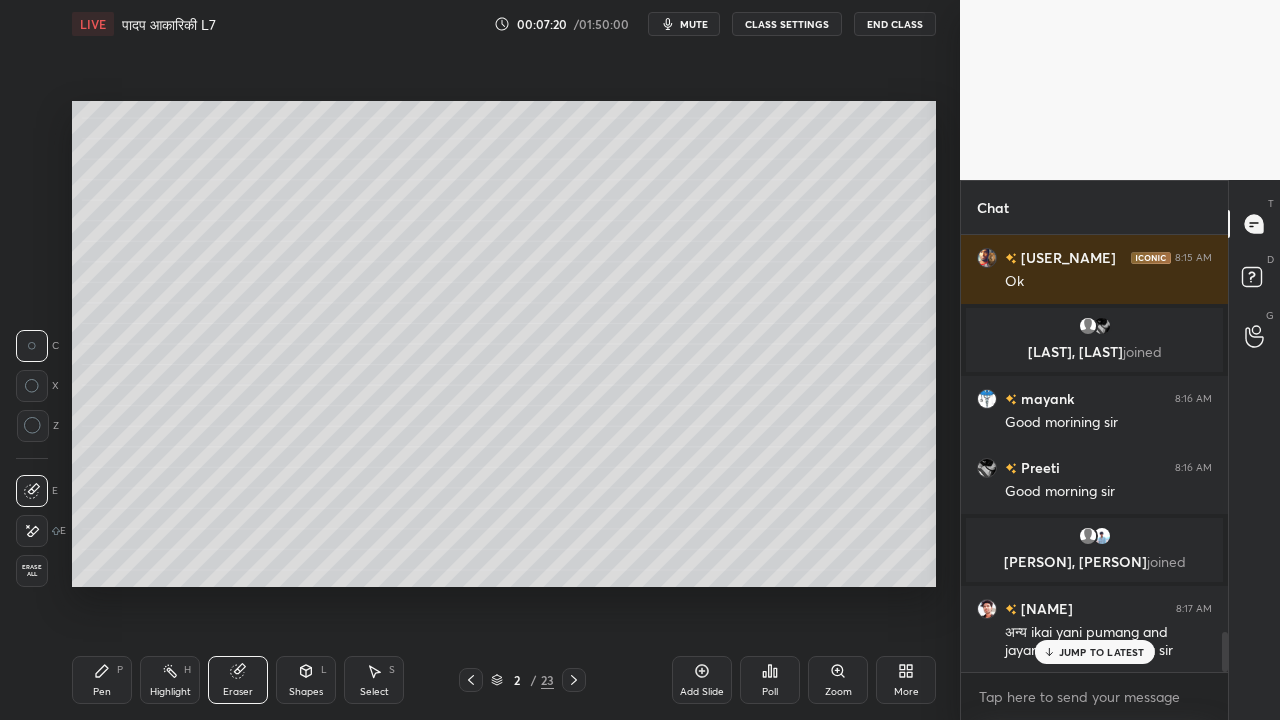 click on "Pen P" at bounding box center [102, 680] 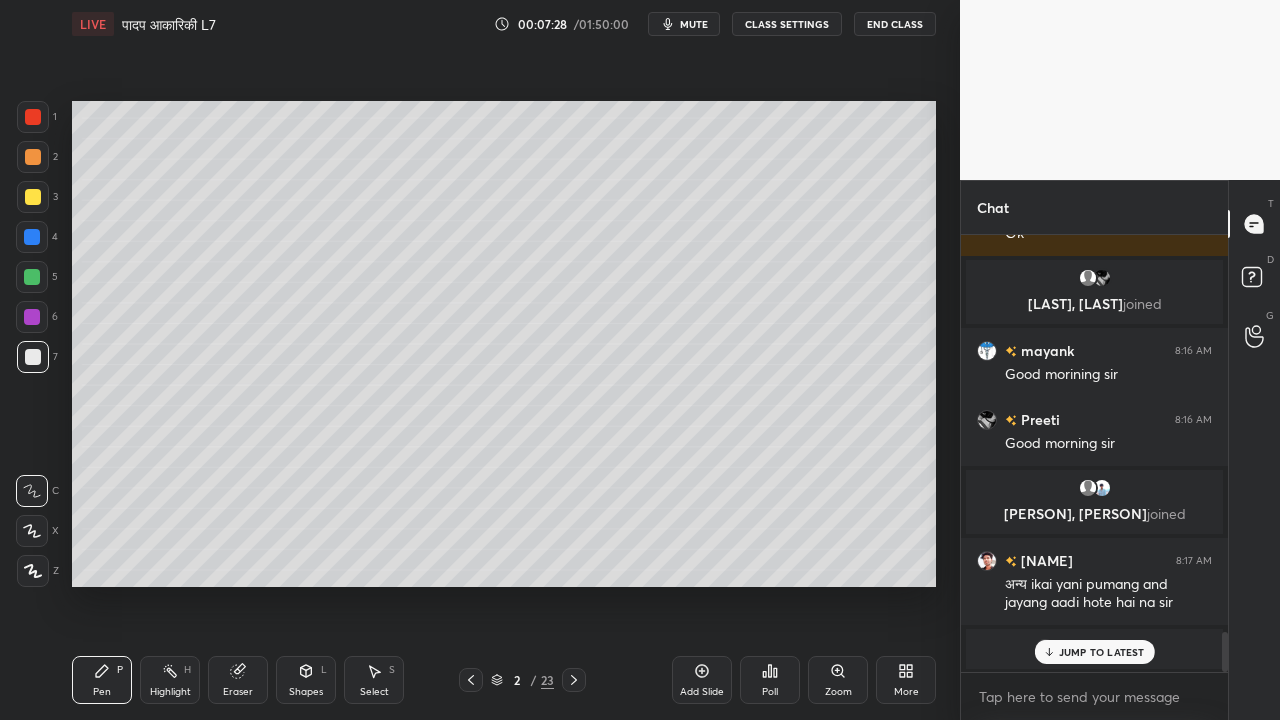 scroll, scrollTop: 4468, scrollLeft: 0, axis: vertical 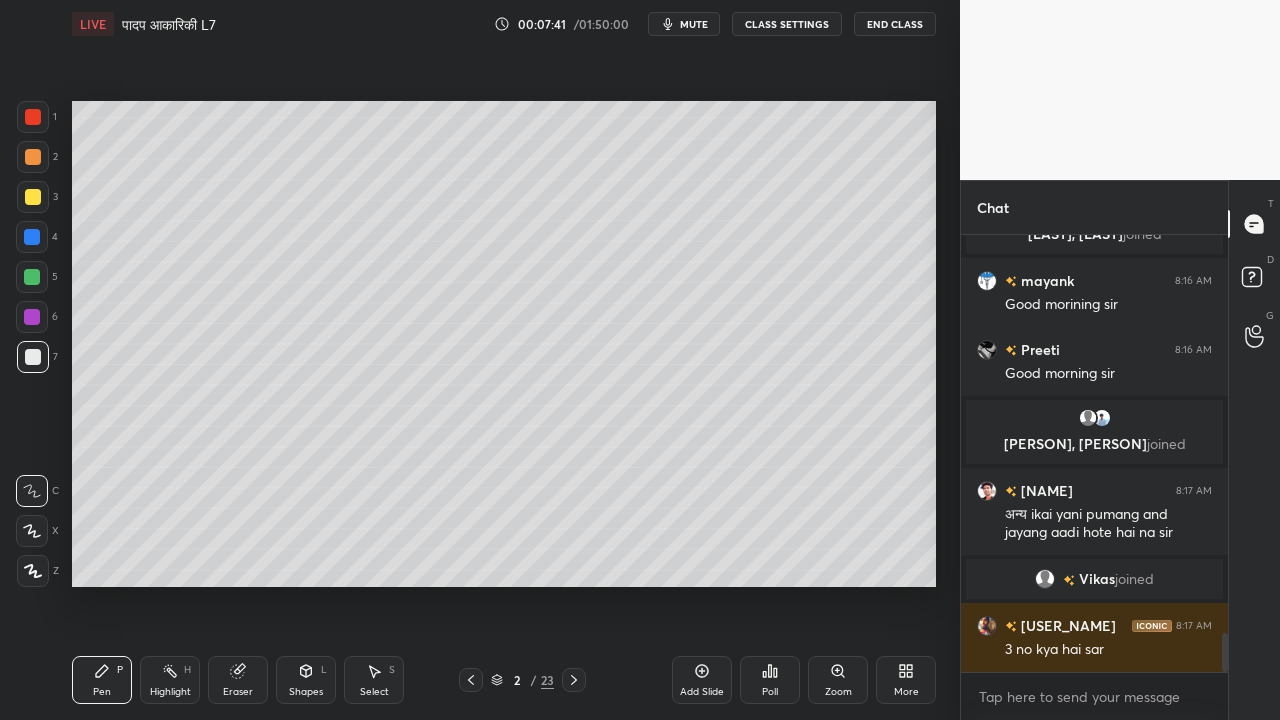 click at bounding box center (33, 197) 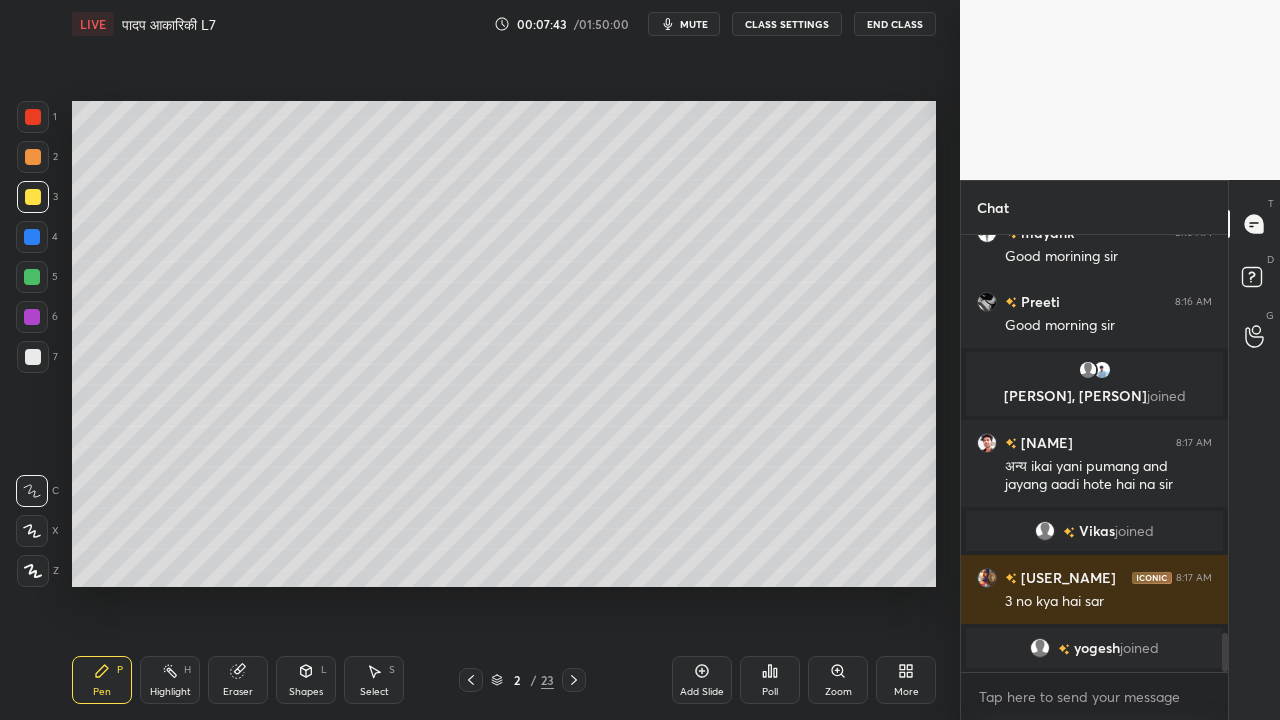 scroll, scrollTop: 4544, scrollLeft: 0, axis: vertical 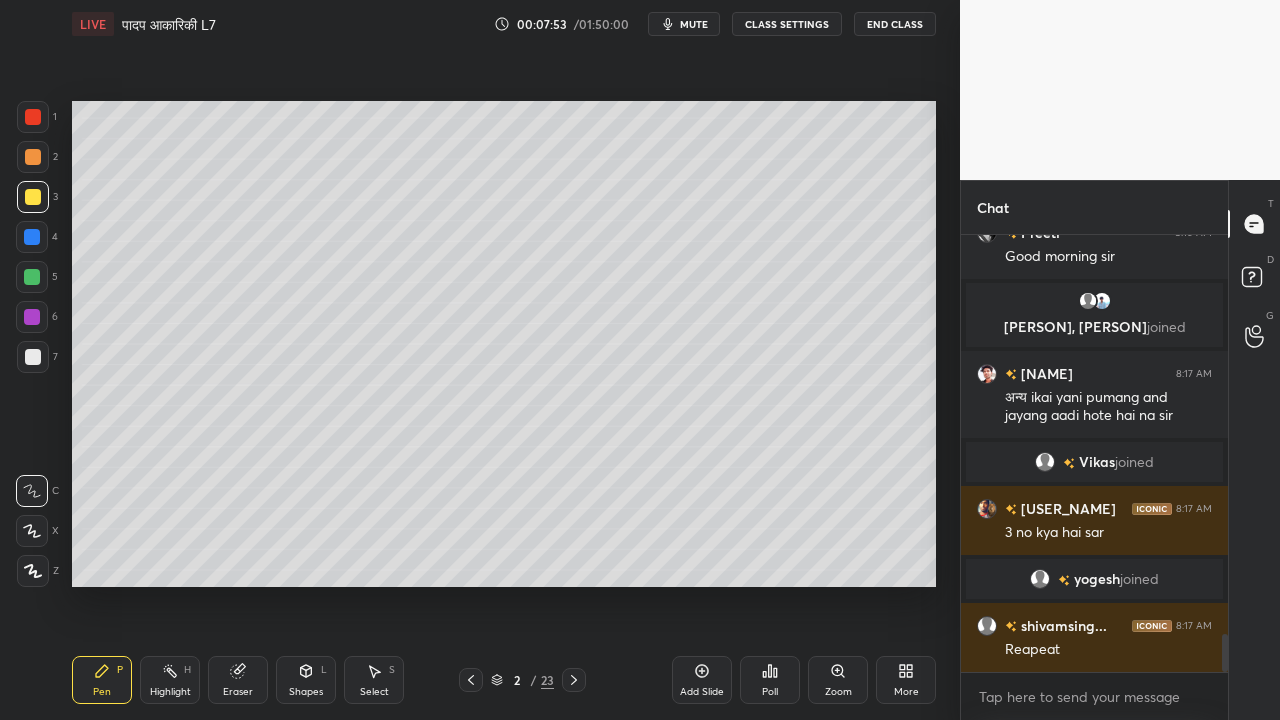 click 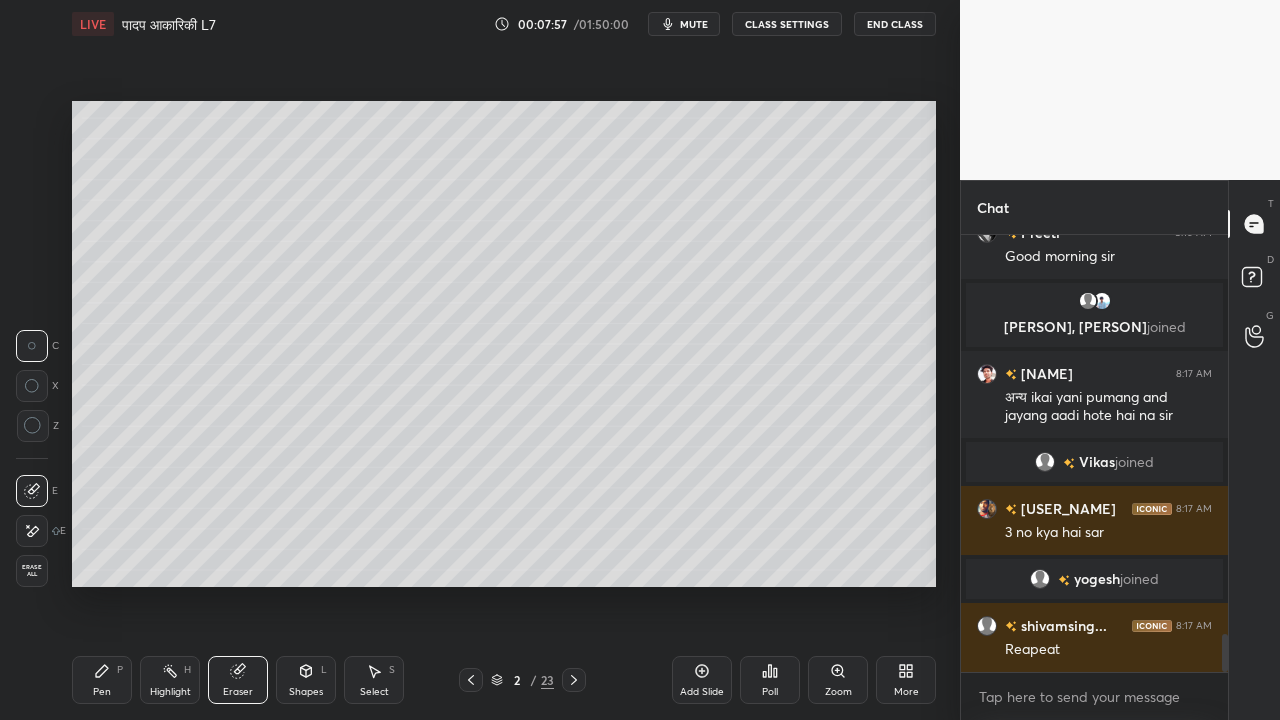 click 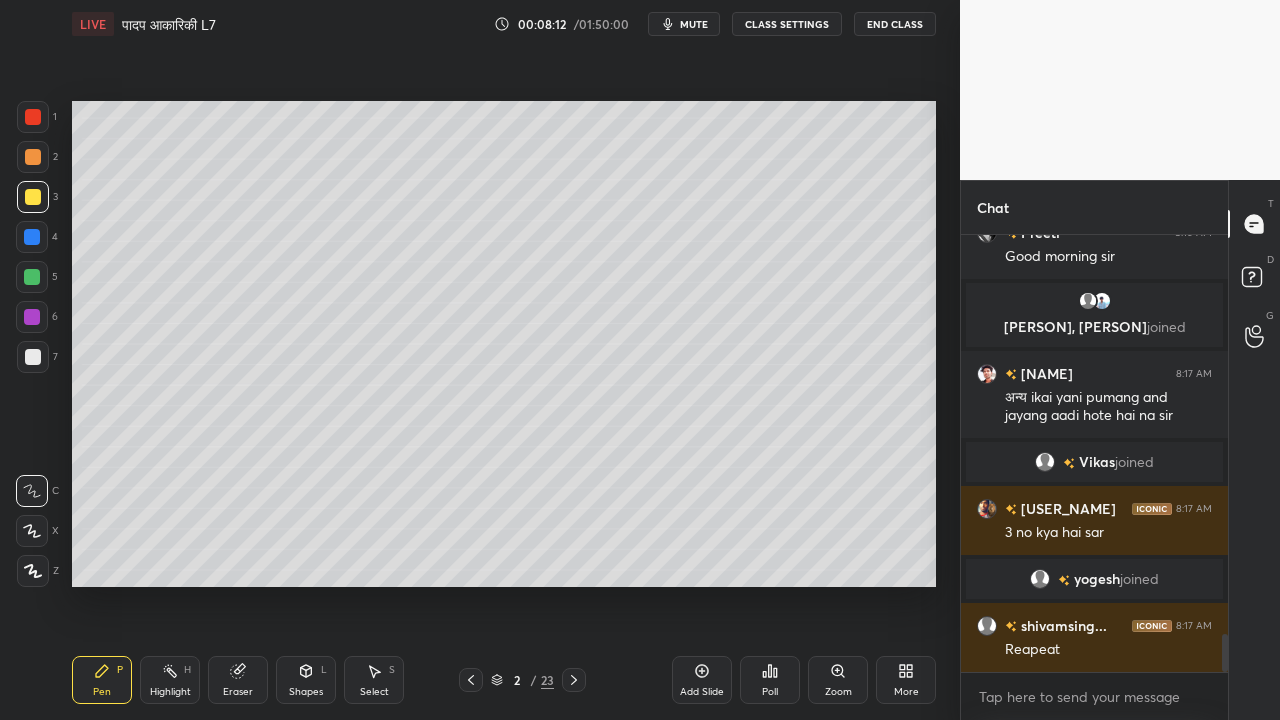 click at bounding box center [33, 357] 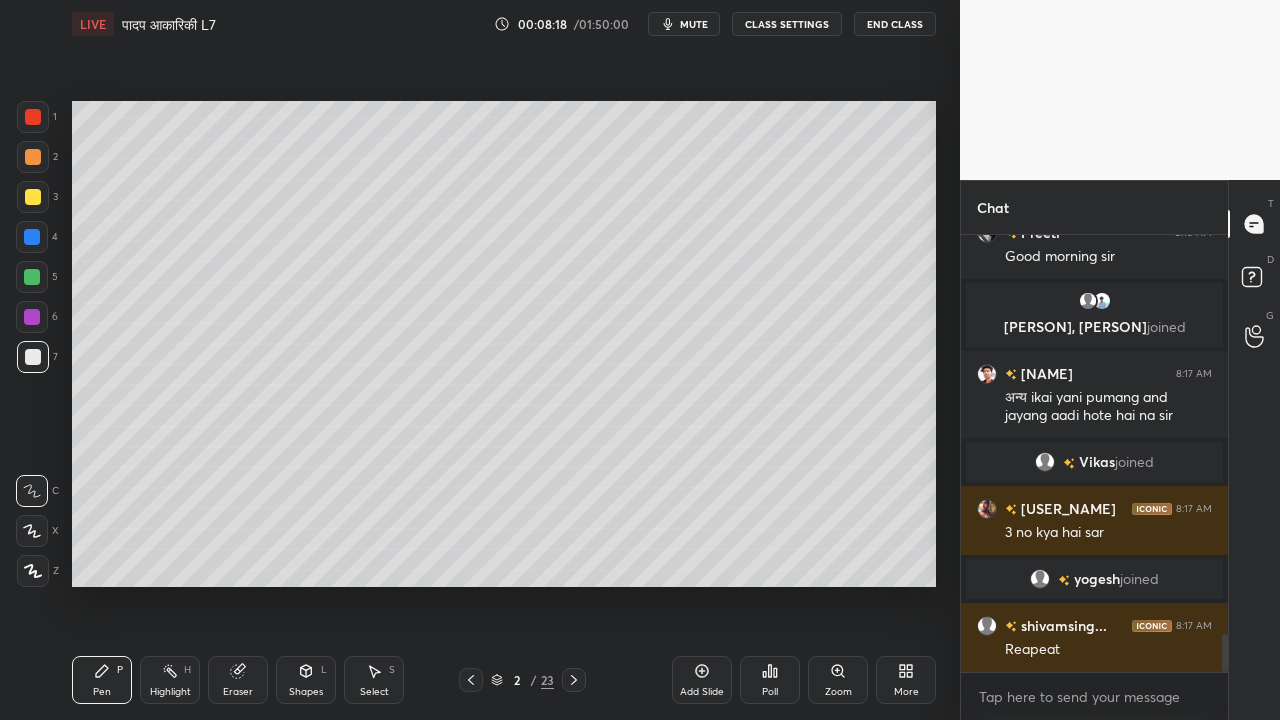 scroll, scrollTop: 4592, scrollLeft: 0, axis: vertical 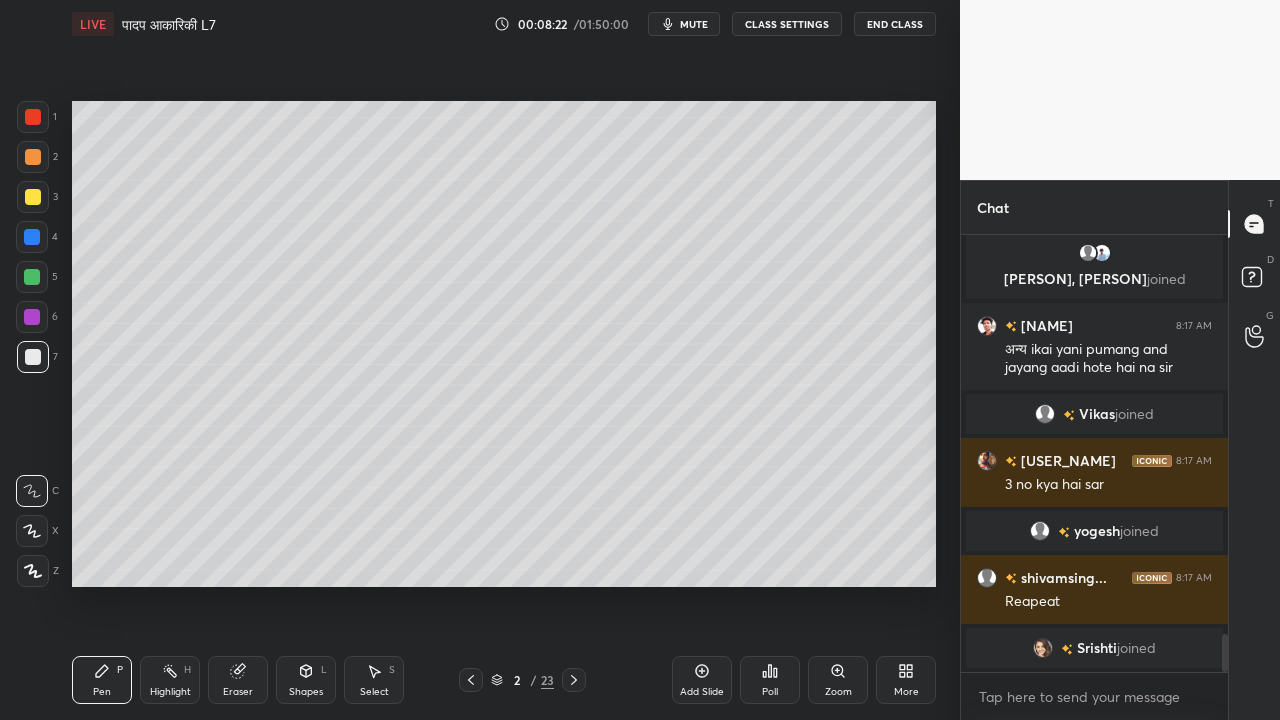 click at bounding box center [33, 197] 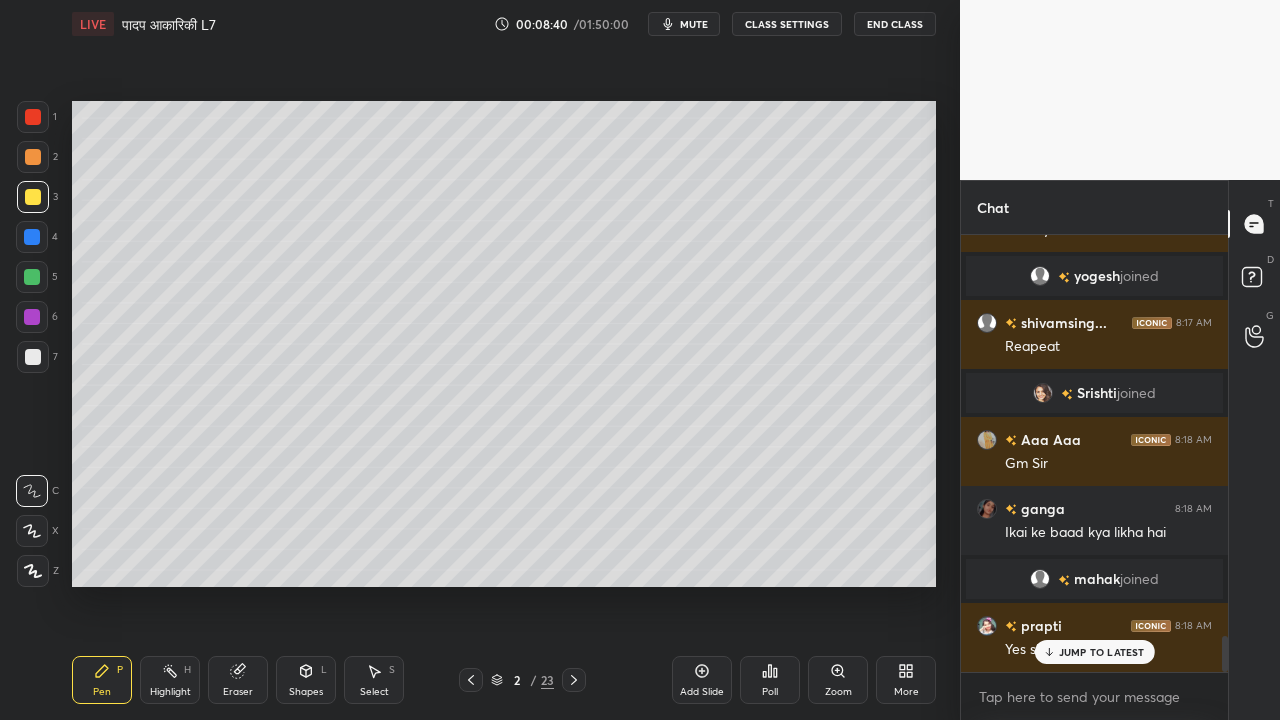 scroll, scrollTop: 4858, scrollLeft: 0, axis: vertical 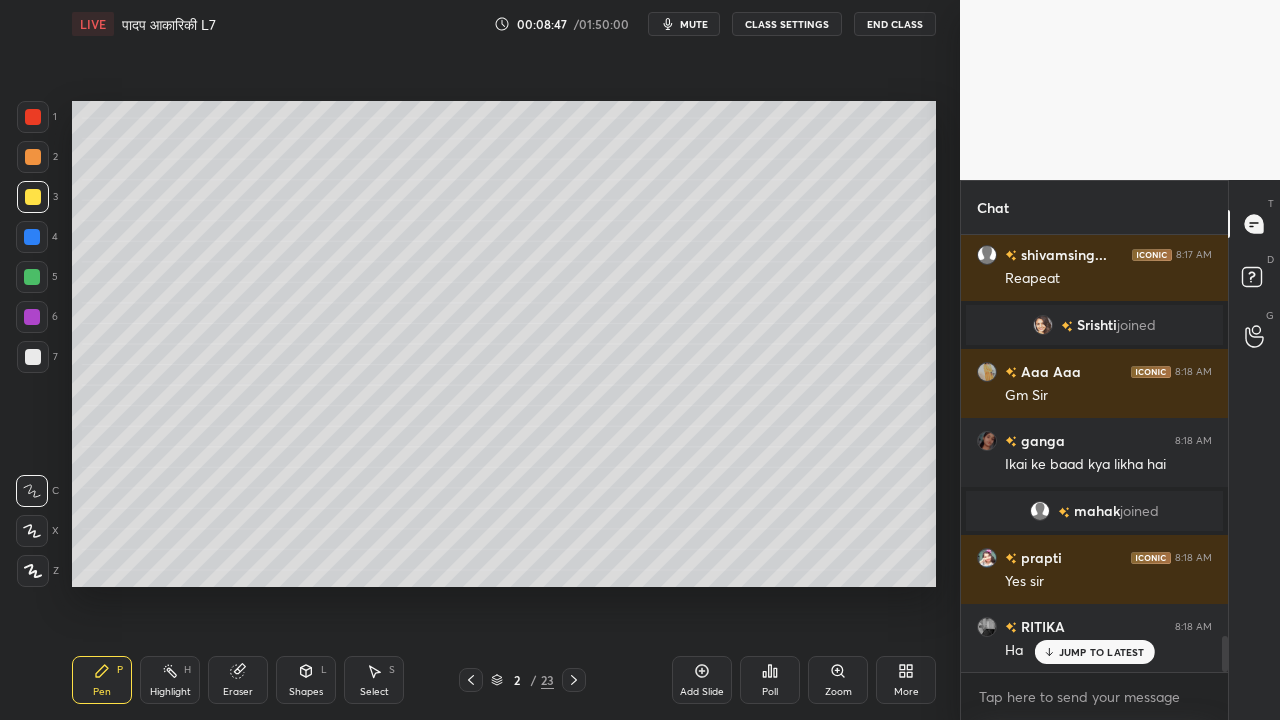 click at bounding box center (33, 357) 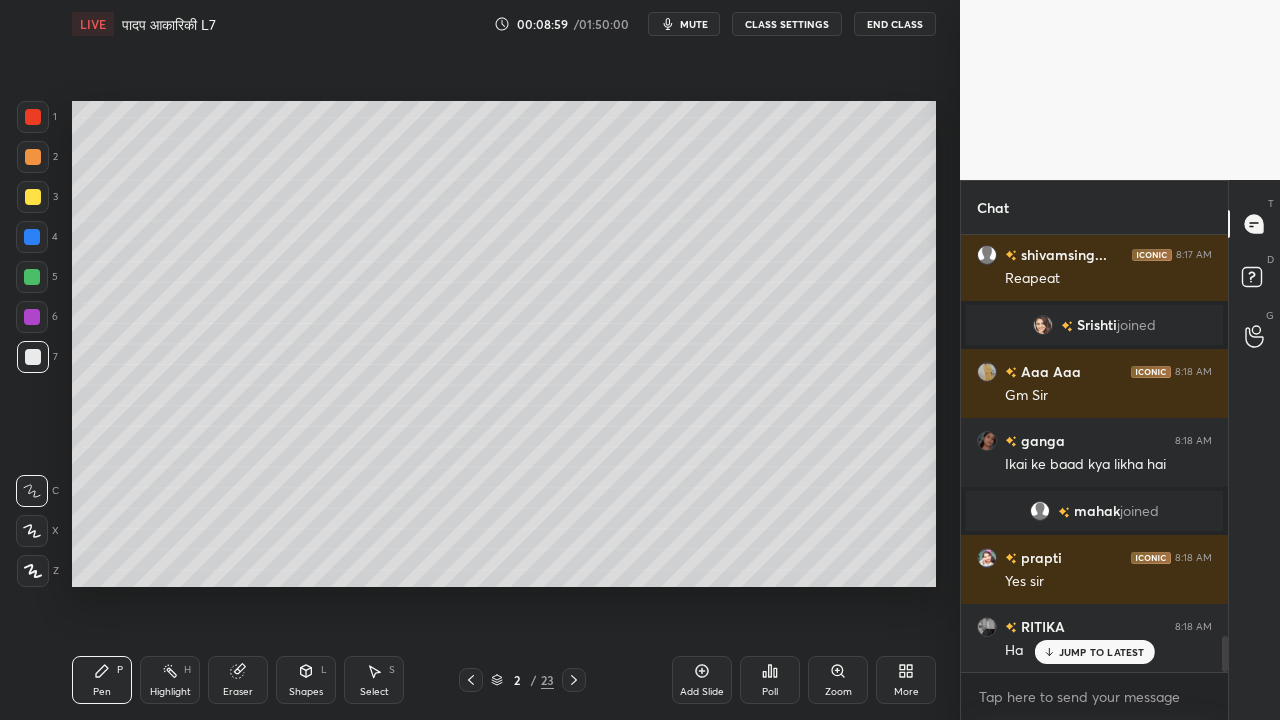 drag, startPoint x: 228, startPoint y: 681, endPoint x: 230, endPoint y: 646, distance: 35.057095 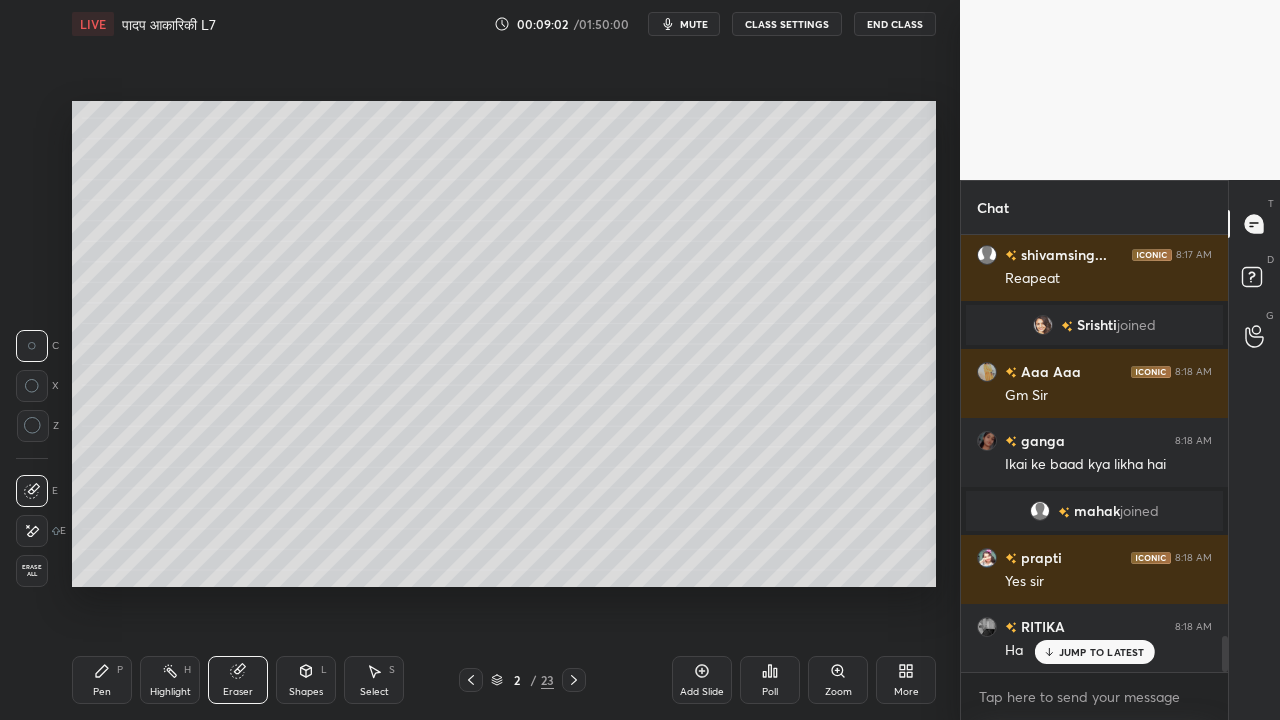 click on "Shapes" at bounding box center (306, 692) 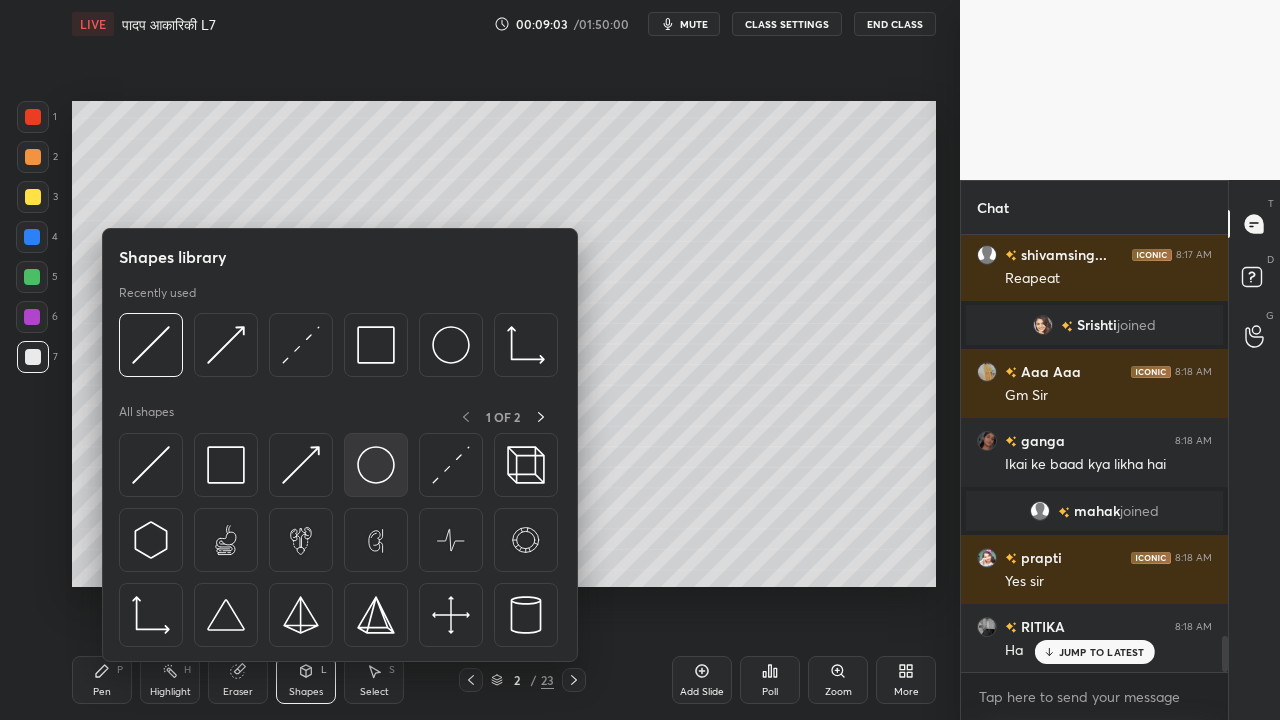 click at bounding box center (376, 465) 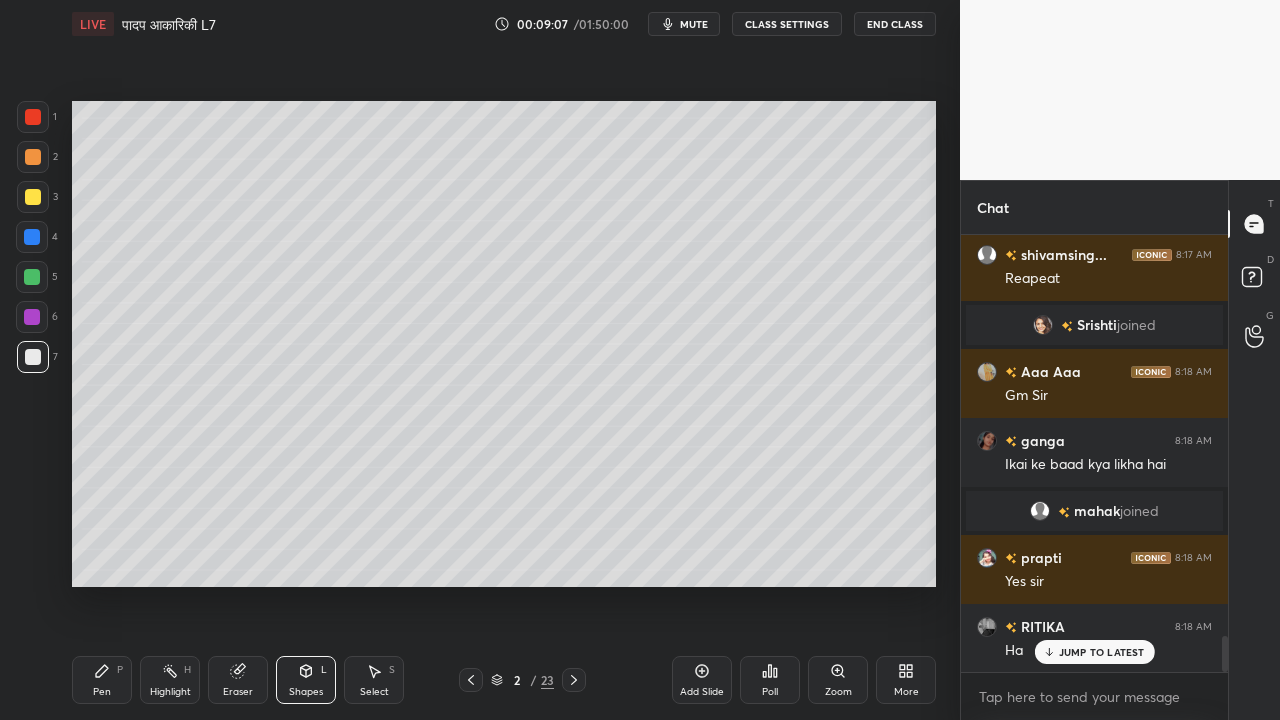 click on "Eraser" at bounding box center (238, 692) 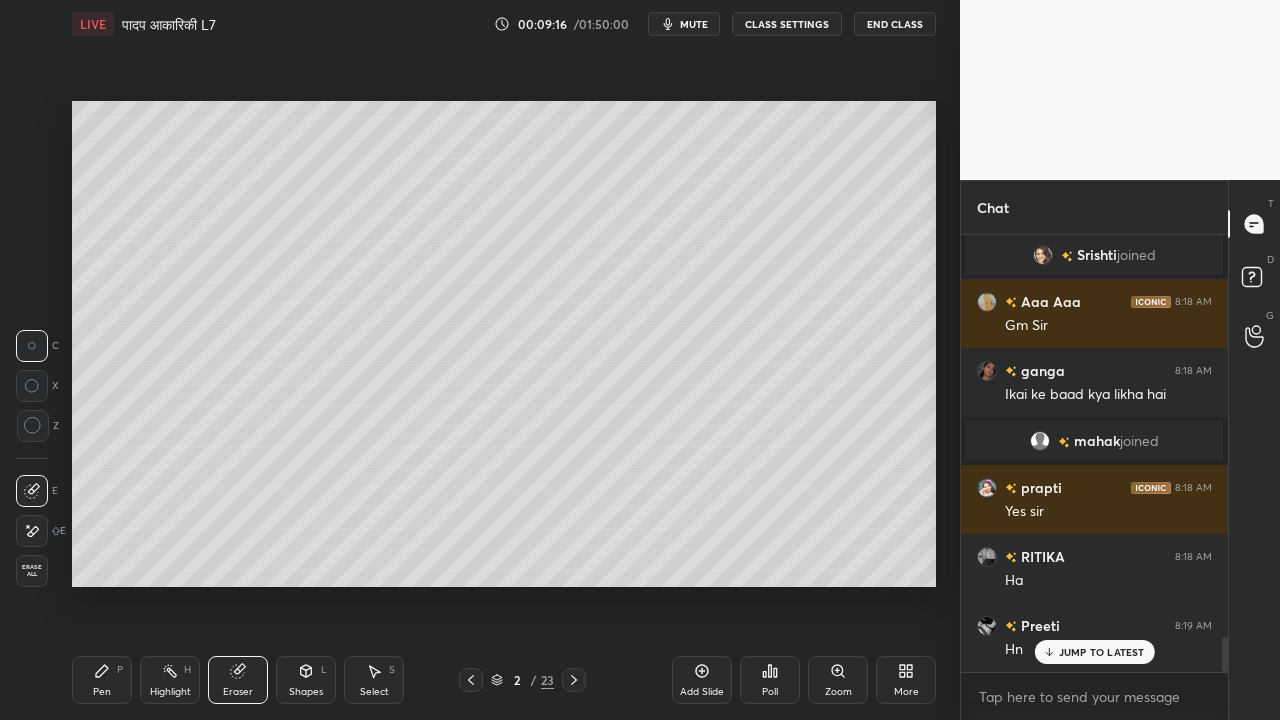 scroll, scrollTop: 4996, scrollLeft: 0, axis: vertical 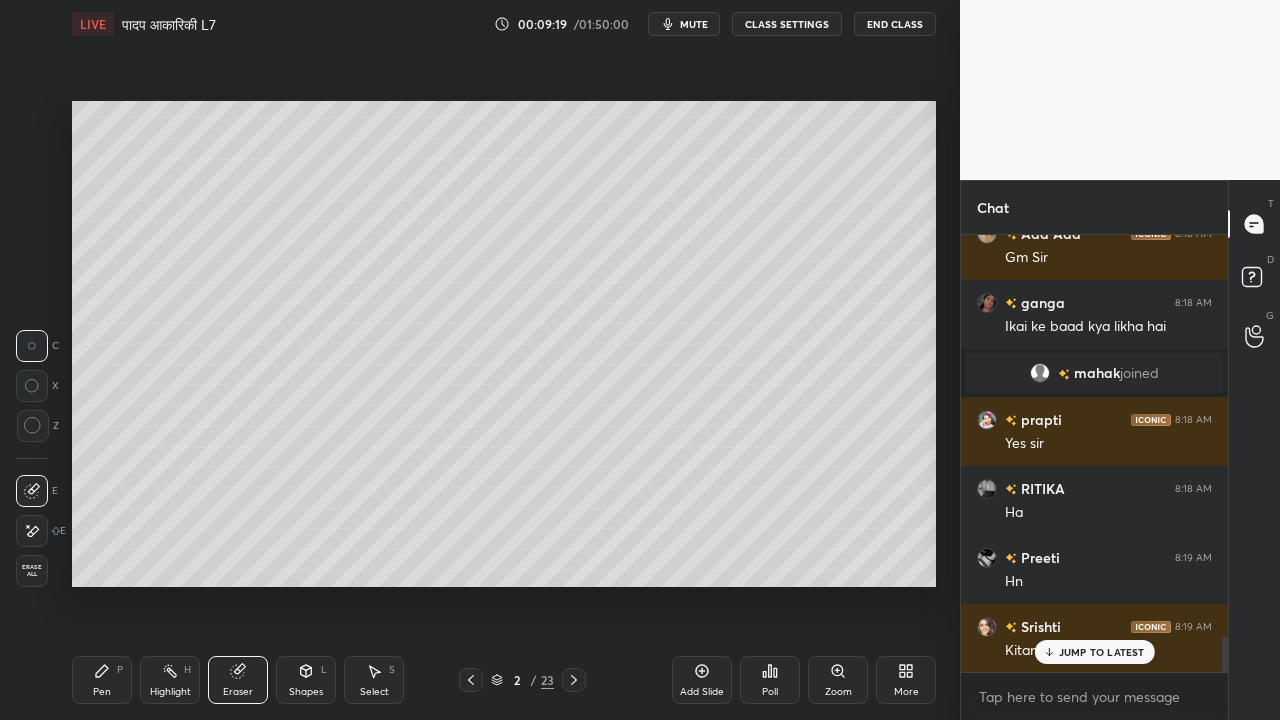 click on "Pen P" at bounding box center [102, 680] 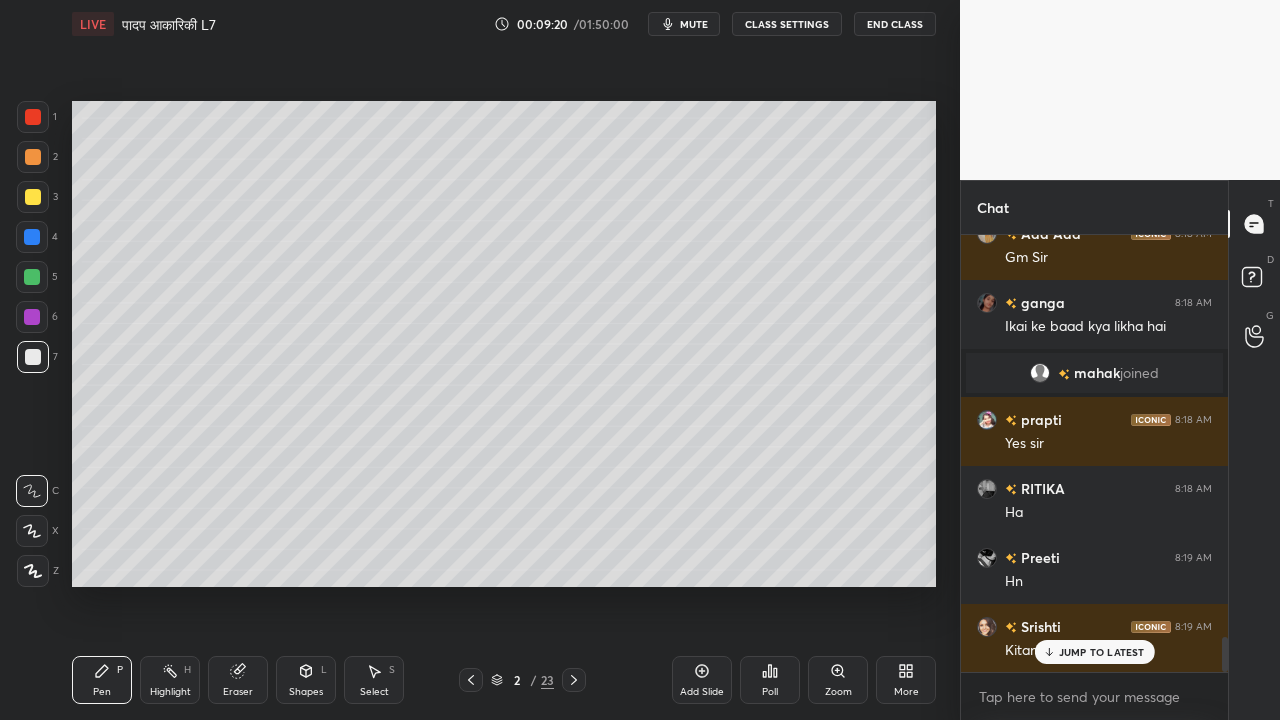 click at bounding box center [33, 357] 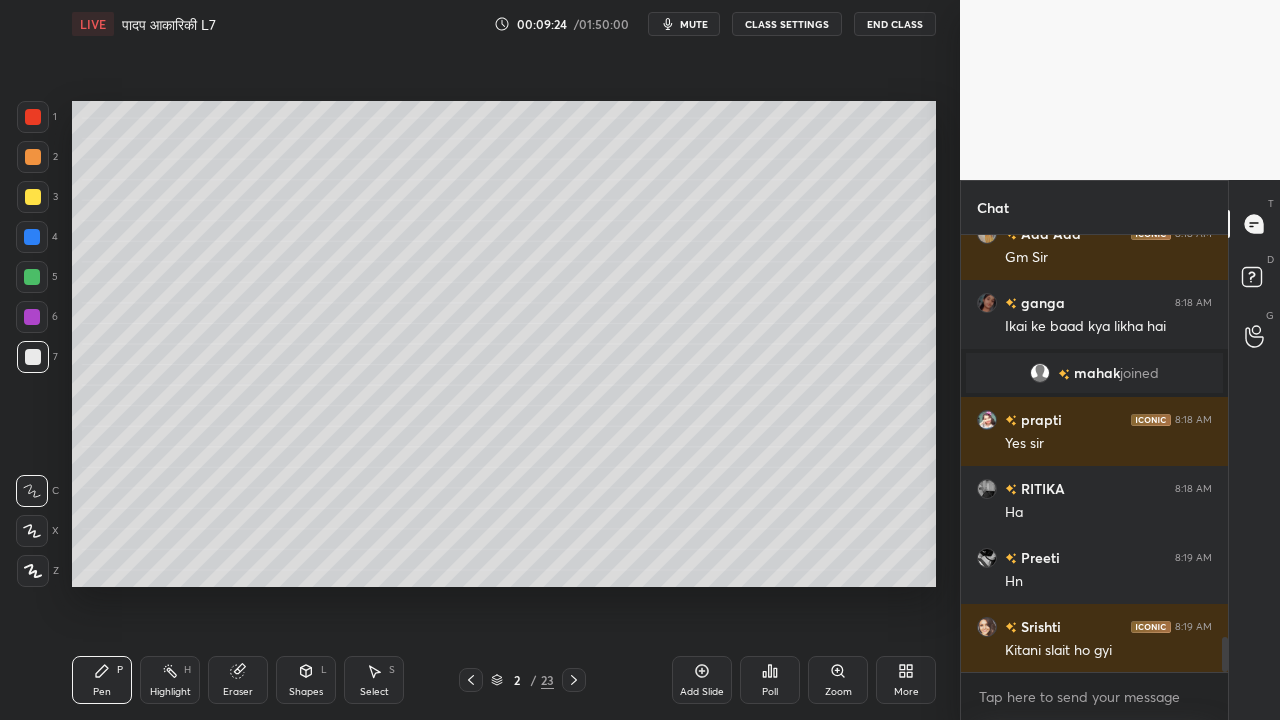 scroll, scrollTop: 5066, scrollLeft: 0, axis: vertical 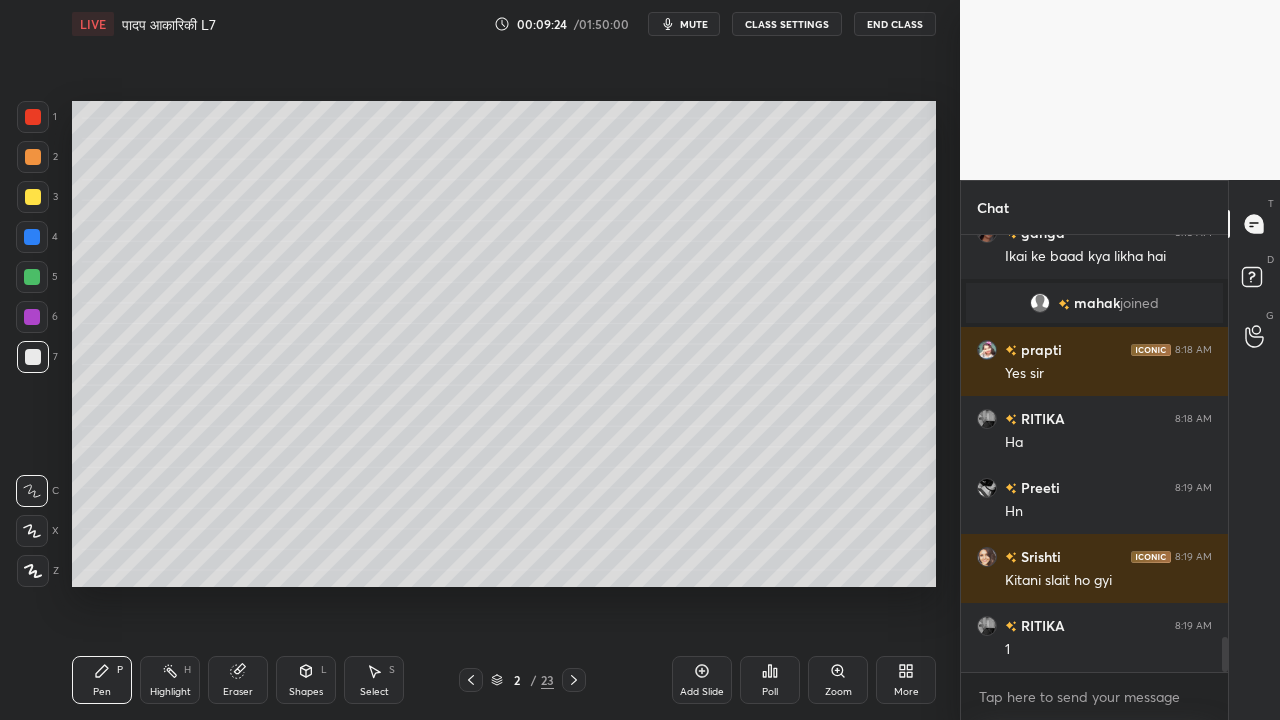 drag, startPoint x: 26, startPoint y: 564, endPoint x: 66, endPoint y: 544, distance: 44.72136 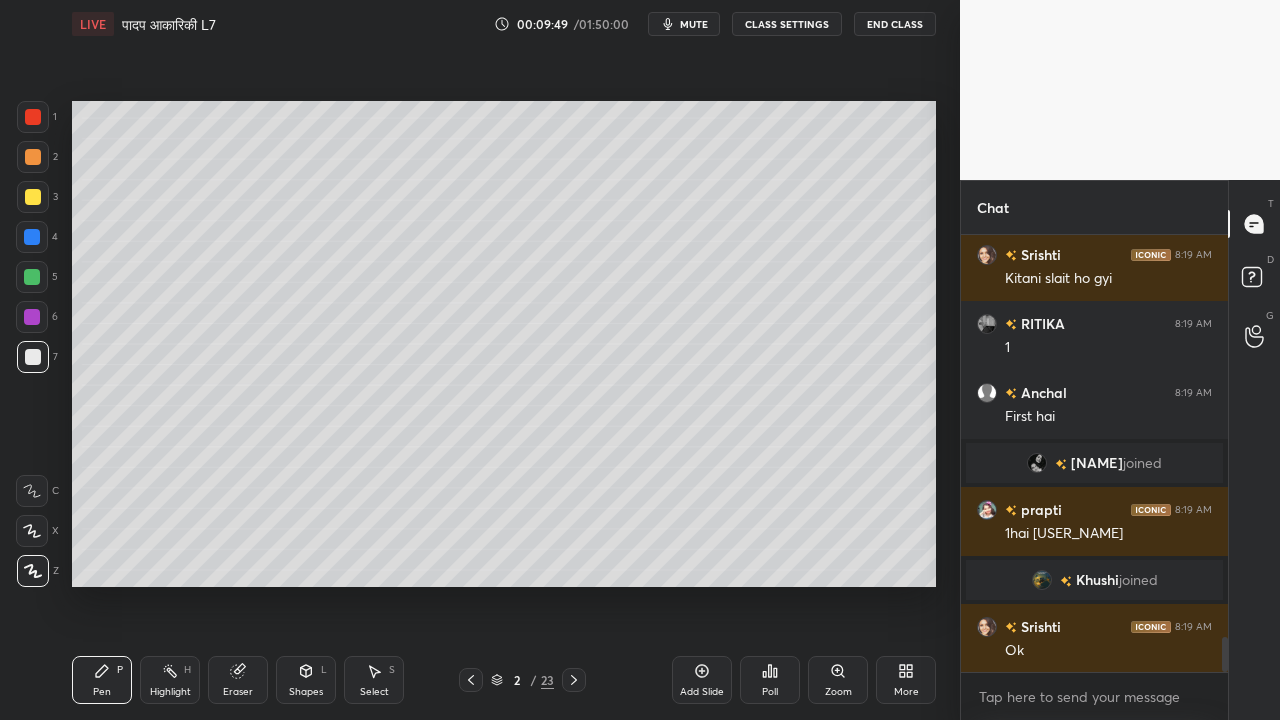 scroll, scrollTop: 5126, scrollLeft: 0, axis: vertical 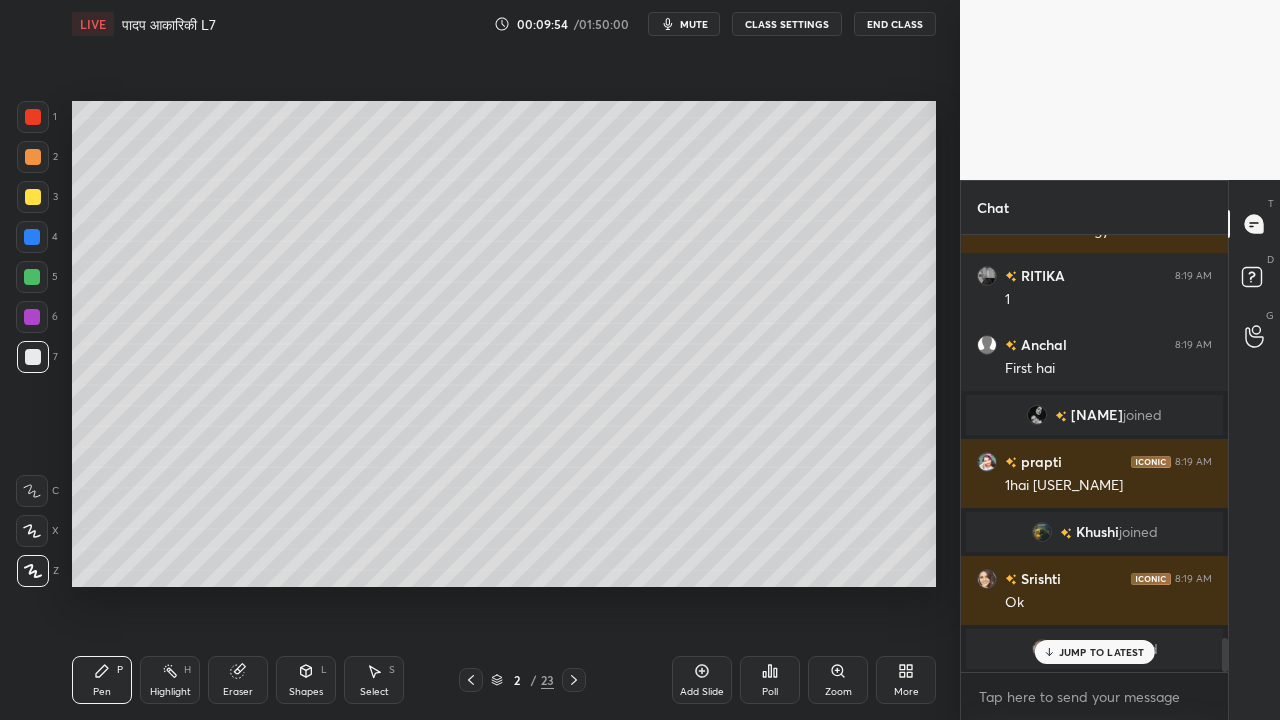 click 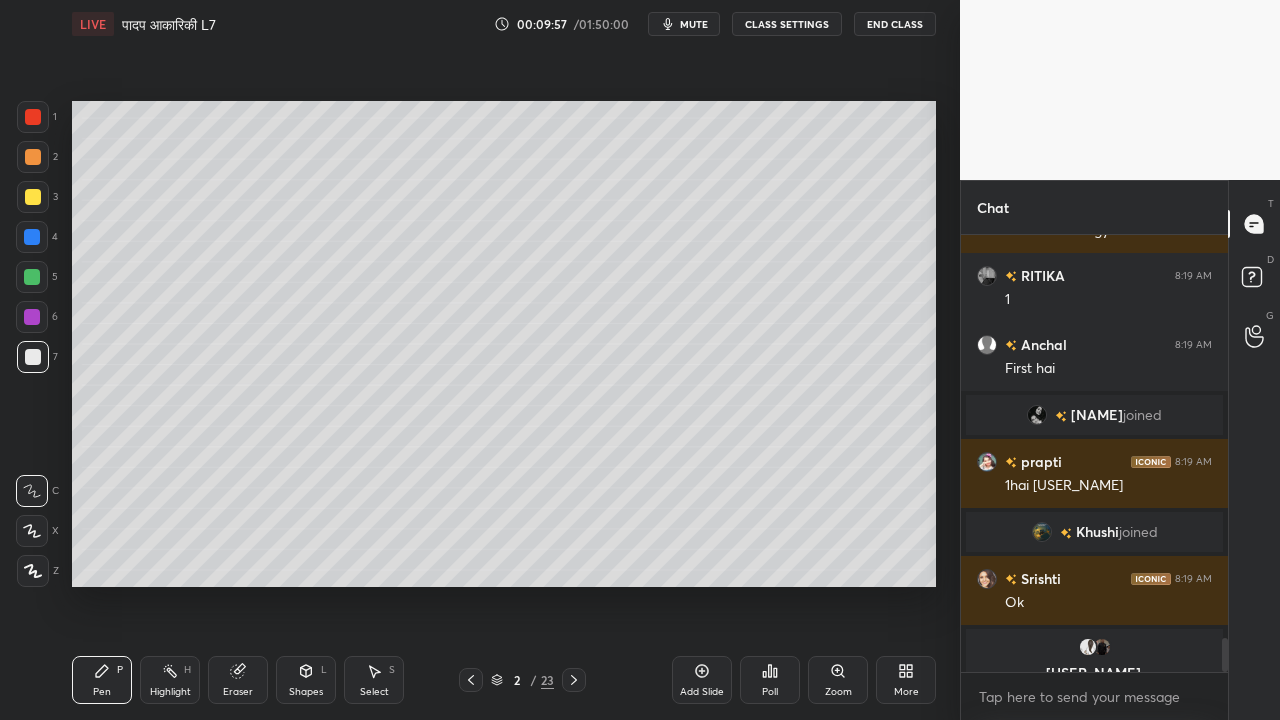 scroll, scrollTop: 5196, scrollLeft: 0, axis: vertical 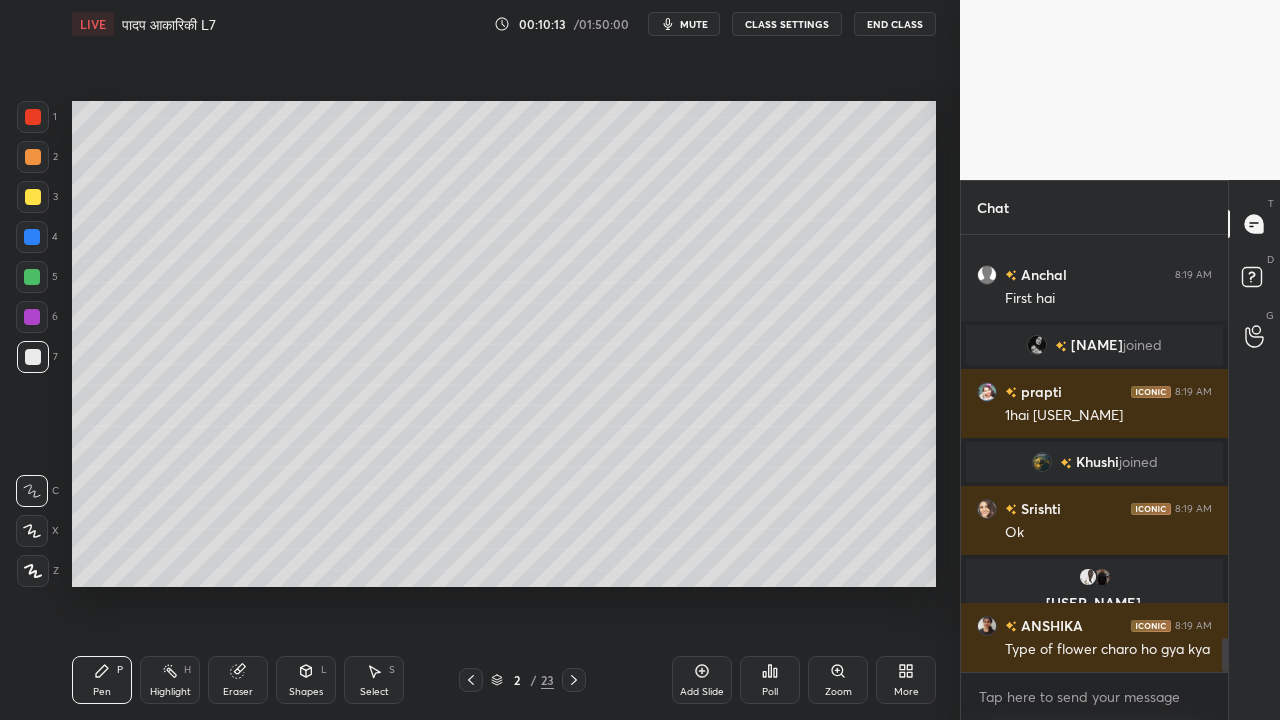click on "Select S" at bounding box center [374, 680] 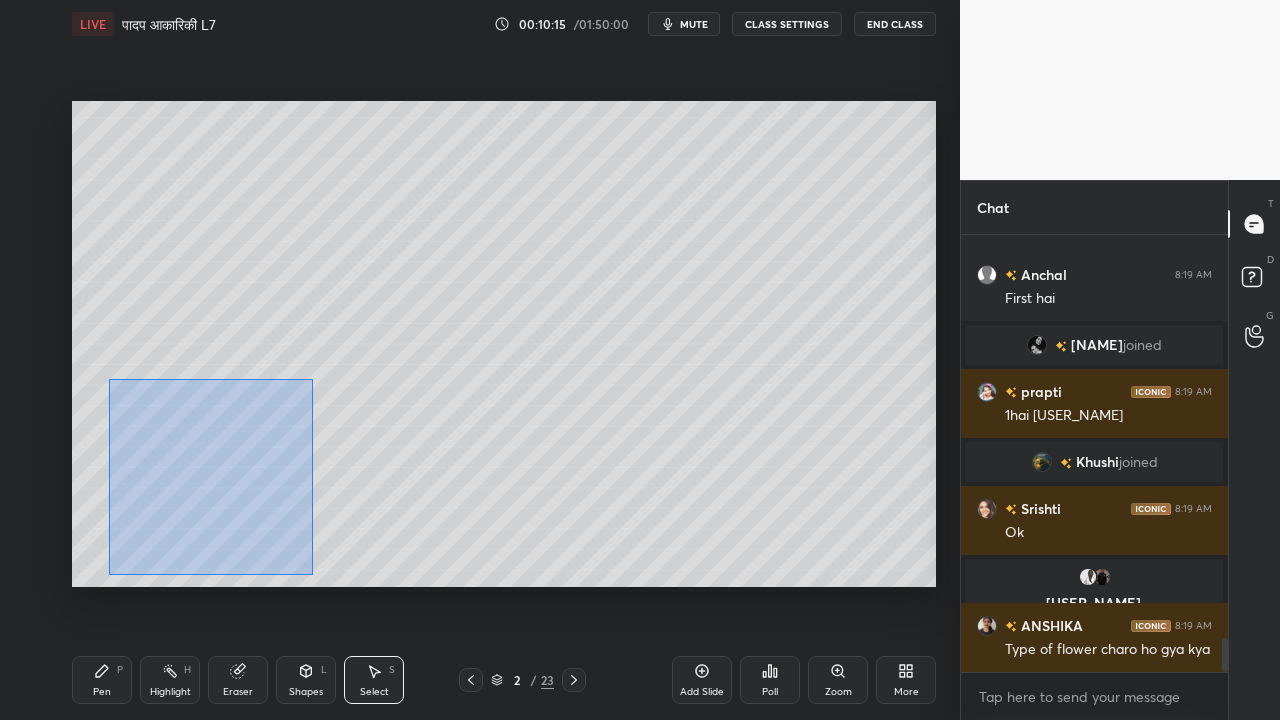 drag, startPoint x: 109, startPoint y: 378, endPoint x: 290, endPoint y: 565, distance: 260.24988 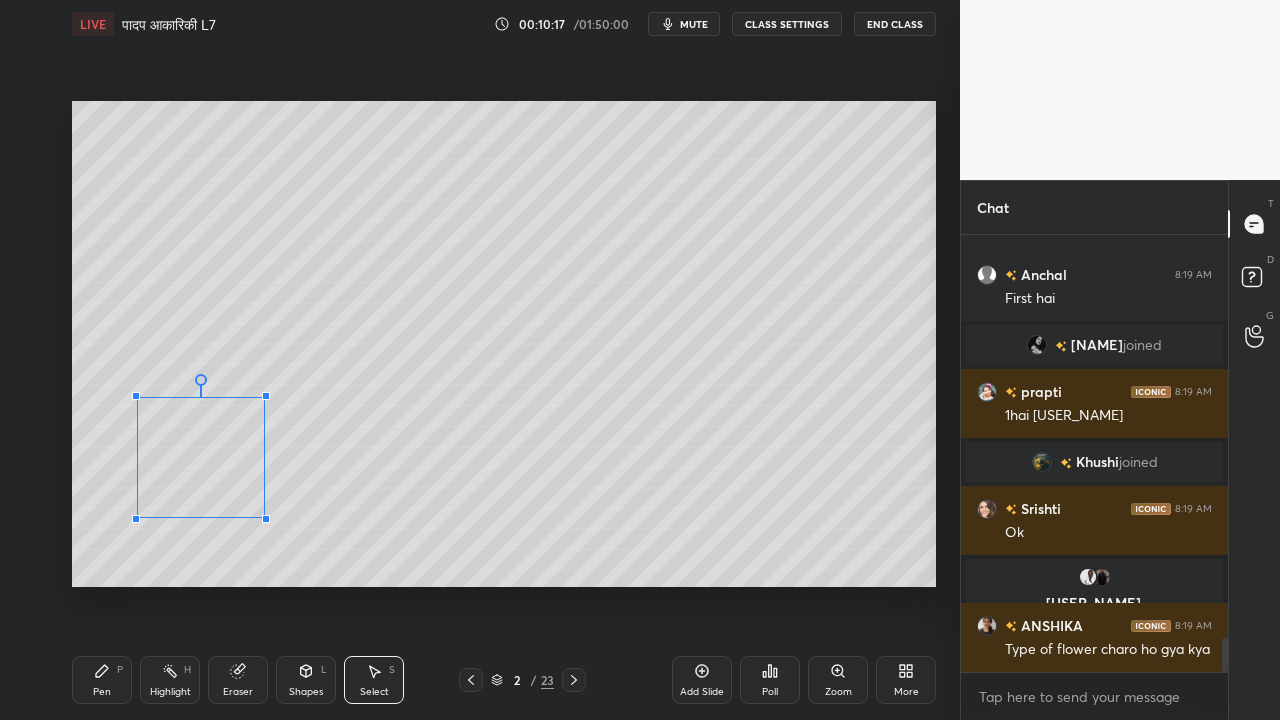 drag, startPoint x: 296, startPoint y: 547, endPoint x: 264, endPoint y: 518, distance: 43.185646 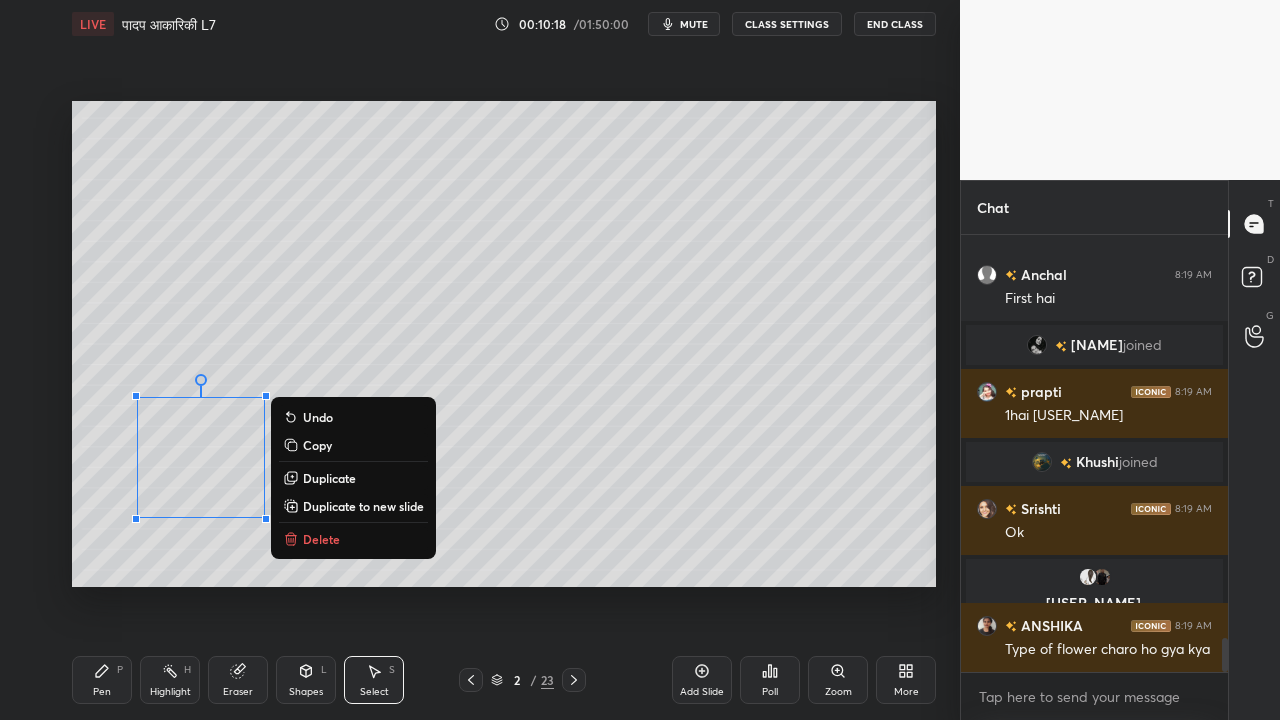 click on "0 ° Undo Copy Duplicate Duplicate to new slide Delete" at bounding box center (504, 344) 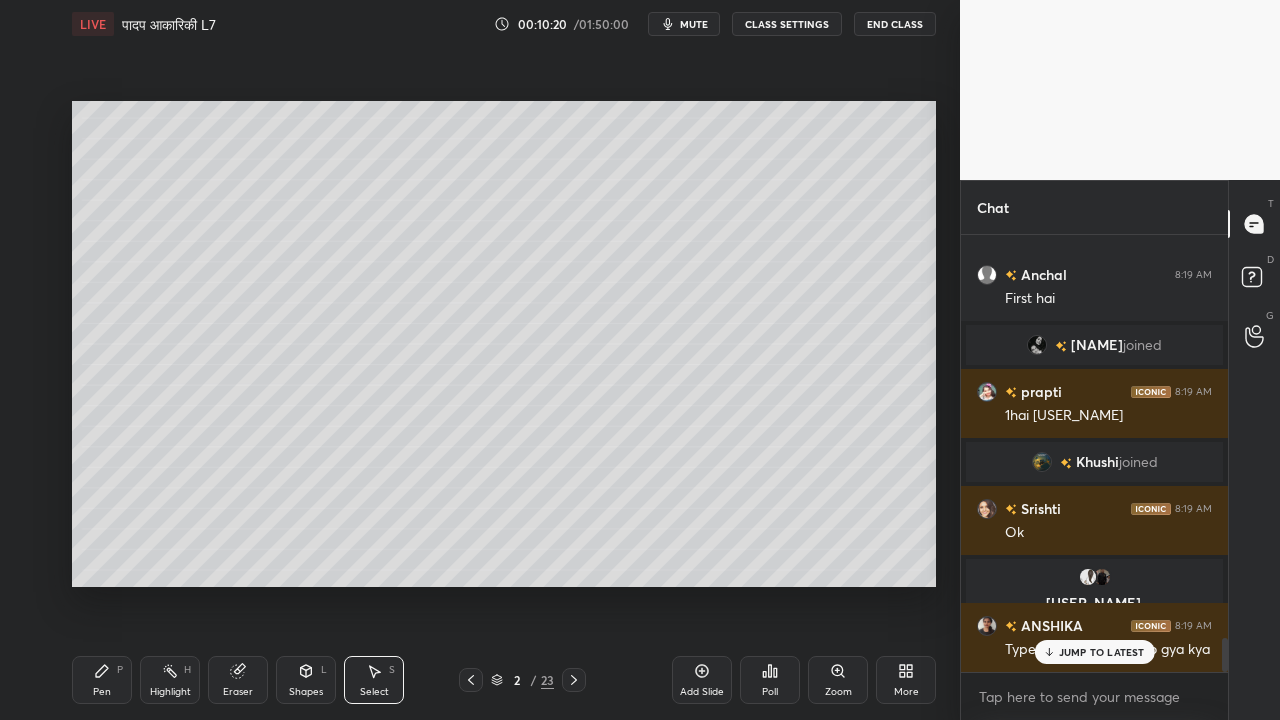 scroll, scrollTop: 5264, scrollLeft: 0, axis: vertical 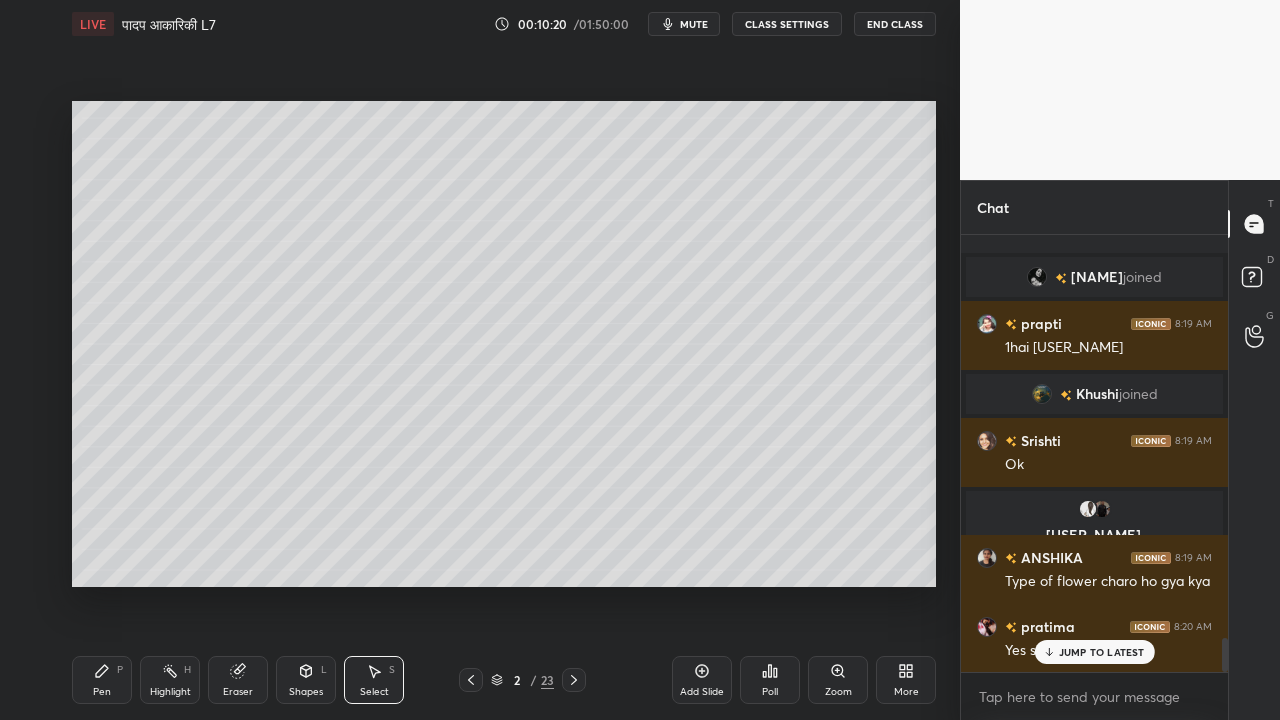click on "Pen P" at bounding box center (102, 680) 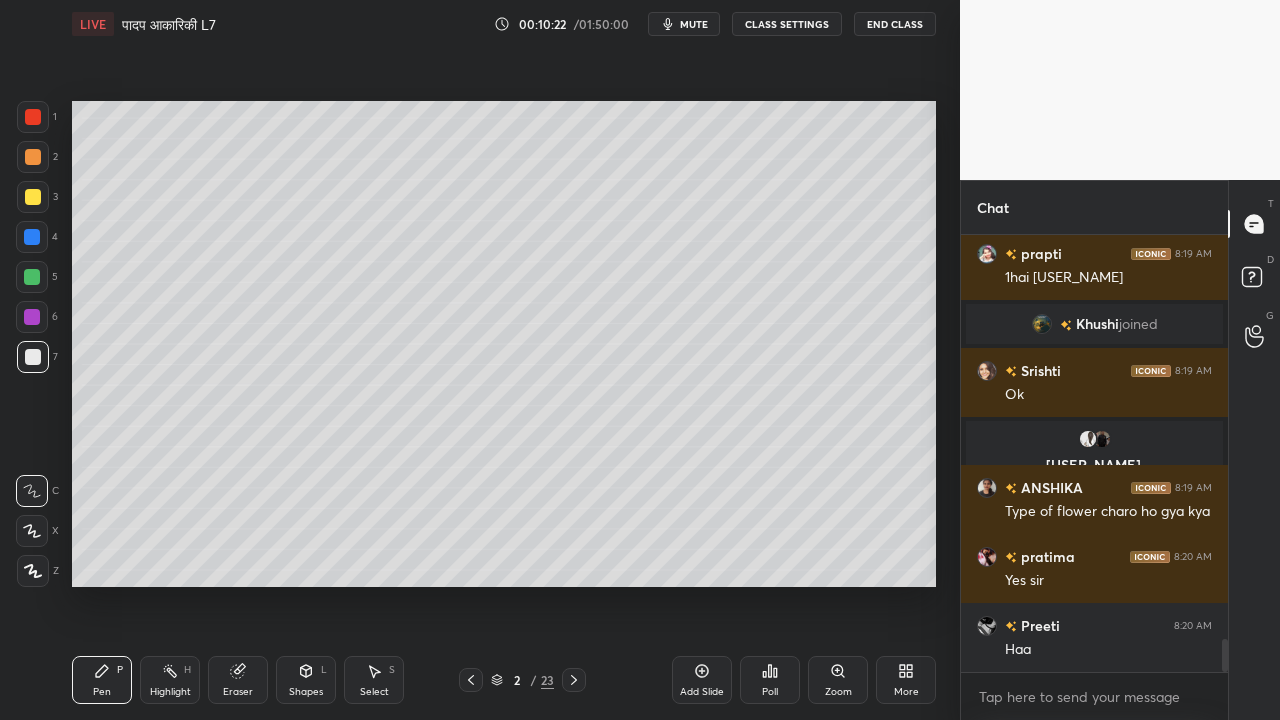 scroll, scrollTop: 5402, scrollLeft: 0, axis: vertical 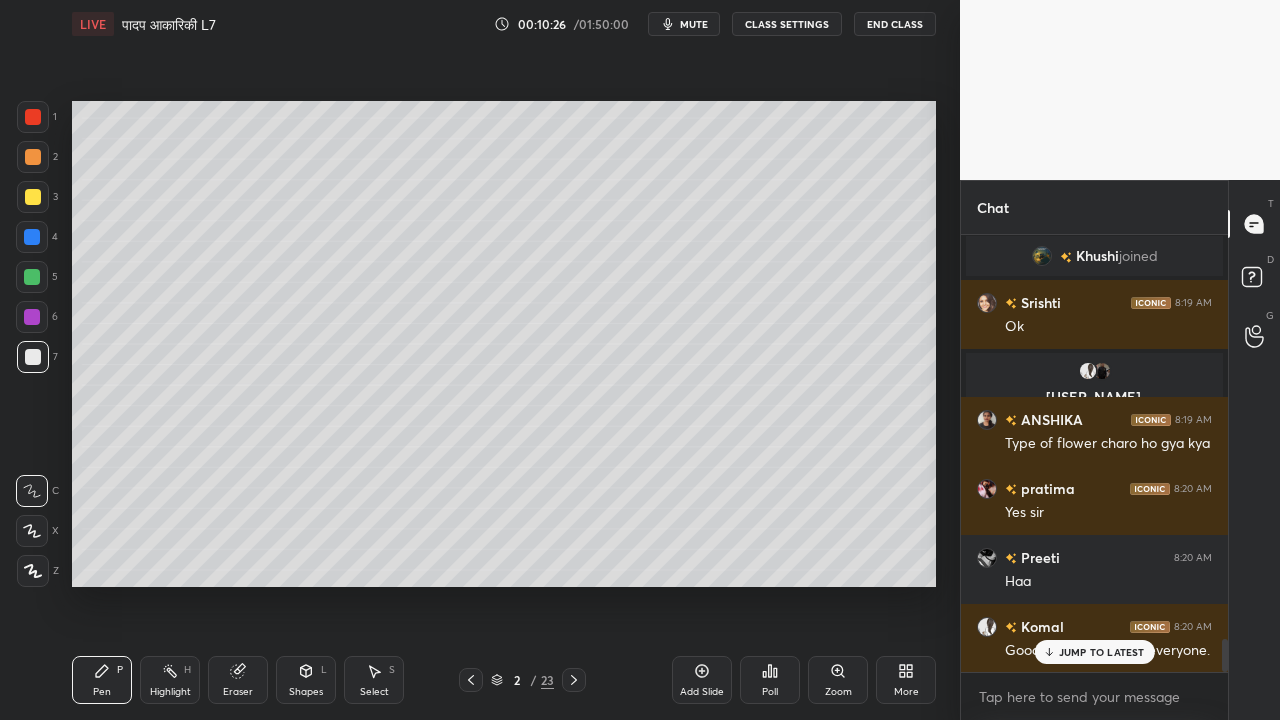 click 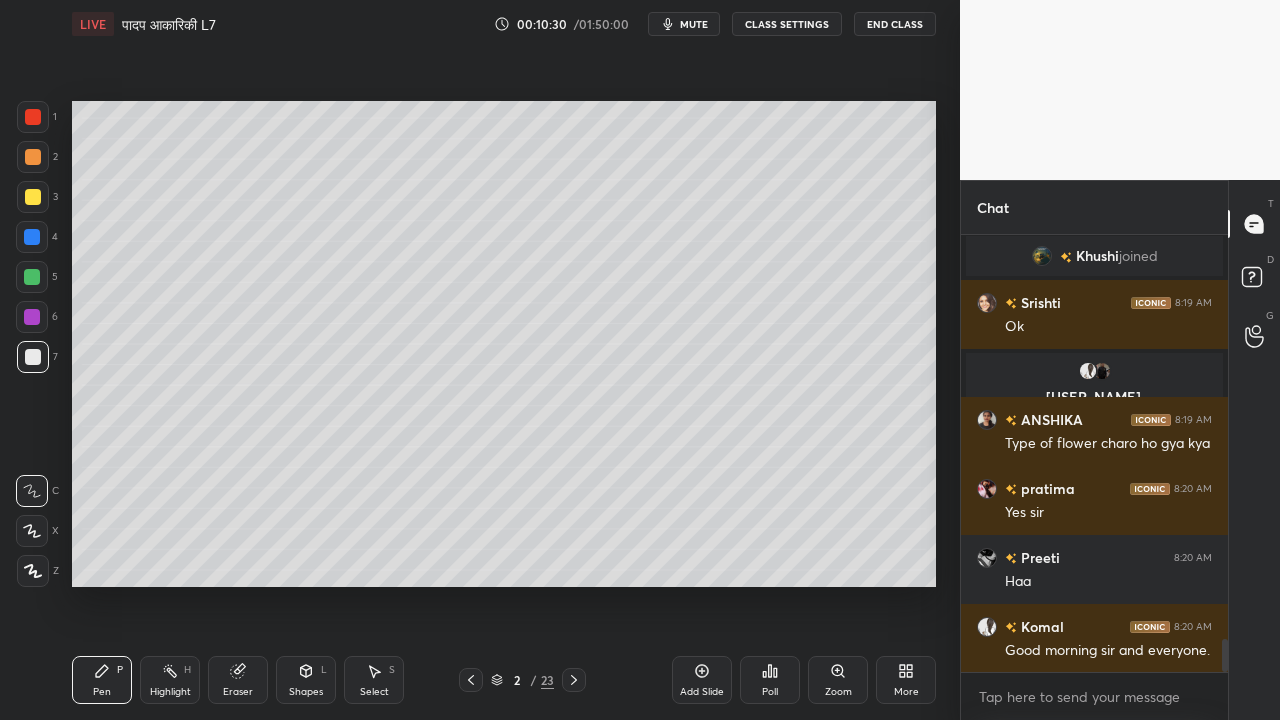 drag, startPoint x: 372, startPoint y: 682, endPoint x: 334, endPoint y: 663, distance: 42.48529 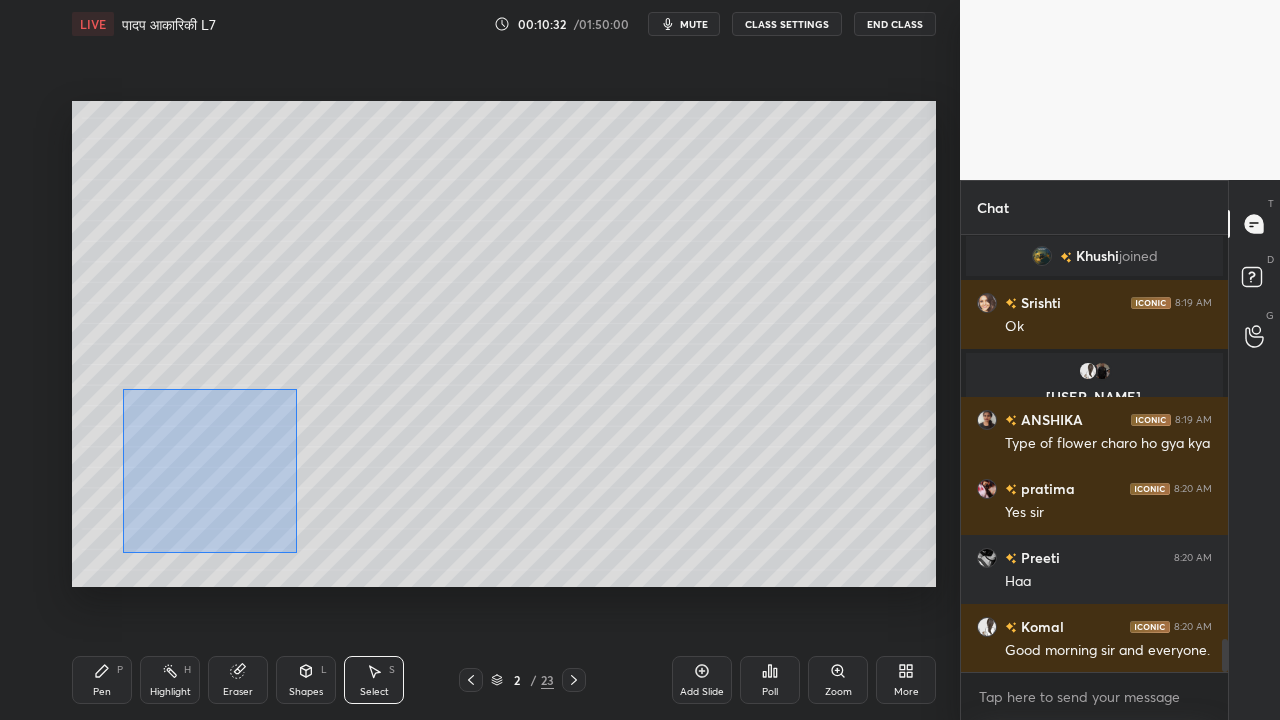 drag, startPoint x: 120, startPoint y: 468, endPoint x: 296, endPoint y: 552, distance: 195.01794 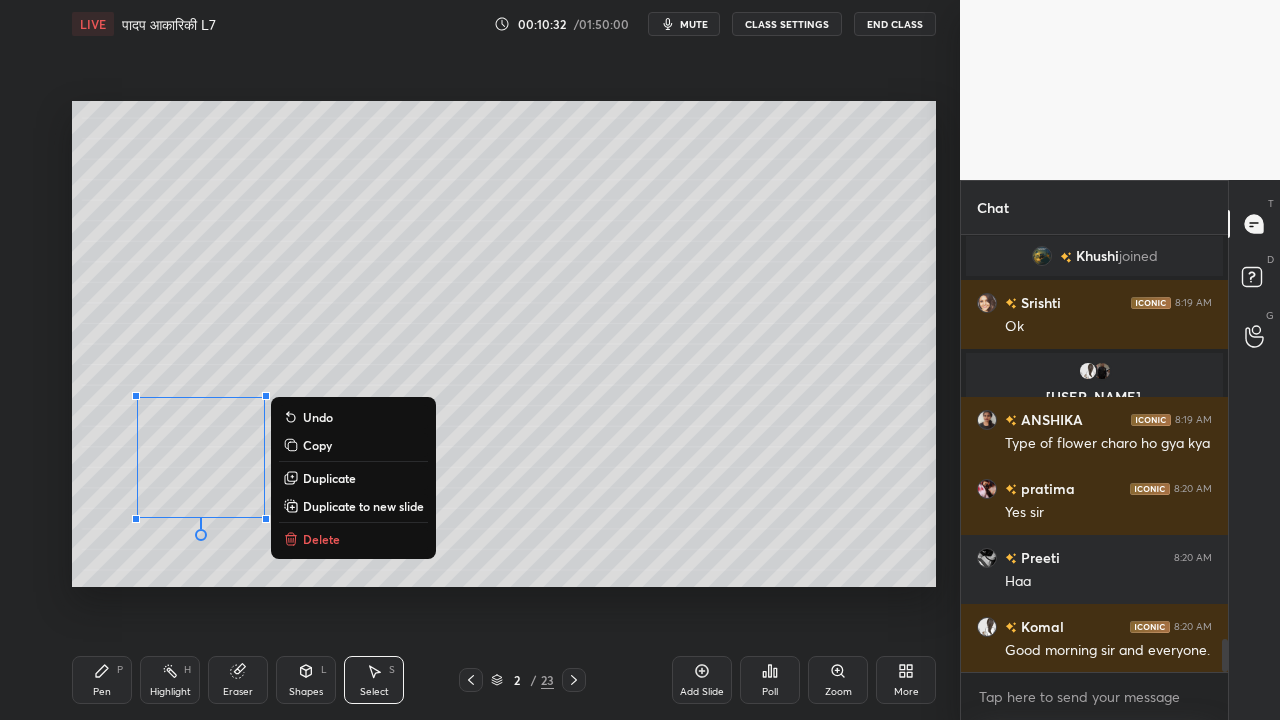 scroll, scrollTop: 5474, scrollLeft: 0, axis: vertical 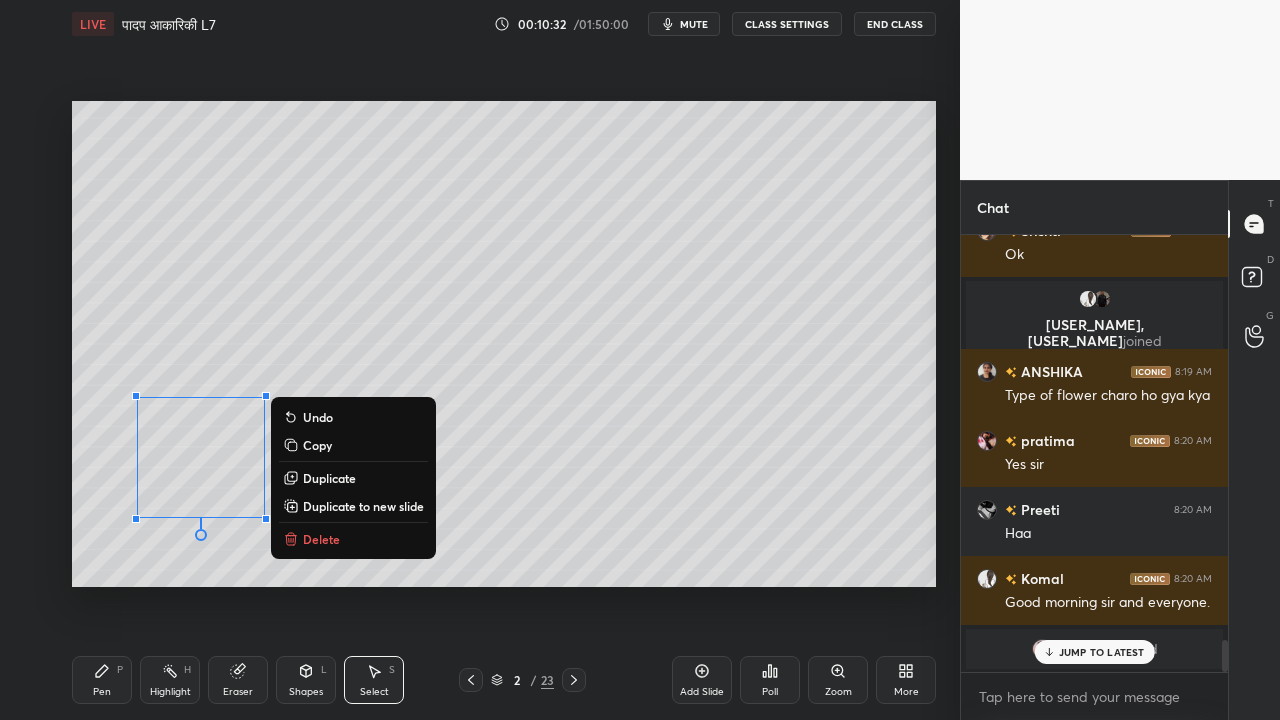 click on "Copy" at bounding box center [317, 445] 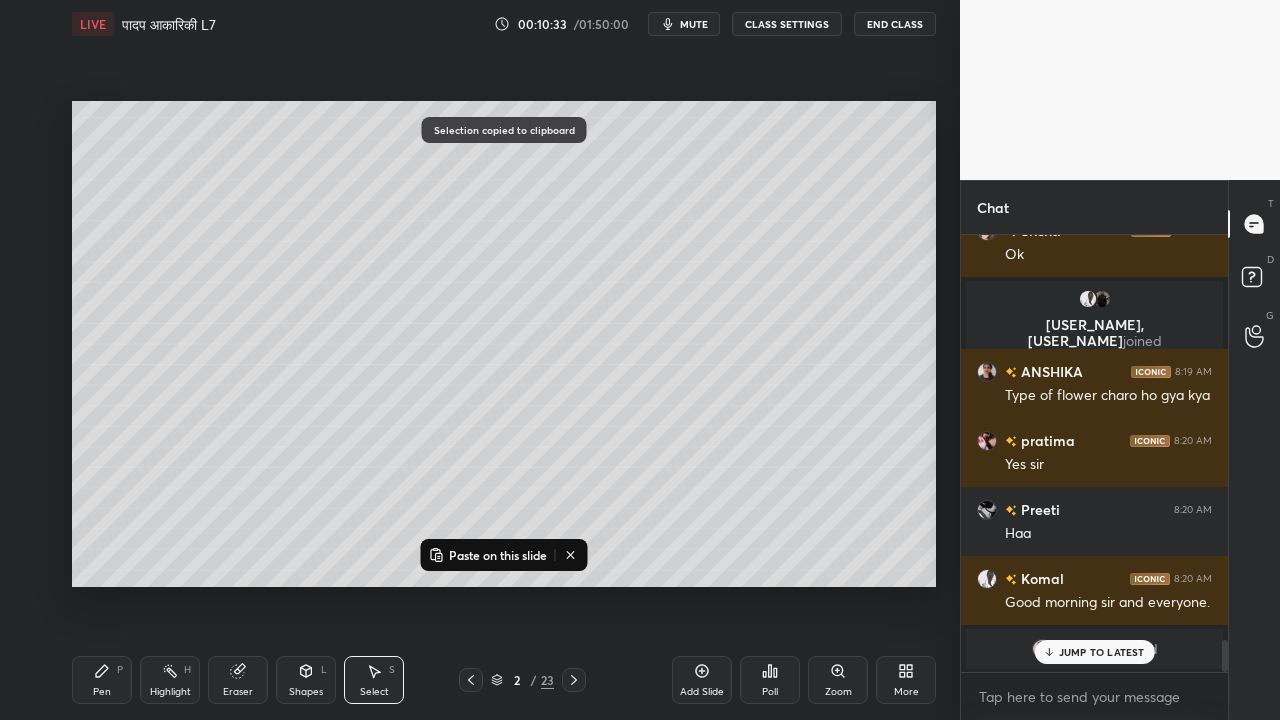 drag, startPoint x: 478, startPoint y: 559, endPoint x: 438, endPoint y: 548, distance: 41.484936 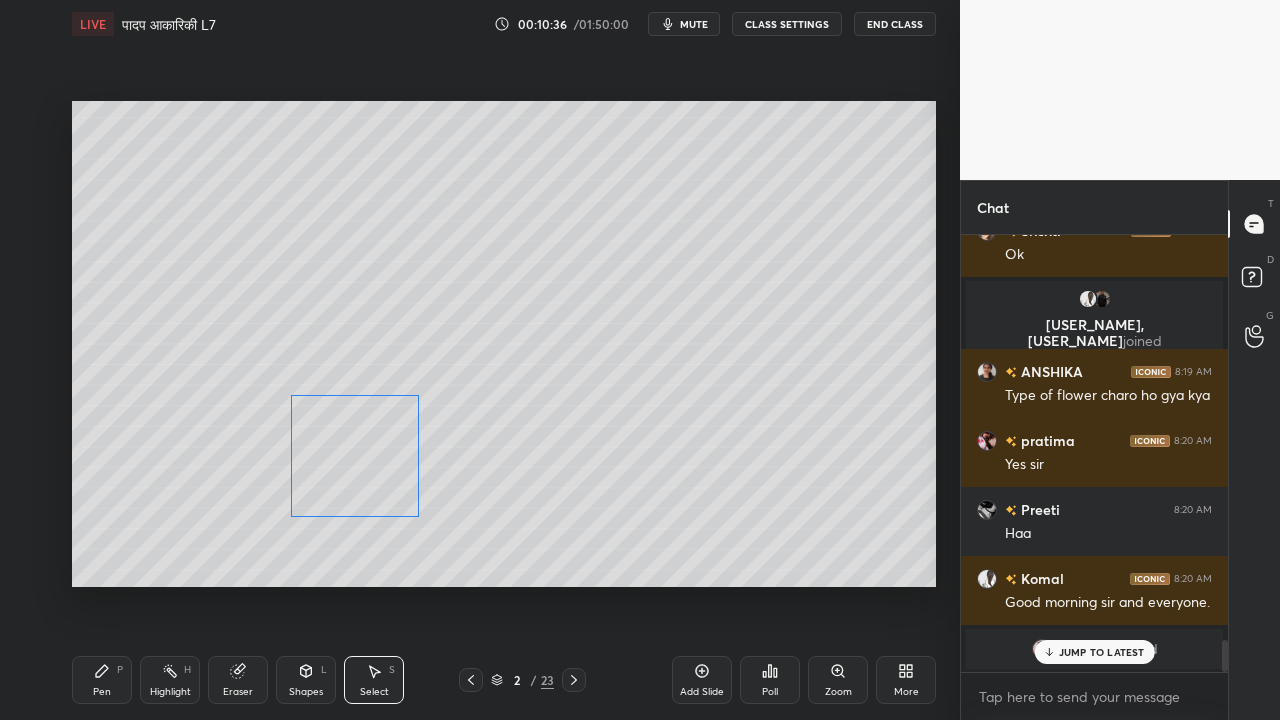 drag, startPoint x: 304, startPoint y: 497, endPoint x: 417, endPoint y: 476, distance: 114.93476 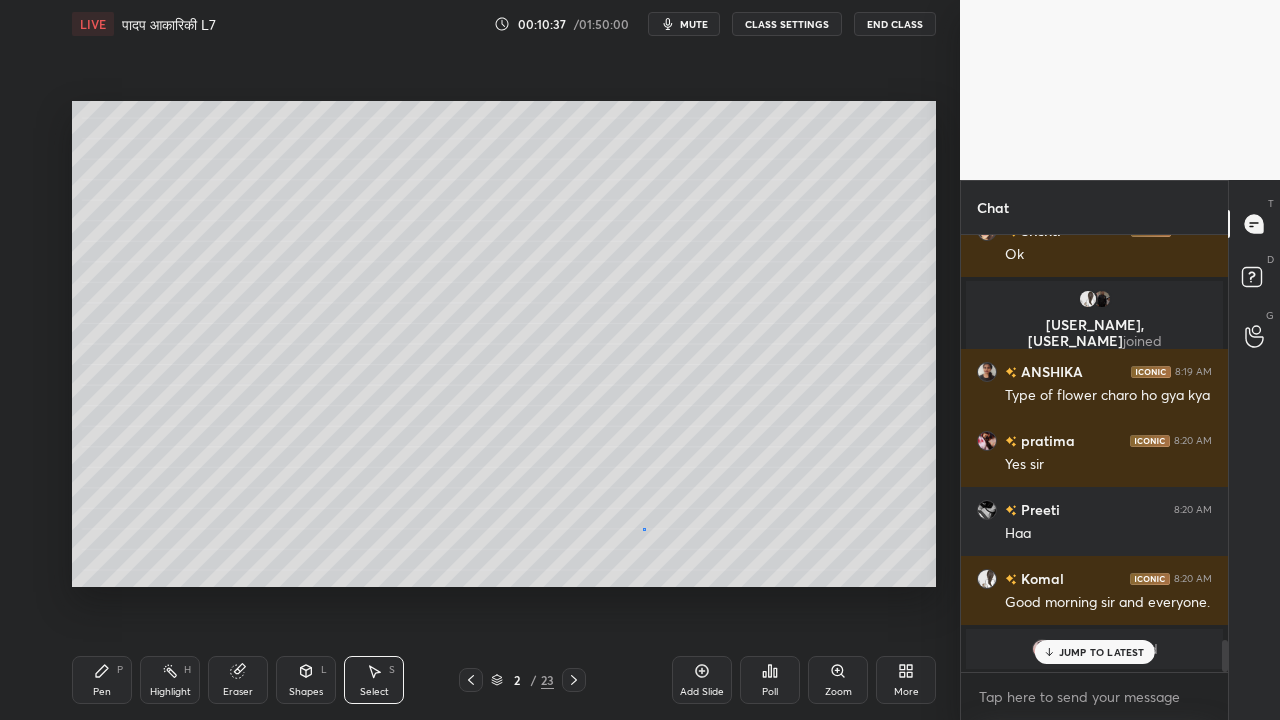 click on "0 ° Undo Copy Paste here Duplicate Duplicate to new slide Delete" at bounding box center [504, 344] 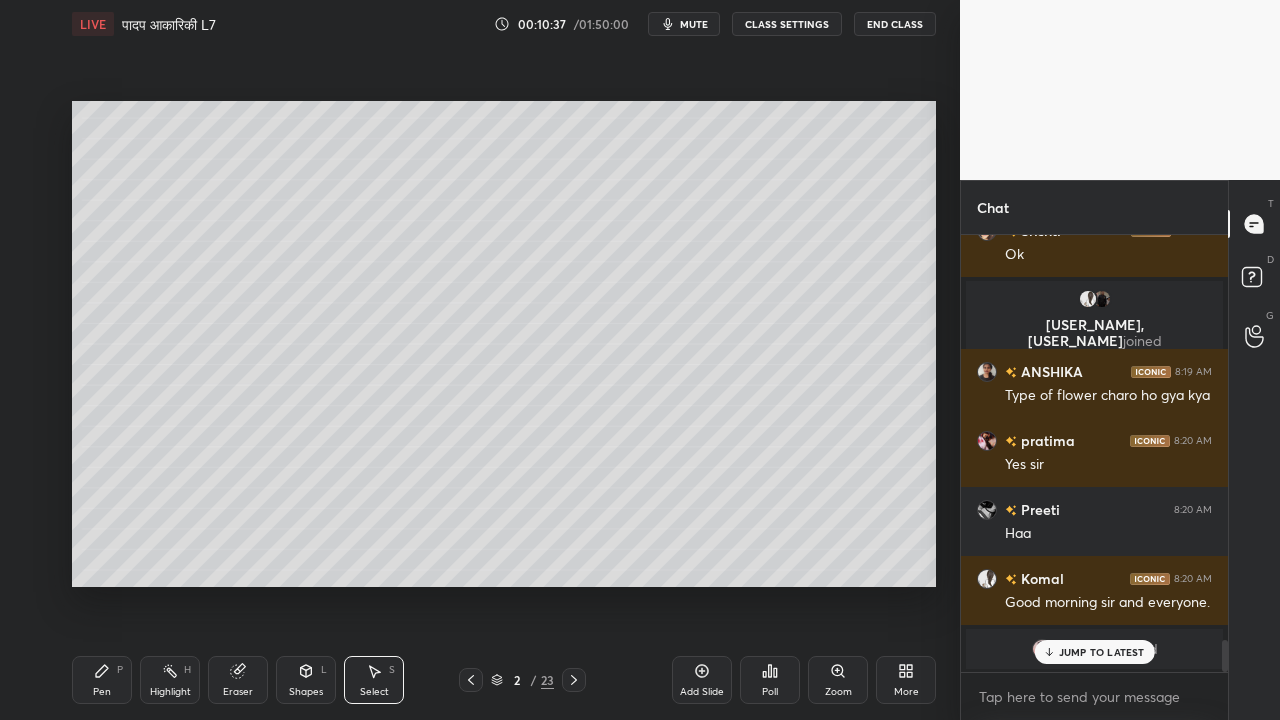 scroll, scrollTop: 5474, scrollLeft: 0, axis: vertical 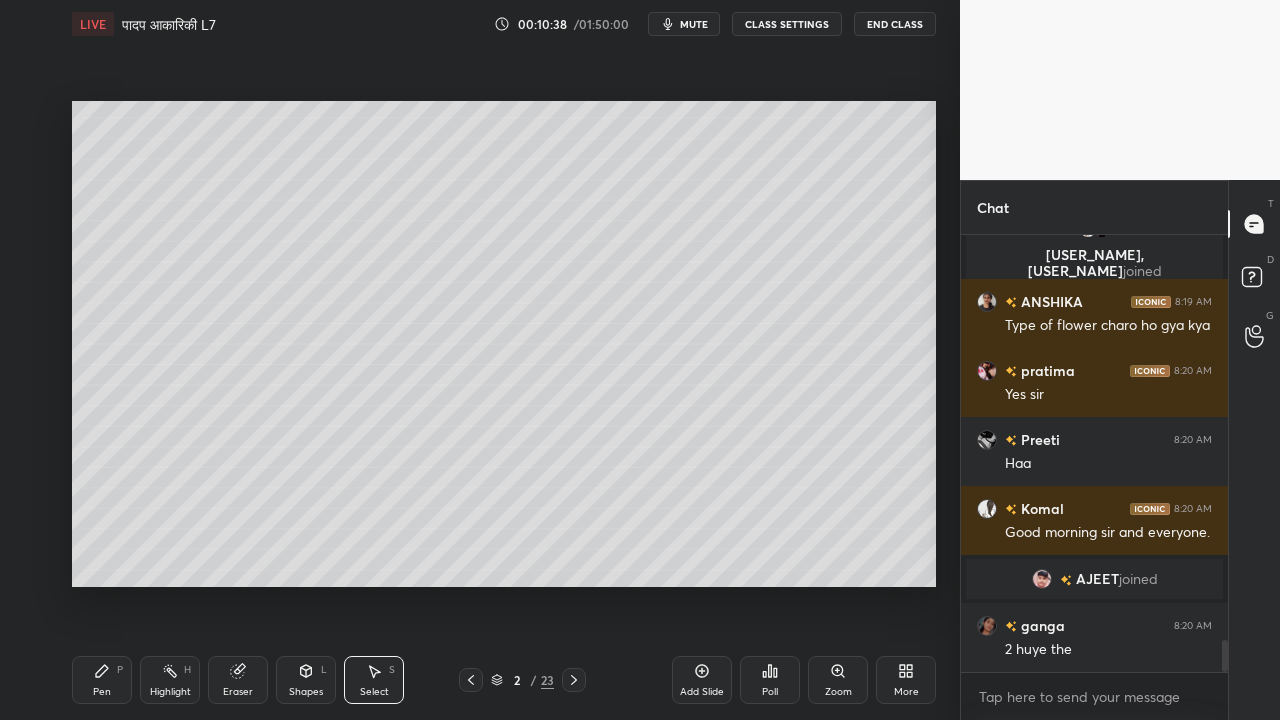 click 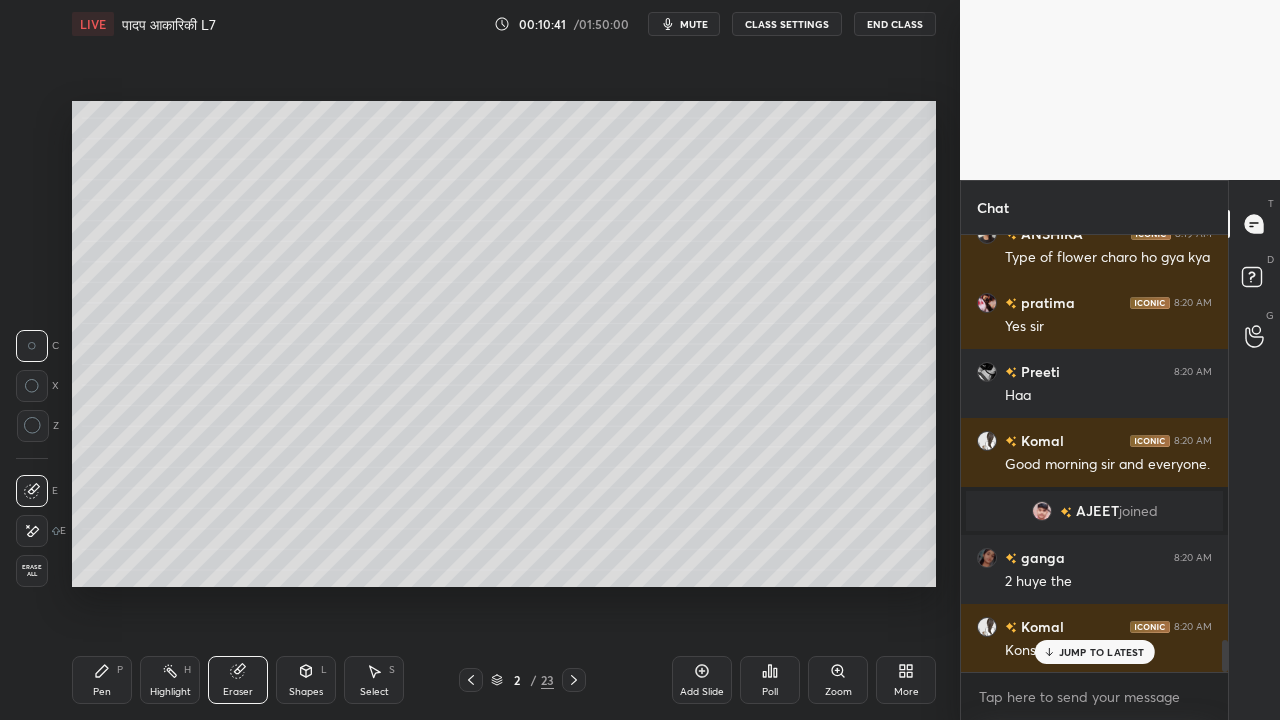 scroll, scrollTop: 5590, scrollLeft: 0, axis: vertical 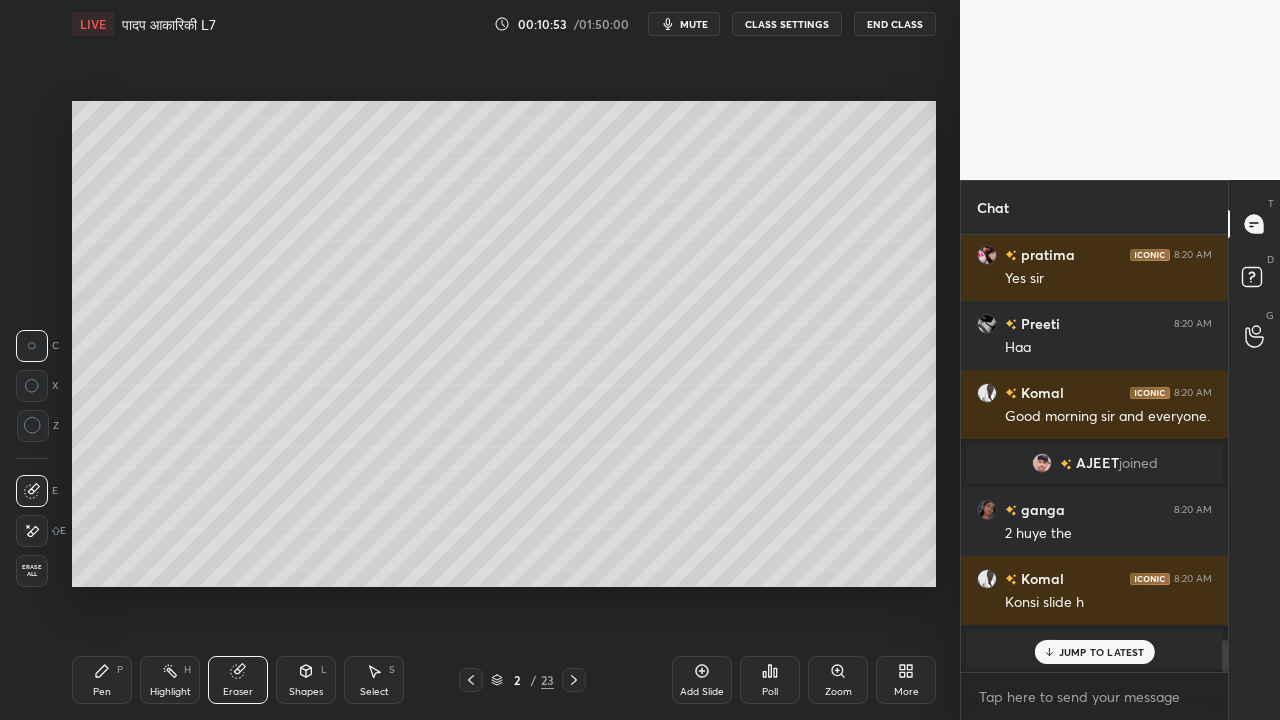 click 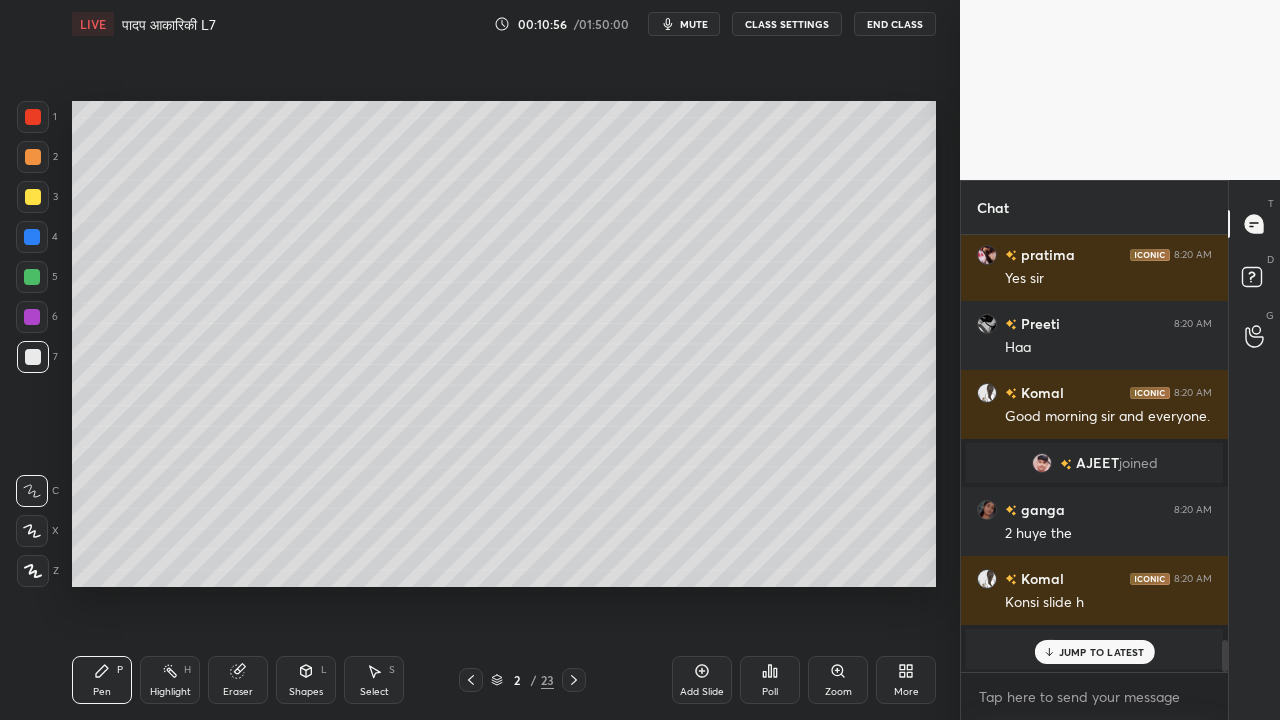 click at bounding box center [33, 357] 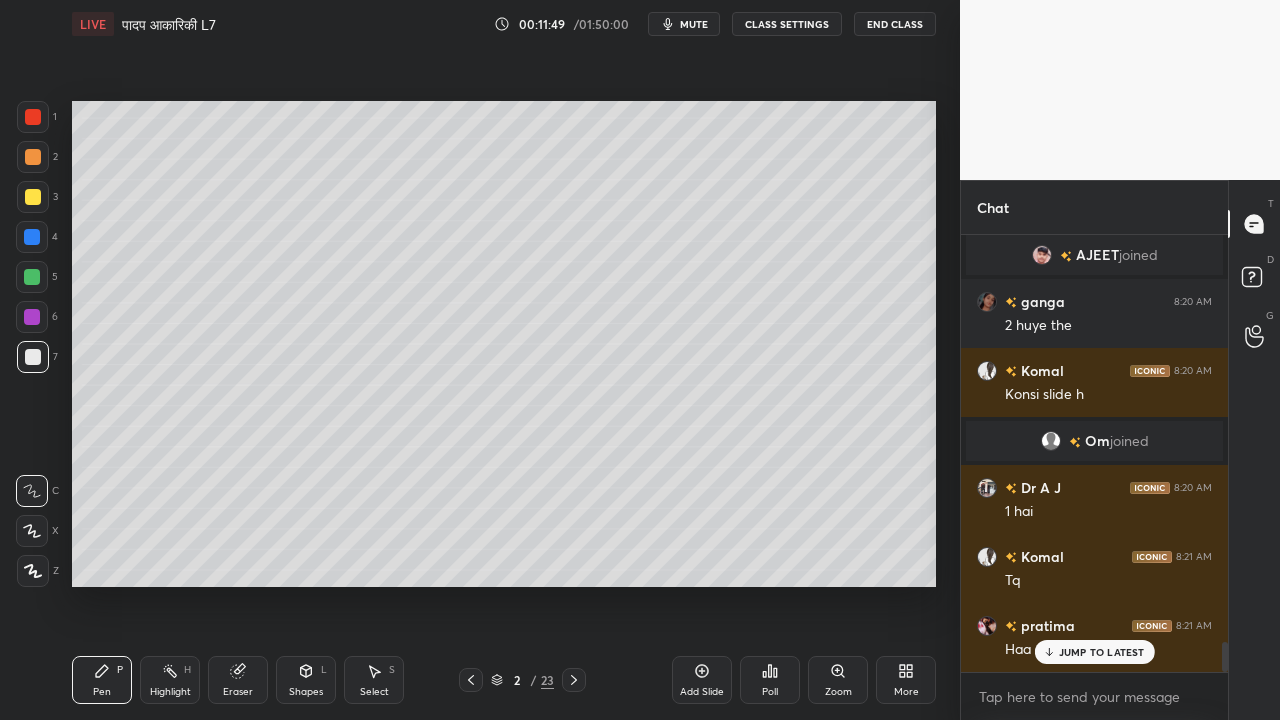 scroll, scrollTop: 5866, scrollLeft: 0, axis: vertical 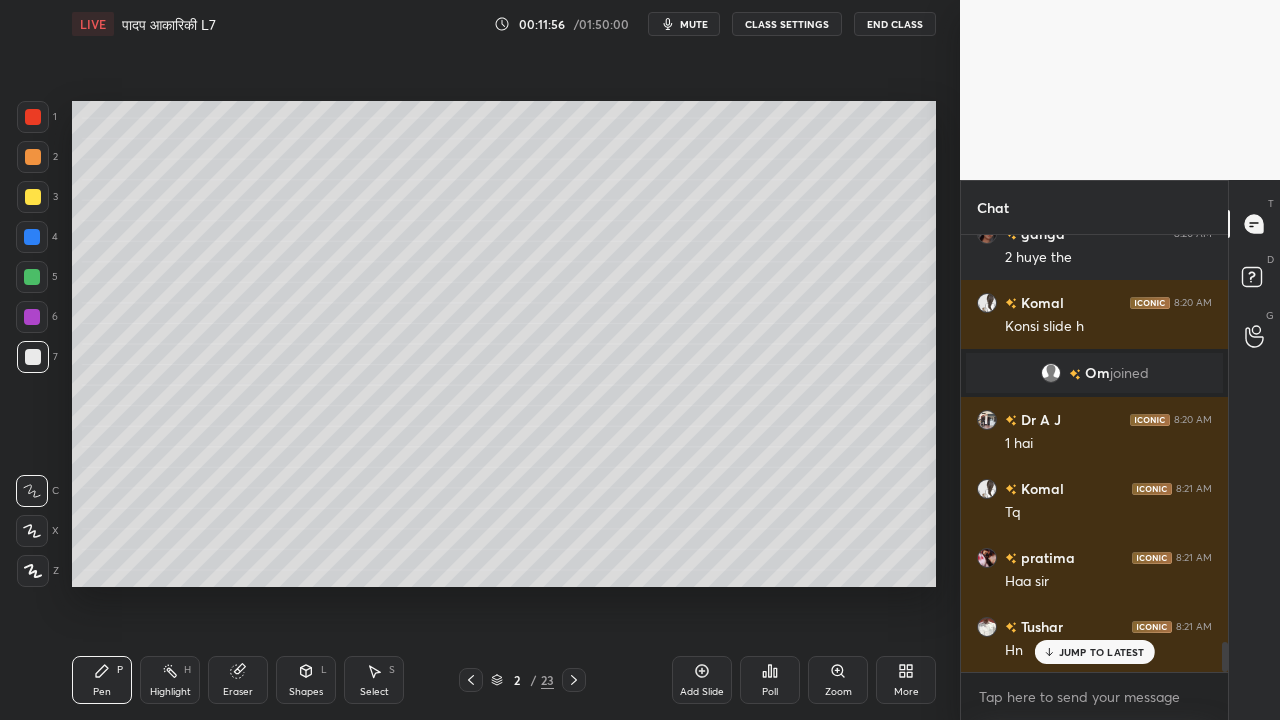 click 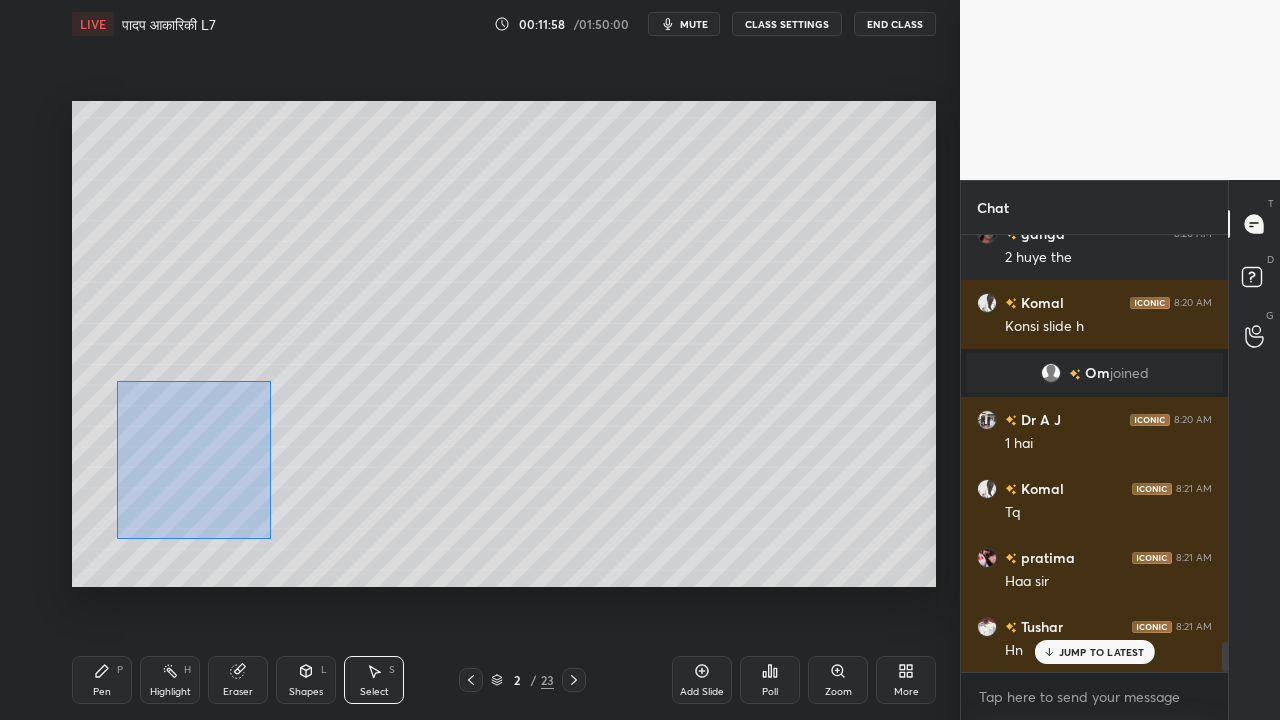 drag, startPoint x: 117, startPoint y: 381, endPoint x: 246, endPoint y: 542, distance: 206.3056 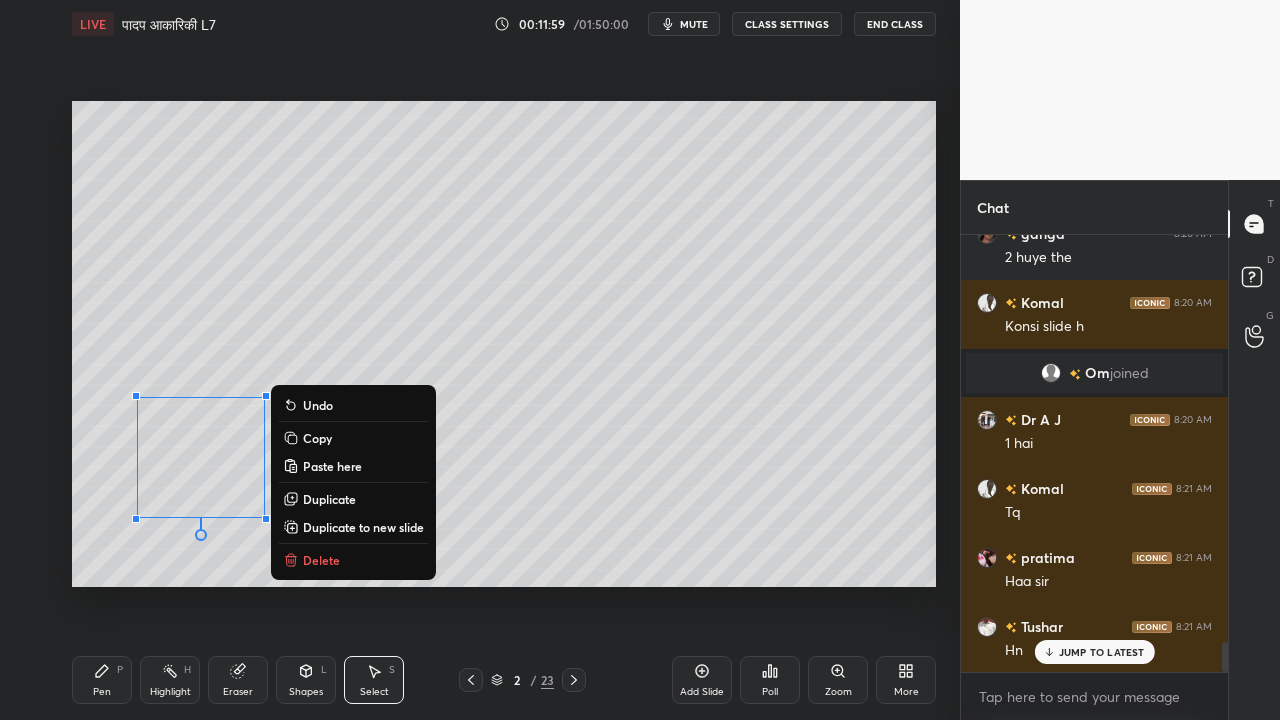 click on "Copy" at bounding box center [317, 438] 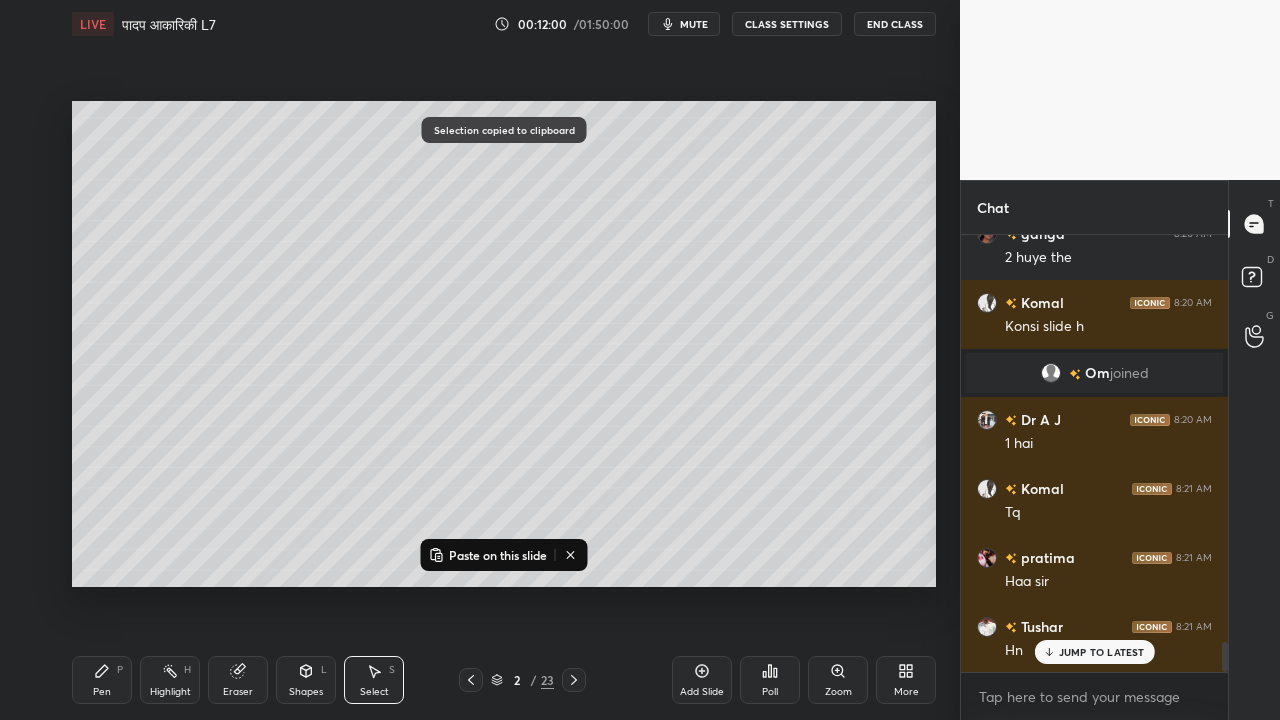 drag, startPoint x: 473, startPoint y: 552, endPoint x: 420, endPoint y: 522, distance: 60.90156 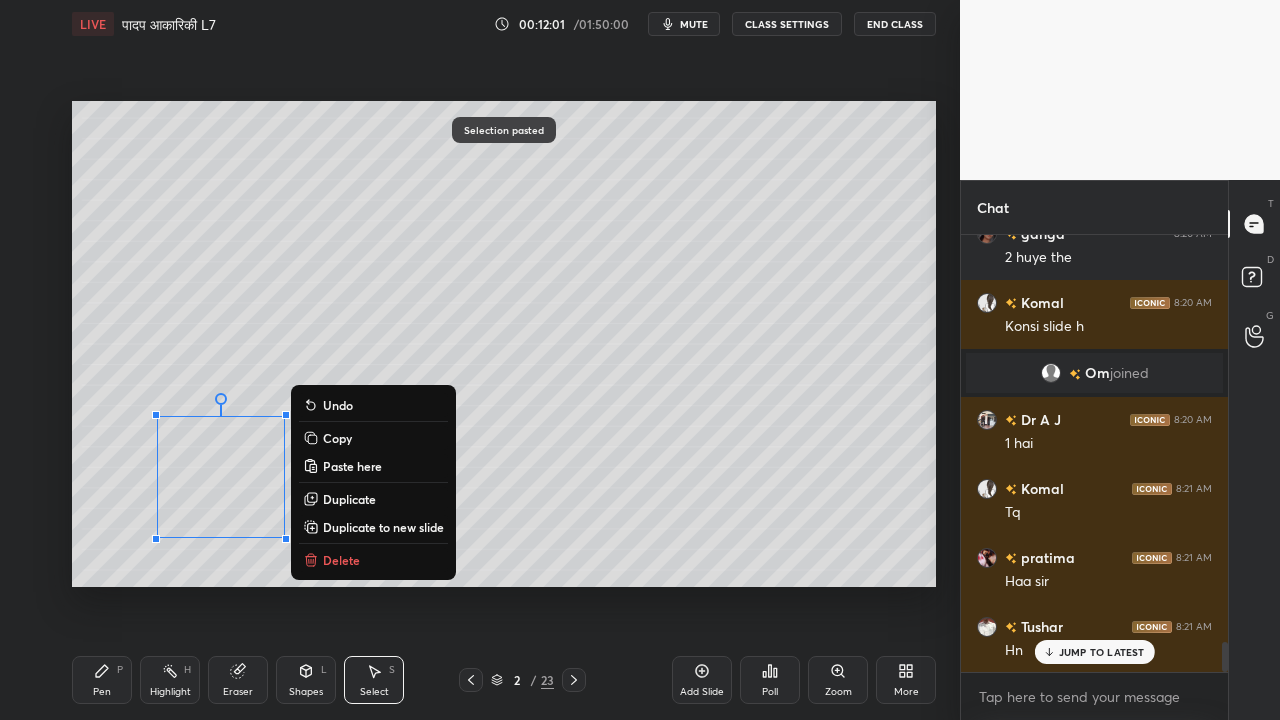drag, startPoint x: 301, startPoint y: 468, endPoint x: 485, endPoint y: 452, distance: 184.69434 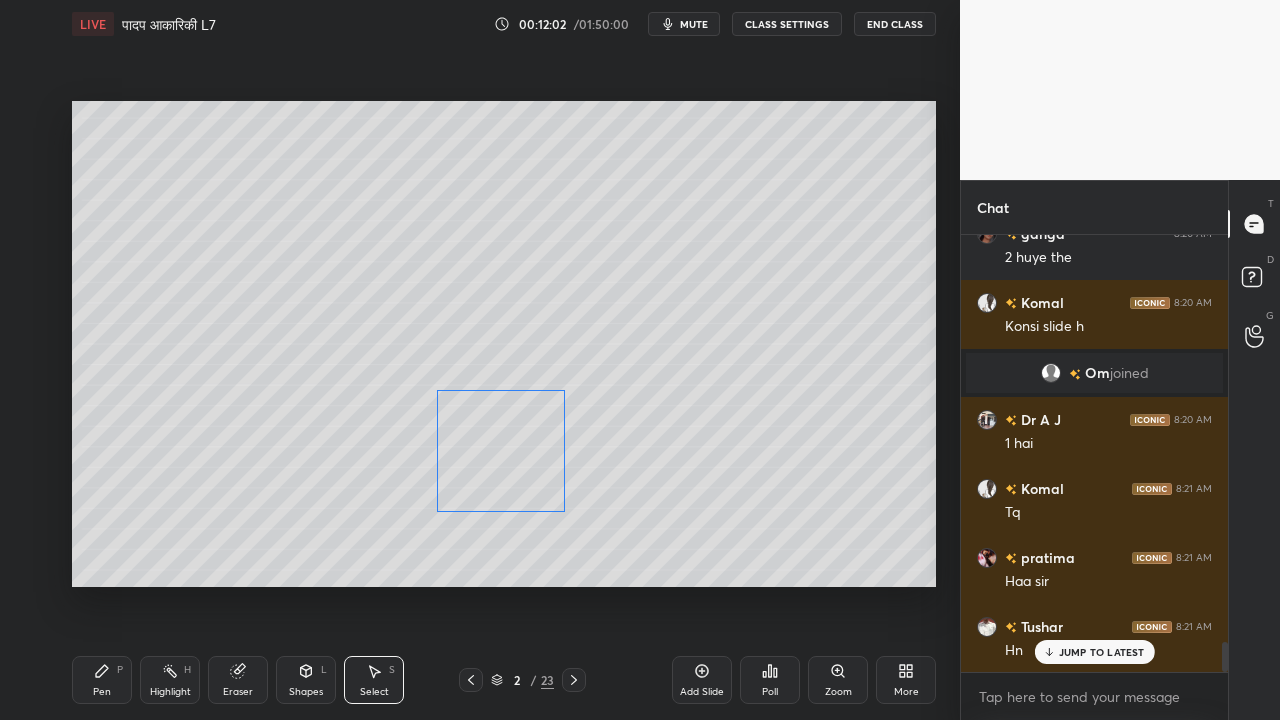drag, startPoint x: 497, startPoint y: 451, endPoint x: 506, endPoint y: 441, distance: 13.453624 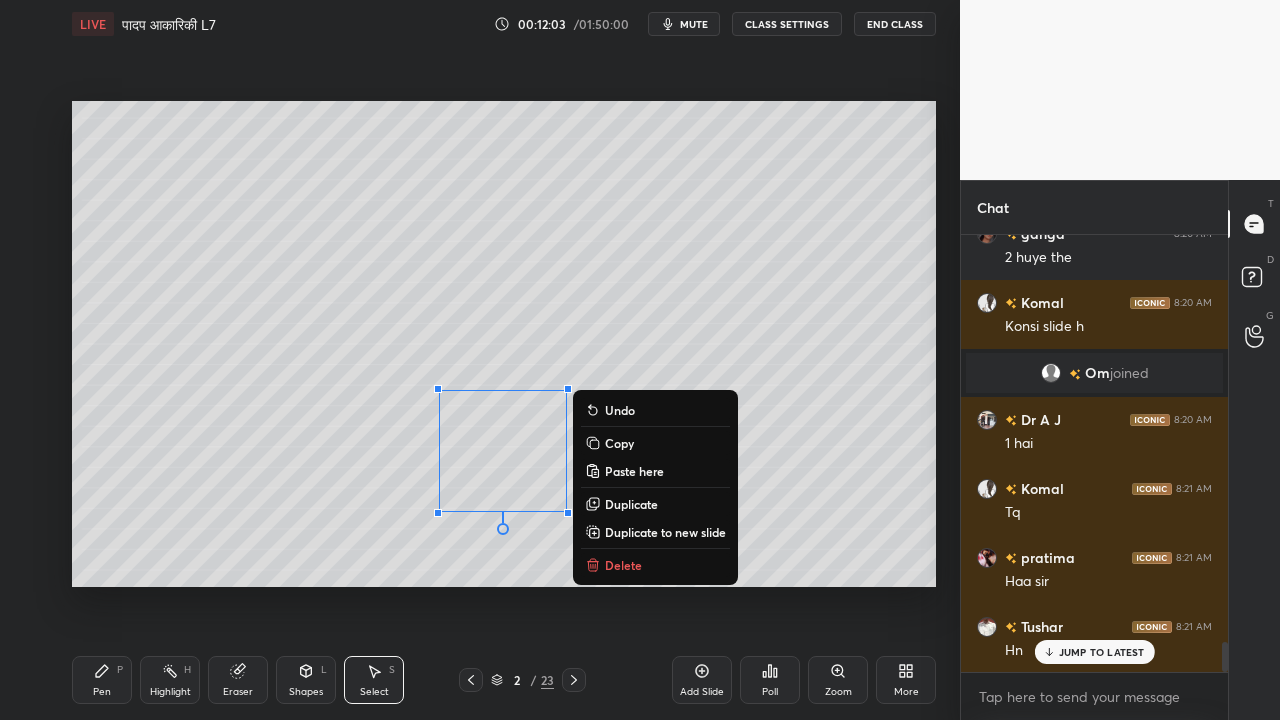click on "0 ° Undo Copy Paste here Duplicate Duplicate to new slide Delete" at bounding box center (504, 344) 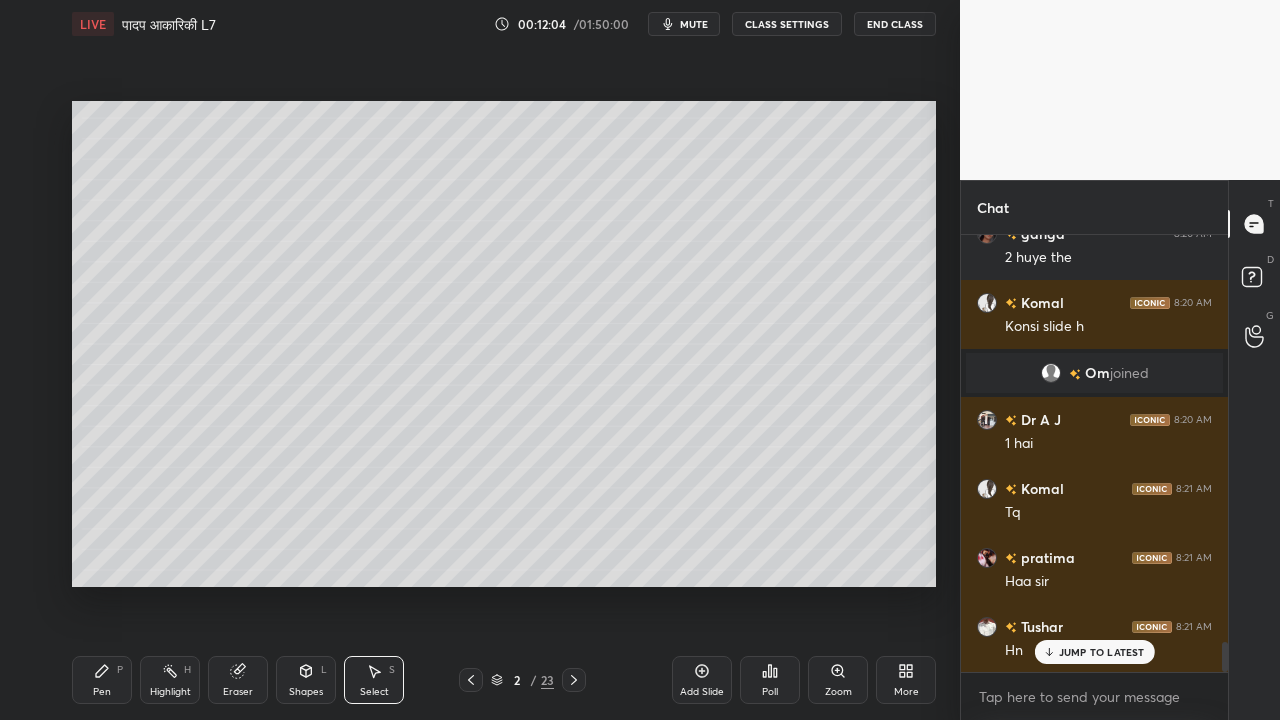 click 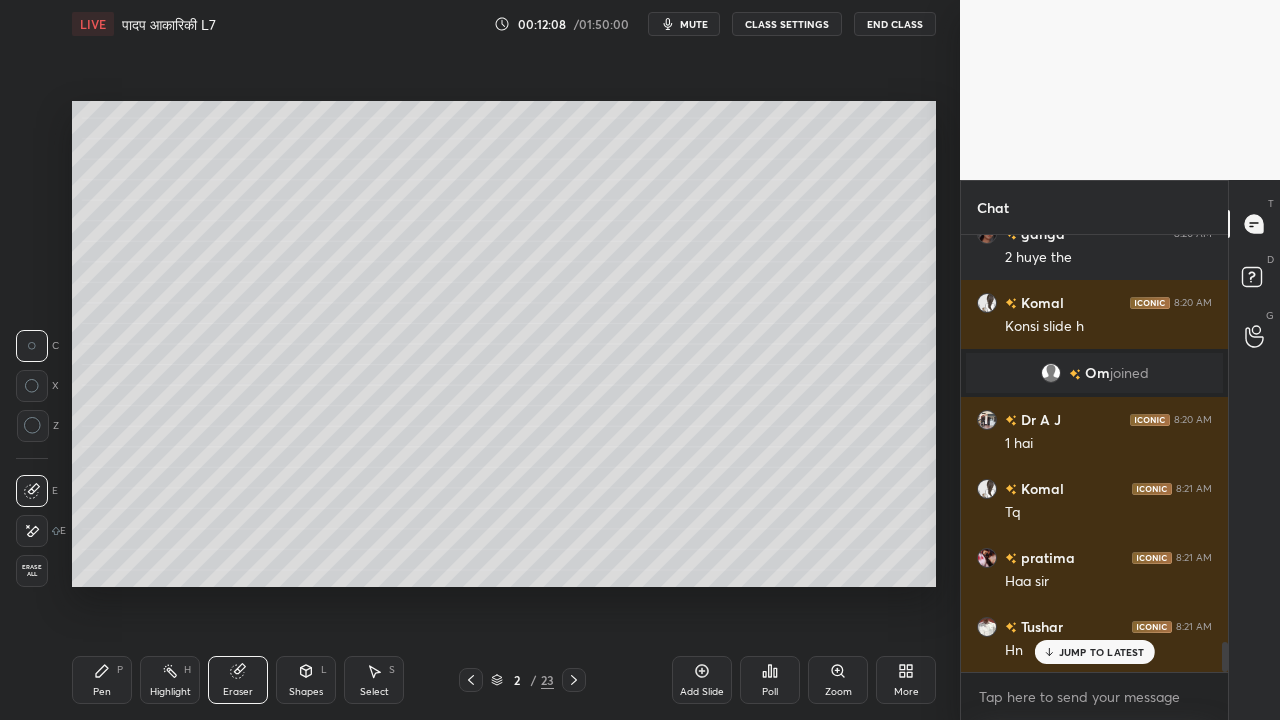 scroll, scrollTop: 5914, scrollLeft: 0, axis: vertical 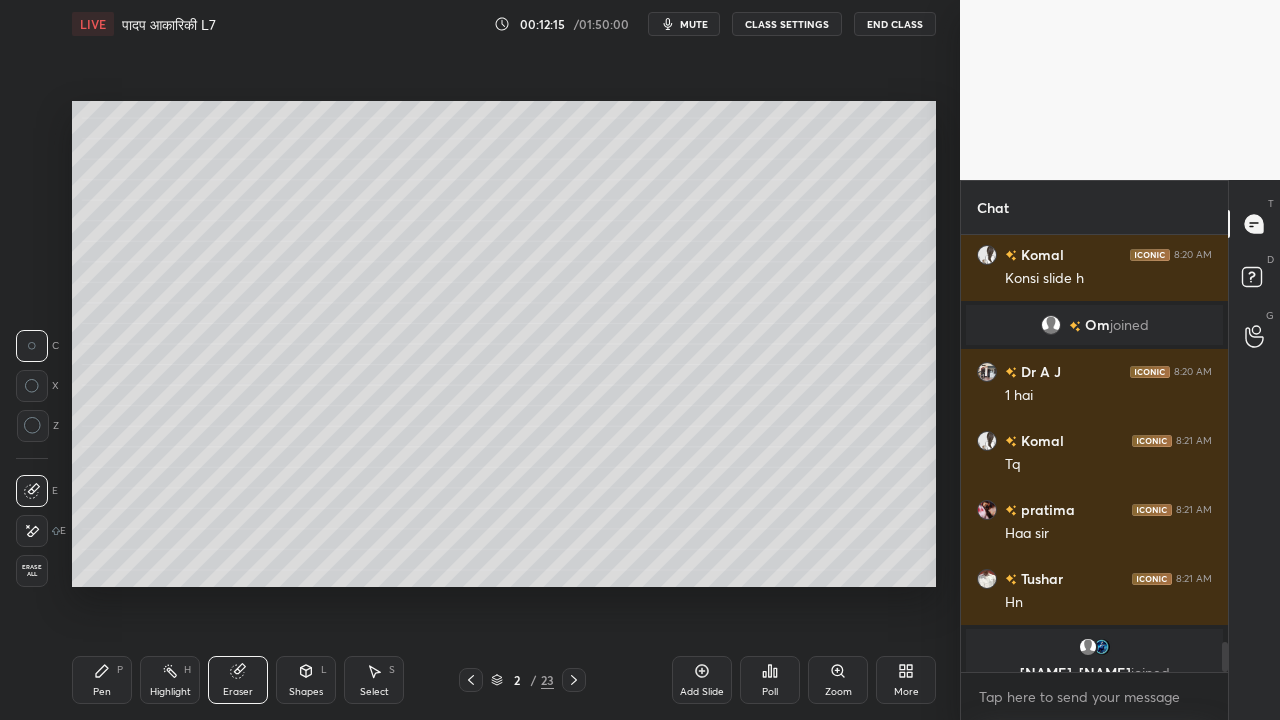 click on "Pen P" at bounding box center [102, 680] 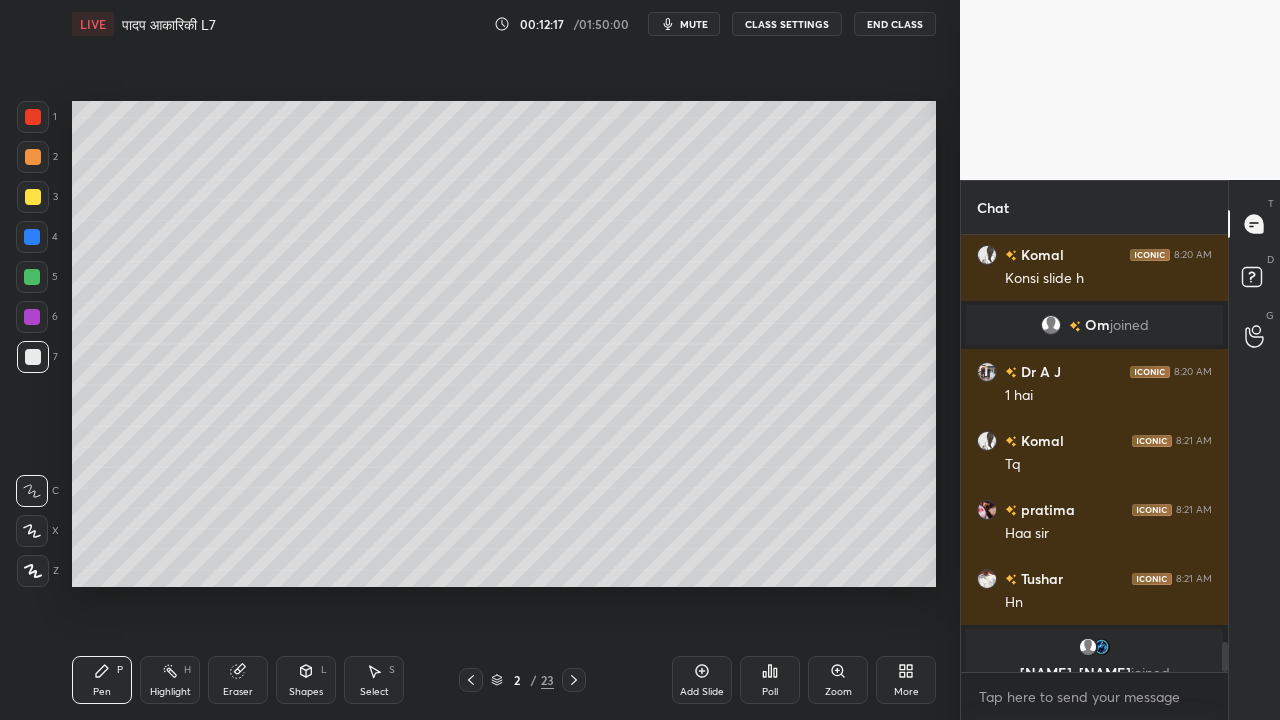 click at bounding box center (33, 197) 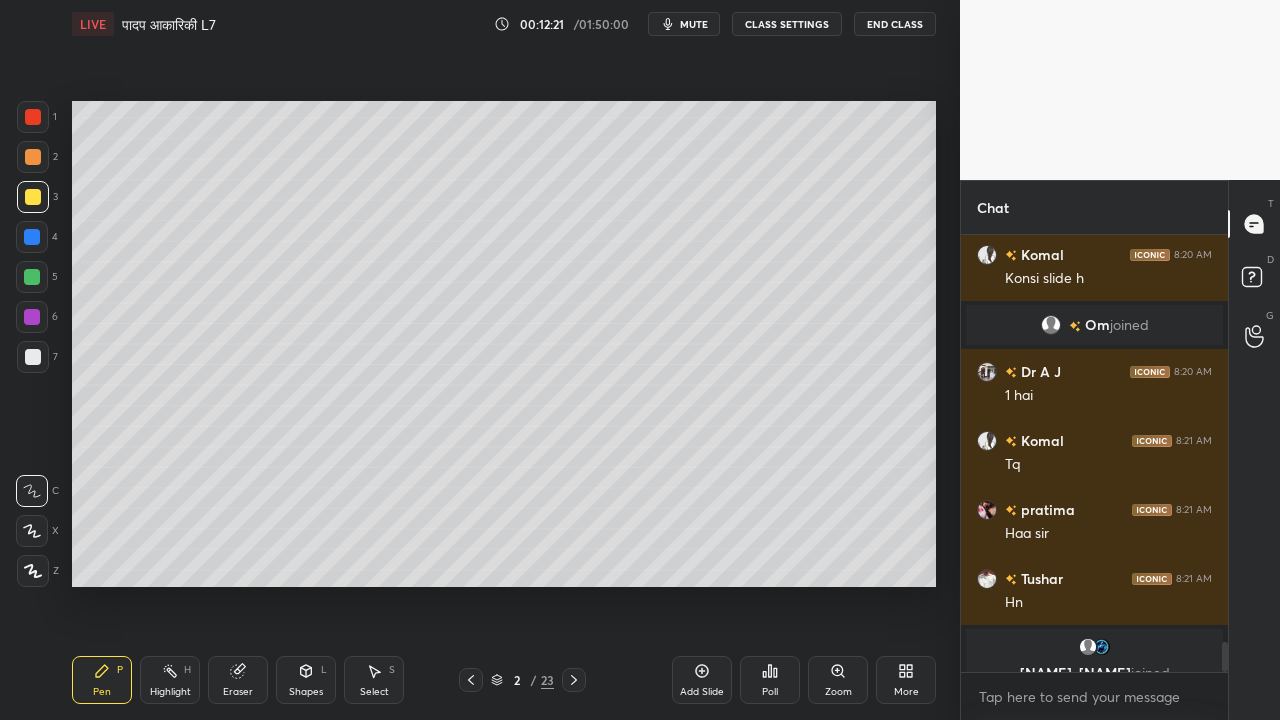 click on "Select S" at bounding box center (374, 680) 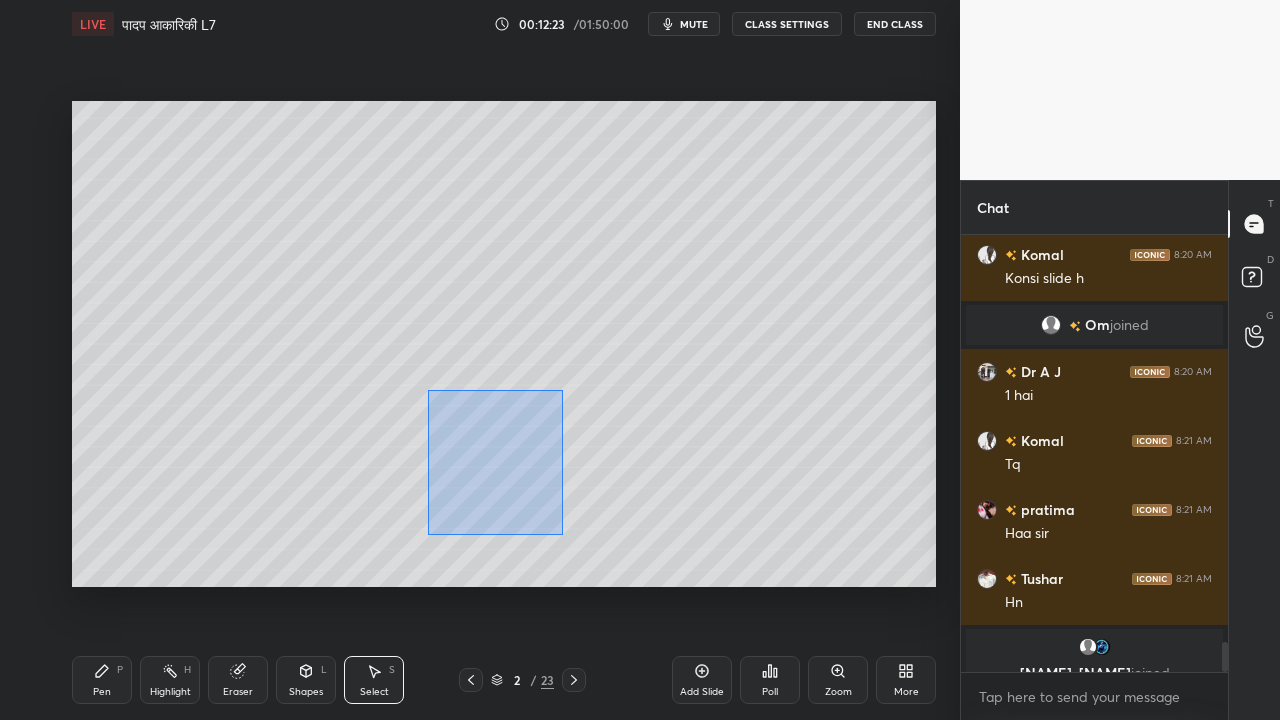 drag, startPoint x: 428, startPoint y: 388, endPoint x: 570, endPoint y: 530, distance: 200.81833 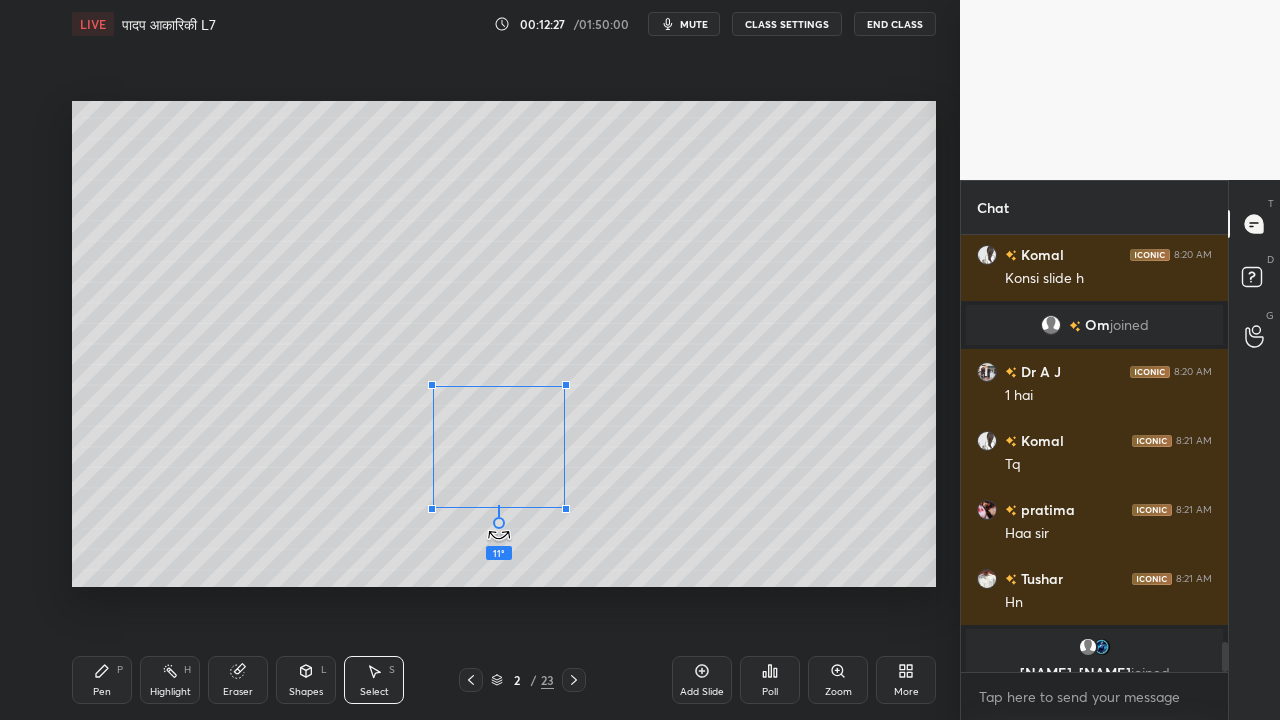 drag, startPoint x: 499, startPoint y: 530, endPoint x: 527, endPoint y: 530, distance: 28 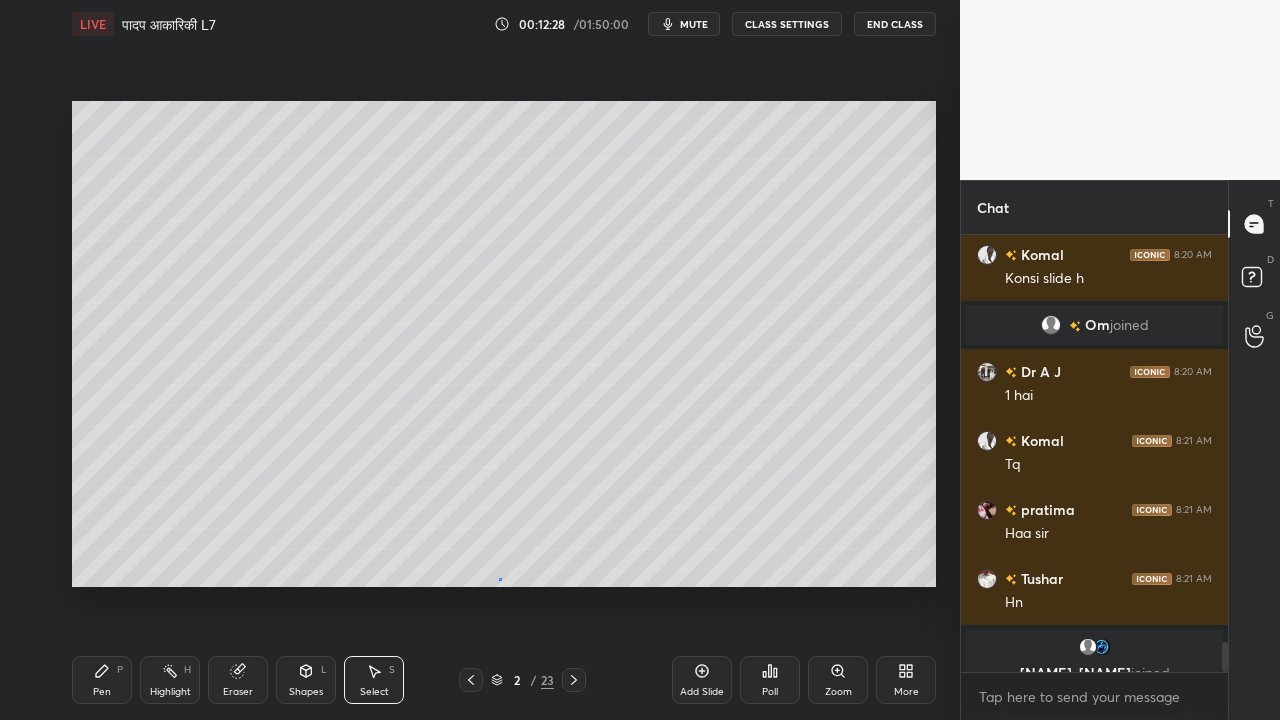 click on "0 ° Undo Copy Paste here Duplicate Duplicate to new slide Delete" at bounding box center (504, 344) 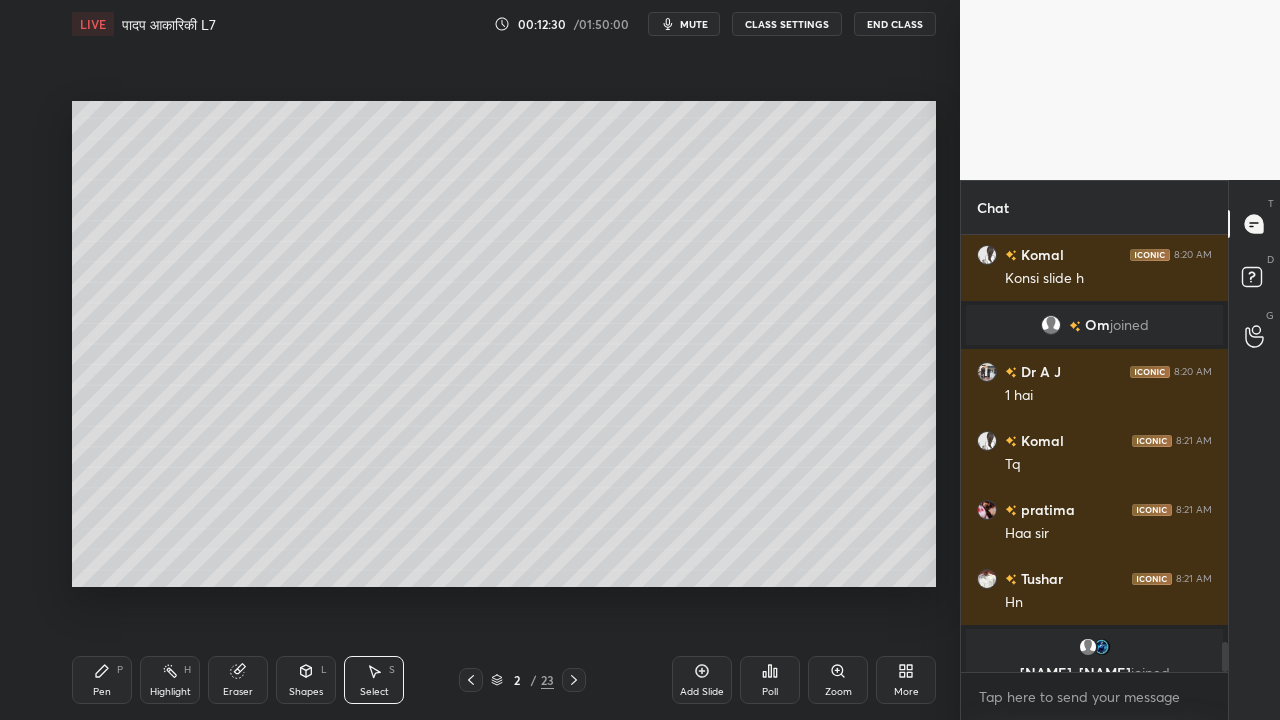 click on "Pen" at bounding box center (102, 692) 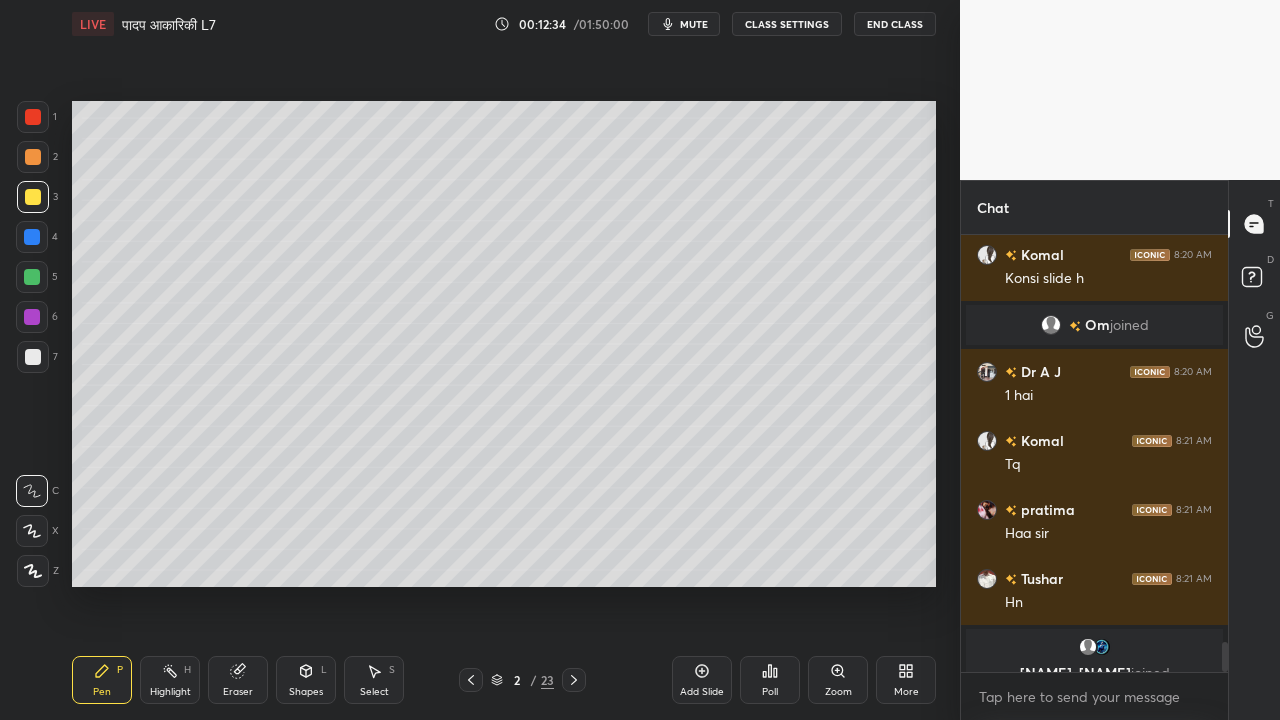 click at bounding box center (33, 357) 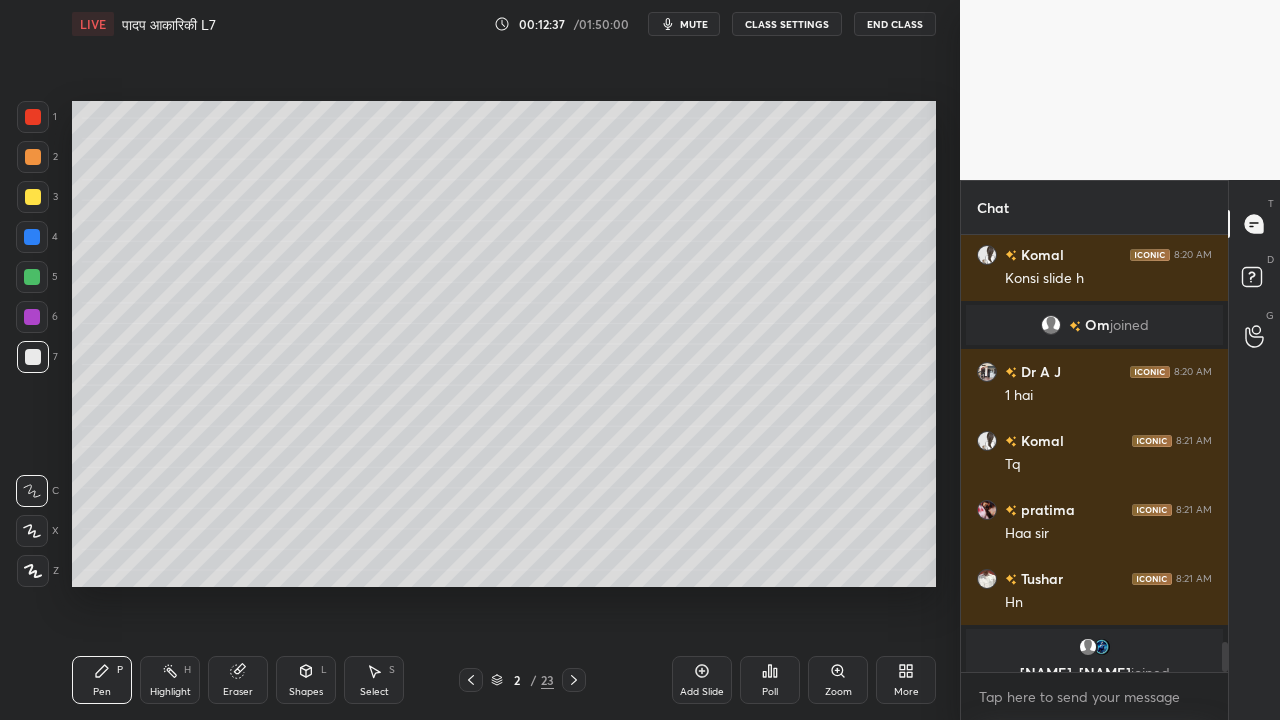 click at bounding box center [33, 197] 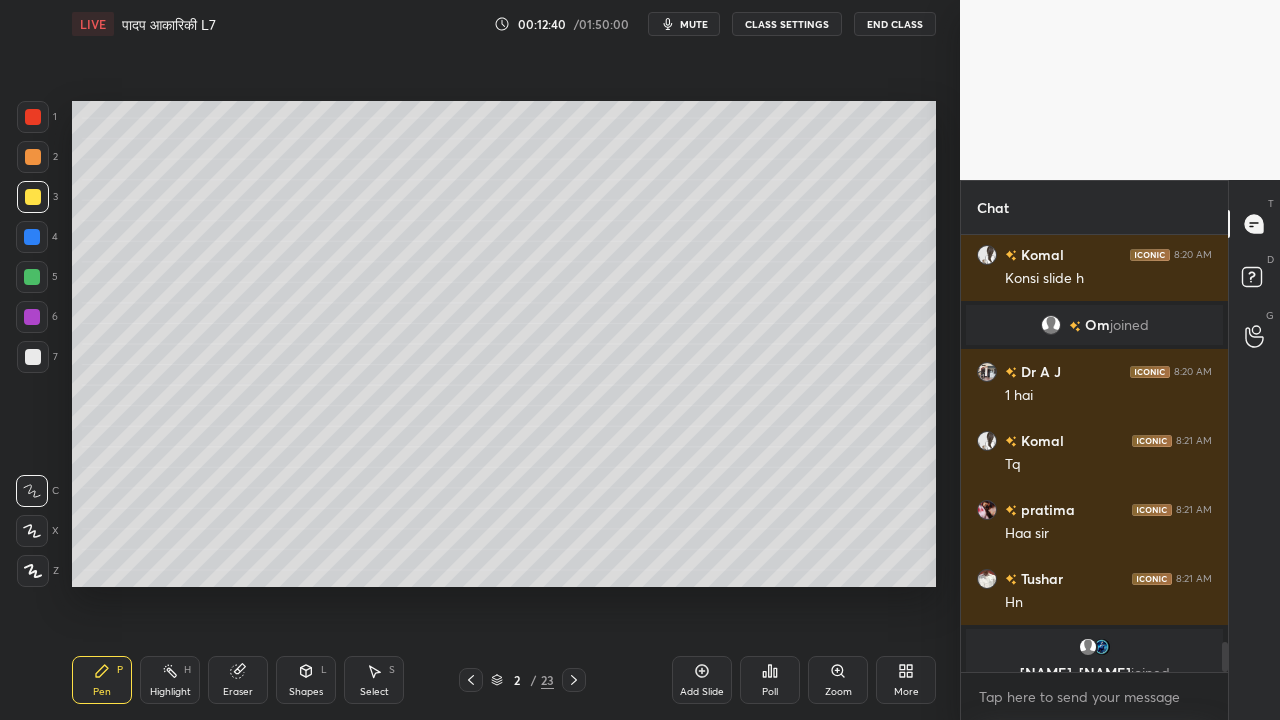 click at bounding box center (33, 357) 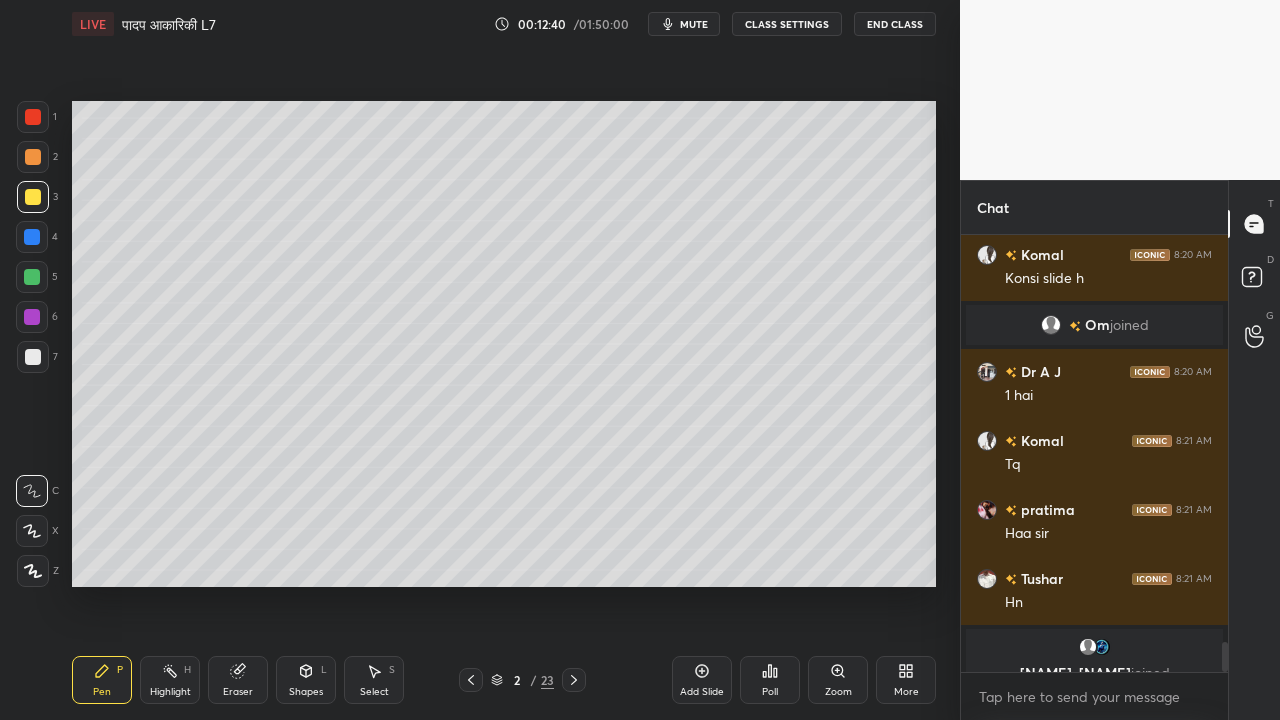 scroll, scrollTop: 5984, scrollLeft: 0, axis: vertical 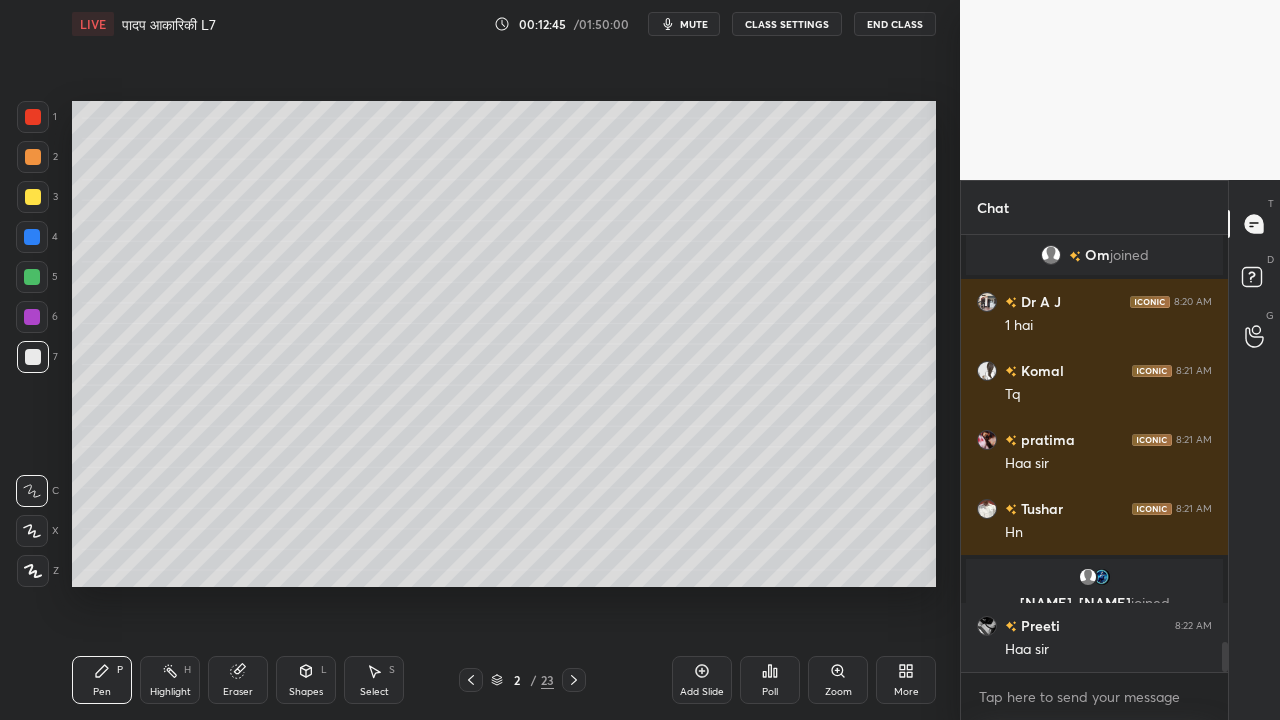 drag, startPoint x: 235, startPoint y: 679, endPoint x: 291, endPoint y: 611, distance: 88.09086 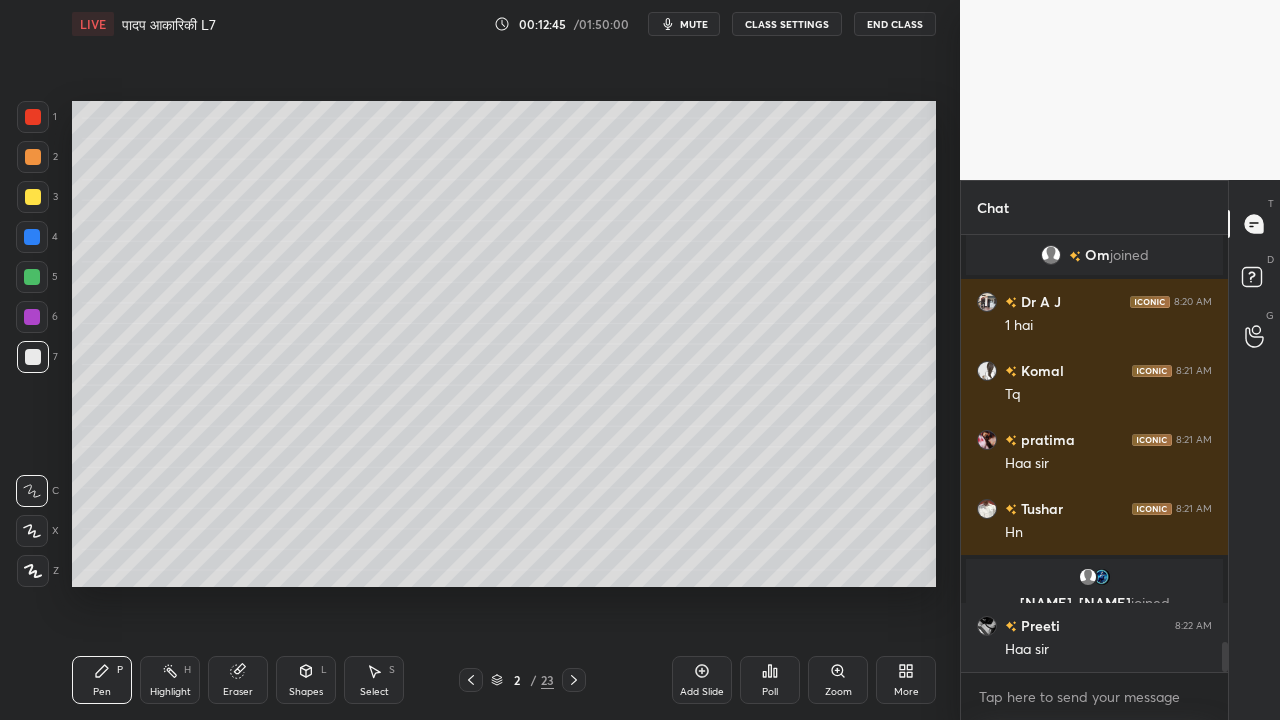 click on "Eraser" at bounding box center [238, 680] 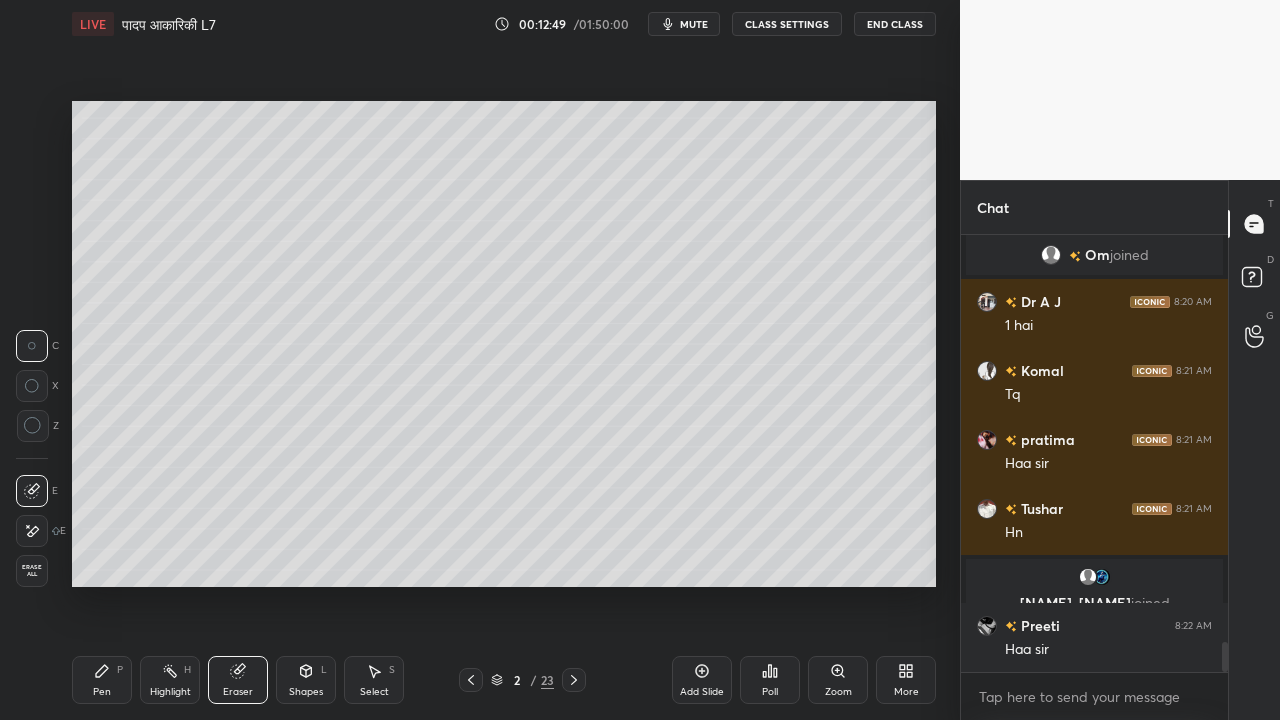 click on "Pen" at bounding box center (102, 692) 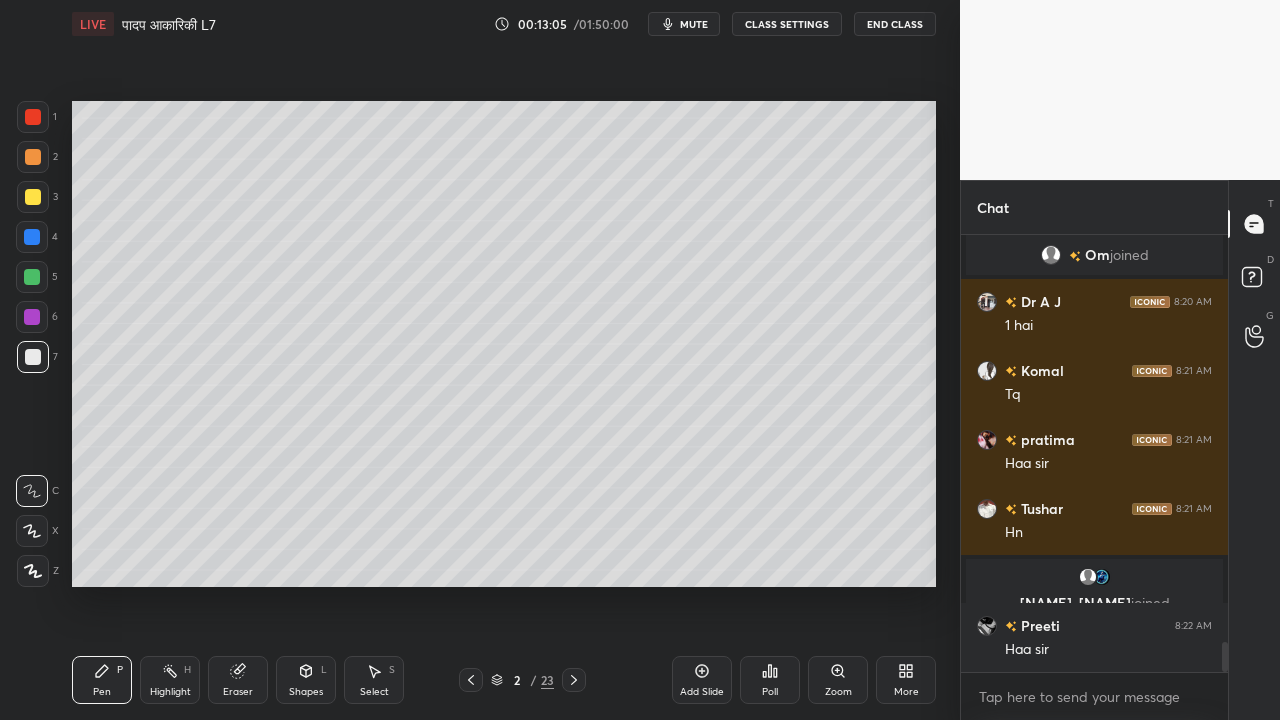 scroll, scrollTop: 390, scrollLeft: 261, axis: both 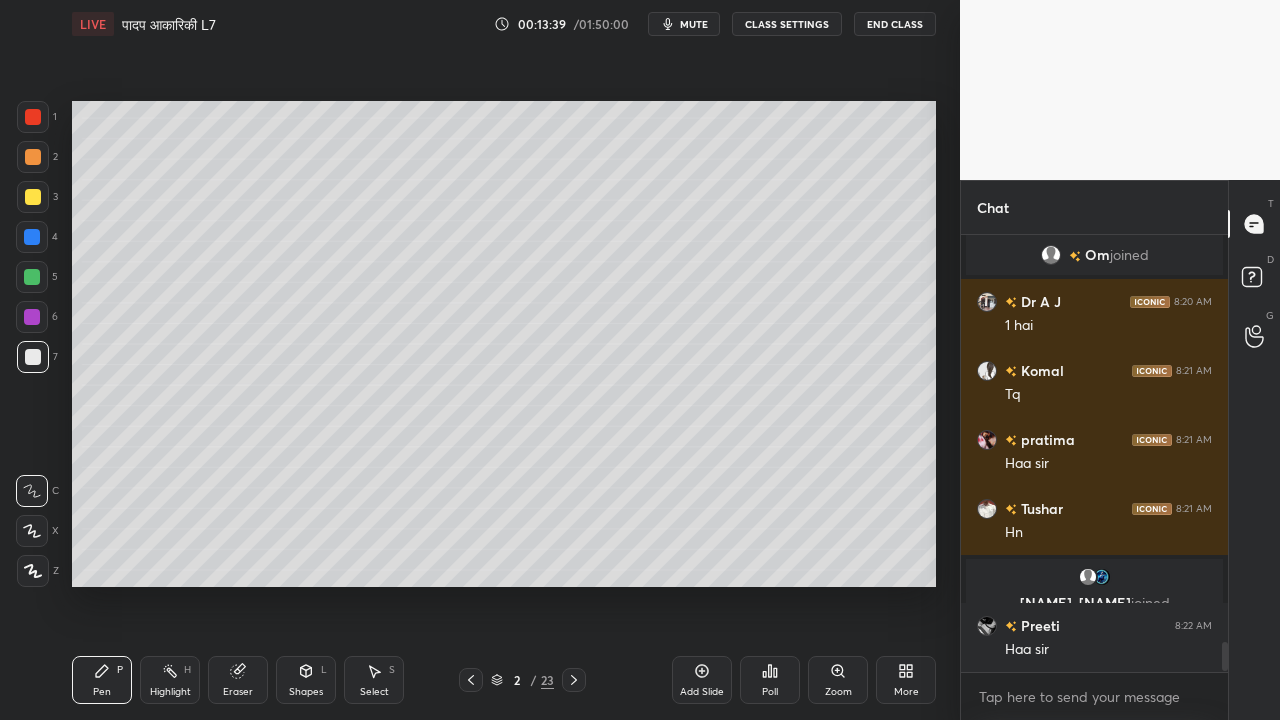 click on "Eraser" at bounding box center [238, 680] 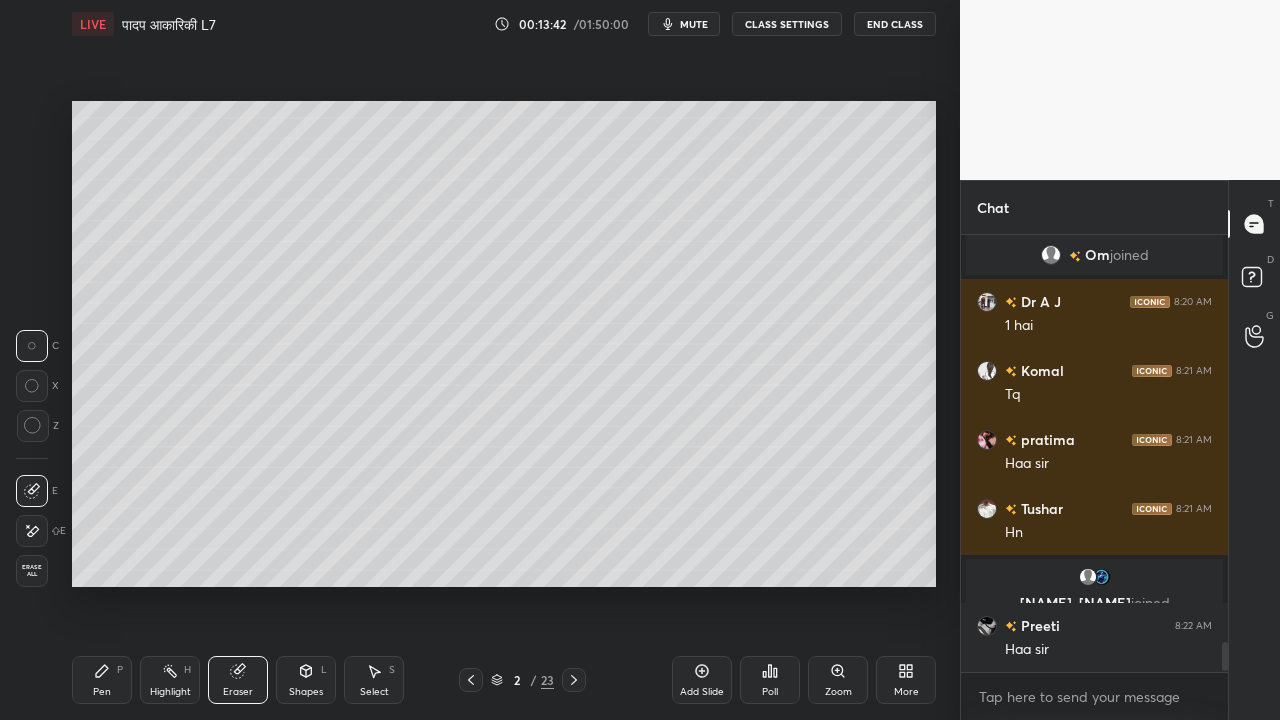 click on "Pen P" at bounding box center (102, 680) 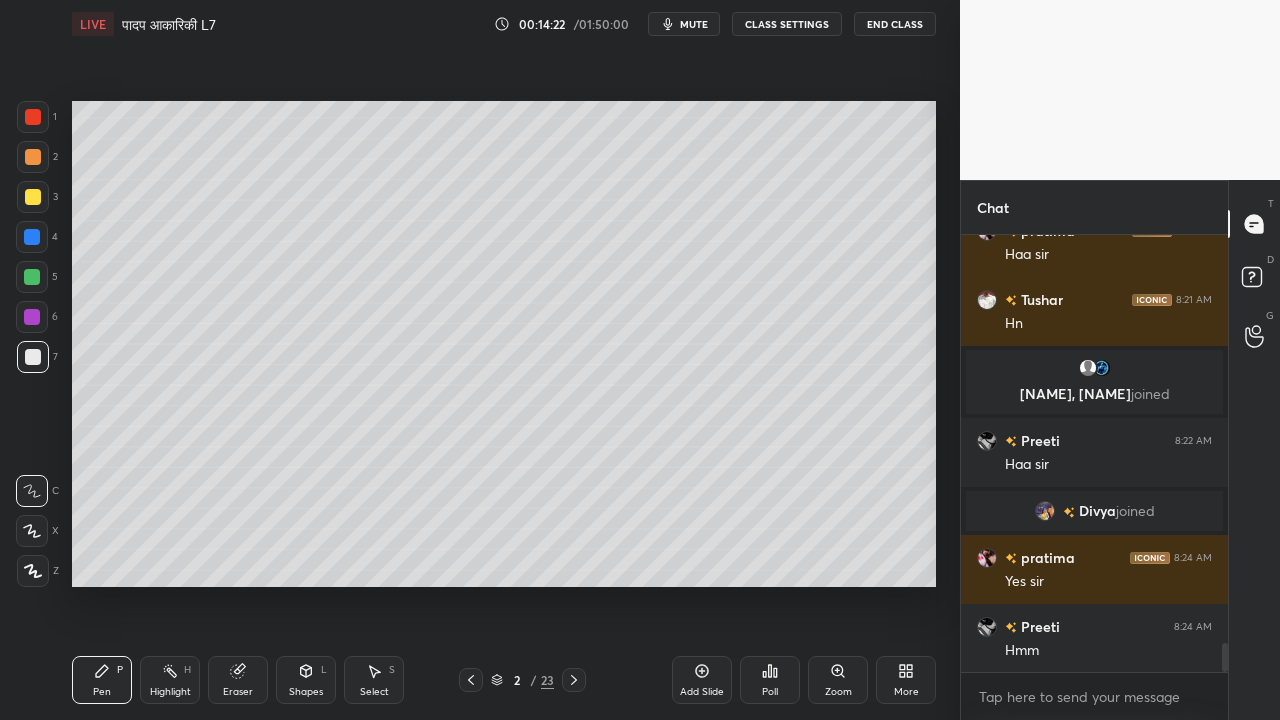 scroll, scrollTop: 6134, scrollLeft: 0, axis: vertical 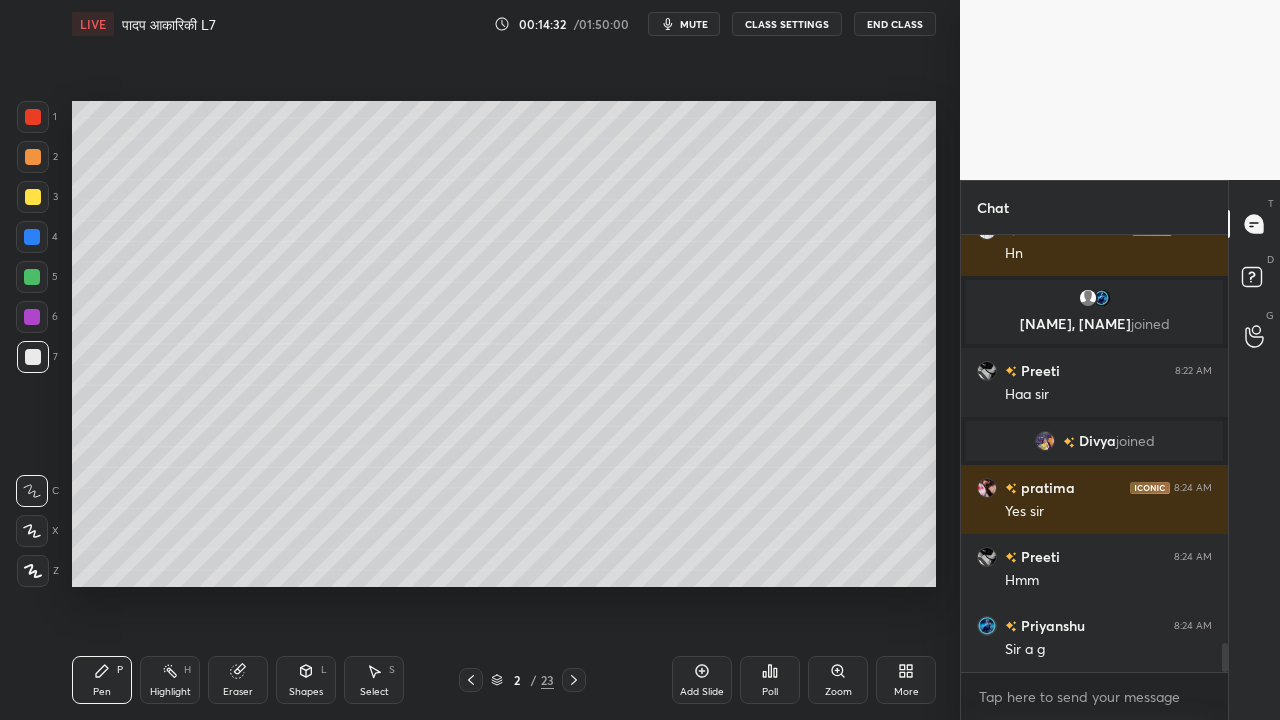 click on "Select S" at bounding box center (374, 680) 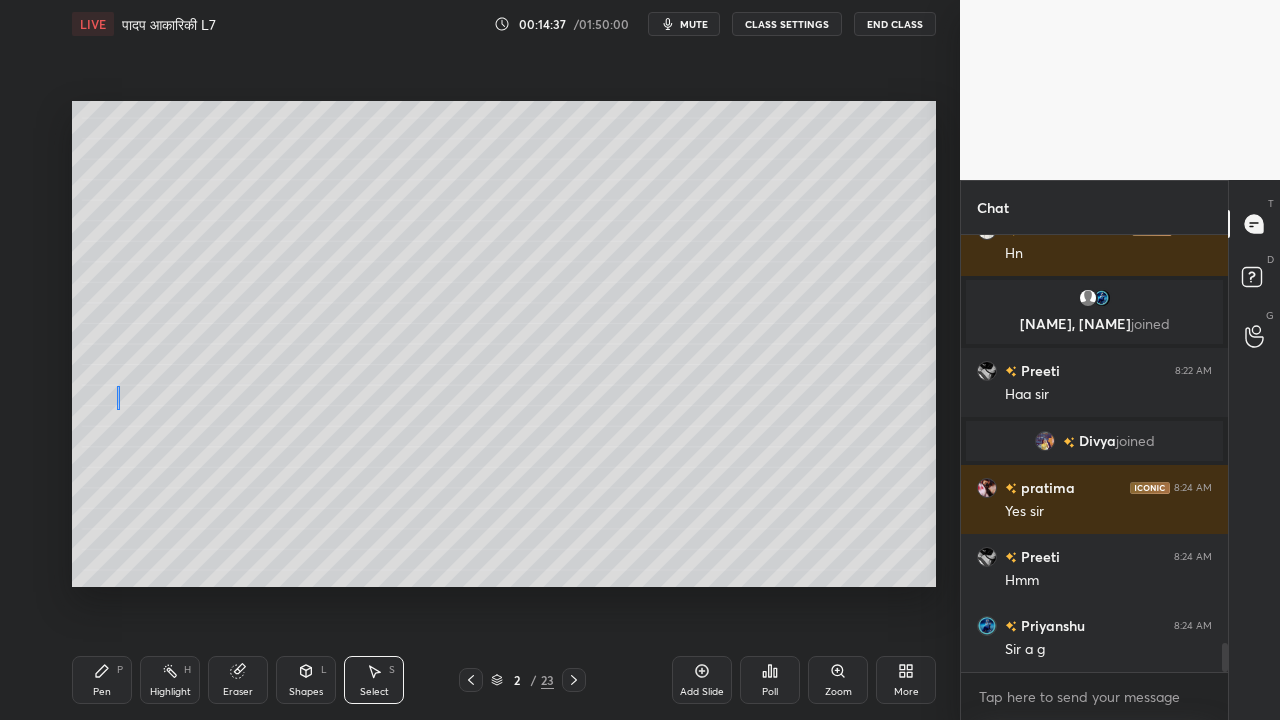 drag, startPoint x: 118, startPoint y: 386, endPoint x: 118, endPoint y: 518, distance: 132 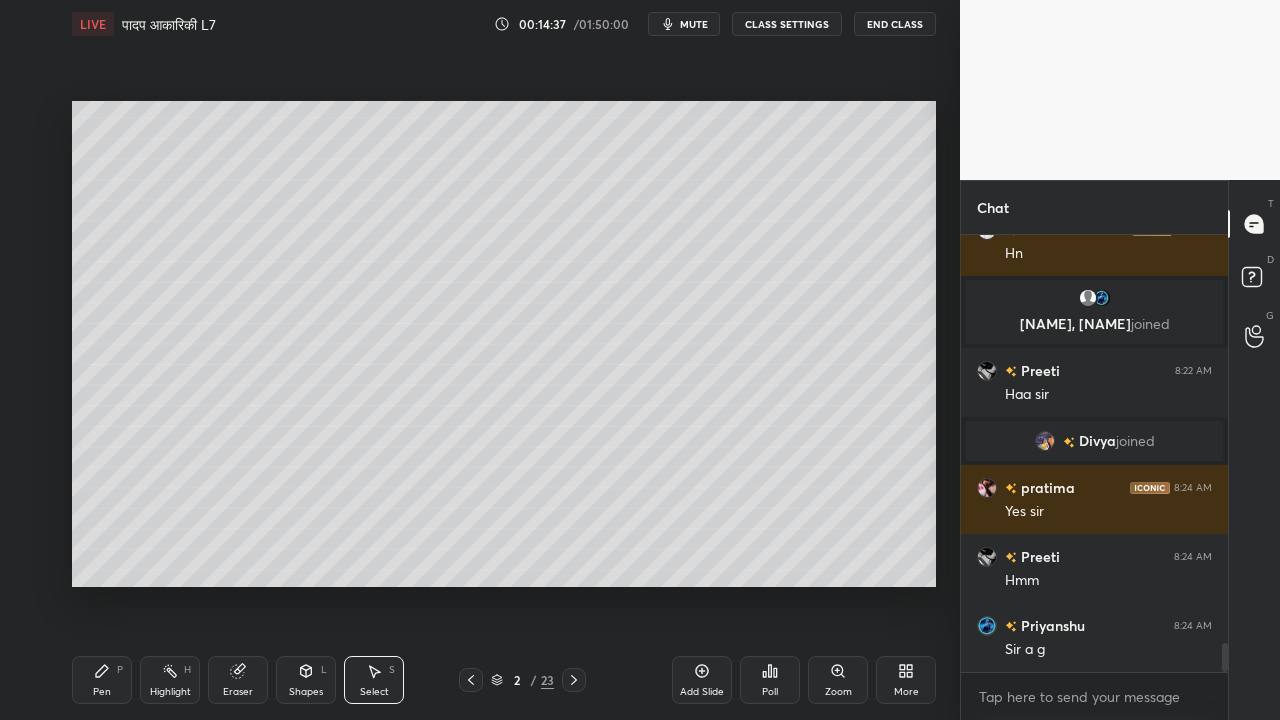 click on "Pen P" at bounding box center [102, 680] 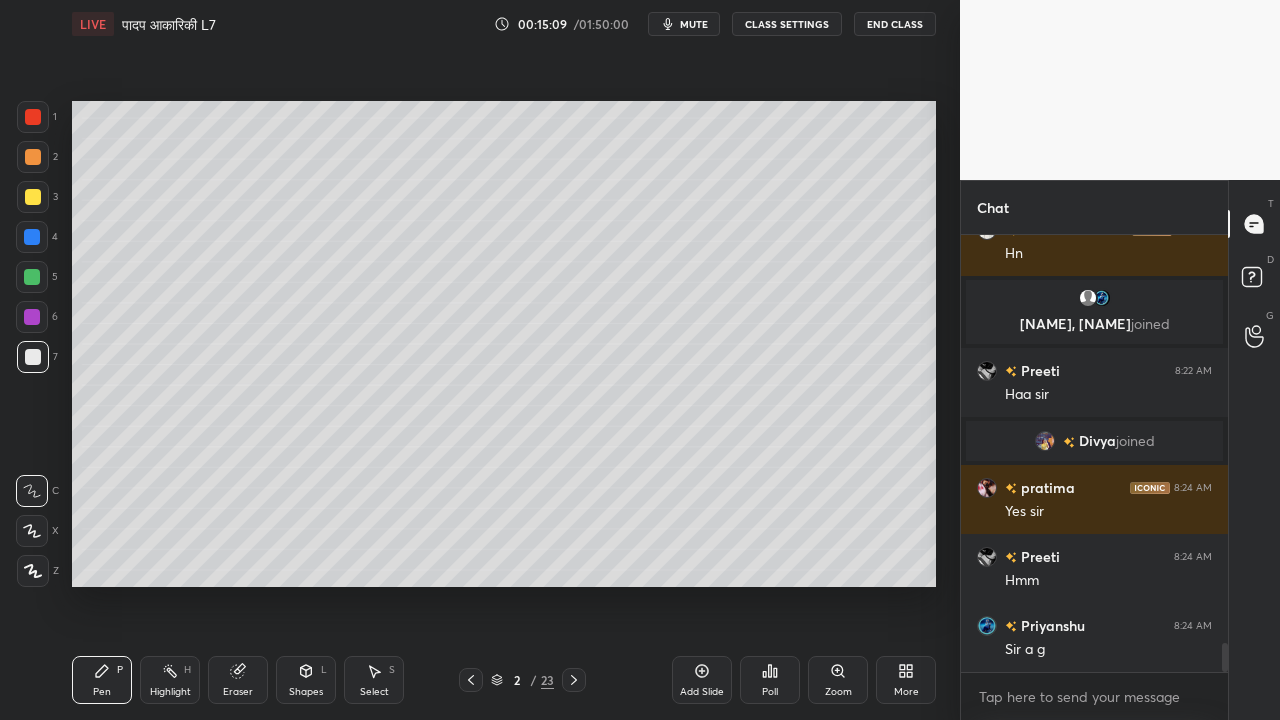 click on "Select S" at bounding box center (374, 680) 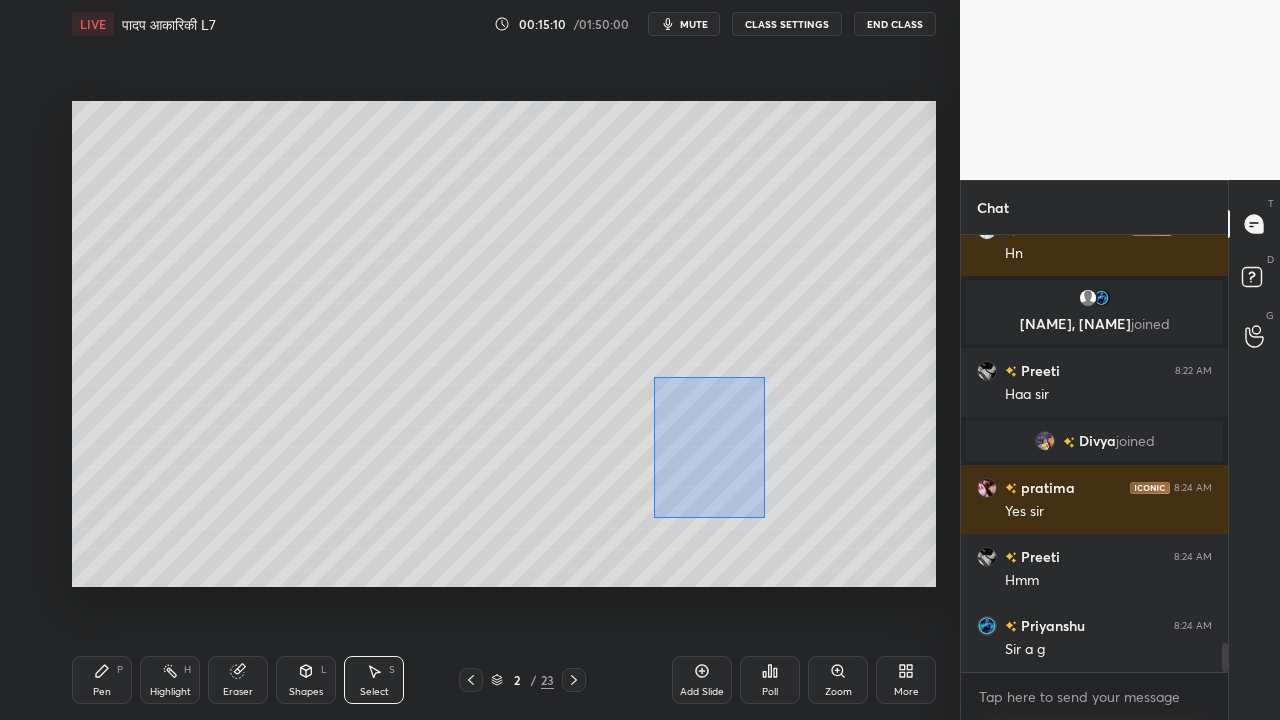 drag, startPoint x: 657, startPoint y: 441, endPoint x: 732, endPoint y: 513, distance: 103.96634 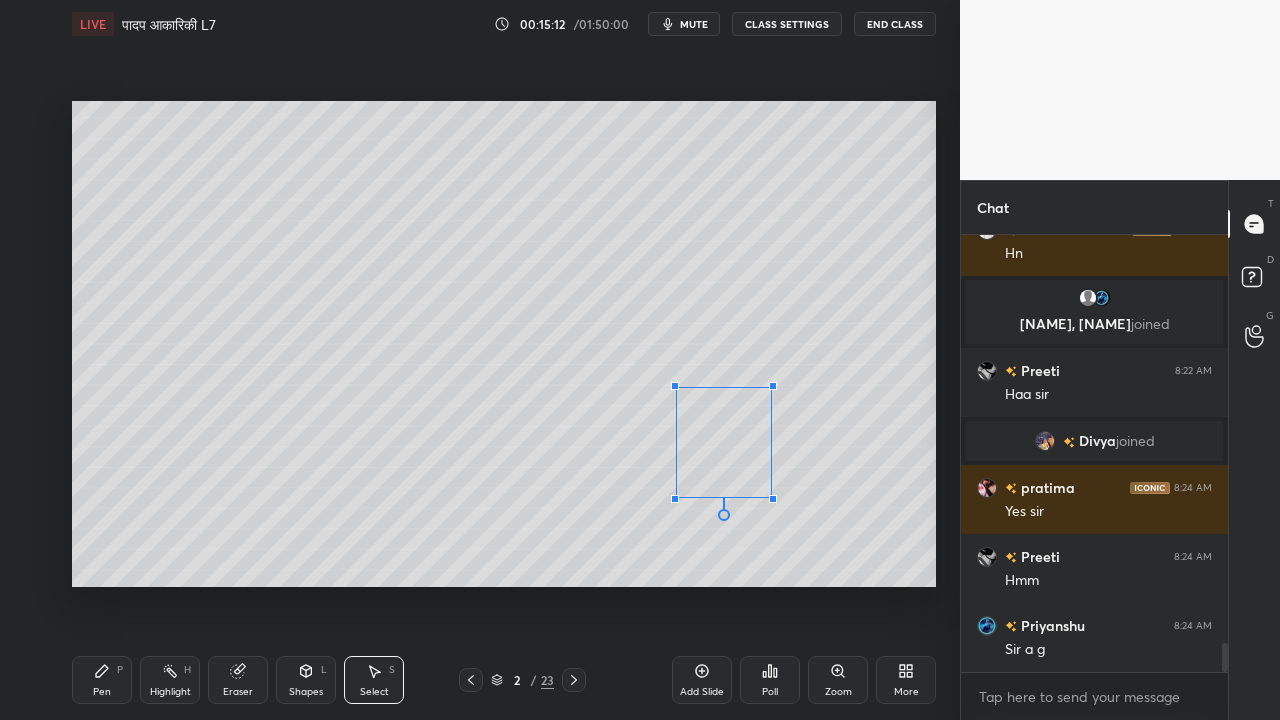 drag, startPoint x: 742, startPoint y: 492, endPoint x: 766, endPoint y: 498, distance: 24.738634 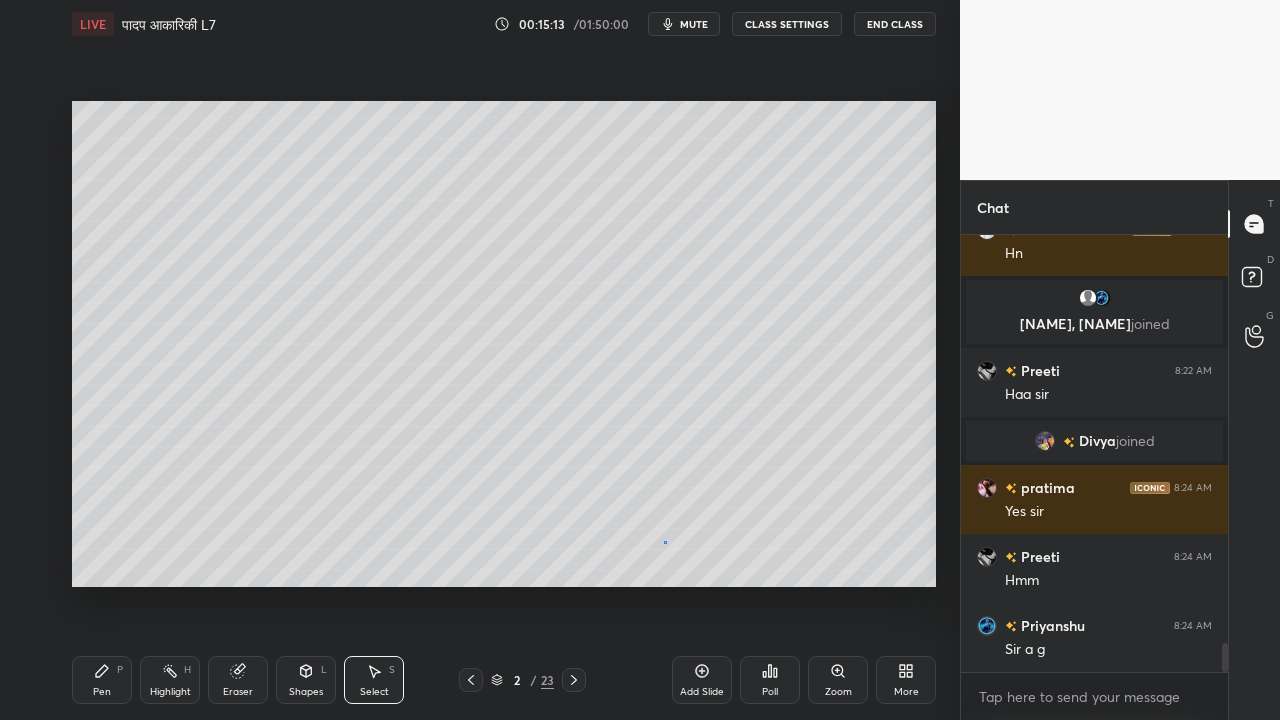 click on "0 ° Undo Copy Paste here Duplicate Duplicate to new slide Delete" at bounding box center (504, 344) 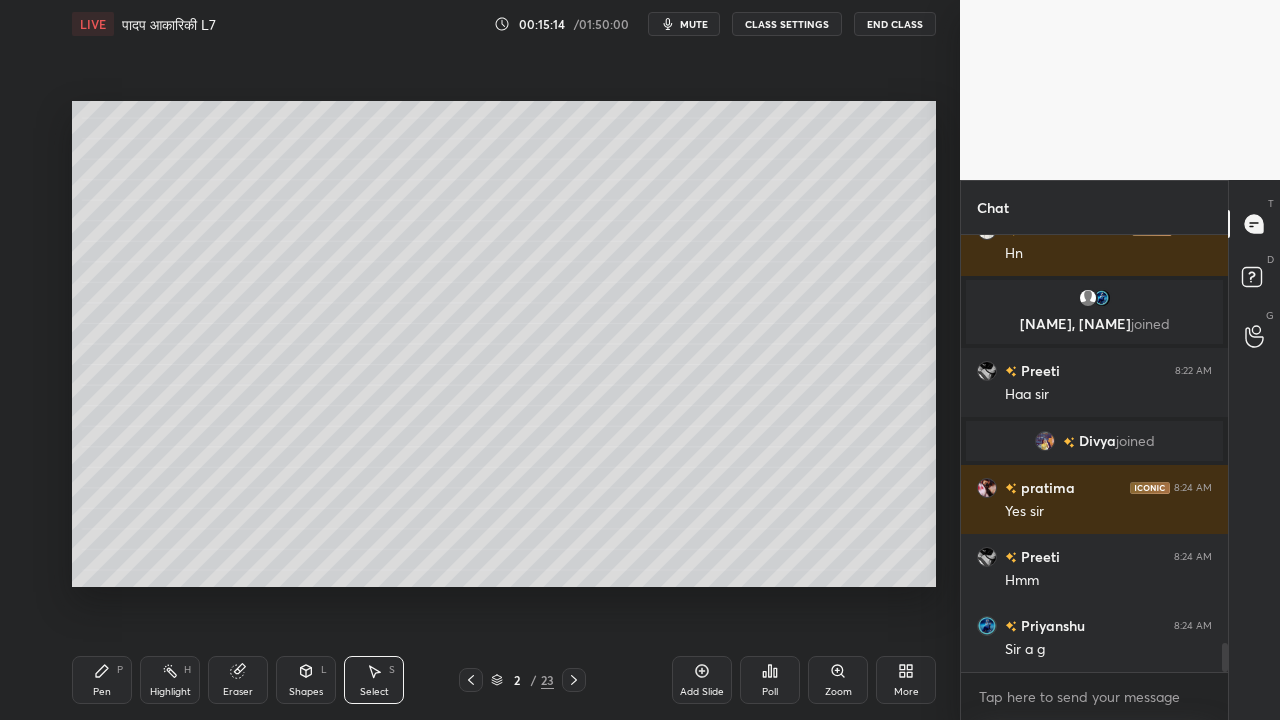 click on "Eraser" at bounding box center (238, 680) 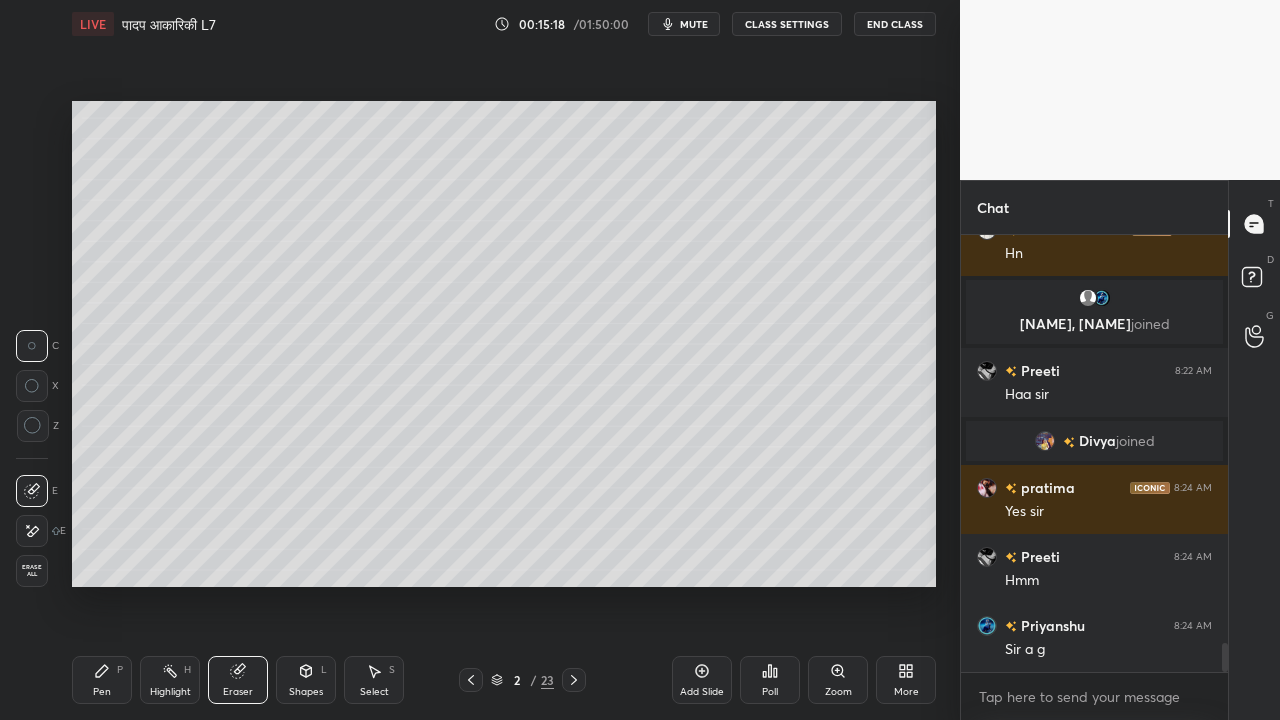 drag, startPoint x: 107, startPoint y: 678, endPoint x: 119, endPoint y: 670, distance: 14.422205 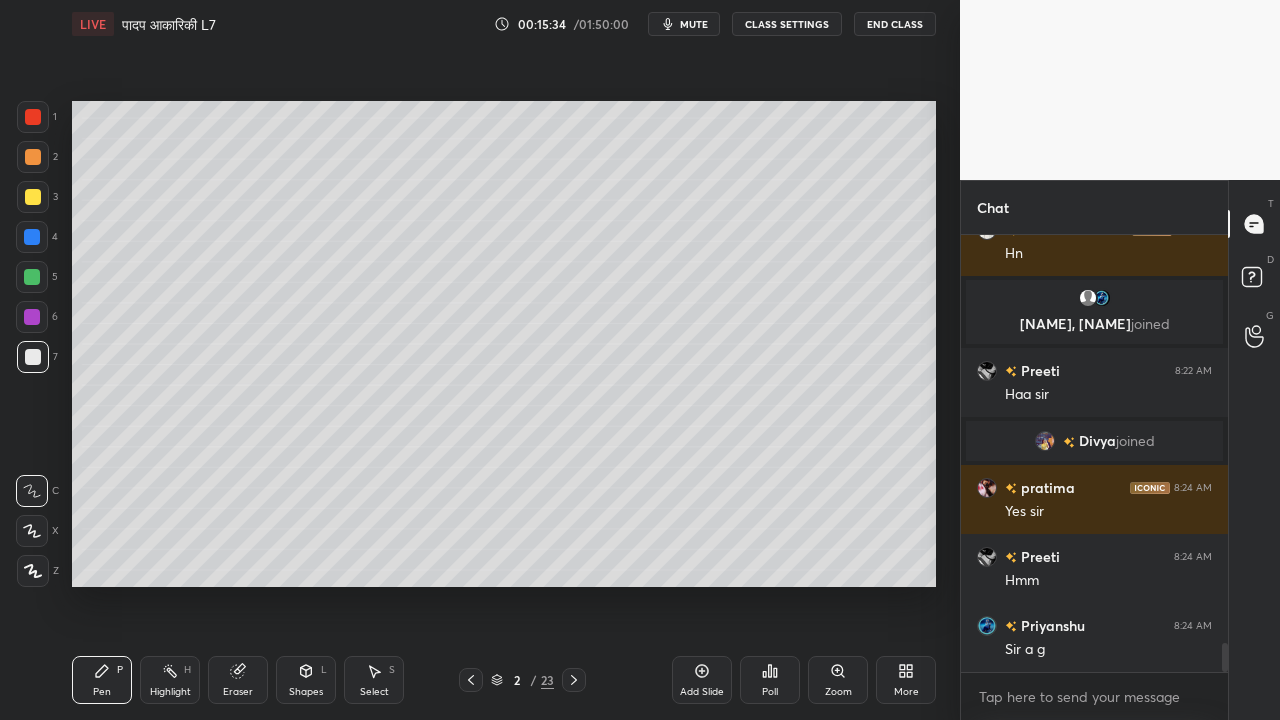 click on "Eraser" at bounding box center (238, 680) 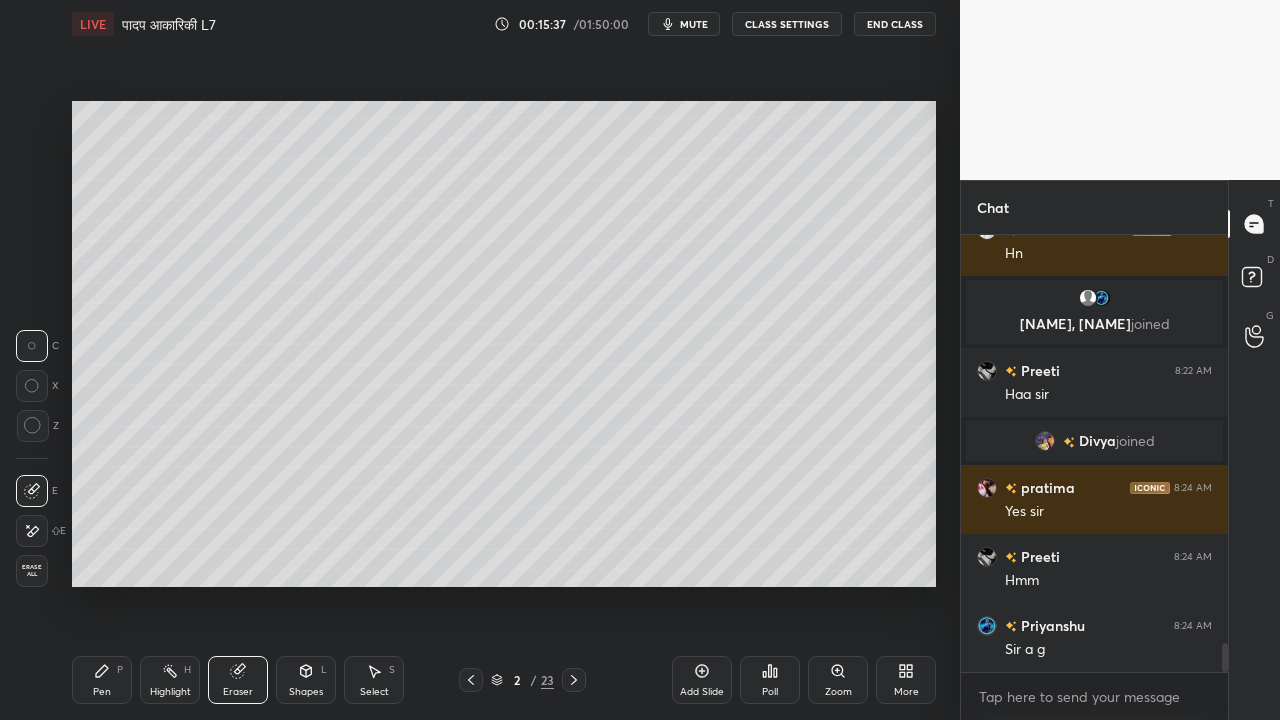click on "Pen P" at bounding box center [102, 680] 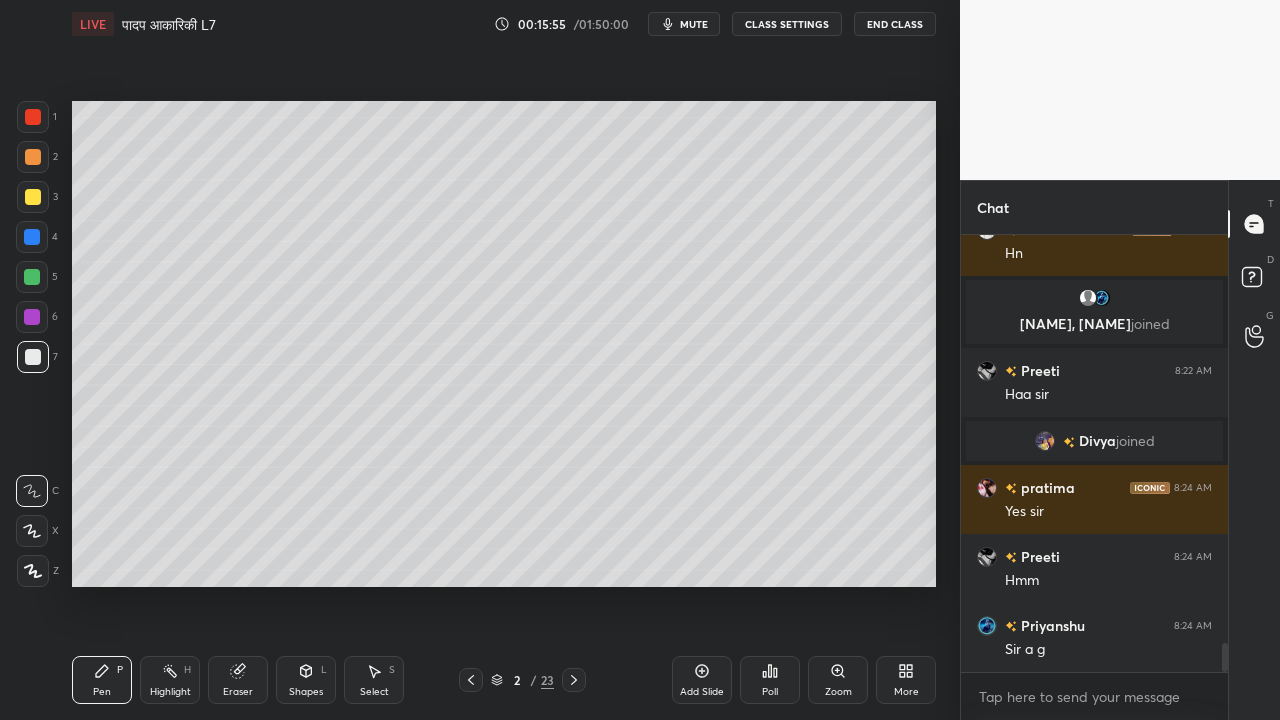click on "1 2 3 4 5 6 7 C X Z C X Z E E Erase all   H H" at bounding box center (32, 344) 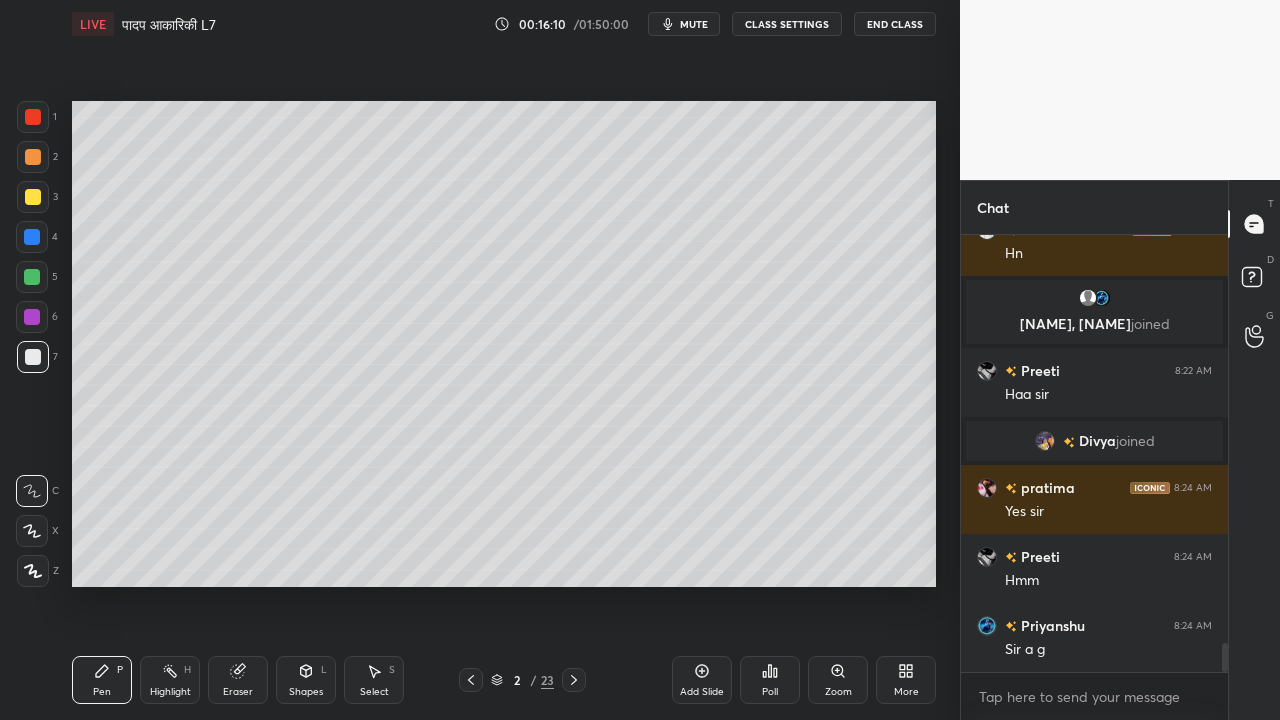 click at bounding box center [33, 197] 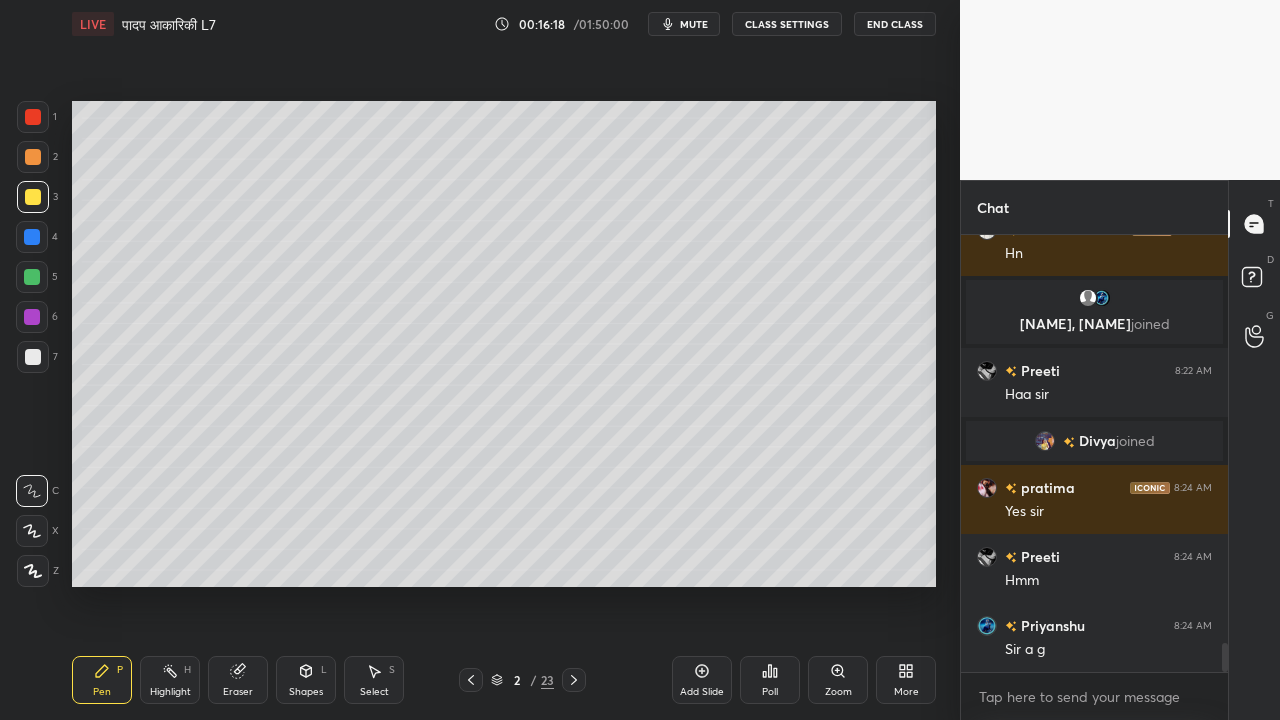 click at bounding box center [33, 357] 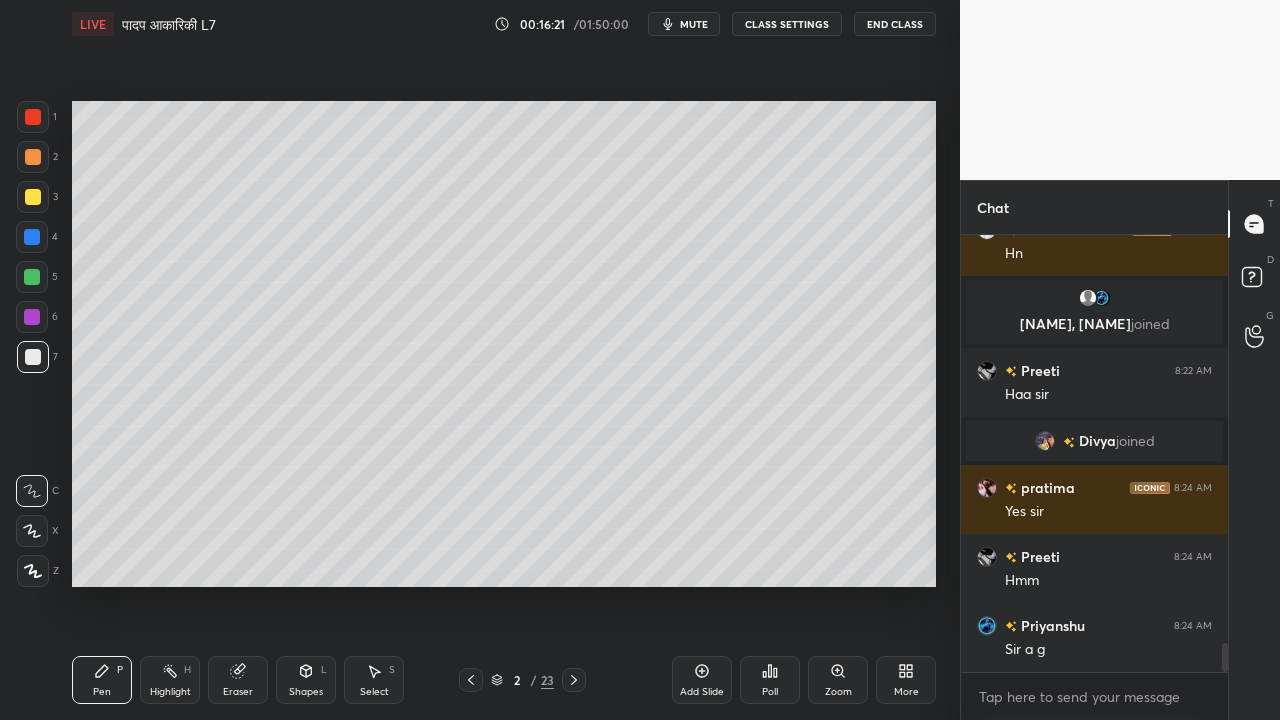 click at bounding box center (33, 197) 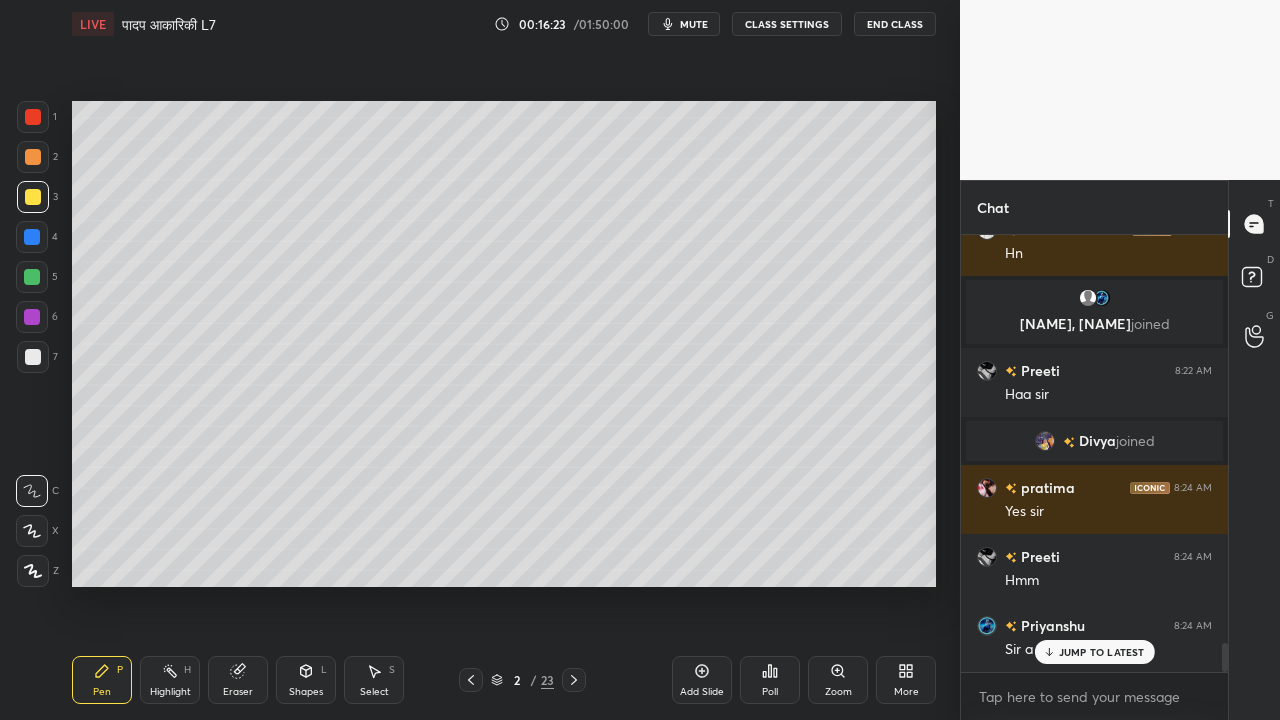scroll, scrollTop: 6238, scrollLeft: 0, axis: vertical 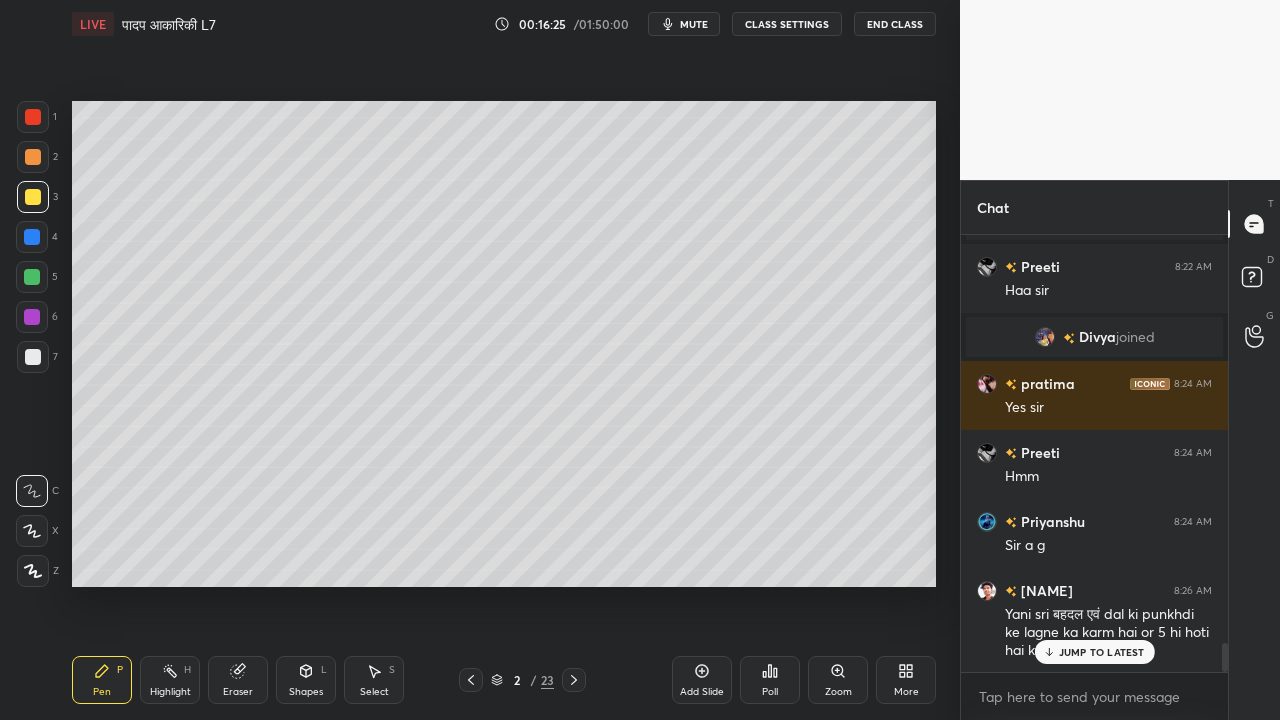click on "JUMP TO LATEST" at bounding box center [1094, 652] 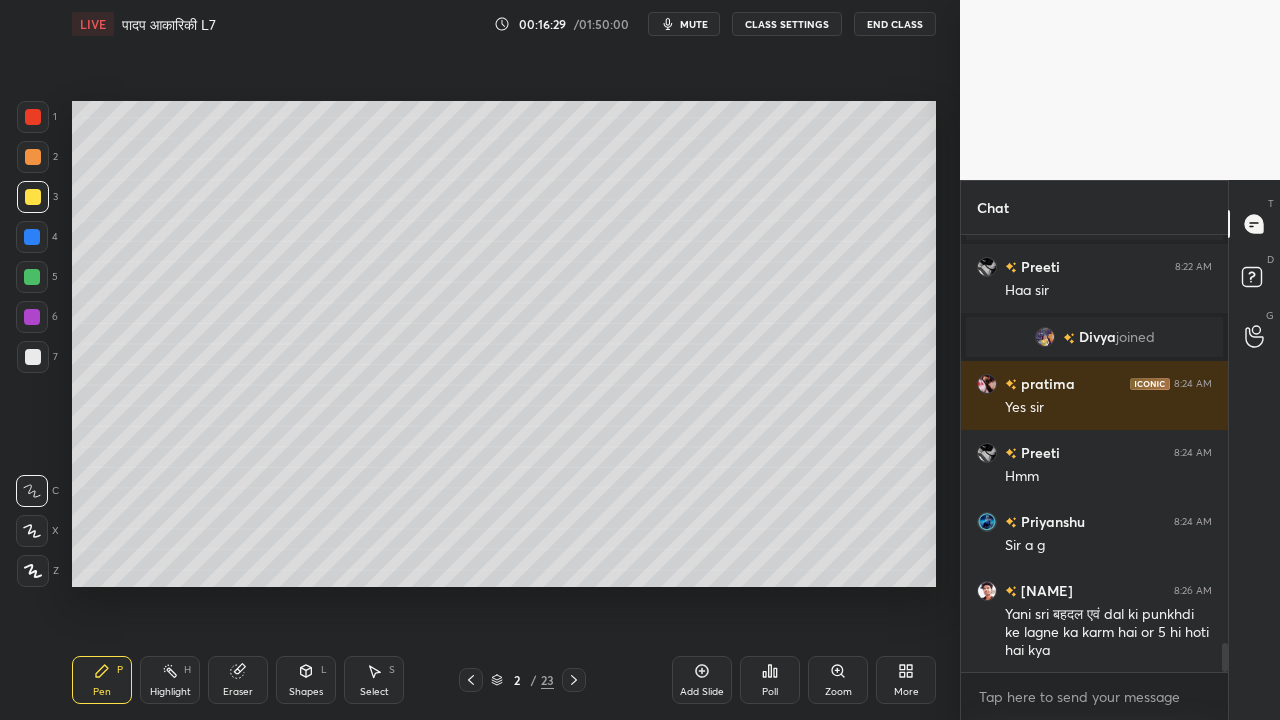 click at bounding box center [32, 277] 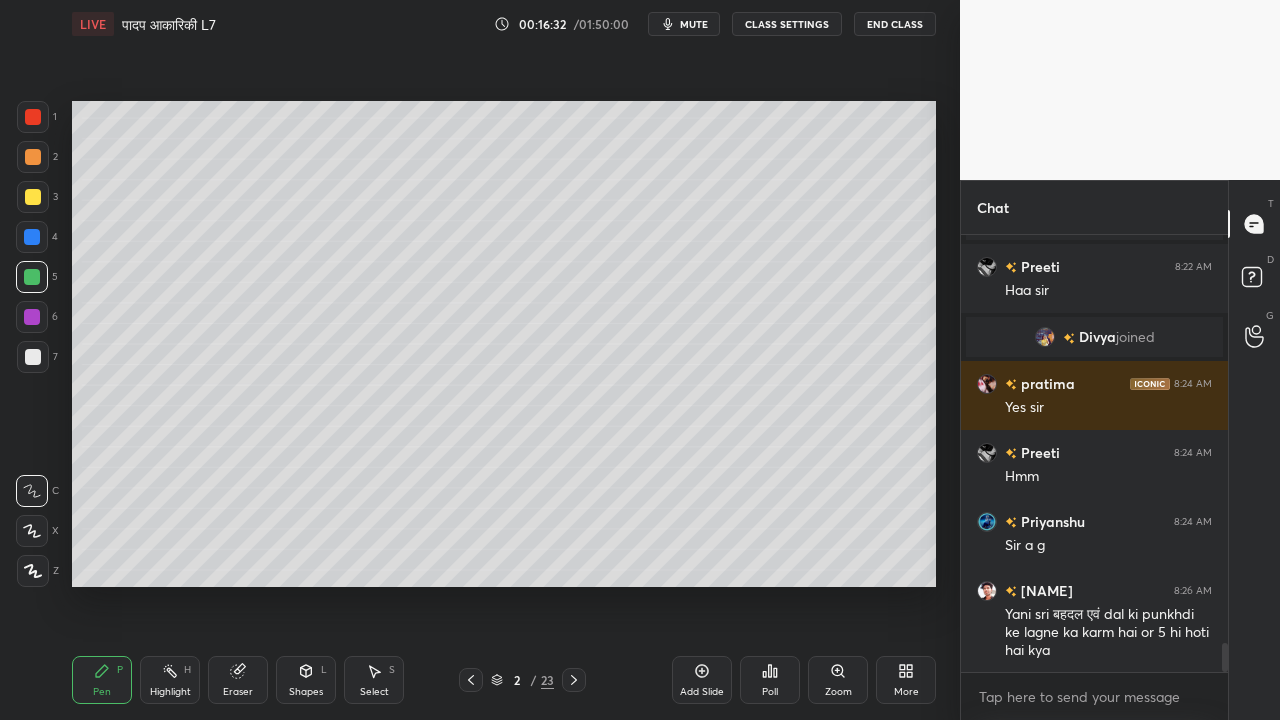click at bounding box center (33, 357) 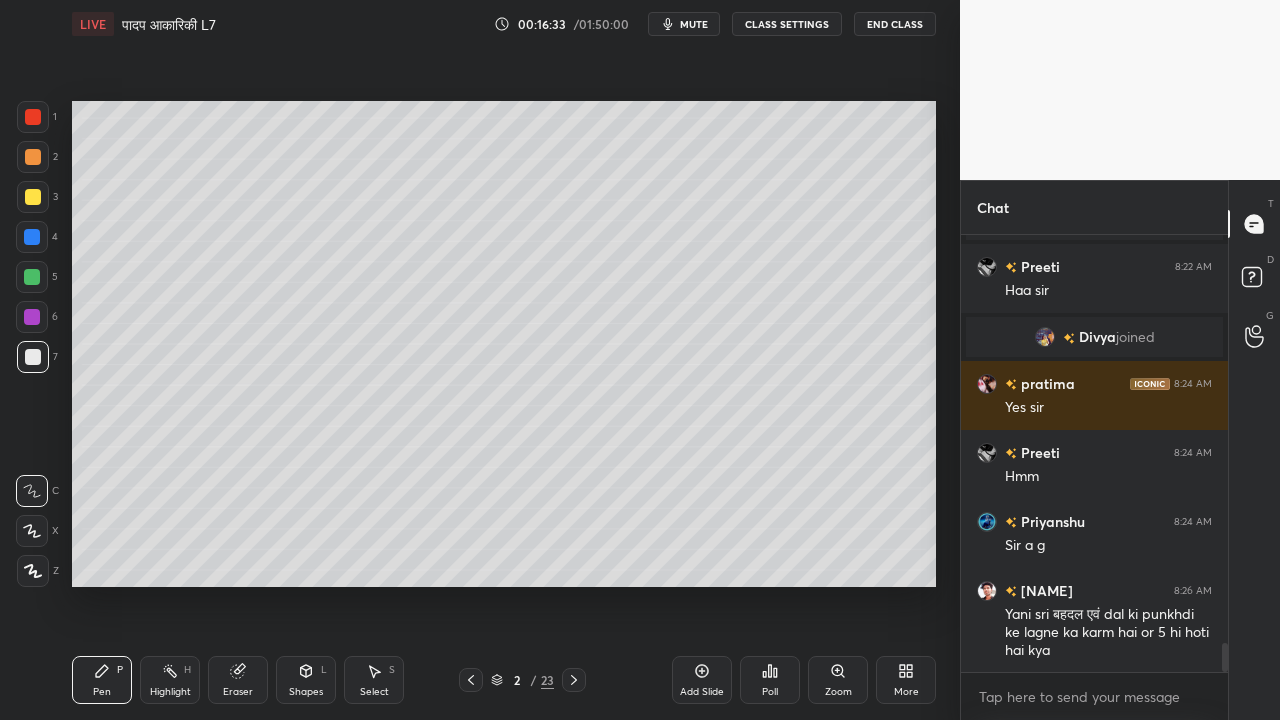 click at bounding box center [33, 197] 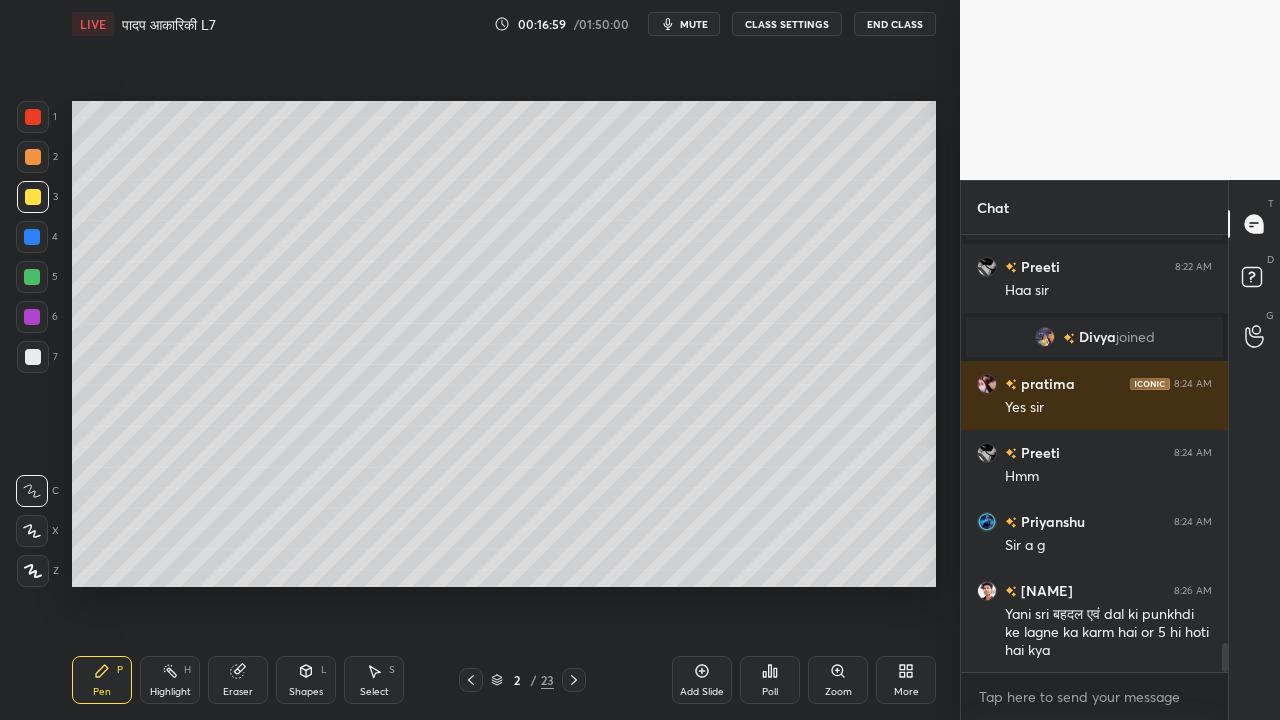 click at bounding box center (33, 357) 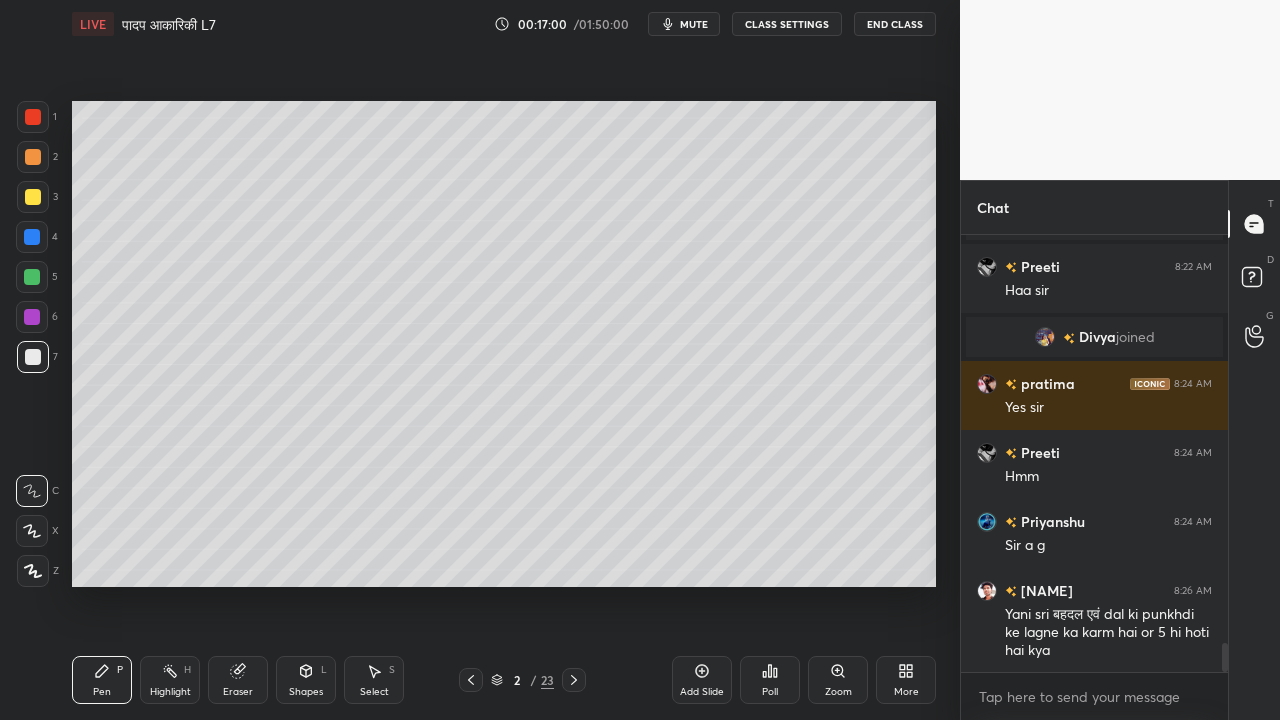 click at bounding box center (33, 197) 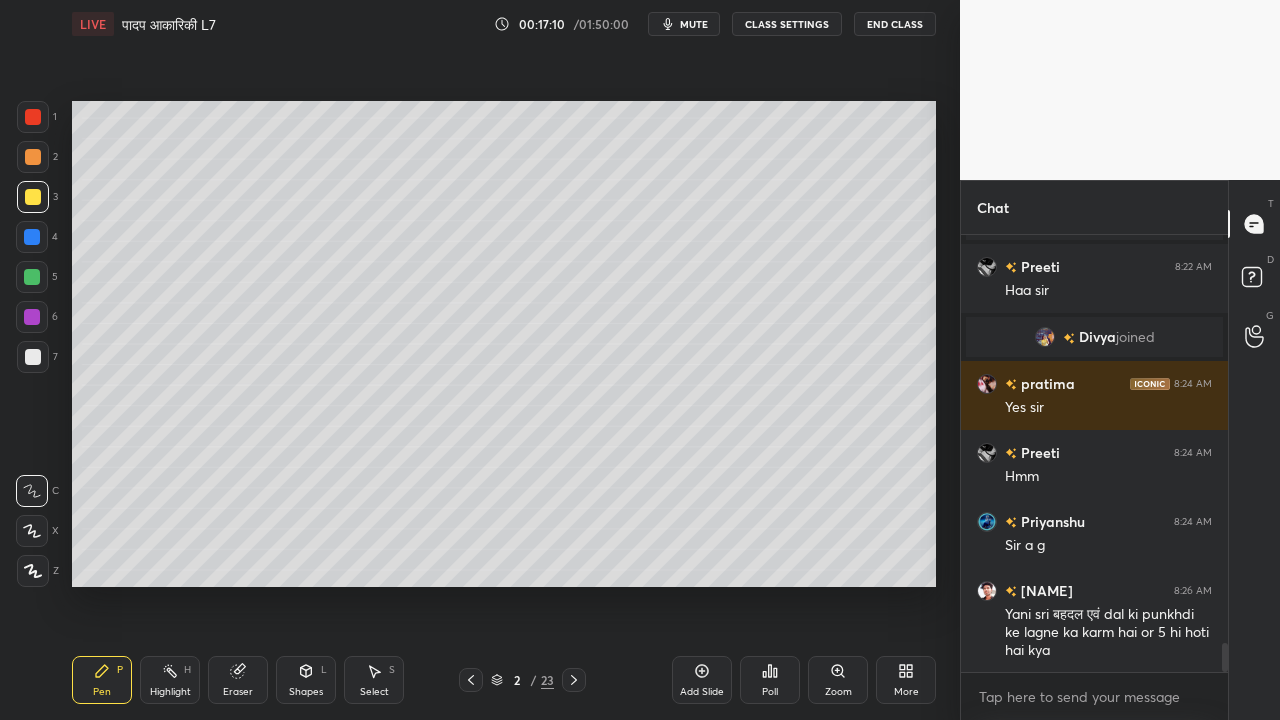 click on "Add Slide" at bounding box center (702, 680) 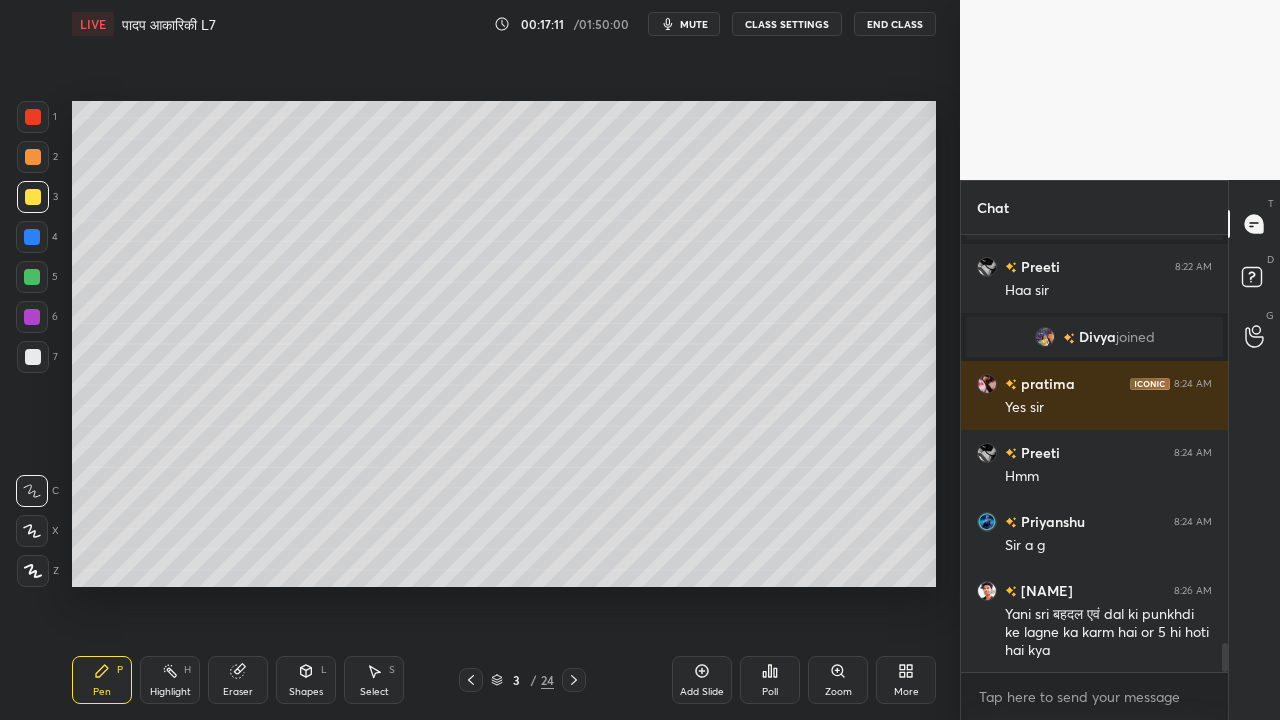click at bounding box center (33, 357) 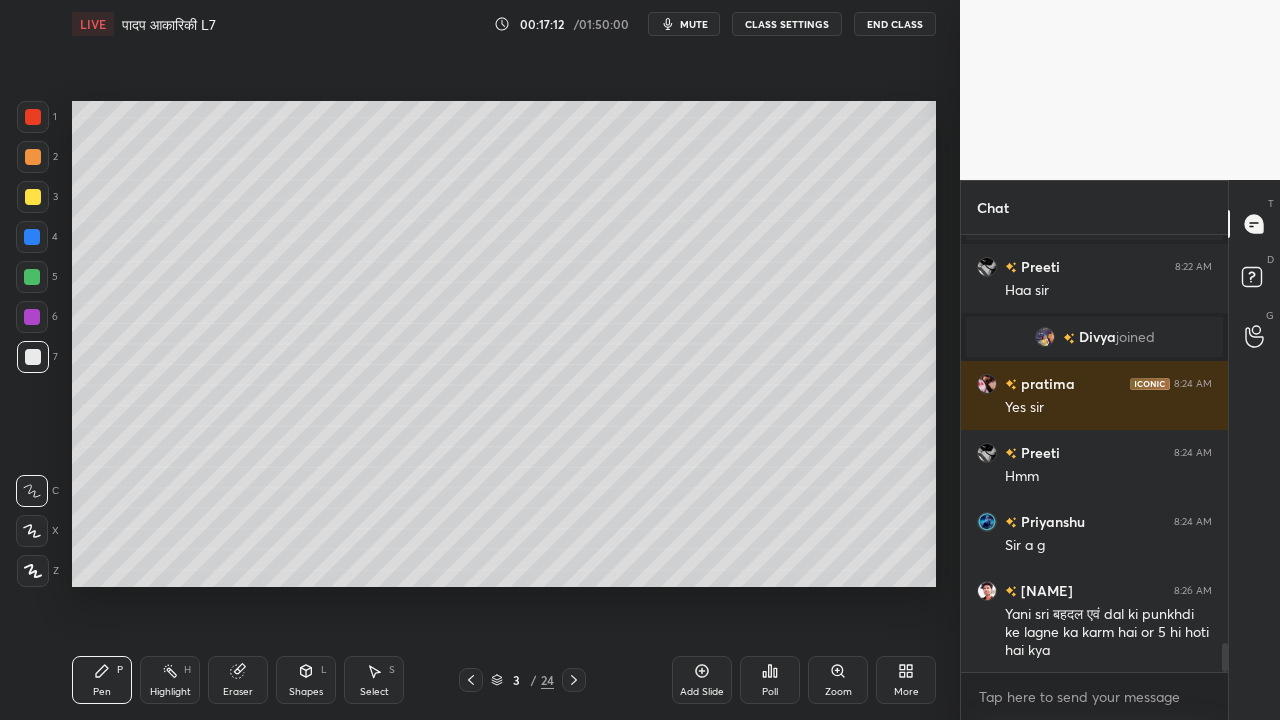 scroll, scrollTop: 6308, scrollLeft: 0, axis: vertical 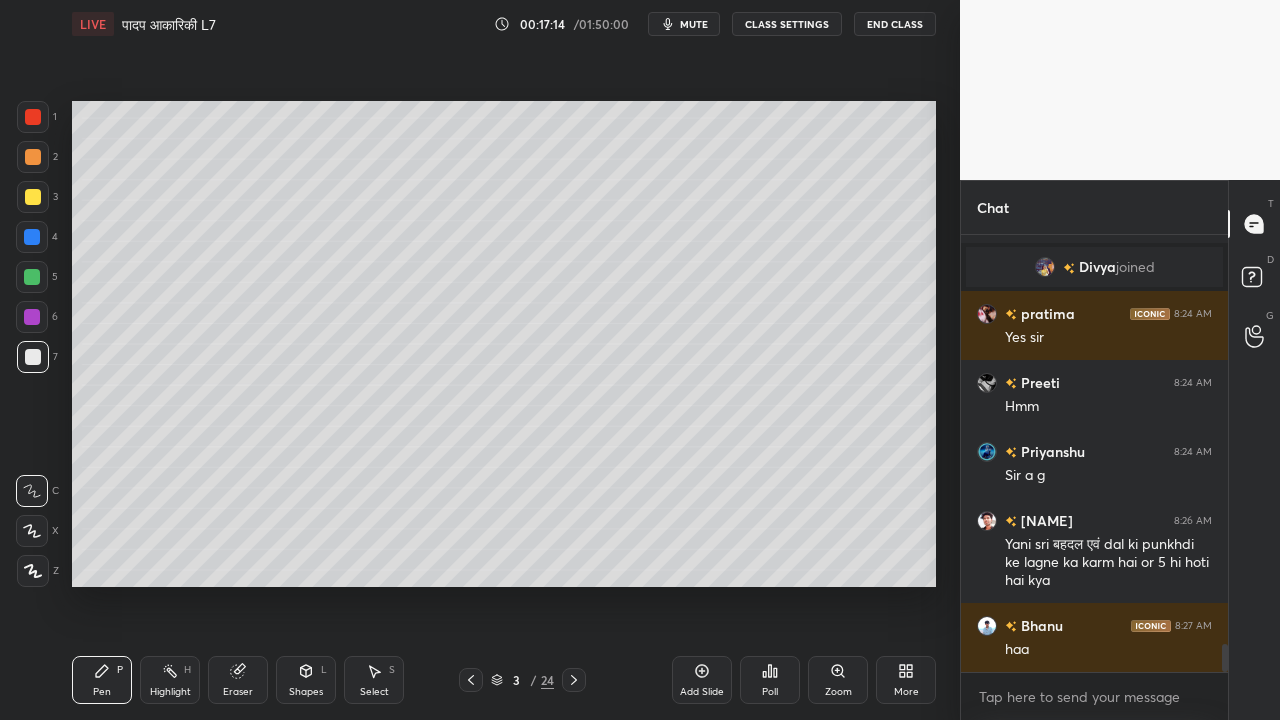 click at bounding box center [33, 197] 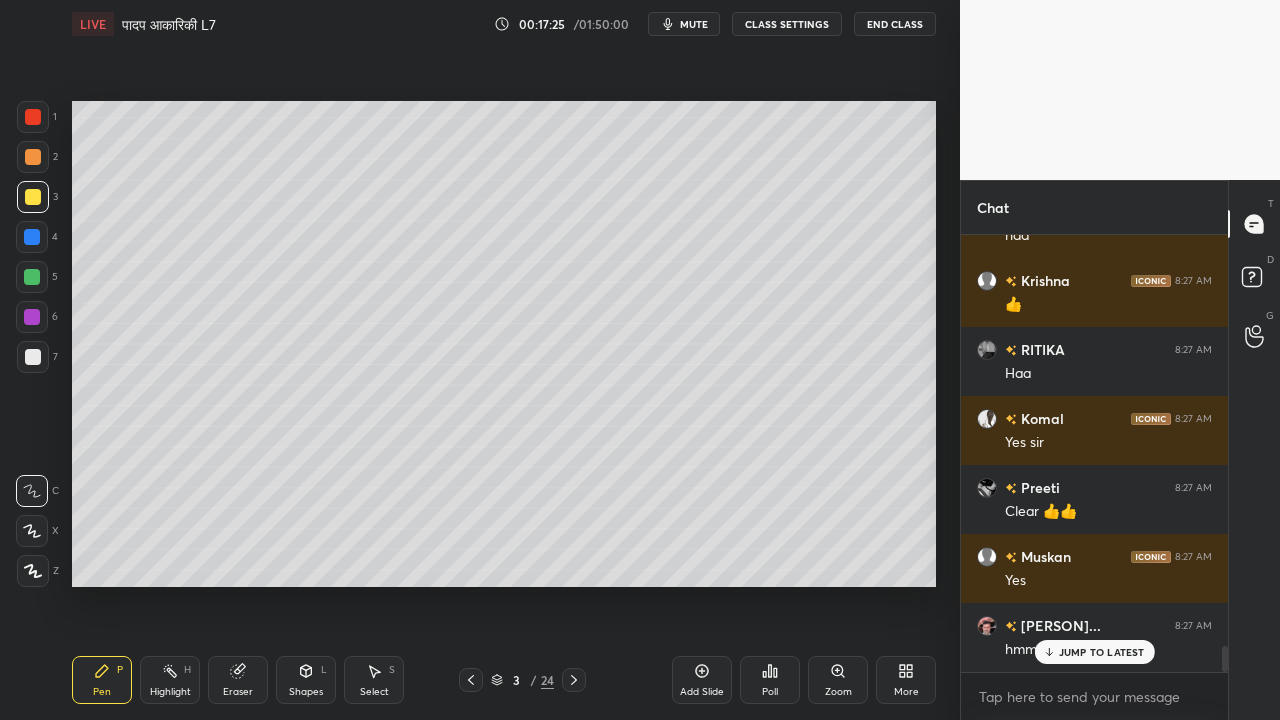 scroll, scrollTop: 6790, scrollLeft: 0, axis: vertical 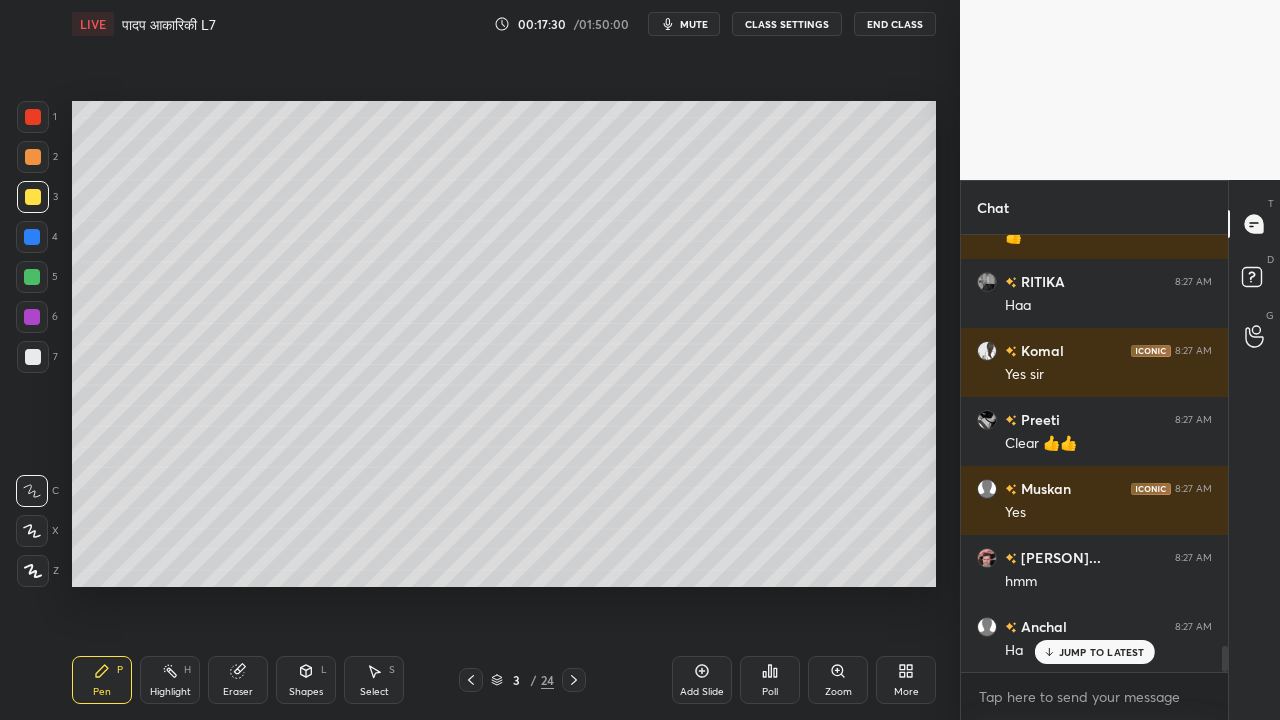 drag, startPoint x: 33, startPoint y: 350, endPoint x: 70, endPoint y: 329, distance: 42.544094 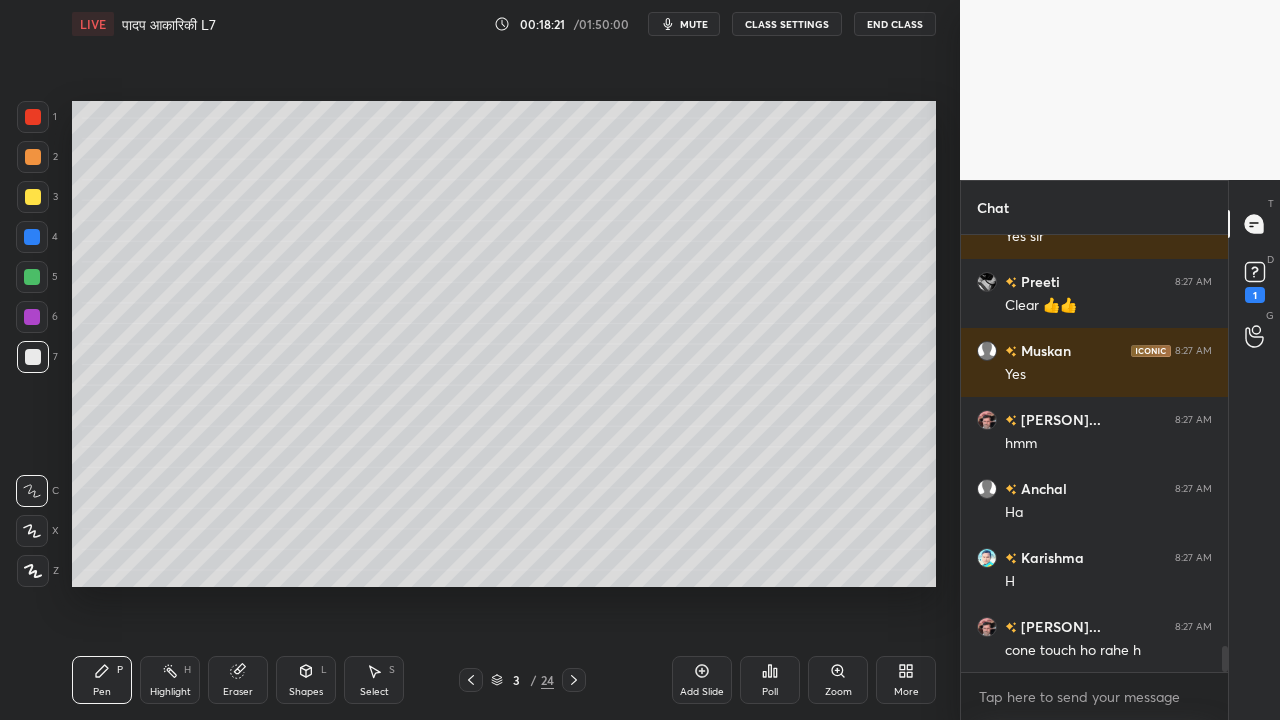scroll, scrollTop: 7062, scrollLeft: 0, axis: vertical 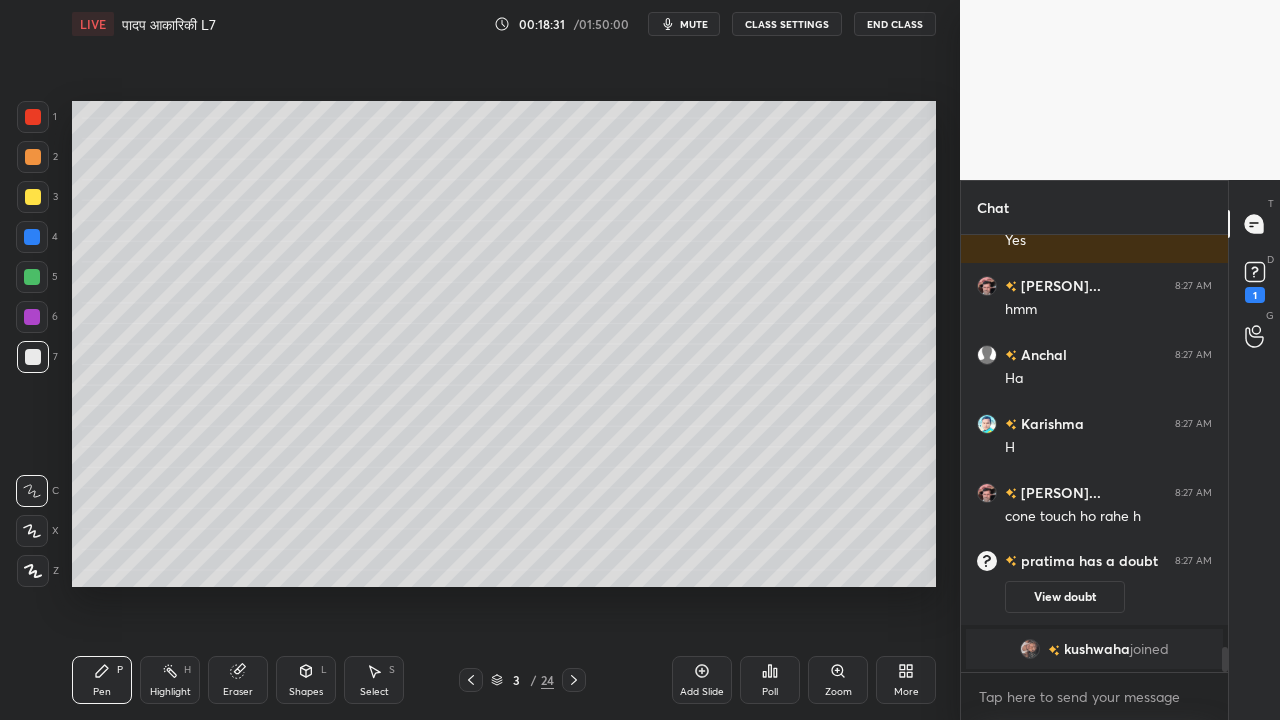 click 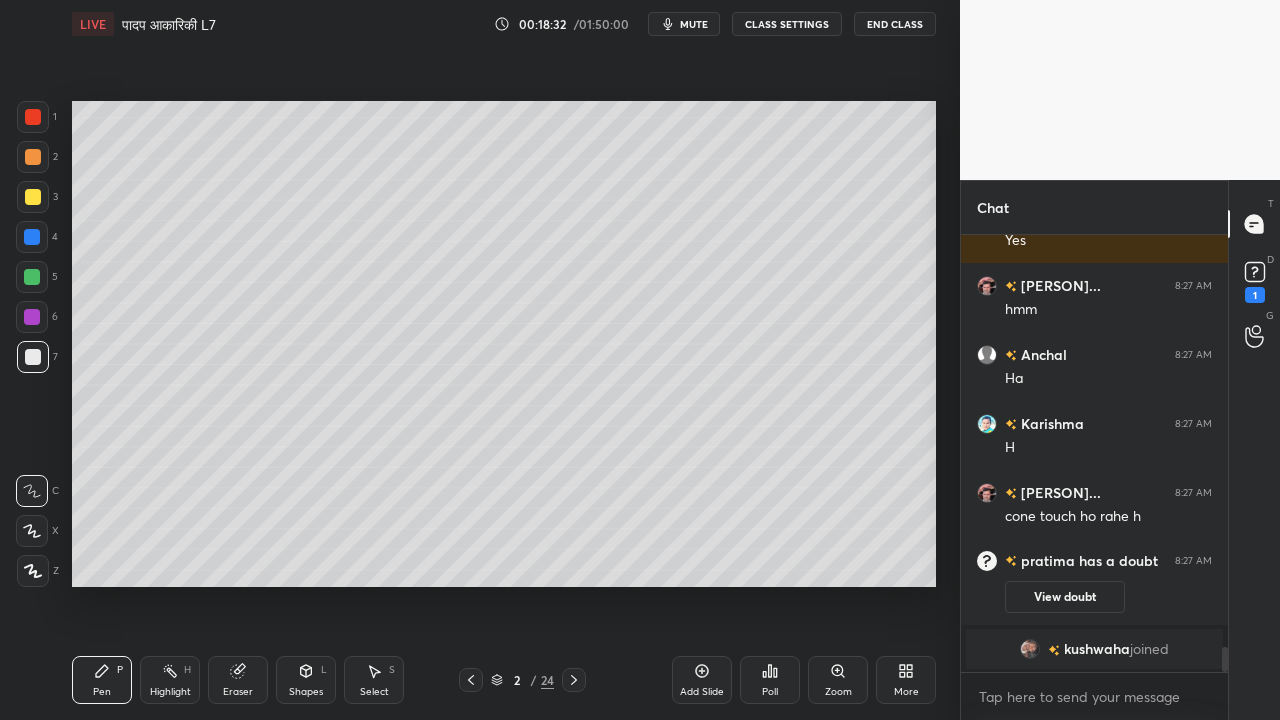 click on "Select" at bounding box center (374, 692) 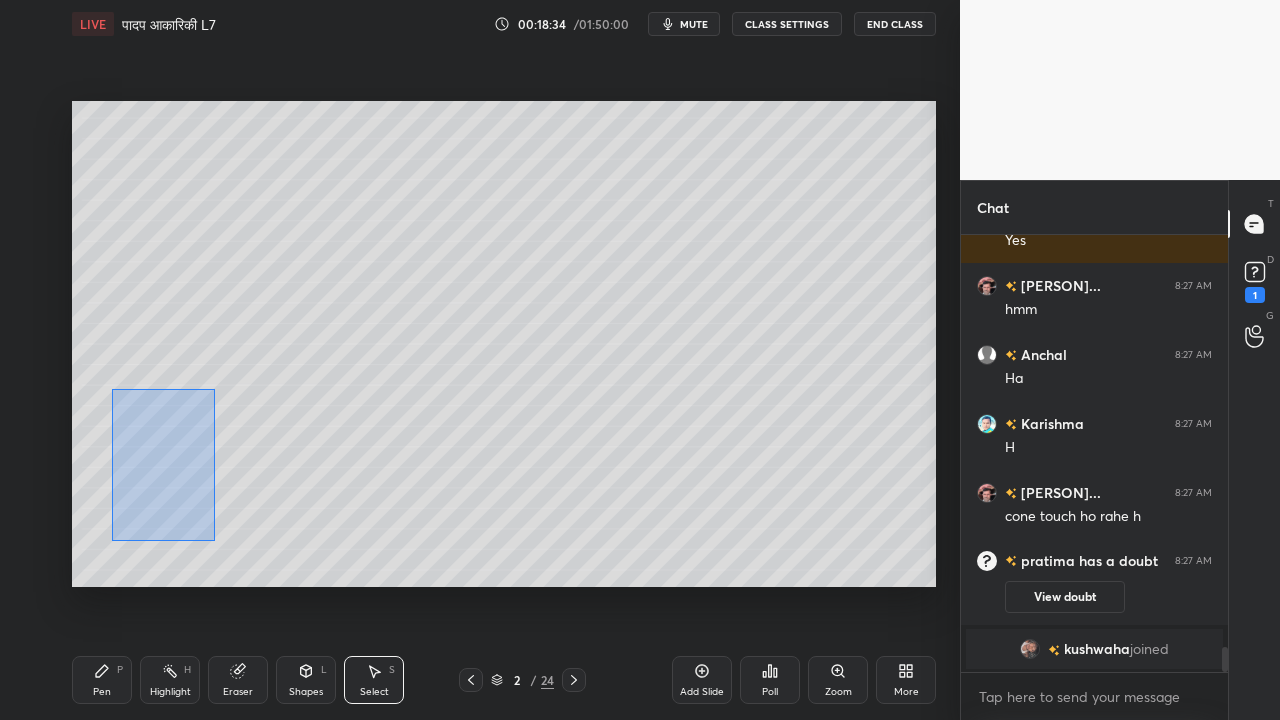 scroll, scrollTop: 7086, scrollLeft: 0, axis: vertical 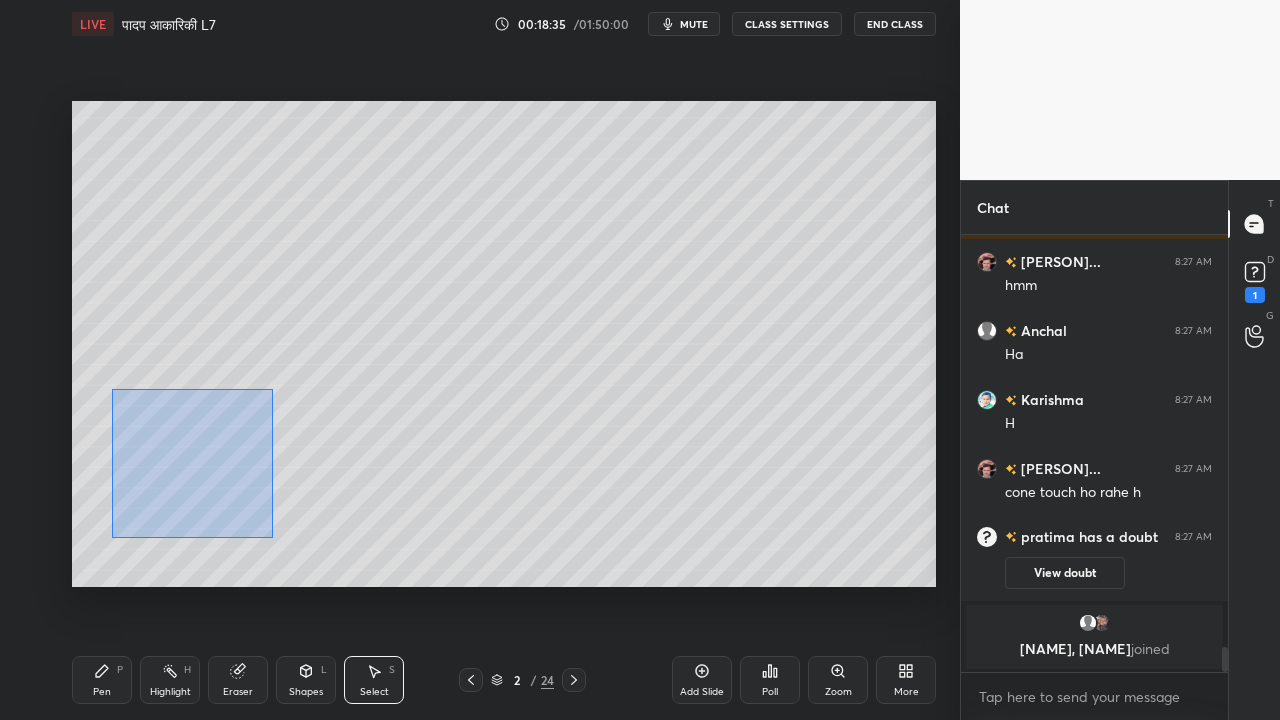 drag, startPoint x: 112, startPoint y: 404, endPoint x: 266, endPoint y: 534, distance: 201.53412 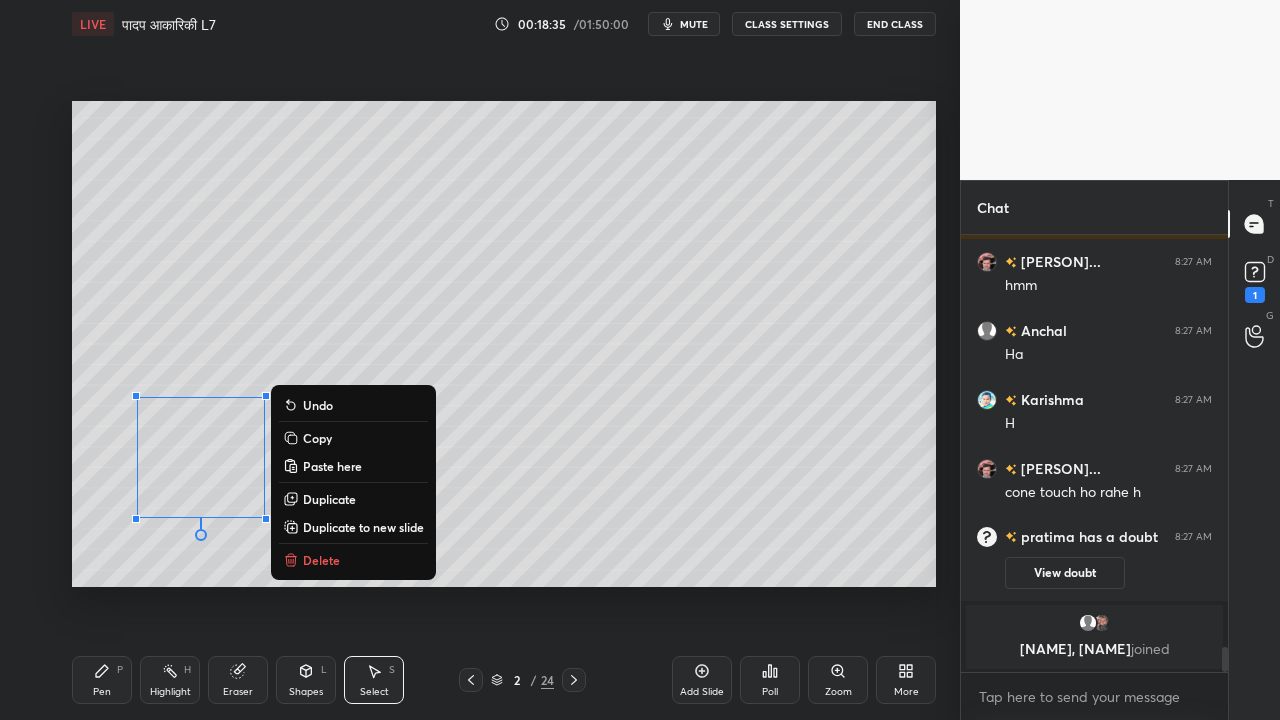 click on "Copy" at bounding box center [317, 438] 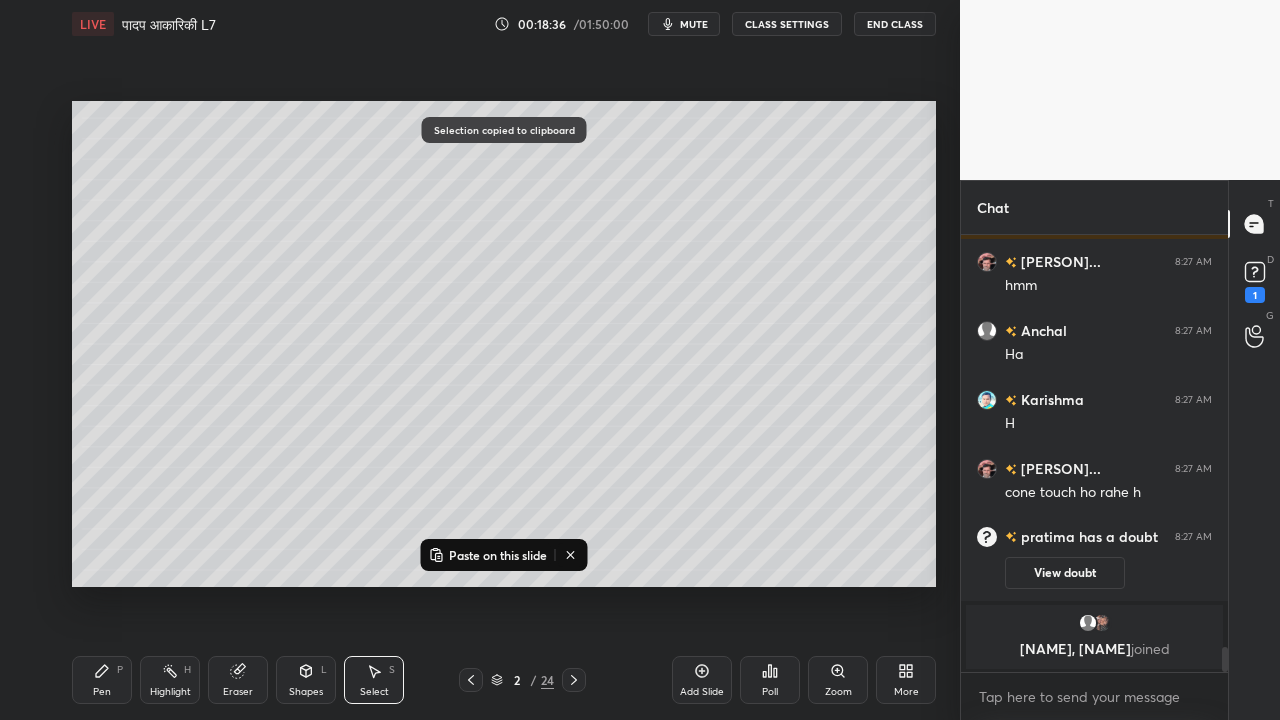 click 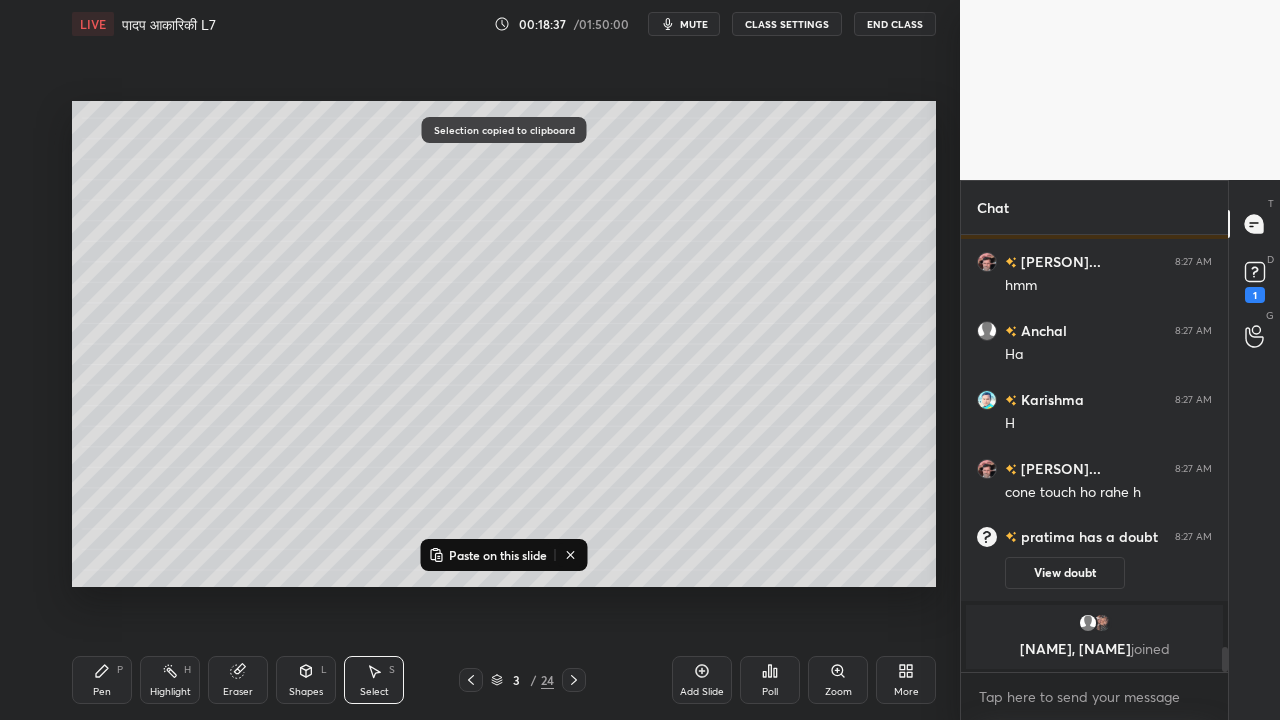 click on "Paste on this slide" at bounding box center [498, 555] 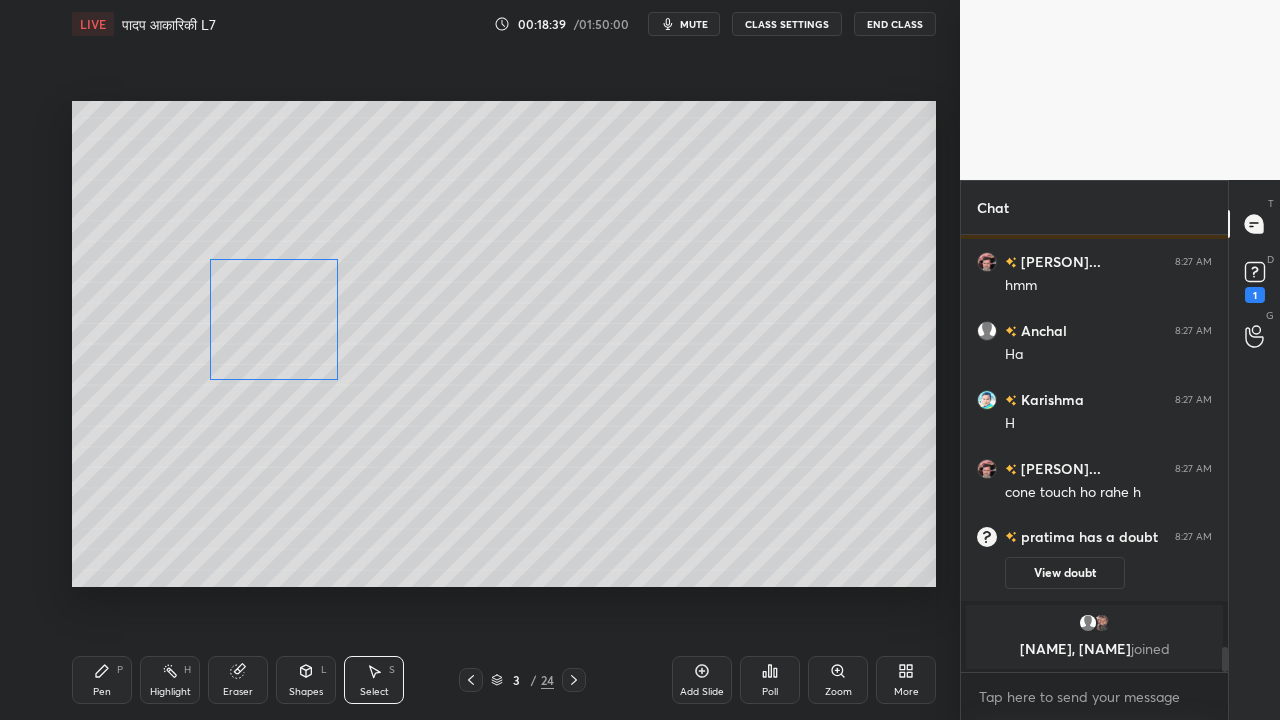 drag, startPoint x: 240, startPoint y: 438, endPoint x: 306, endPoint y: 374, distance: 91.93476 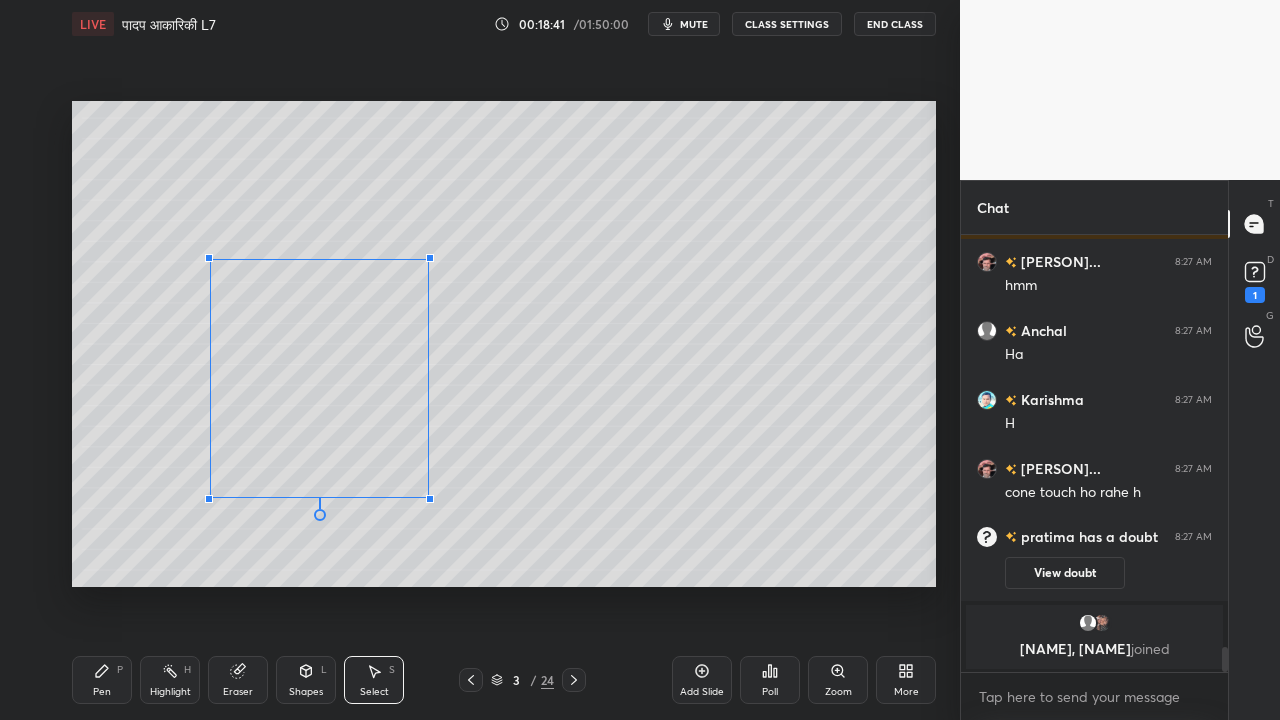 drag, startPoint x: 336, startPoint y: 380, endPoint x: 434, endPoint y: 482, distance: 141.44963 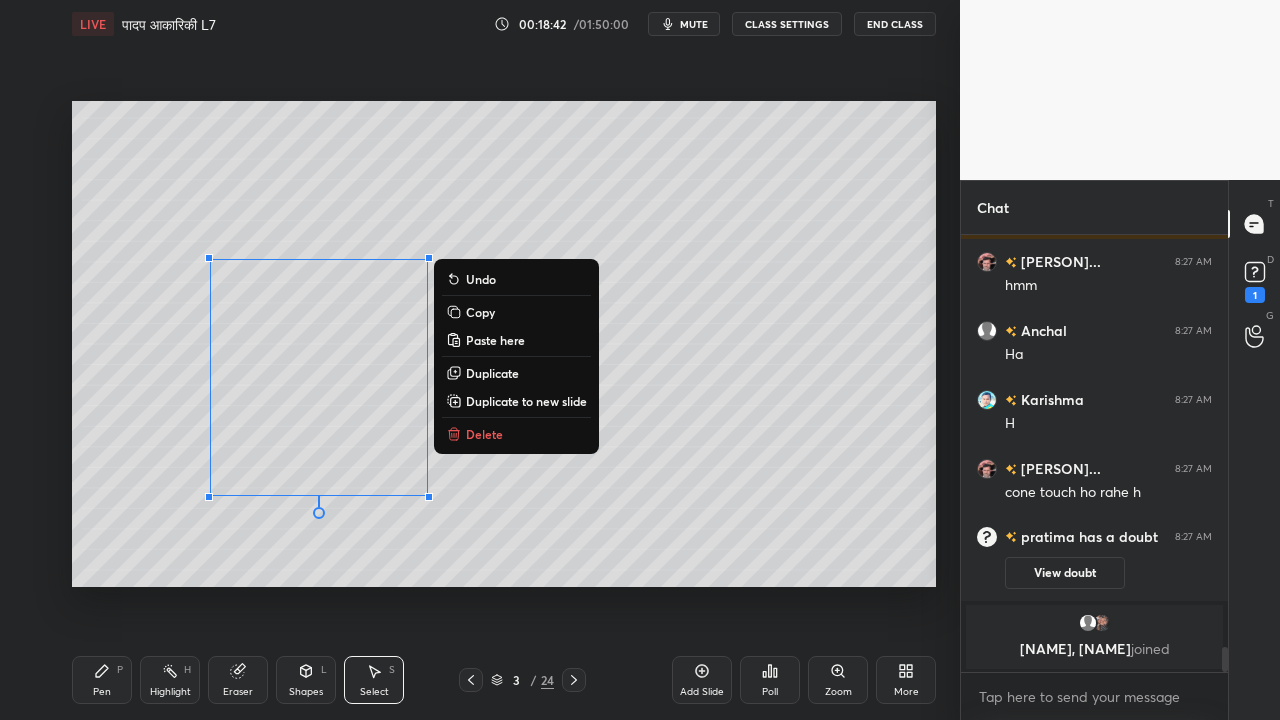 drag, startPoint x: 518, startPoint y: 518, endPoint x: 507, endPoint y: 518, distance: 11 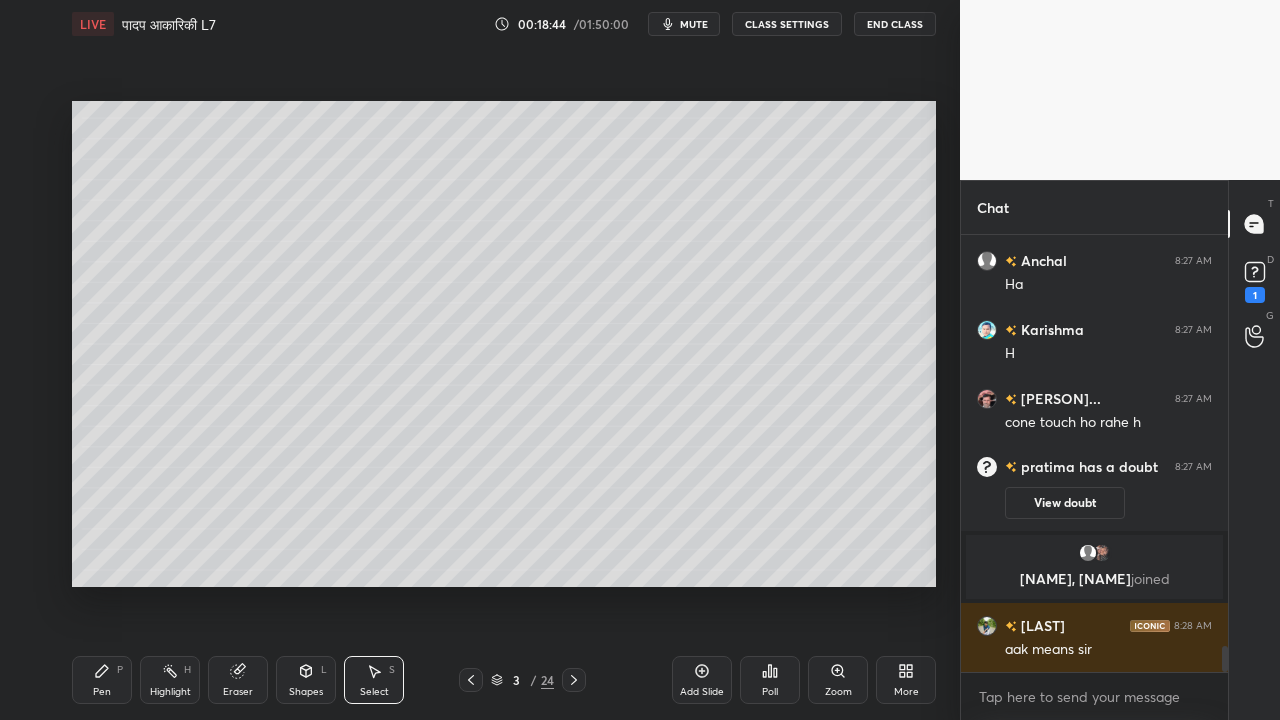 scroll, scrollTop: 6890, scrollLeft: 0, axis: vertical 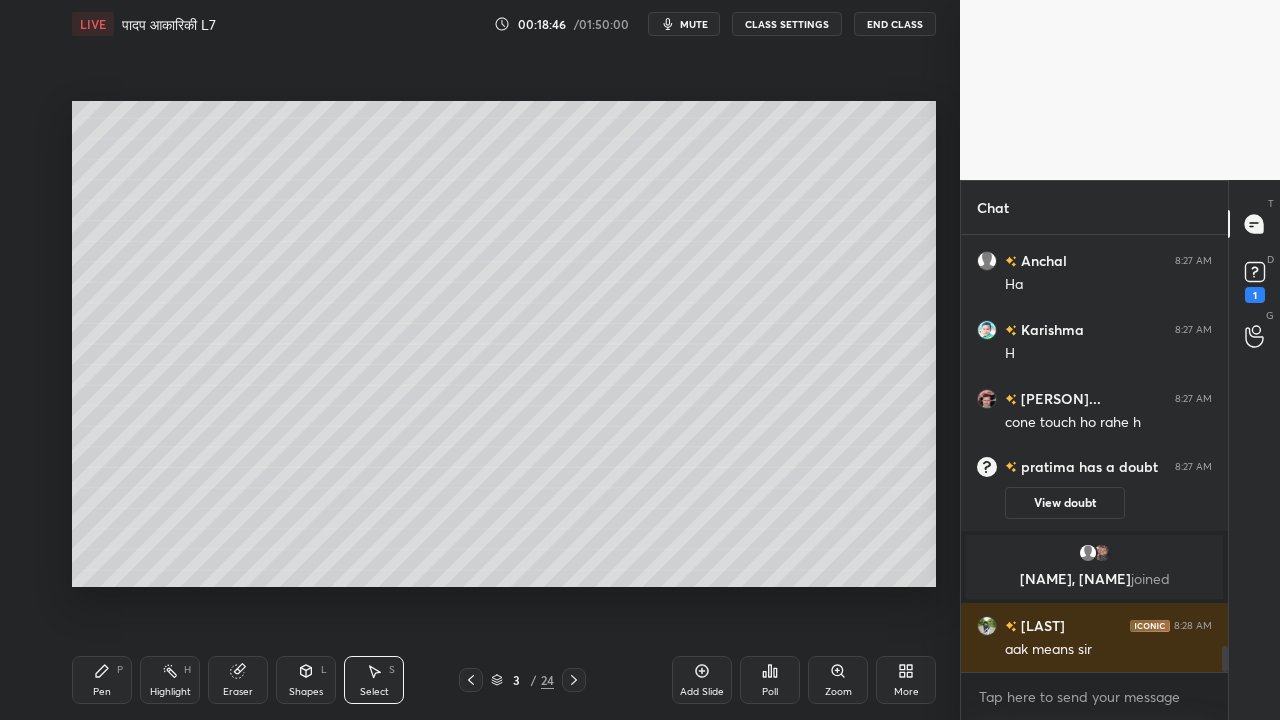 click on "Pen P" at bounding box center (102, 680) 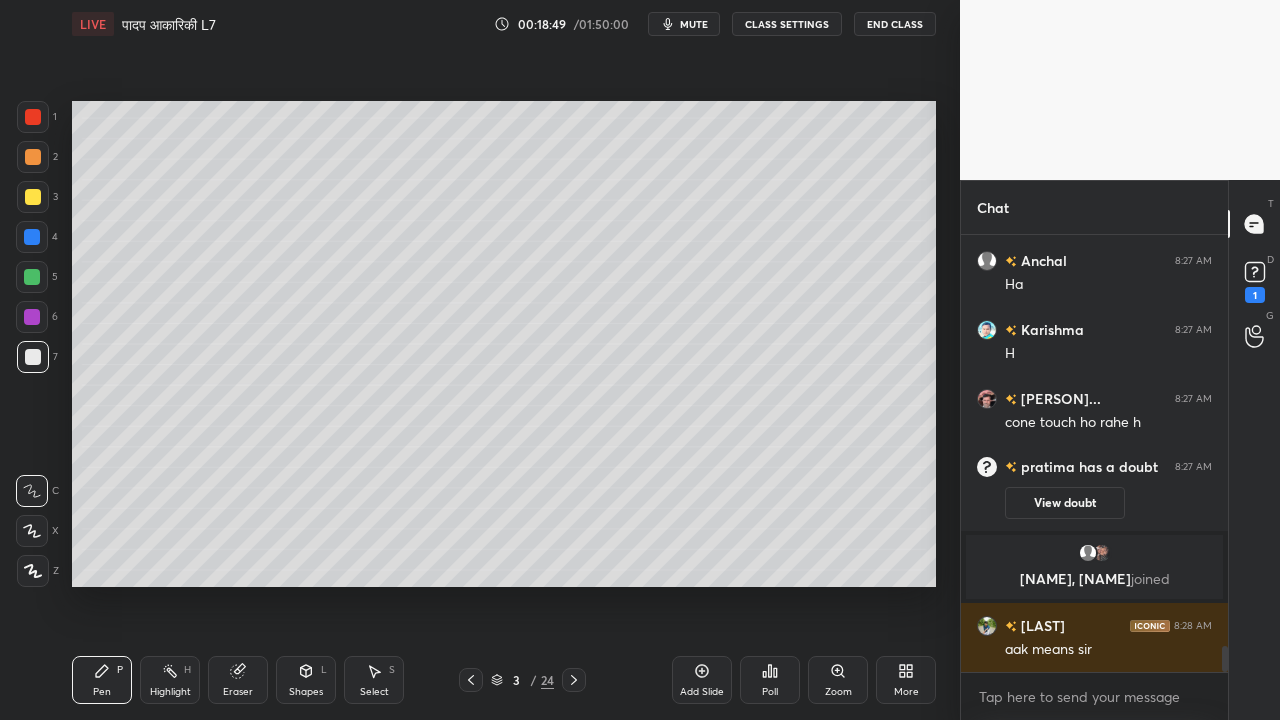 click at bounding box center (33, 197) 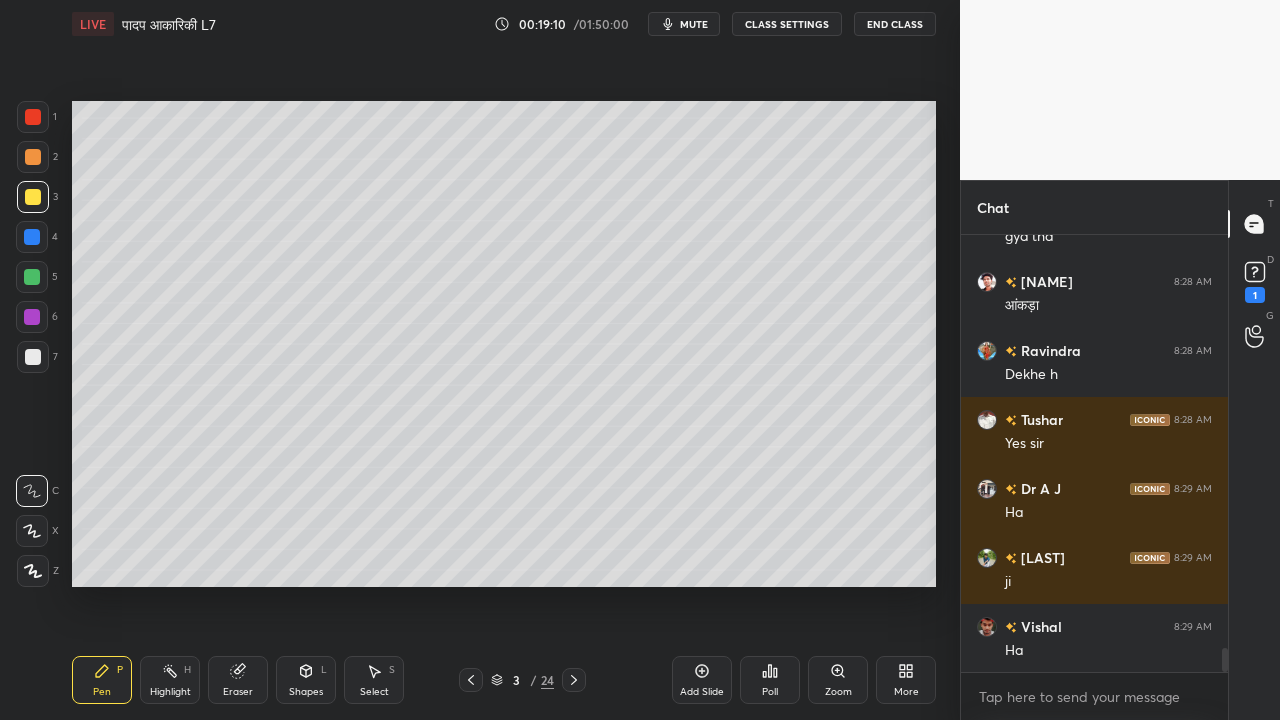scroll, scrollTop: 7460, scrollLeft: 0, axis: vertical 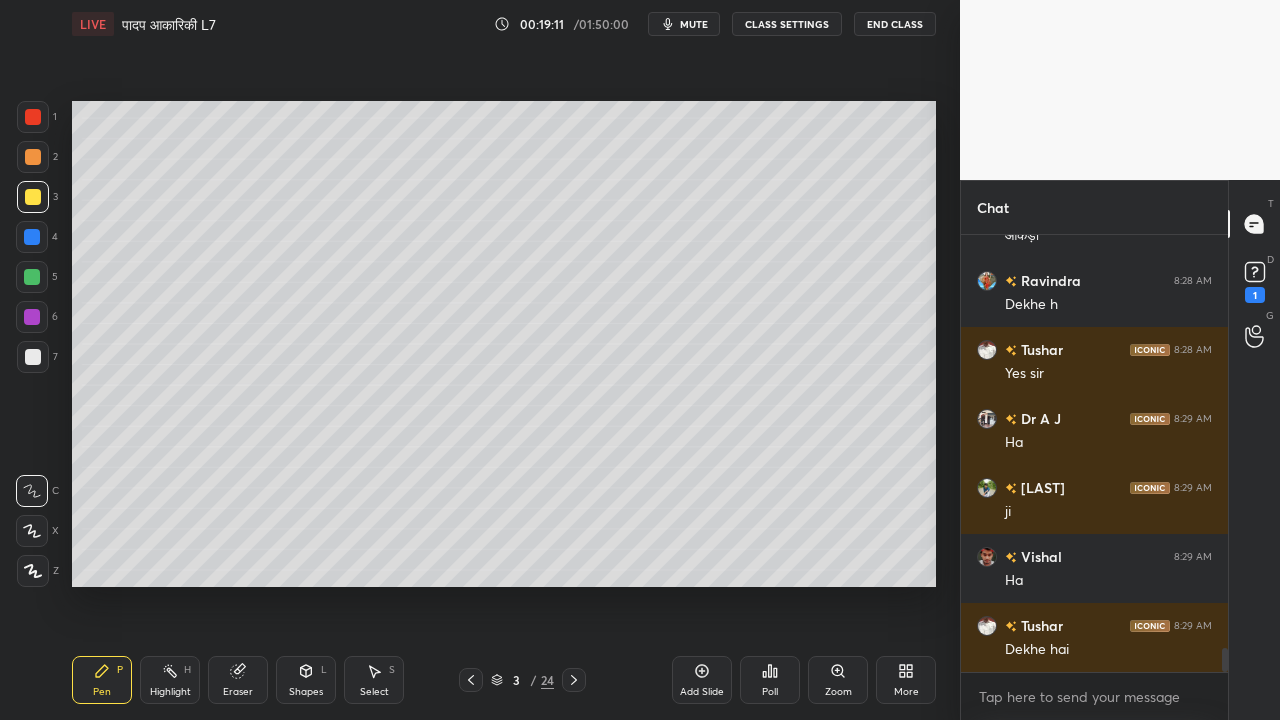 click at bounding box center (33, 357) 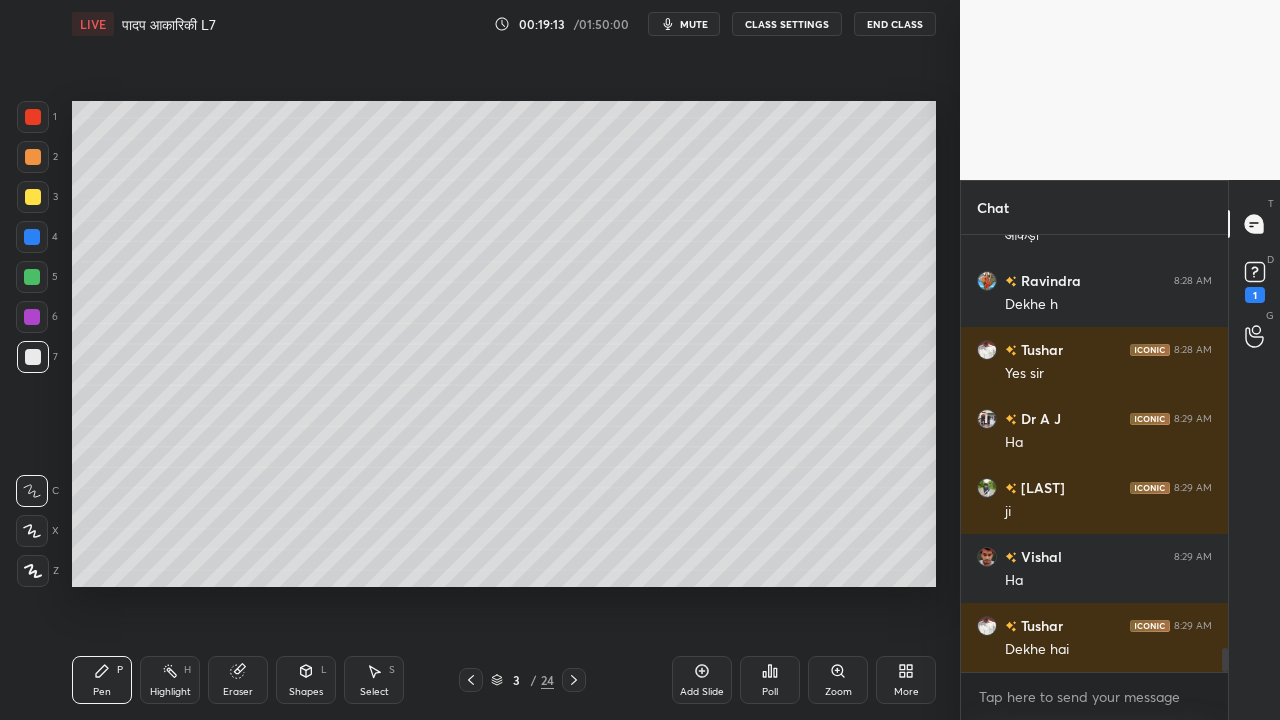 click on "Add Slide" at bounding box center (702, 680) 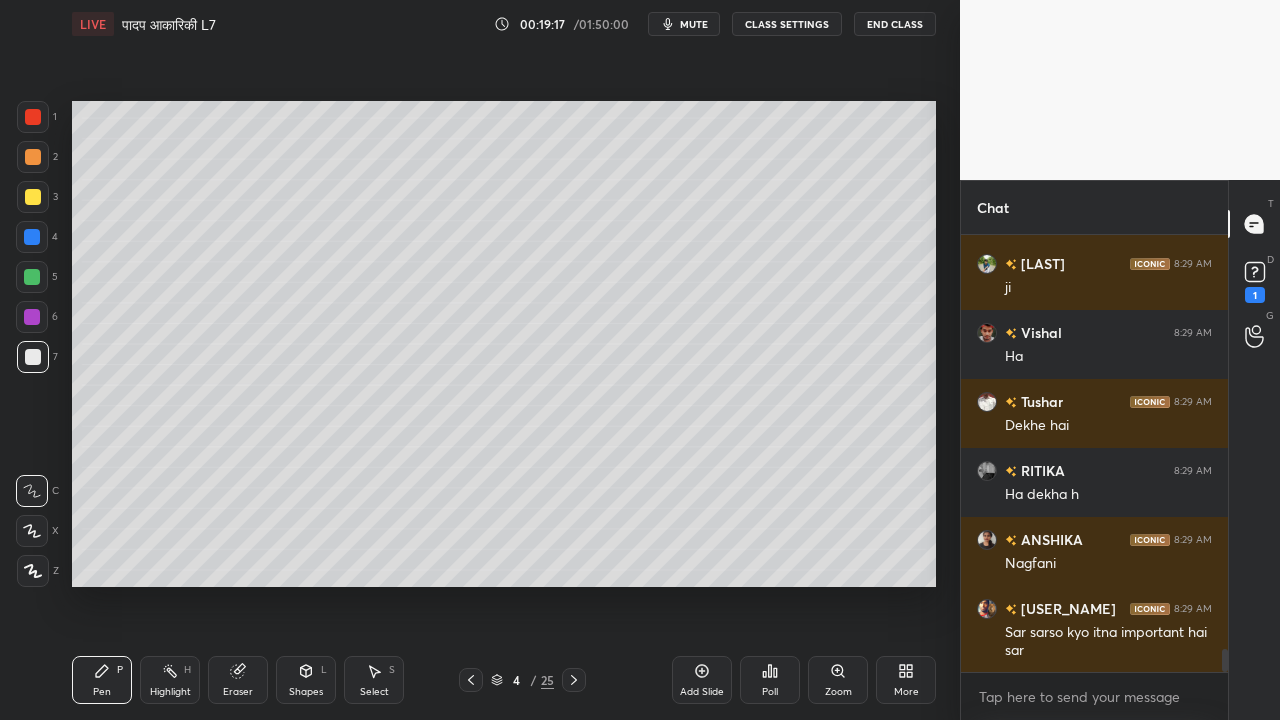 scroll, scrollTop: 7754, scrollLeft: 0, axis: vertical 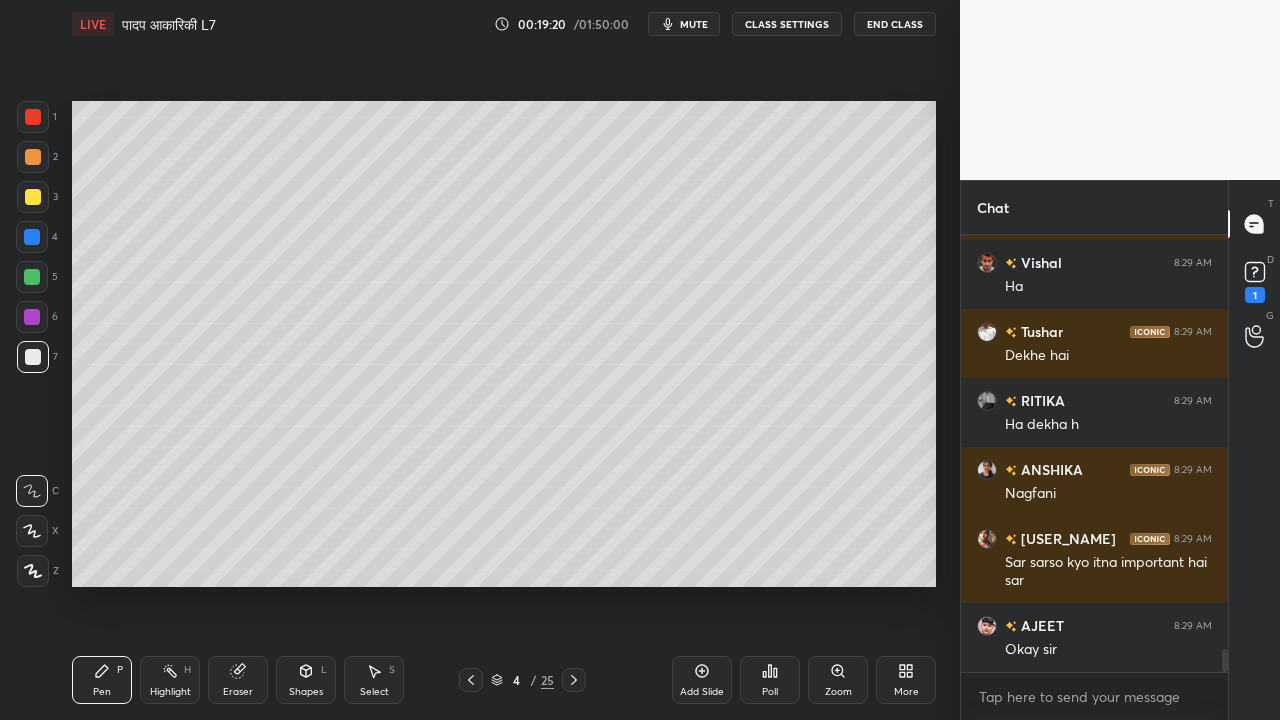 click at bounding box center (33, 197) 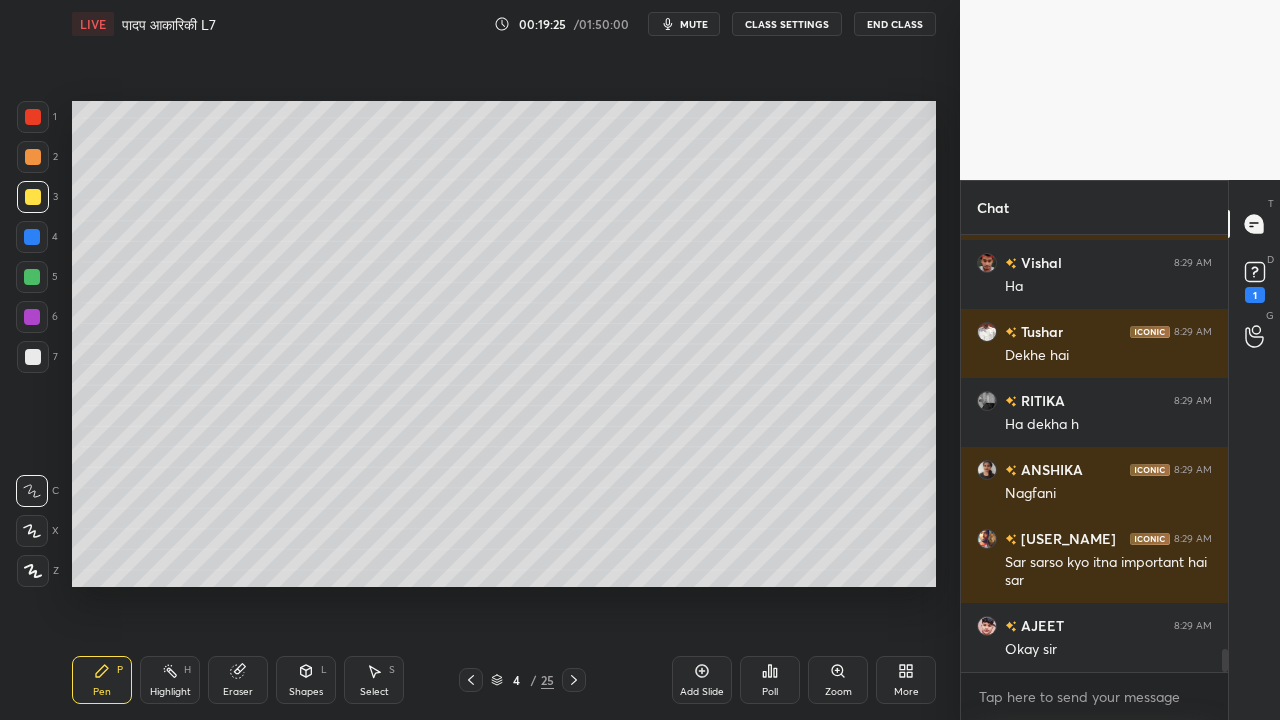 drag, startPoint x: 241, startPoint y: 675, endPoint x: 236, endPoint y: 638, distance: 37.336308 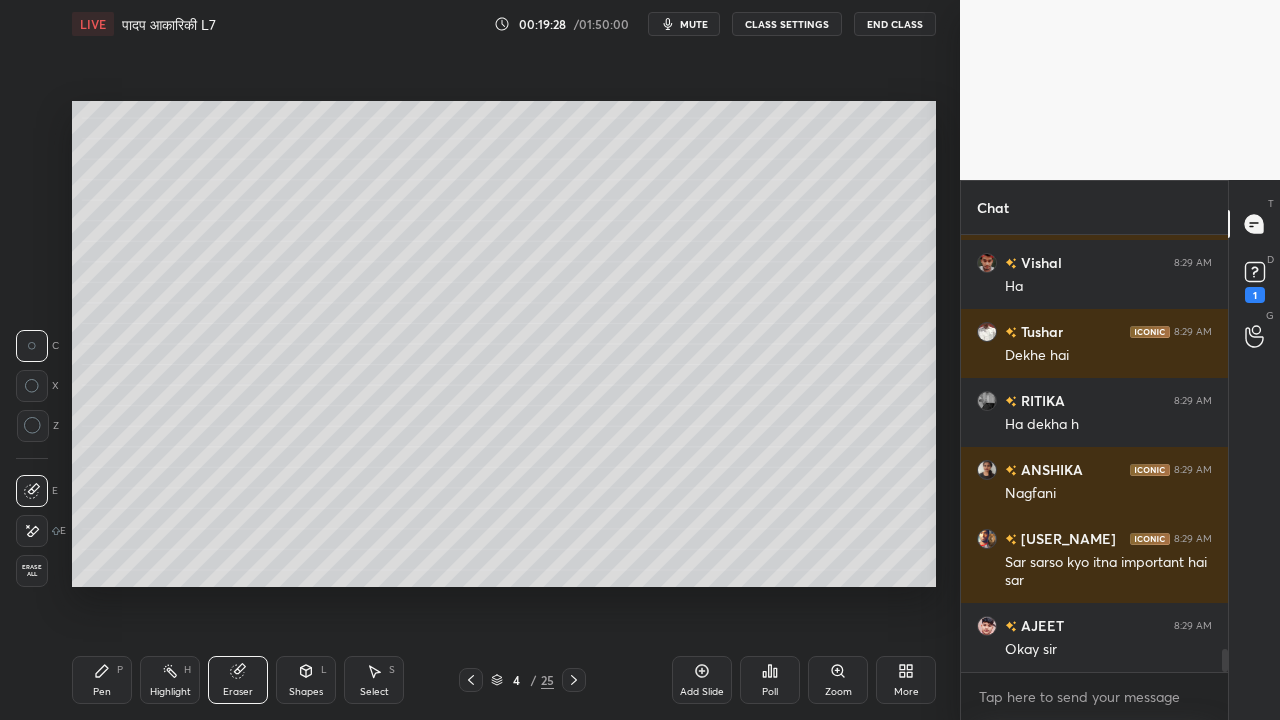 click 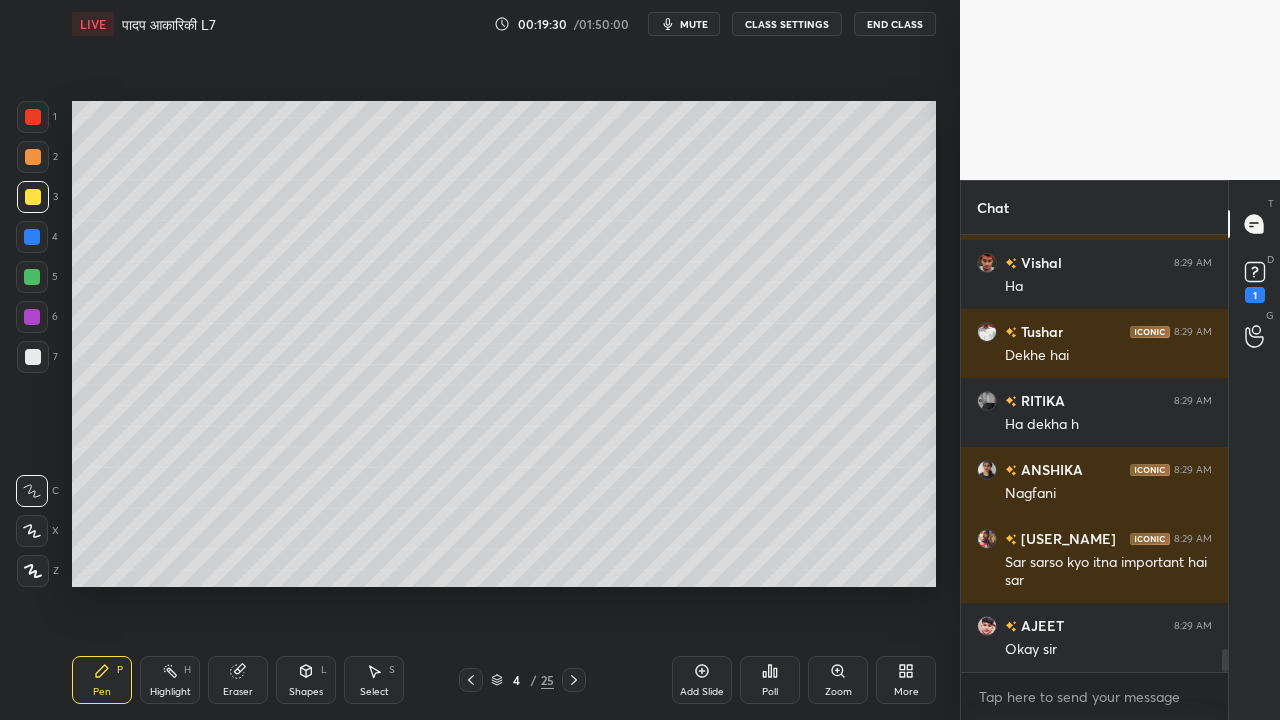 scroll, scrollTop: 7822, scrollLeft: 0, axis: vertical 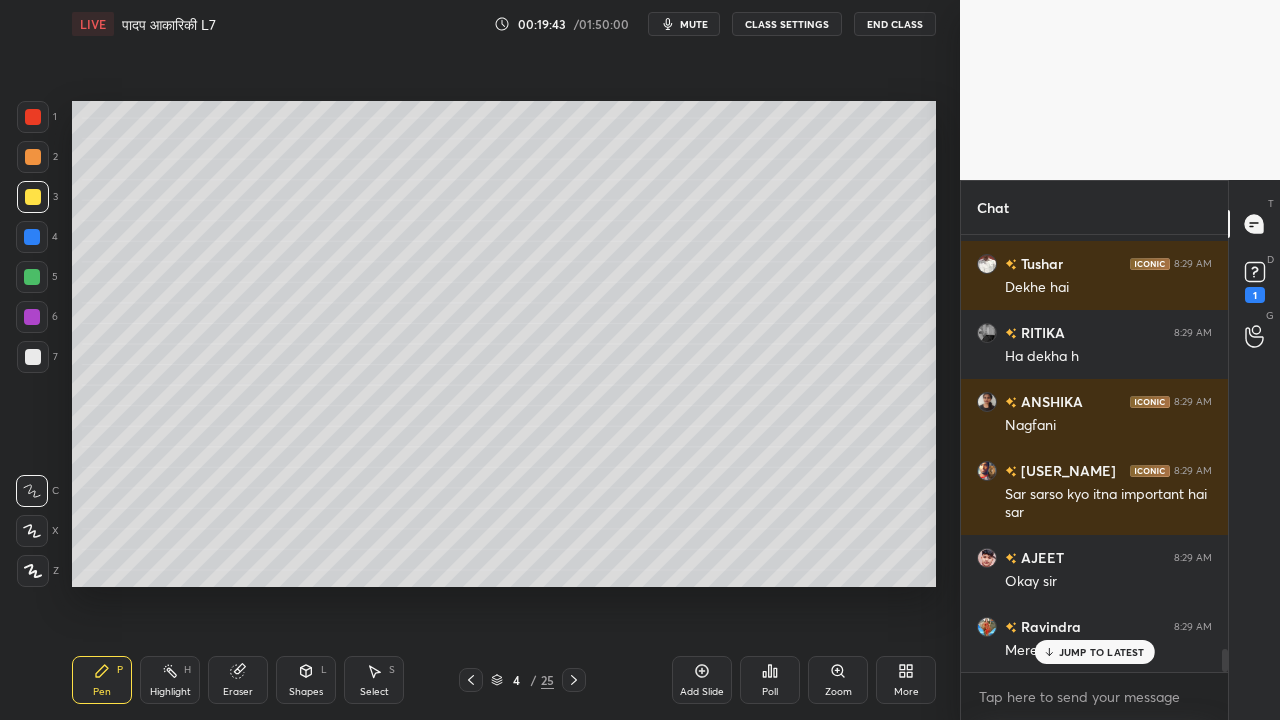 click at bounding box center [33, 357] 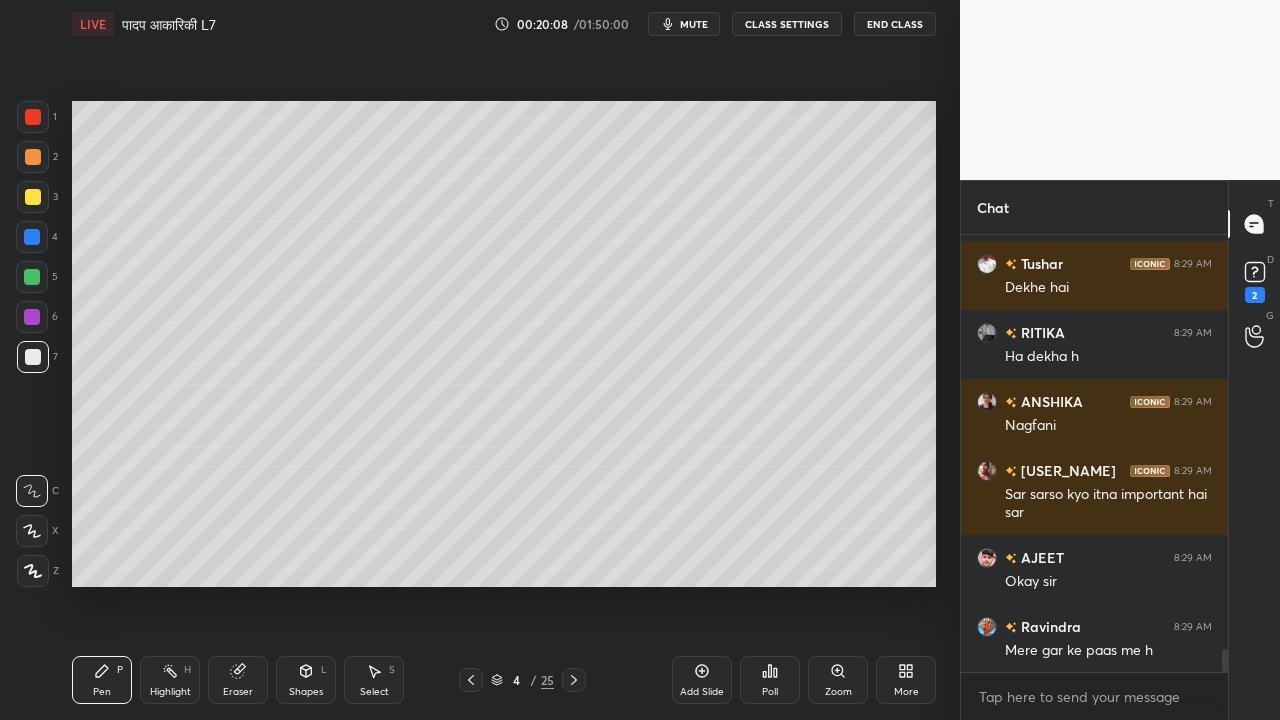 scroll, scrollTop: 7956, scrollLeft: 0, axis: vertical 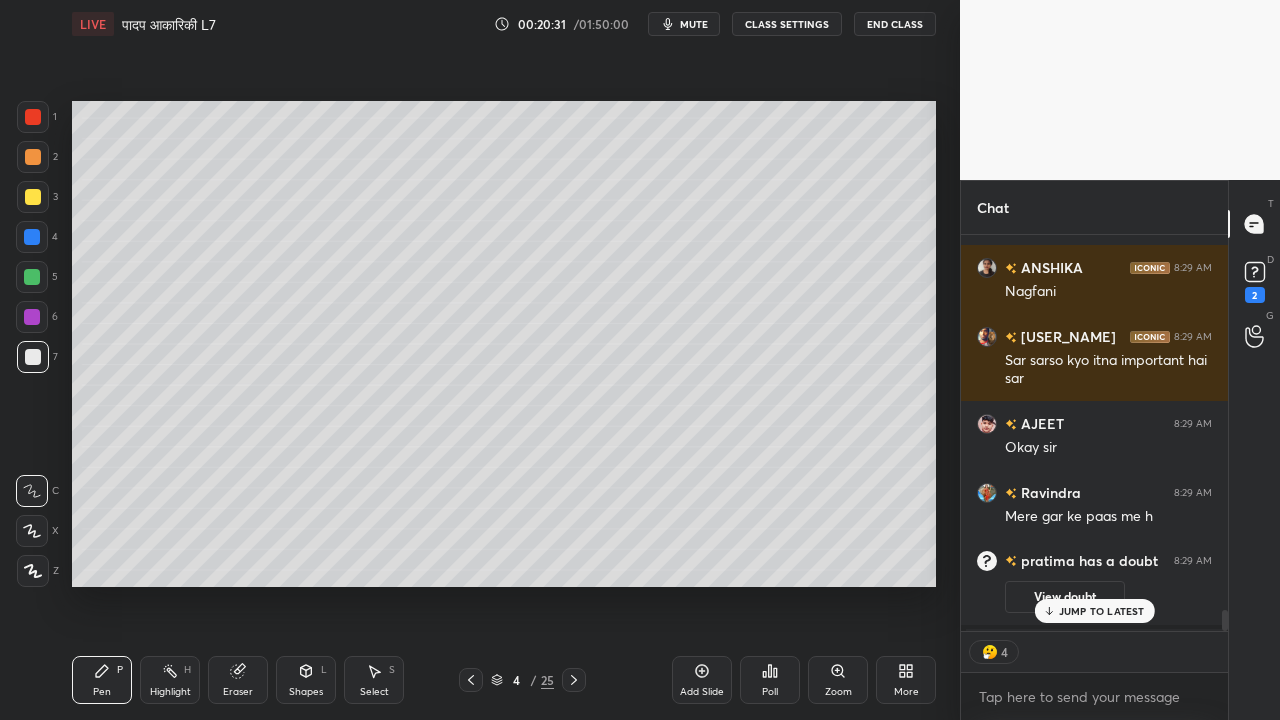 click 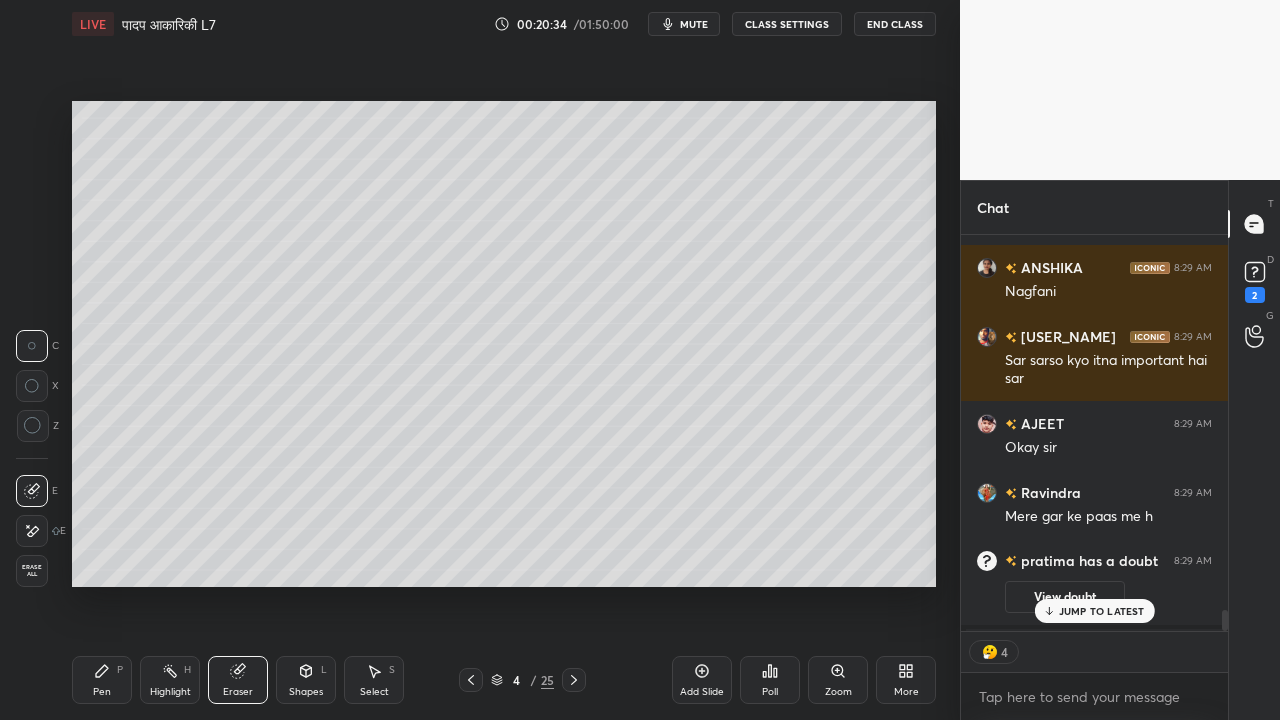 click on "Pen P" at bounding box center (102, 680) 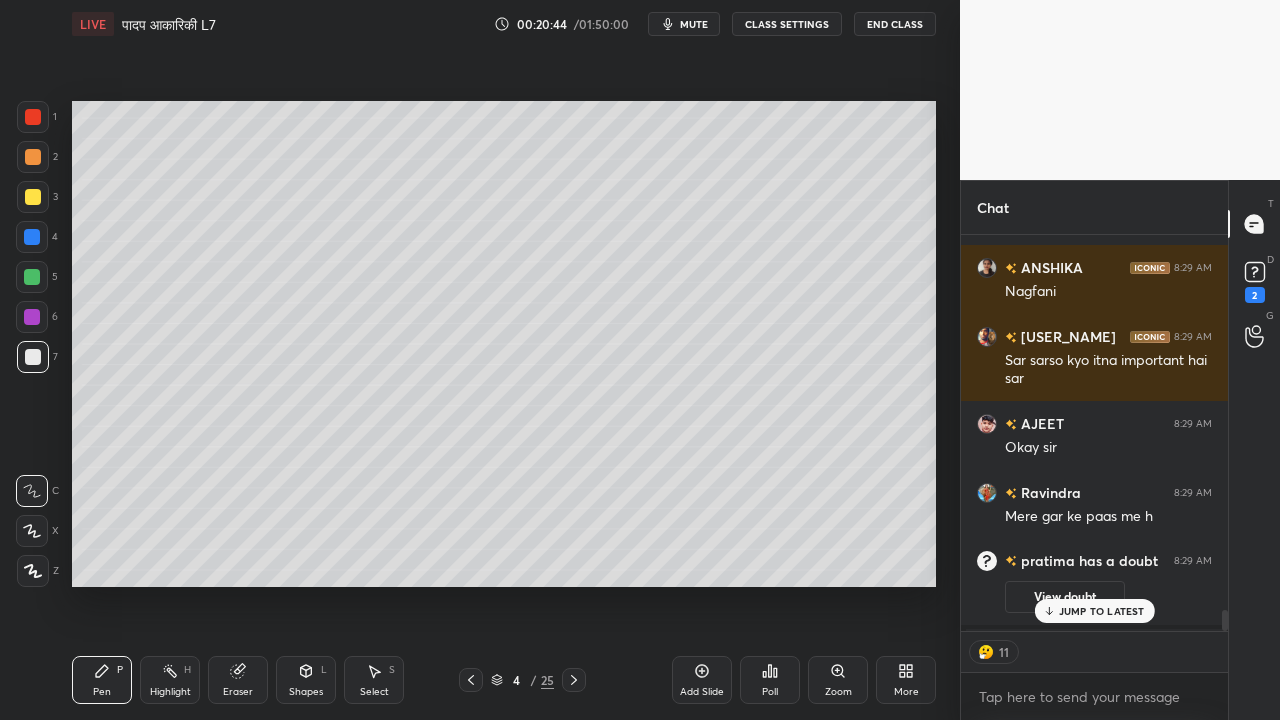 scroll, scrollTop: 7749, scrollLeft: 0, axis: vertical 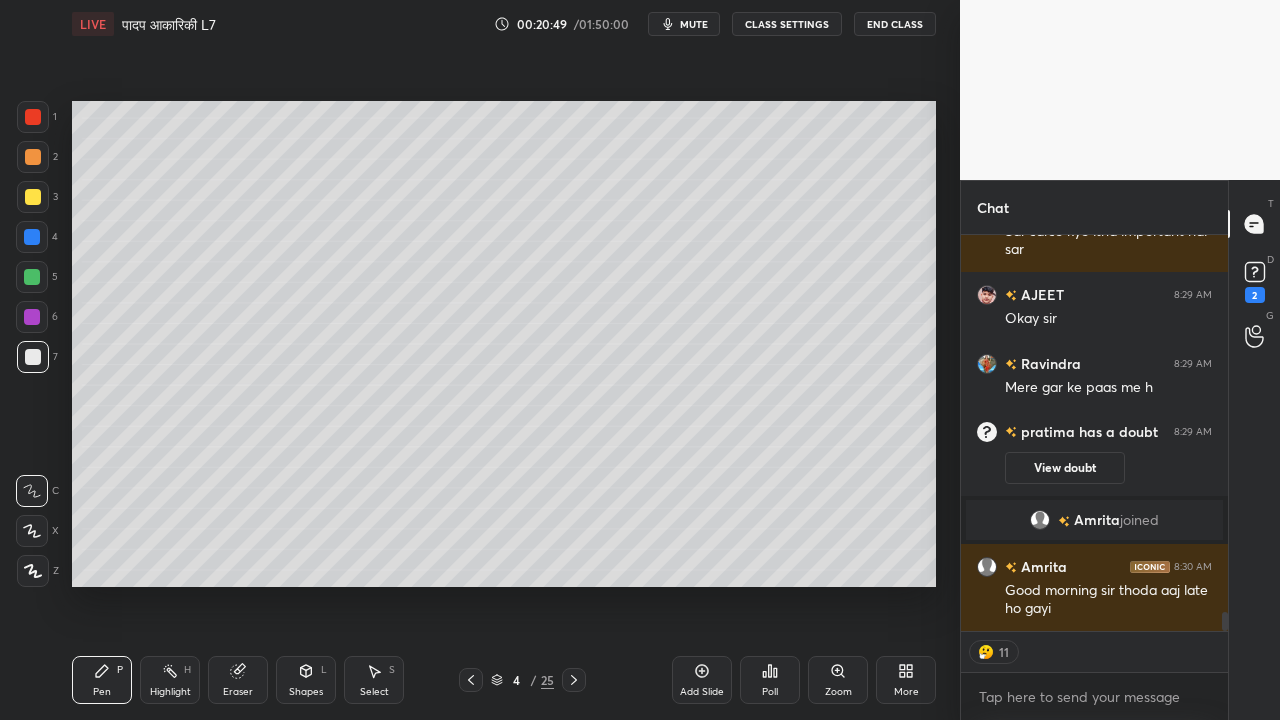 click on "Eraser" at bounding box center [238, 680] 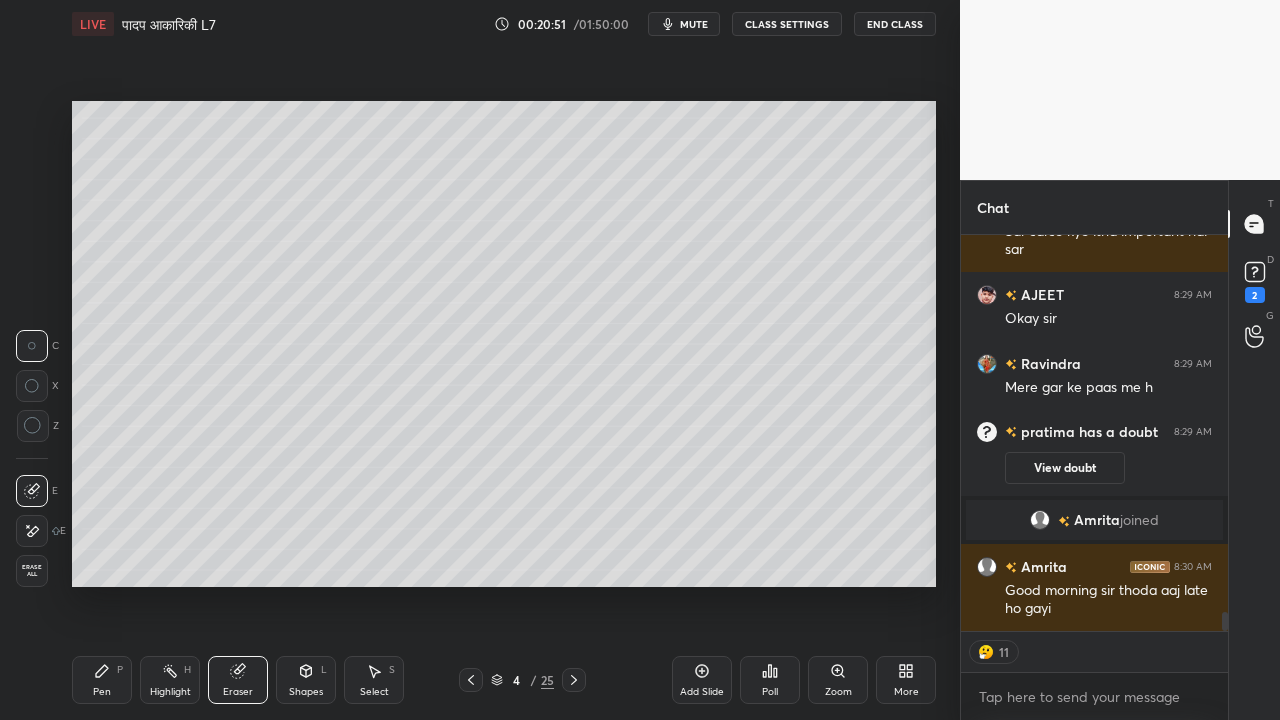 click 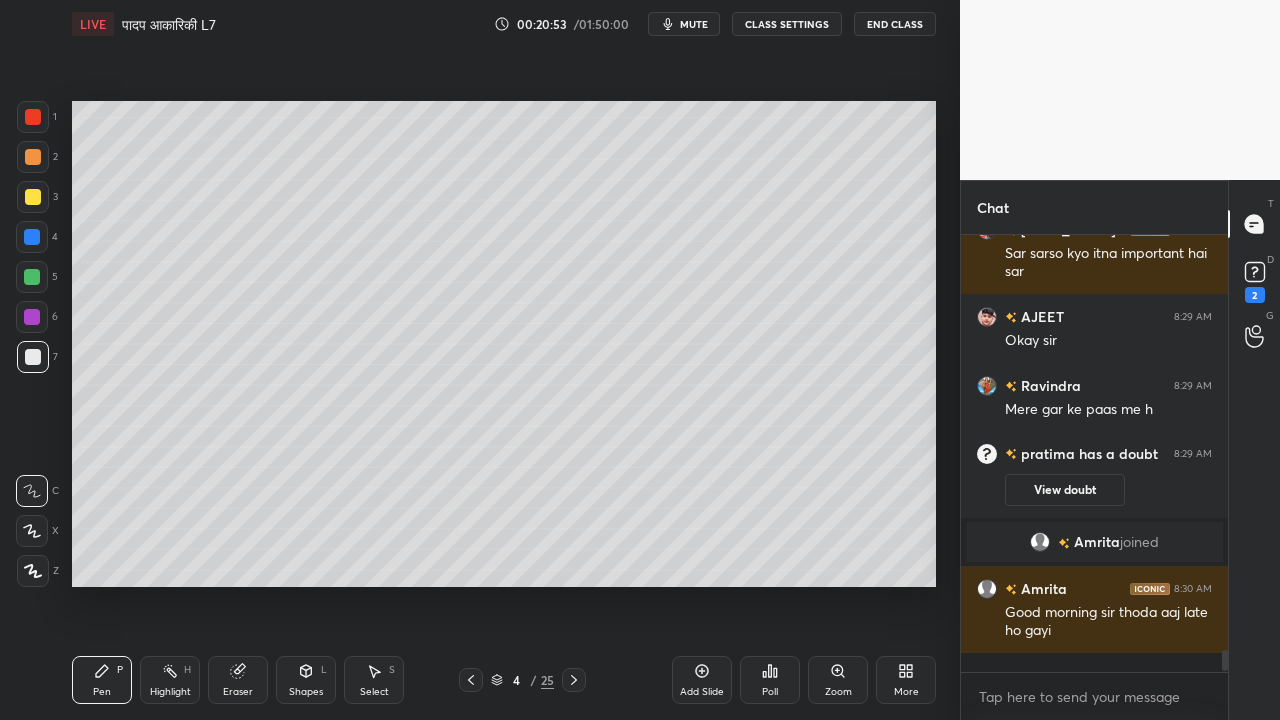 scroll, scrollTop: 6, scrollLeft: 6, axis: both 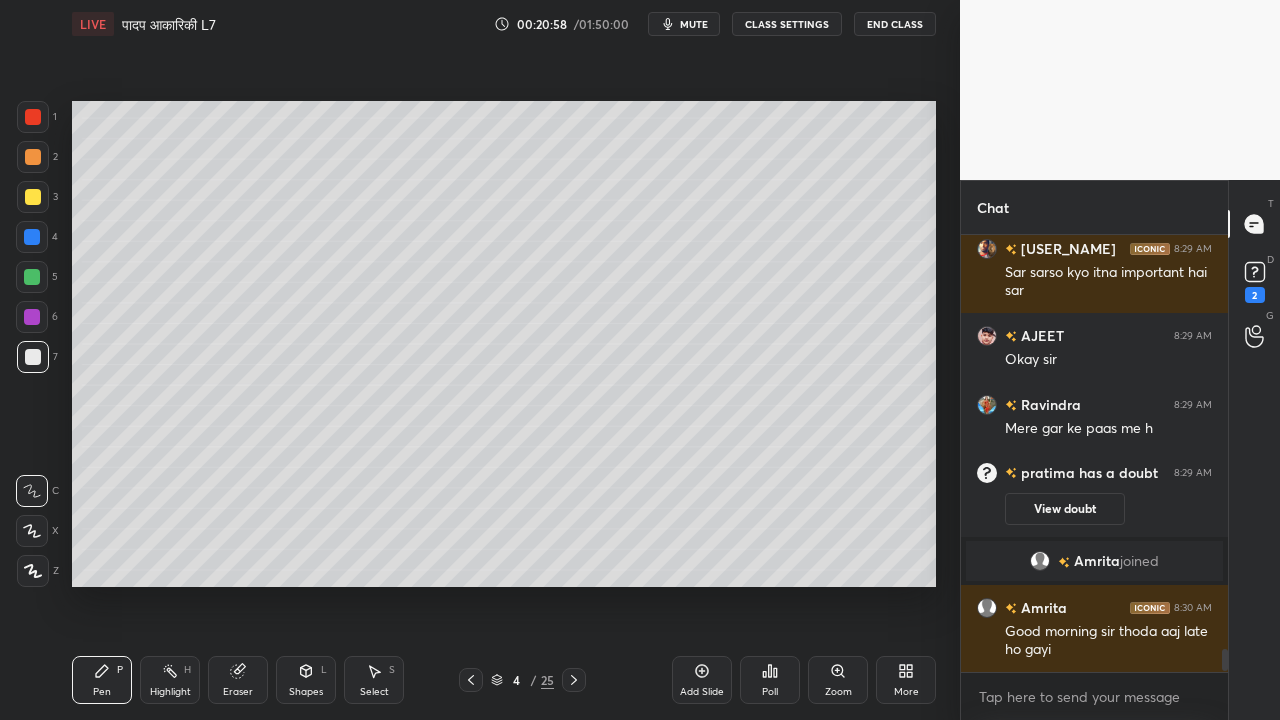 click 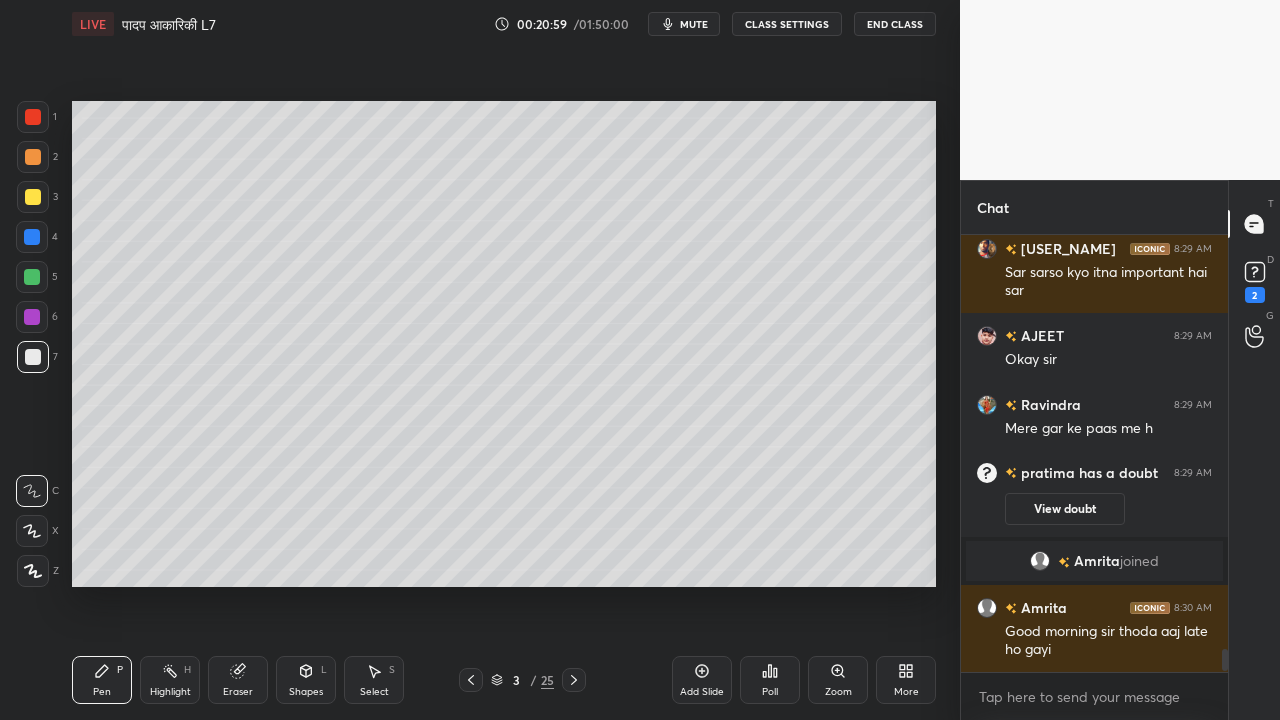 click 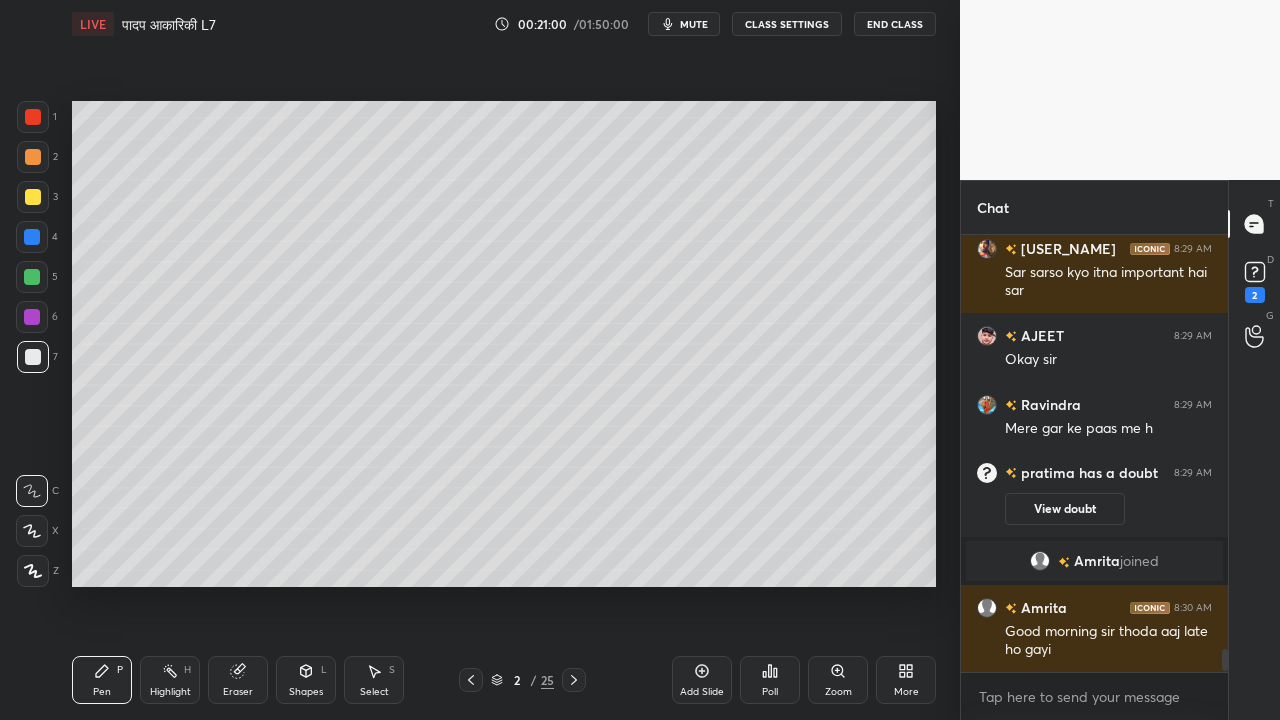 click 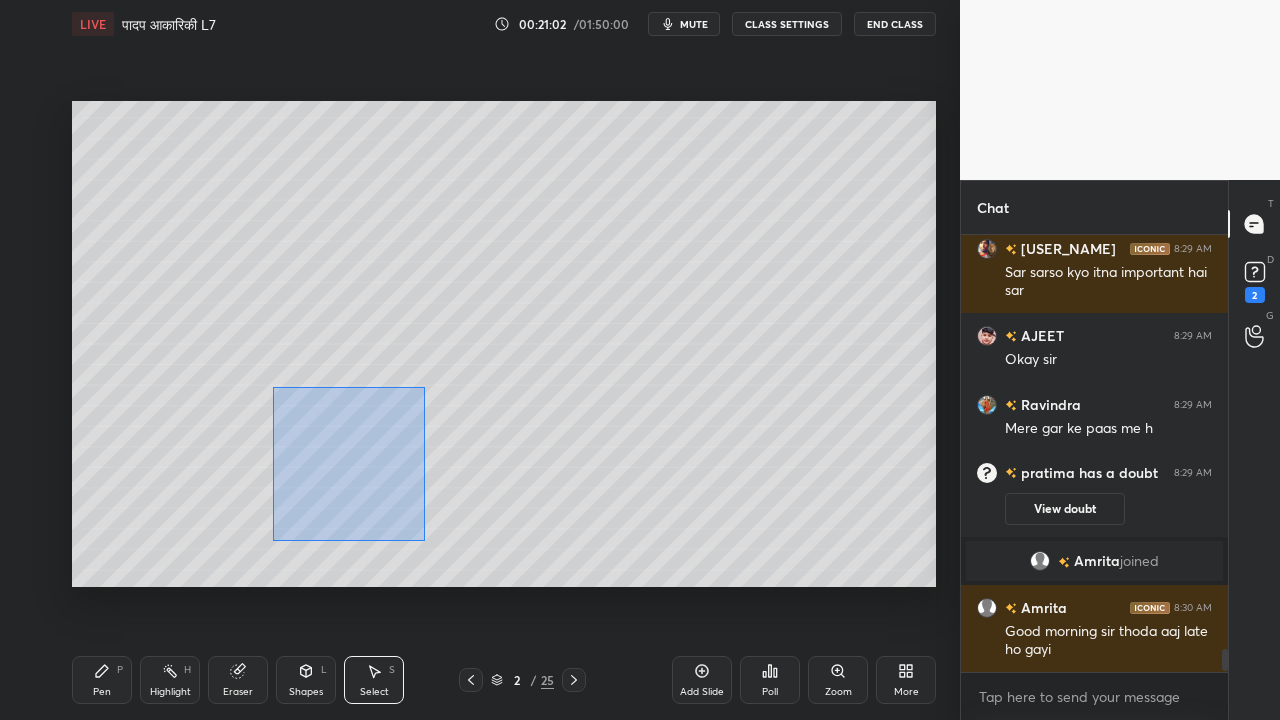 drag, startPoint x: 273, startPoint y: 384, endPoint x: 420, endPoint y: 542, distance: 215.80779 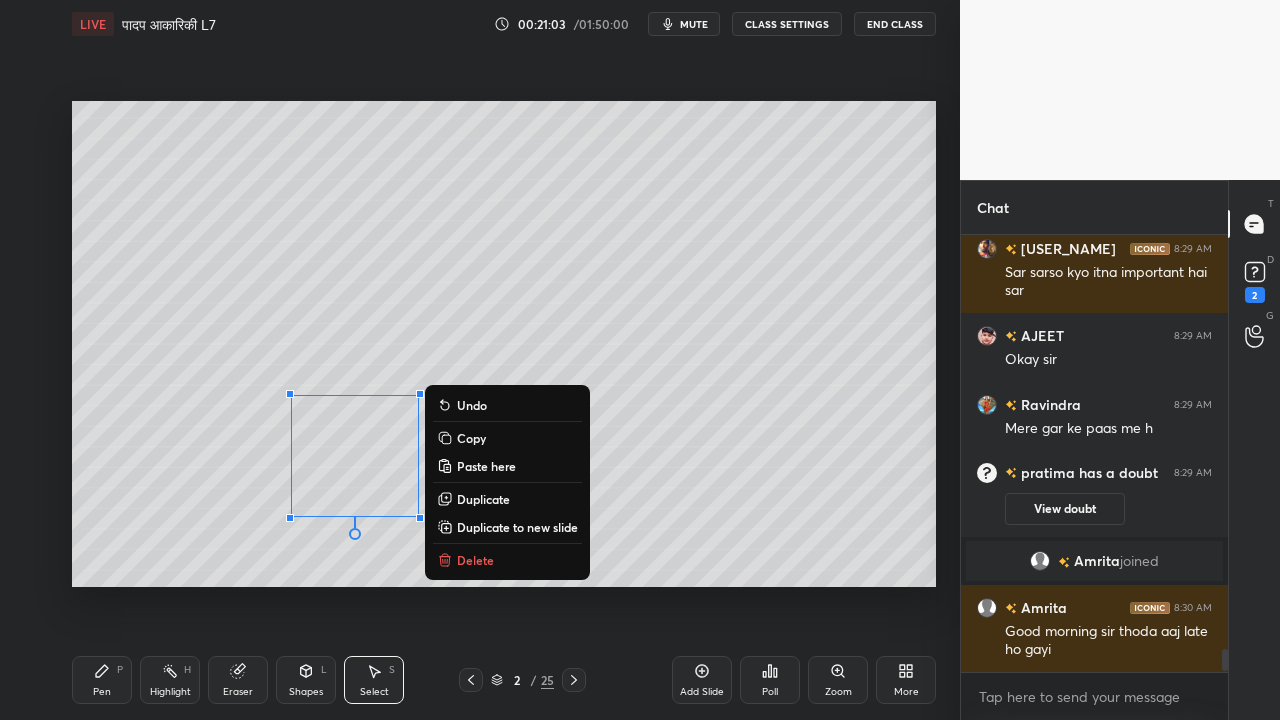 click on "Copy" at bounding box center (471, 438) 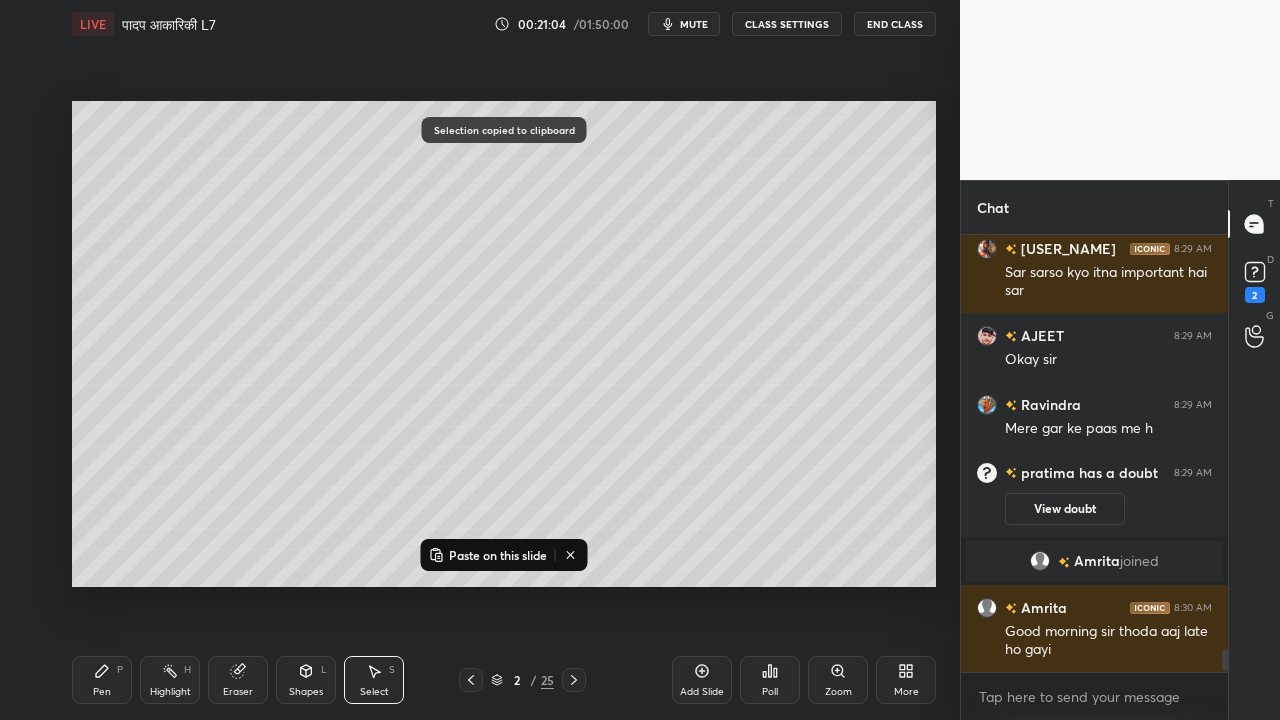 click 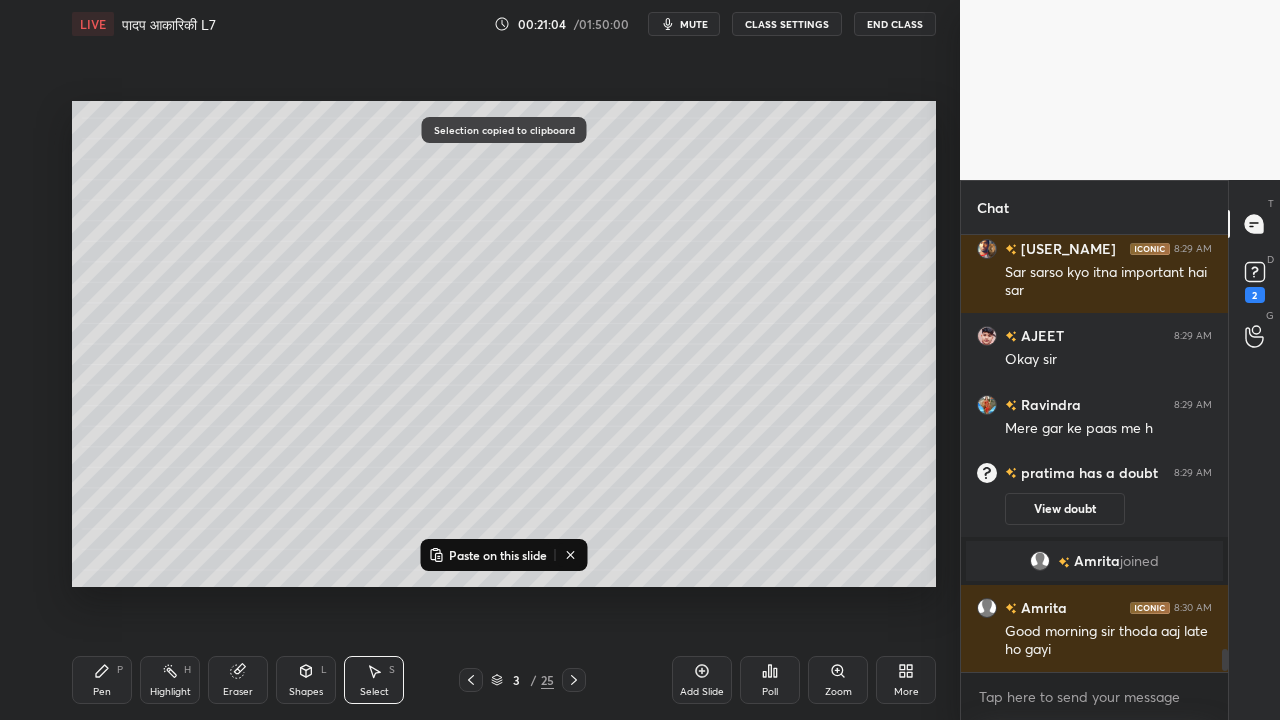 click 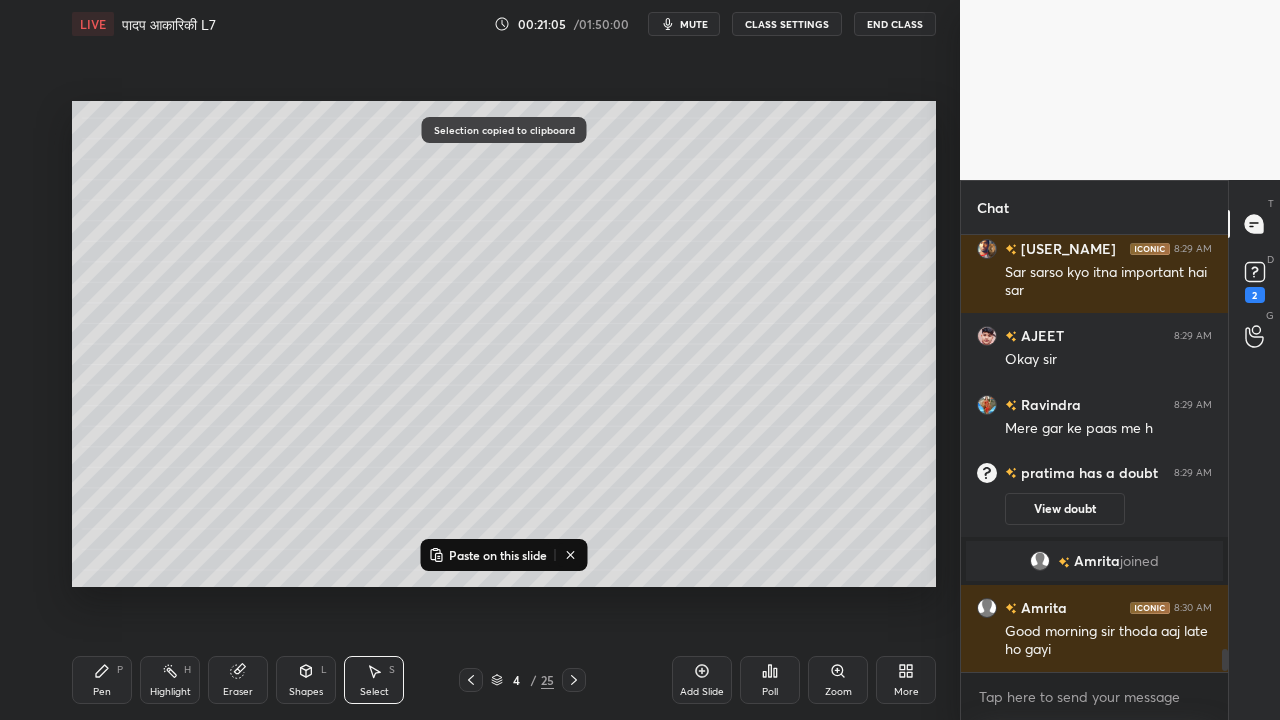 click on "Paste on this slide" at bounding box center (498, 555) 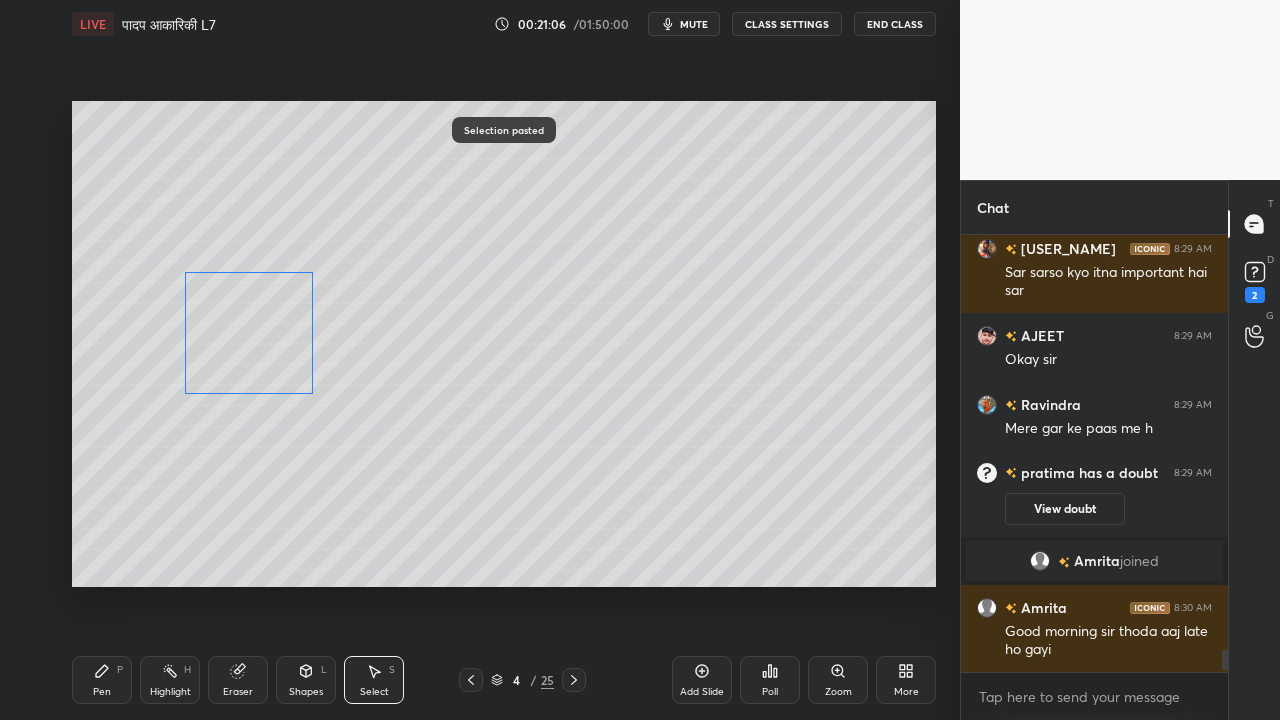 drag, startPoint x: 337, startPoint y: 410, endPoint x: 270, endPoint y: 346, distance: 92.65527 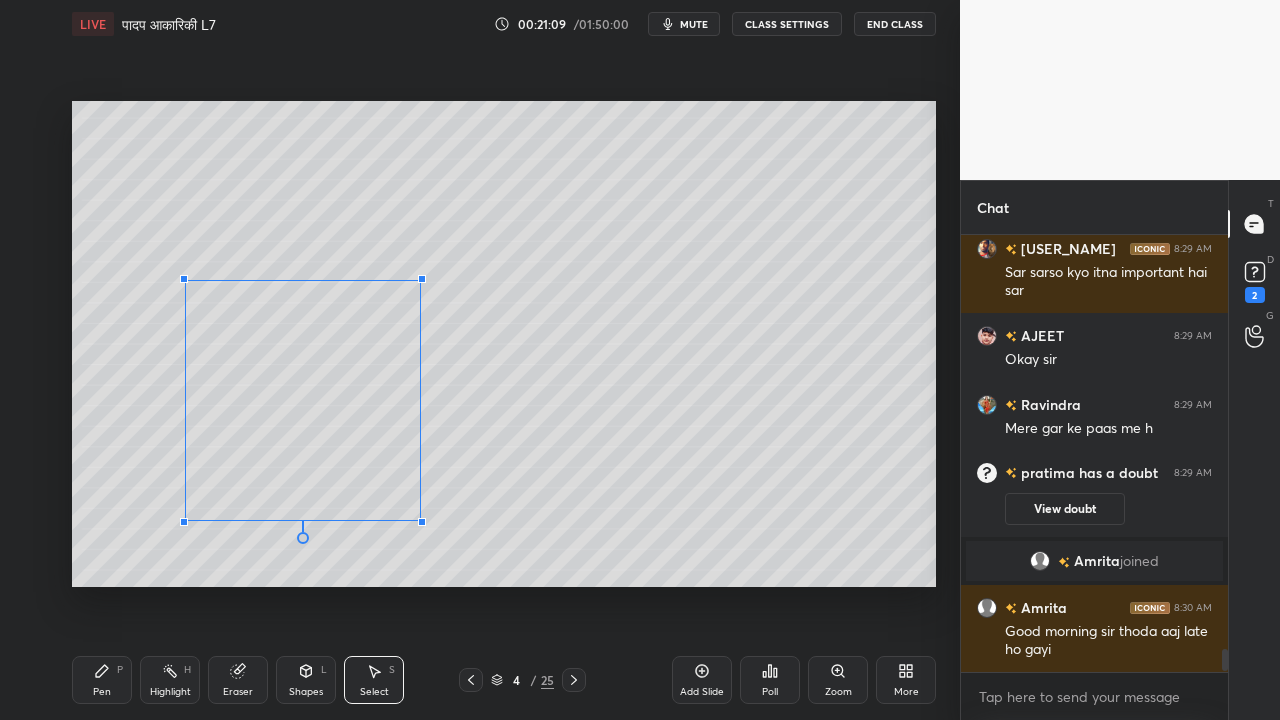 drag, startPoint x: 310, startPoint y: 404, endPoint x: 408, endPoint y: 515, distance: 148.07092 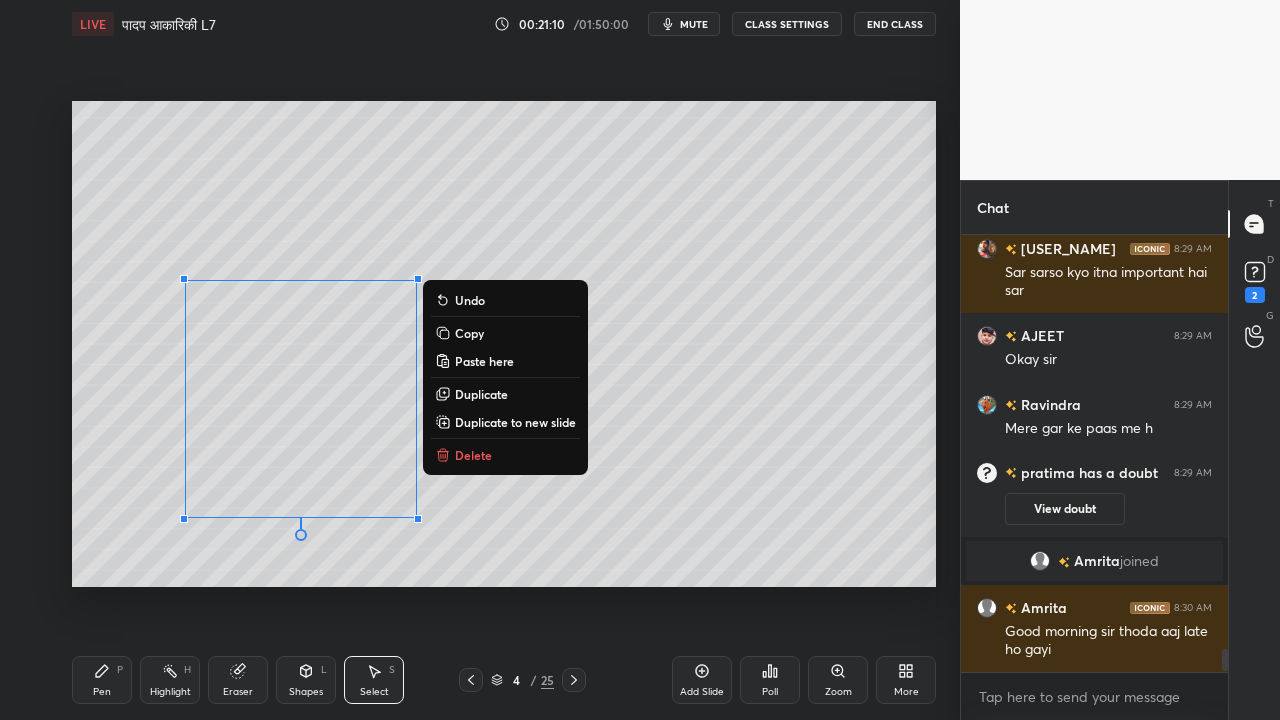 click on "0 ° Undo Copy Paste here Duplicate Duplicate to new slide Delete" at bounding box center (504, 344) 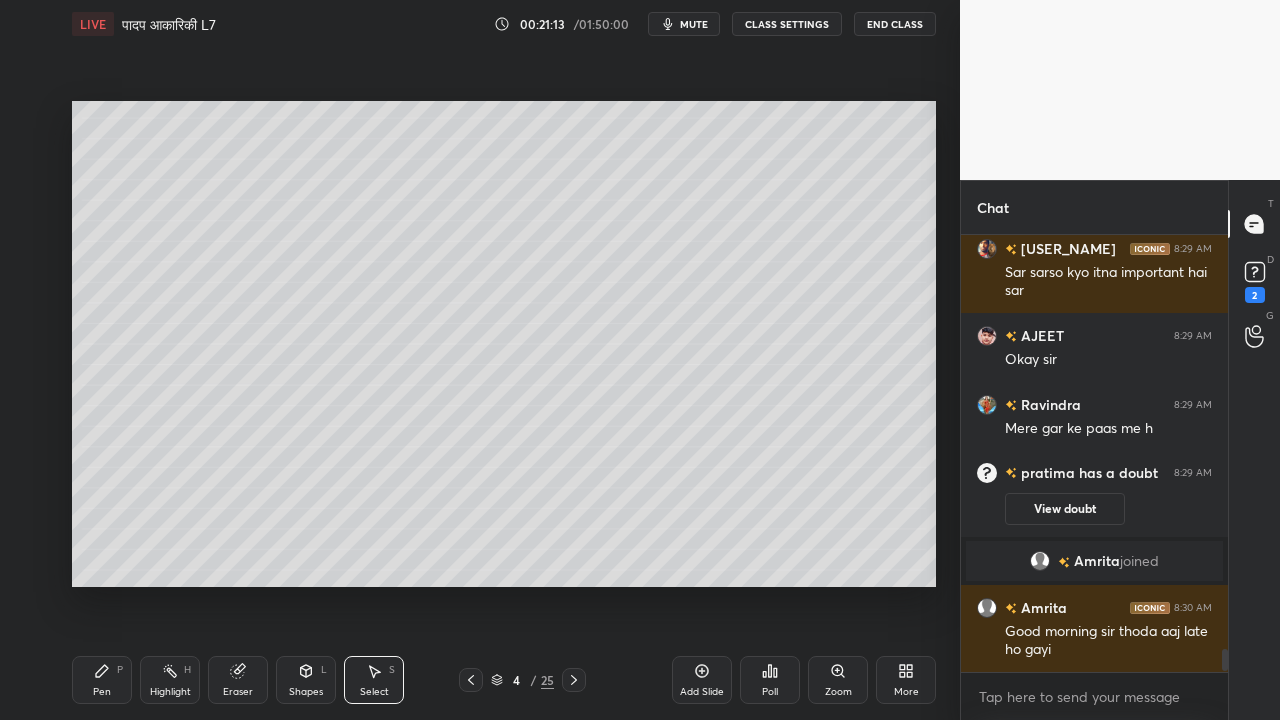 click on "0 ° Undo Copy Paste here Duplicate Duplicate to new slide Delete" at bounding box center [504, 344] 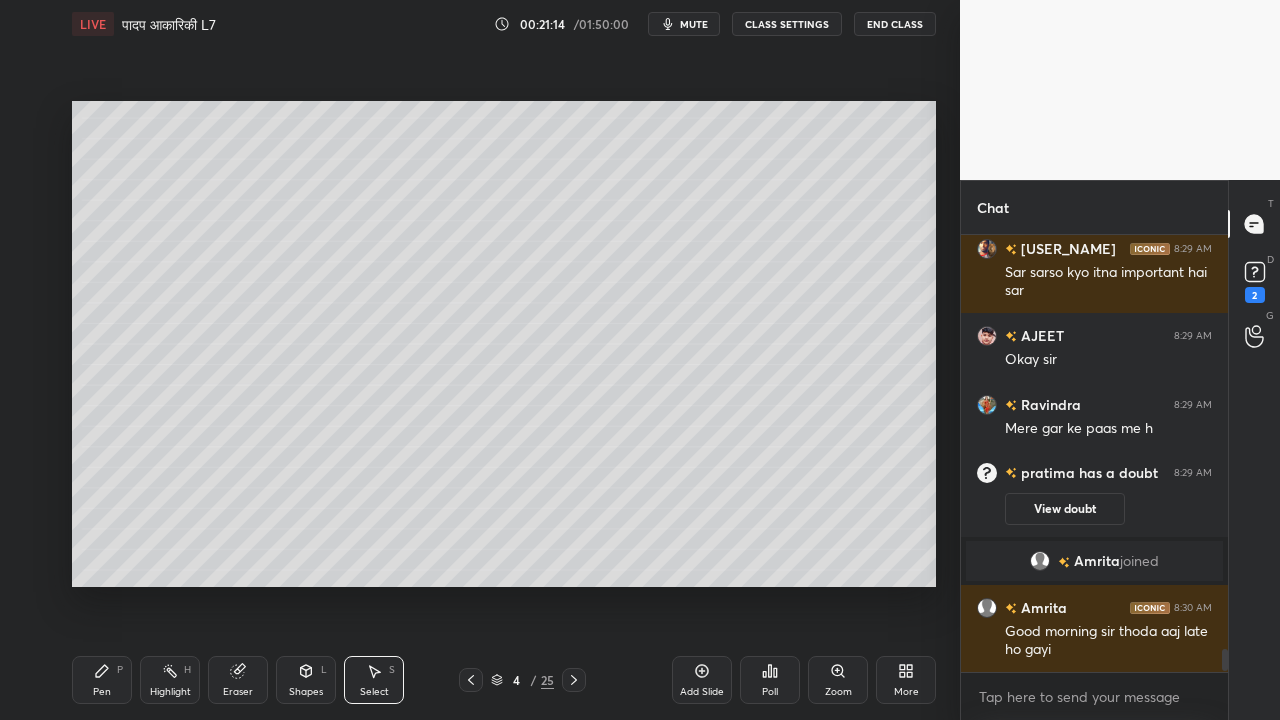click on "Pen P" at bounding box center [102, 680] 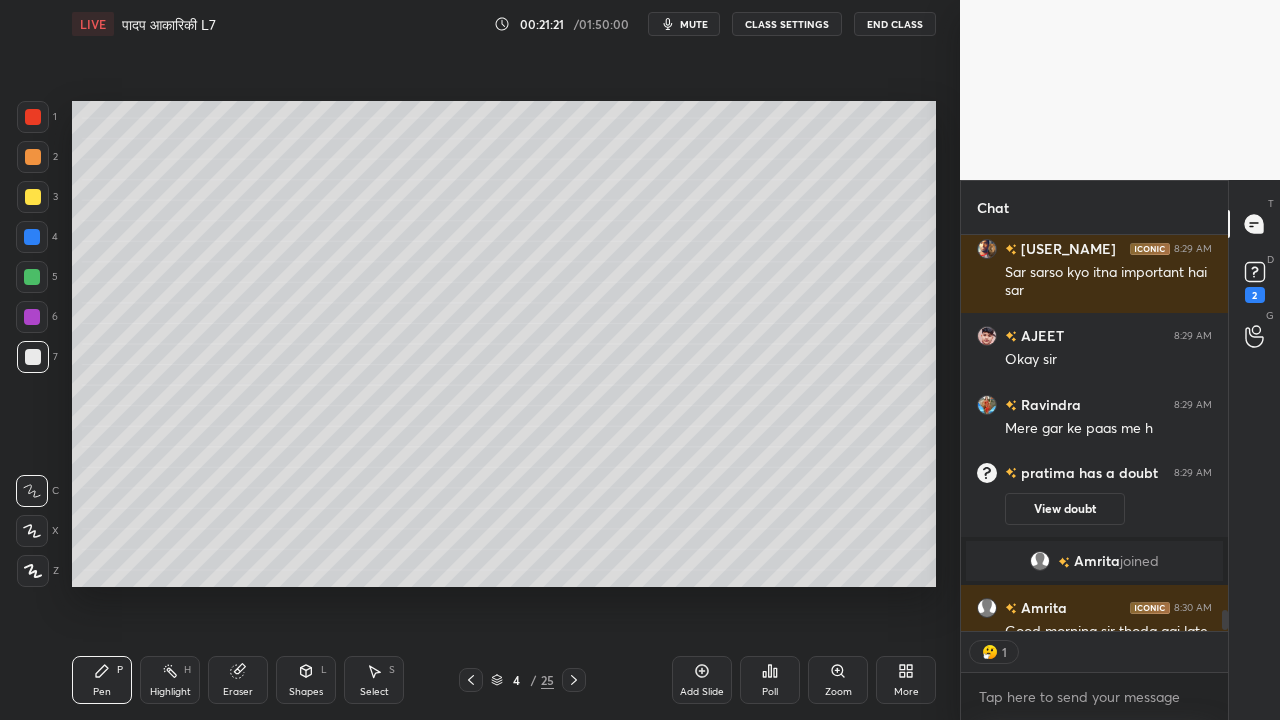 scroll, scrollTop: 390, scrollLeft: 261, axis: both 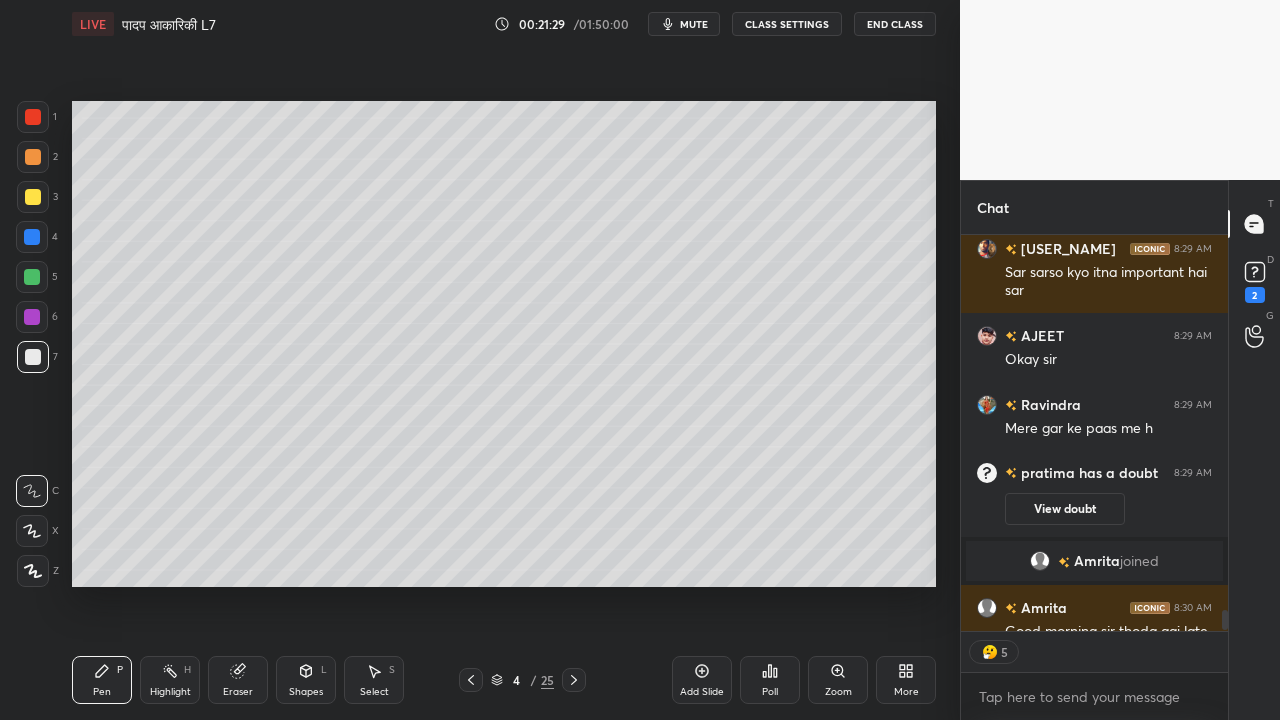 click on "Eraser" at bounding box center (238, 680) 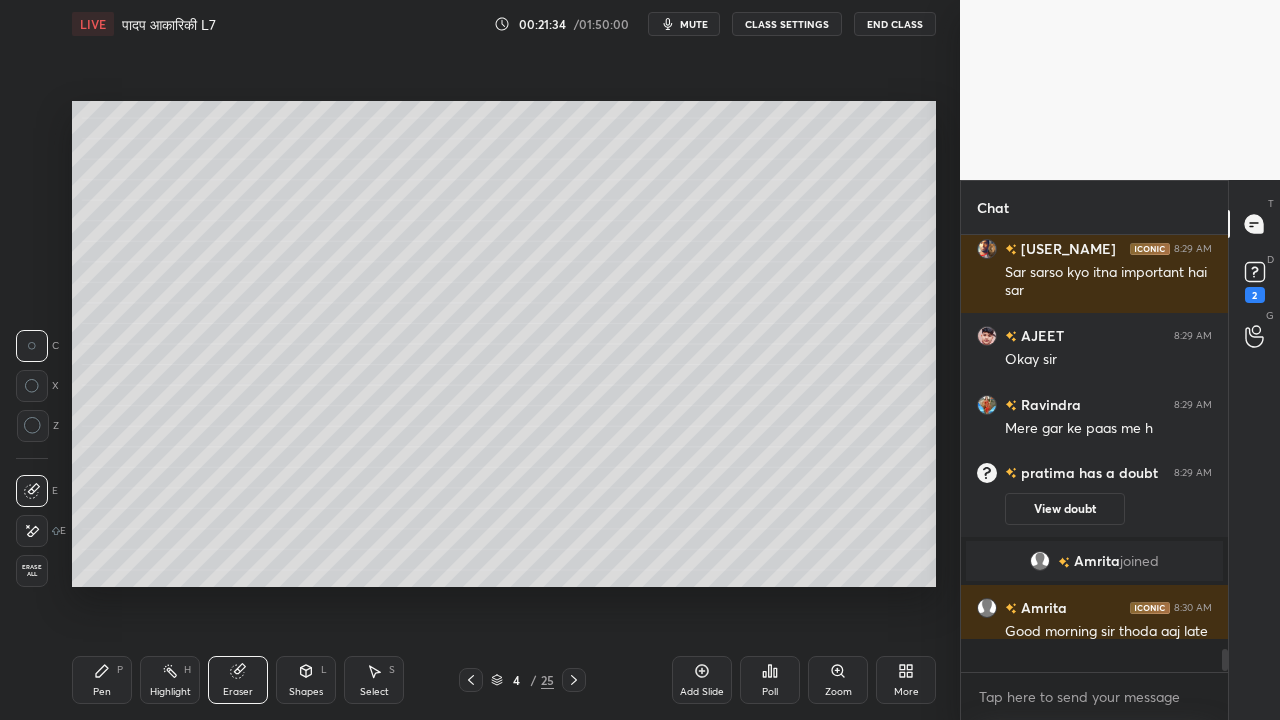 scroll, scrollTop: 6, scrollLeft: 6, axis: both 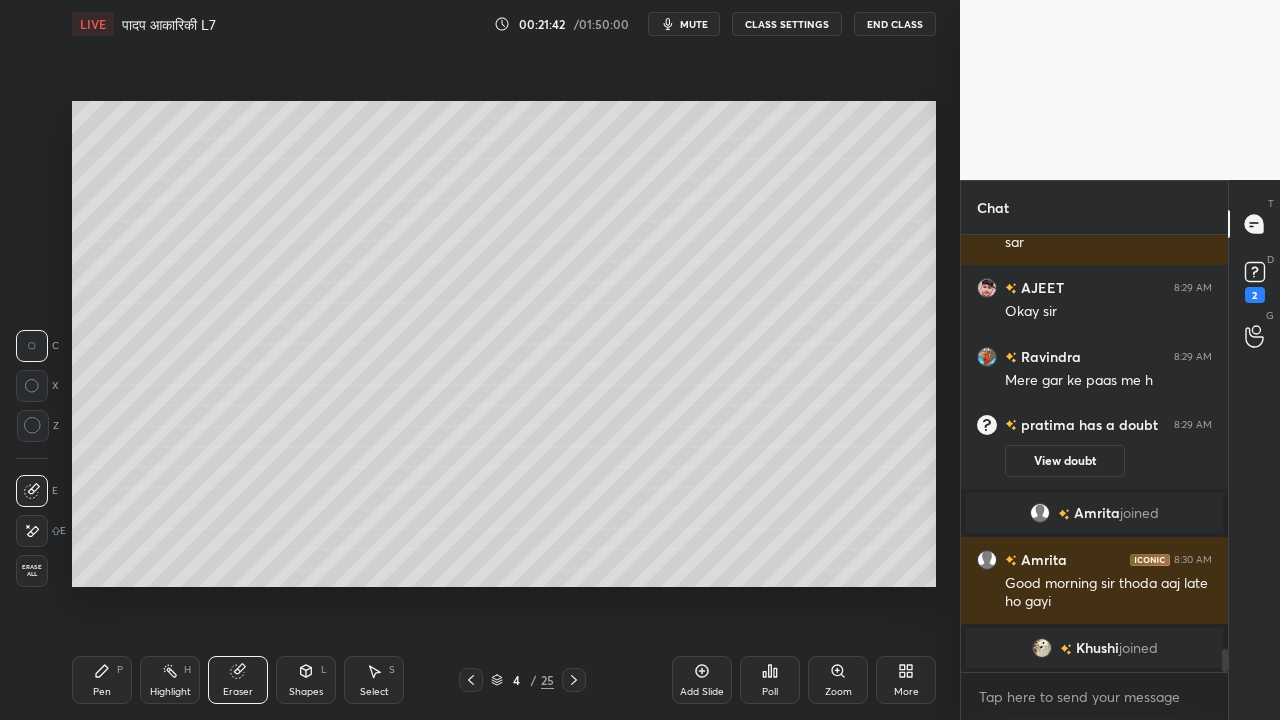 drag, startPoint x: 104, startPoint y: 685, endPoint x: 119, endPoint y: 657, distance: 31.764761 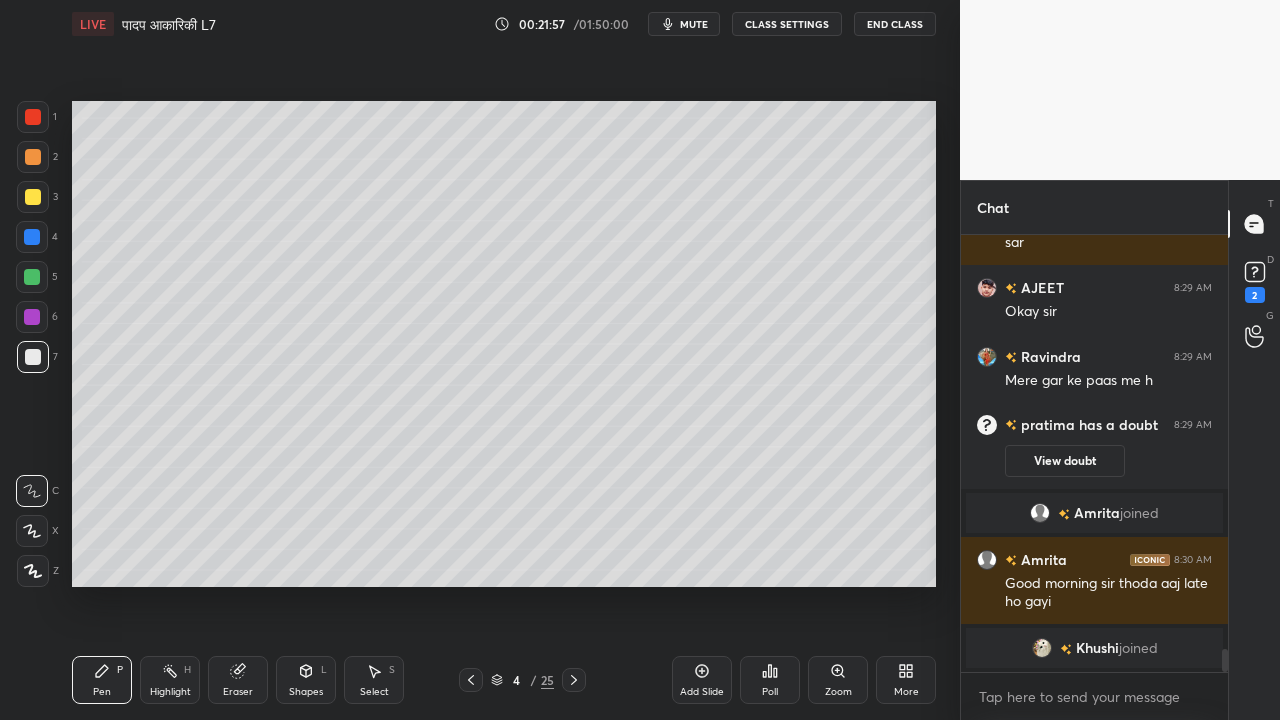 scroll, scrollTop: 410, scrollLeft: 261, axis: both 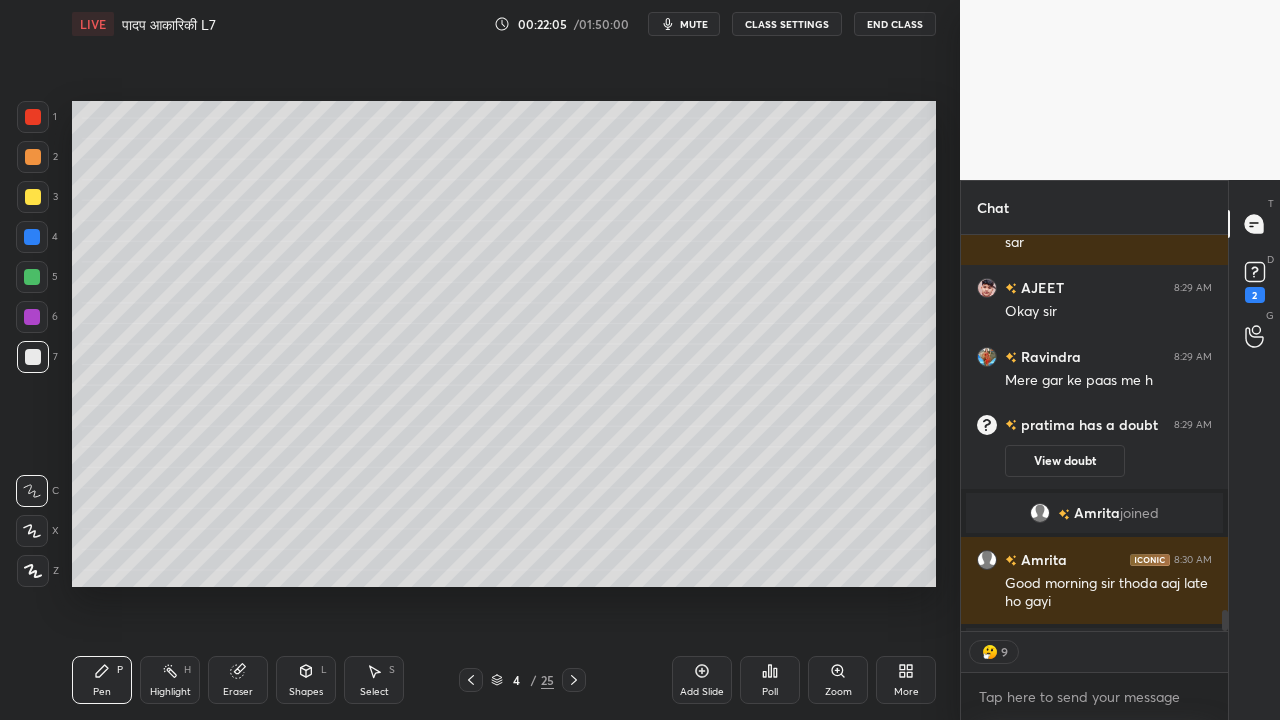 click at bounding box center [33, 197] 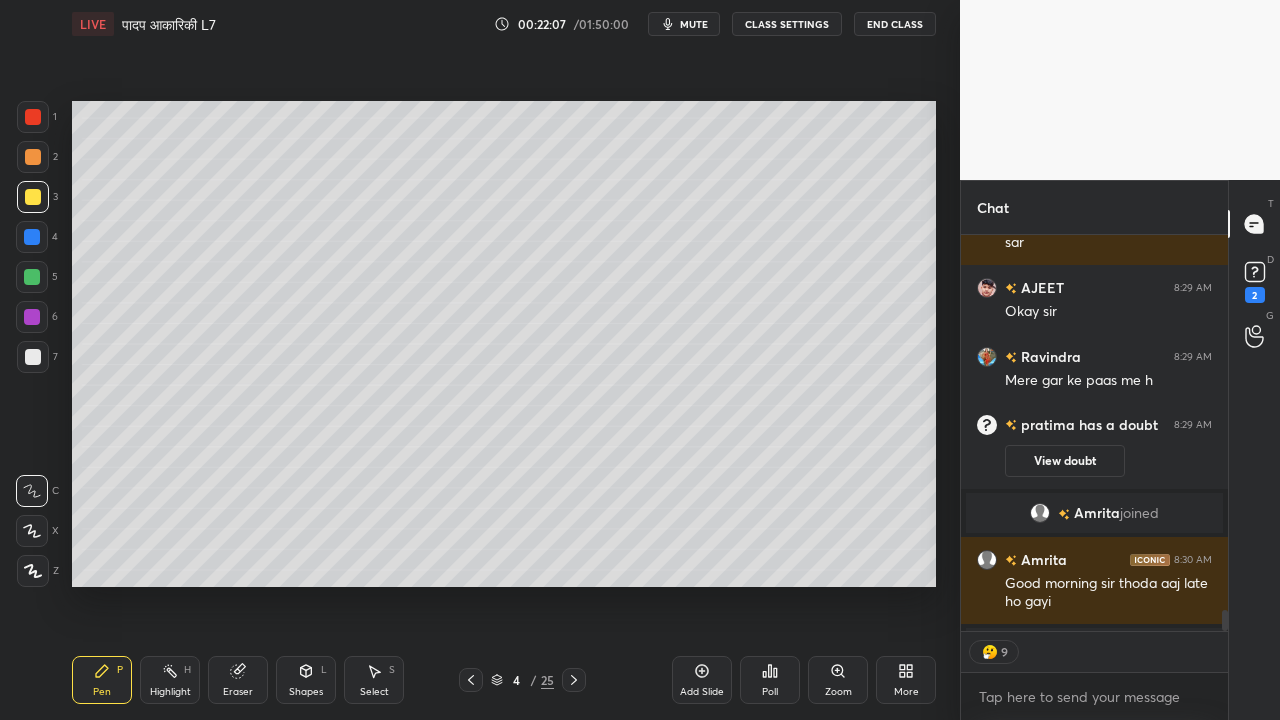 click on "Add Slide" at bounding box center [702, 680] 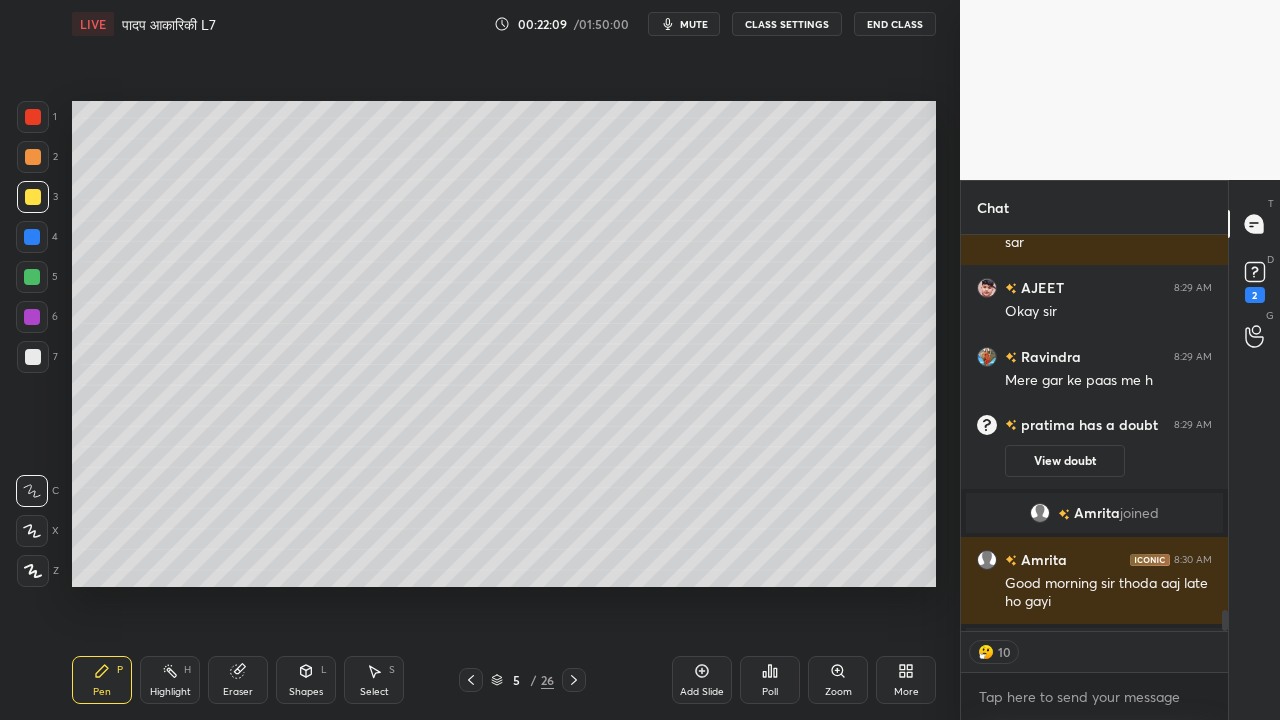 scroll, scrollTop: 7825, scrollLeft: 0, axis: vertical 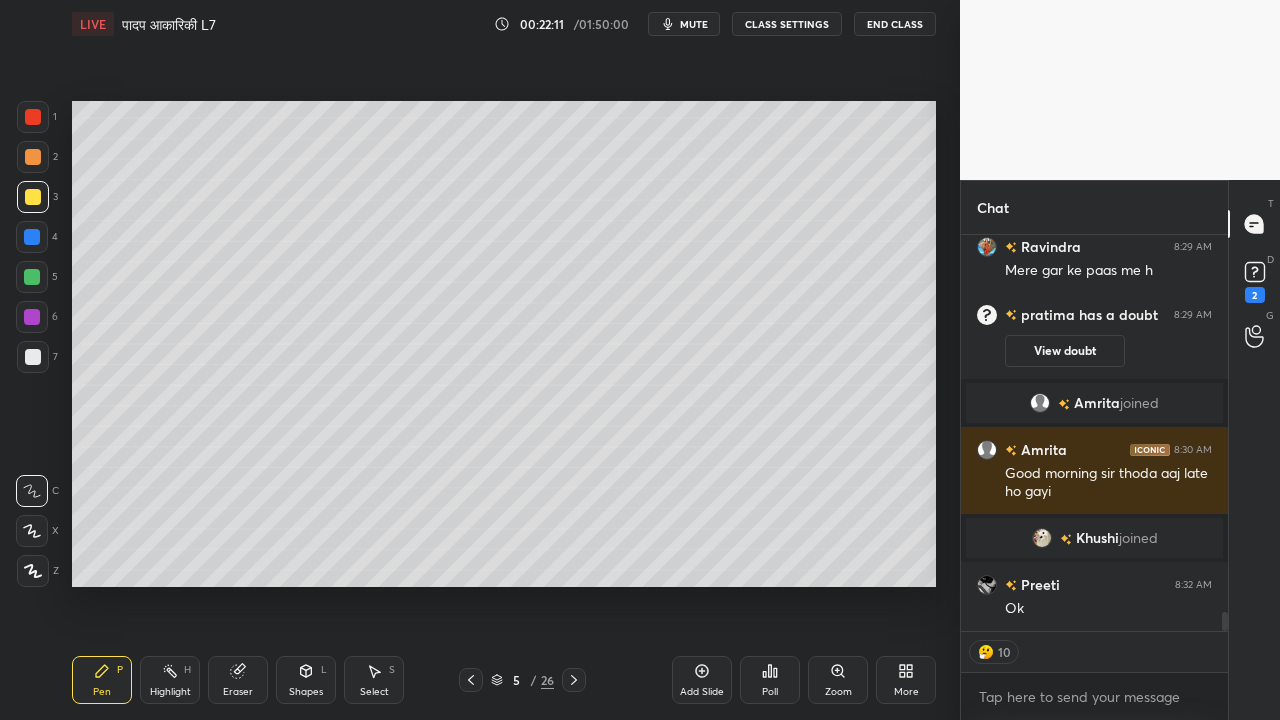click at bounding box center (33, 357) 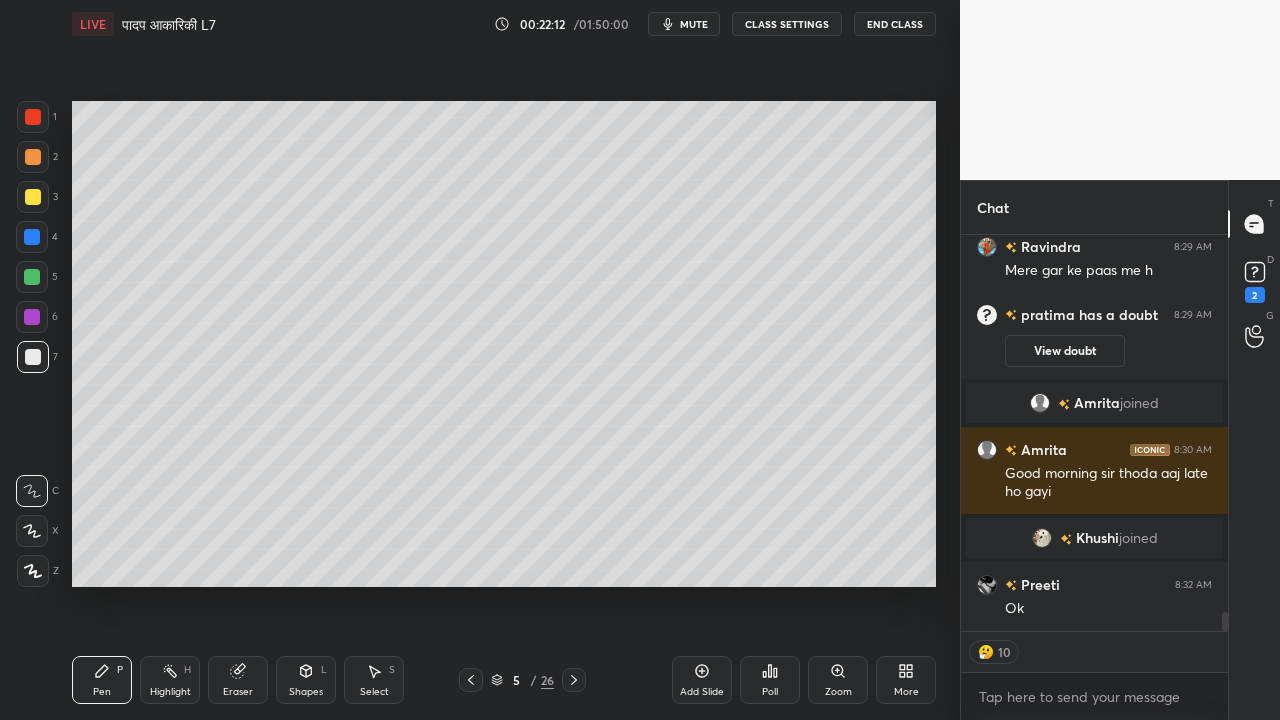 scroll, scrollTop: 7930, scrollLeft: 0, axis: vertical 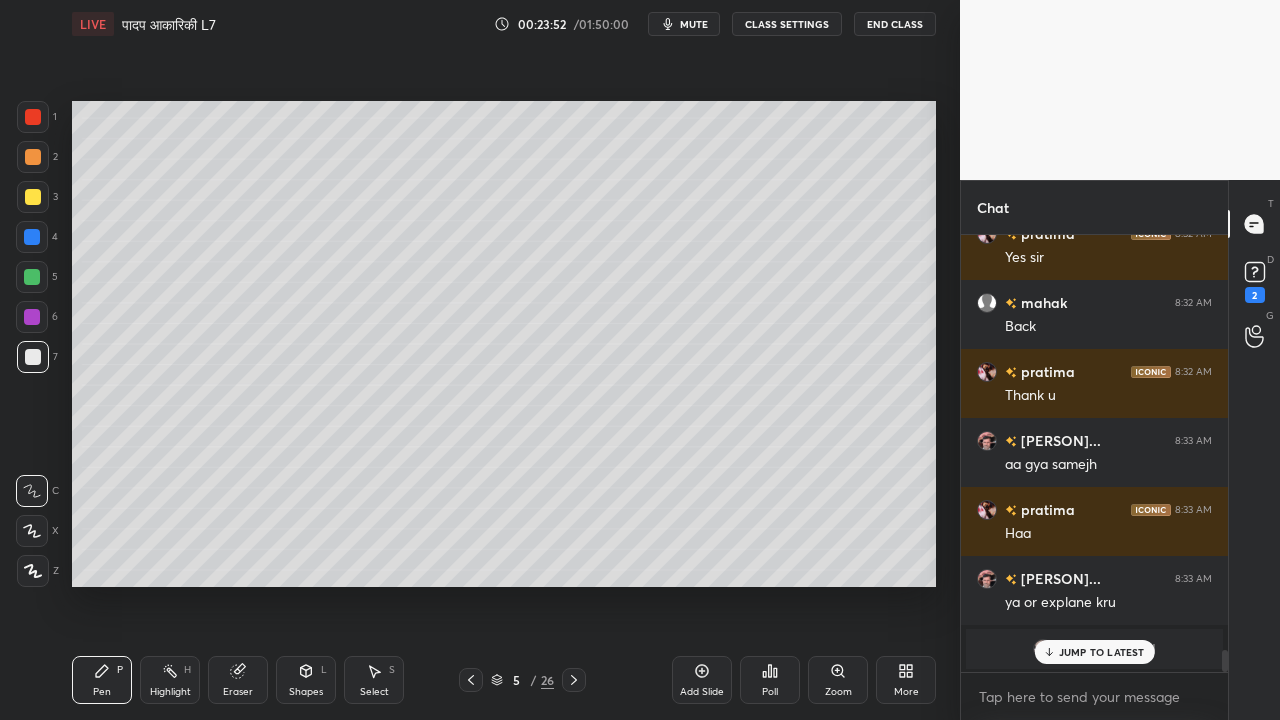 click on "Eraser" at bounding box center [238, 680] 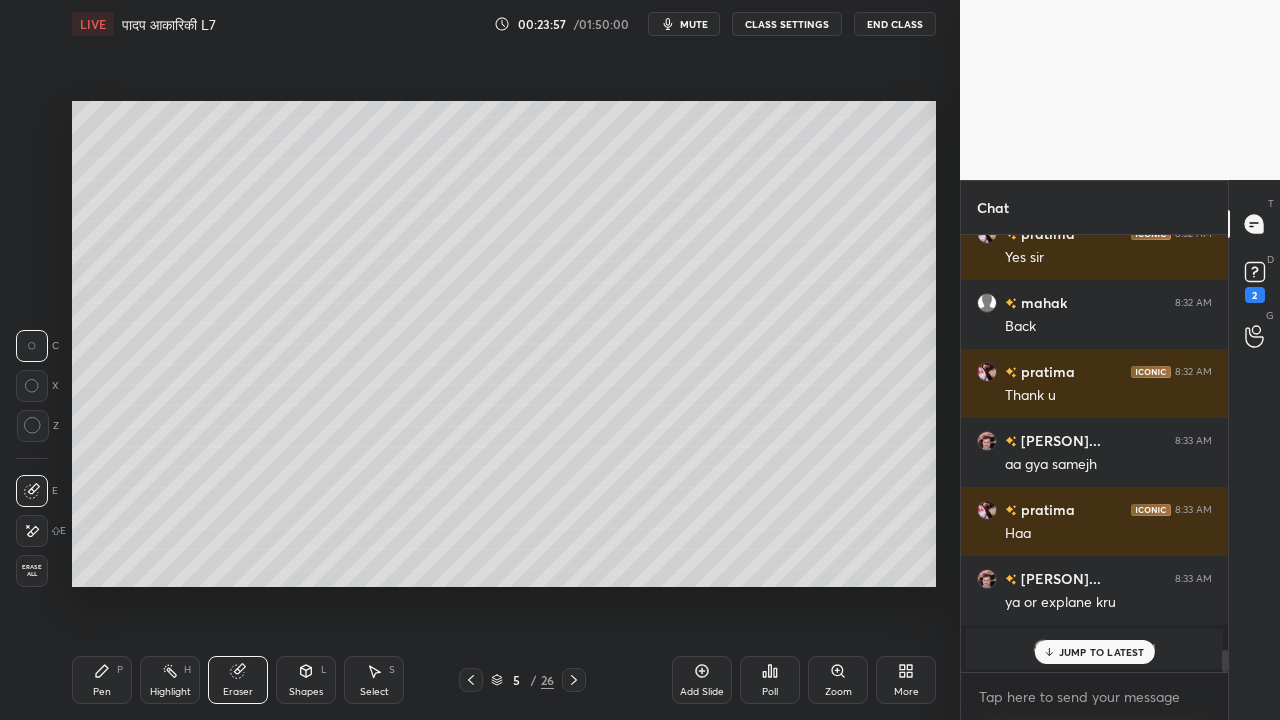 click on "Pen P" at bounding box center [102, 680] 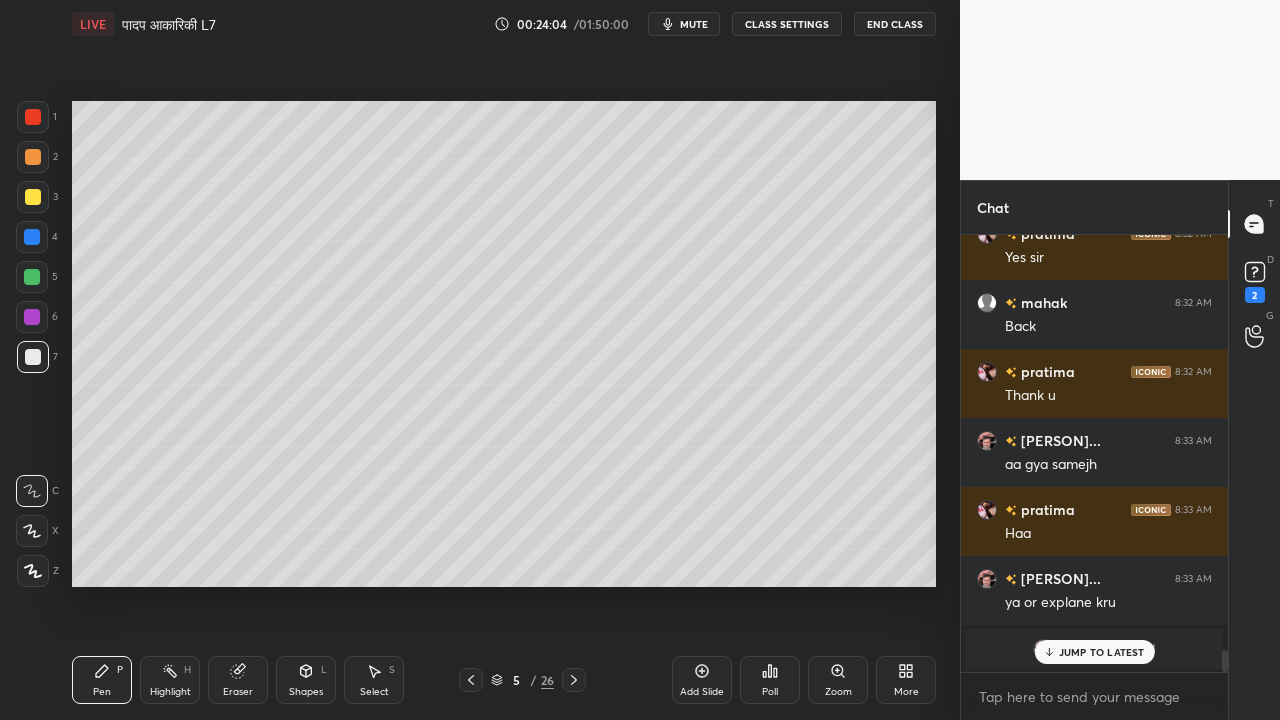 drag, startPoint x: 239, startPoint y: 689, endPoint x: 256, endPoint y: 669, distance: 26.24881 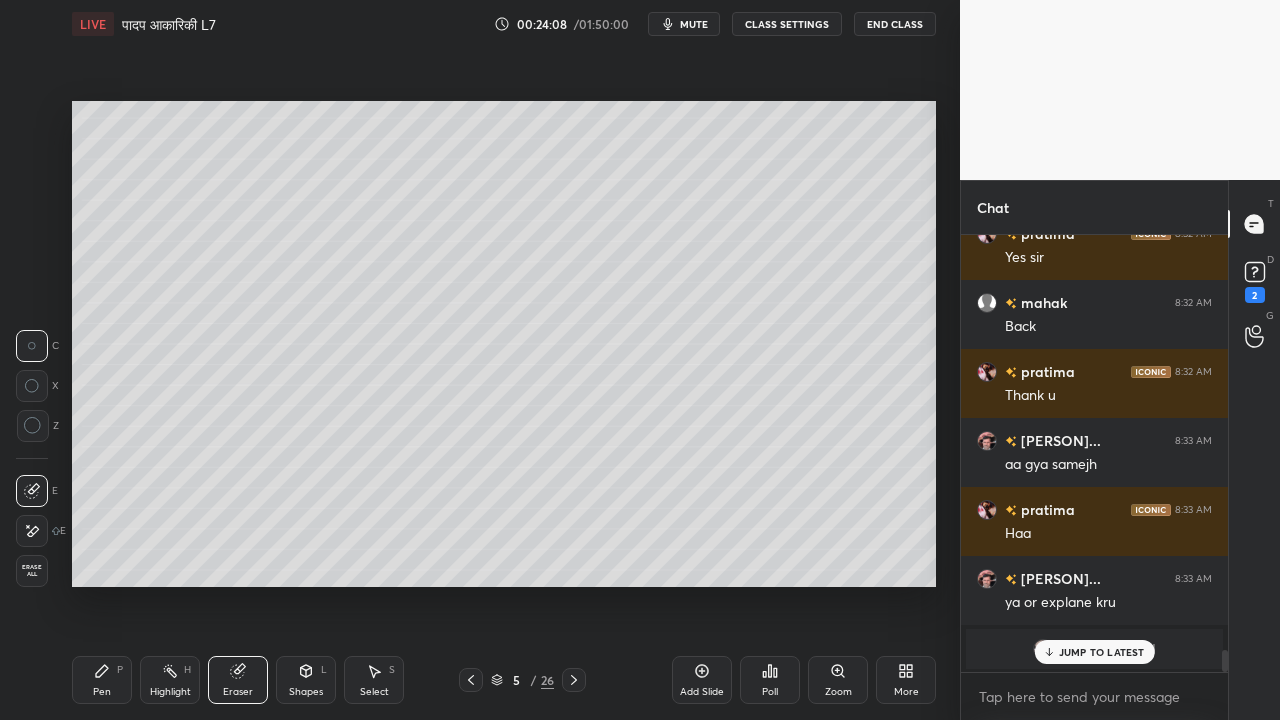 click on "Pen P" at bounding box center [102, 680] 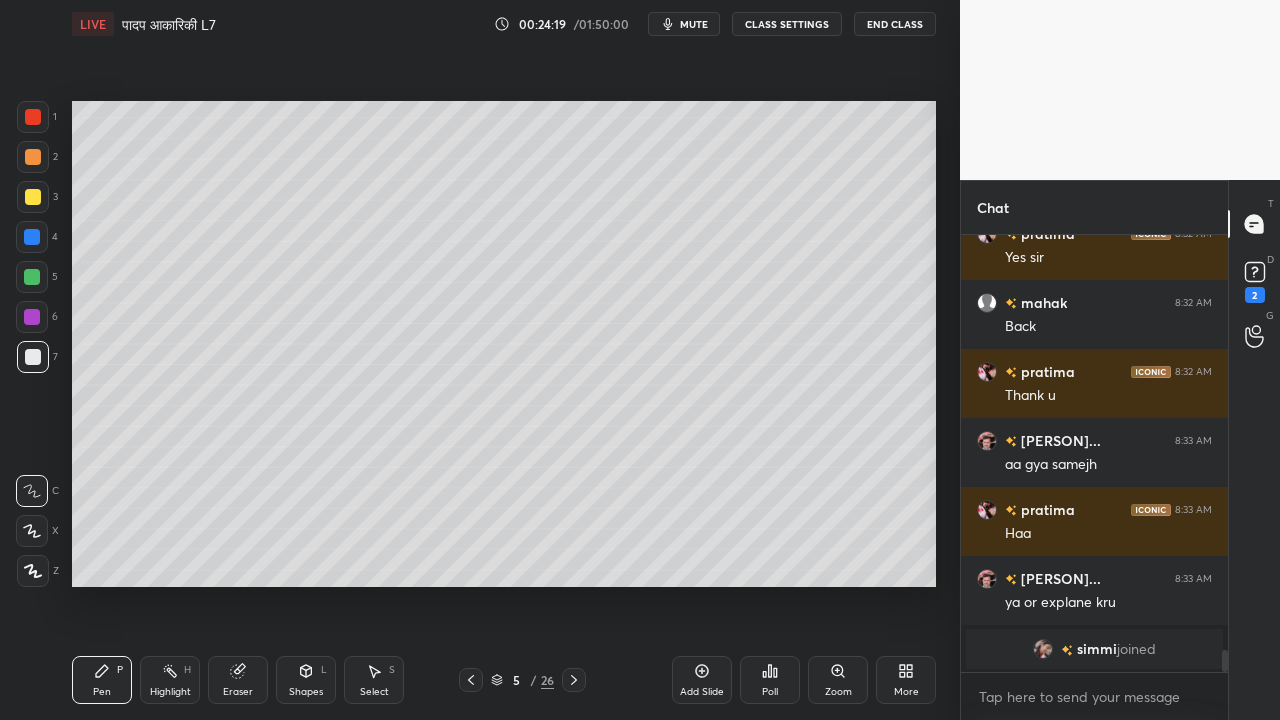 scroll, scrollTop: 8420, scrollLeft: 0, axis: vertical 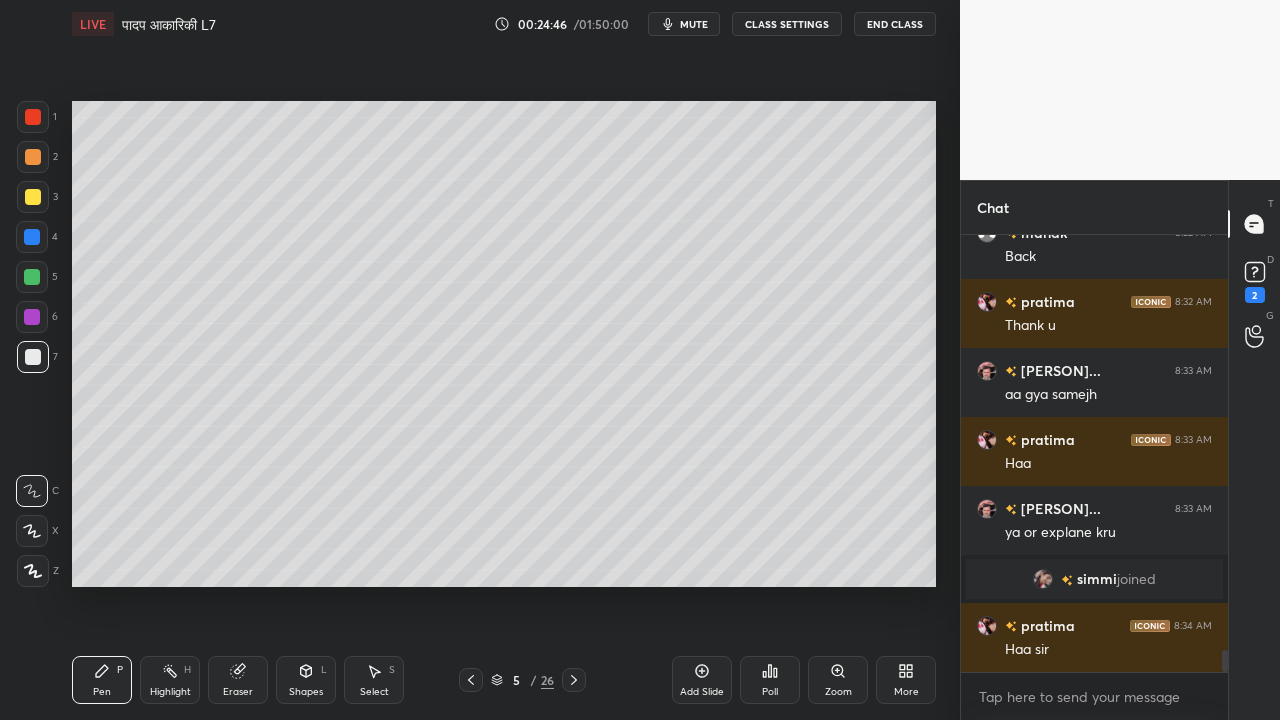 click at bounding box center (33, 197) 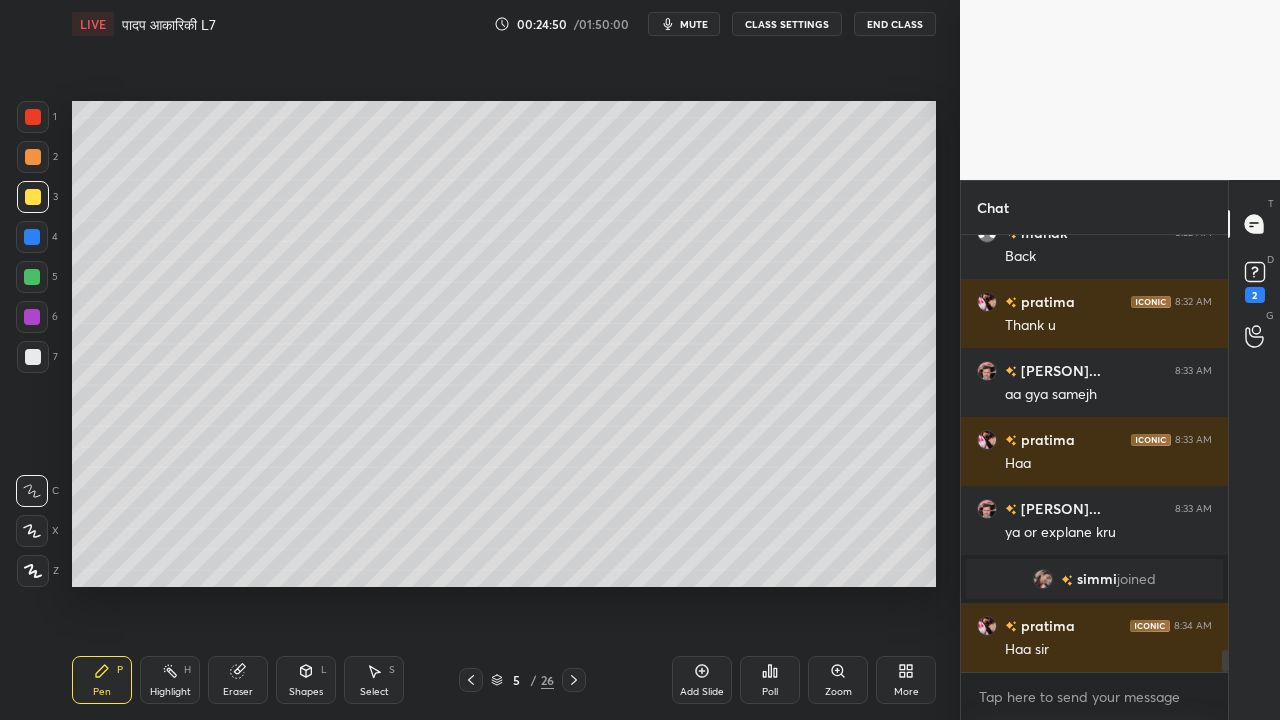 click at bounding box center (33, 357) 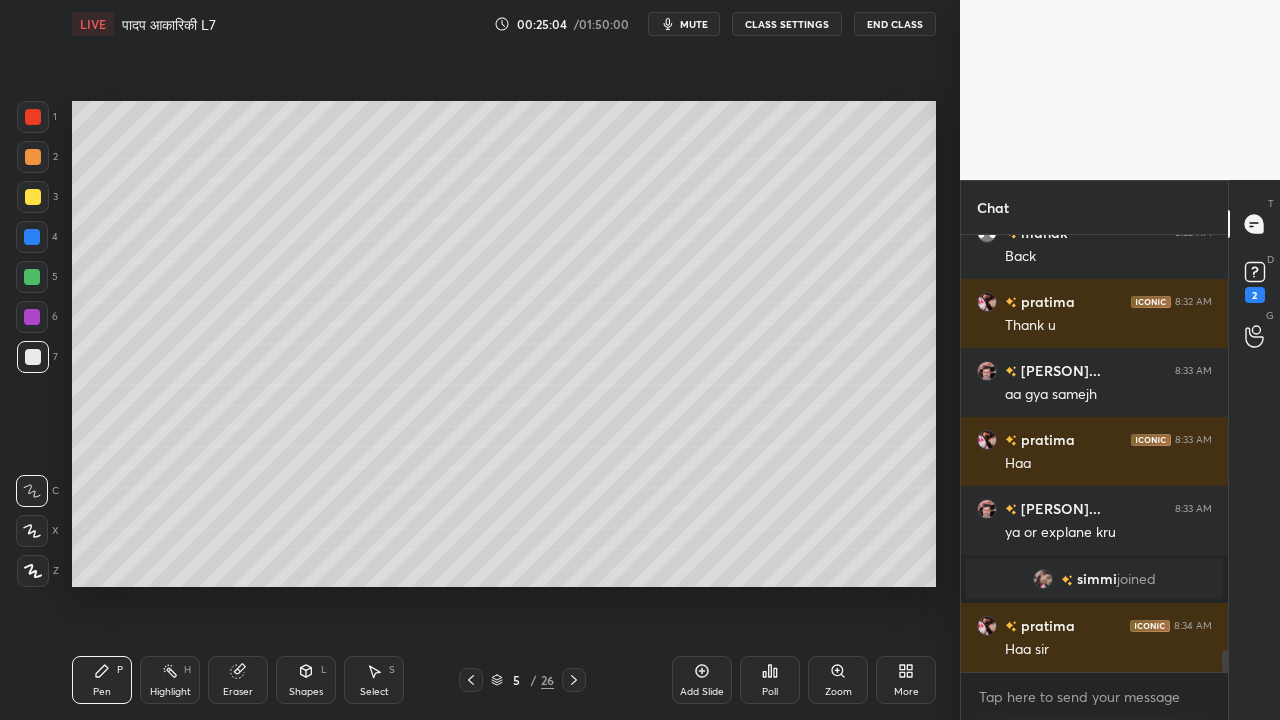 click at bounding box center [33, 197] 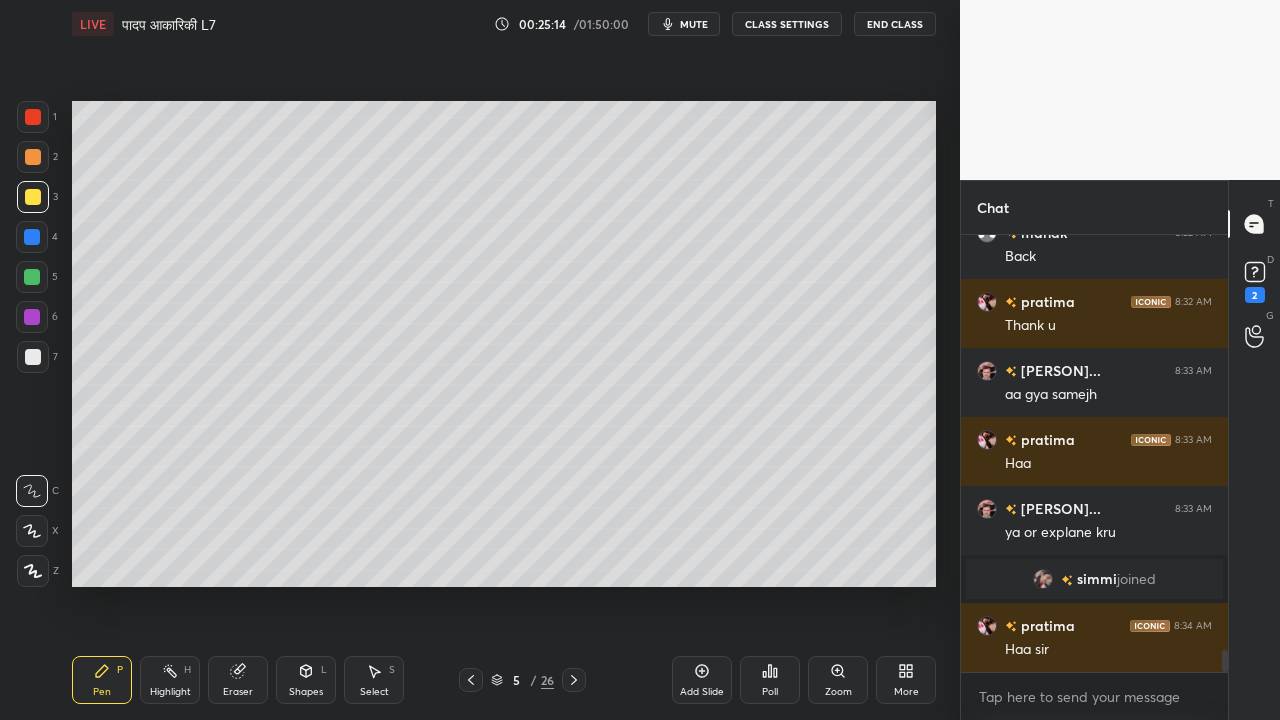 click at bounding box center [33, 357] 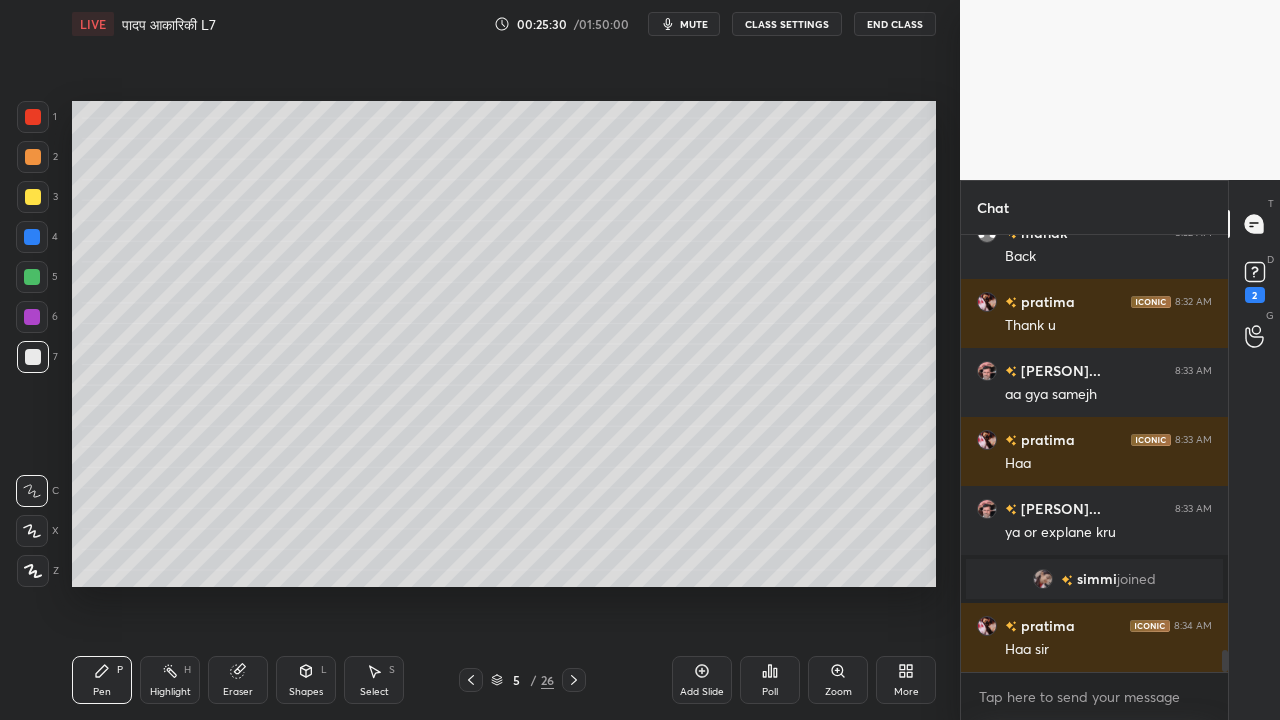 click at bounding box center [33, 197] 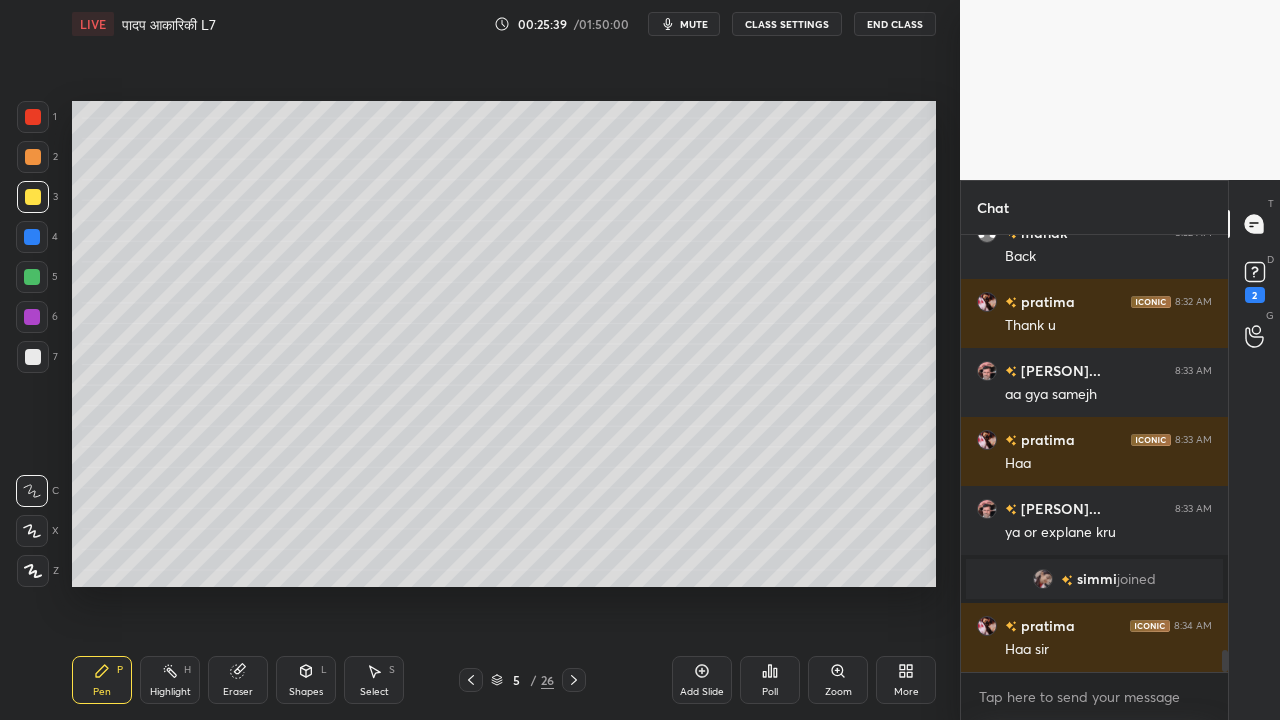click on "Add Slide" at bounding box center [702, 680] 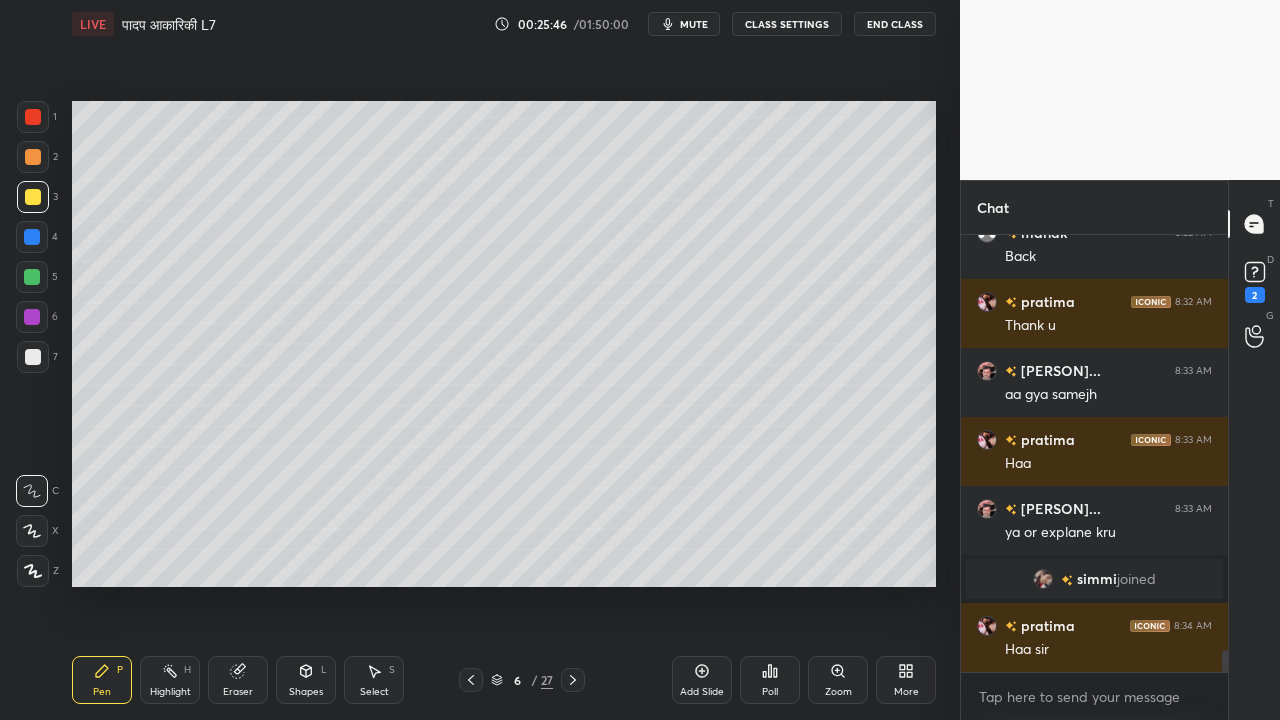 click 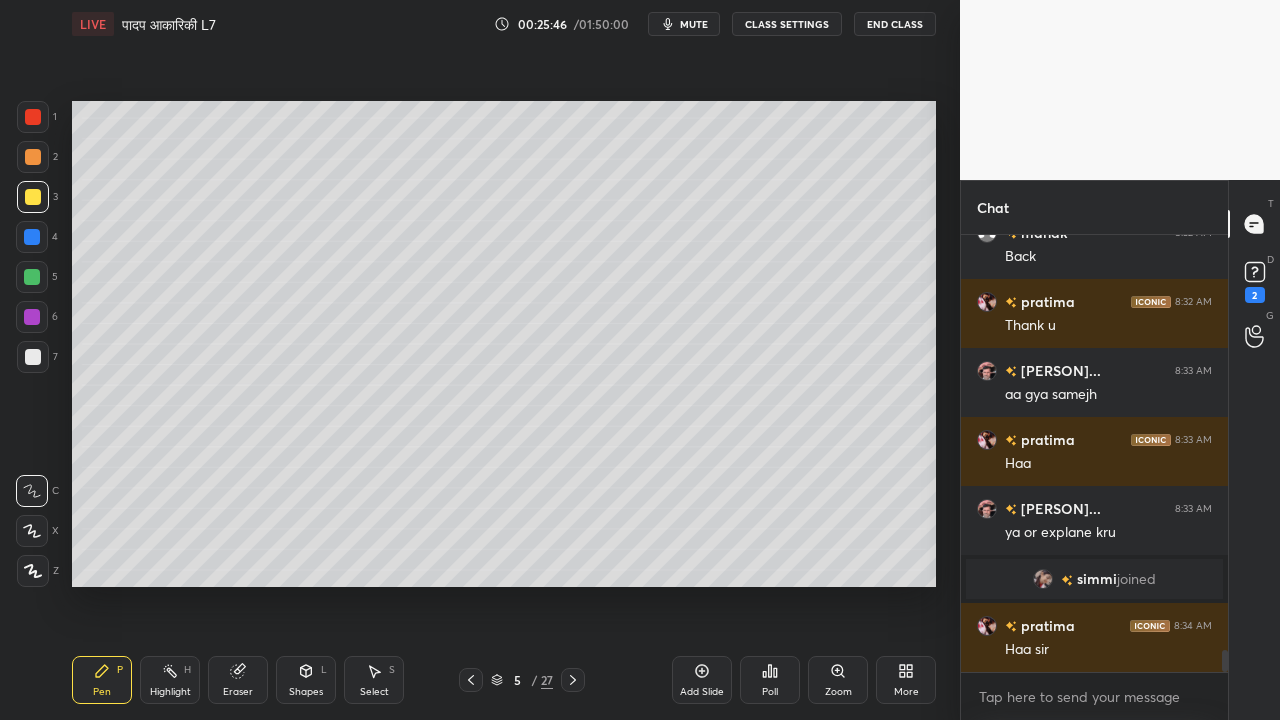 drag, startPoint x: 470, startPoint y: 680, endPoint x: 466, endPoint y: 668, distance: 12.649111 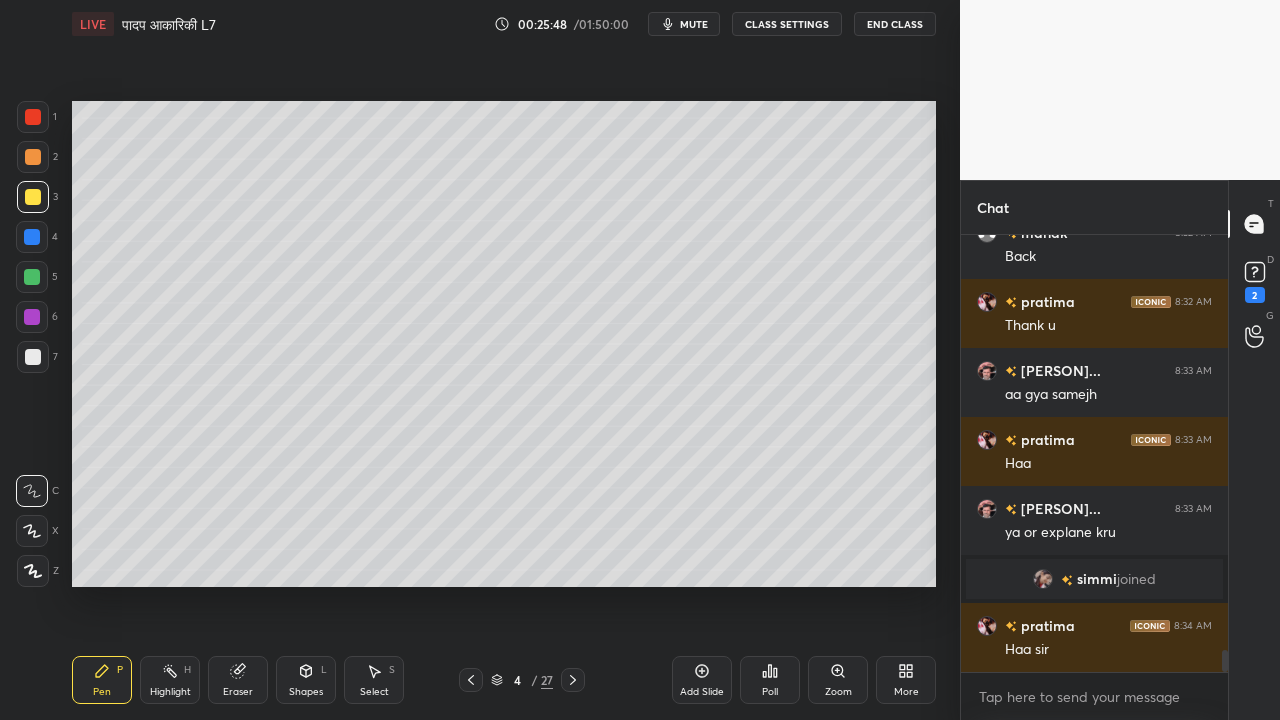 click 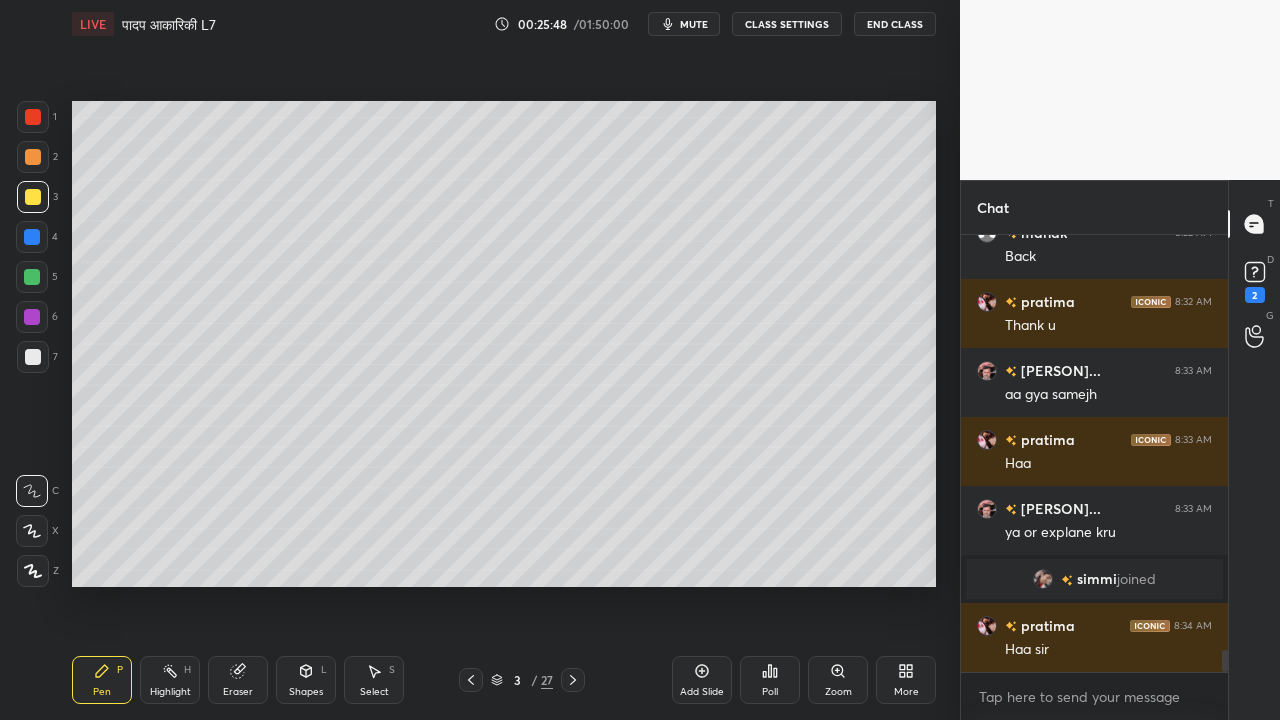 click 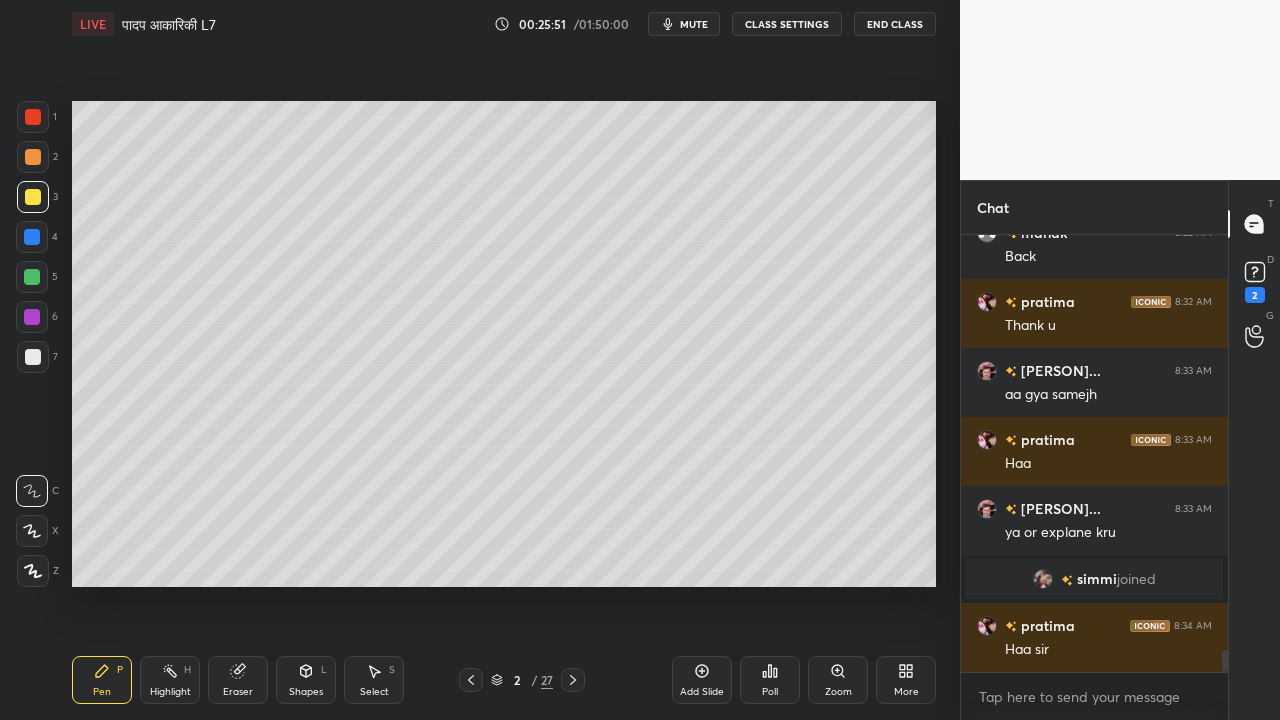 drag, startPoint x: 371, startPoint y: 670, endPoint x: 350, endPoint y: 612, distance: 61.68468 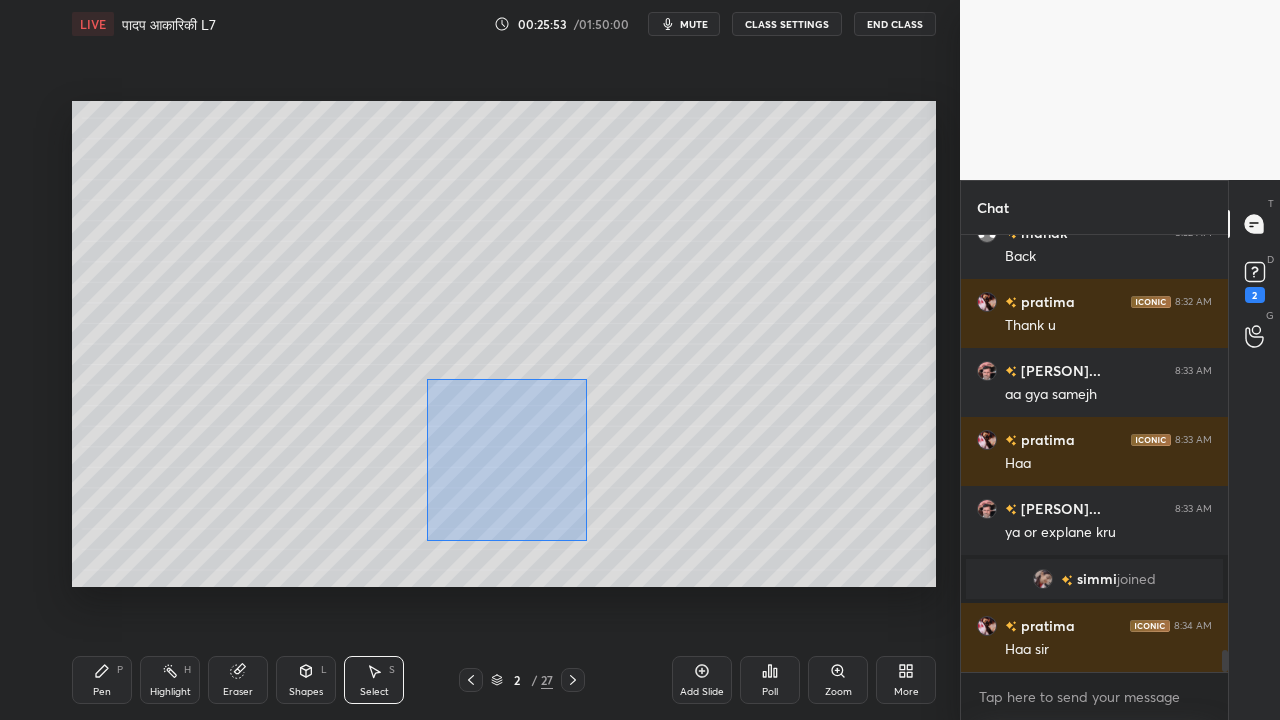 drag, startPoint x: 426, startPoint y: 377, endPoint x: 569, endPoint y: 538, distance: 215.33694 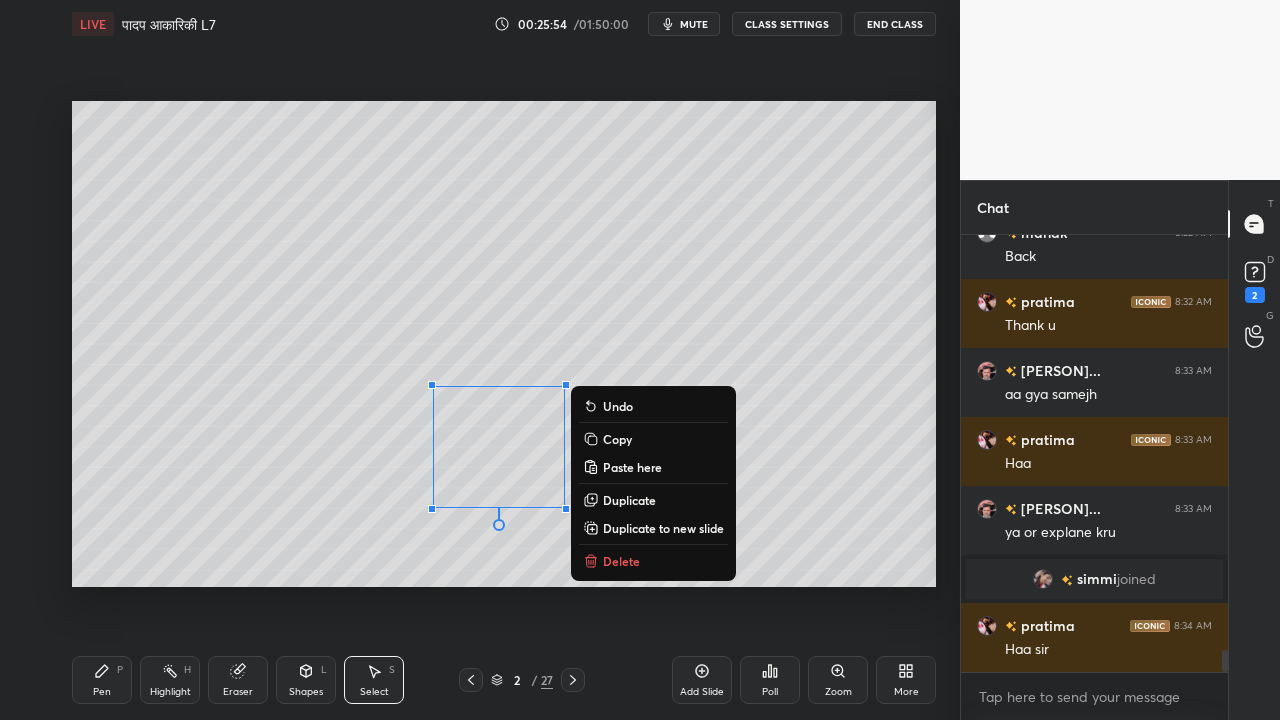 click on "Copy" at bounding box center (617, 439) 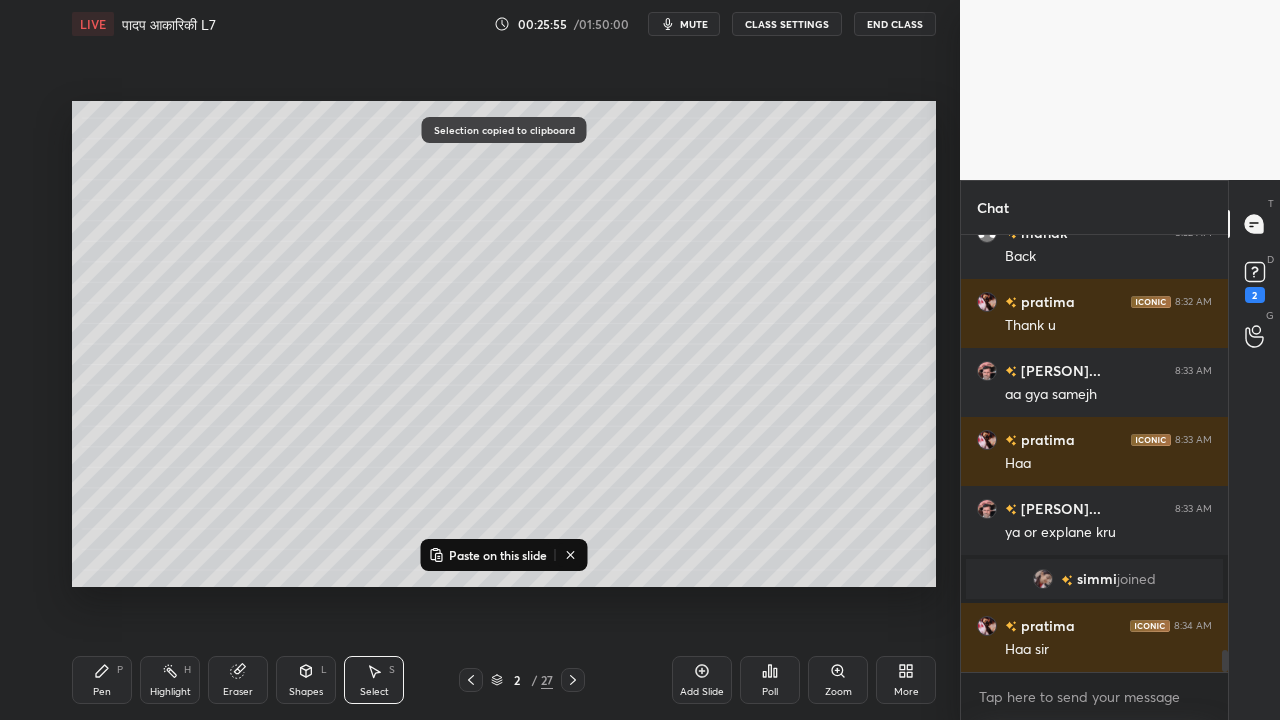 click 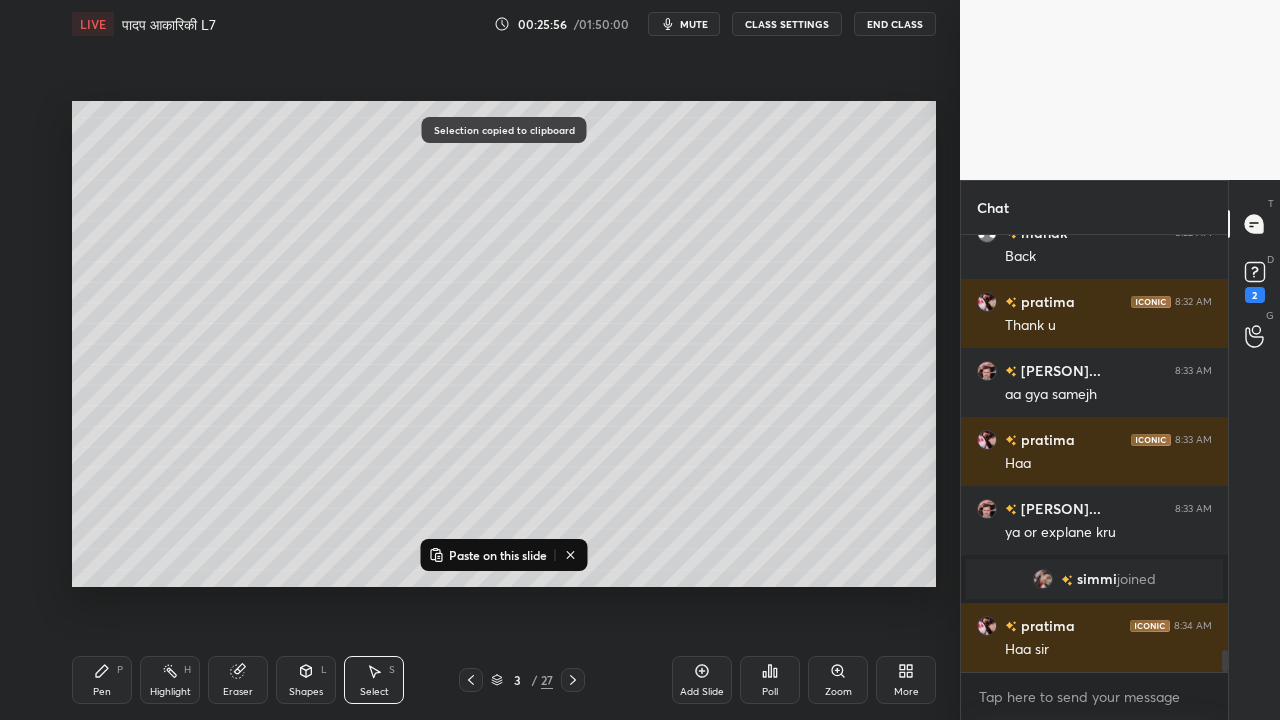 click 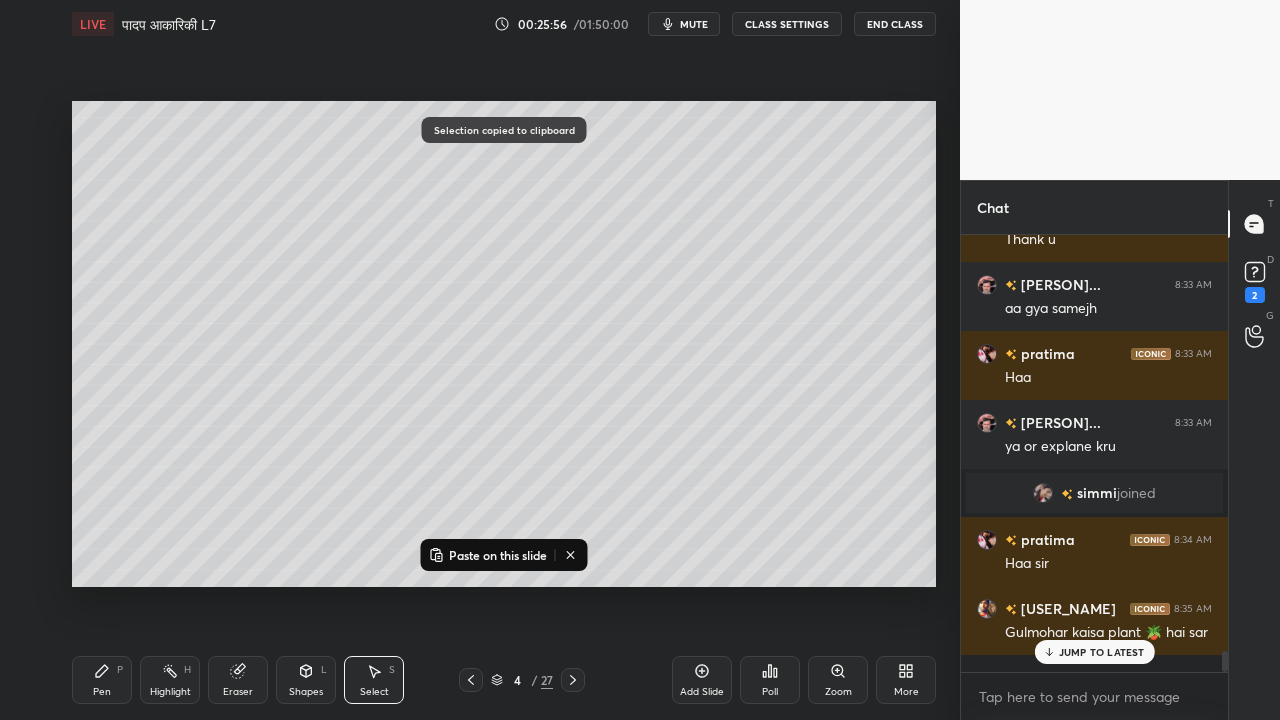 click 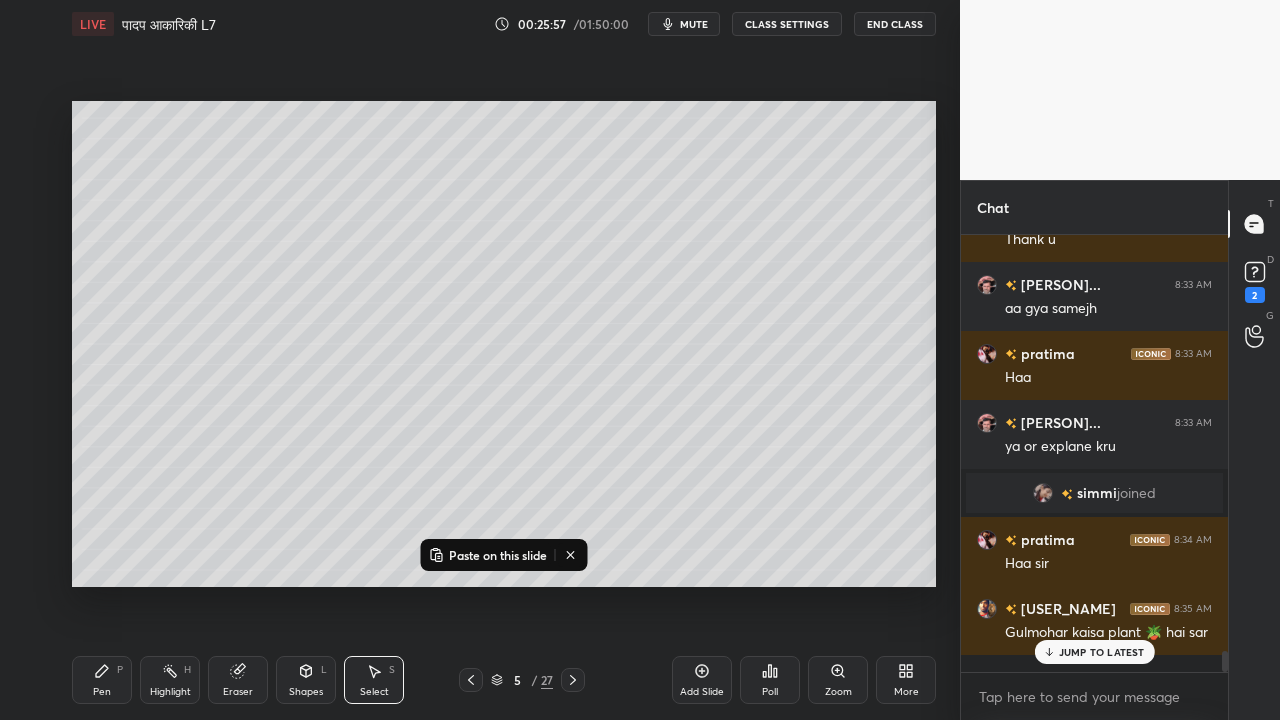 click on "Paste on this slide" at bounding box center [498, 555] 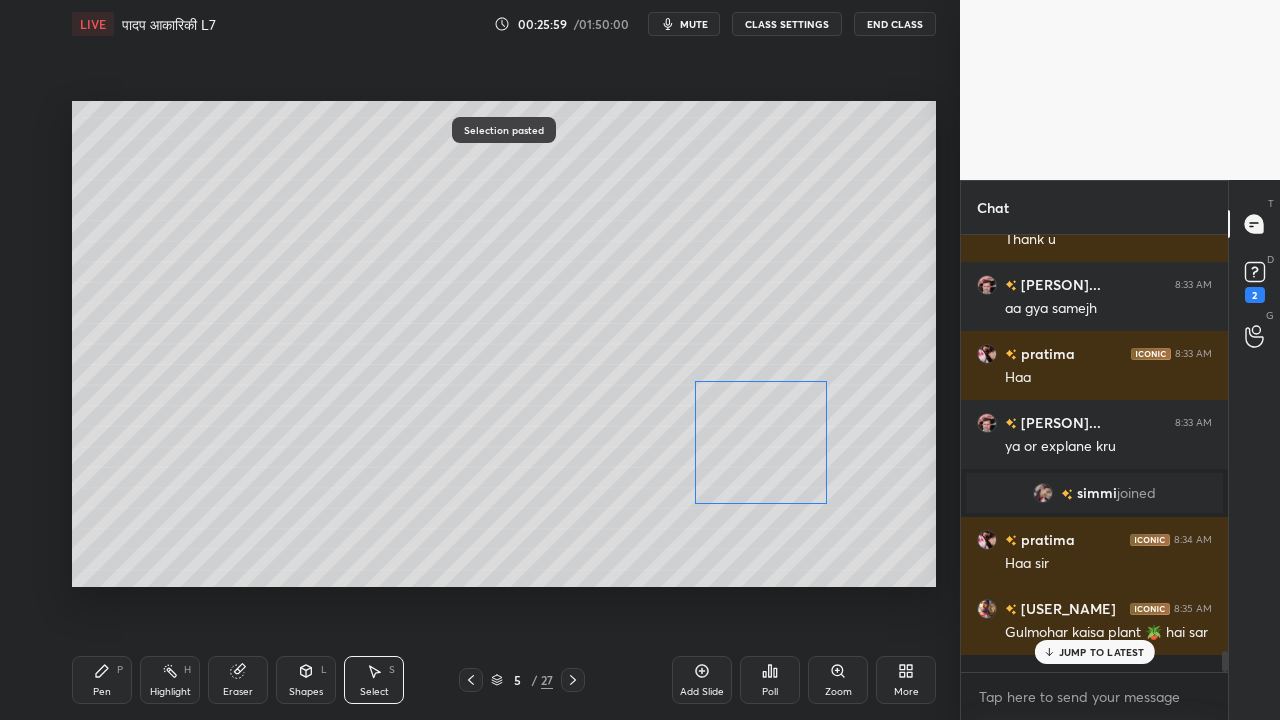 drag, startPoint x: 647, startPoint y: 490, endPoint x: 750, endPoint y: 480, distance: 103.4843 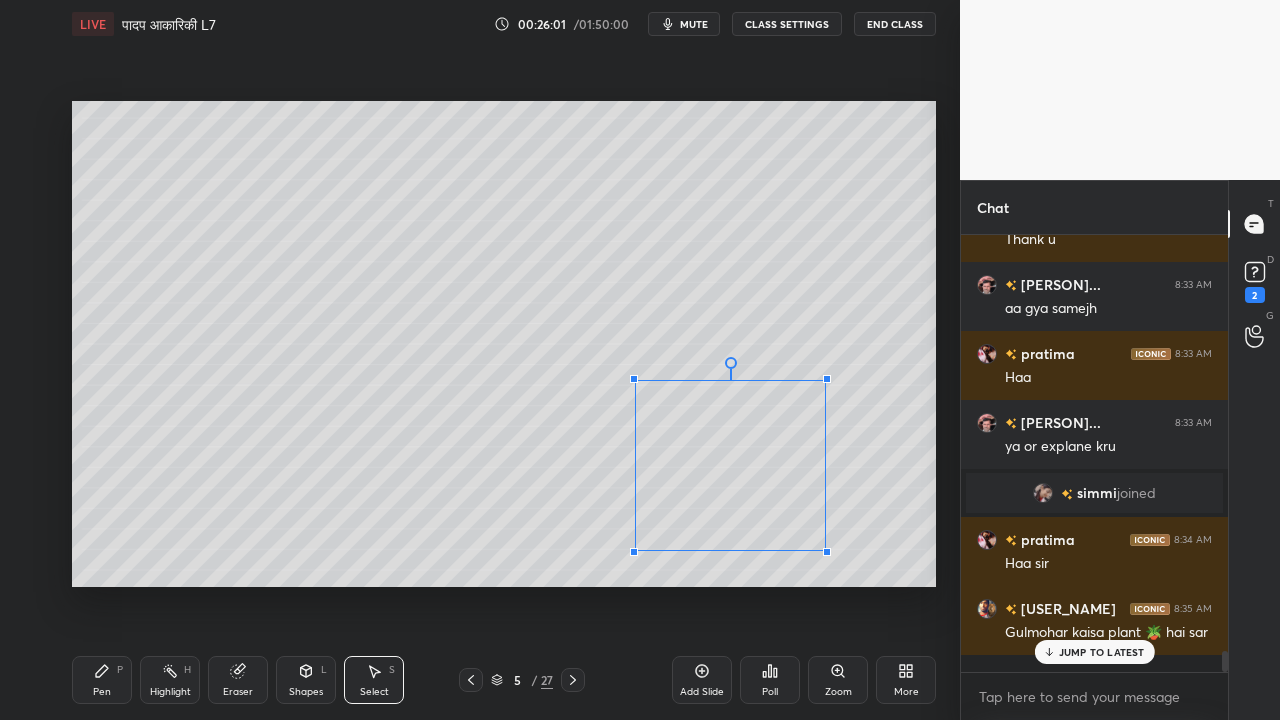 drag, startPoint x: 693, startPoint y: 504, endPoint x: 644, endPoint y: 536, distance: 58.5235 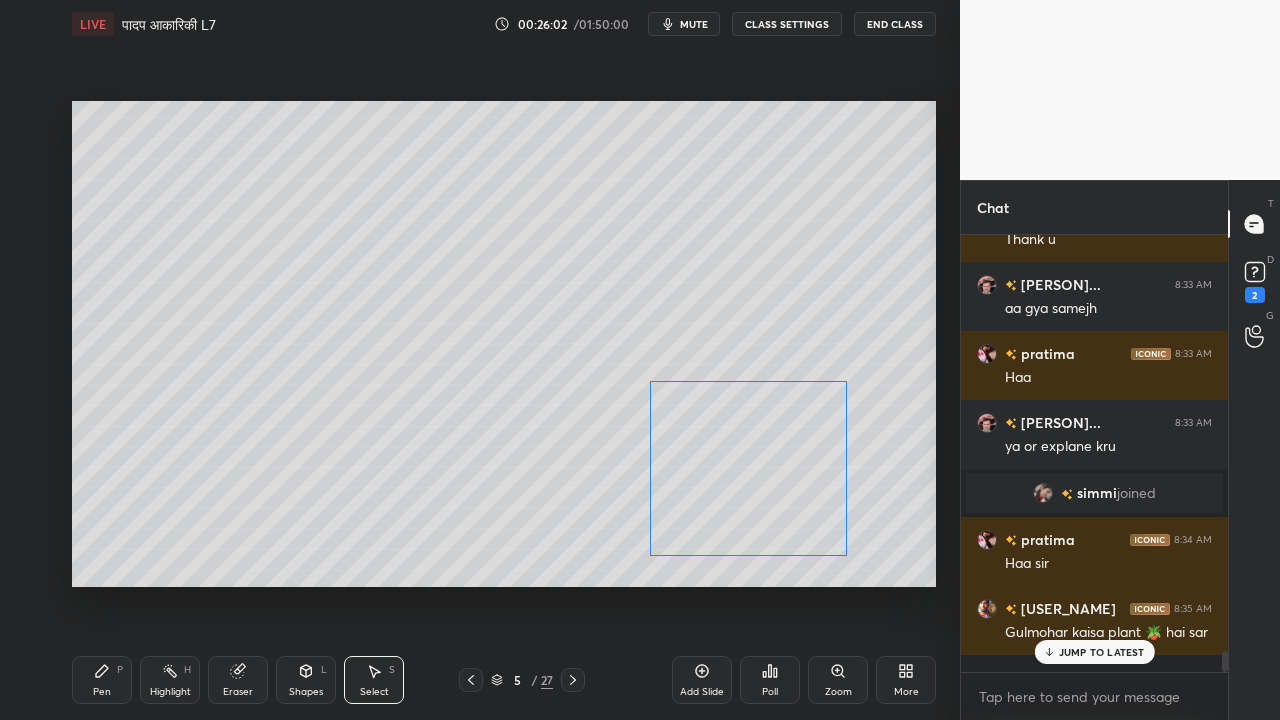 drag, startPoint x: 707, startPoint y: 502, endPoint x: 698, endPoint y: 510, distance: 12.0415945 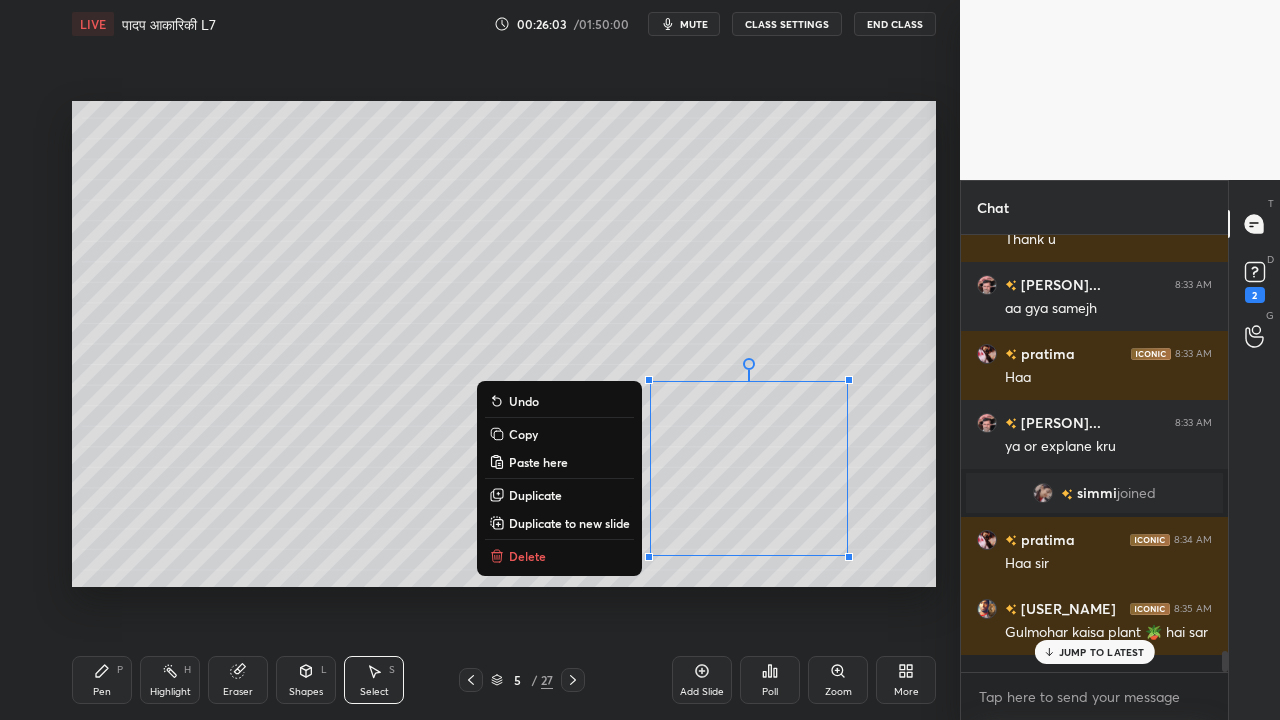click on "0 ° Undo Copy Paste here Duplicate Duplicate to new slide Delete" at bounding box center [504, 344] 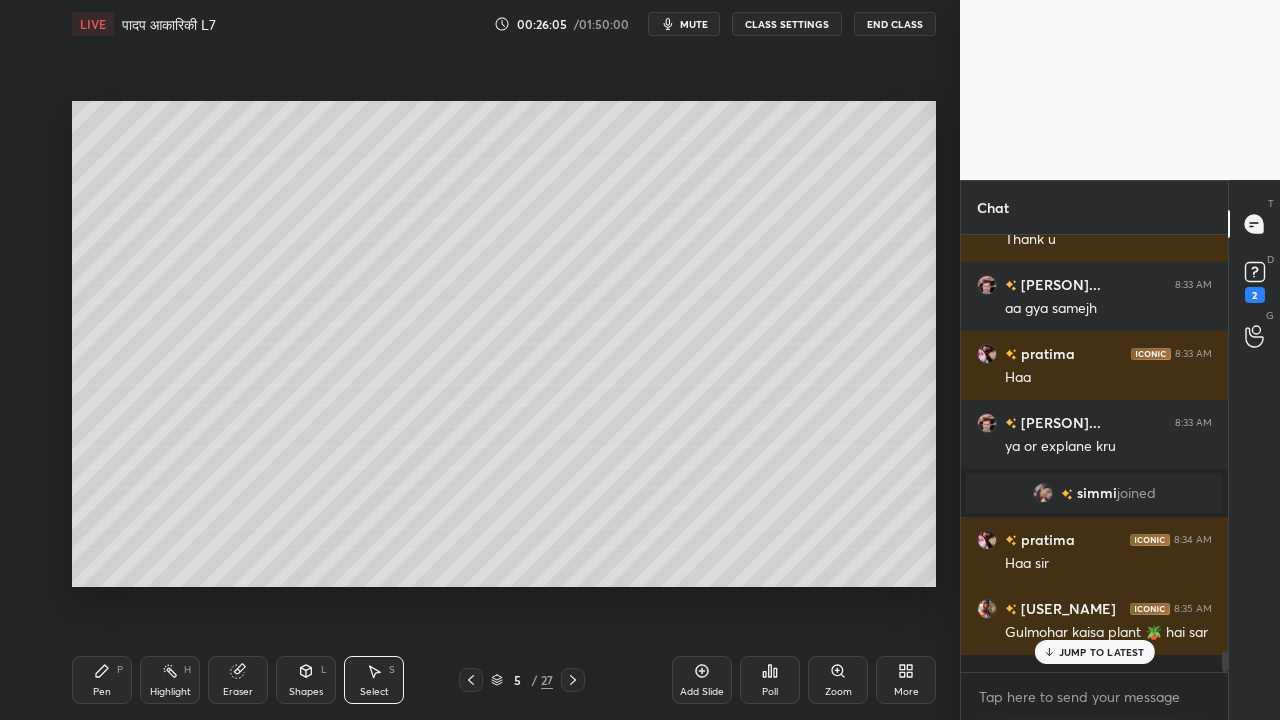 click on "Pen P" at bounding box center [102, 680] 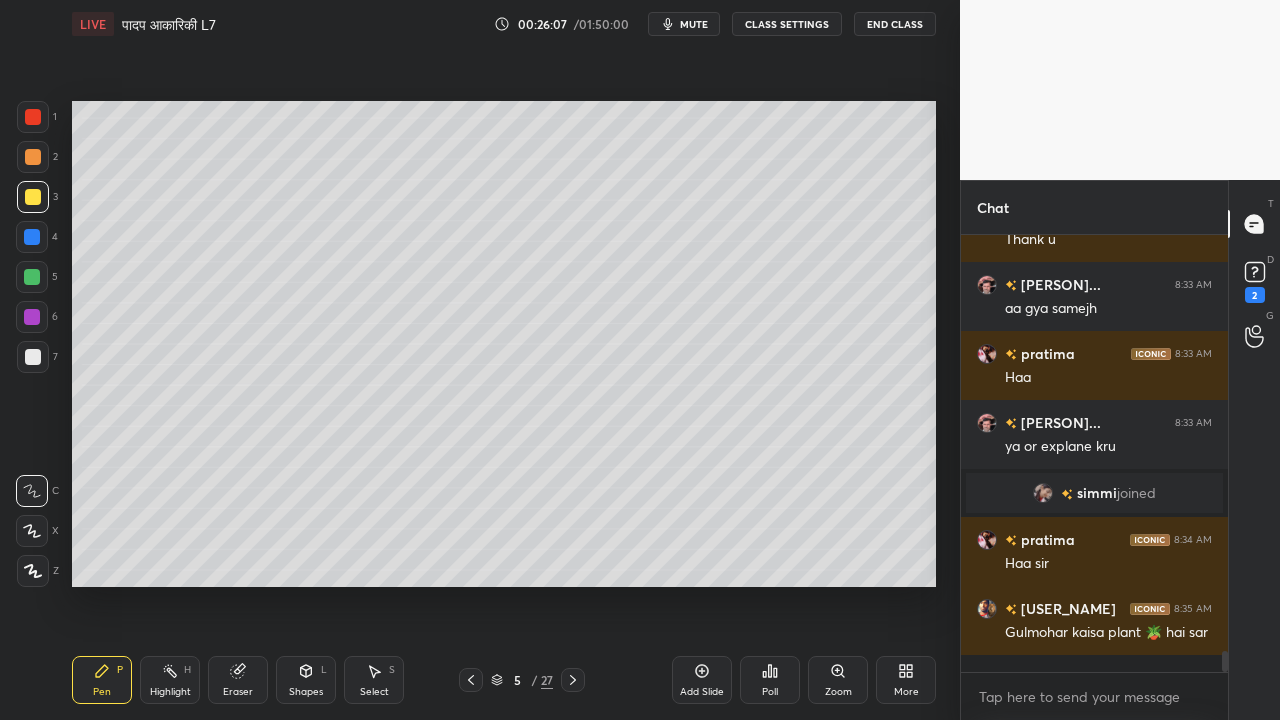 scroll, scrollTop: 8576, scrollLeft: 0, axis: vertical 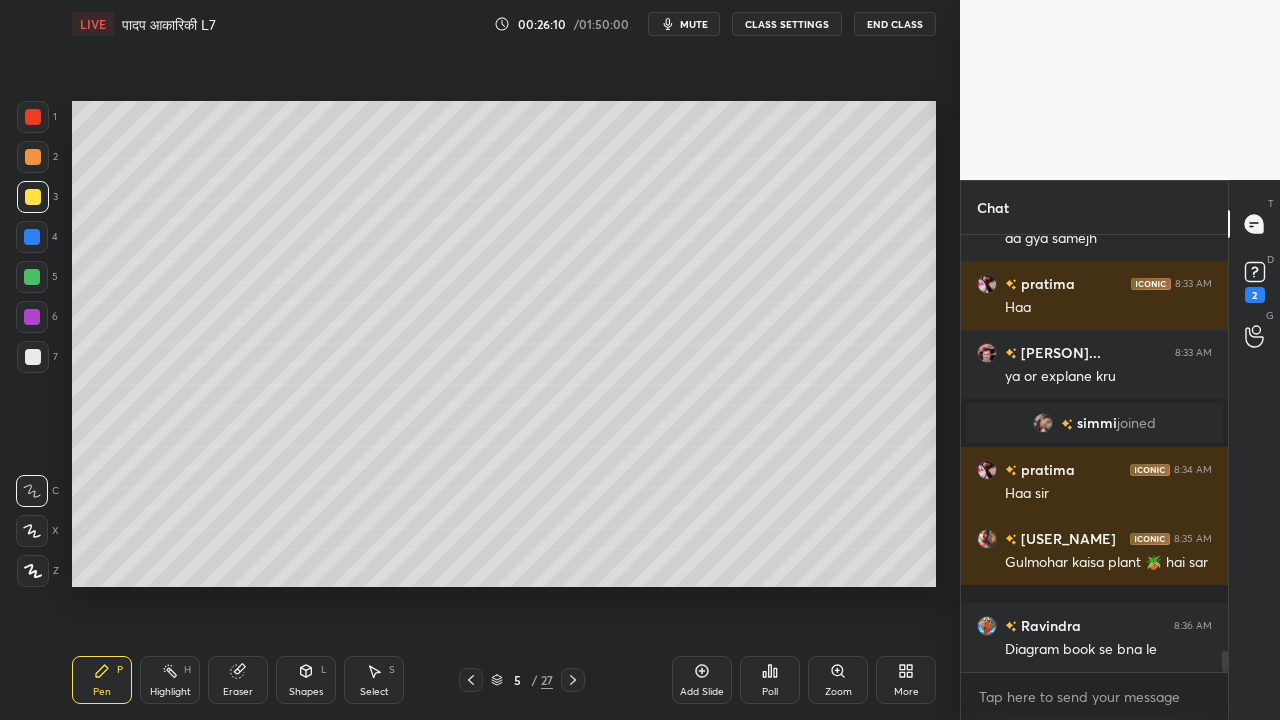 click 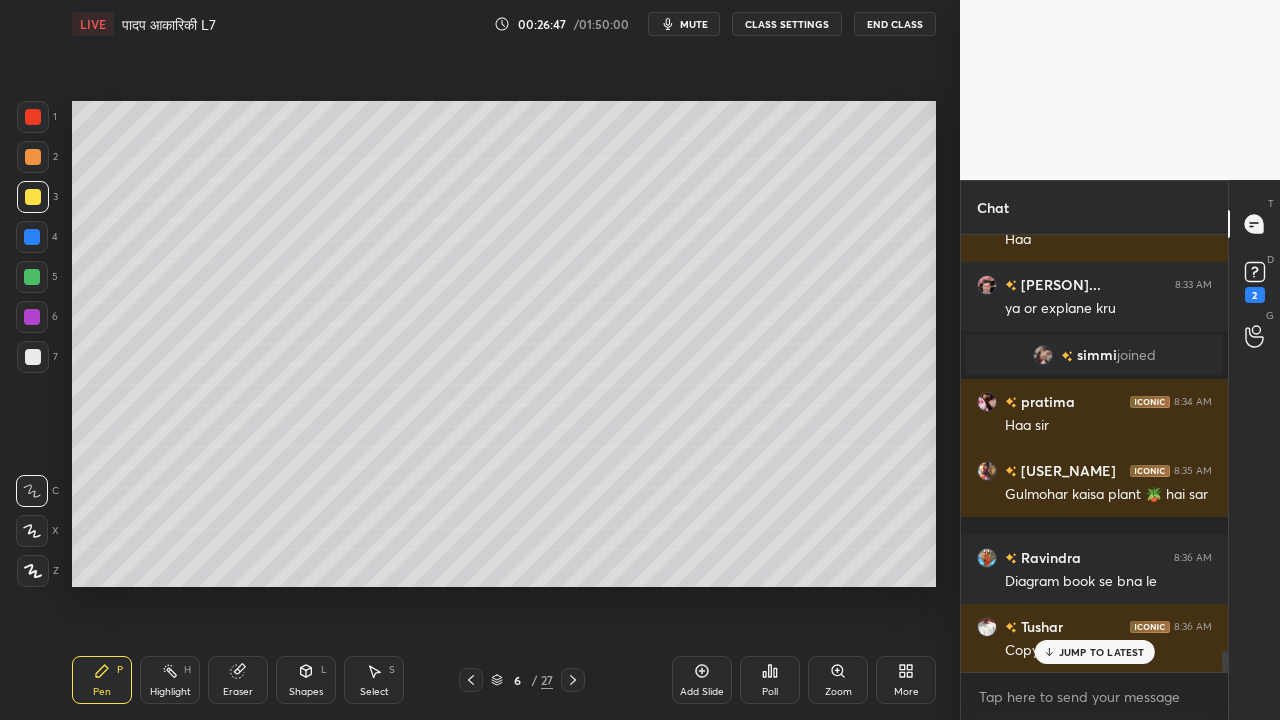 scroll, scrollTop: 8714, scrollLeft: 0, axis: vertical 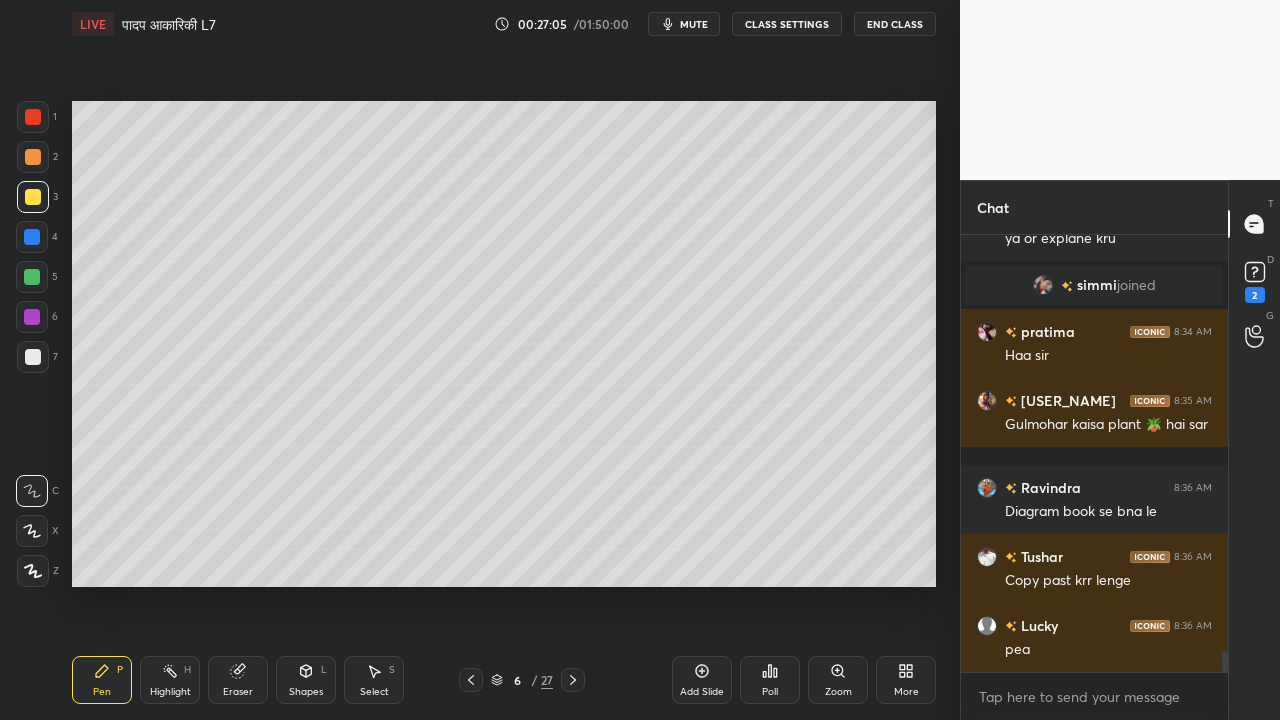 click at bounding box center [33, 357] 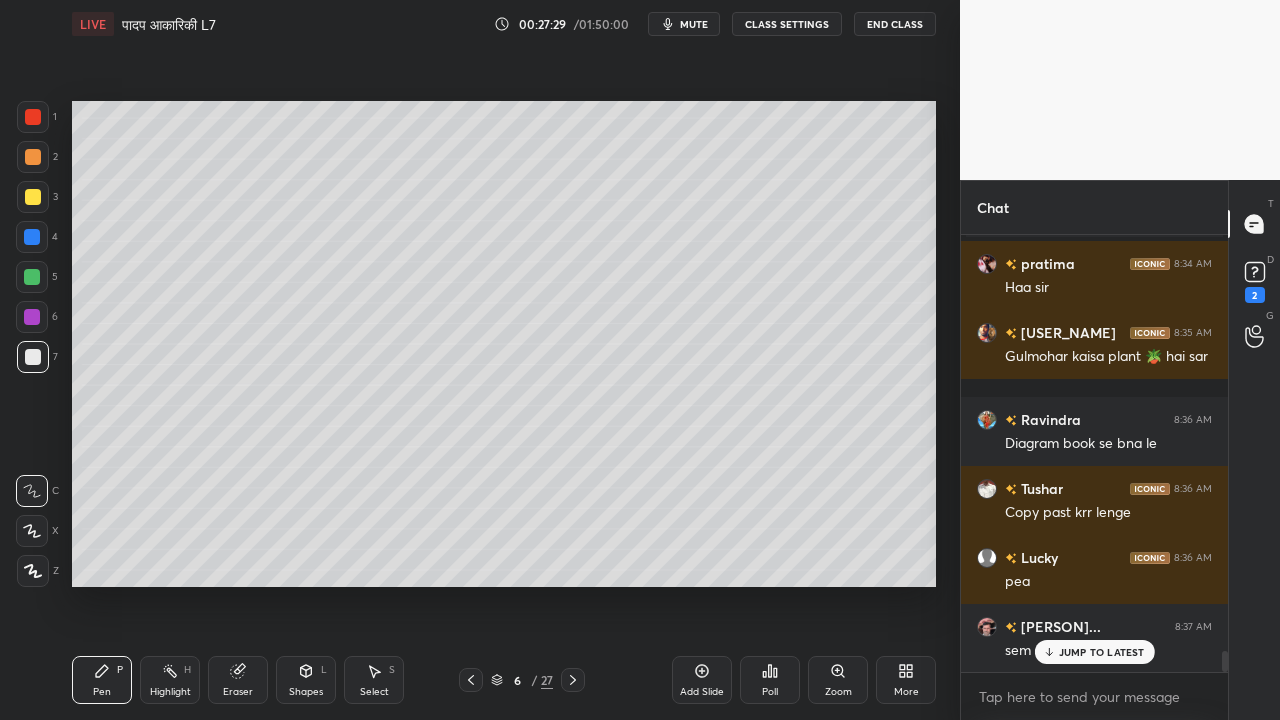 scroll, scrollTop: 8802, scrollLeft: 0, axis: vertical 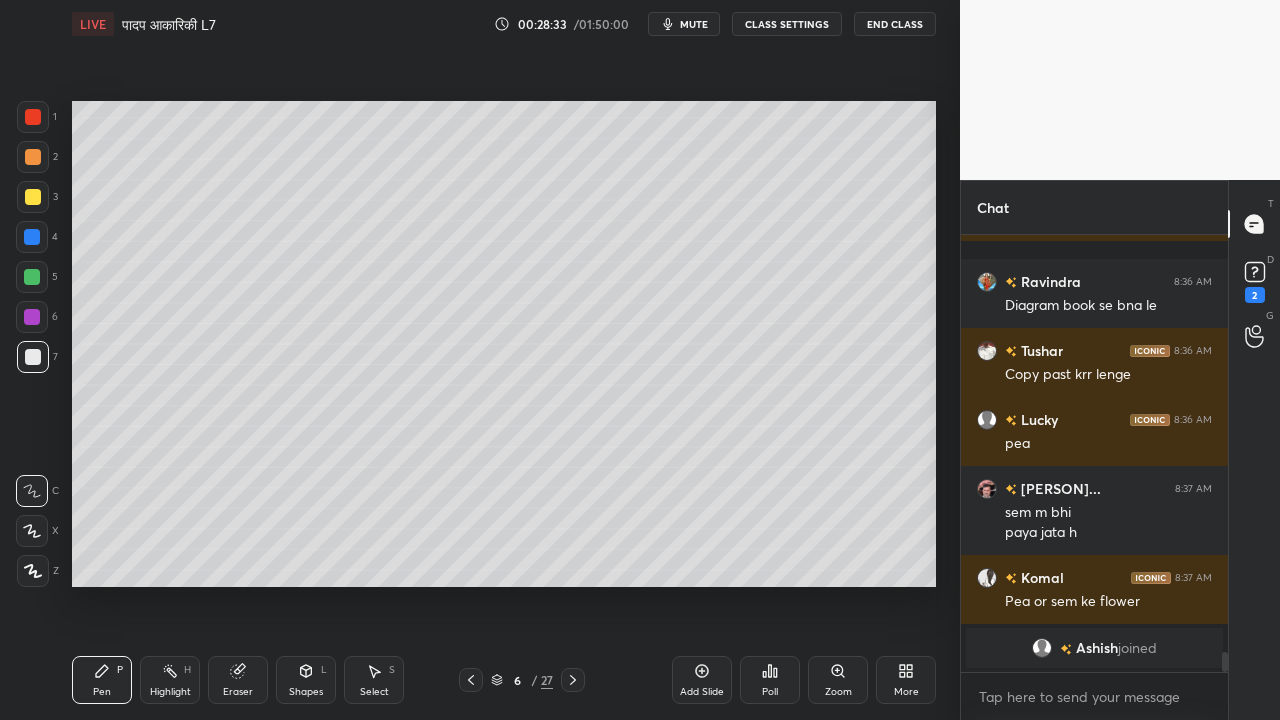click 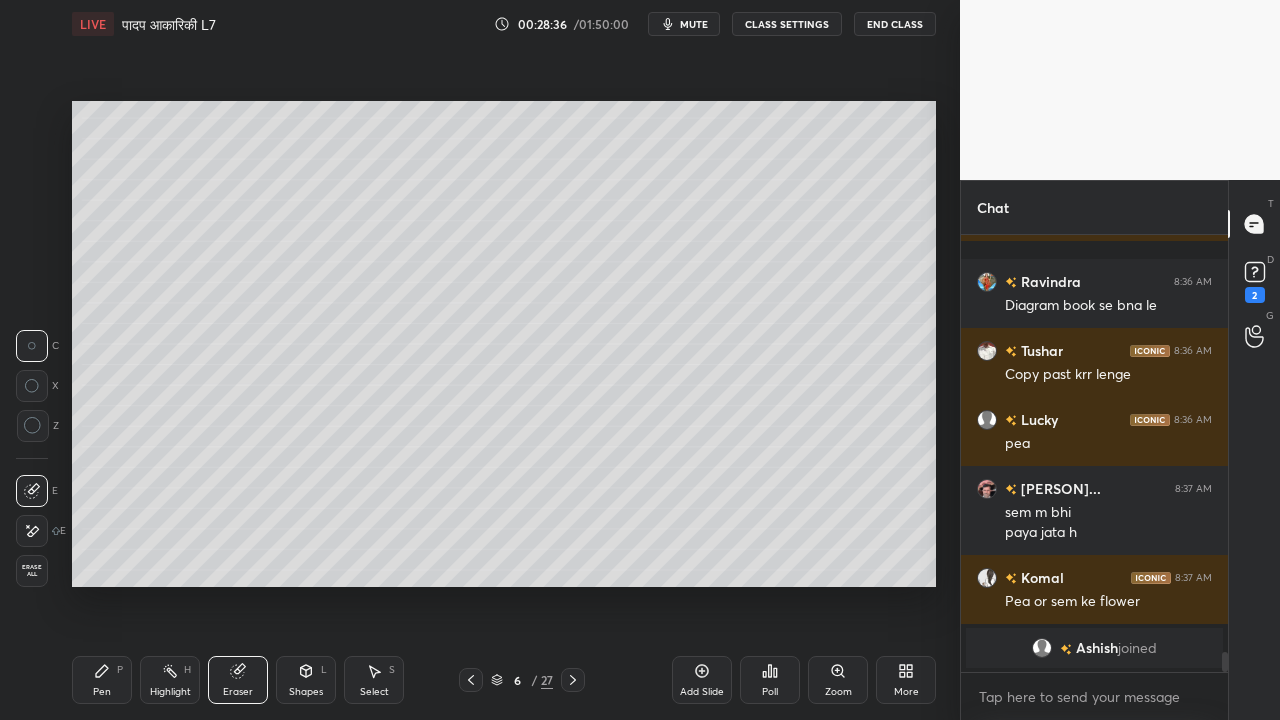 click on "Pen P" at bounding box center (102, 680) 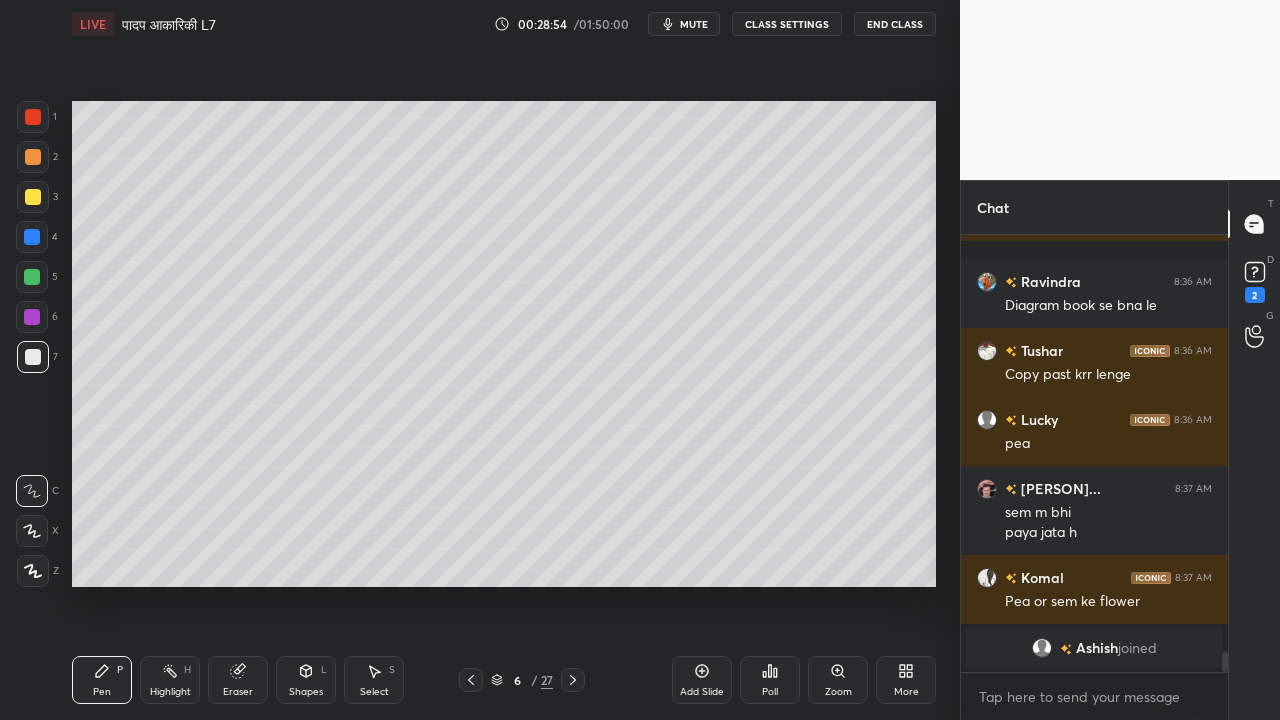 click 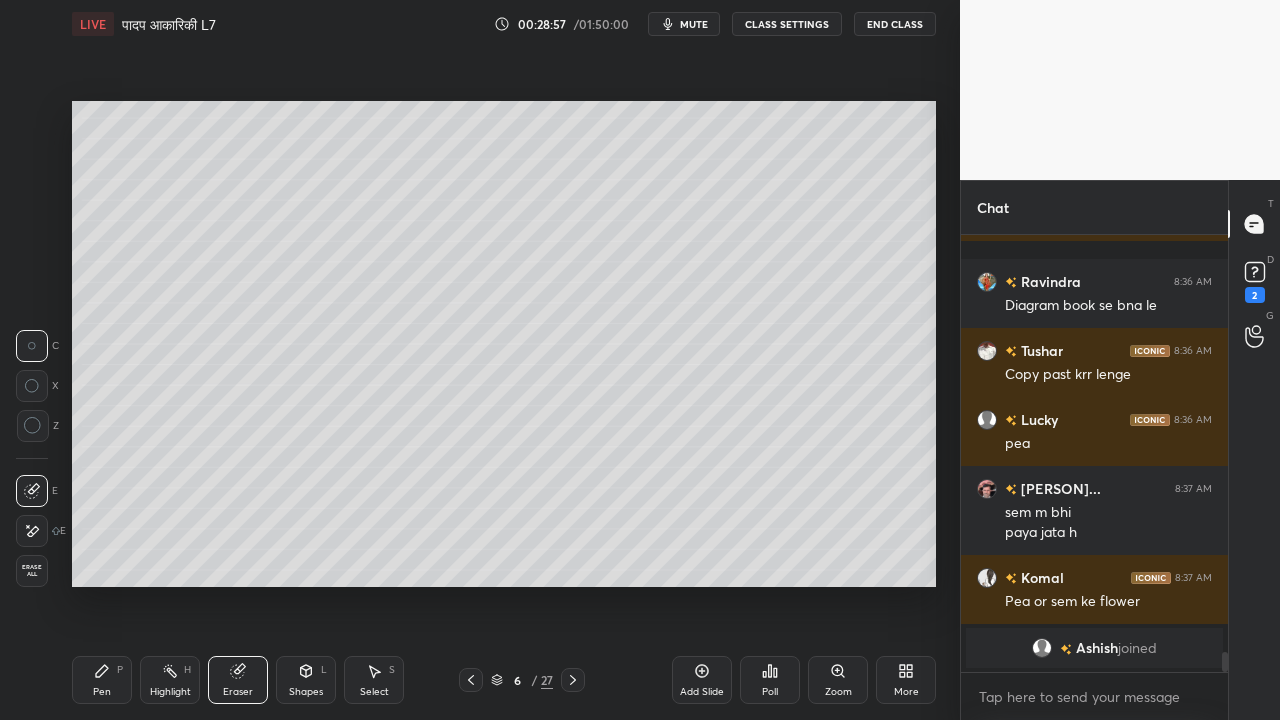 drag, startPoint x: 96, startPoint y: 671, endPoint x: 173, endPoint y: 630, distance: 87.23531 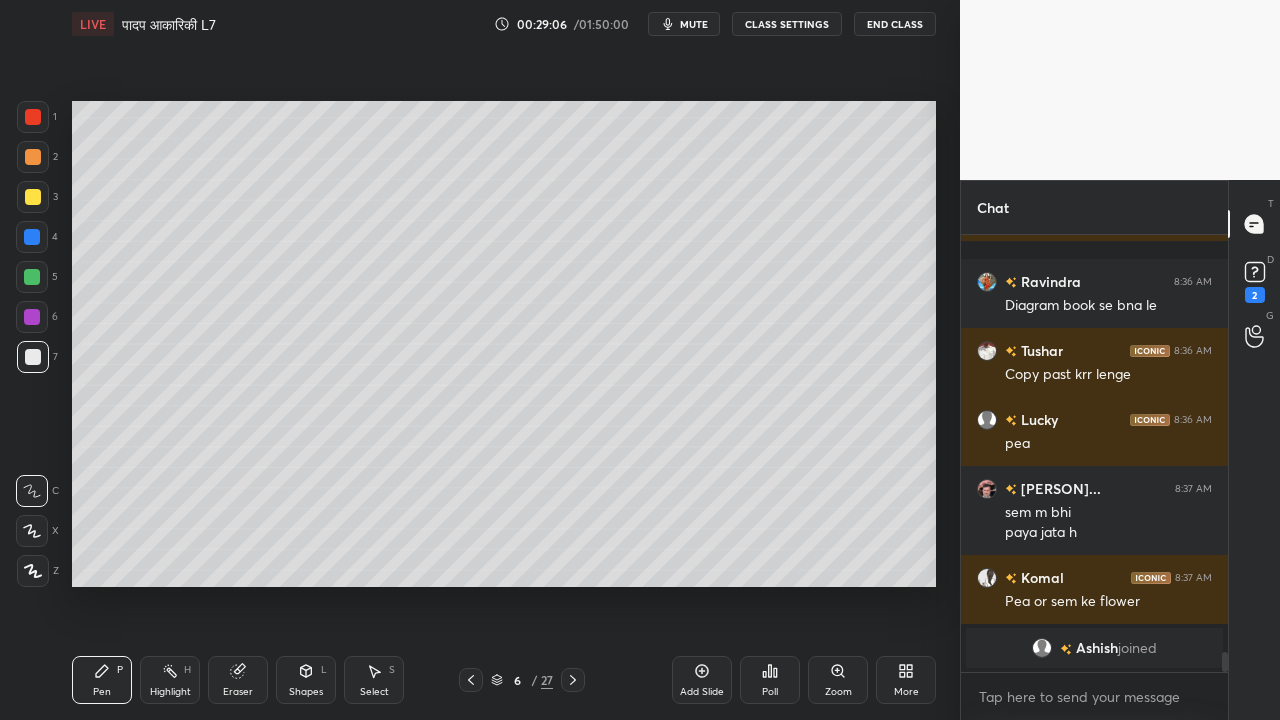 click on "Eraser" at bounding box center [238, 680] 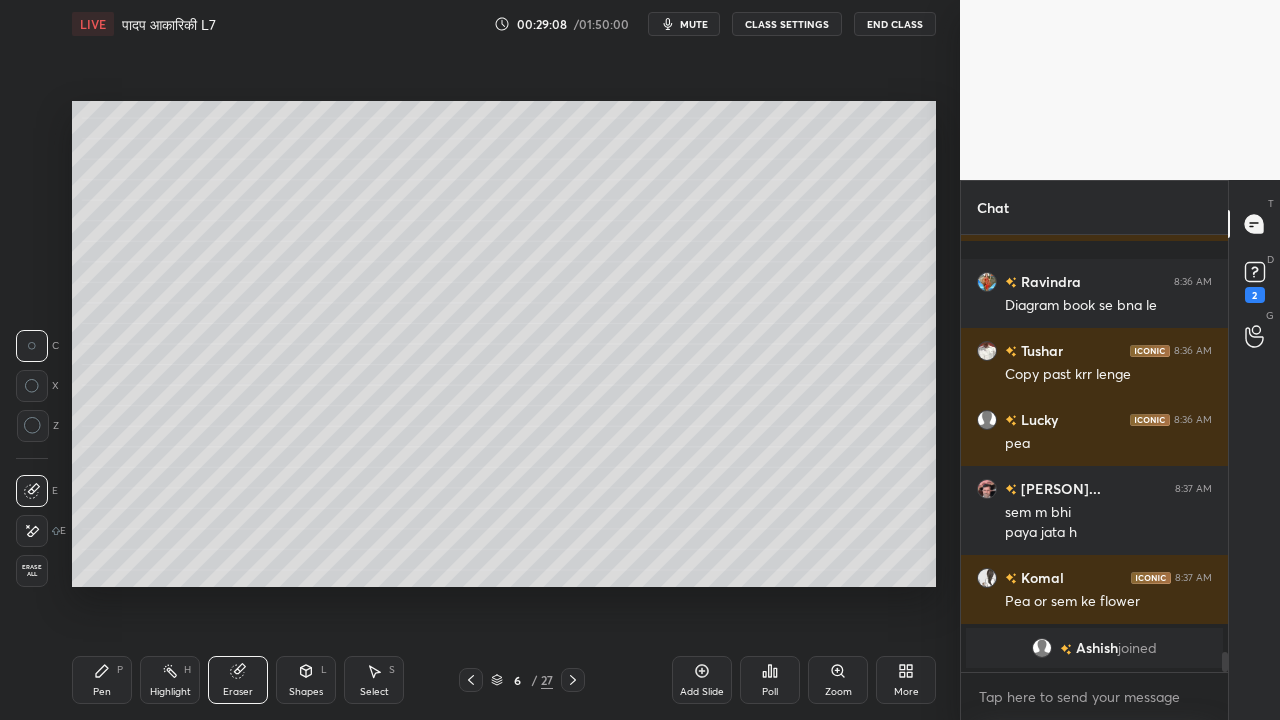 click on "Pen P" at bounding box center [102, 680] 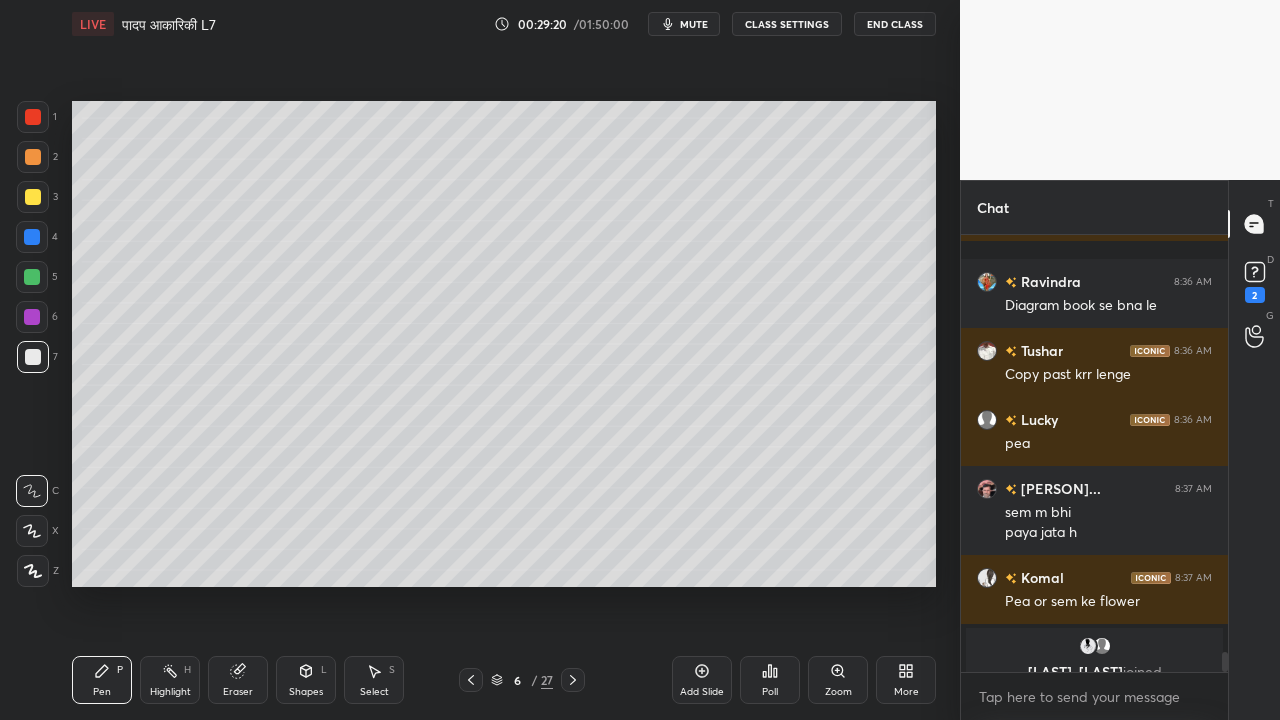 scroll, scrollTop: 8944, scrollLeft: 0, axis: vertical 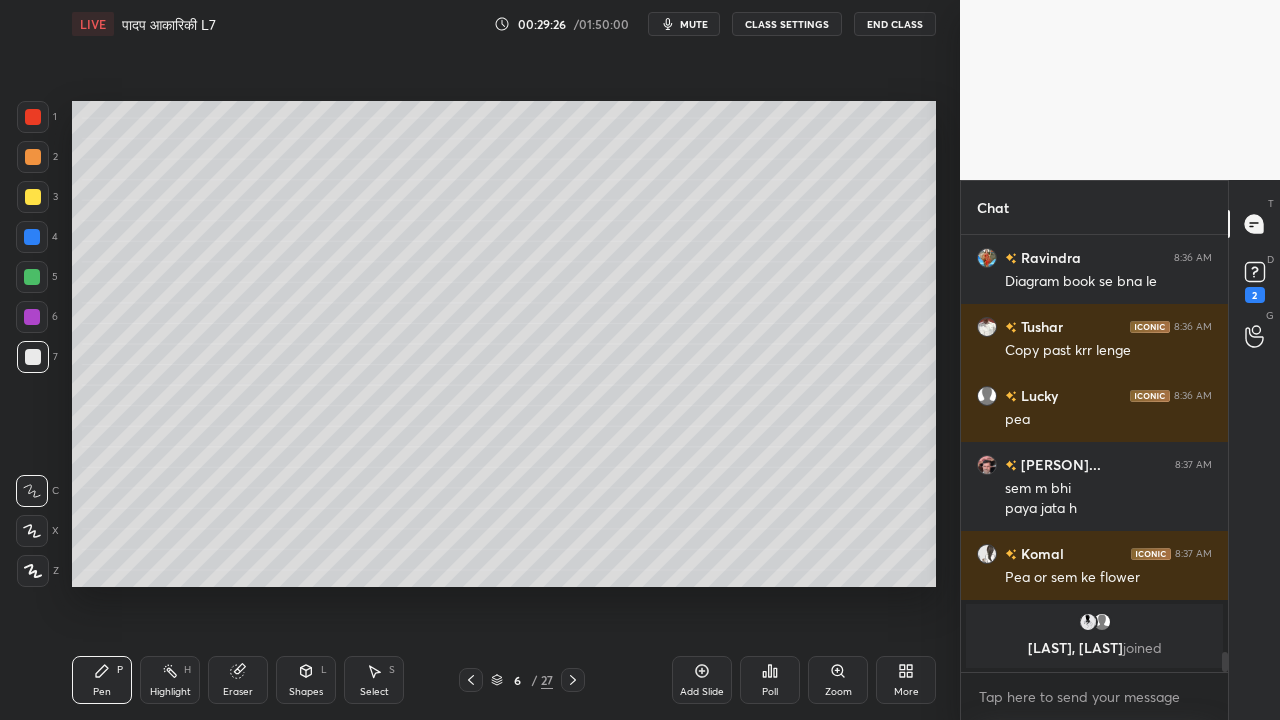 click at bounding box center (33, 197) 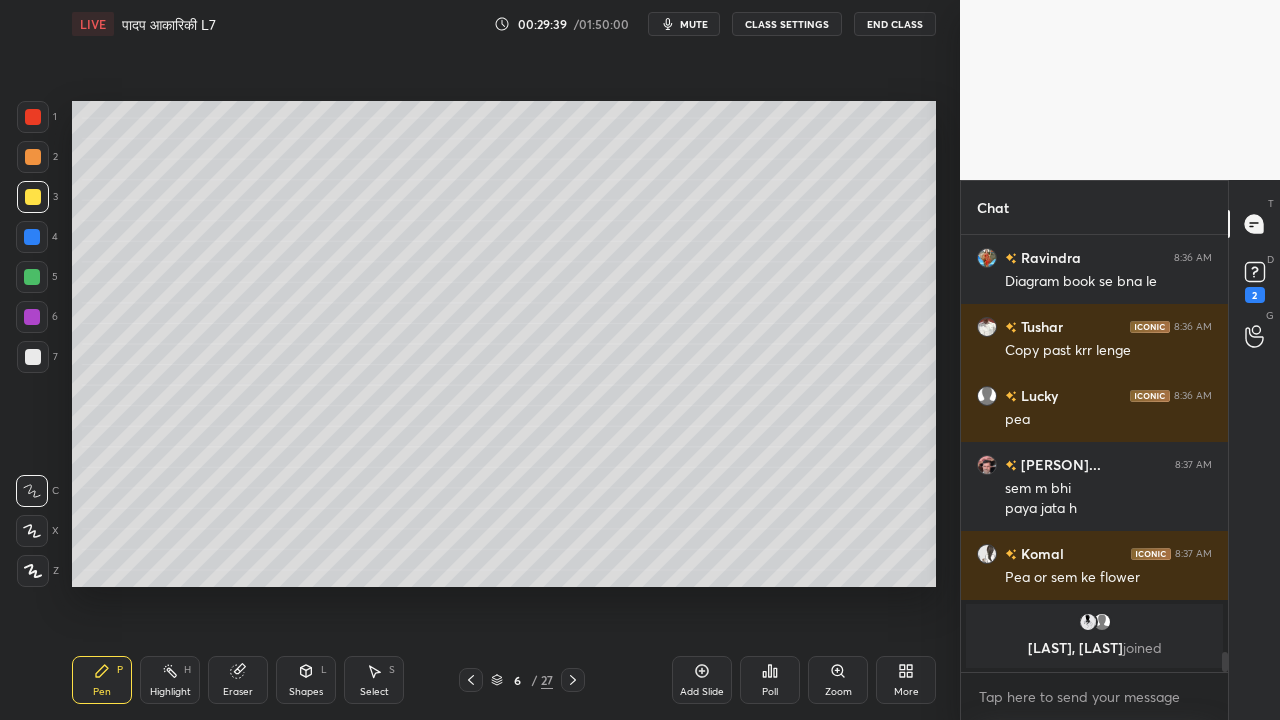 click 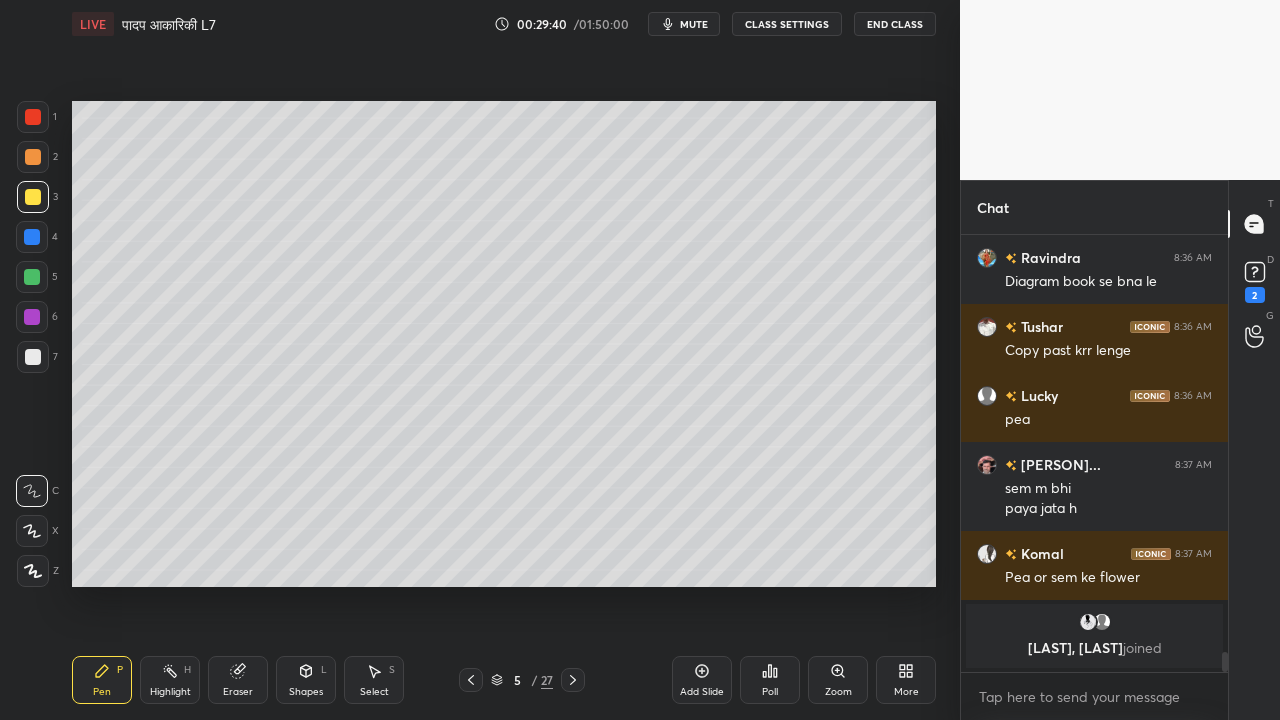 click 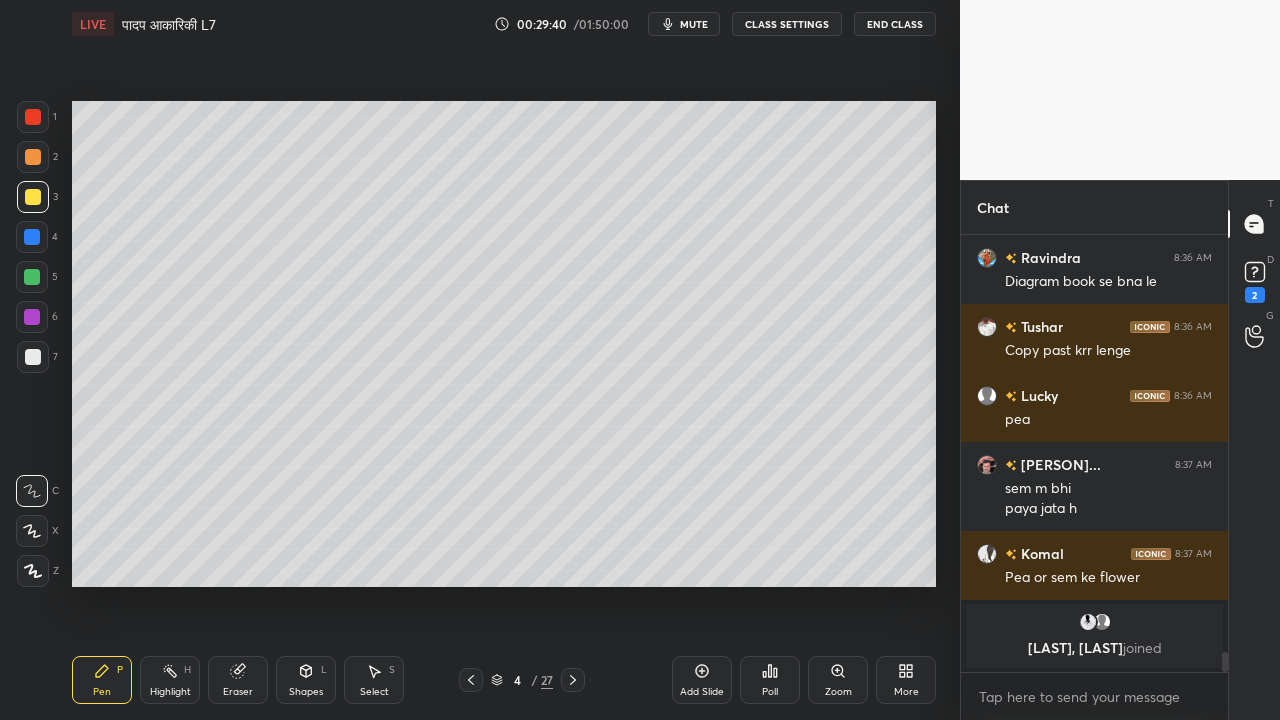 click 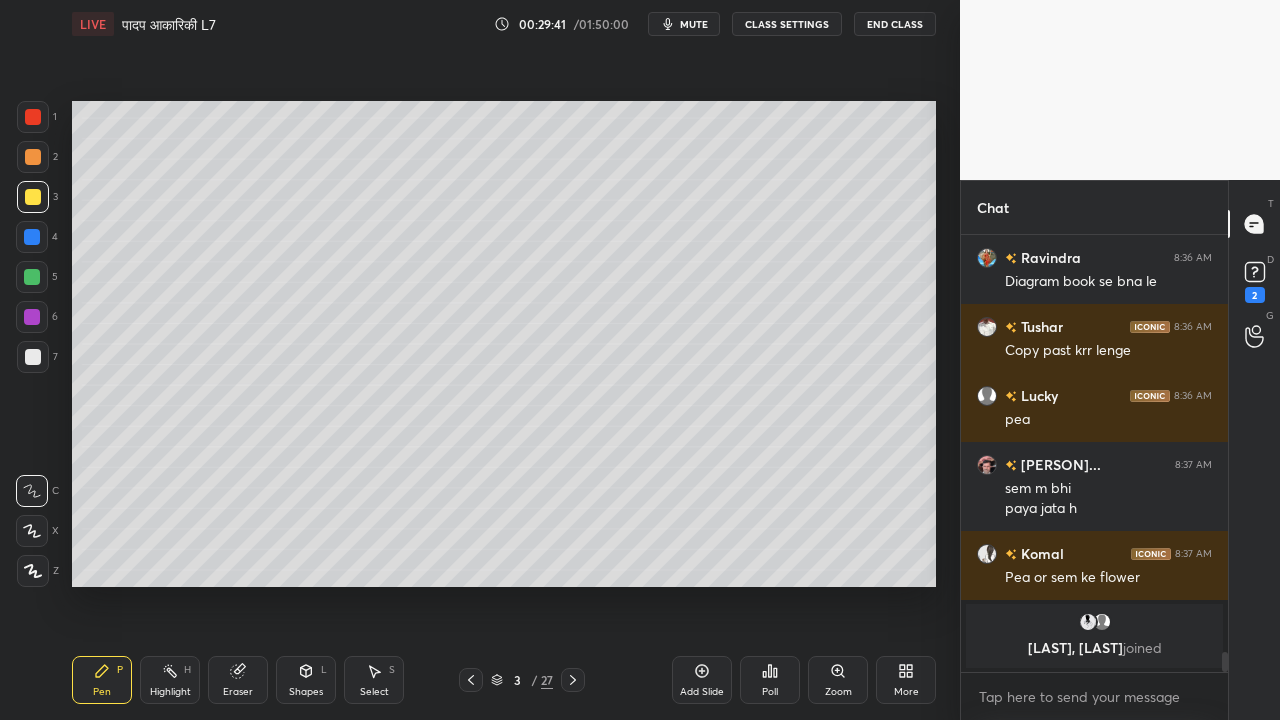 click 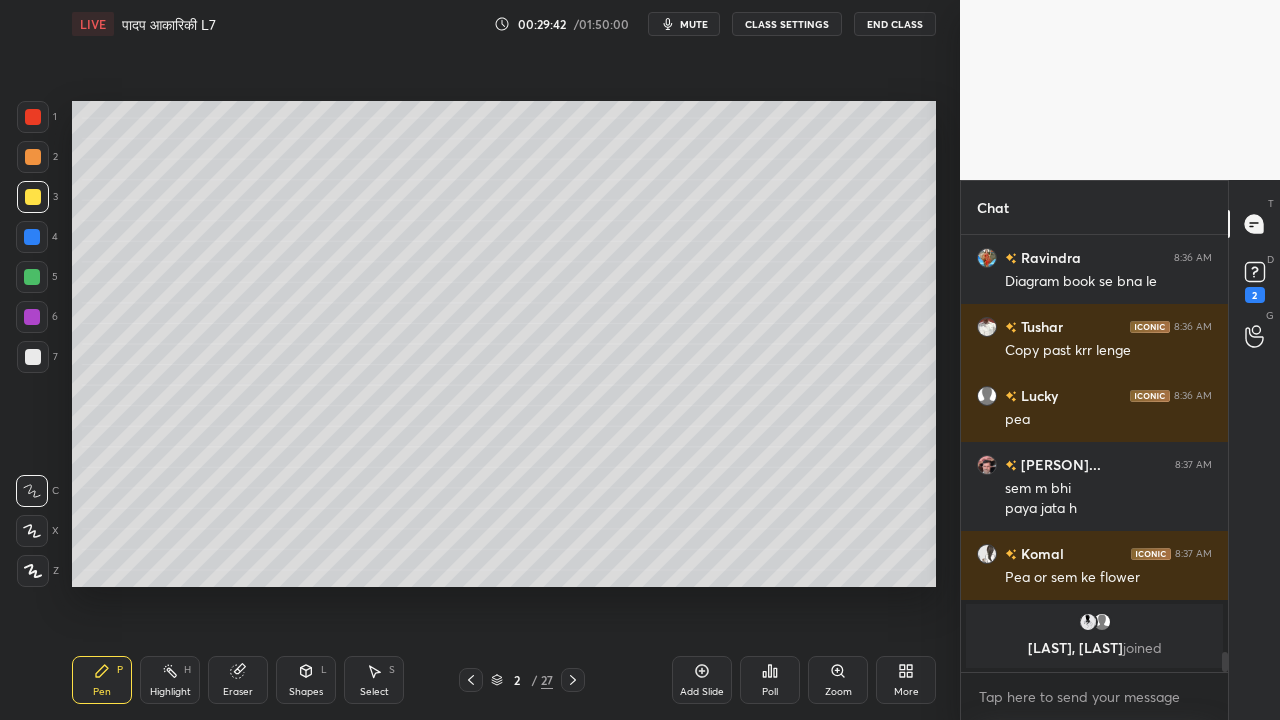 drag, startPoint x: 382, startPoint y: 679, endPoint x: 440, endPoint y: 618, distance: 84.17244 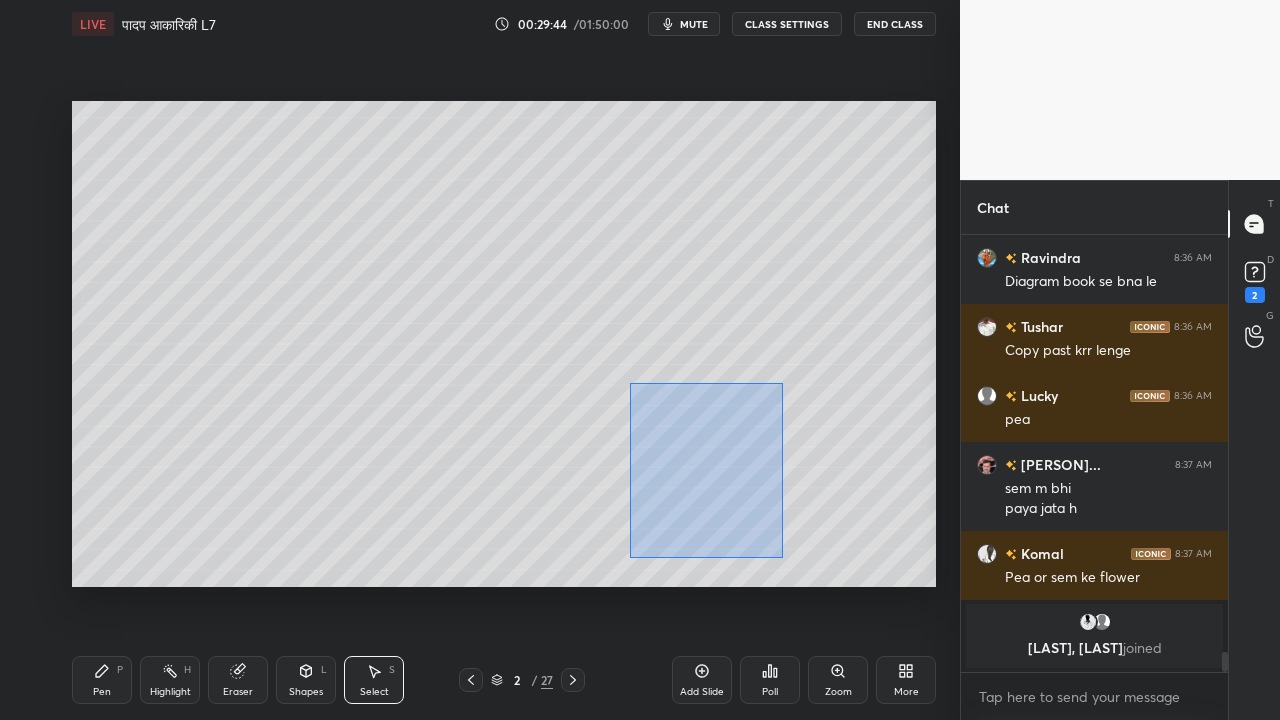 drag, startPoint x: 634, startPoint y: 410, endPoint x: 786, endPoint y: 558, distance: 212.1509 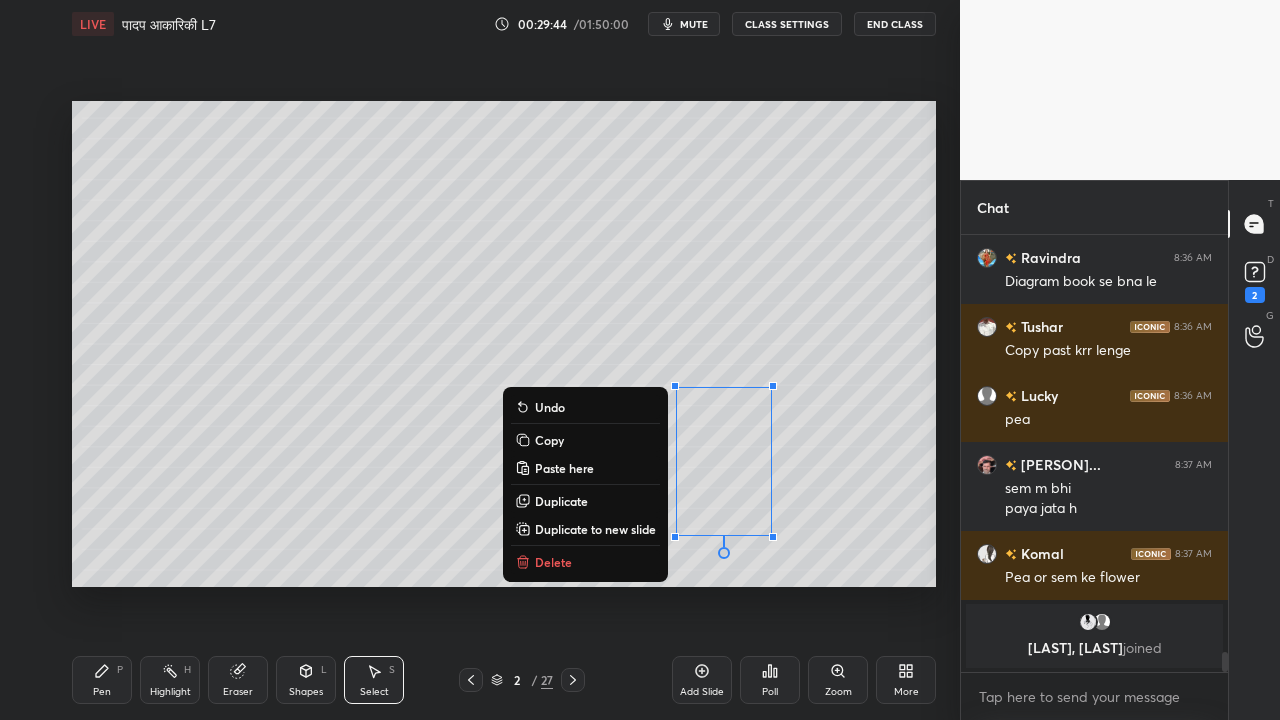 click on "Copy" at bounding box center [585, 440] 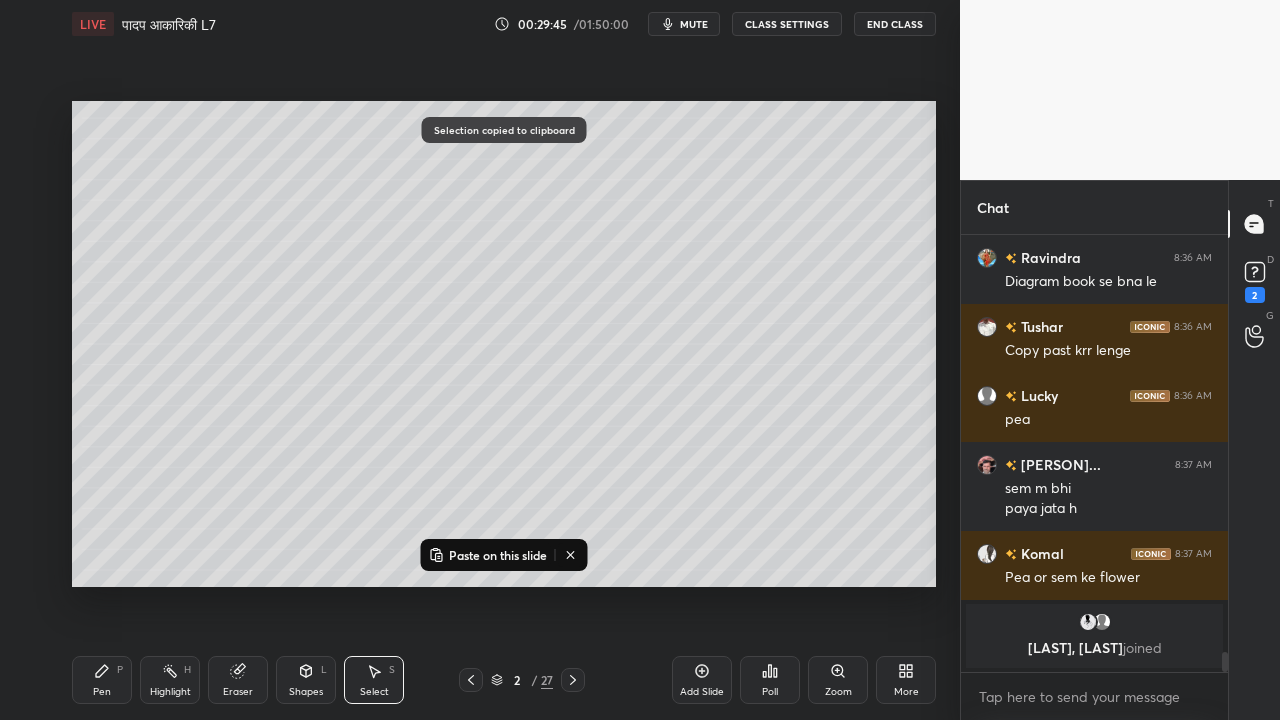 click 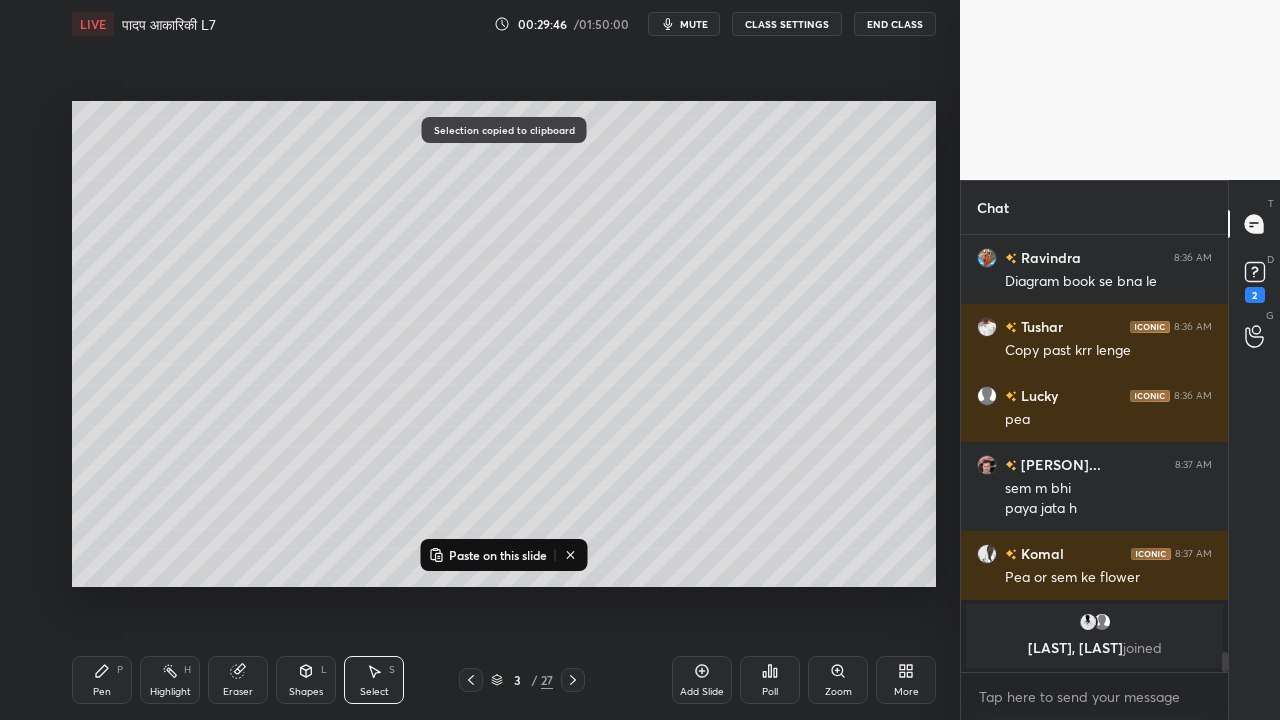 click 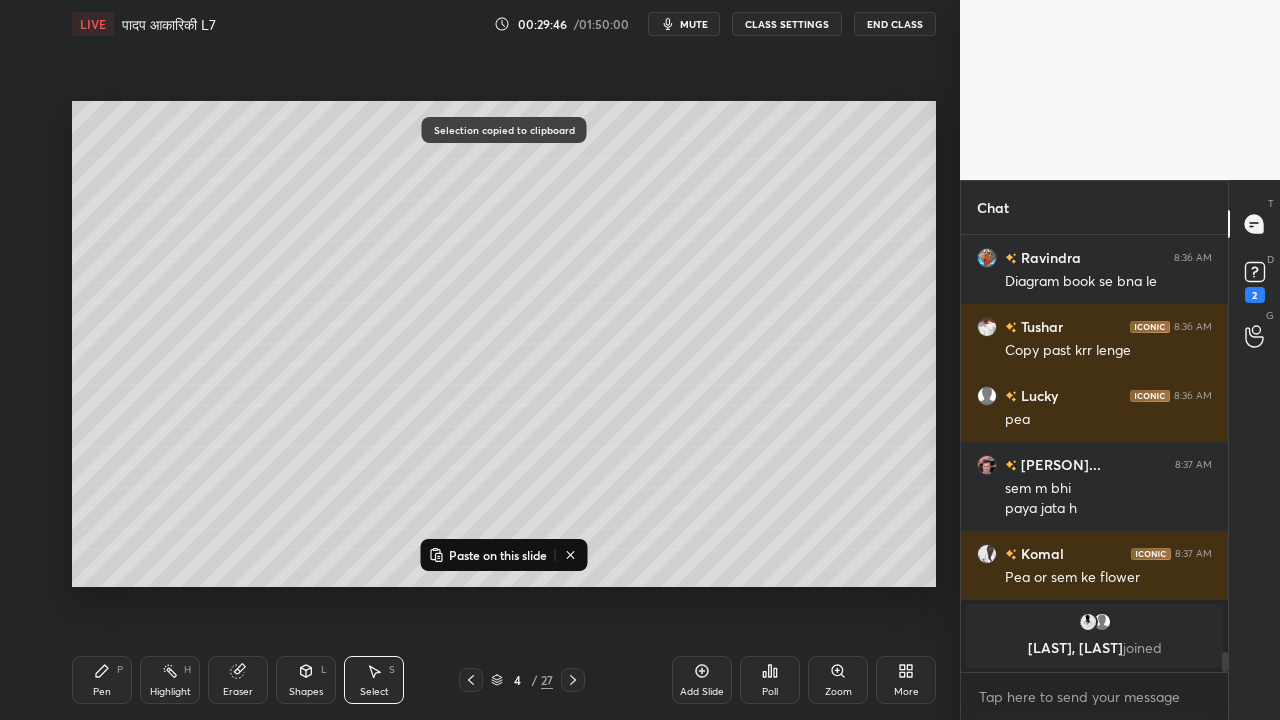 click 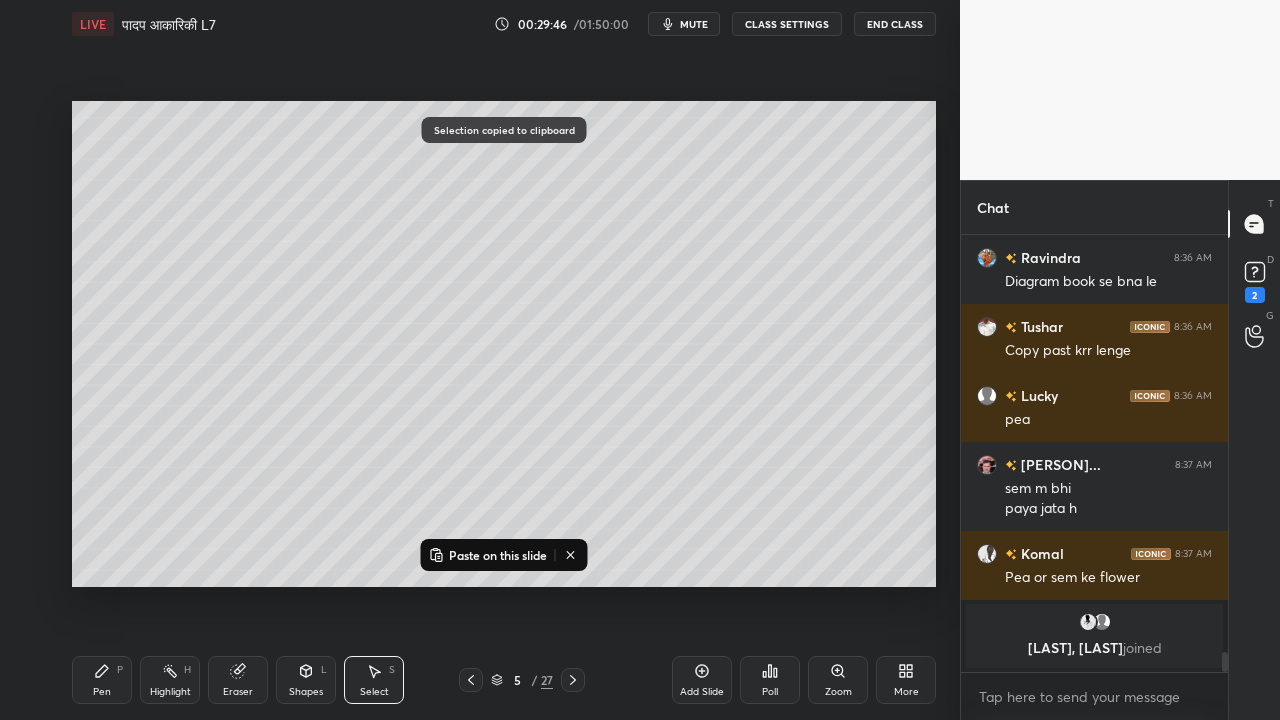 click 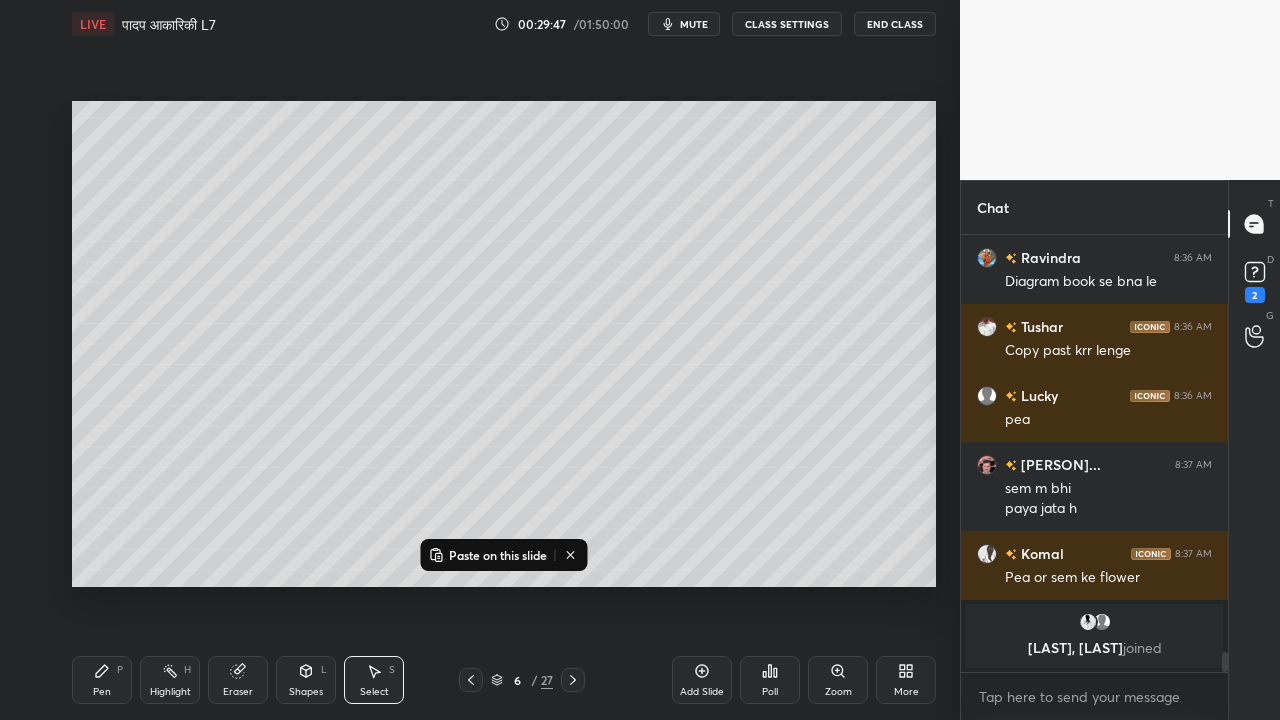 click 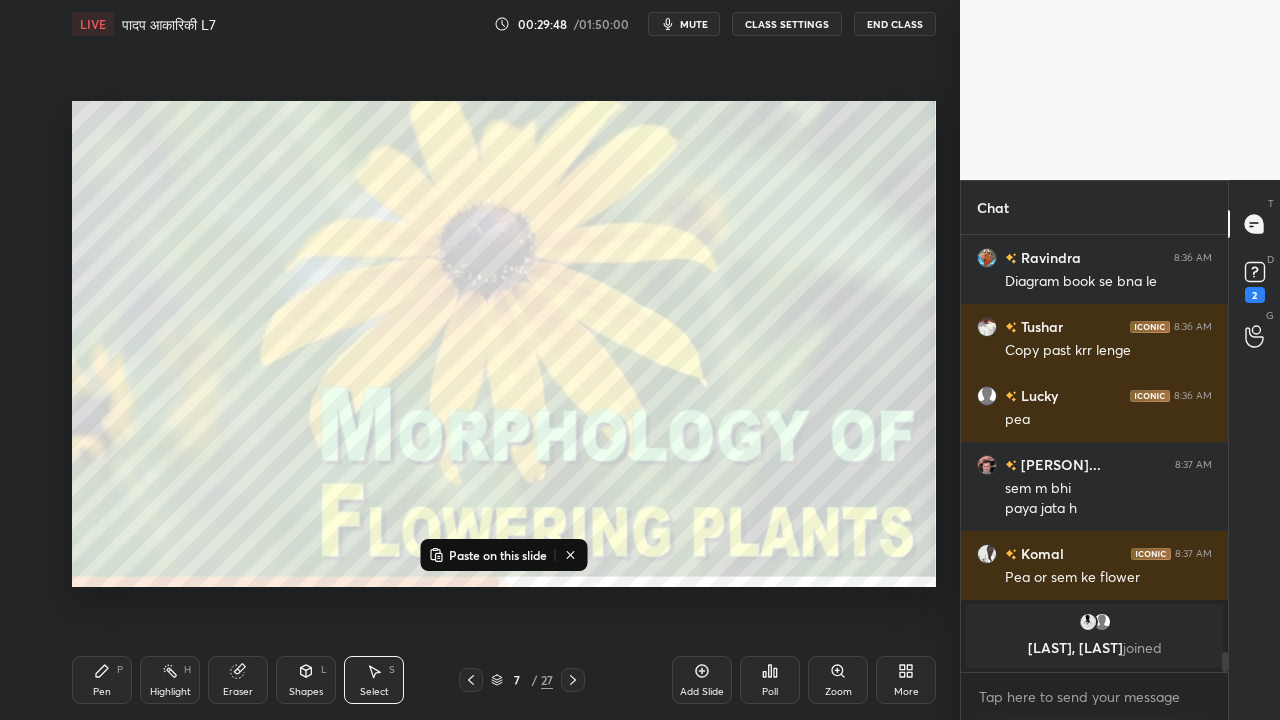 click 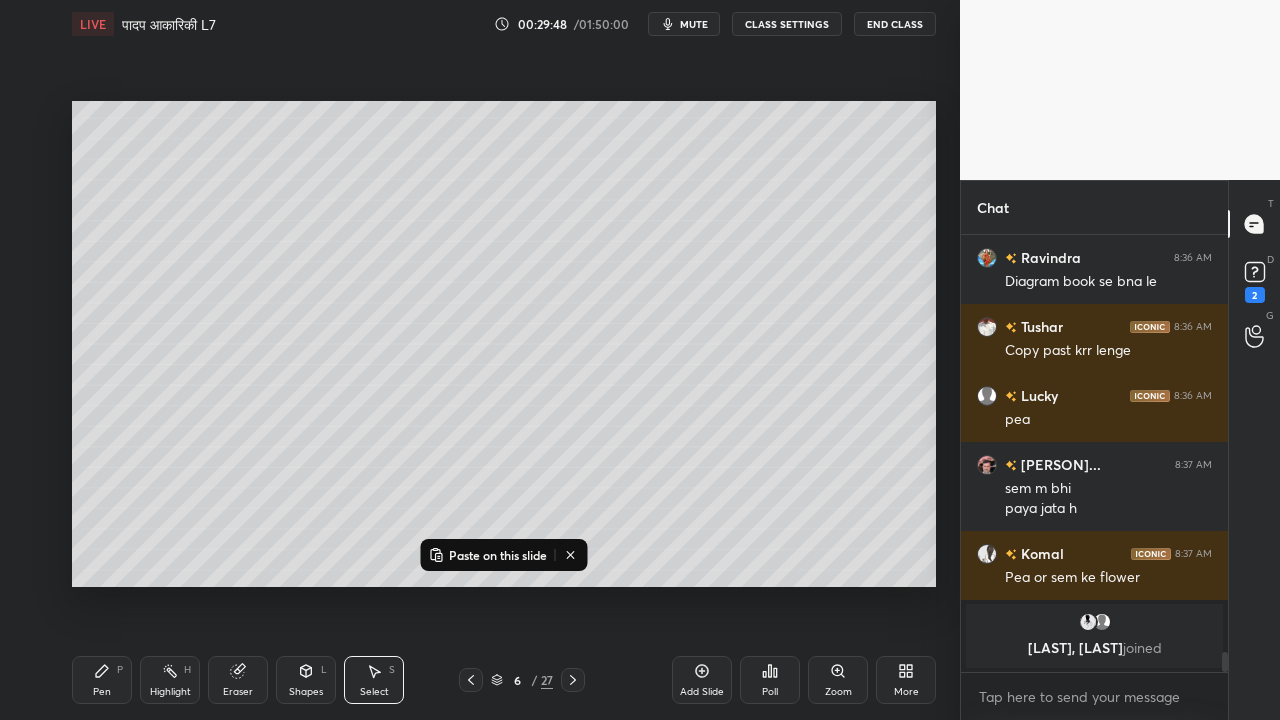 click on "Add Slide" at bounding box center (702, 680) 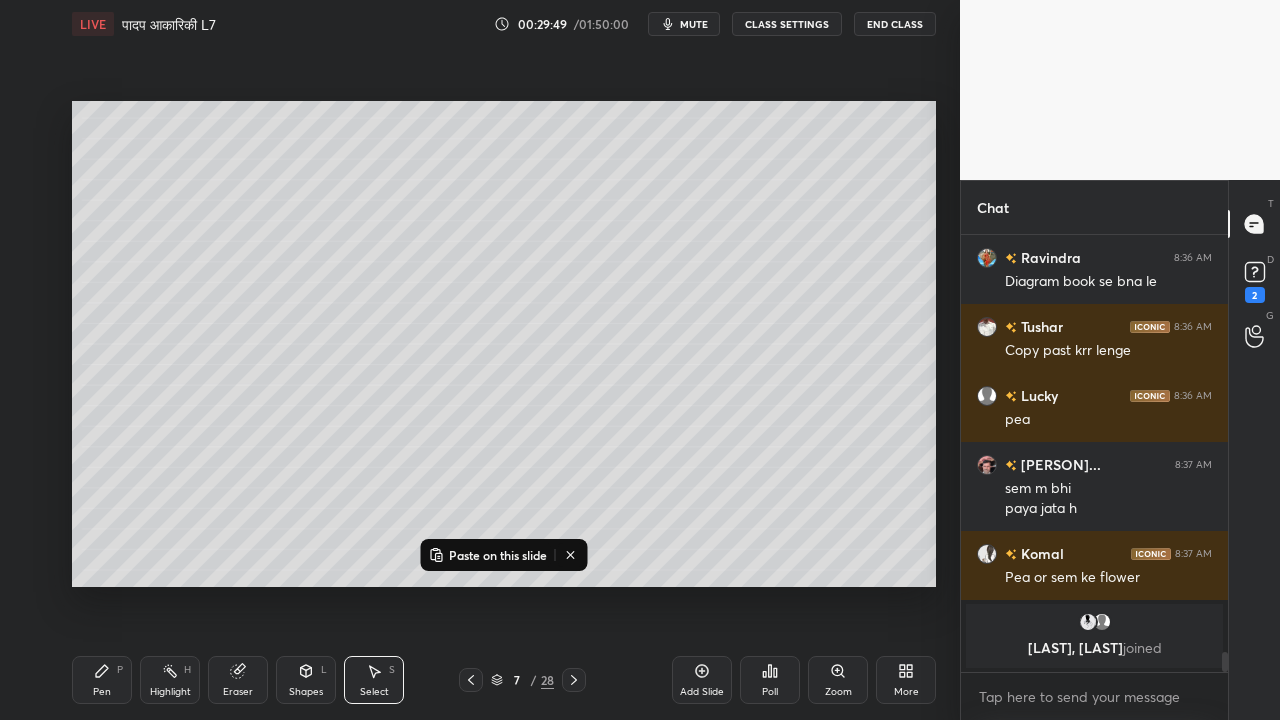 click on "Paste on this slide" at bounding box center [498, 555] 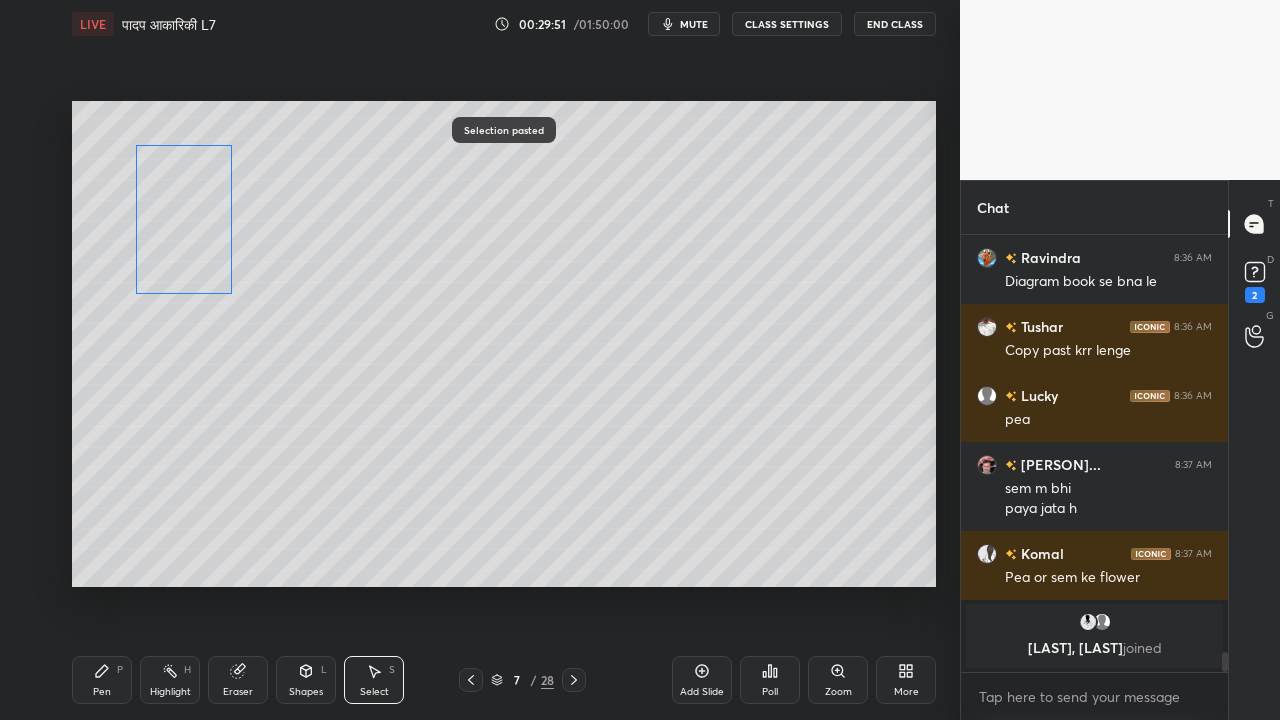 drag, startPoint x: 549, startPoint y: 405, endPoint x: 175, endPoint y: 217, distance: 418.5929 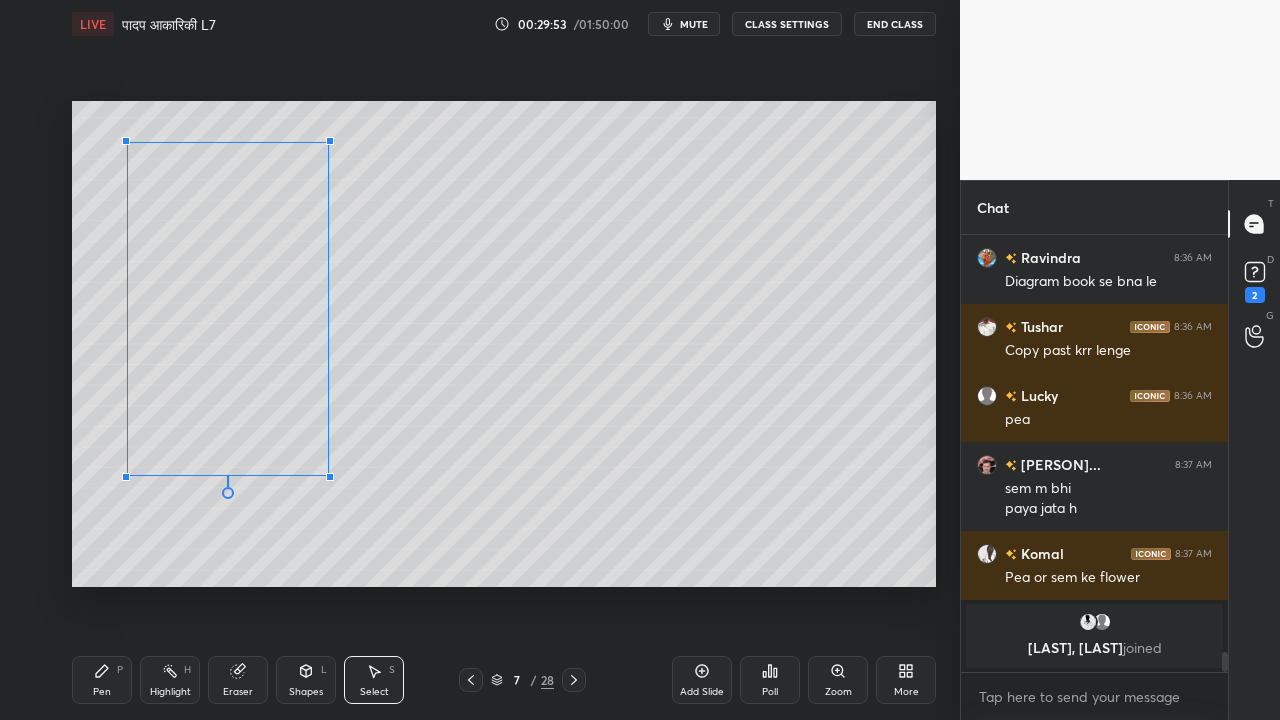 drag, startPoint x: 222, startPoint y: 292, endPoint x: 352, endPoint y: 458, distance: 210.84592 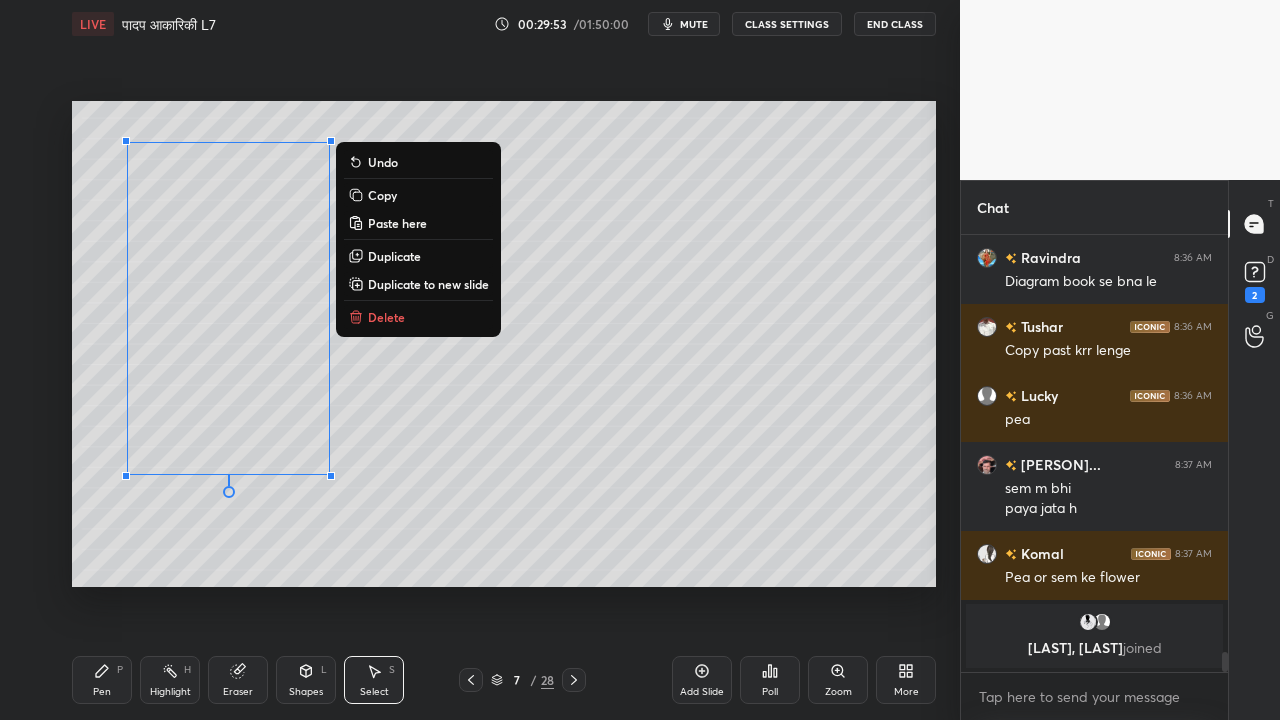 click on "0 ° Undo Copy Paste here Duplicate Duplicate to new slide Delete" at bounding box center (504, 344) 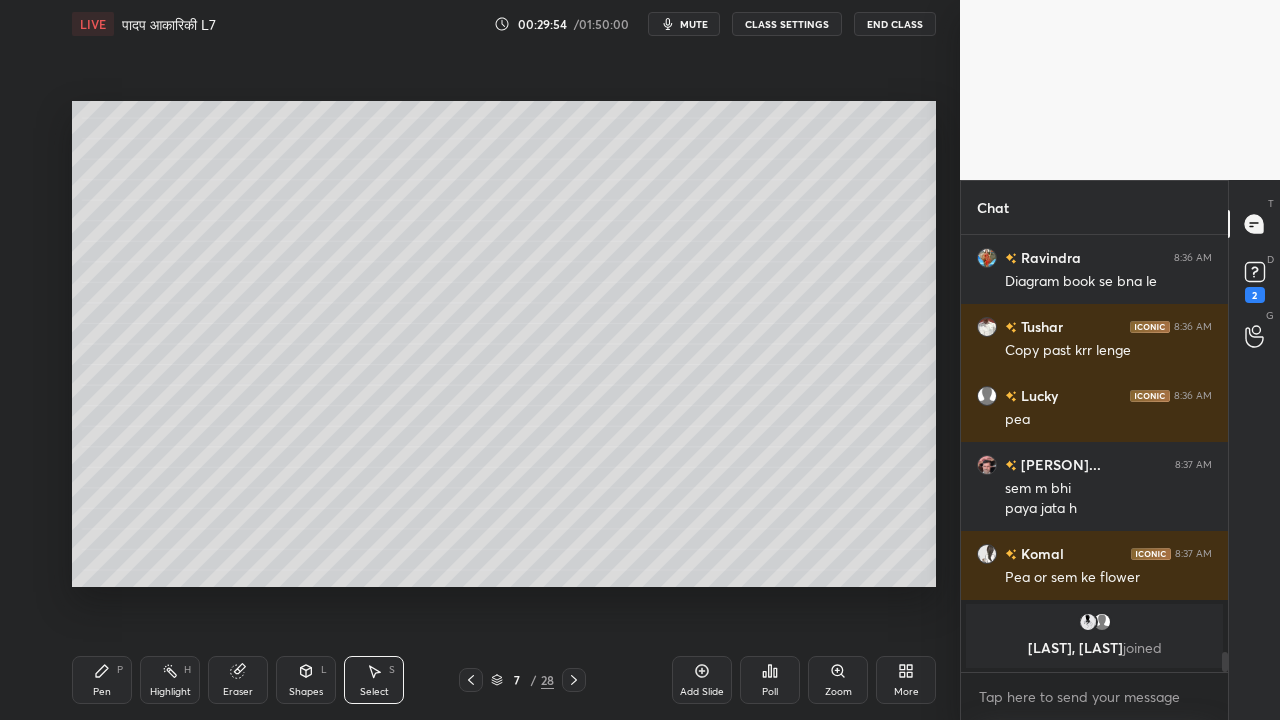 click on "Pen P" at bounding box center (102, 680) 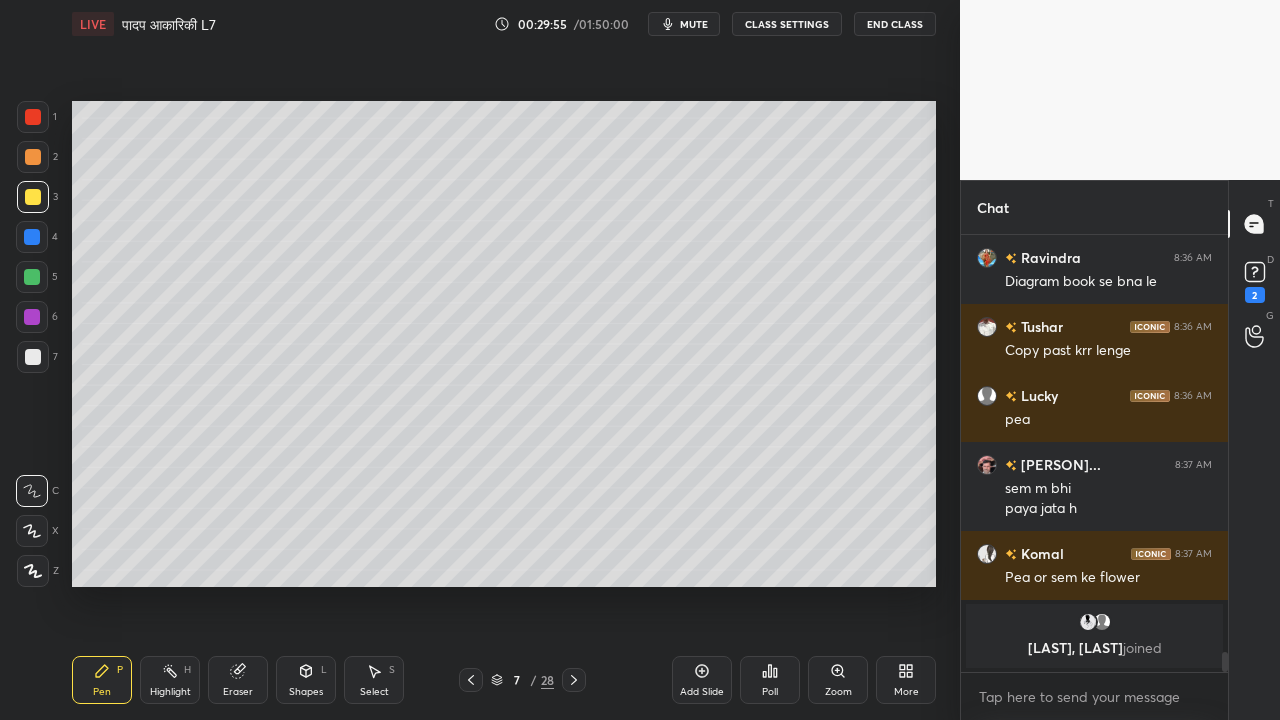 click at bounding box center [33, 357] 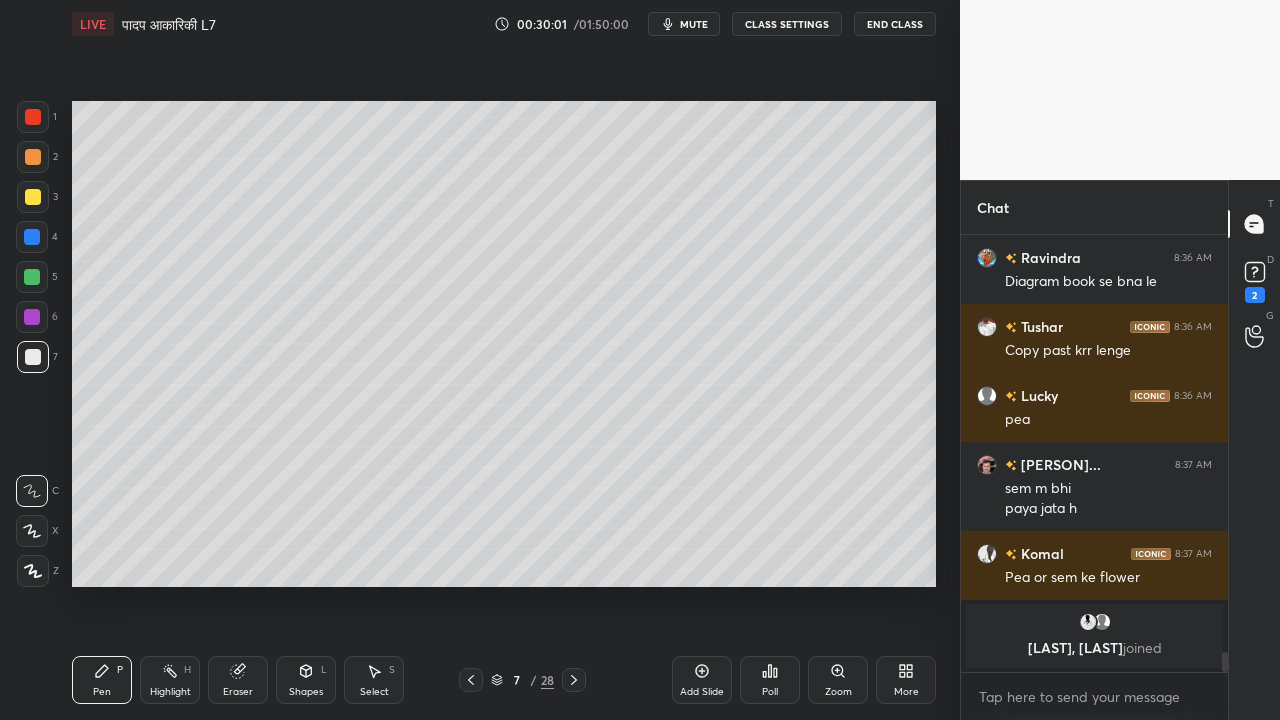 click at bounding box center (33, 197) 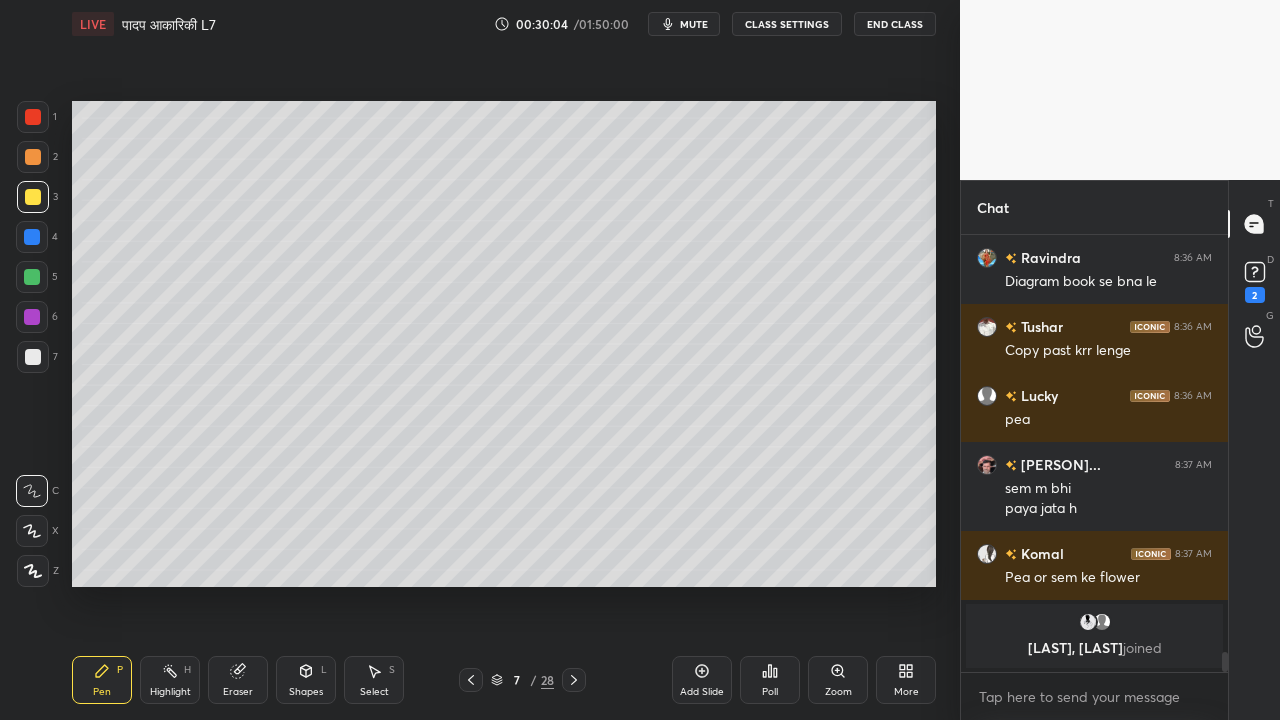 drag, startPoint x: 30, startPoint y: 367, endPoint x: 34, endPoint y: 352, distance: 15.524175 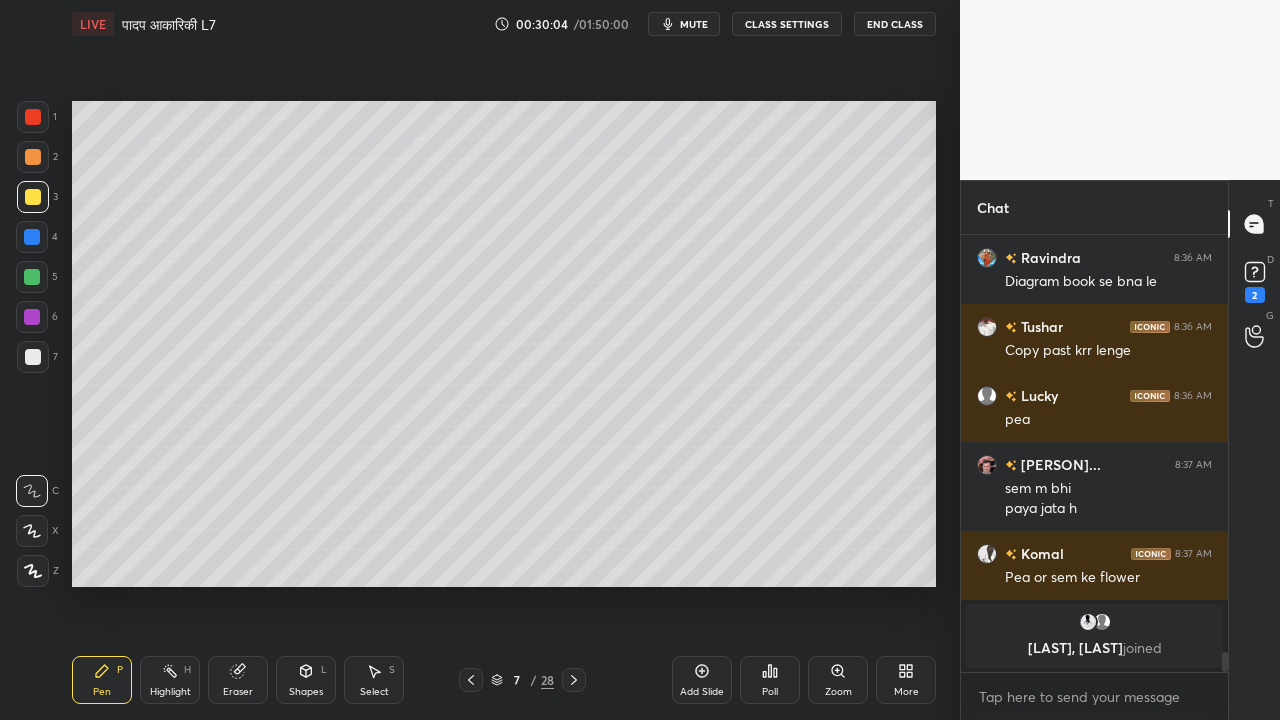 click at bounding box center [33, 357] 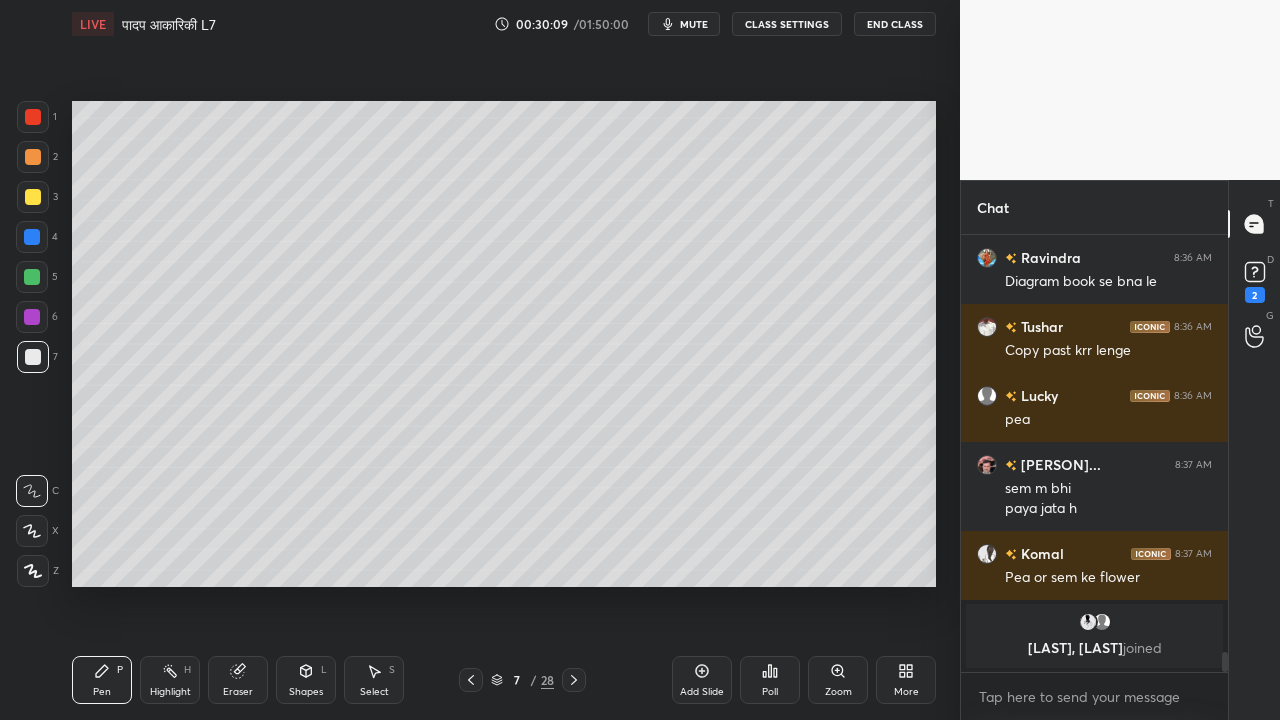 click on "1 2 3 4 5 6 7" at bounding box center [37, 241] 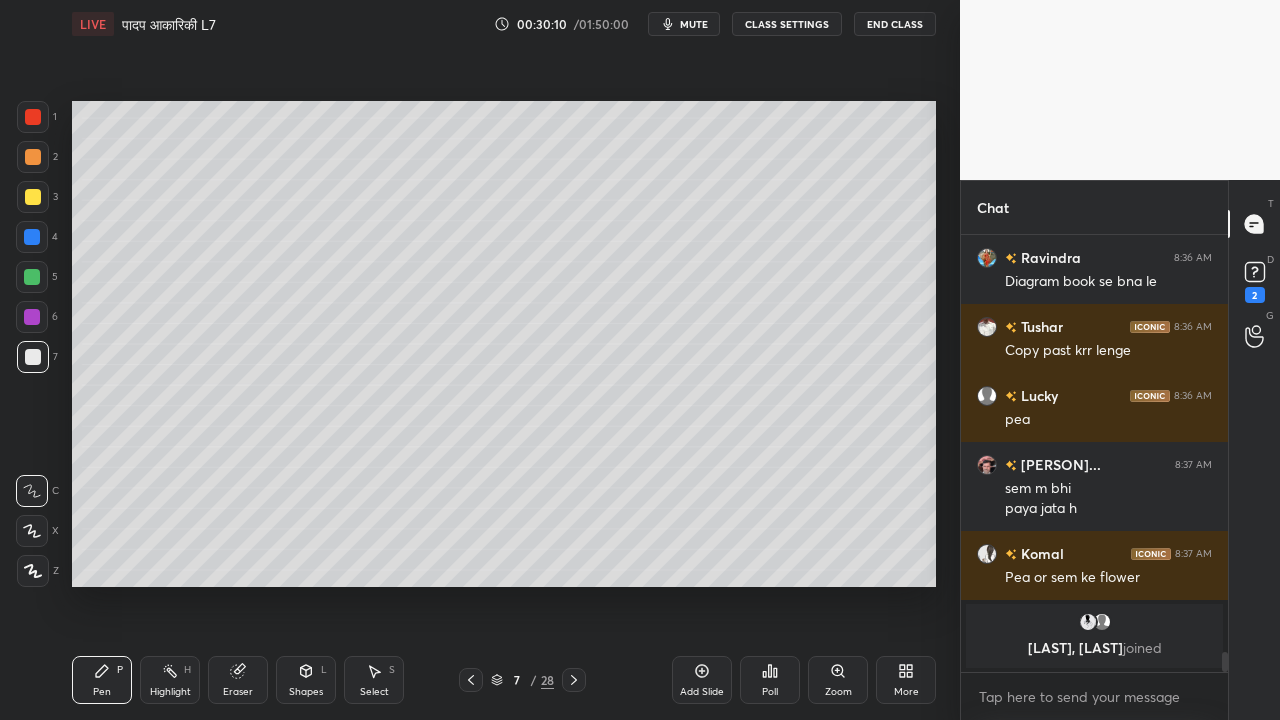 click at bounding box center [33, 197] 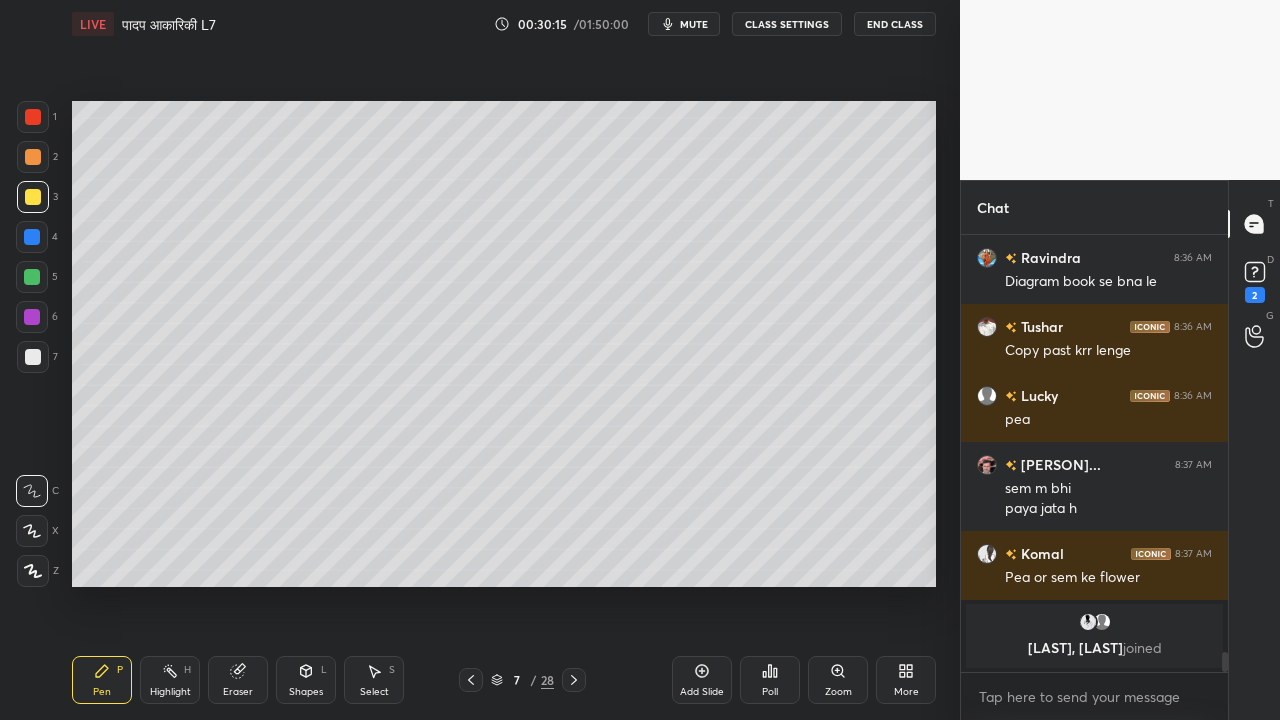 scroll, scrollTop: 8658, scrollLeft: 0, axis: vertical 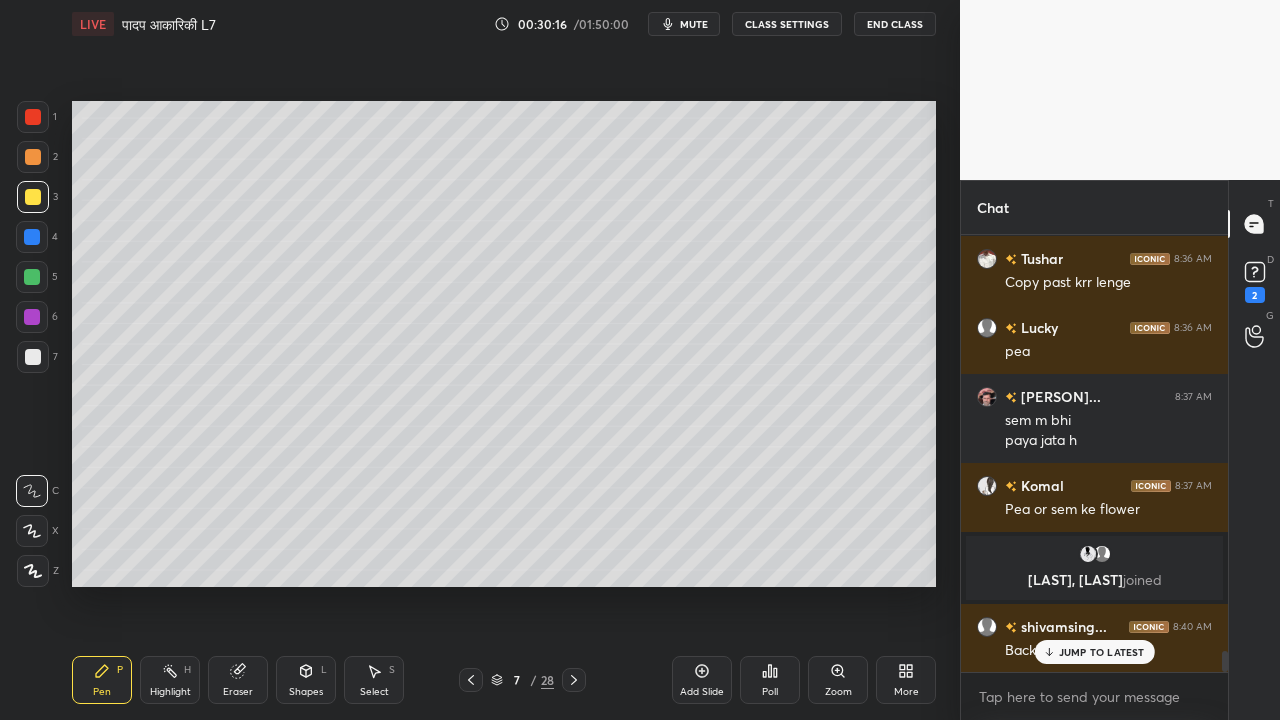 click at bounding box center (33, 357) 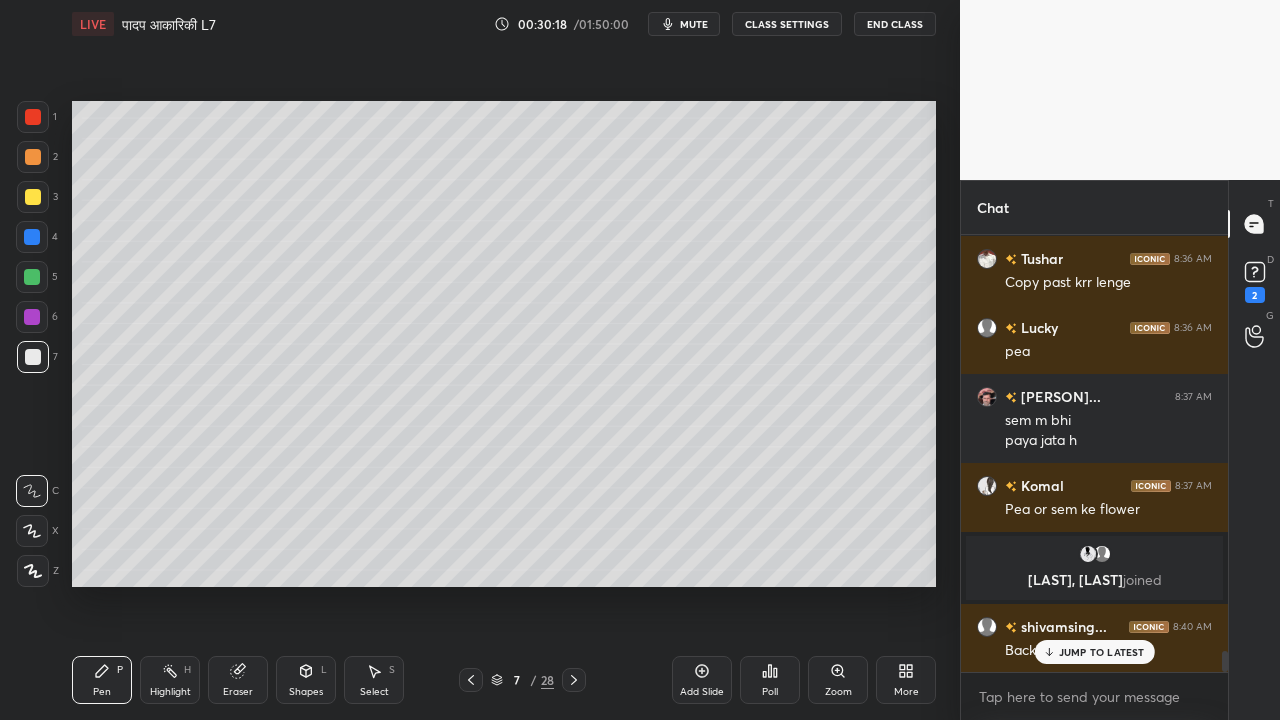 click at bounding box center (33, 197) 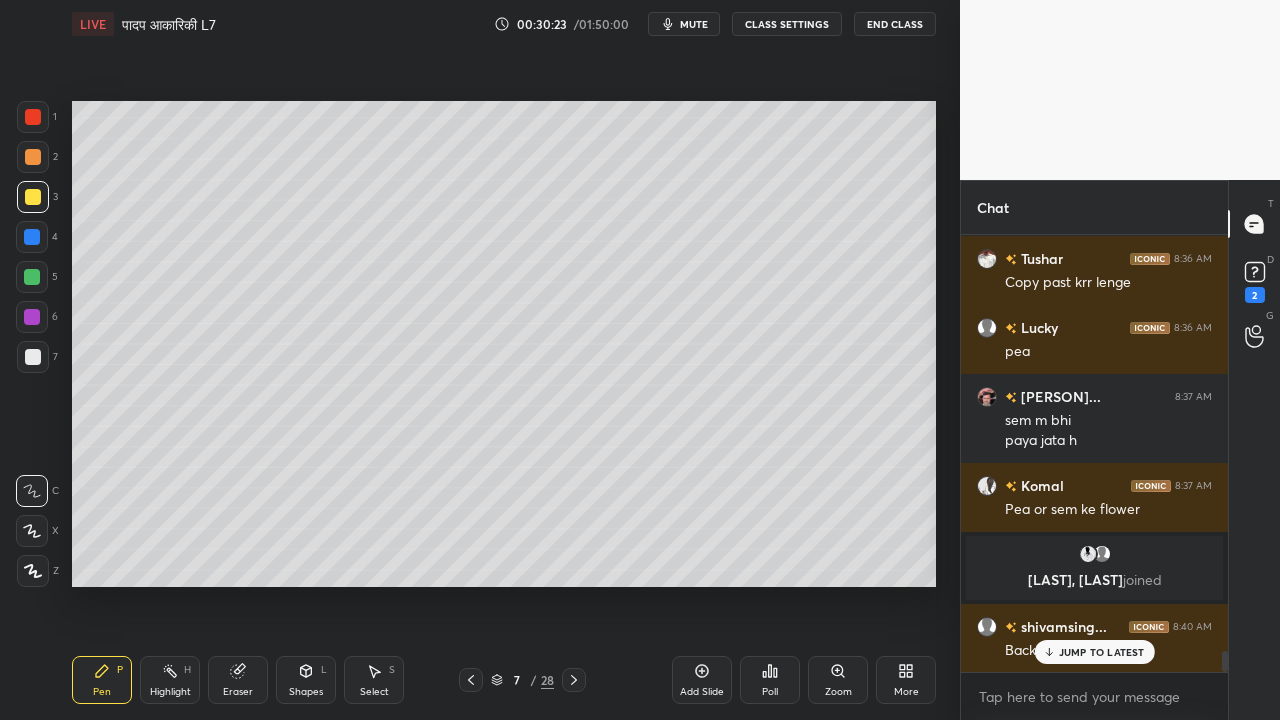 scroll, scrollTop: 8728, scrollLeft: 0, axis: vertical 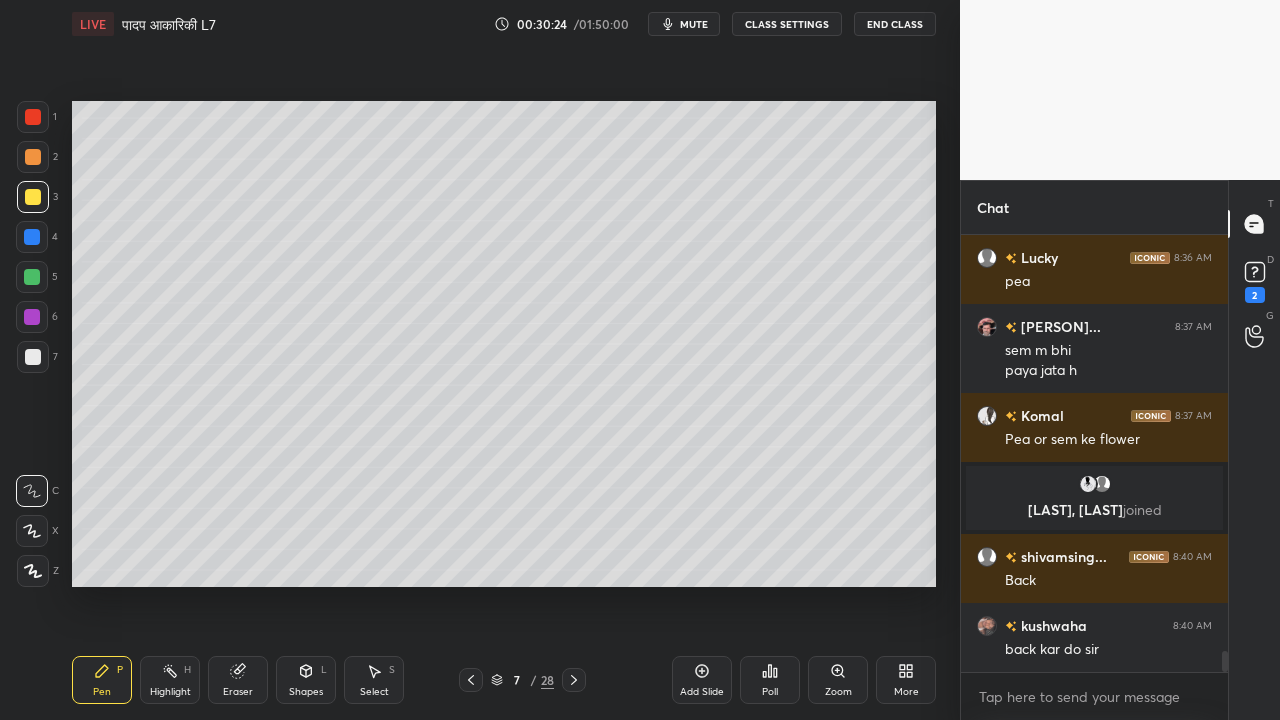 drag, startPoint x: 239, startPoint y: 690, endPoint x: 274, endPoint y: 619, distance: 79.15807 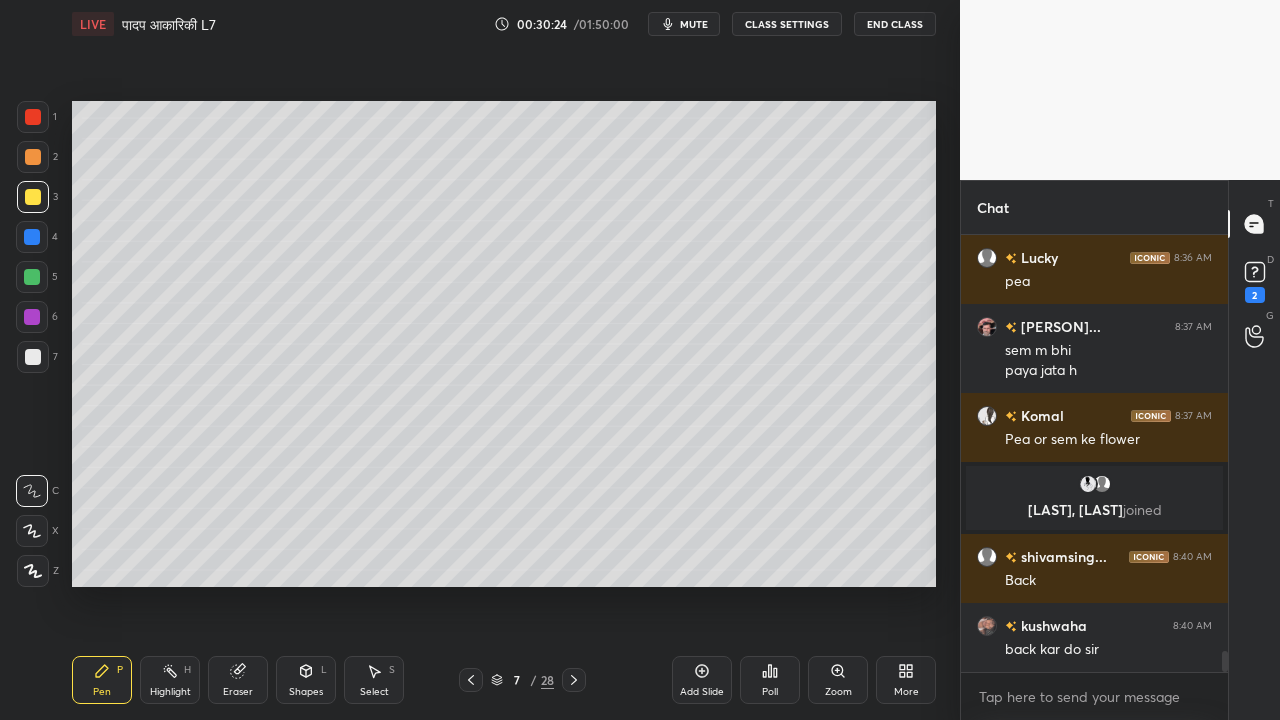 click on "Eraser" at bounding box center [238, 692] 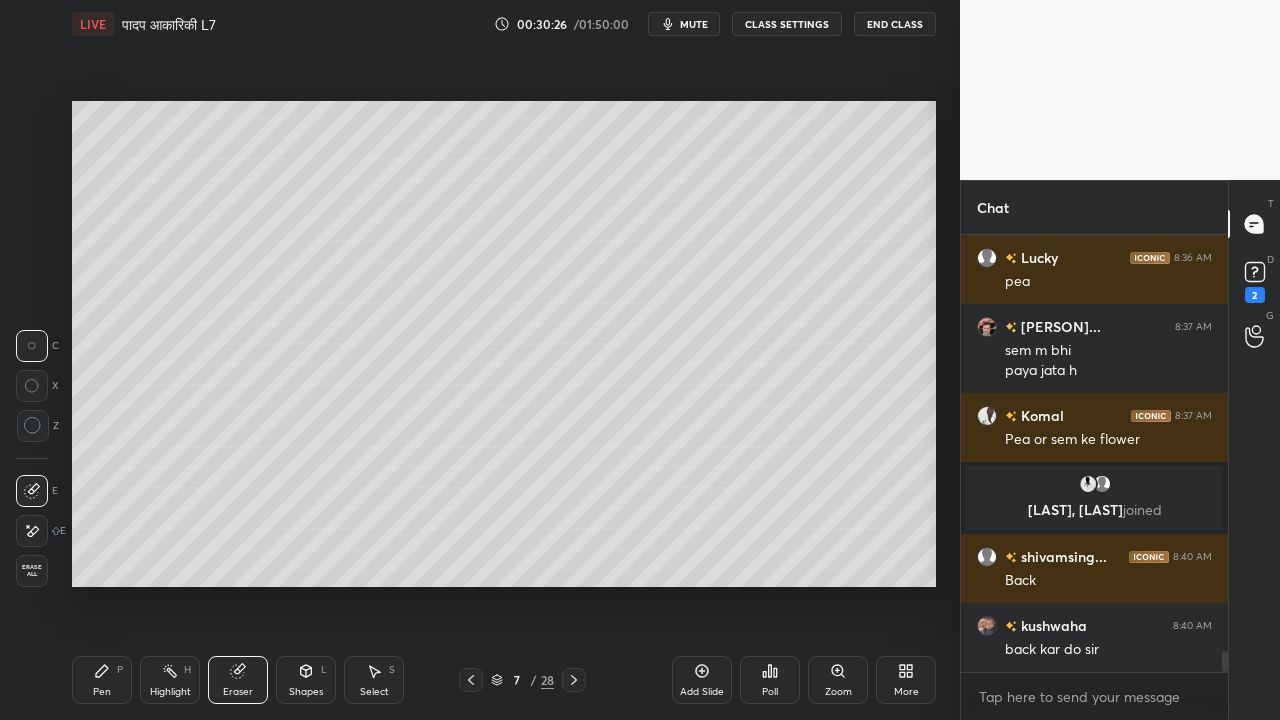 scroll, scrollTop: 8796, scrollLeft: 0, axis: vertical 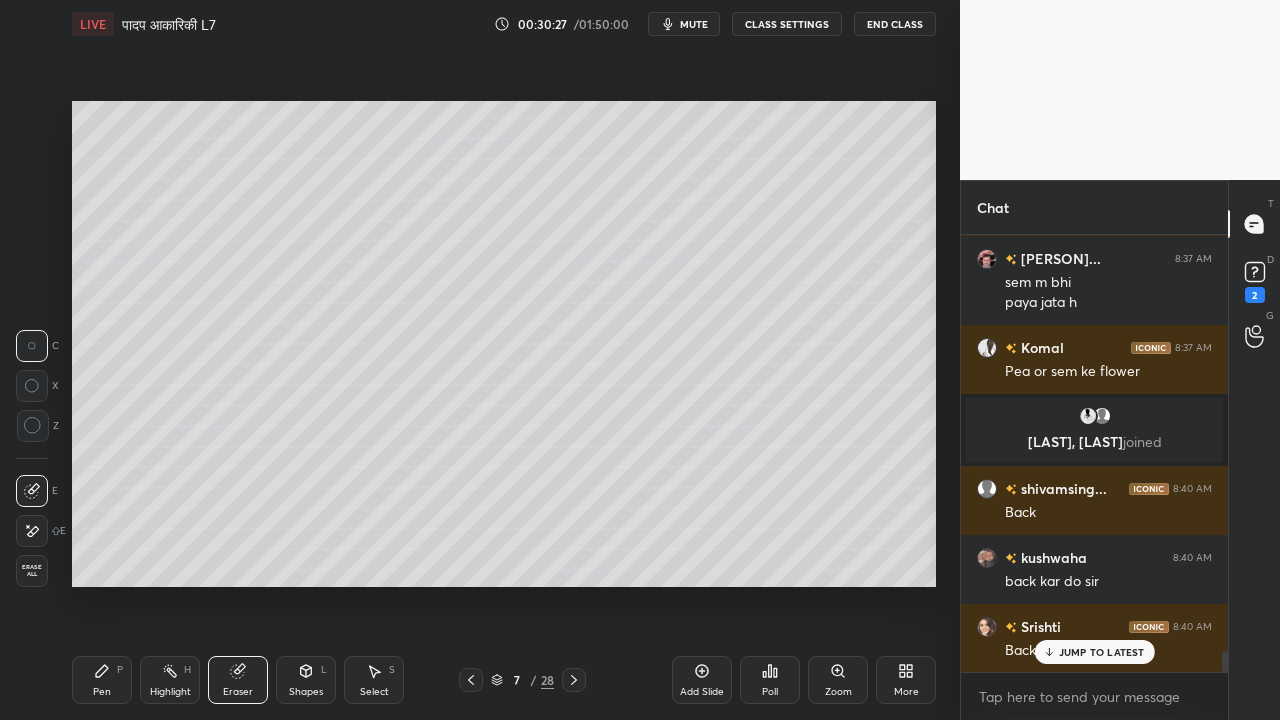 click 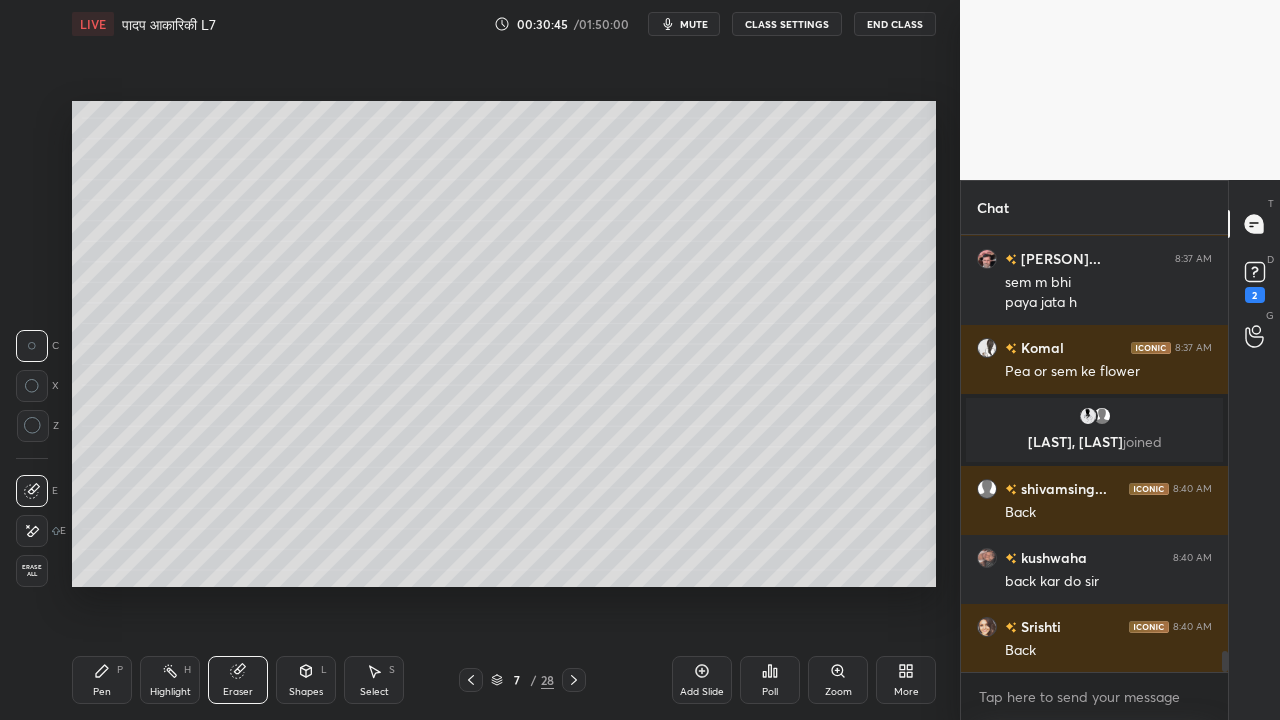 scroll, scrollTop: 8866, scrollLeft: 0, axis: vertical 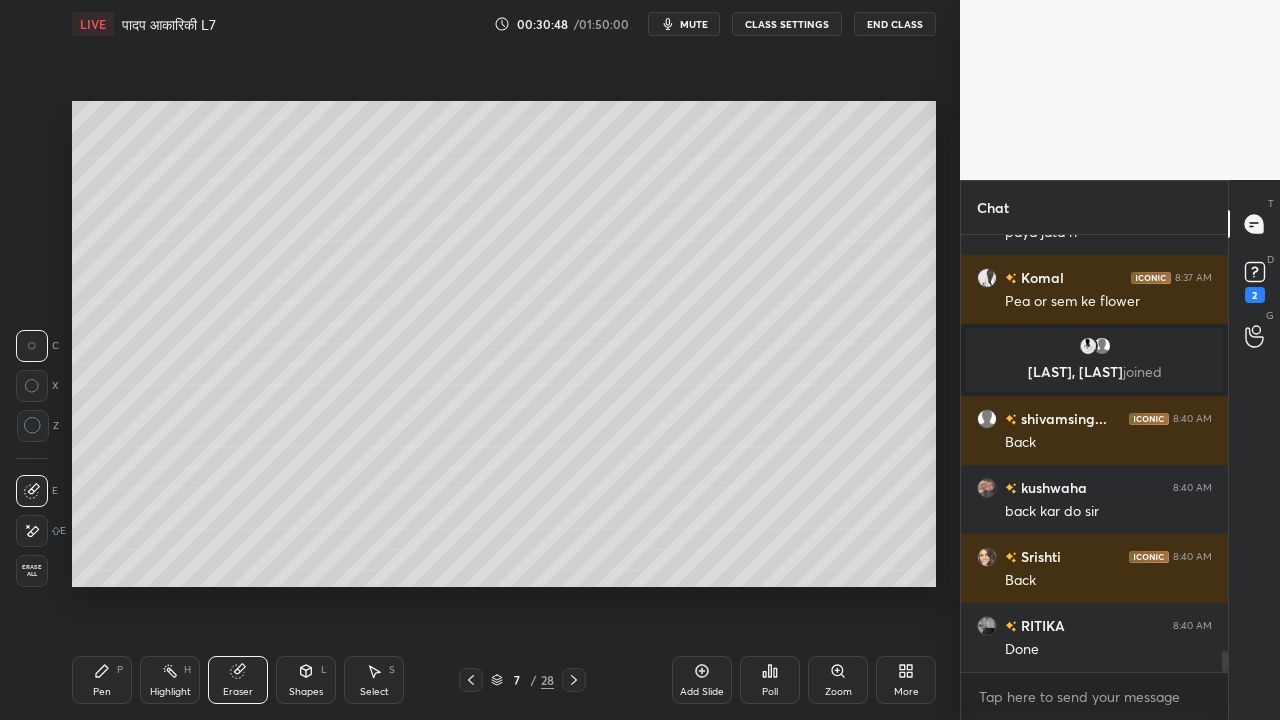 drag, startPoint x: 102, startPoint y: 690, endPoint x: 102, endPoint y: 678, distance: 12 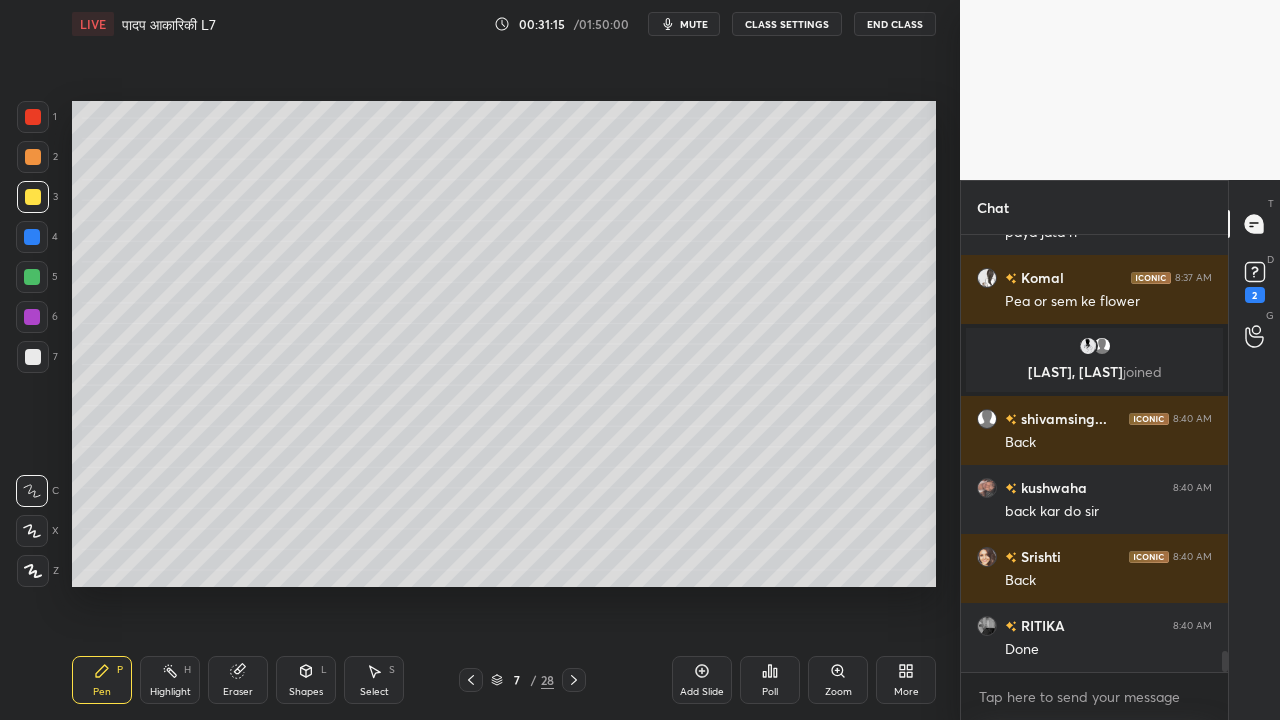 click at bounding box center [33, 357] 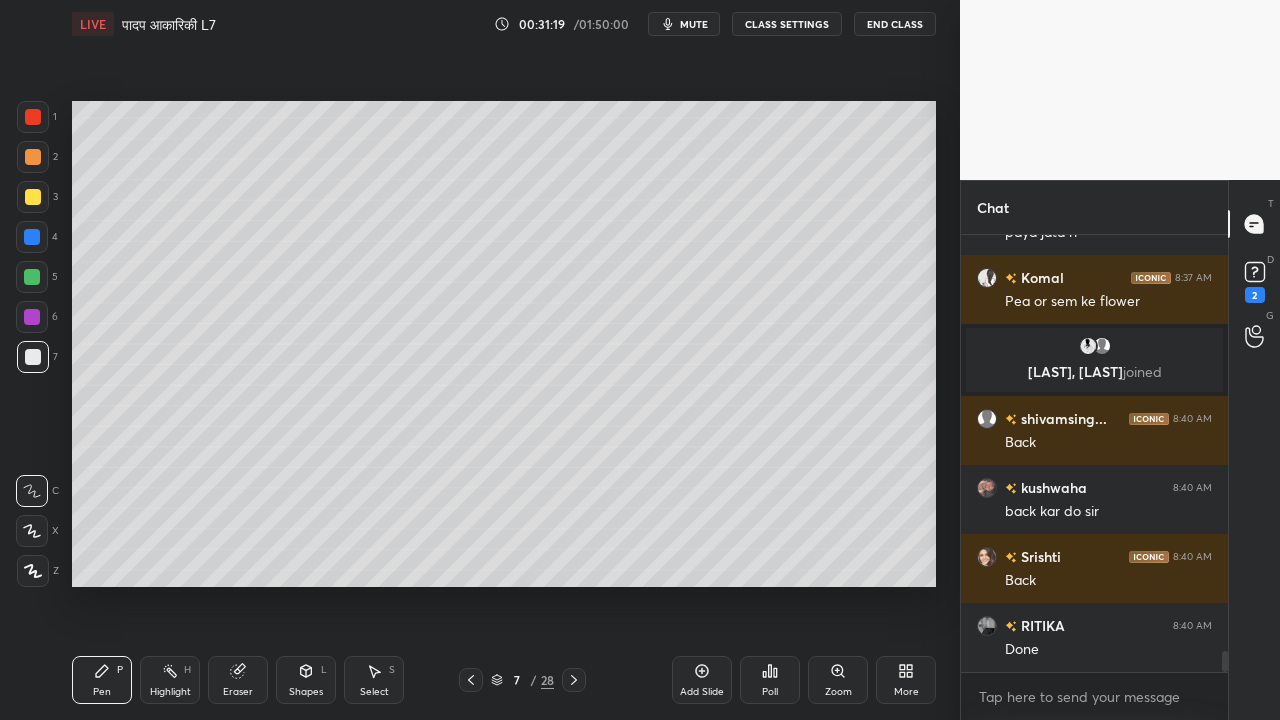 click at bounding box center (33, 197) 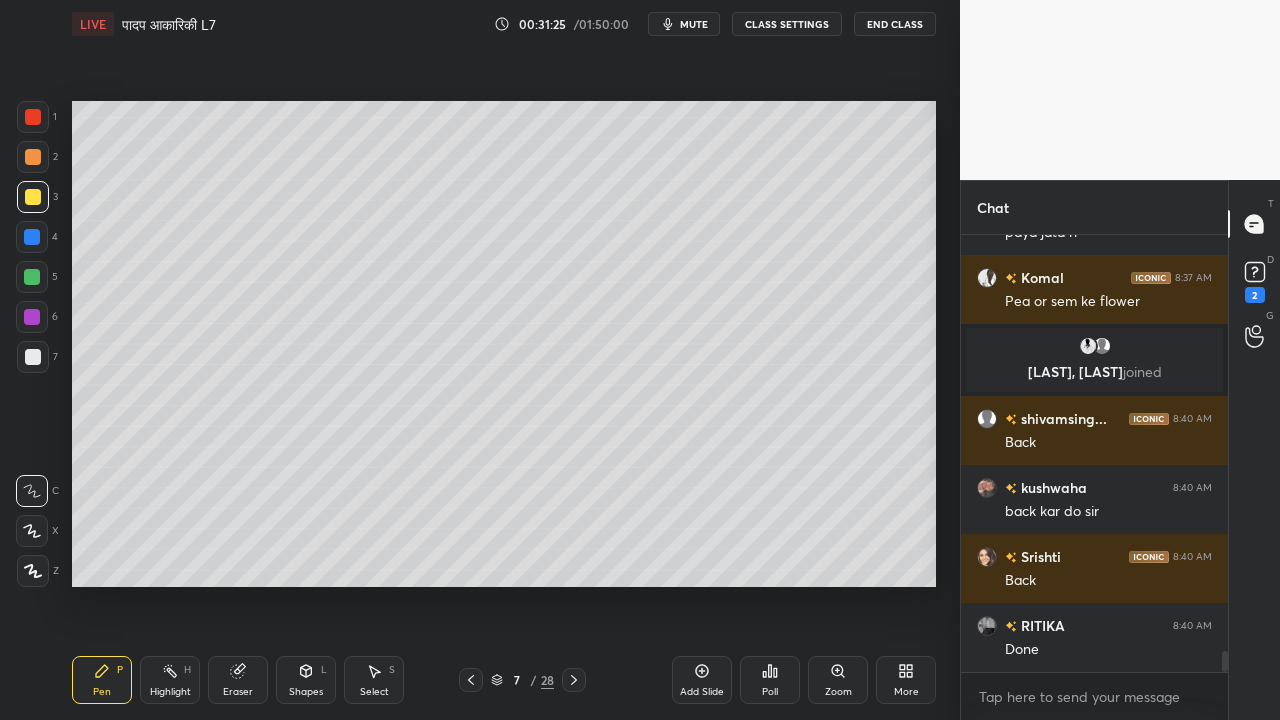 click at bounding box center (33, 357) 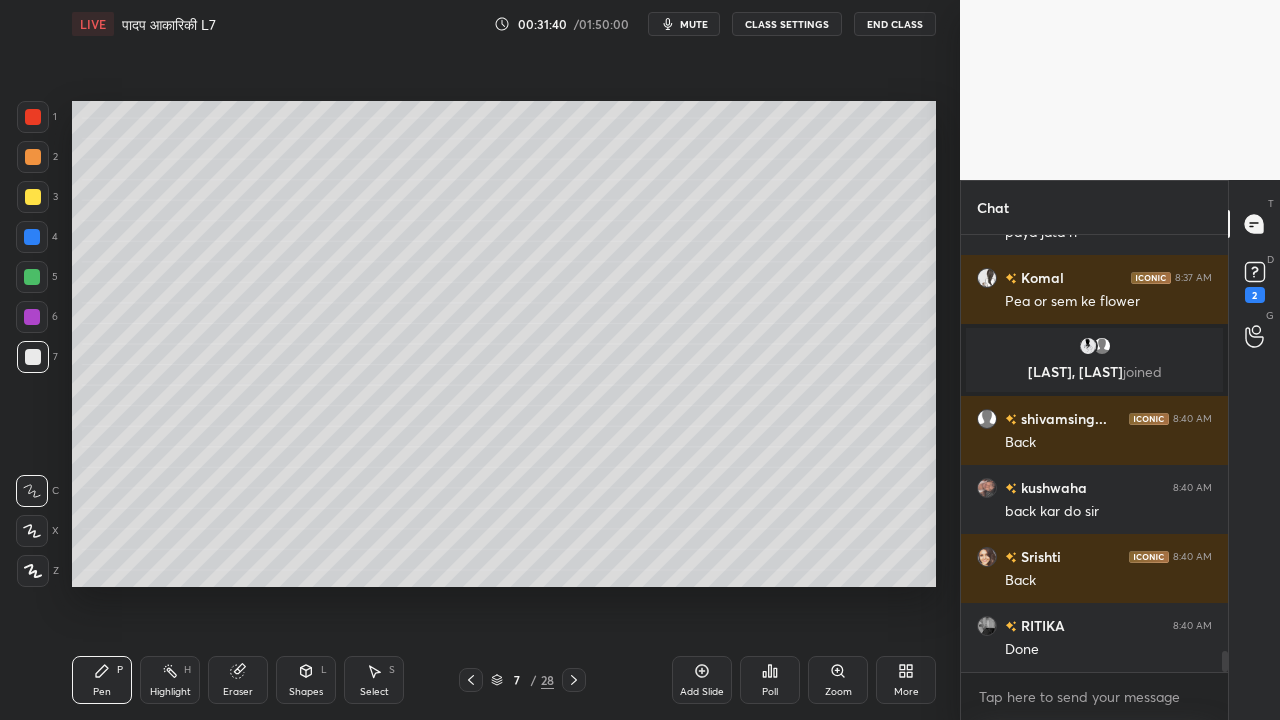 click at bounding box center (33, 197) 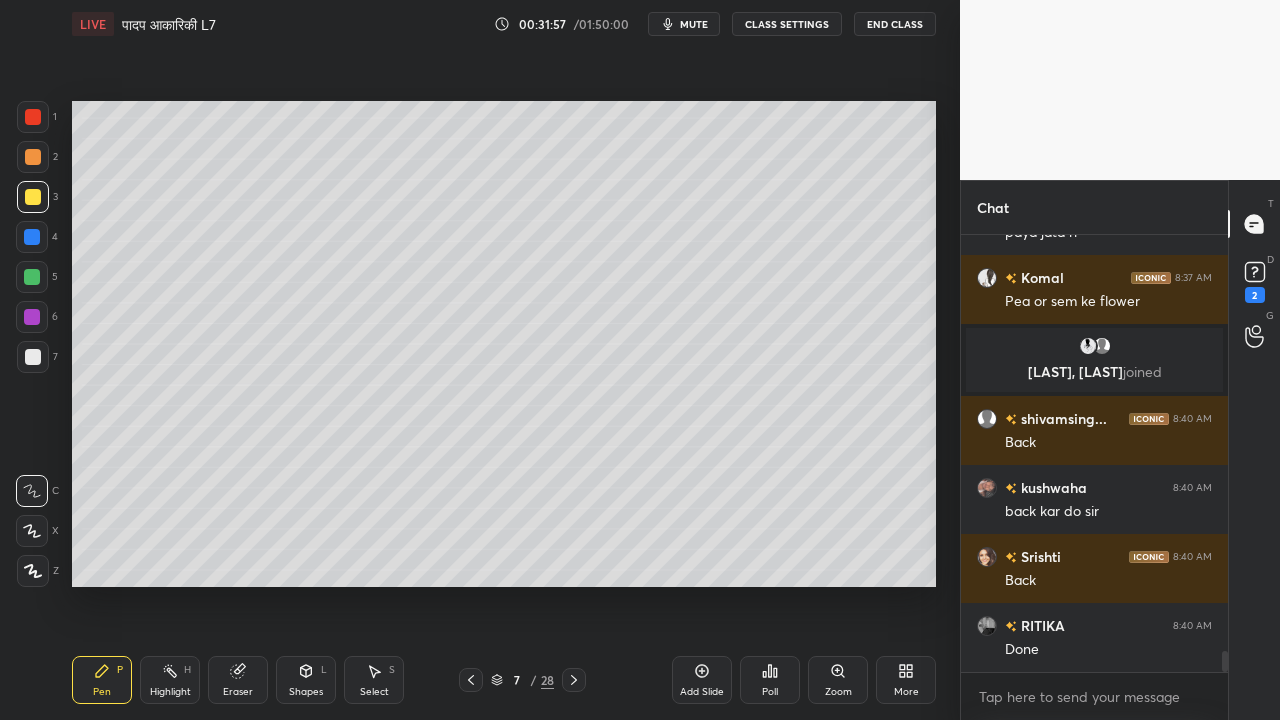 click at bounding box center (33, 357) 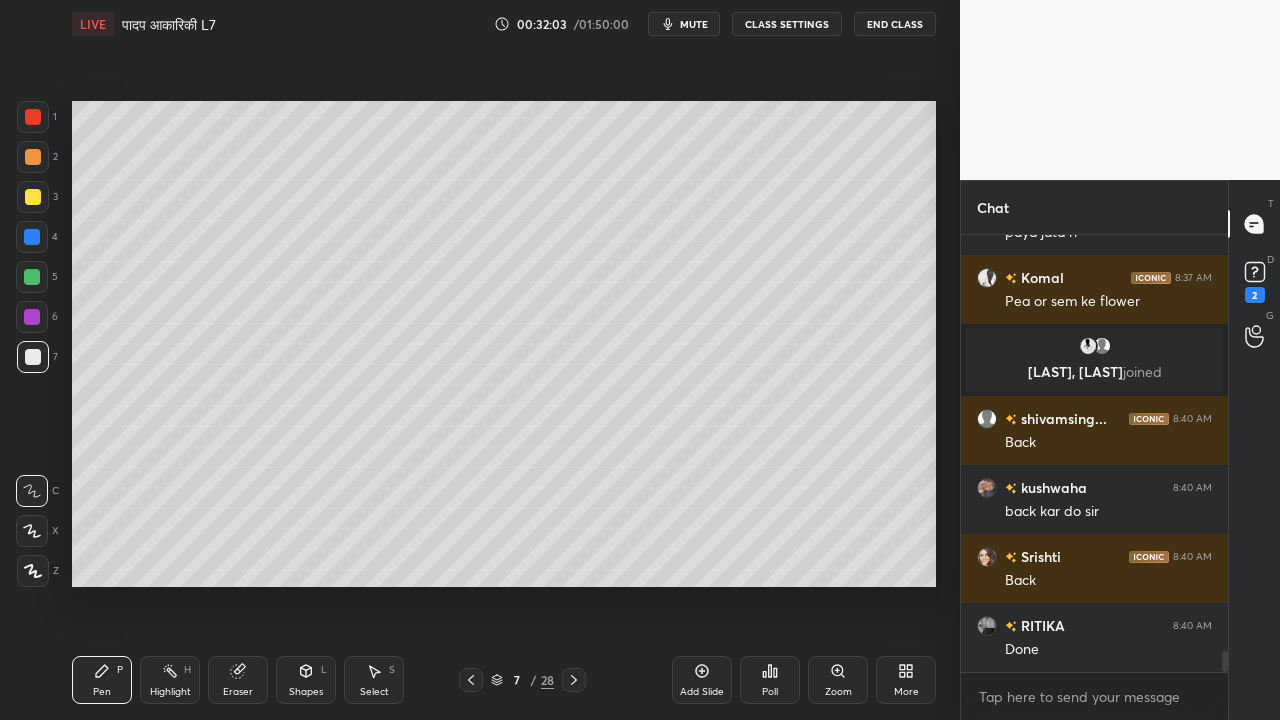 click on "Eraser" at bounding box center (238, 680) 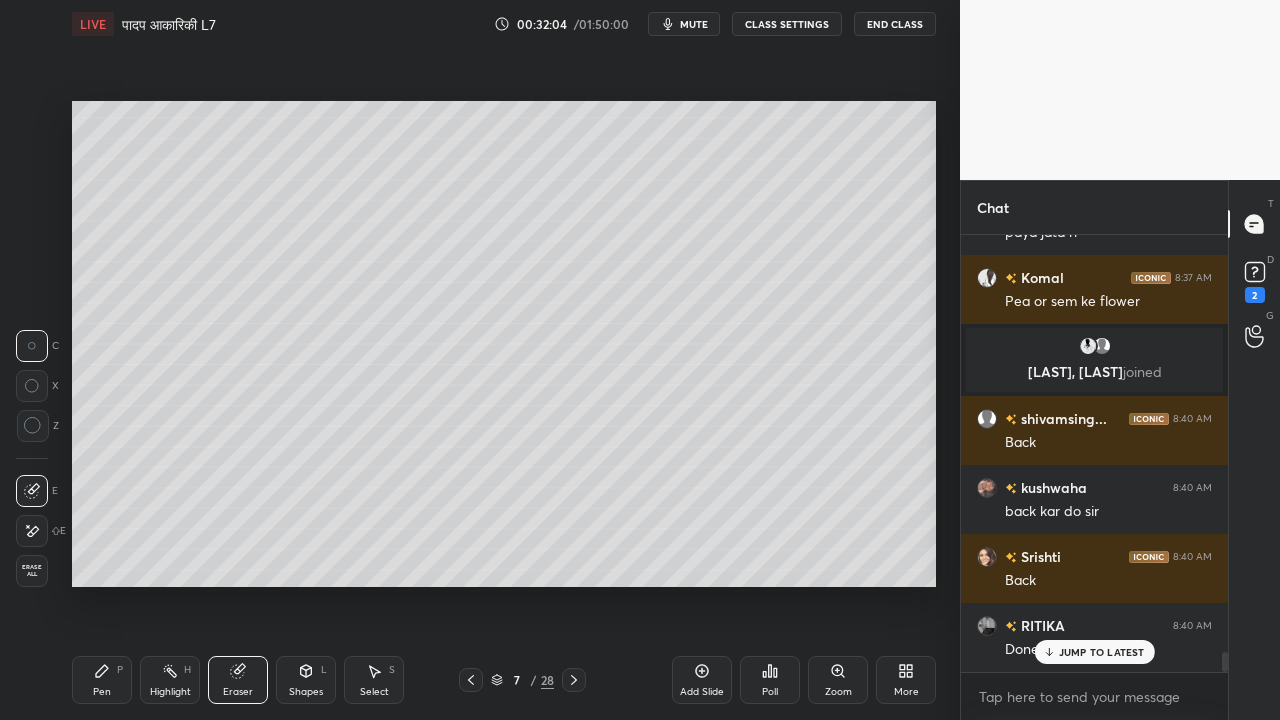 scroll, scrollTop: 8952, scrollLeft: 0, axis: vertical 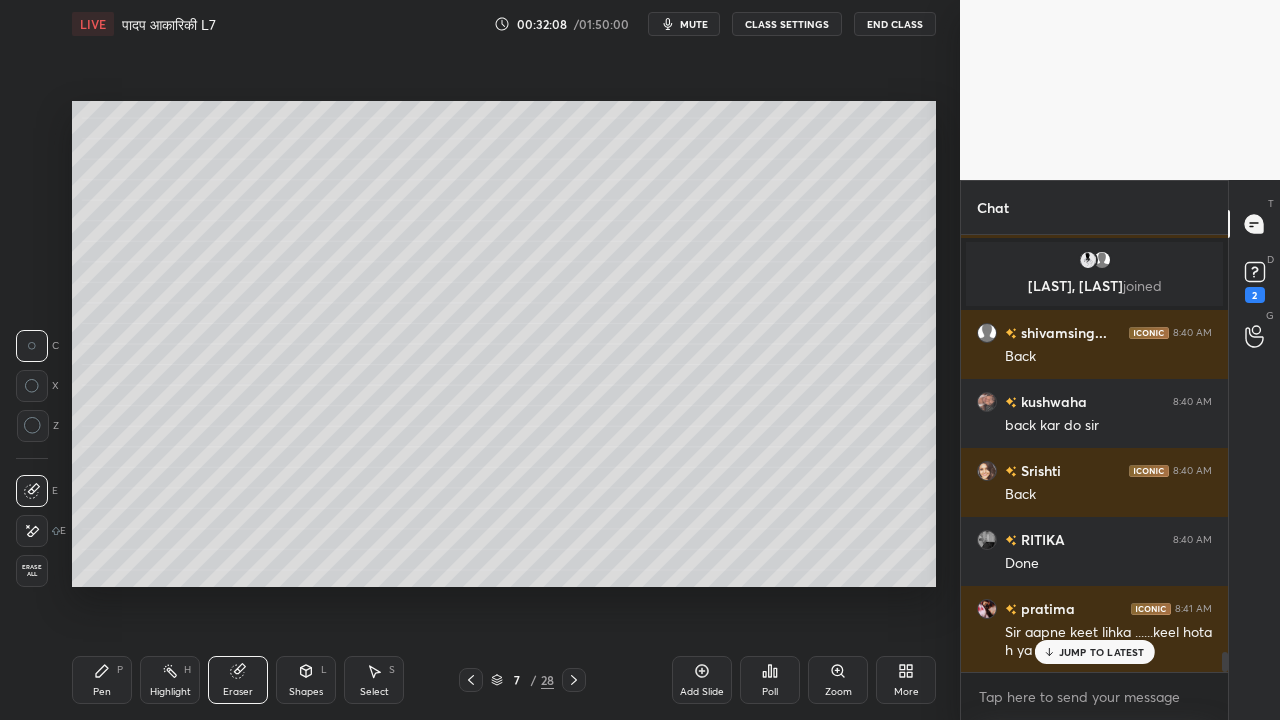 drag, startPoint x: 233, startPoint y: 676, endPoint x: 286, endPoint y: 617, distance: 79.30952 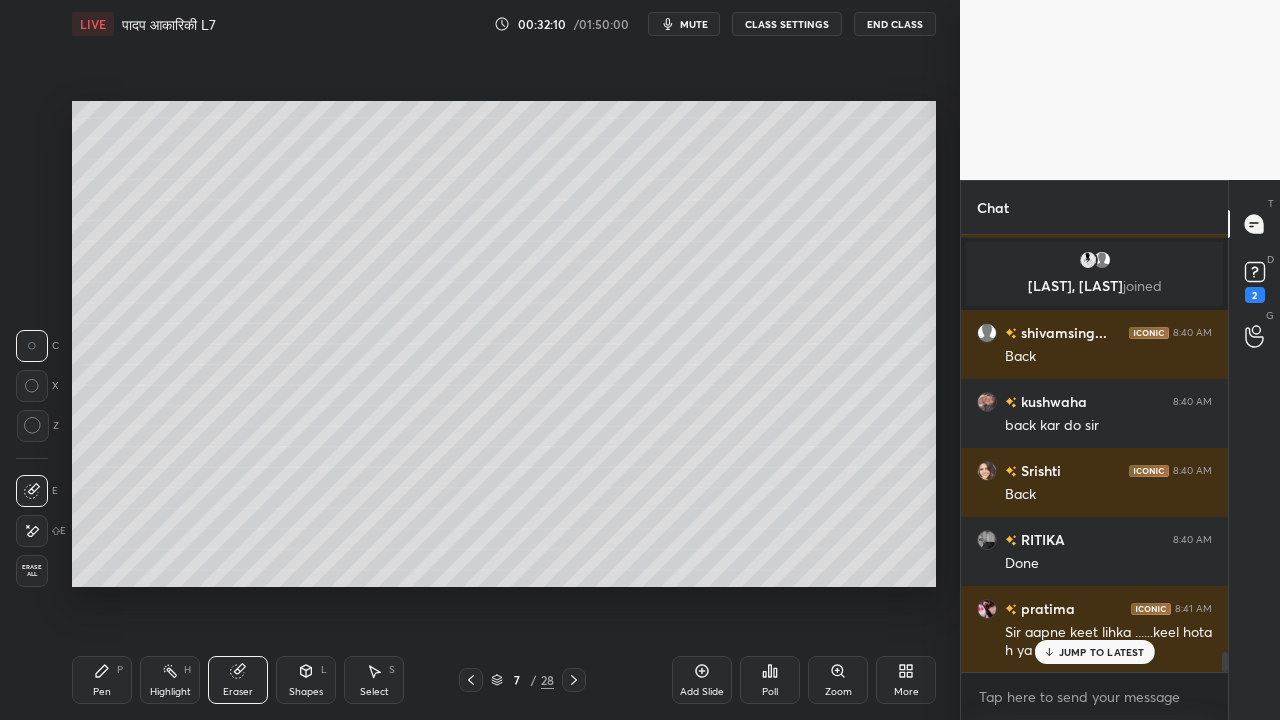 drag, startPoint x: 89, startPoint y: 675, endPoint x: 116, endPoint y: 652, distance: 35.468296 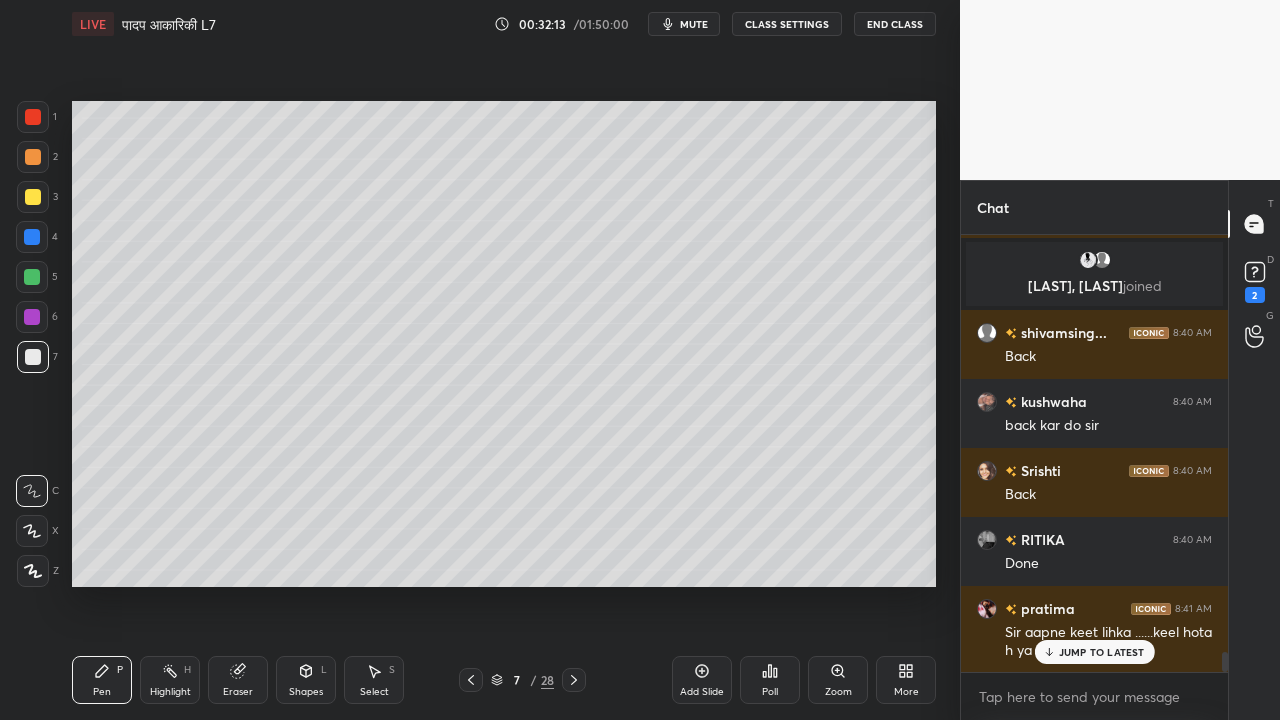 click at bounding box center [33, 197] 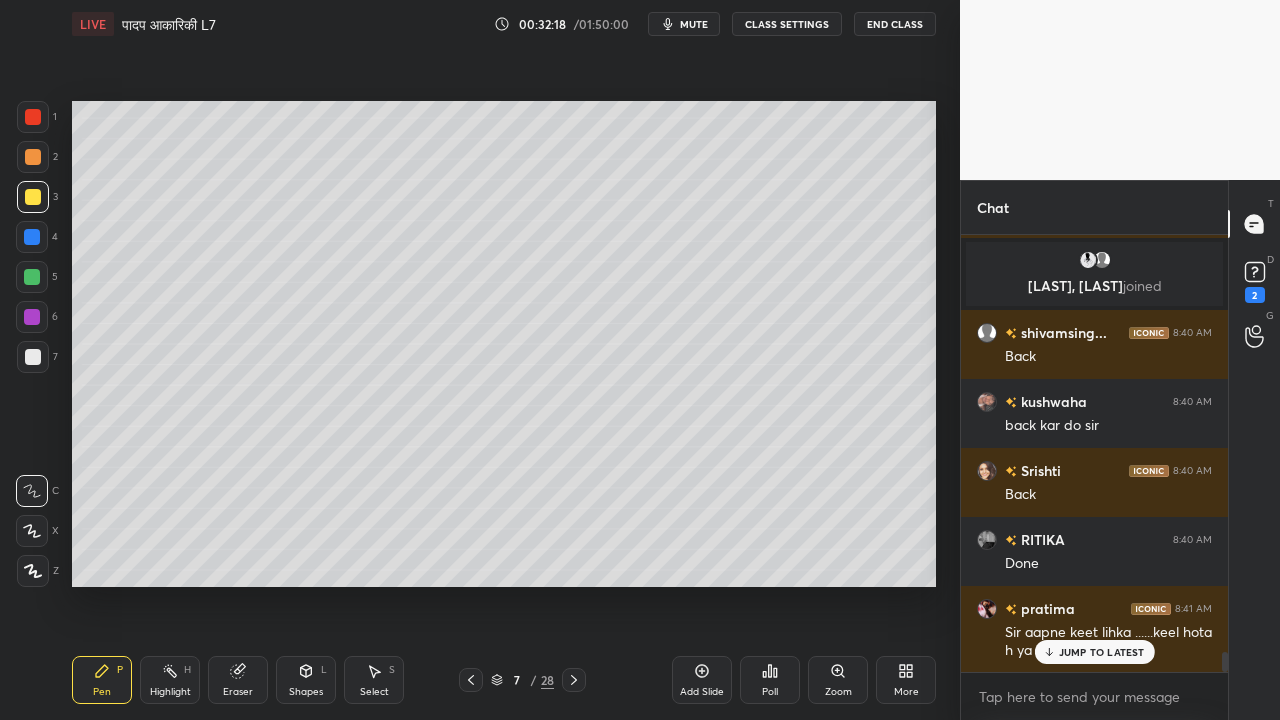 click at bounding box center [33, 357] 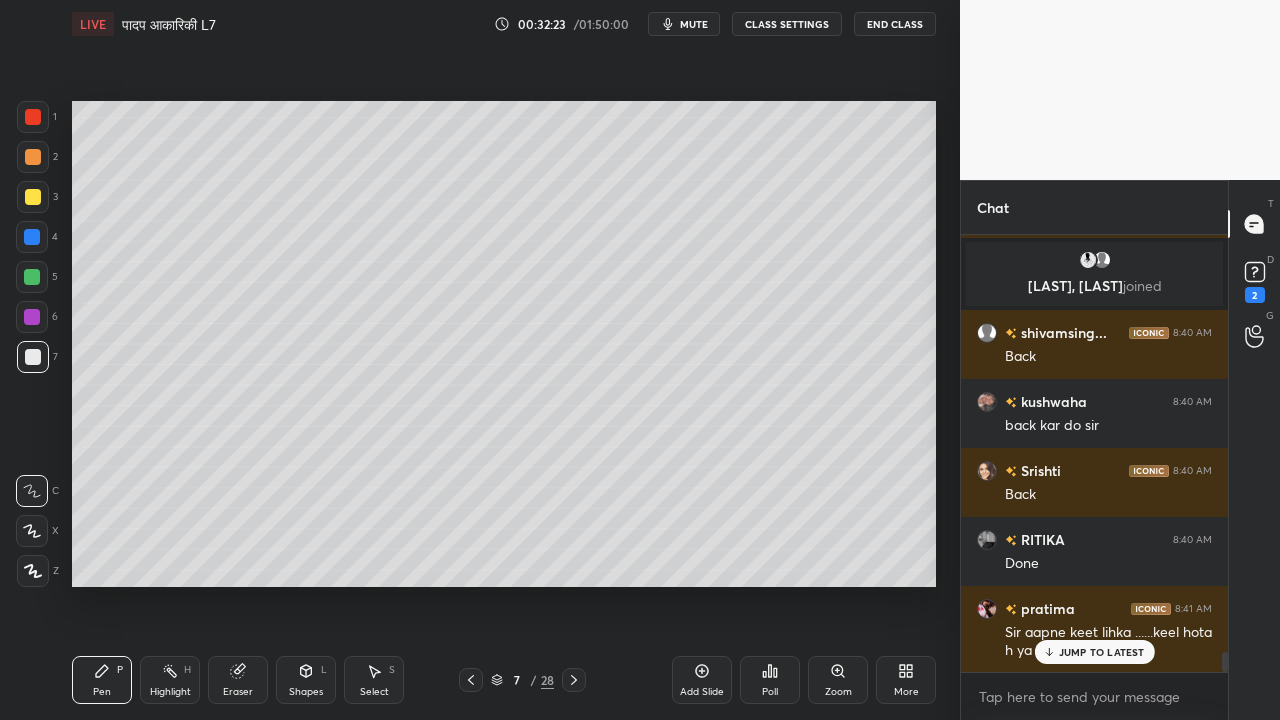 click at bounding box center (33, 197) 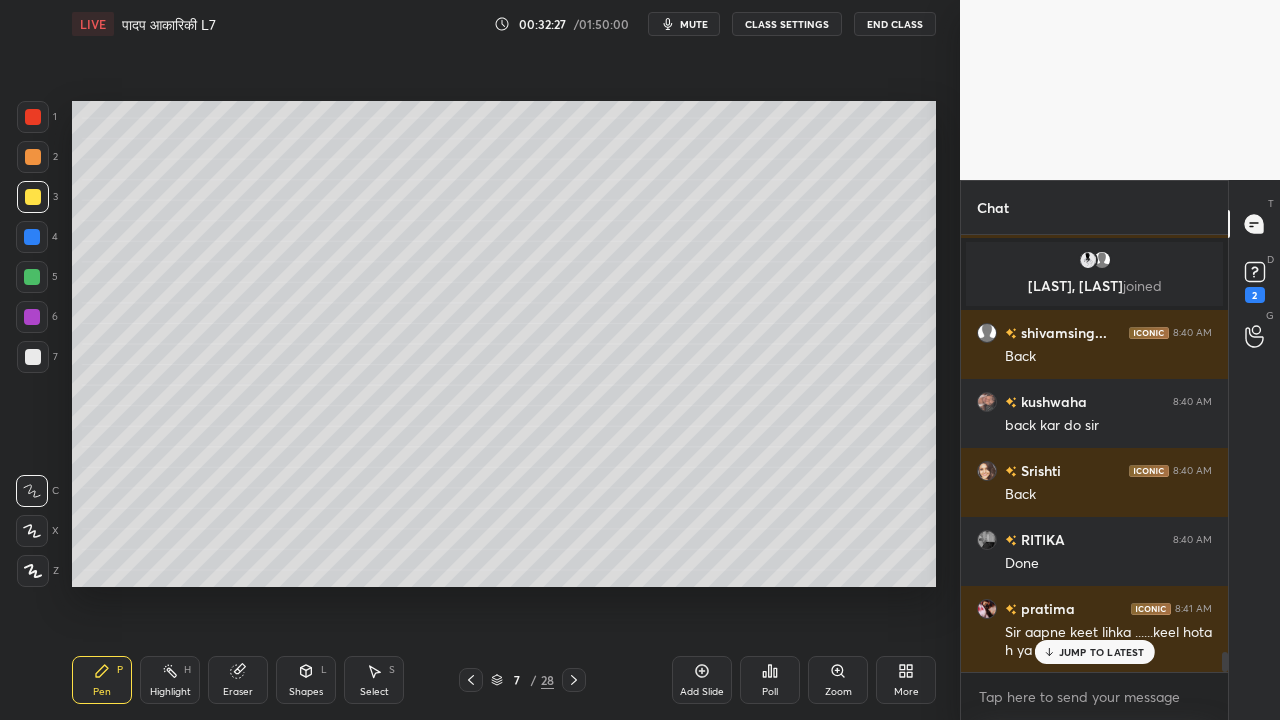 click at bounding box center [33, 357] 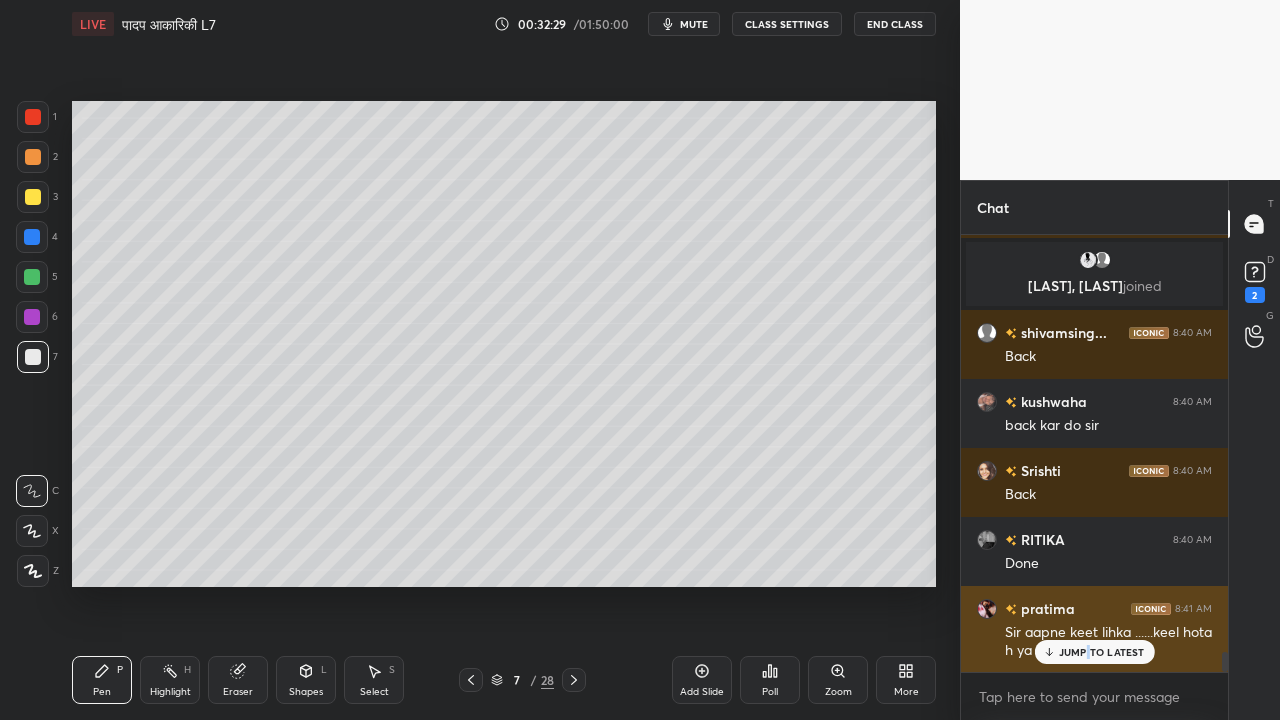 click on "JUMP TO LATEST" at bounding box center [1102, 652] 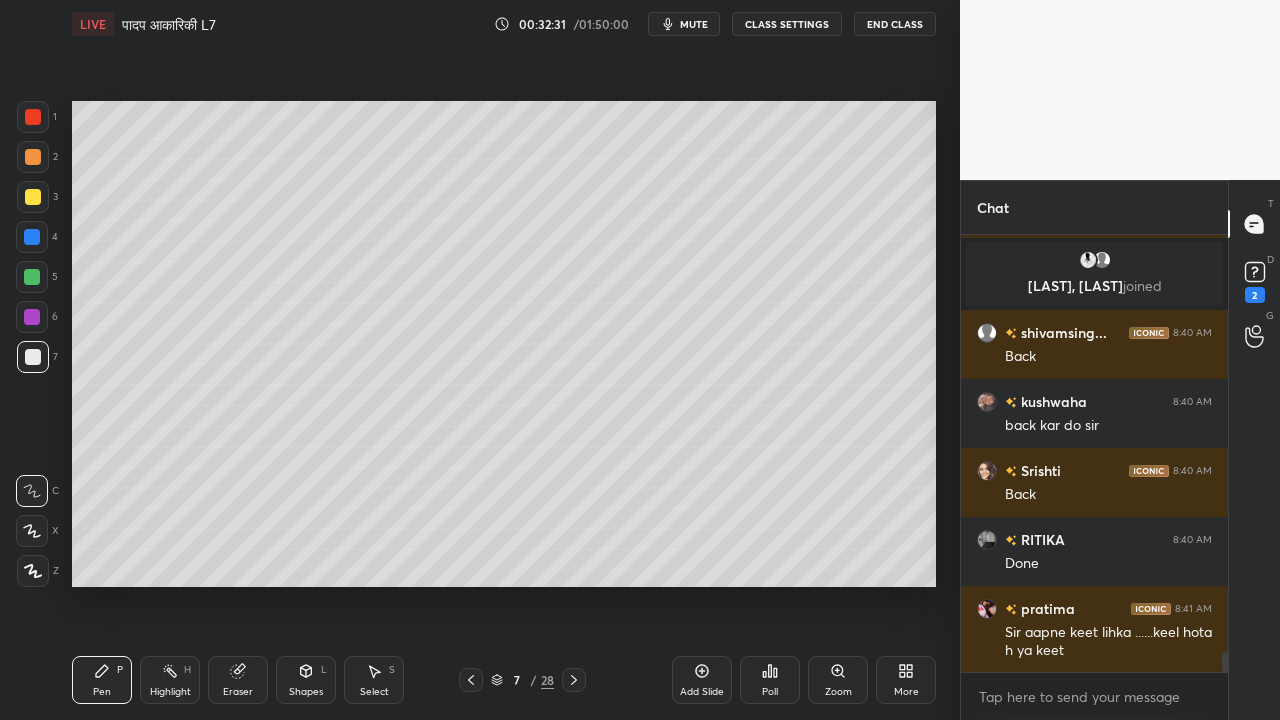 scroll, scrollTop: 9022, scrollLeft: 0, axis: vertical 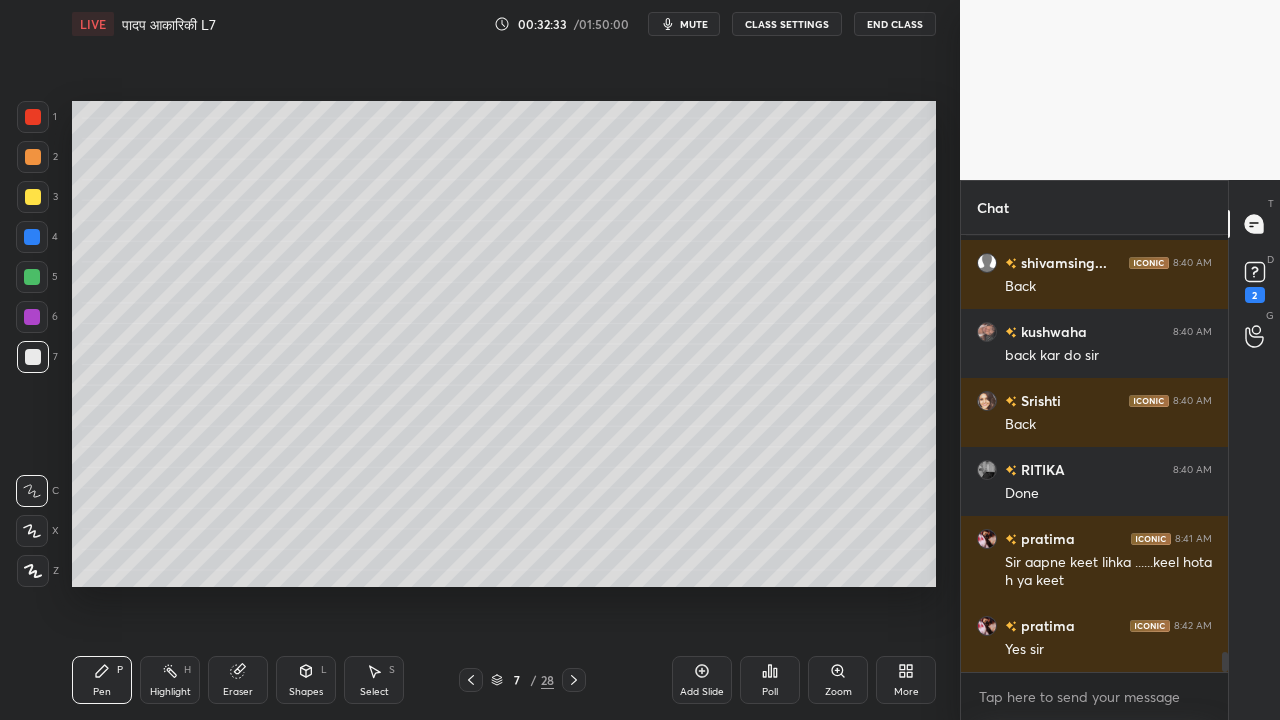 click at bounding box center [33, 197] 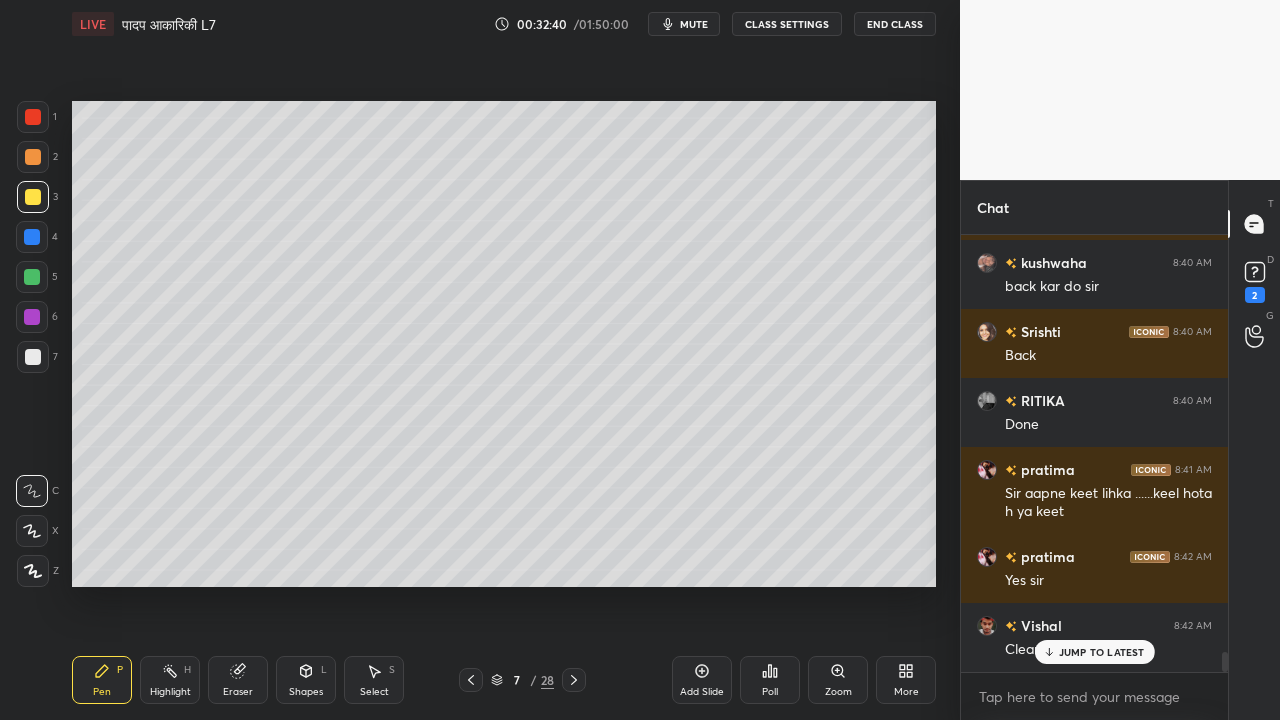 scroll, scrollTop: 8980, scrollLeft: 0, axis: vertical 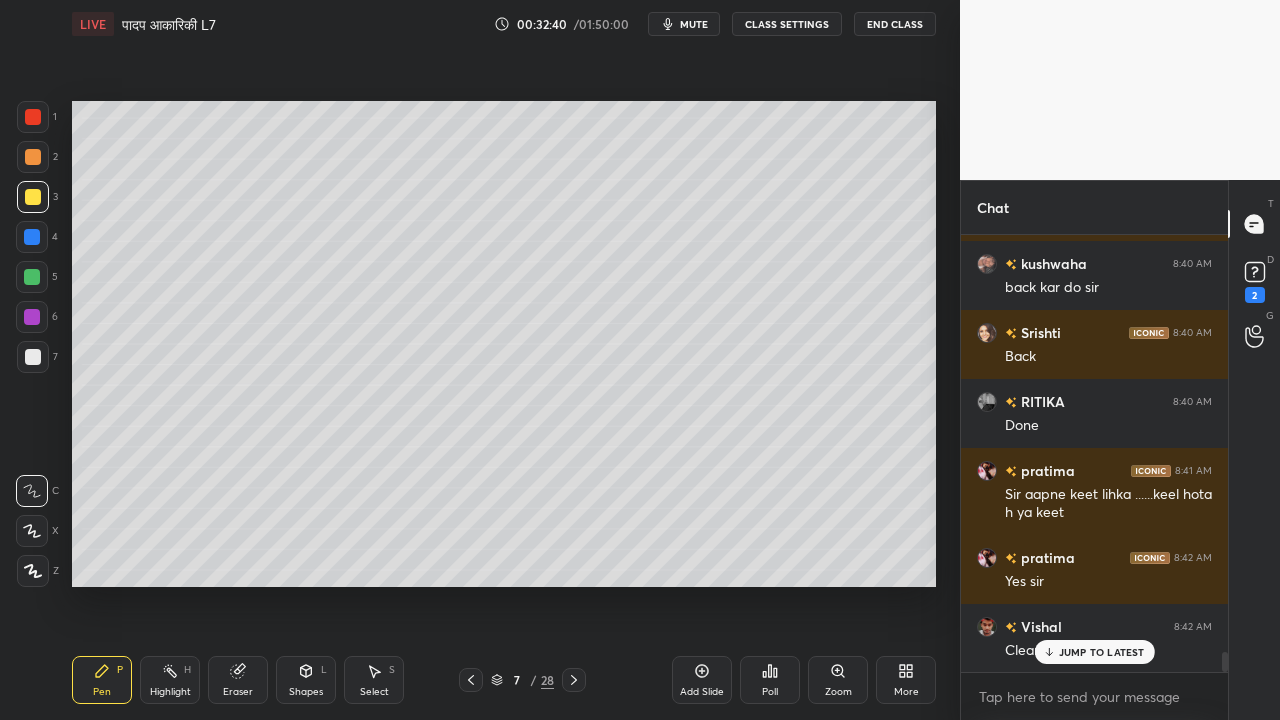 click at bounding box center [33, 357] 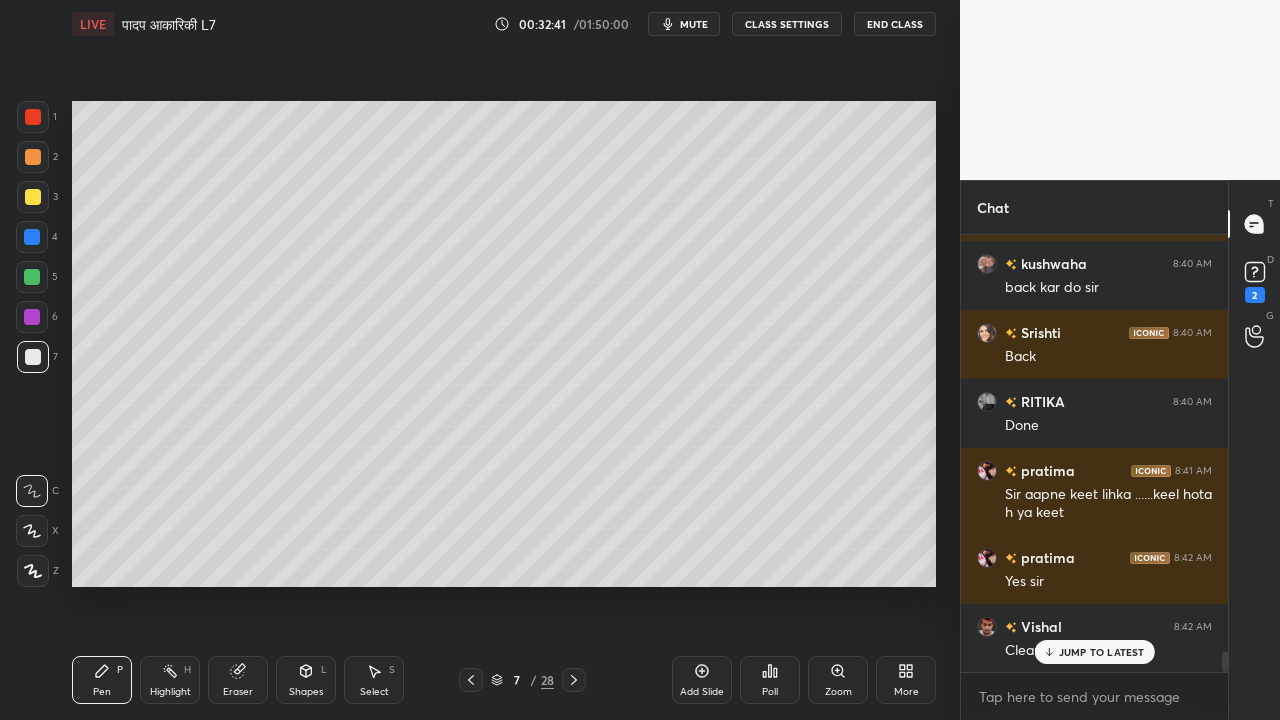 click at bounding box center (33, 197) 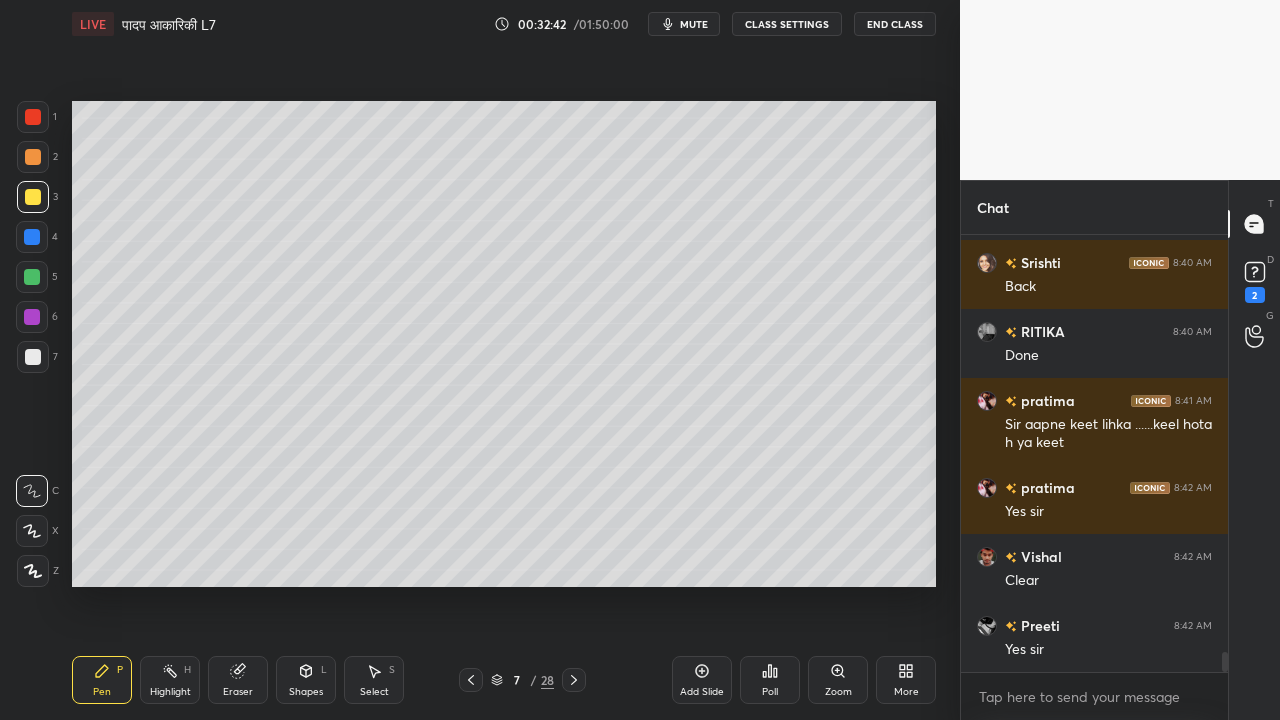 click at bounding box center [33, 357] 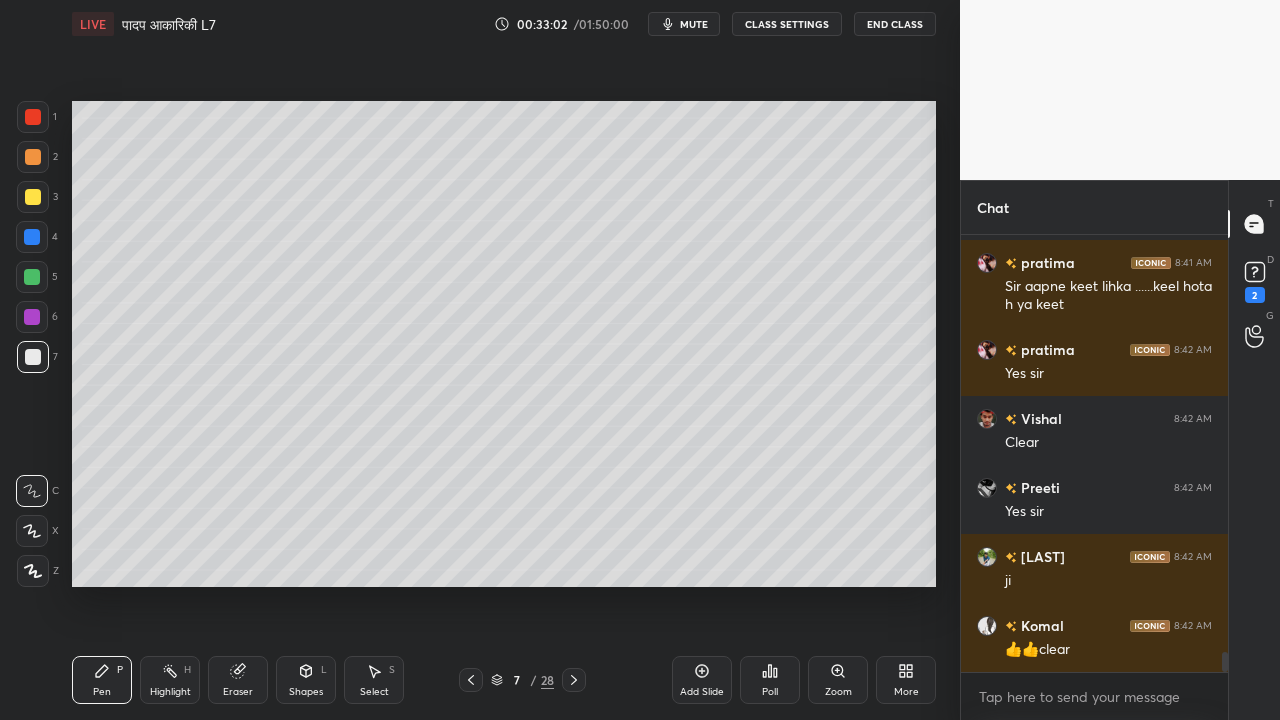 scroll, scrollTop: 9256, scrollLeft: 0, axis: vertical 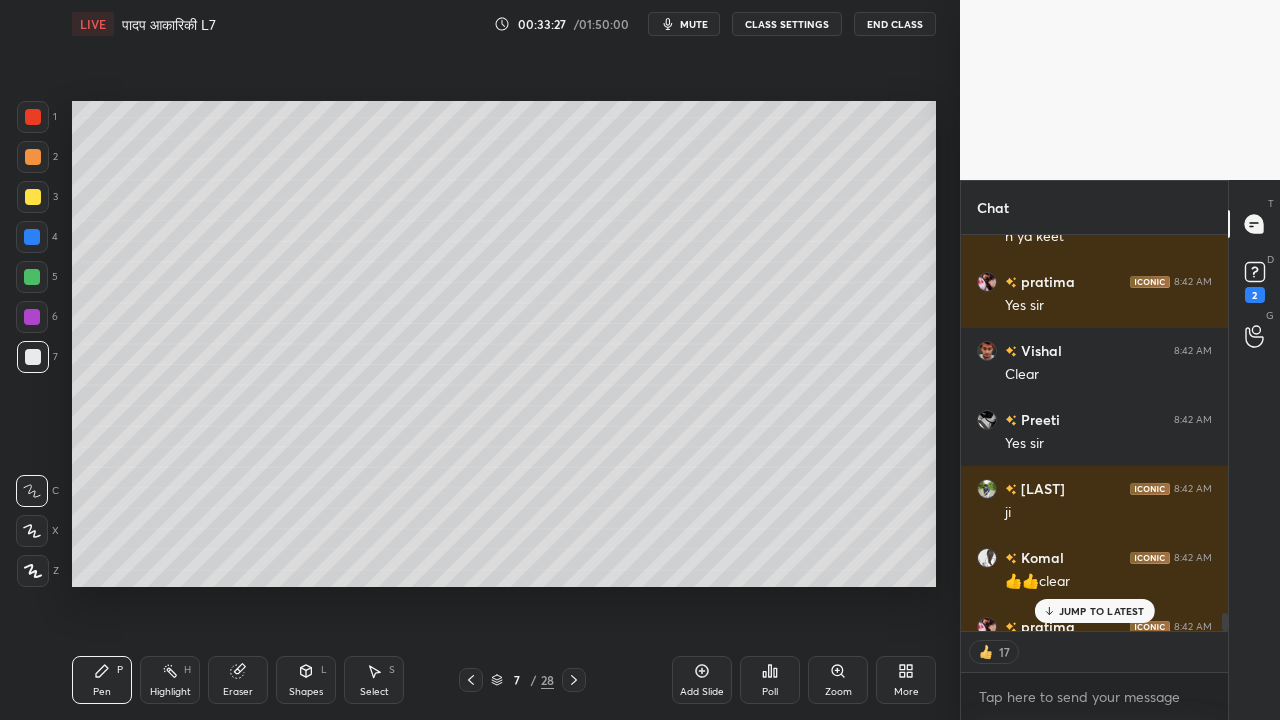 click at bounding box center (33, 197) 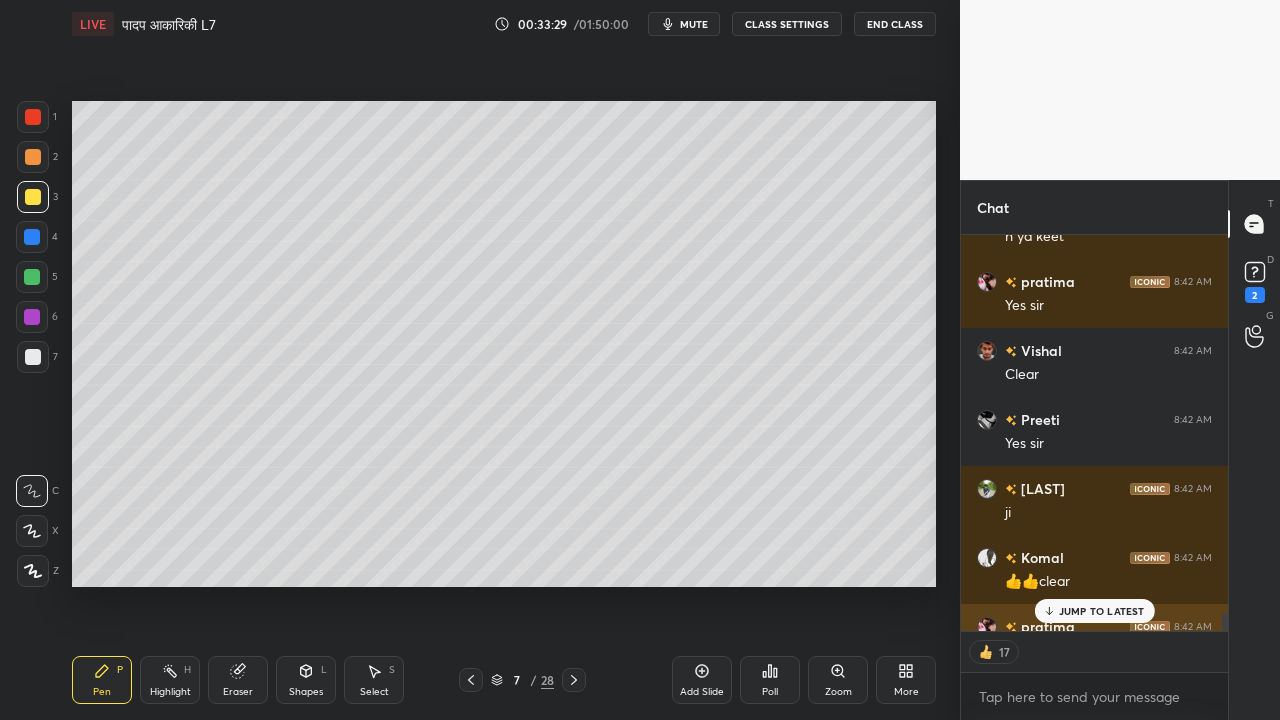 click on "JUMP TO LATEST" at bounding box center (1102, 611) 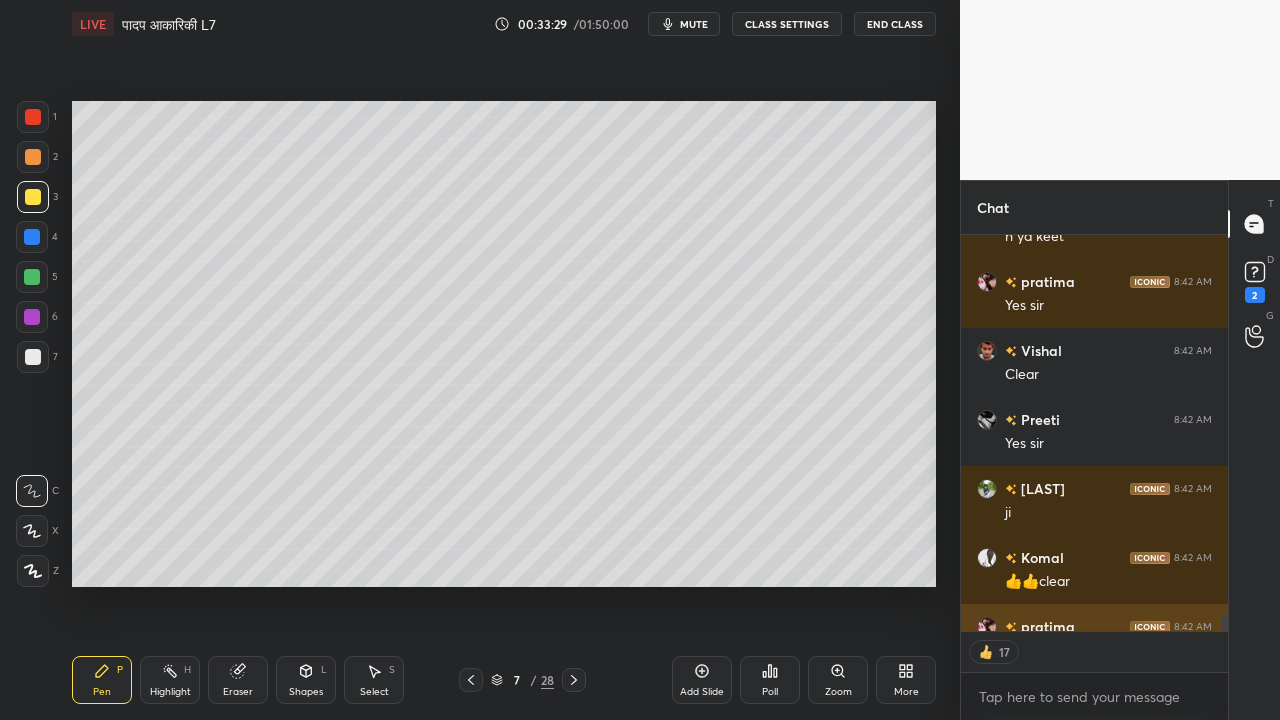 scroll, scrollTop: 9298, scrollLeft: 0, axis: vertical 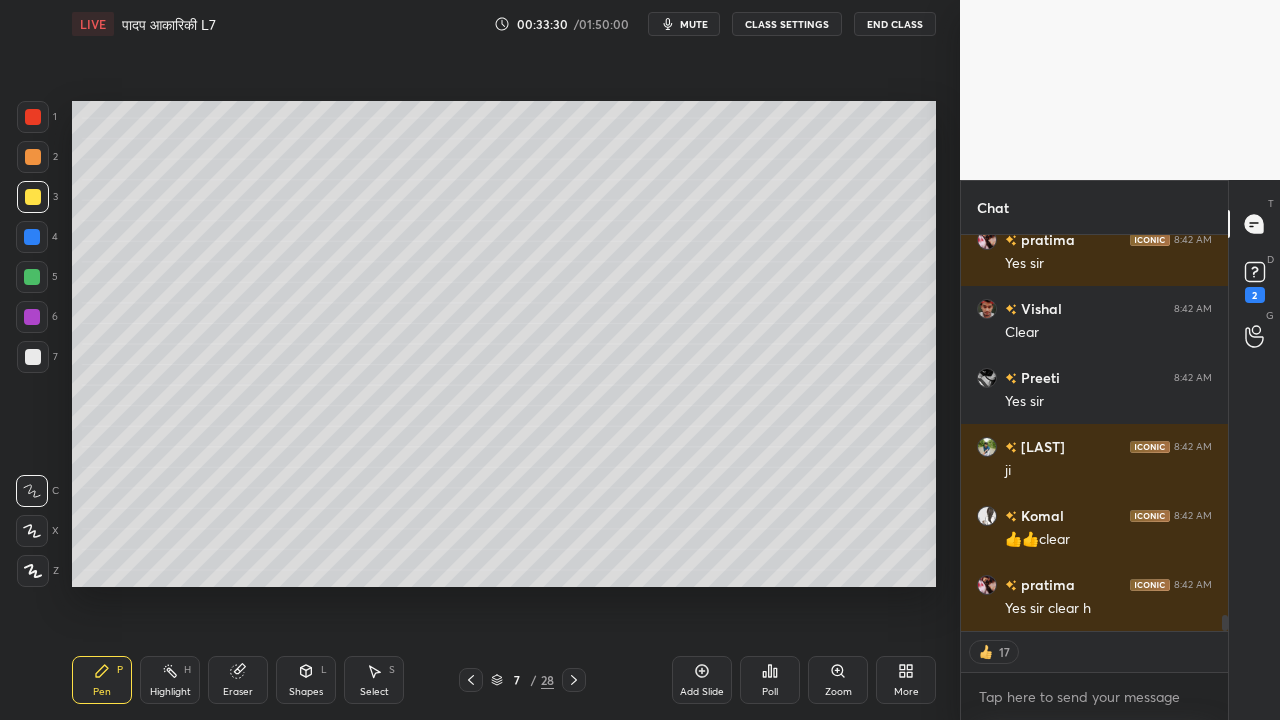 click at bounding box center (33, 357) 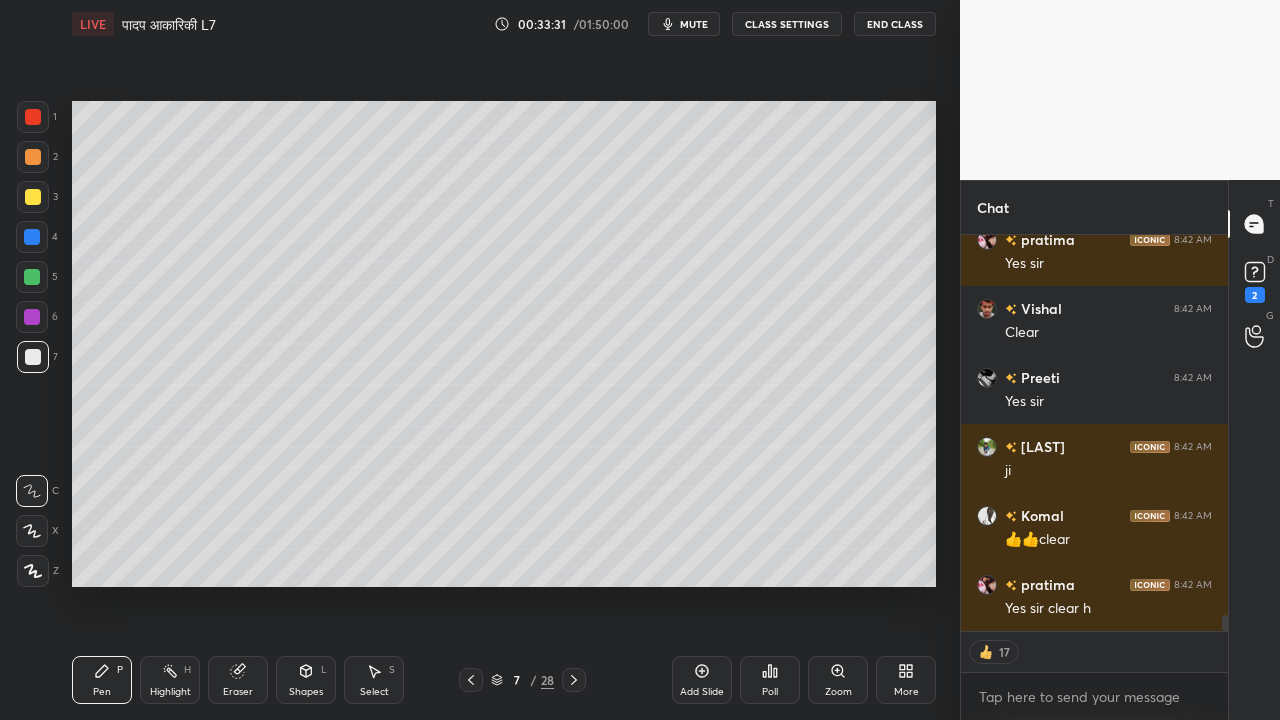 click at bounding box center (33, 197) 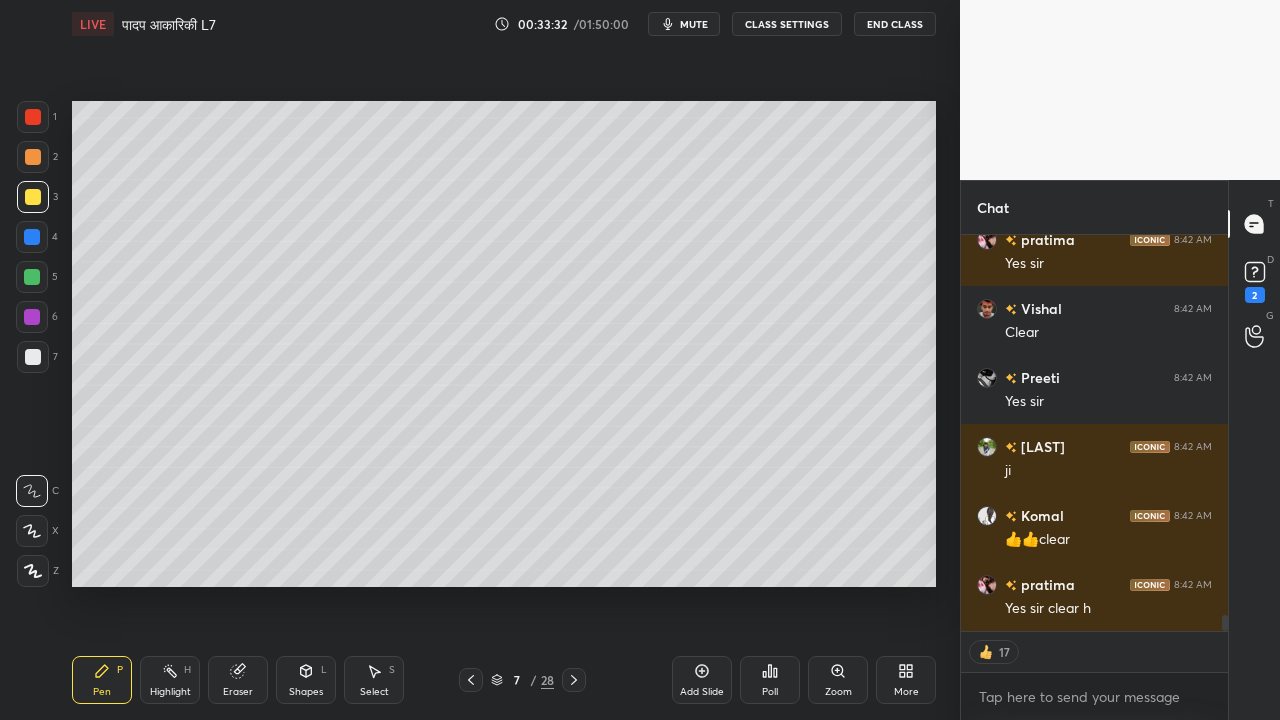 click at bounding box center (33, 357) 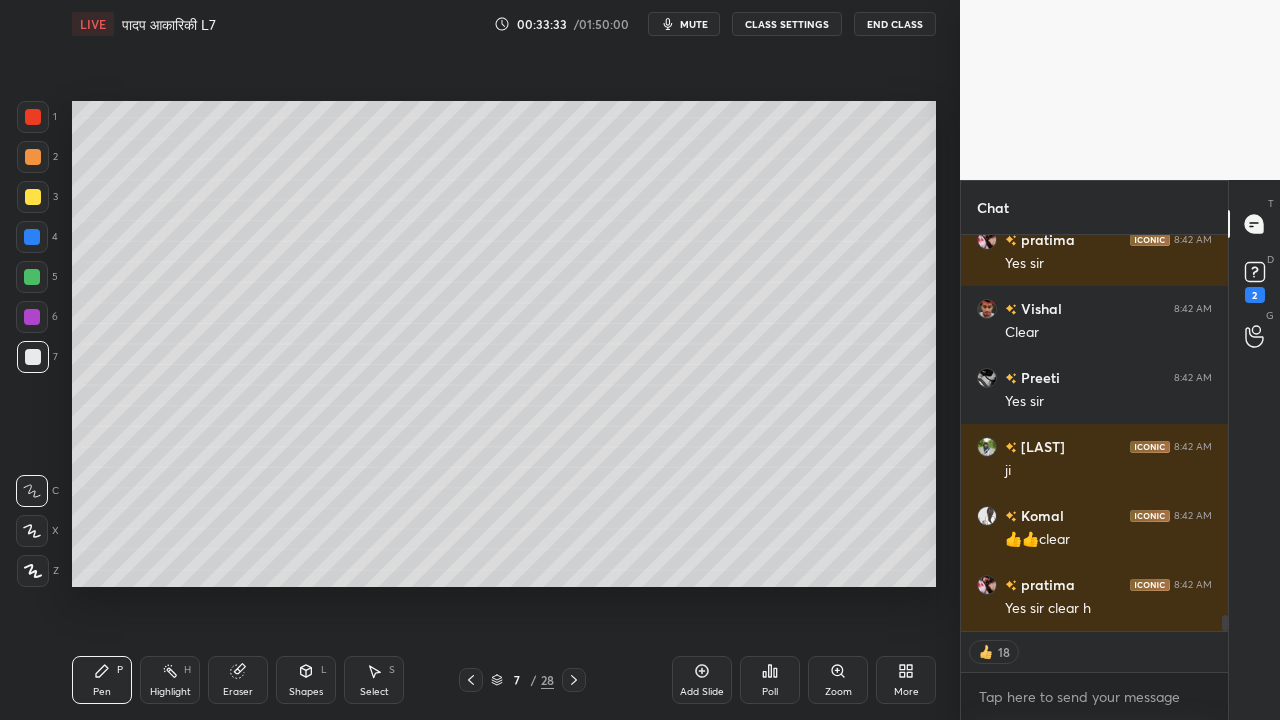 click at bounding box center (33, 197) 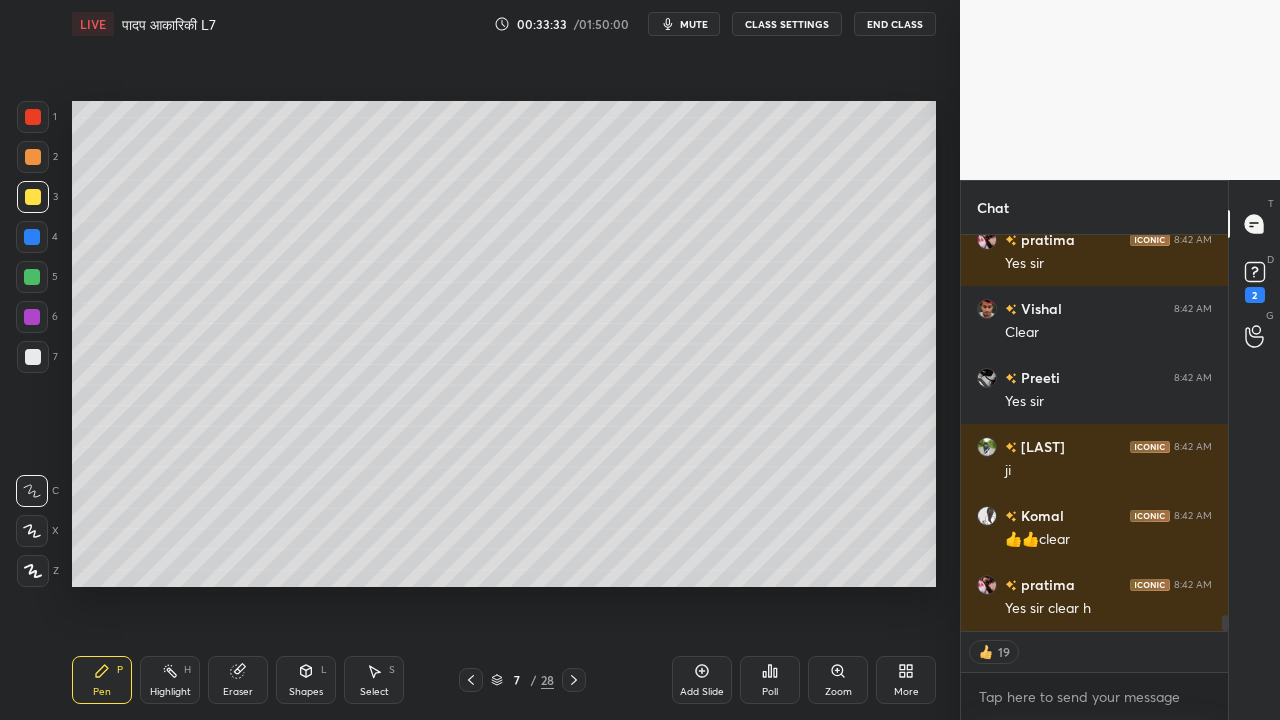 click at bounding box center (33, 357) 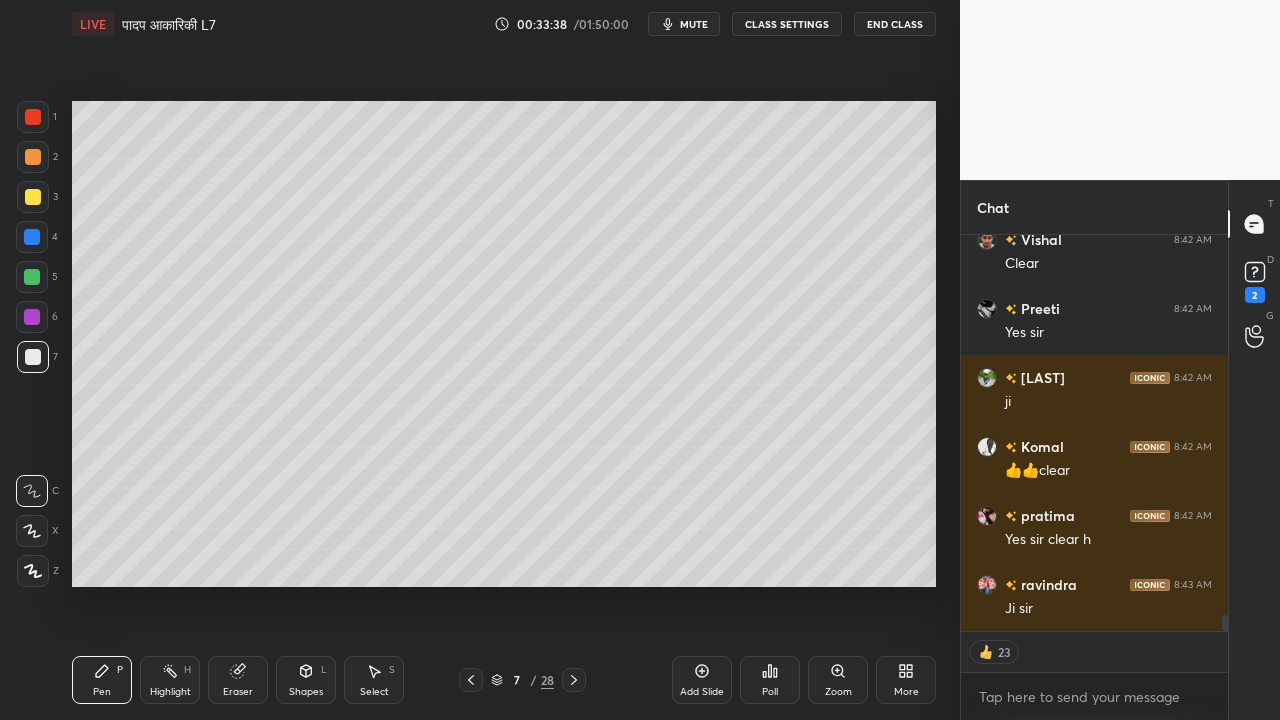 scroll, scrollTop: 9436, scrollLeft: 0, axis: vertical 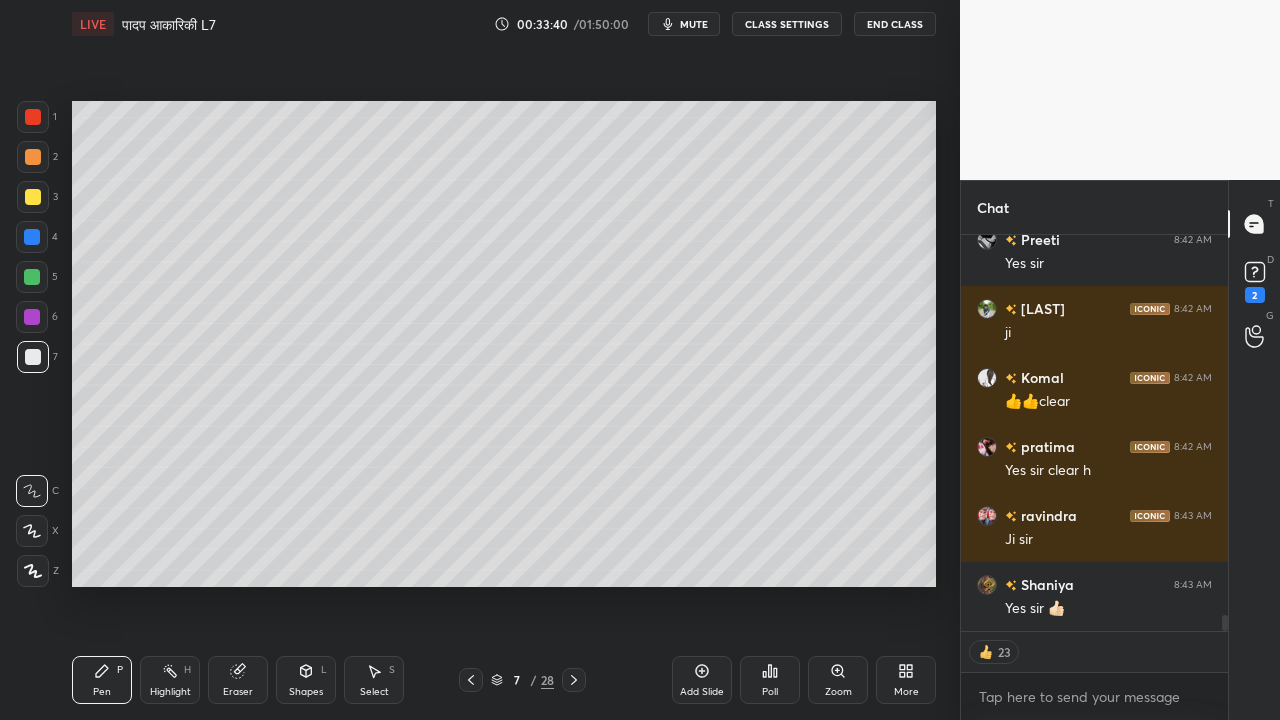 click at bounding box center (33, 197) 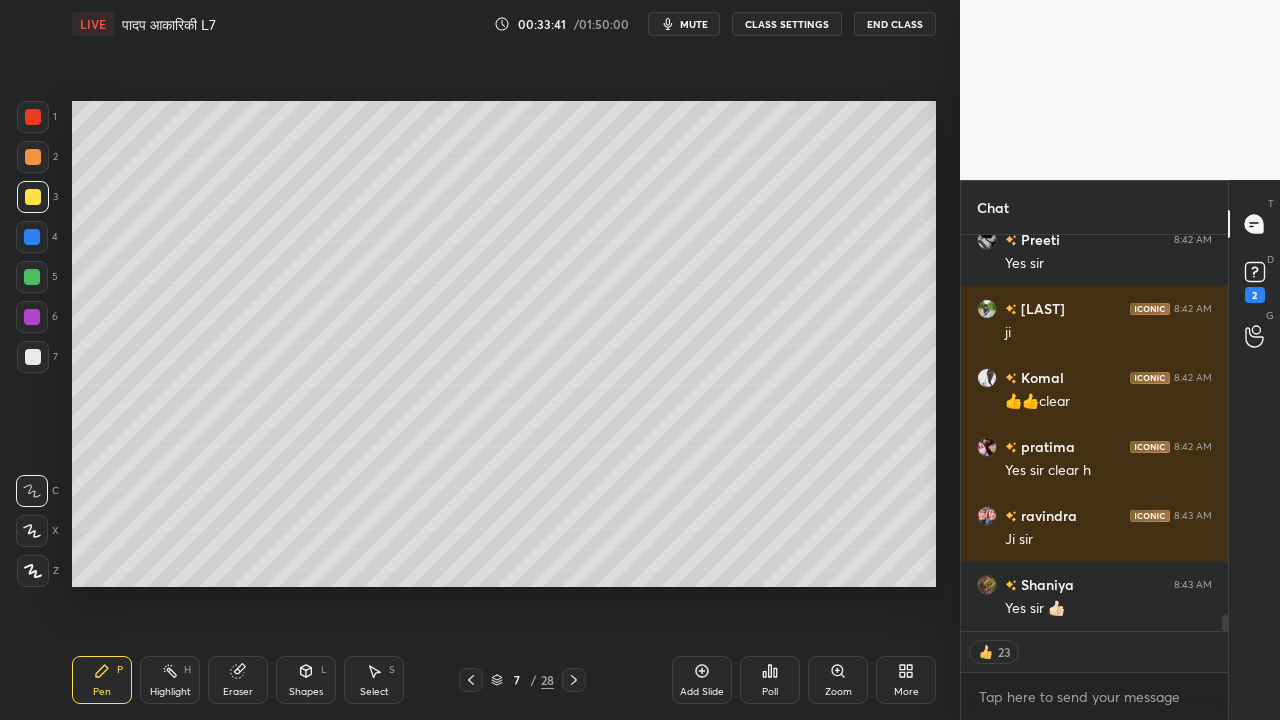 click at bounding box center (33, 357) 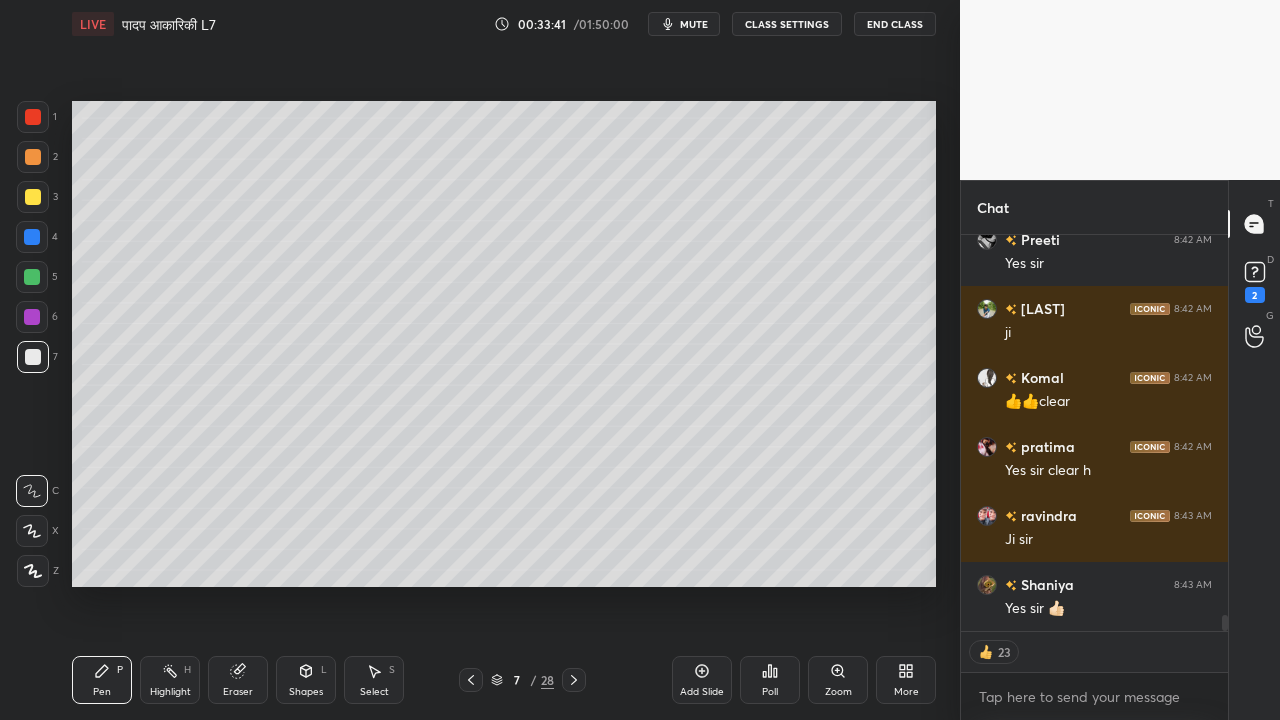 click at bounding box center [33, 197] 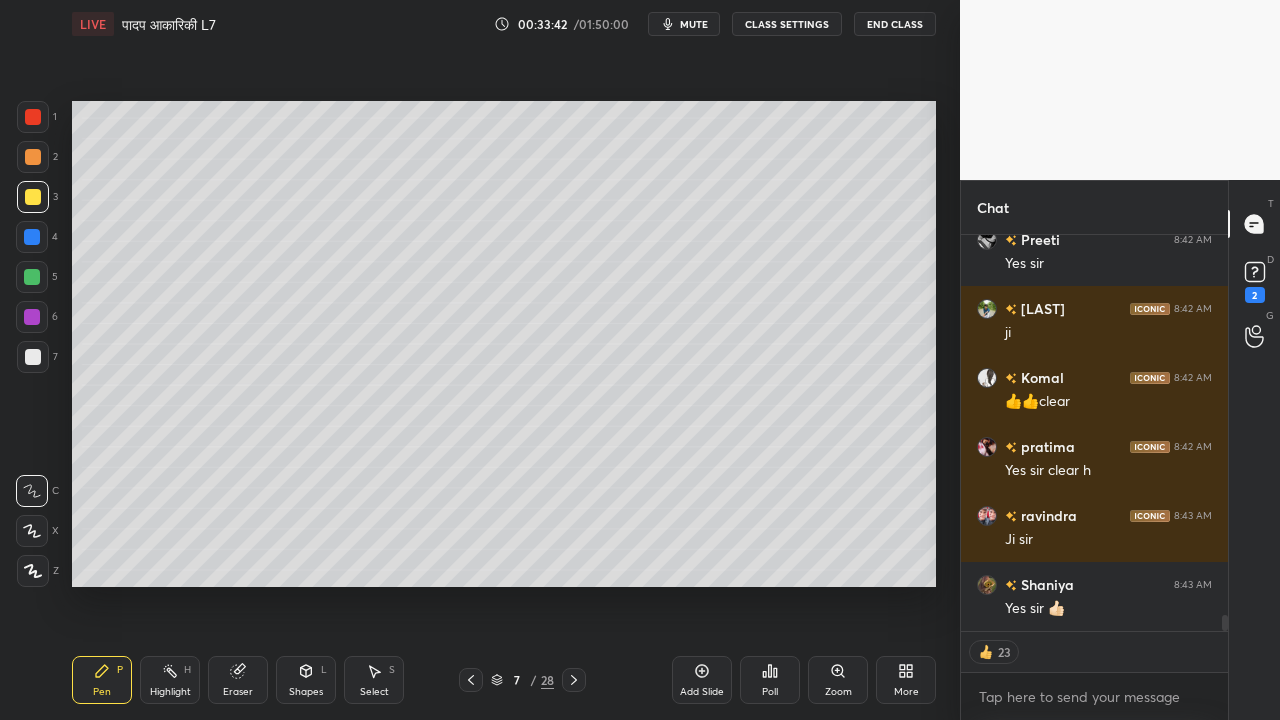click at bounding box center (33, 357) 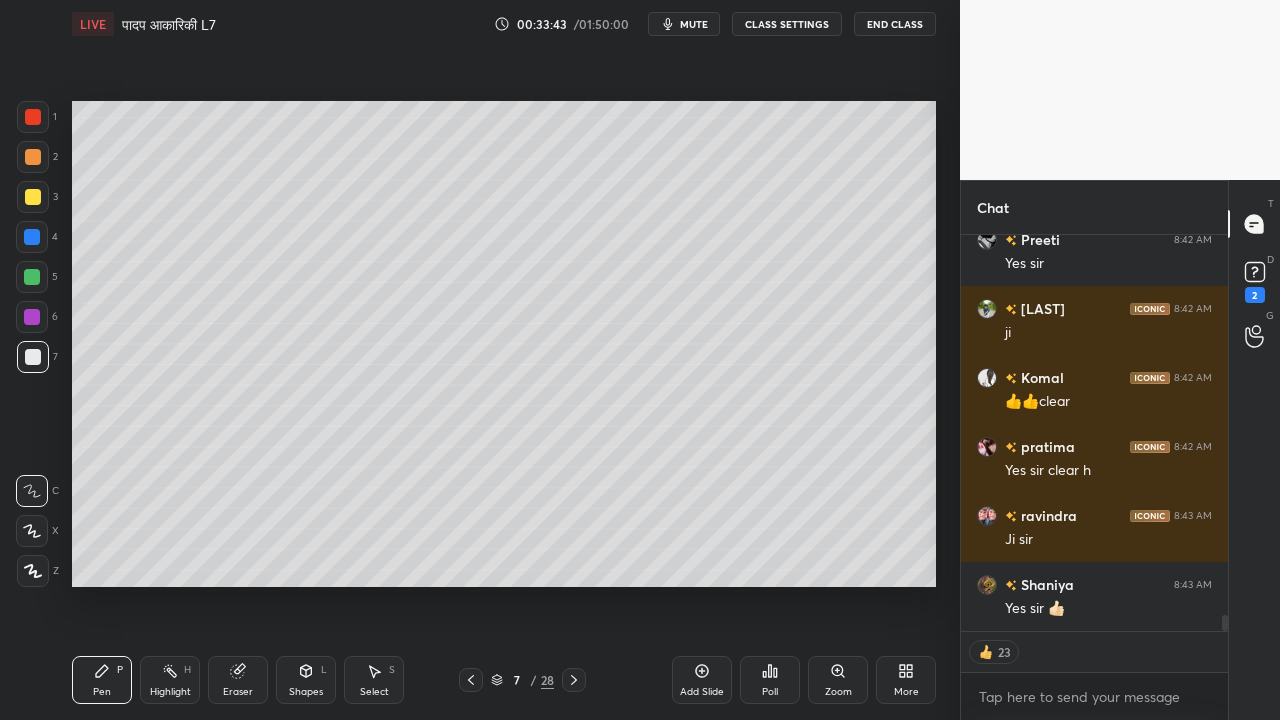 click at bounding box center (33, 197) 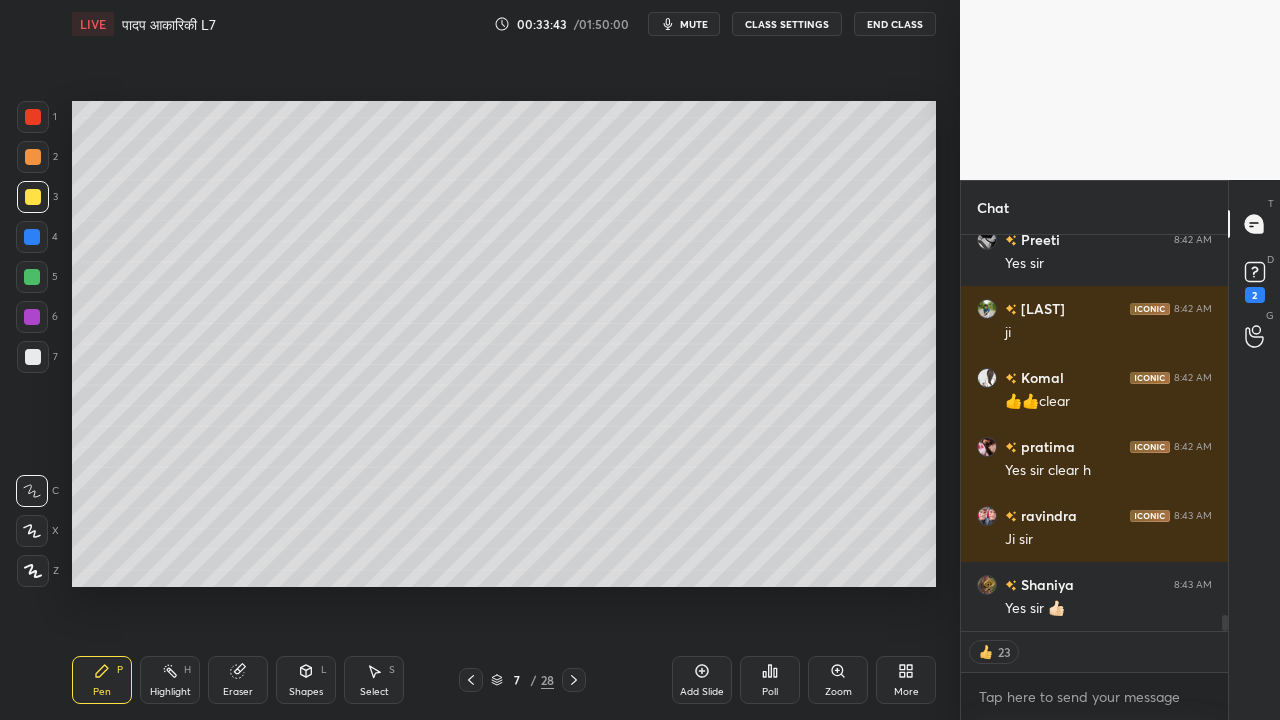 scroll, scrollTop: 9505, scrollLeft: 0, axis: vertical 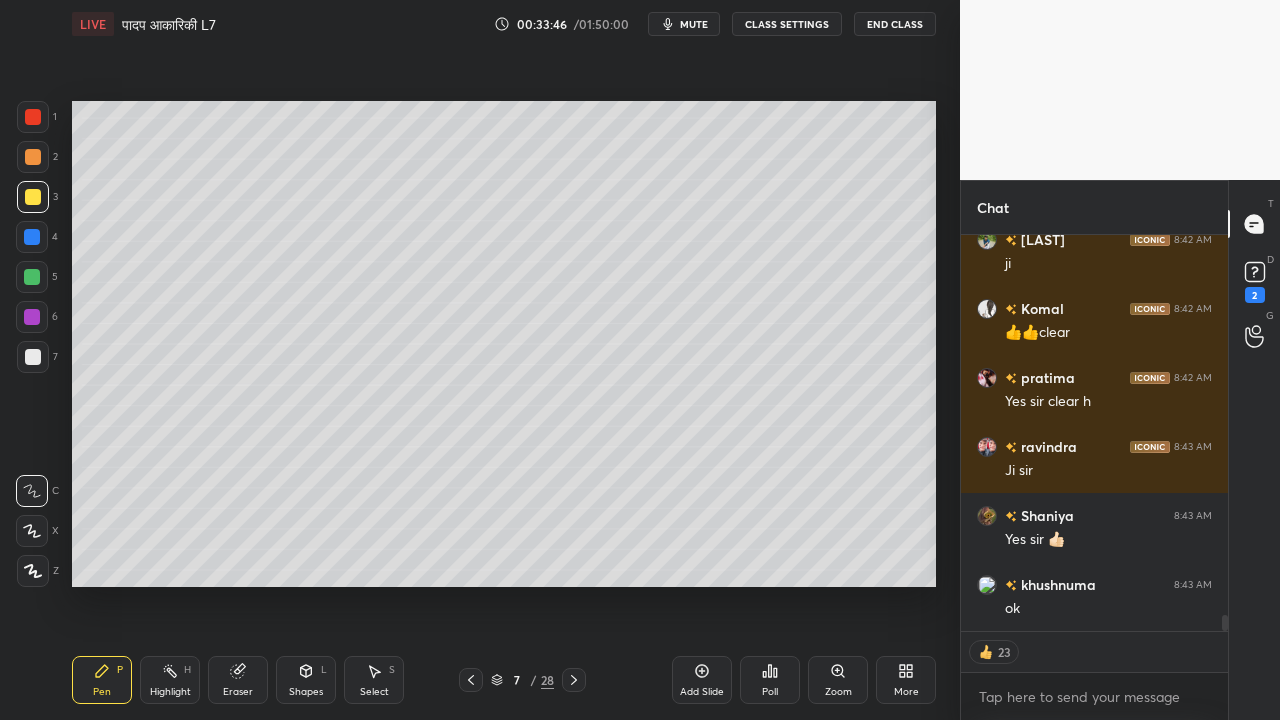 click at bounding box center (33, 357) 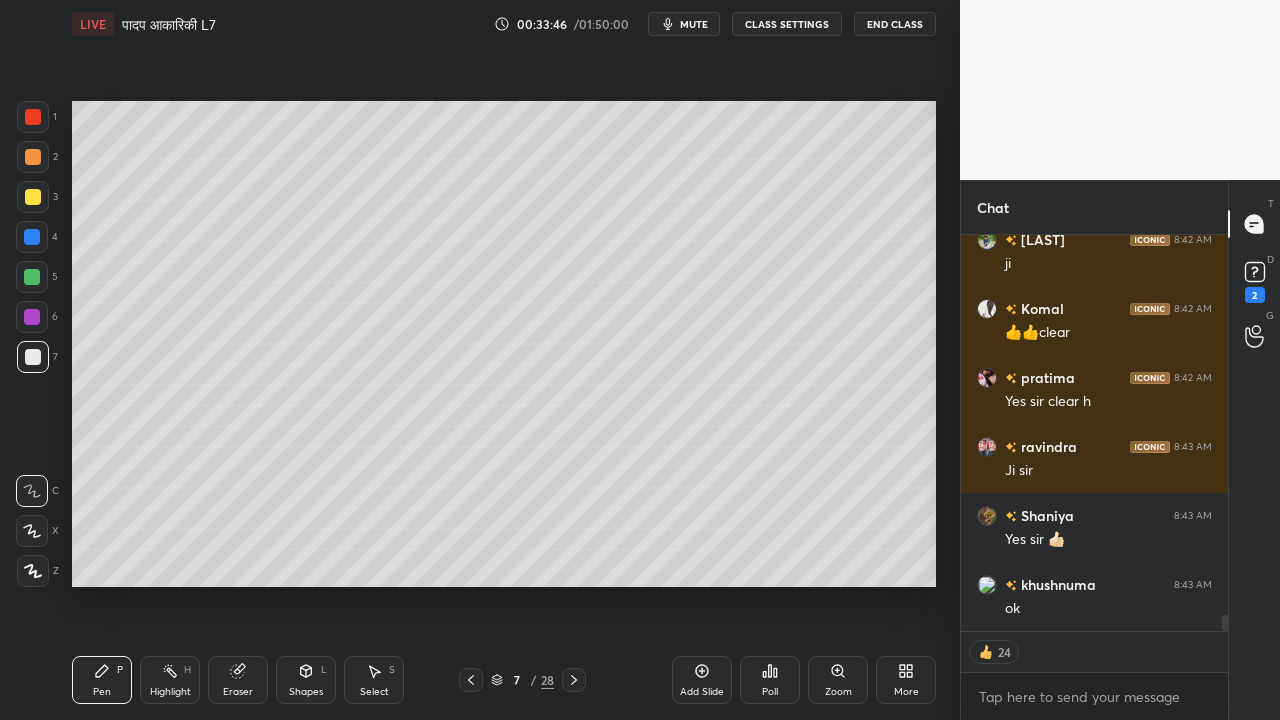 click at bounding box center [33, 197] 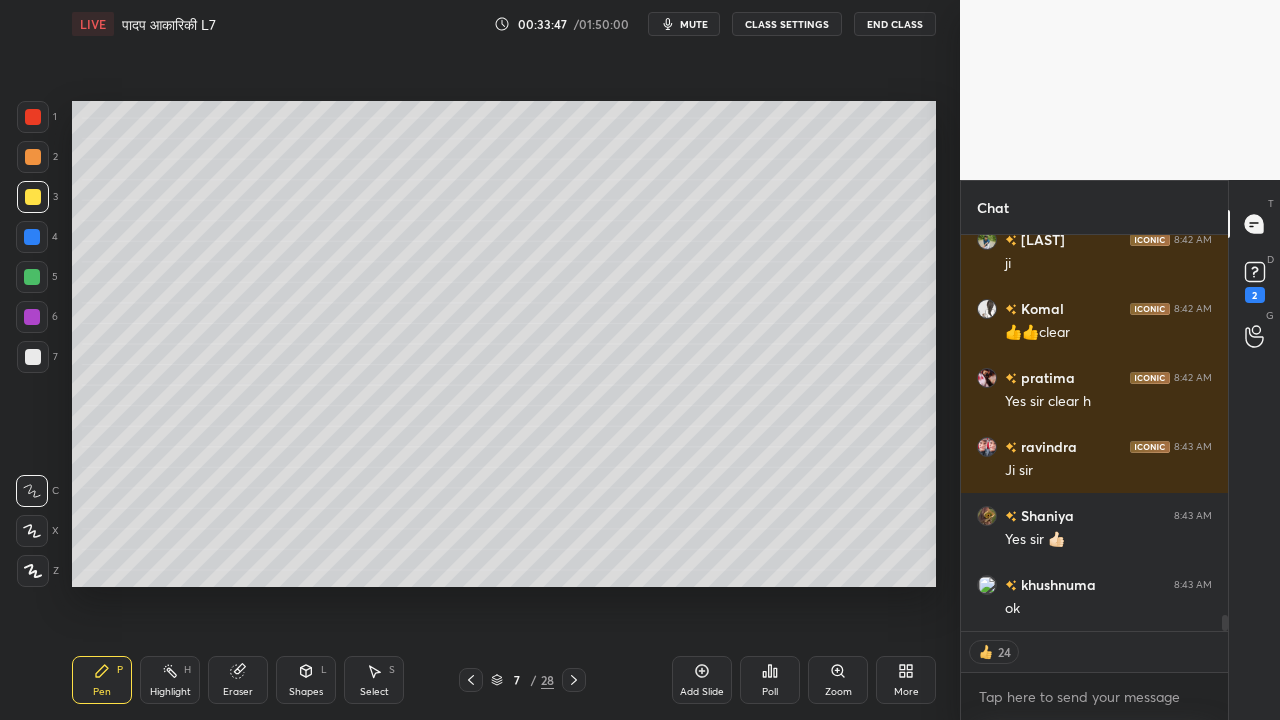 click at bounding box center [33, 197] 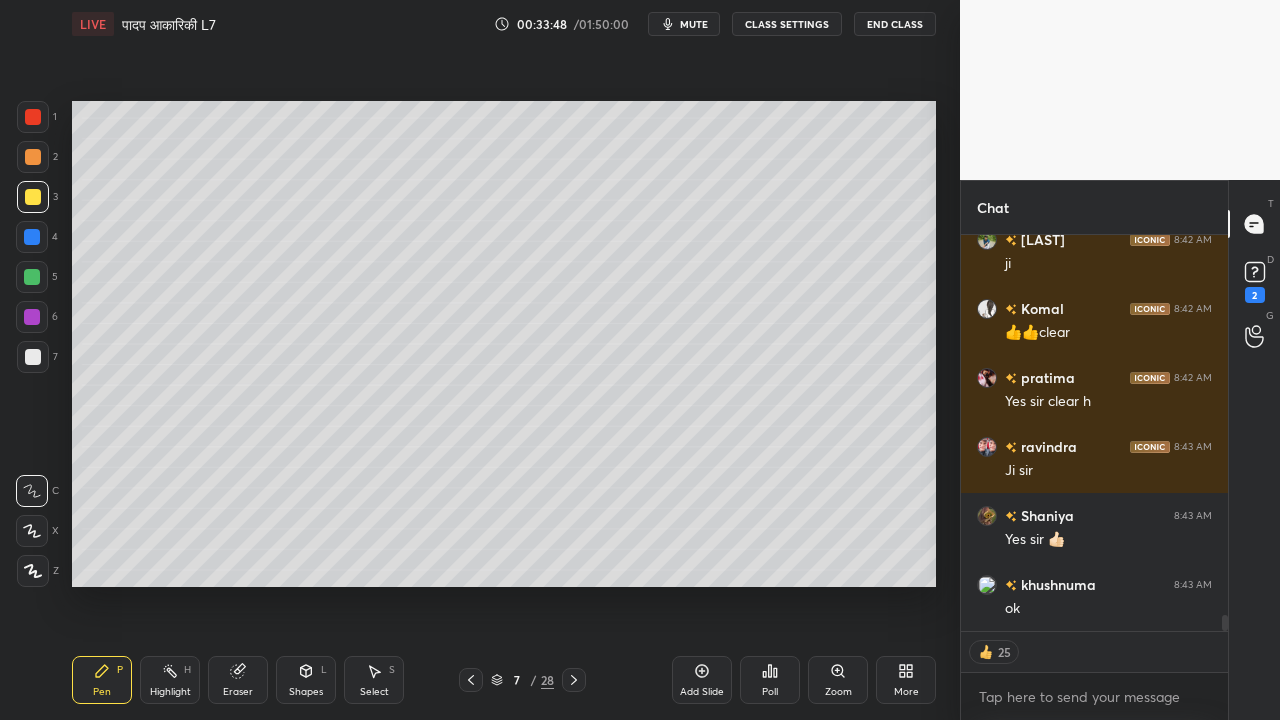drag, startPoint x: 27, startPoint y: 356, endPoint x: 22, endPoint y: 344, distance: 13 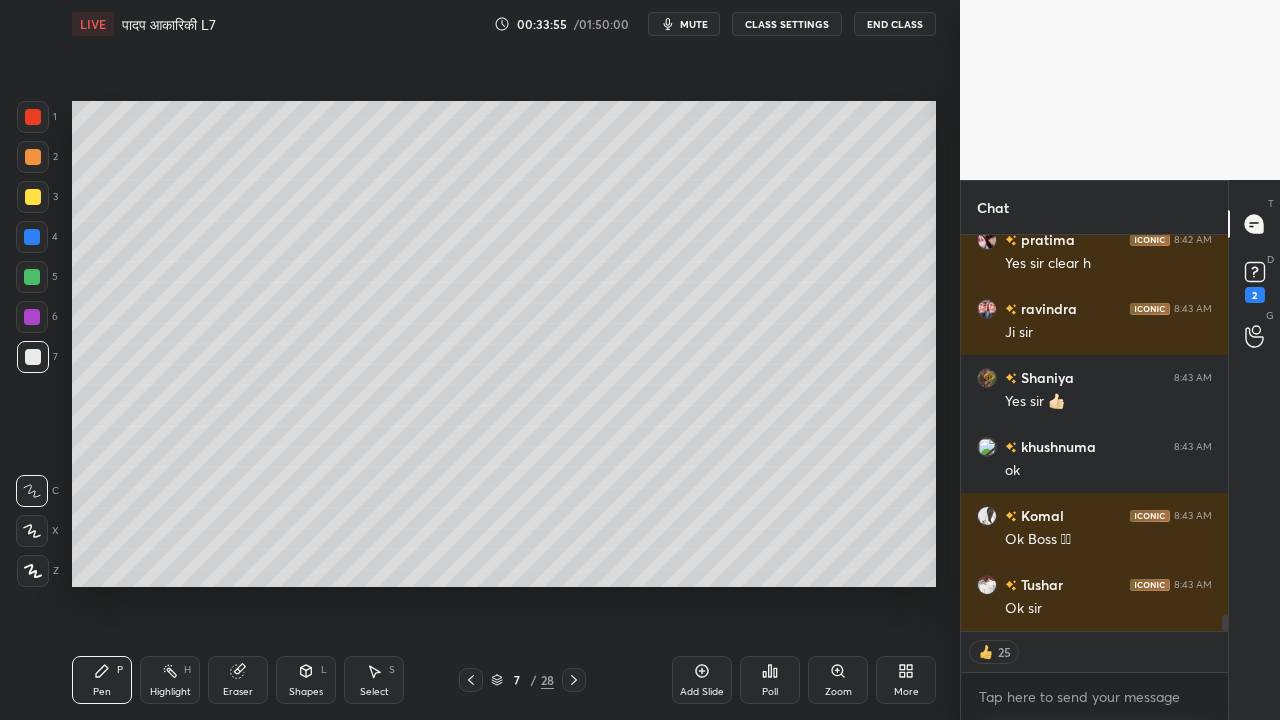 scroll, scrollTop: 9781, scrollLeft: 0, axis: vertical 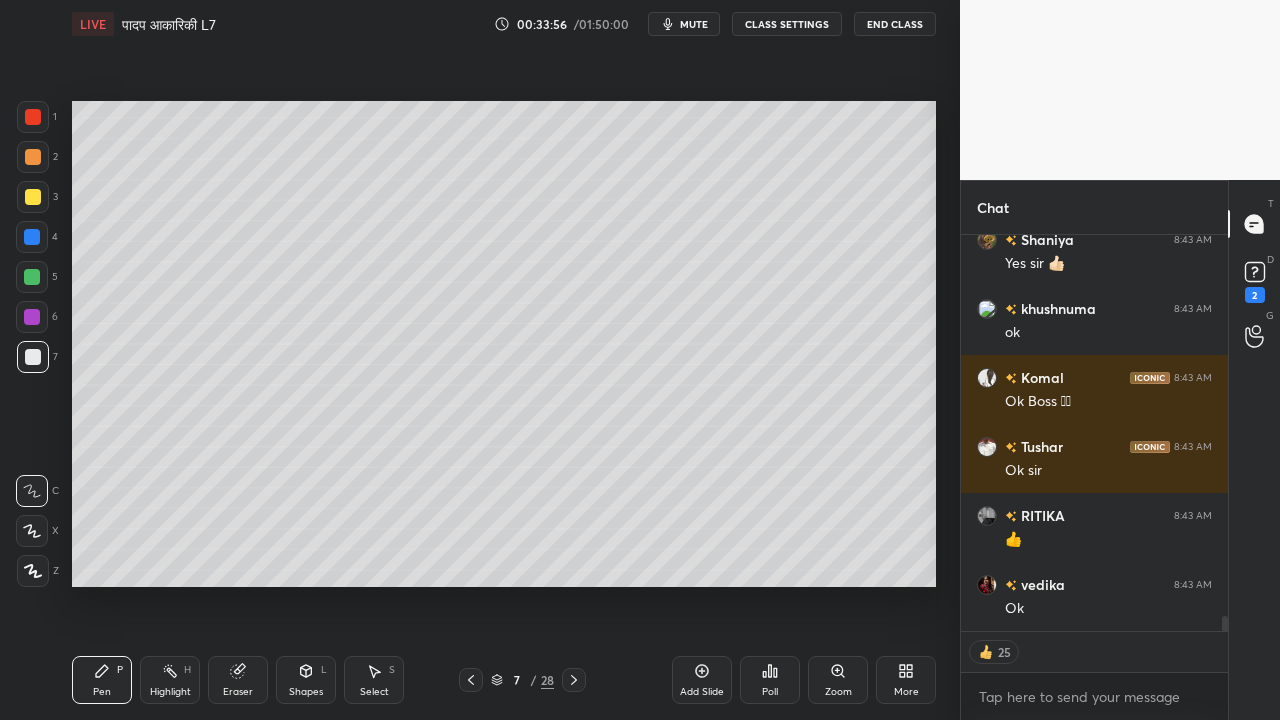 click 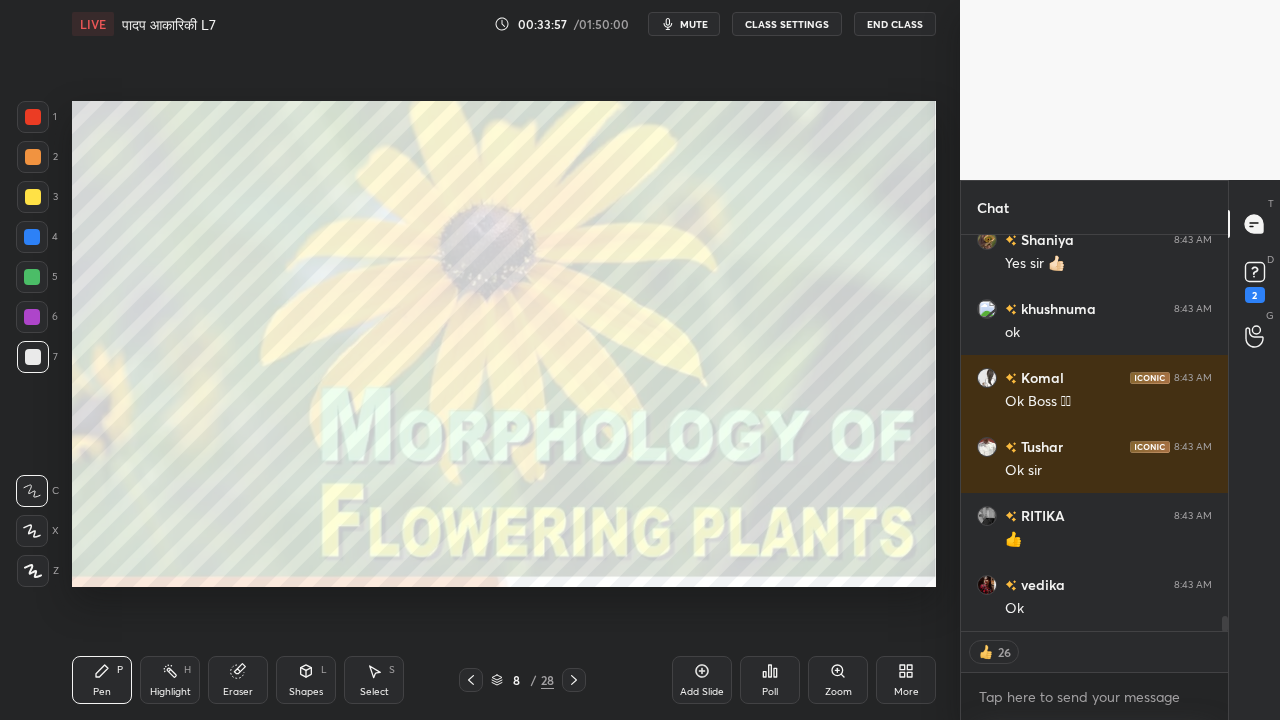 click 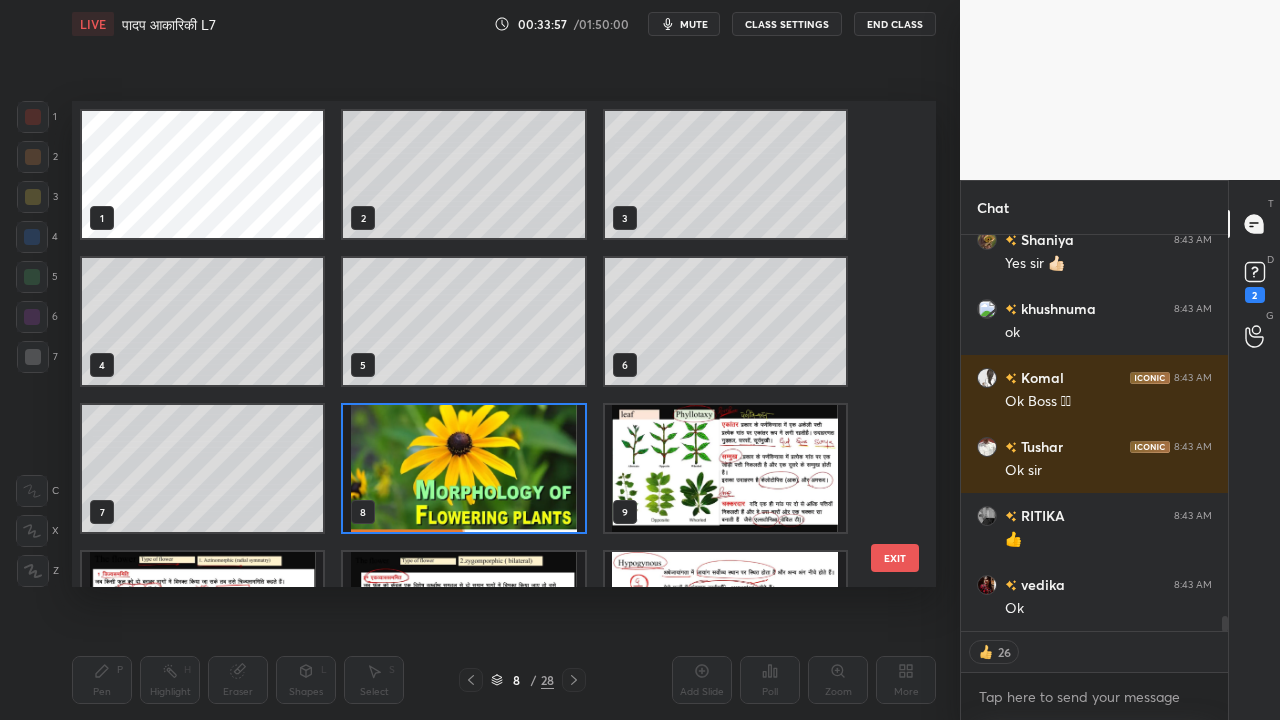 scroll, scrollTop: 7, scrollLeft: 11, axis: both 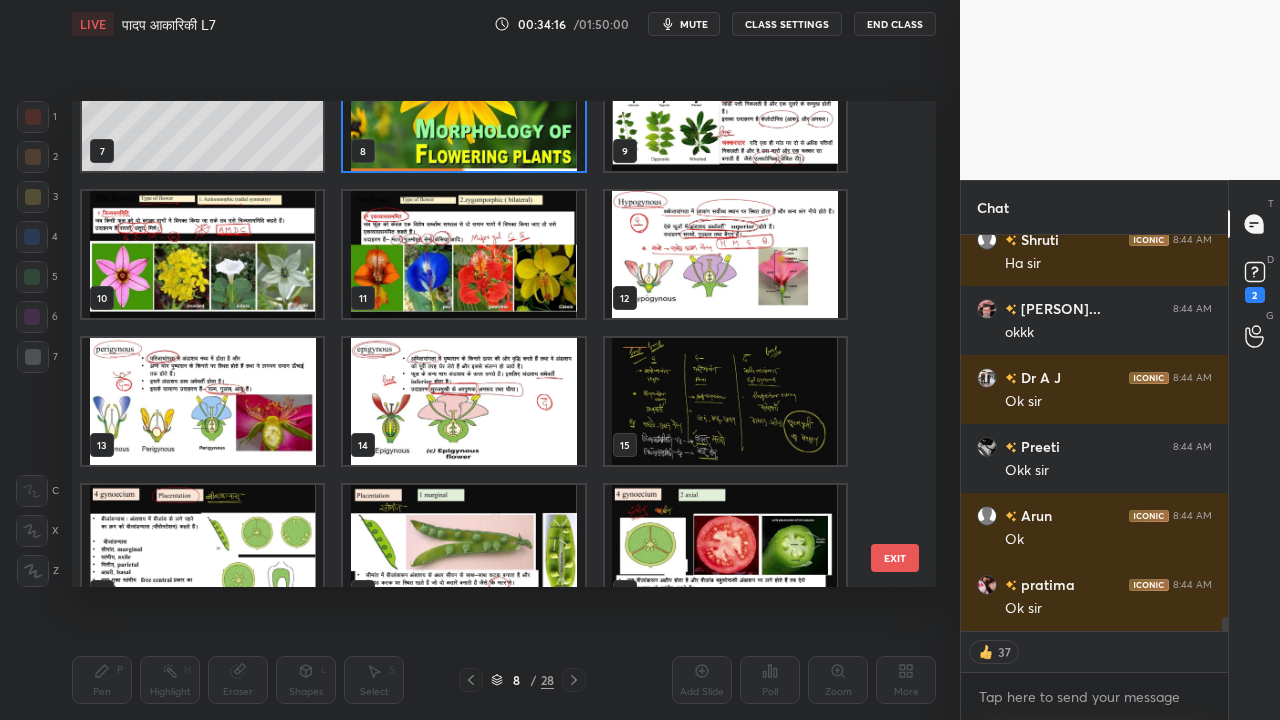 click on "EXIT" at bounding box center (895, 558) 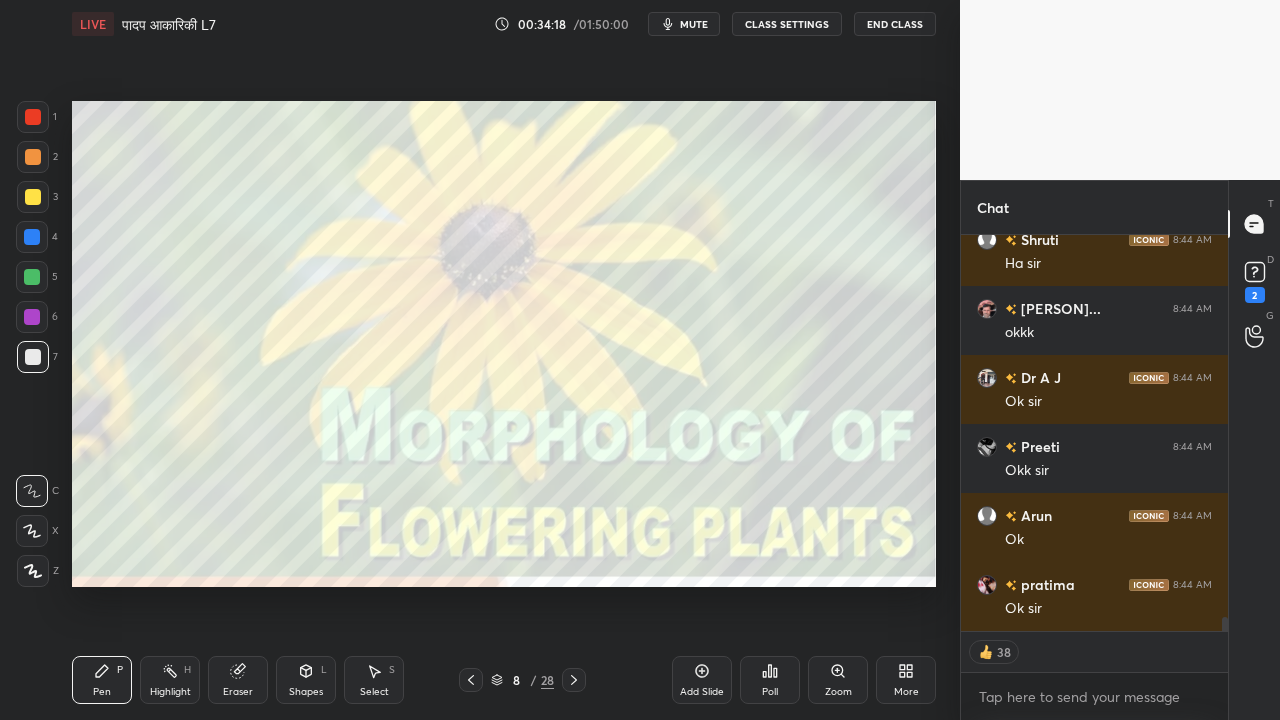 drag, startPoint x: 471, startPoint y: 678, endPoint x: 485, endPoint y: 677, distance: 14.035668 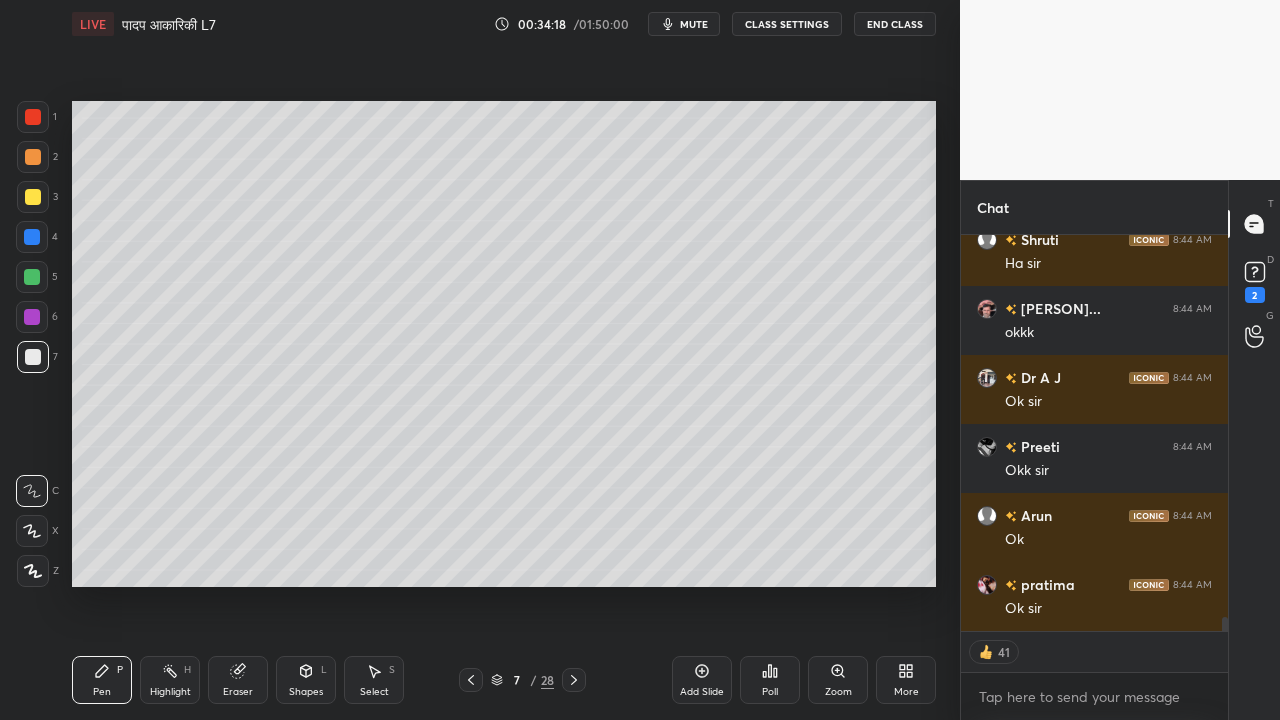 click on "Add Slide" at bounding box center [702, 680] 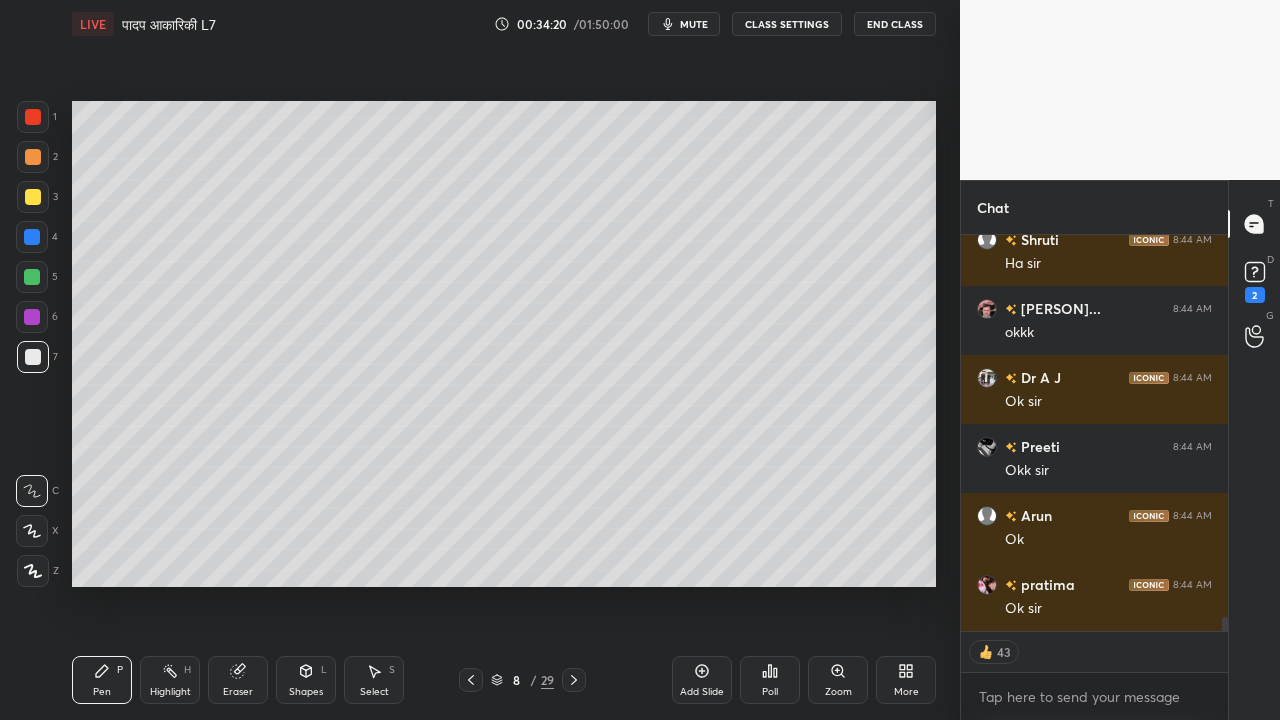 click at bounding box center [33, 197] 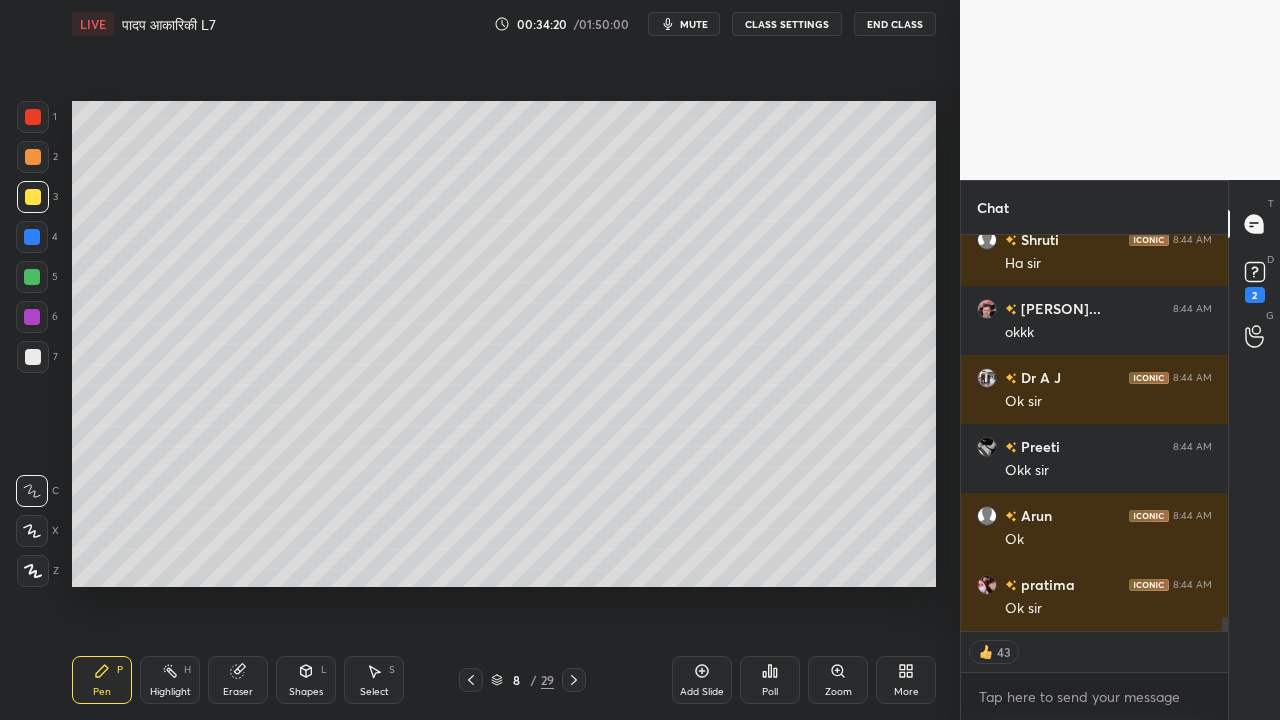scroll, scrollTop: 10540, scrollLeft: 0, axis: vertical 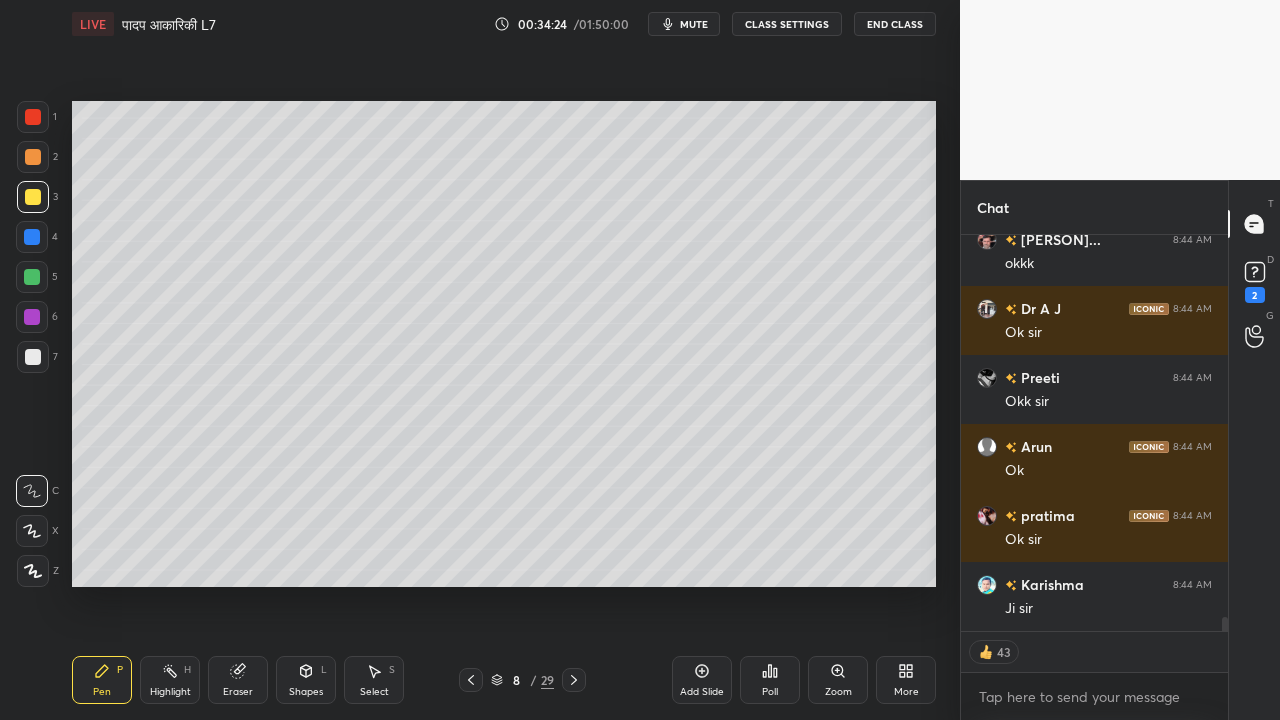 click at bounding box center [33, 357] 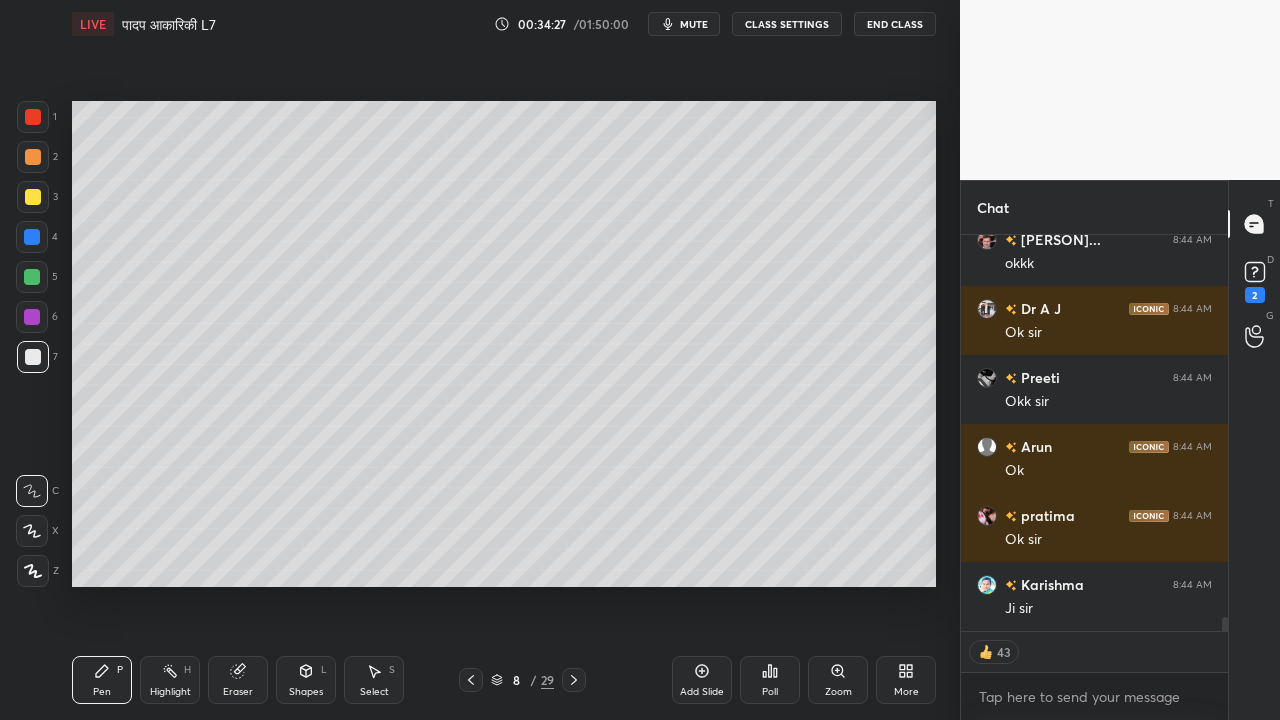 scroll, scrollTop: 10609, scrollLeft: 0, axis: vertical 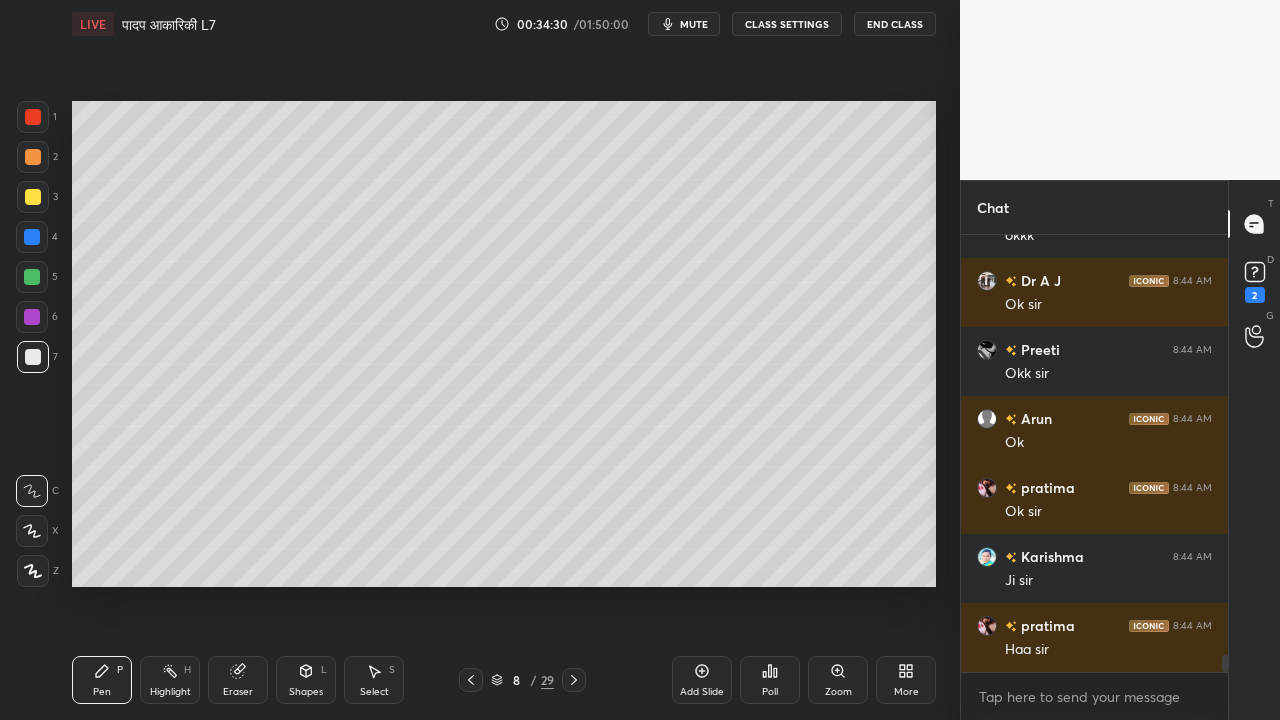 click at bounding box center [33, 197] 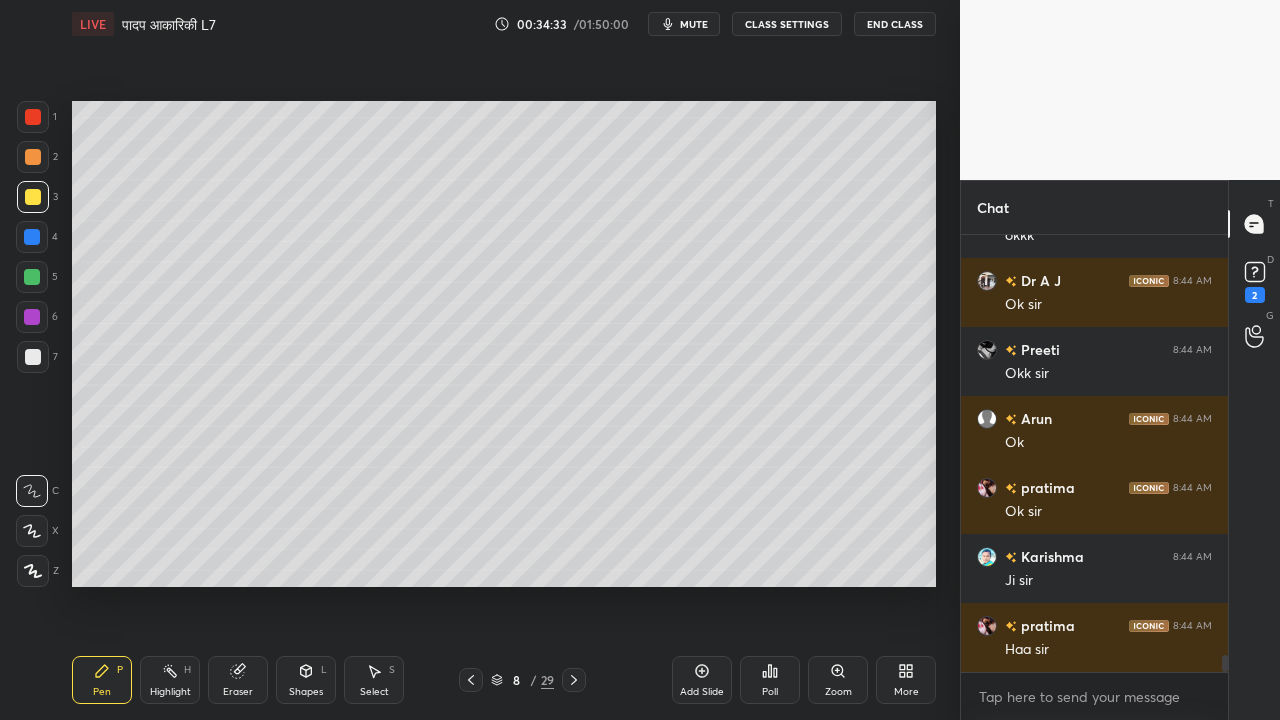 click at bounding box center [33, 357] 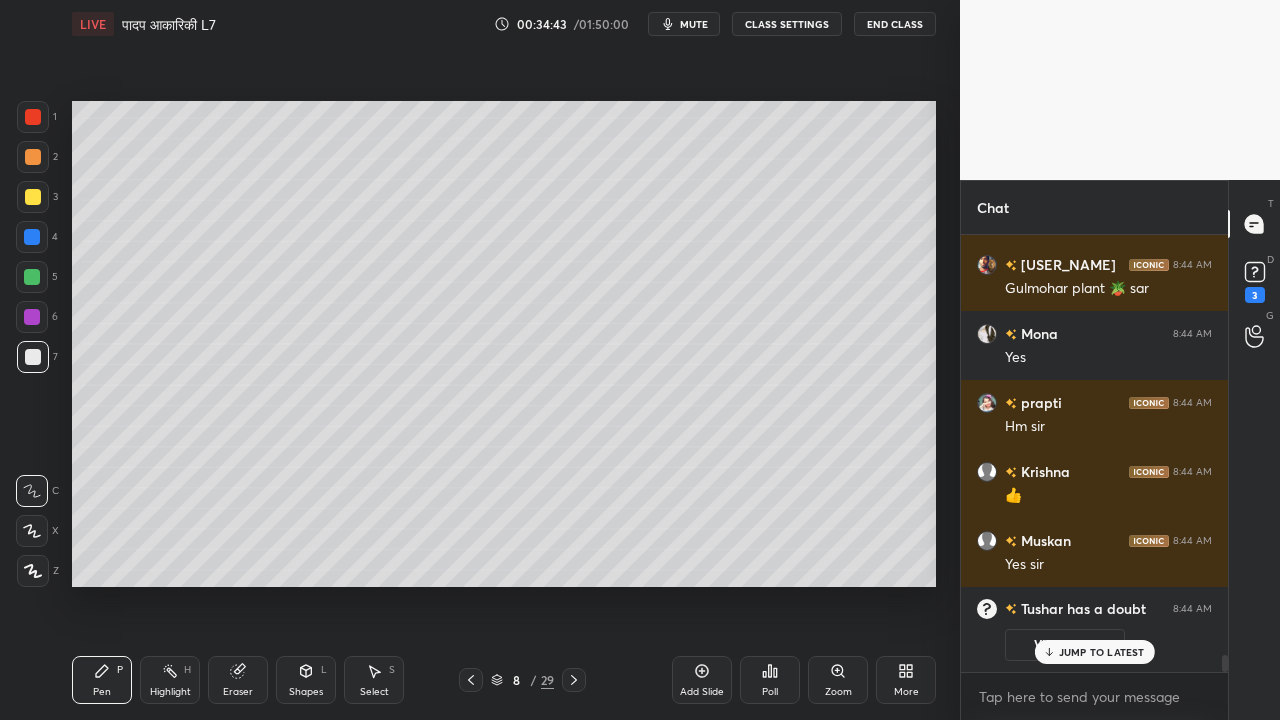 click at bounding box center (33, 197) 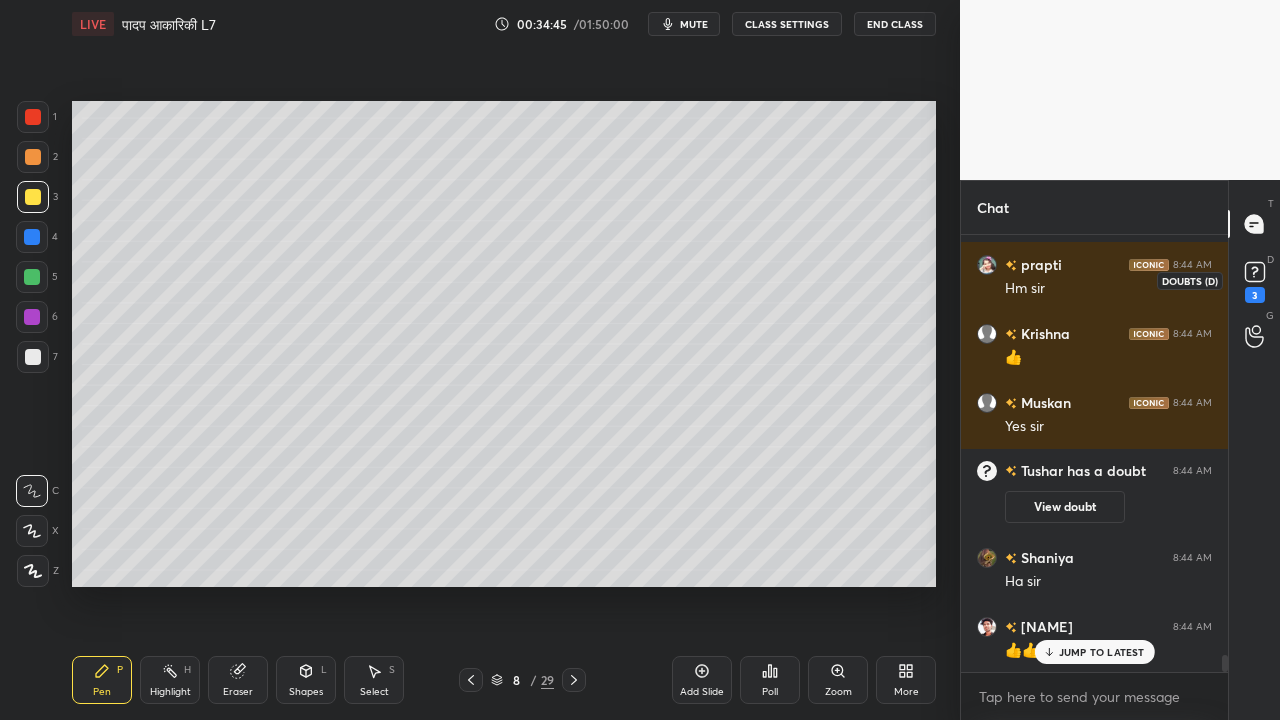 click 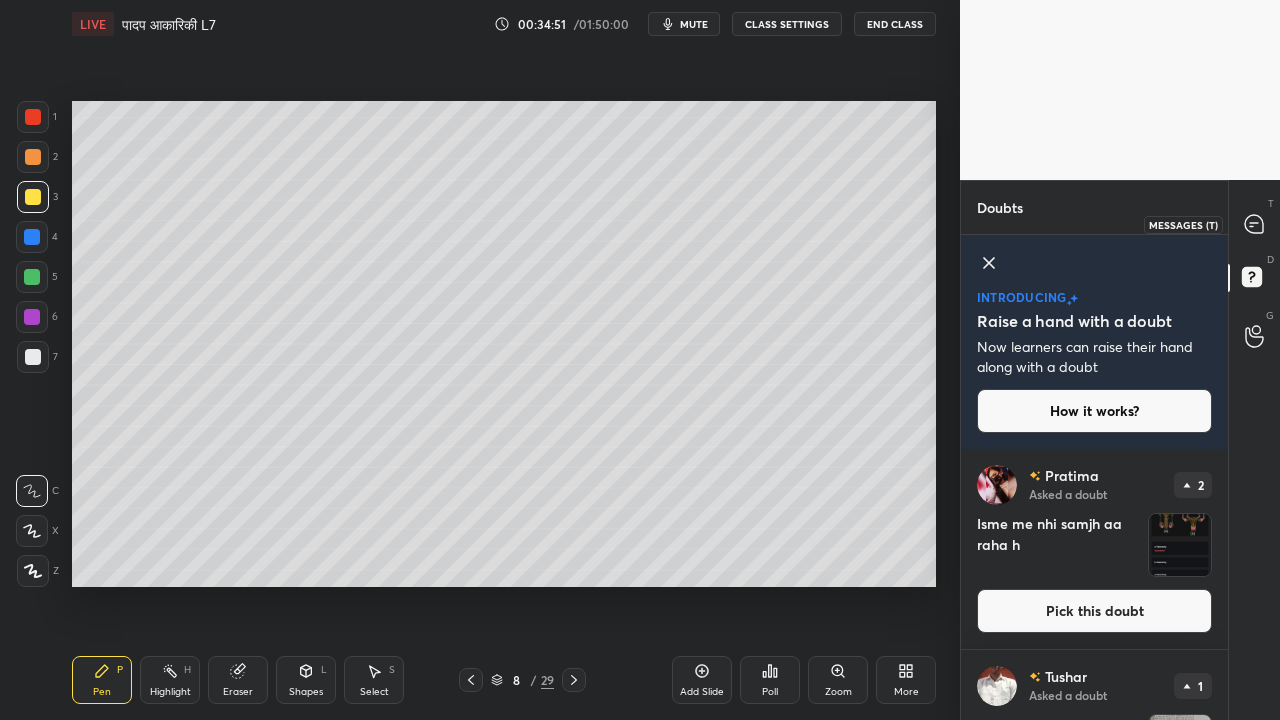 click at bounding box center (1255, 224) 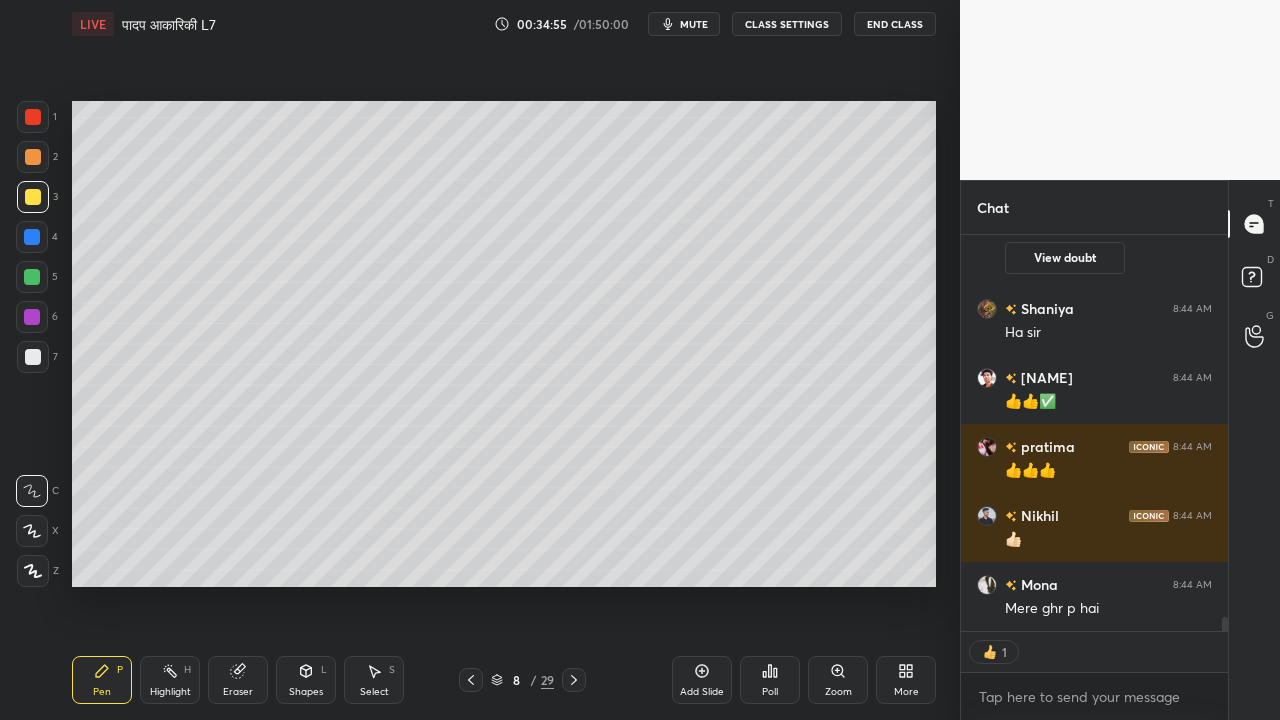 drag, startPoint x: 28, startPoint y: 360, endPoint x: 18, endPoint y: 362, distance: 10.198039 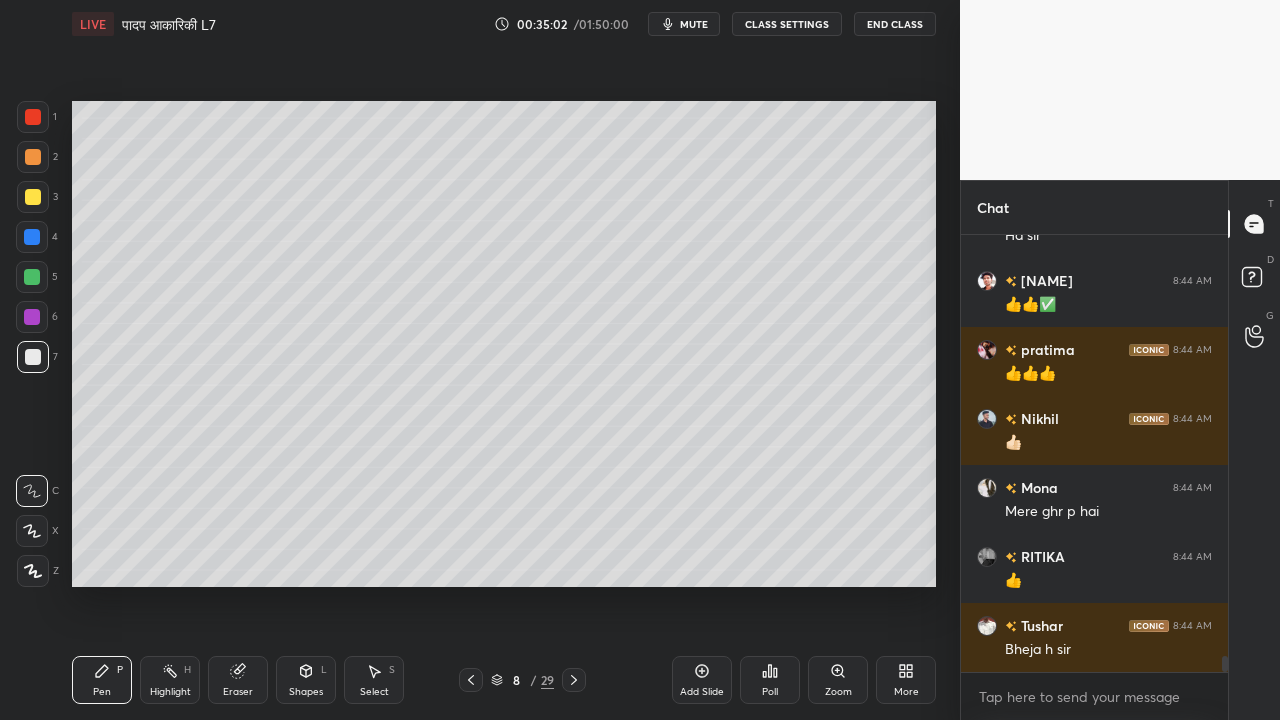 click at bounding box center (33, 197) 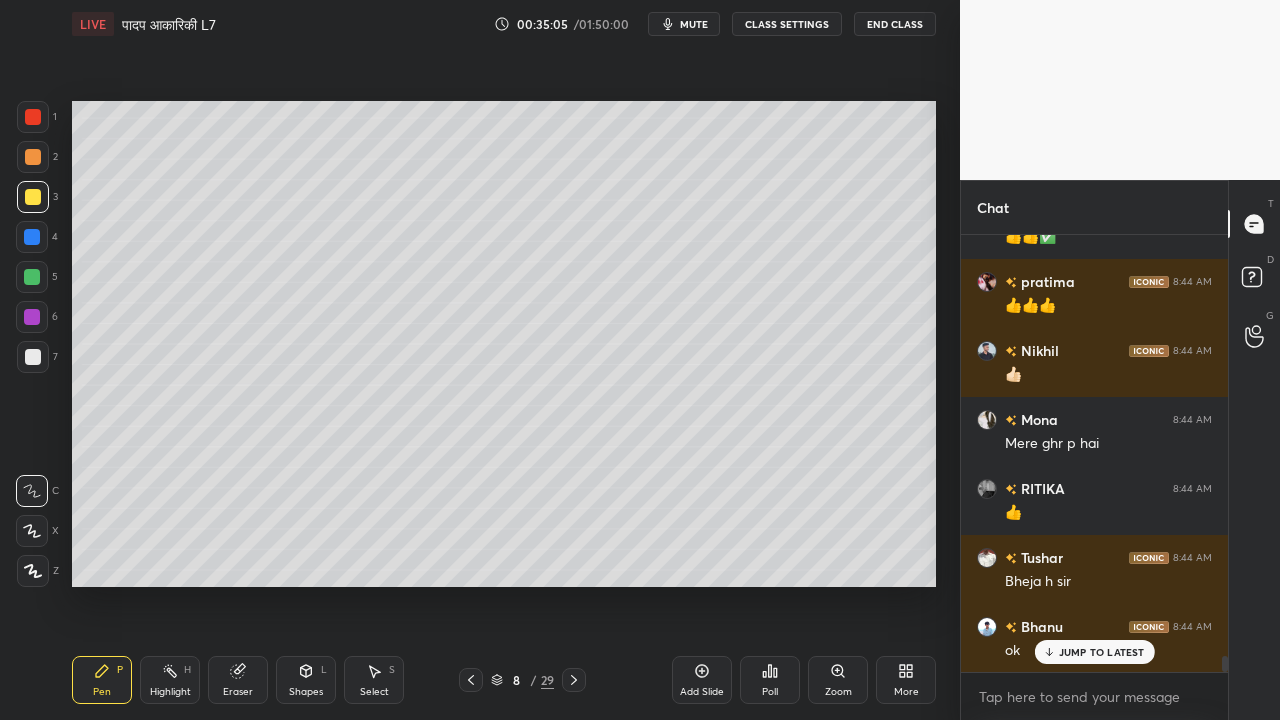 click at bounding box center [33, 357] 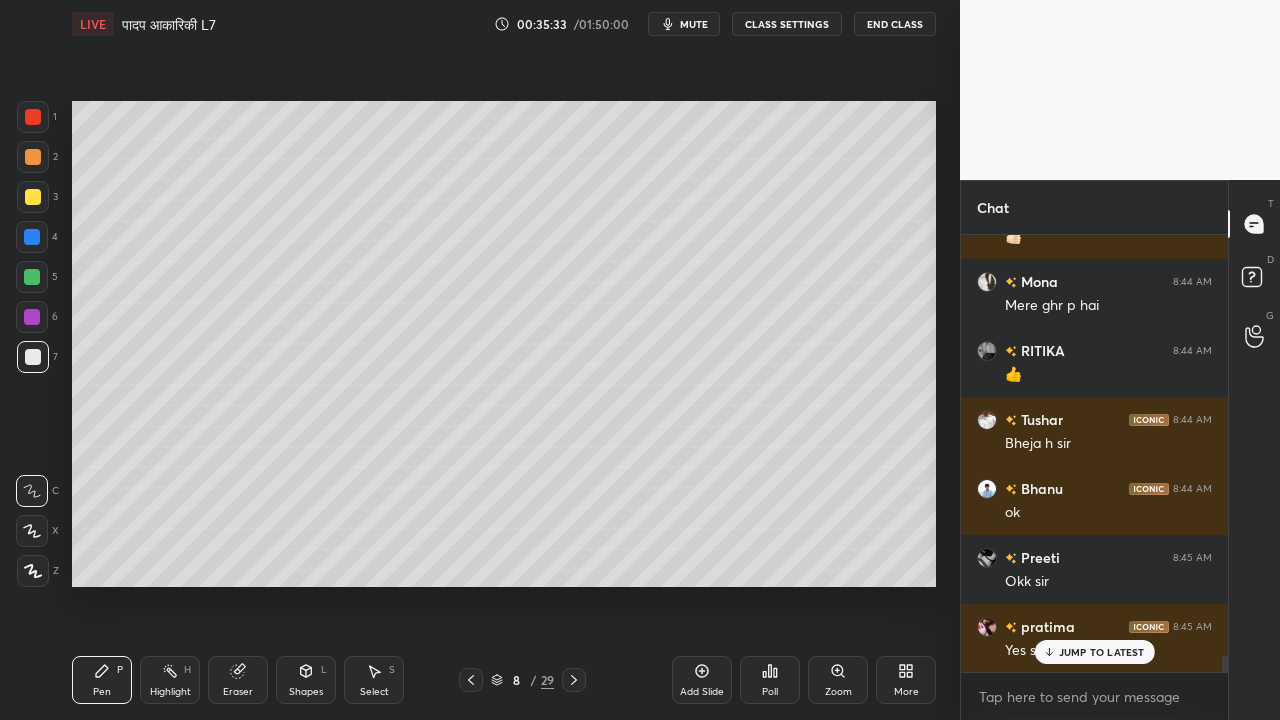 click at bounding box center (33, 197) 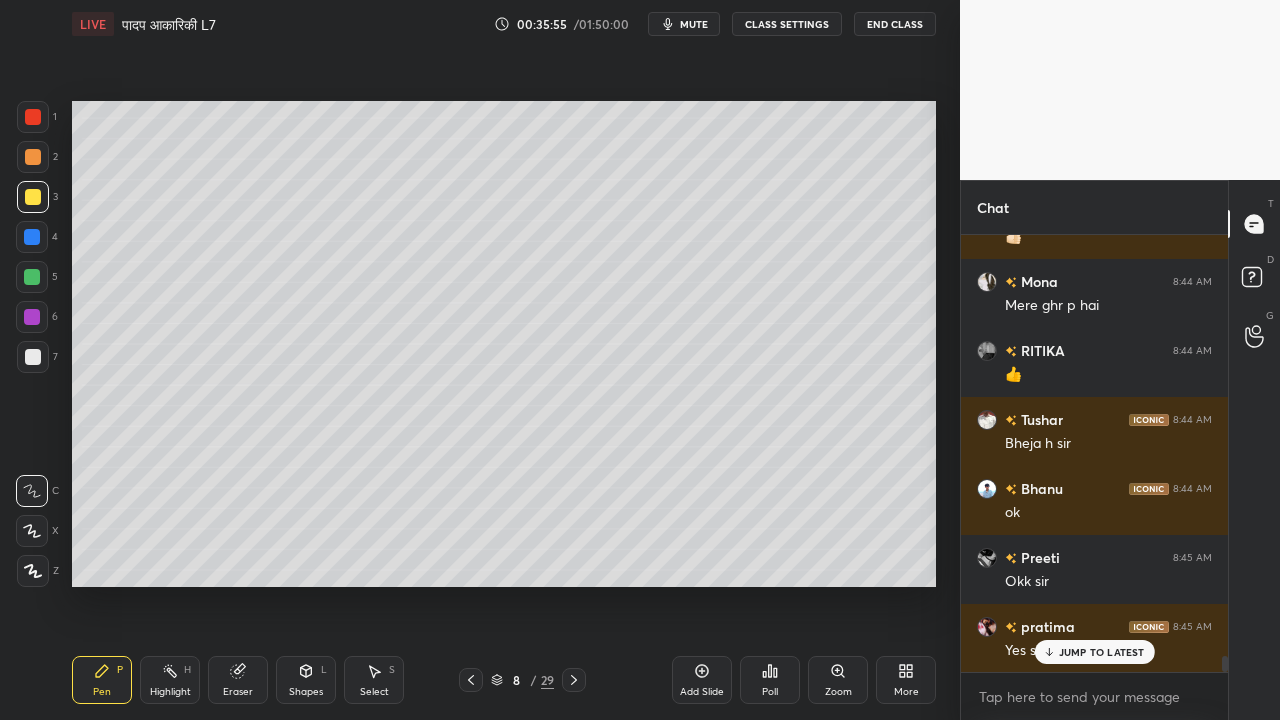 click on "Select" at bounding box center [374, 692] 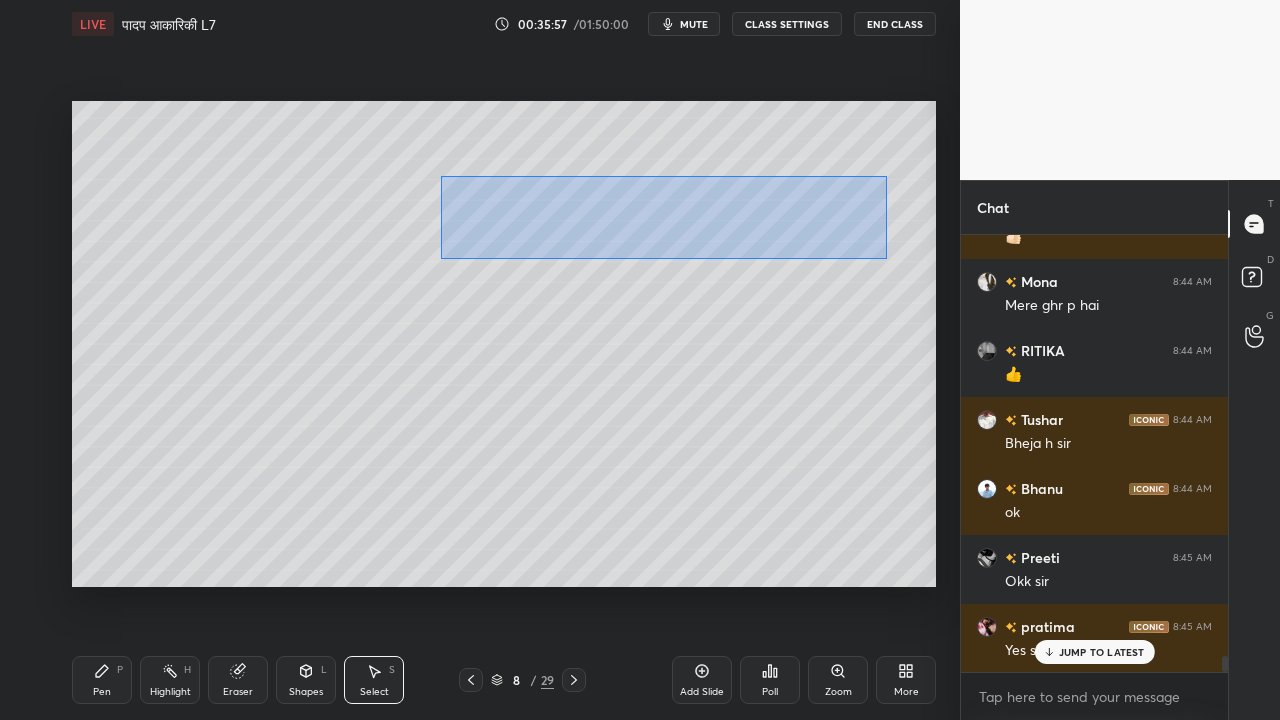 drag, startPoint x: 440, startPoint y: 222, endPoint x: 841, endPoint y: 246, distance: 401.71756 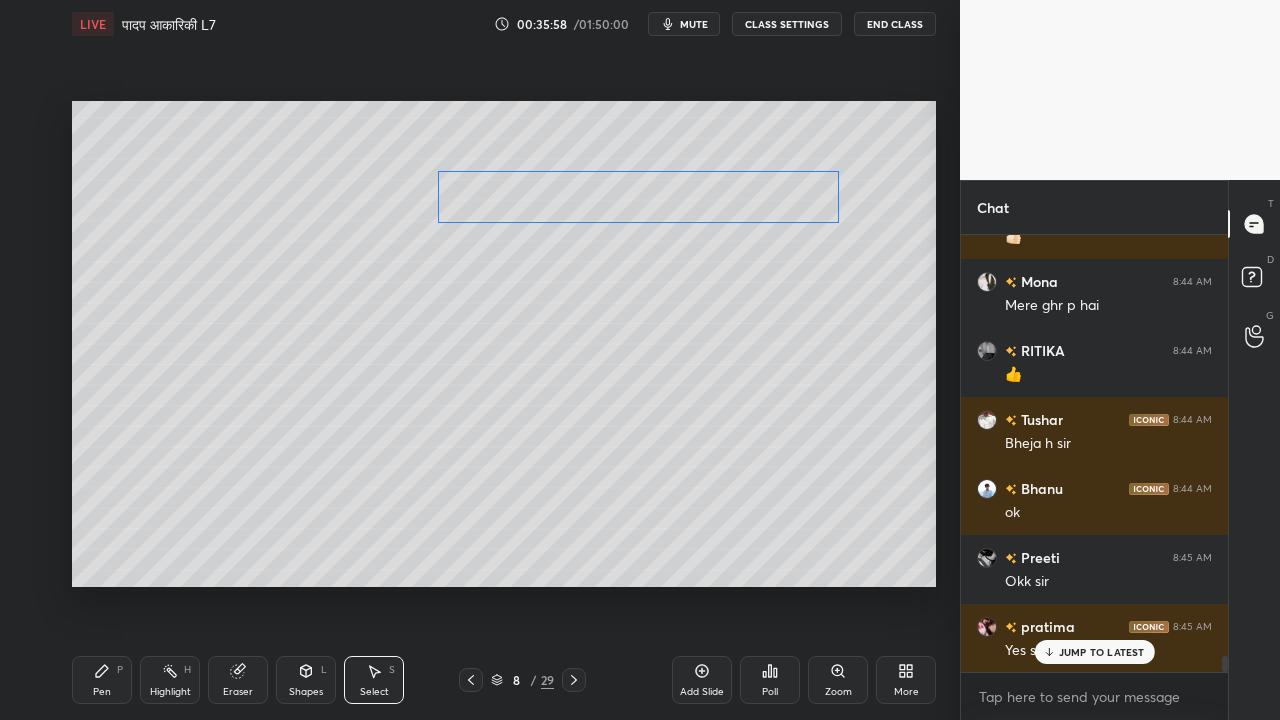 drag, startPoint x: 792, startPoint y: 218, endPoint x: 779, endPoint y: 208, distance: 16.40122 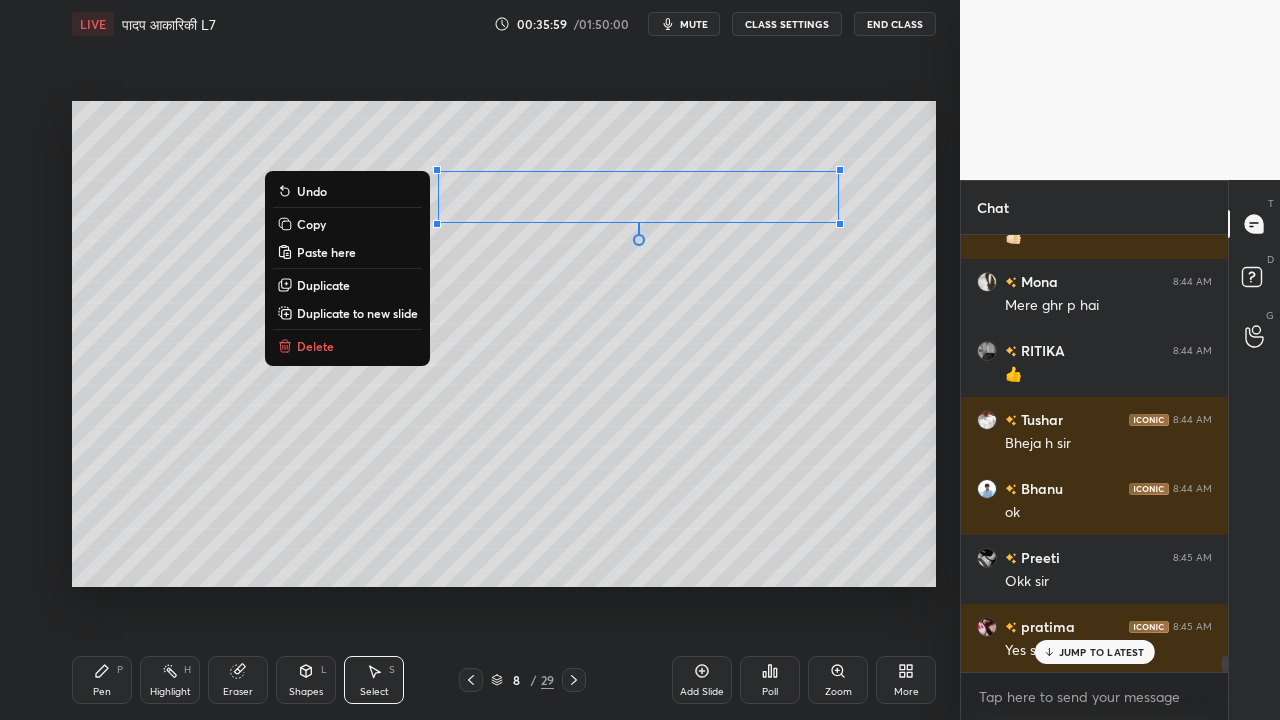 click on "0 ° Undo Copy Paste here Duplicate Duplicate to new slide Delete" at bounding box center [504, 344] 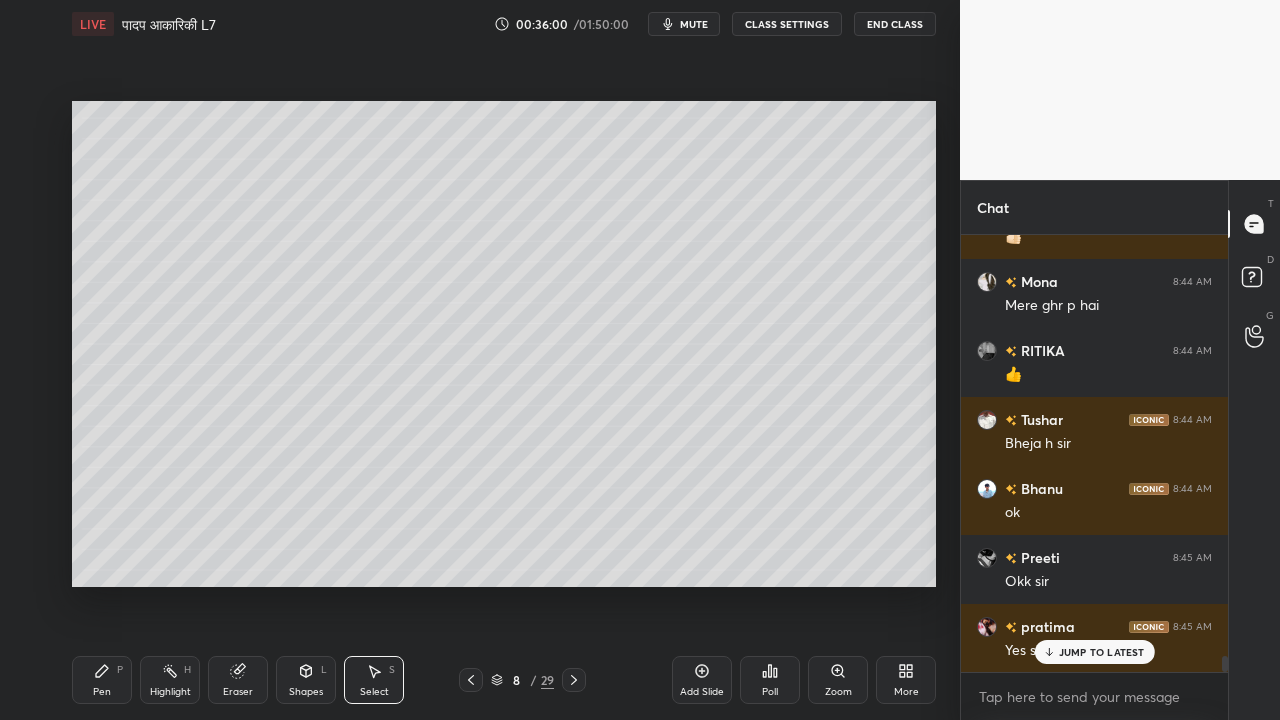 drag, startPoint x: 98, startPoint y: 682, endPoint x: 78, endPoint y: 685, distance: 20.22375 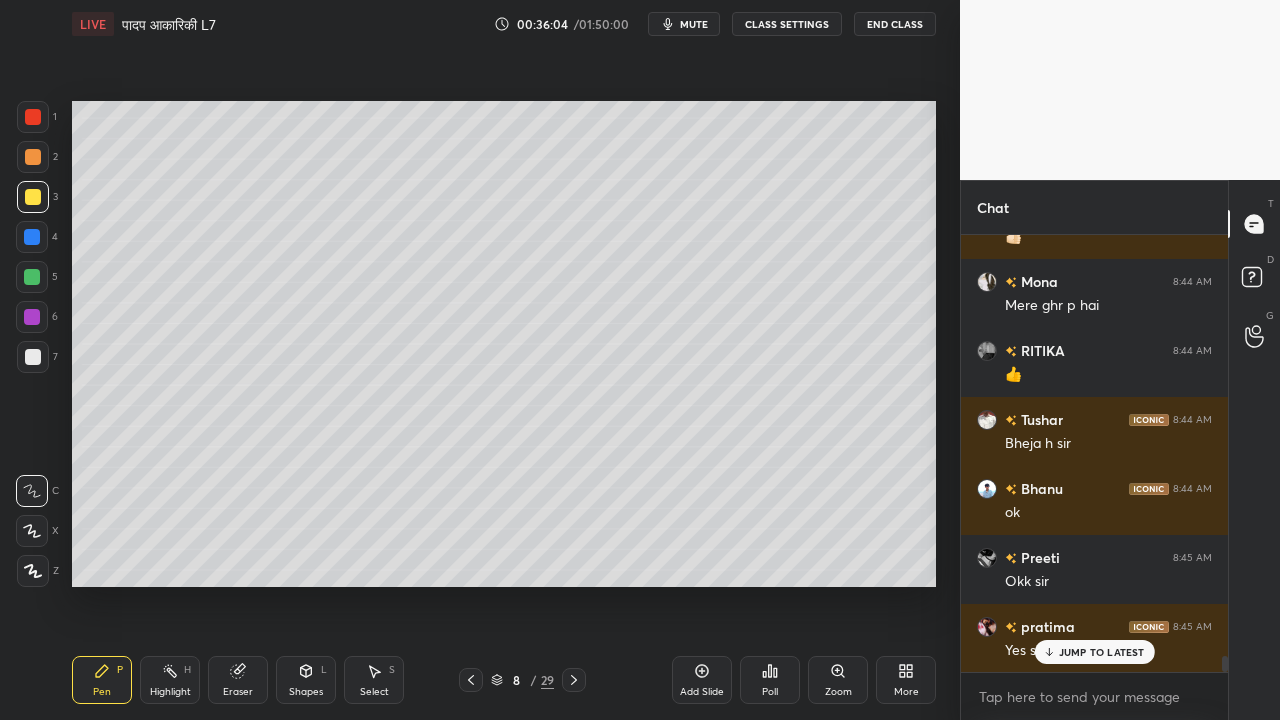 click at bounding box center (33, 357) 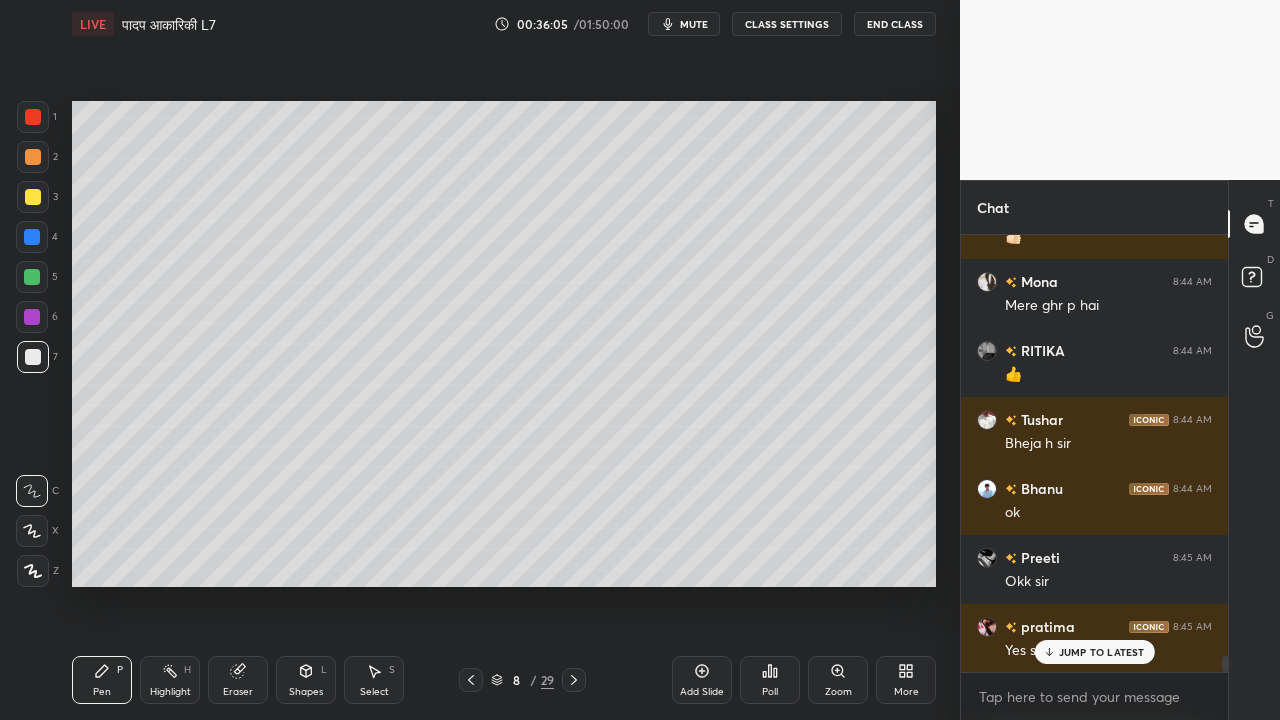 click at bounding box center [33, 197] 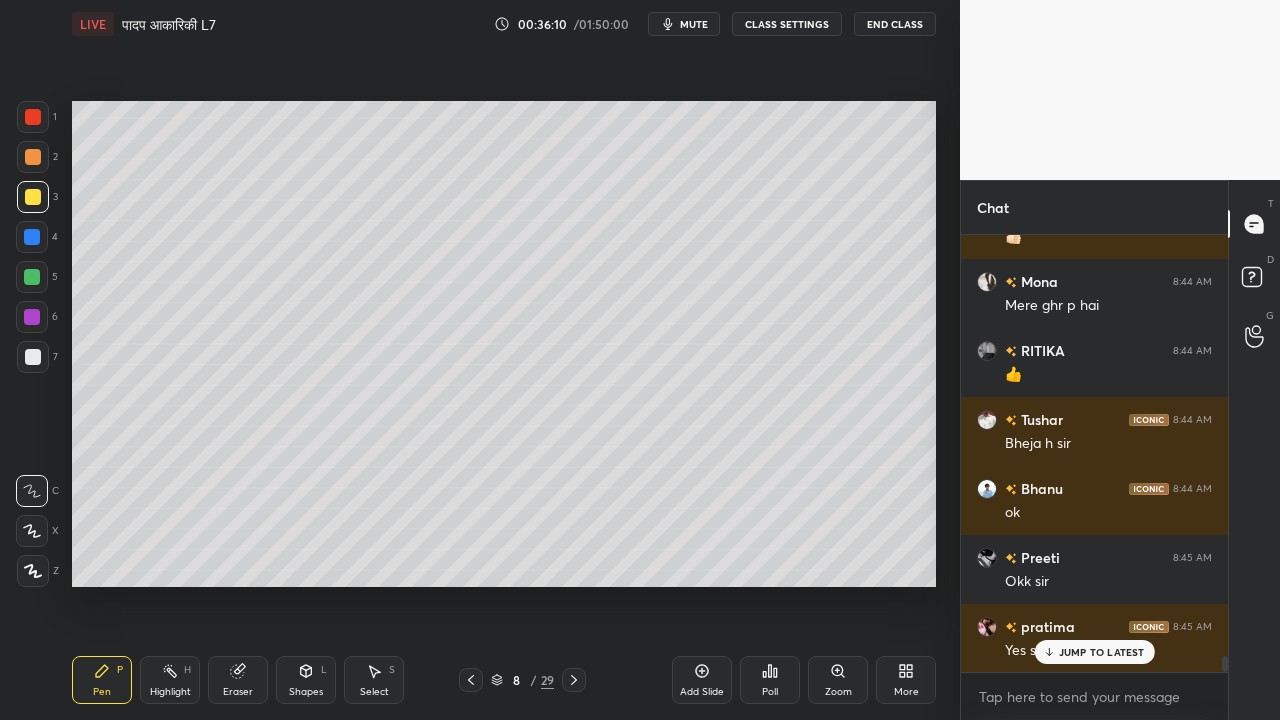 click at bounding box center [33, 357] 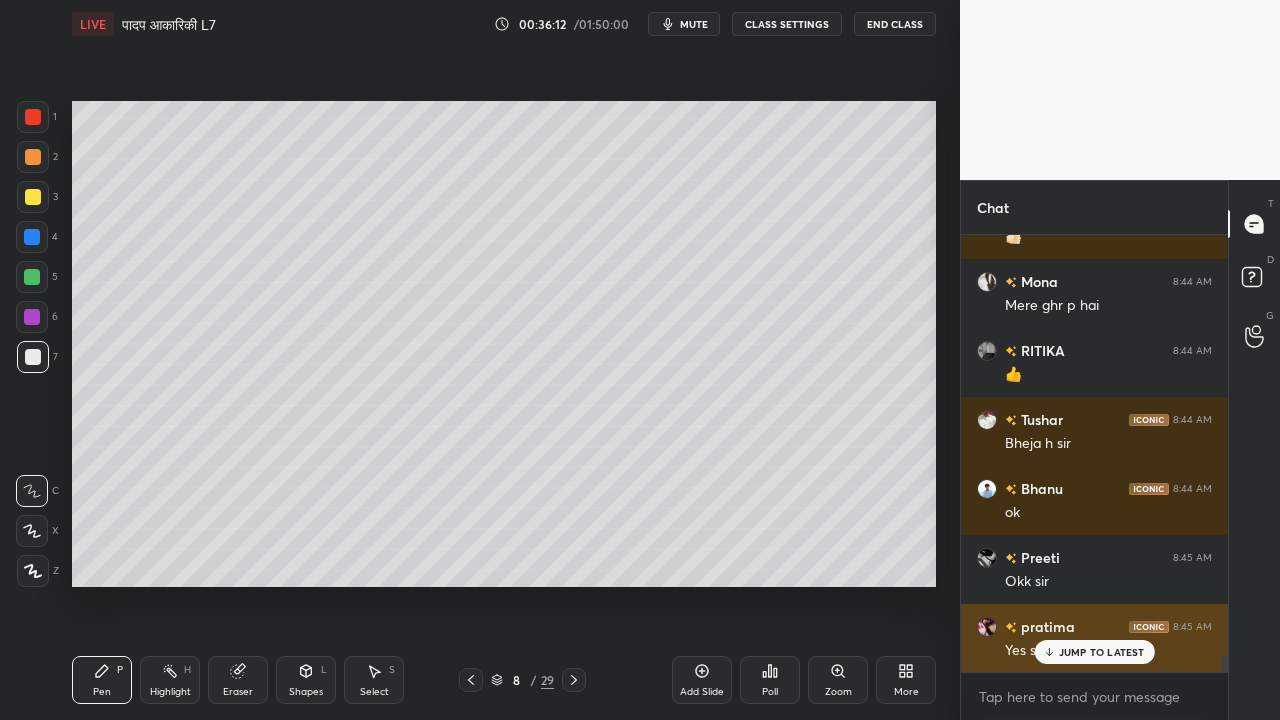 click on "JUMP TO LATEST" at bounding box center (1094, 652) 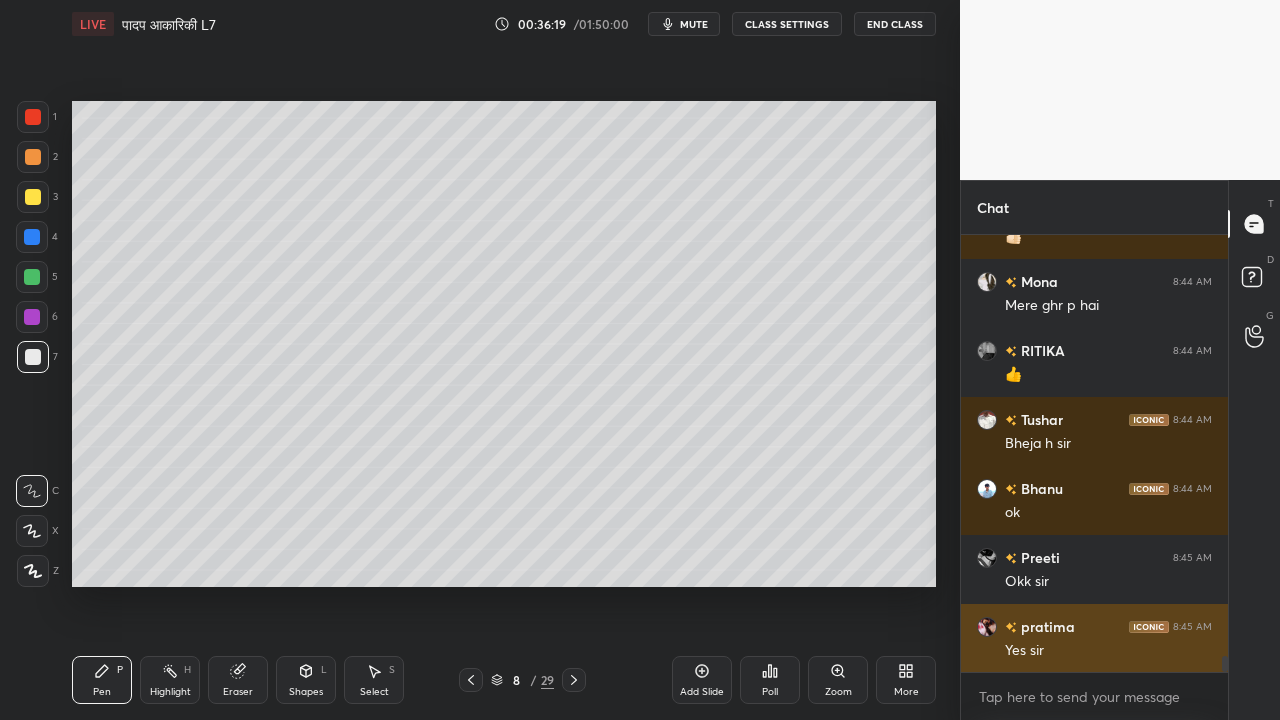 scroll, scrollTop: 390, scrollLeft: 261, axis: both 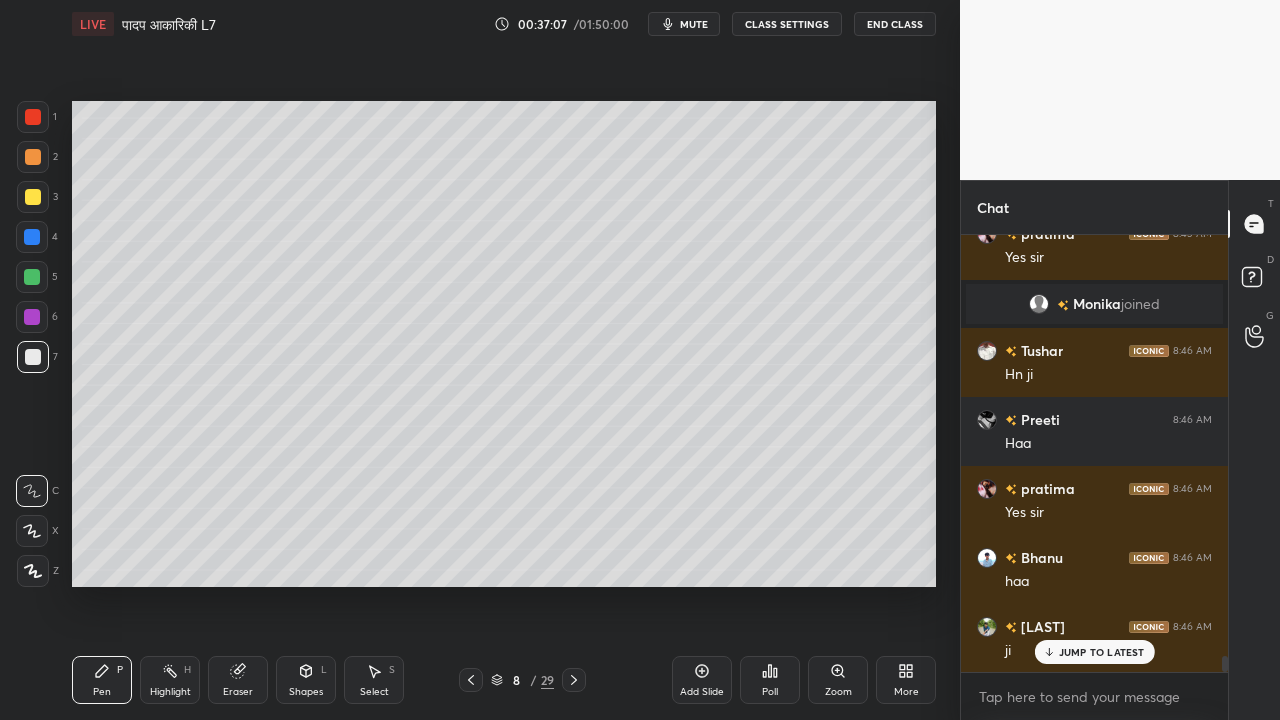 click at bounding box center [33, 197] 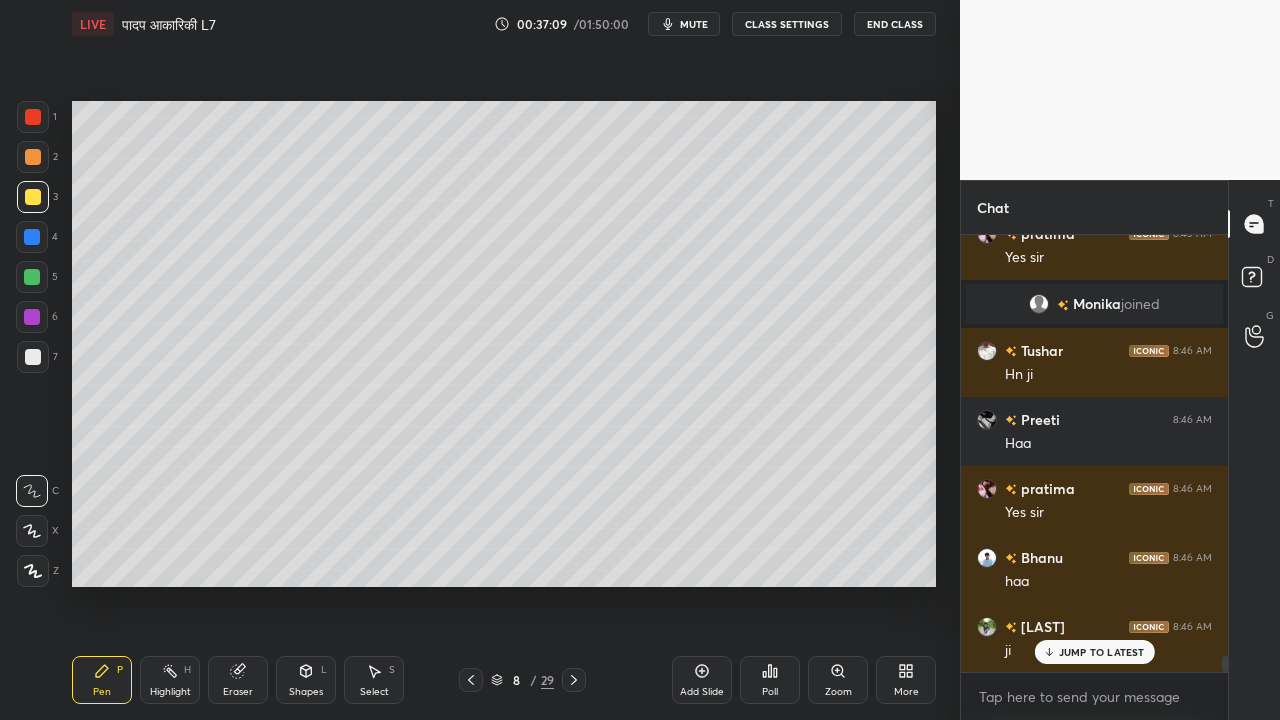 scroll, scrollTop: 11296, scrollLeft: 0, axis: vertical 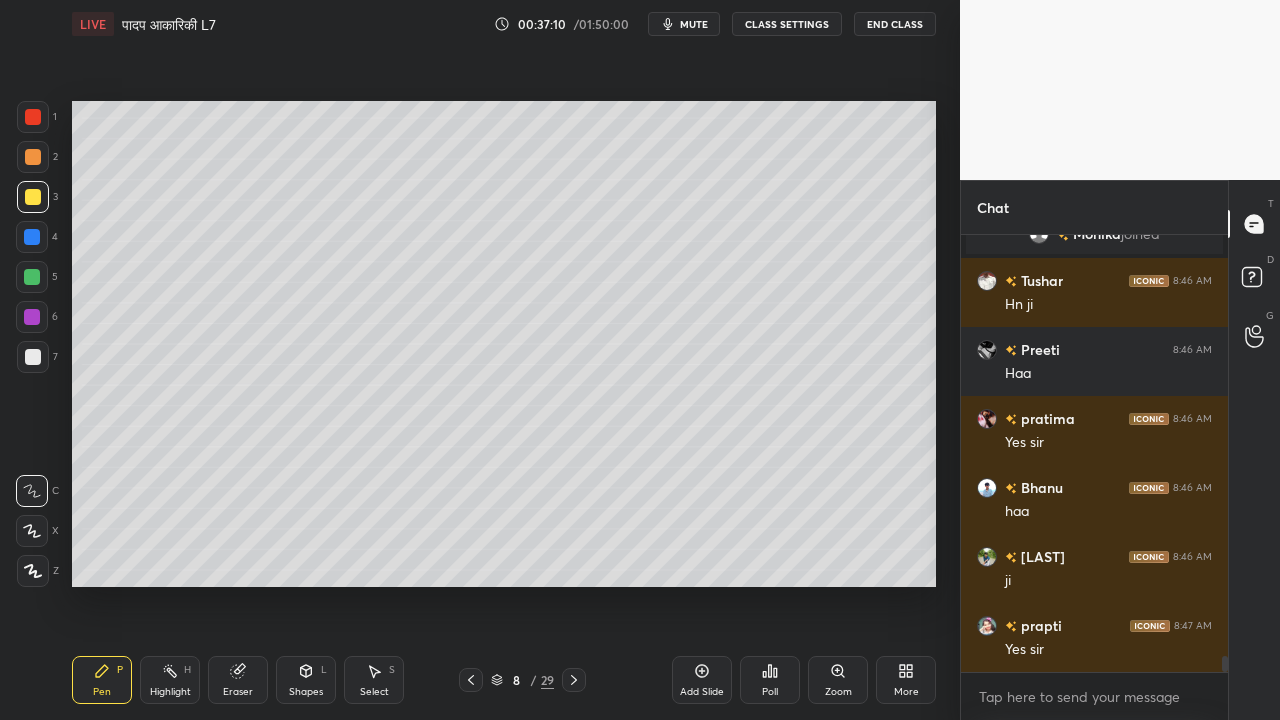 click at bounding box center [33, 357] 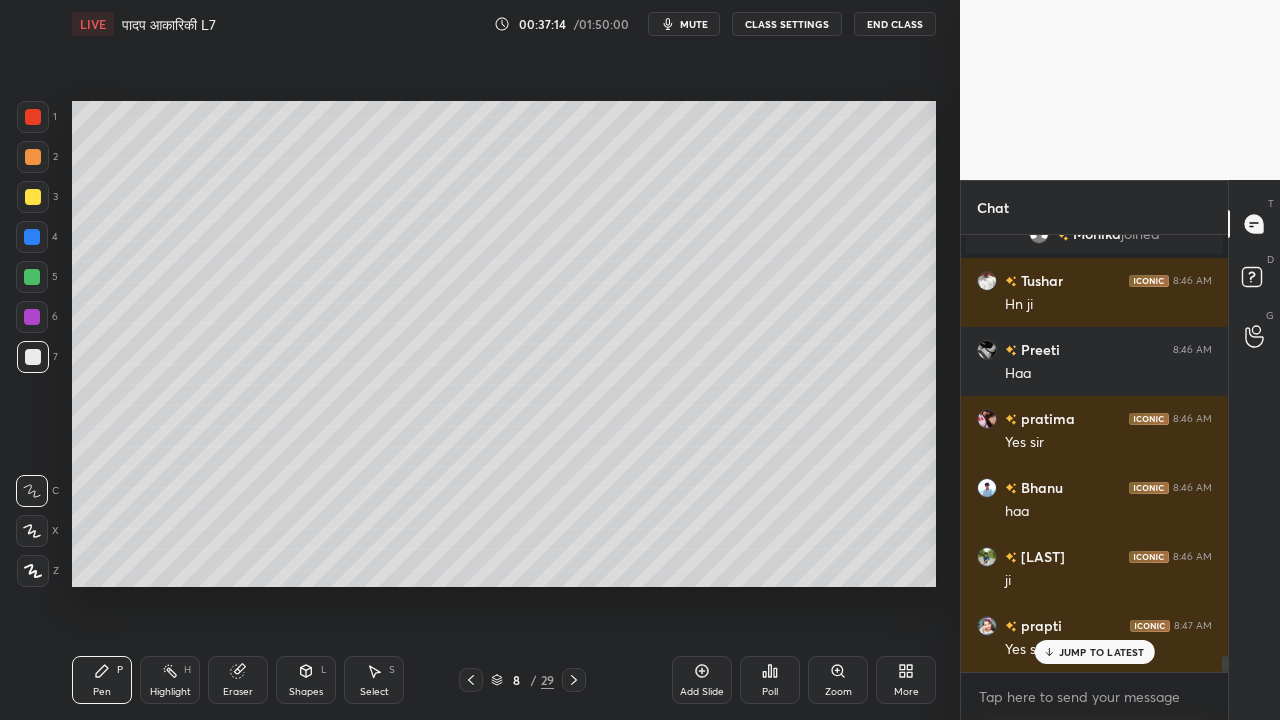 scroll, scrollTop: 11364, scrollLeft: 0, axis: vertical 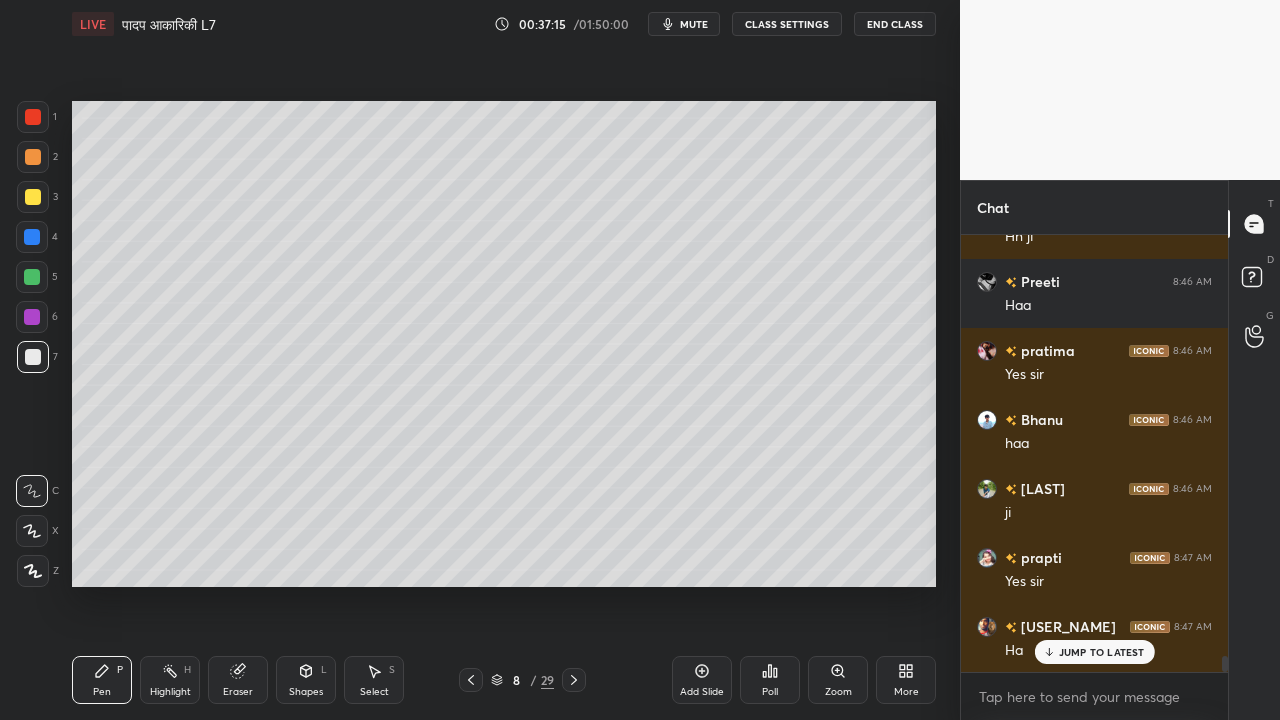 drag, startPoint x: 240, startPoint y: 674, endPoint x: 248, endPoint y: 634, distance: 40.792156 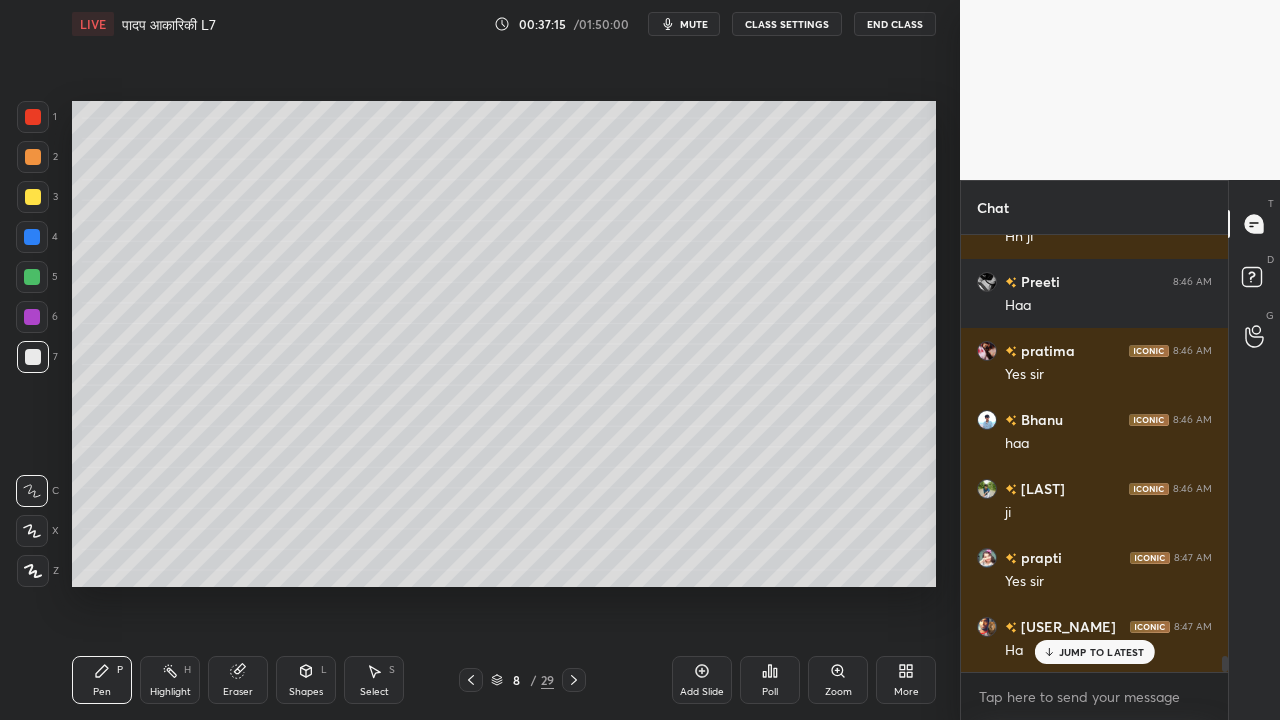 click 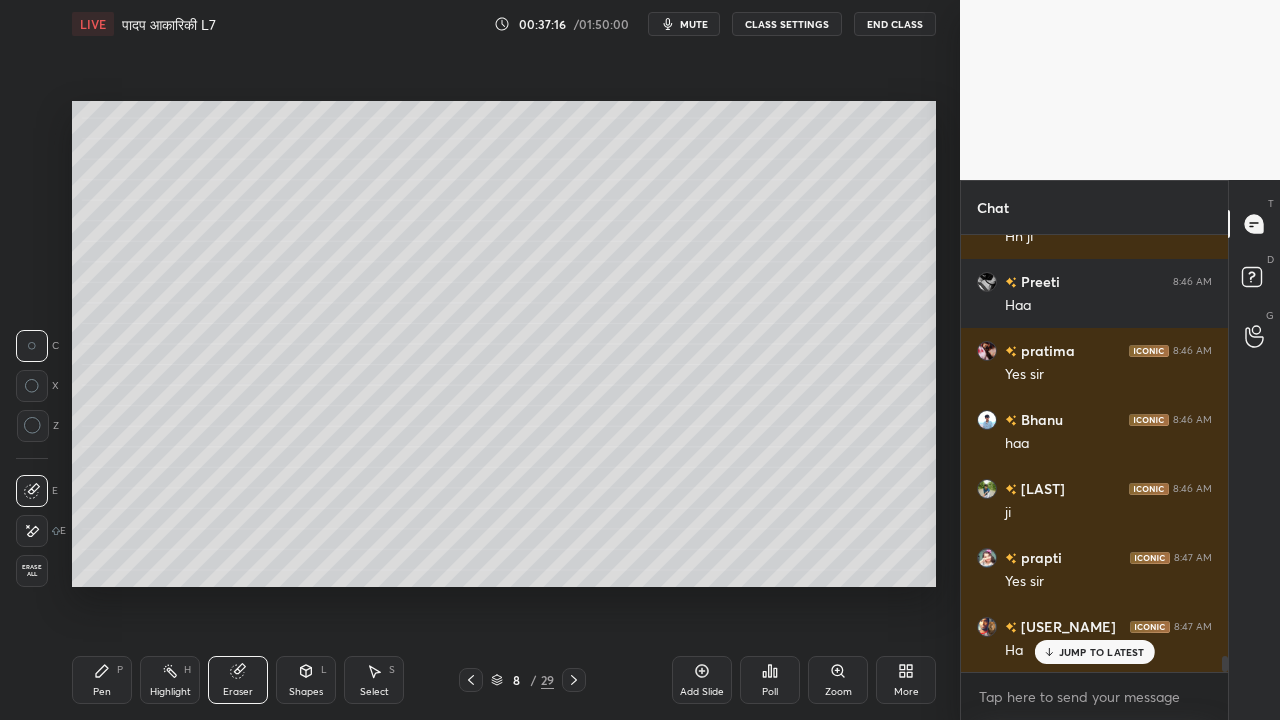 click on "Pen P" at bounding box center (102, 680) 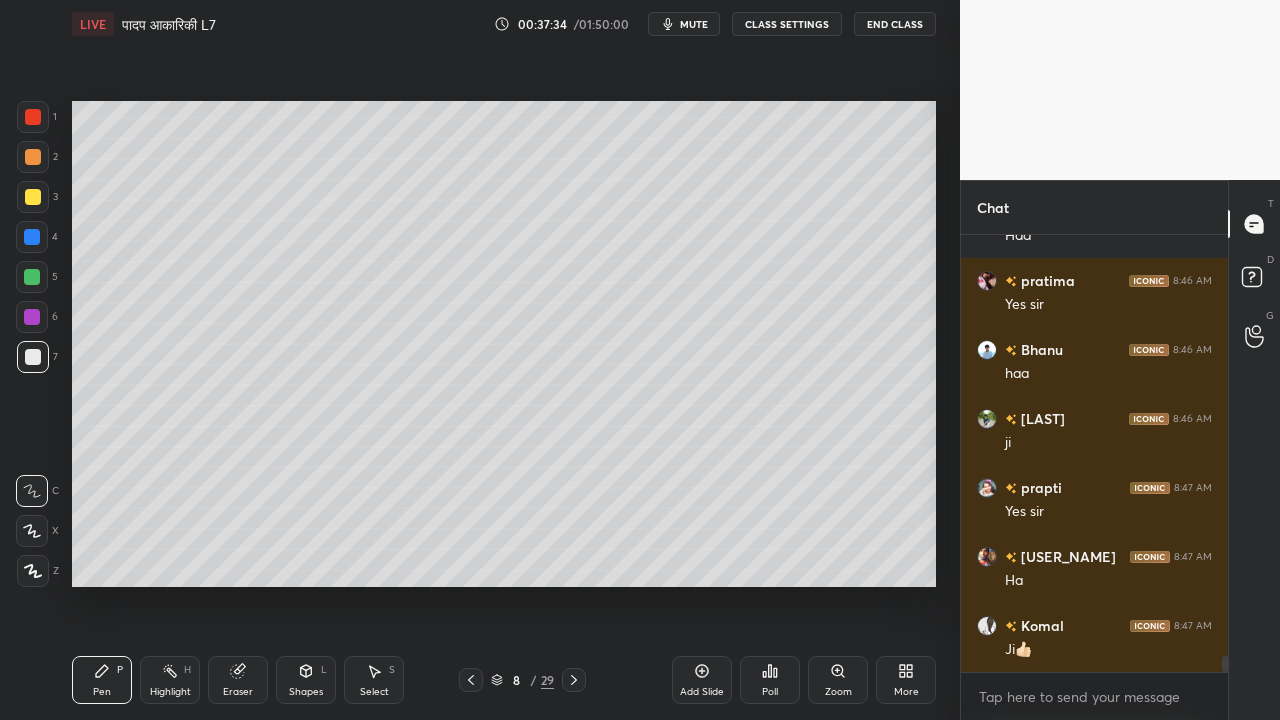 scroll, scrollTop: 11502, scrollLeft: 0, axis: vertical 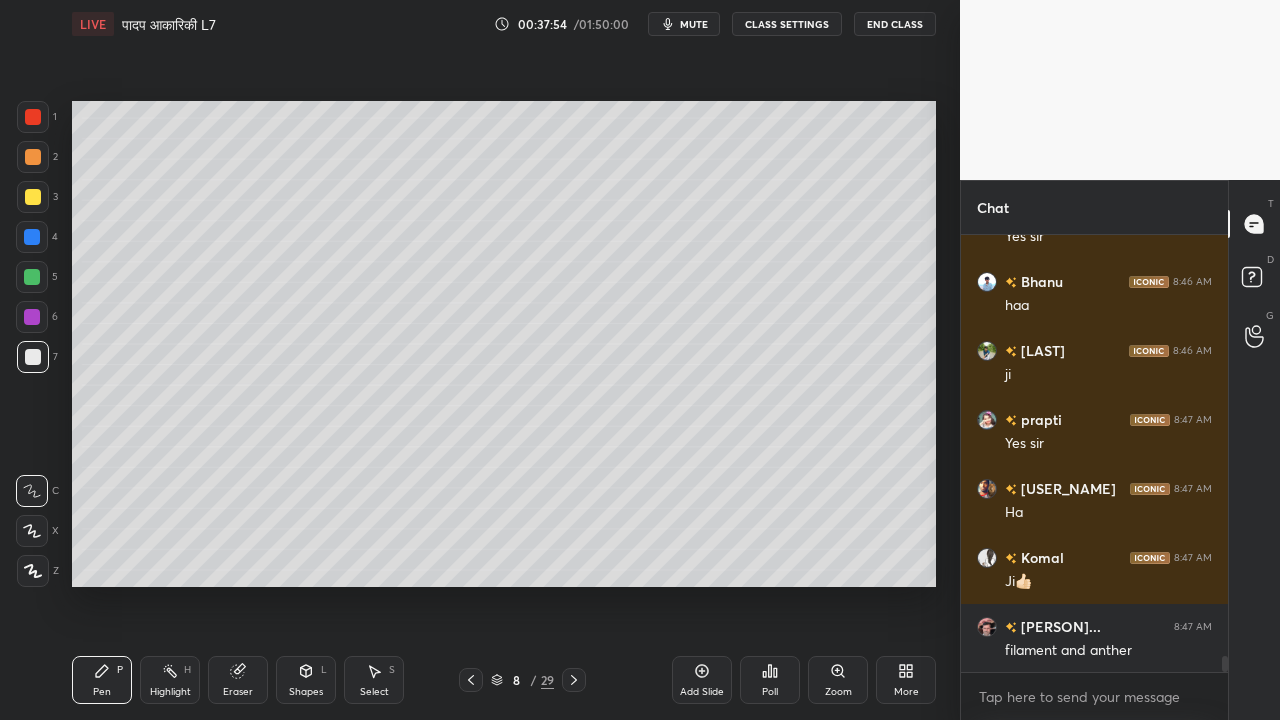 click at bounding box center (33, 197) 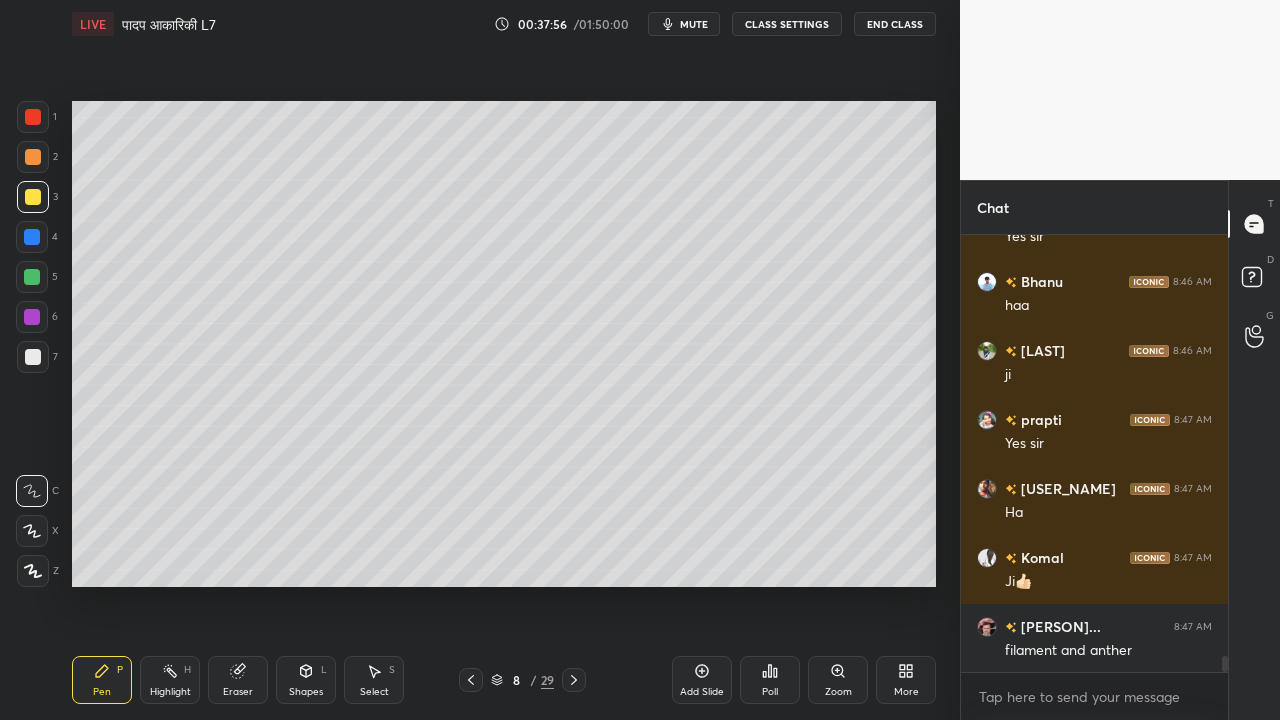 scroll, scrollTop: 11572, scrollLeft: 0, axis: vertical 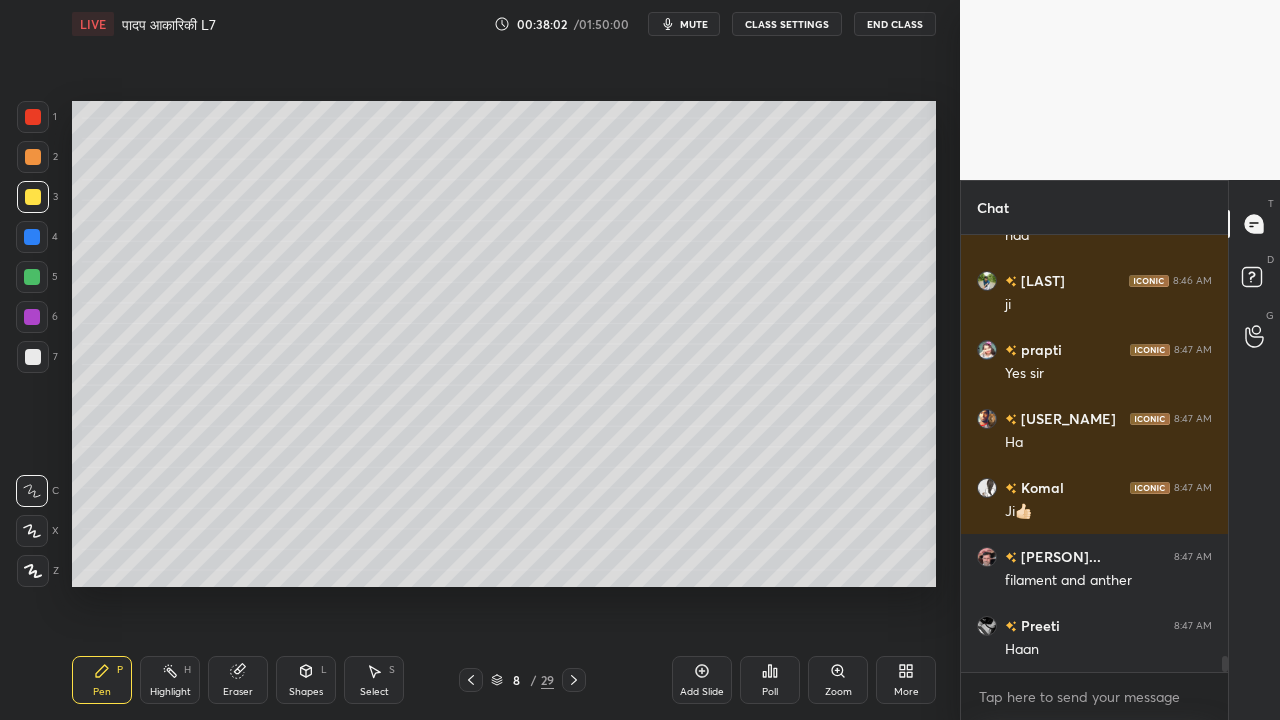 click at bounding box center (33, 357) 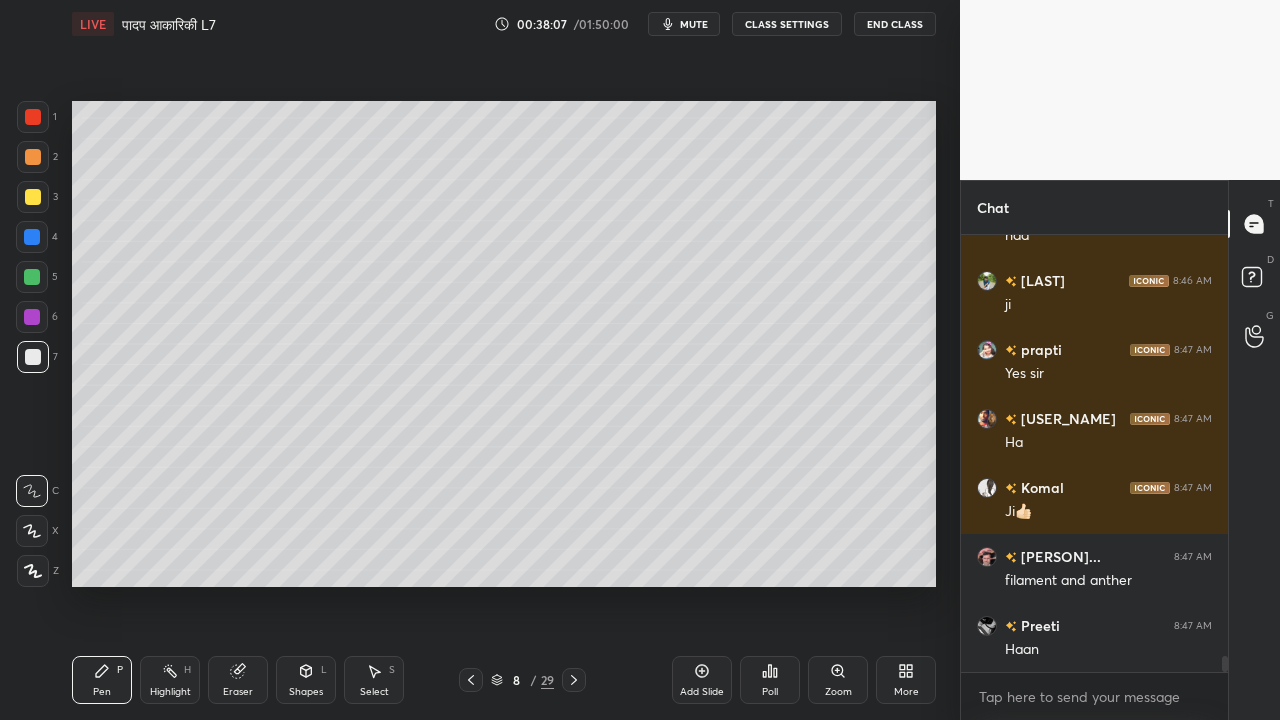 click at bounding box center [33, 197] 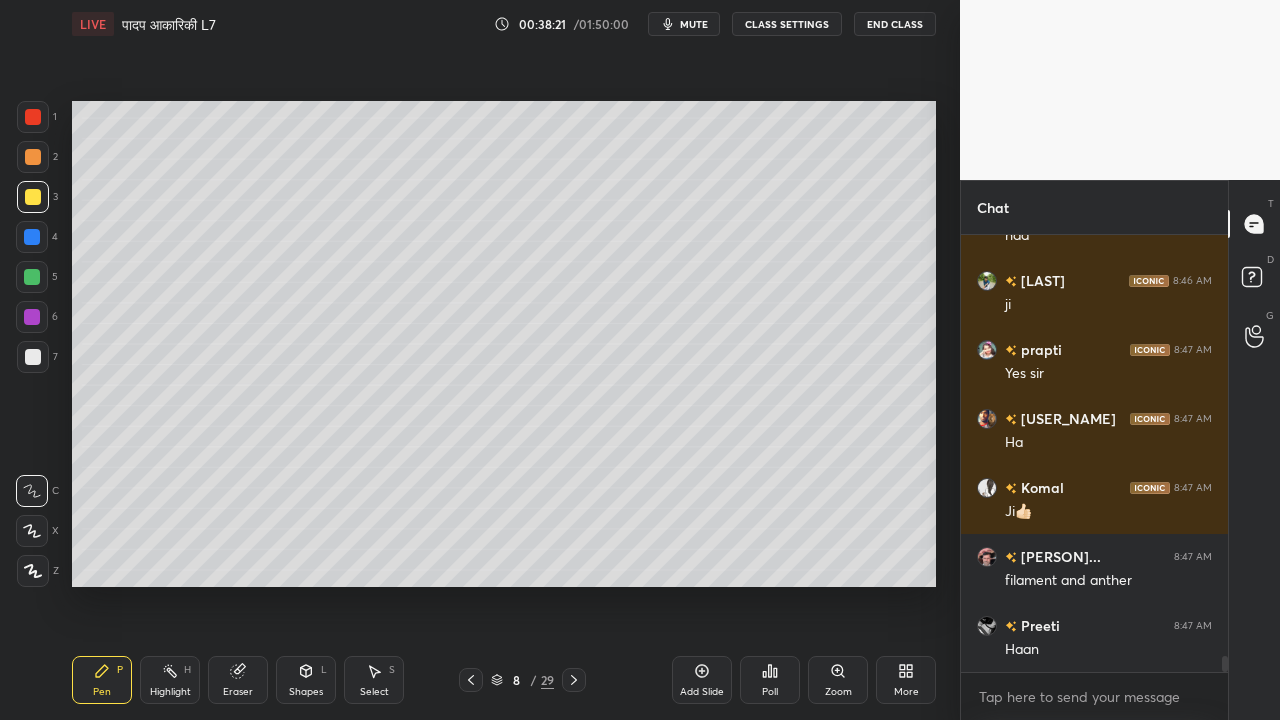 click at bounding box center (33, 357) 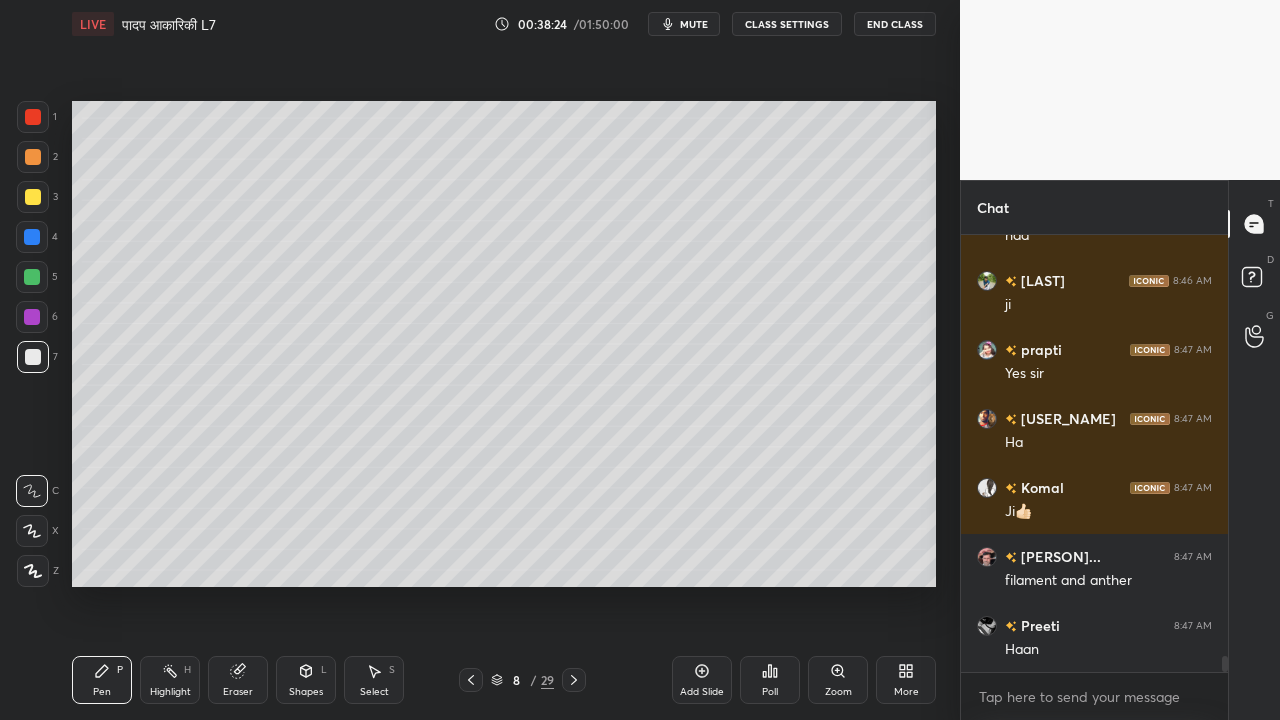 click on "3" at bounding box center (37, 197) 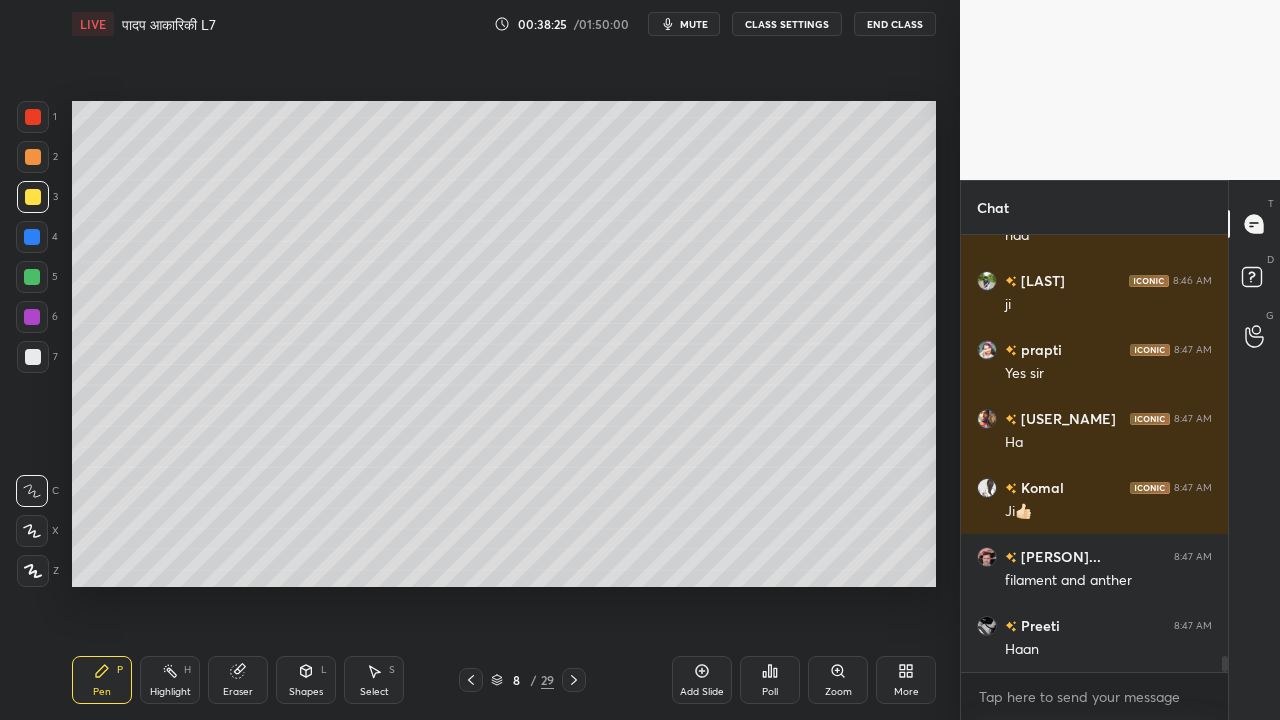 click at bounding box center [33, 357] 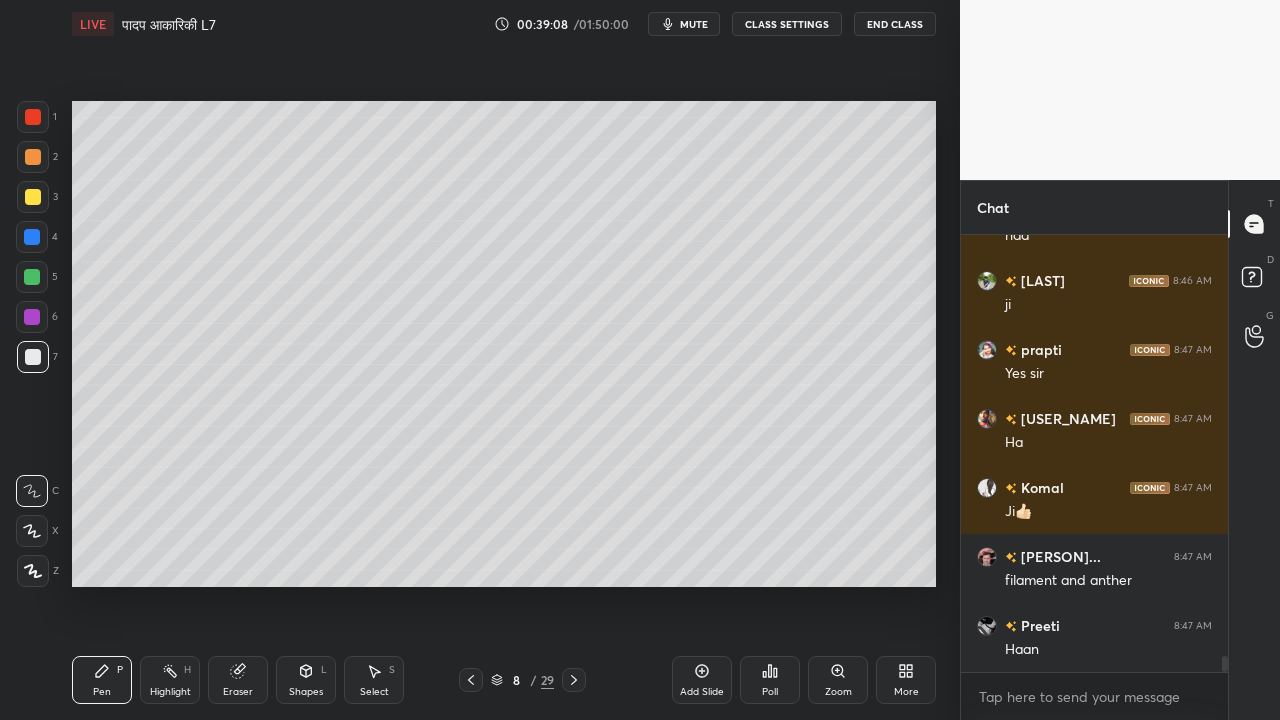 click on "Eraser" at bounding box center [238, 680] 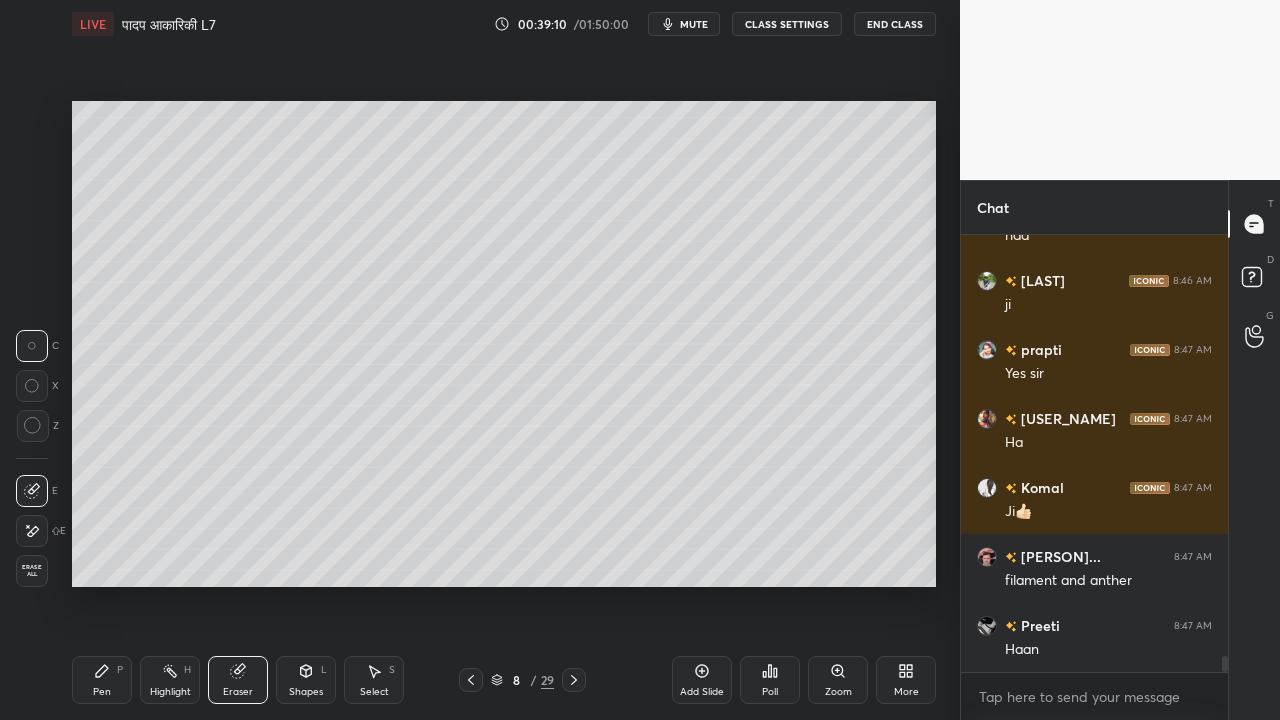 click on "P" at bounding box center (120, 670) 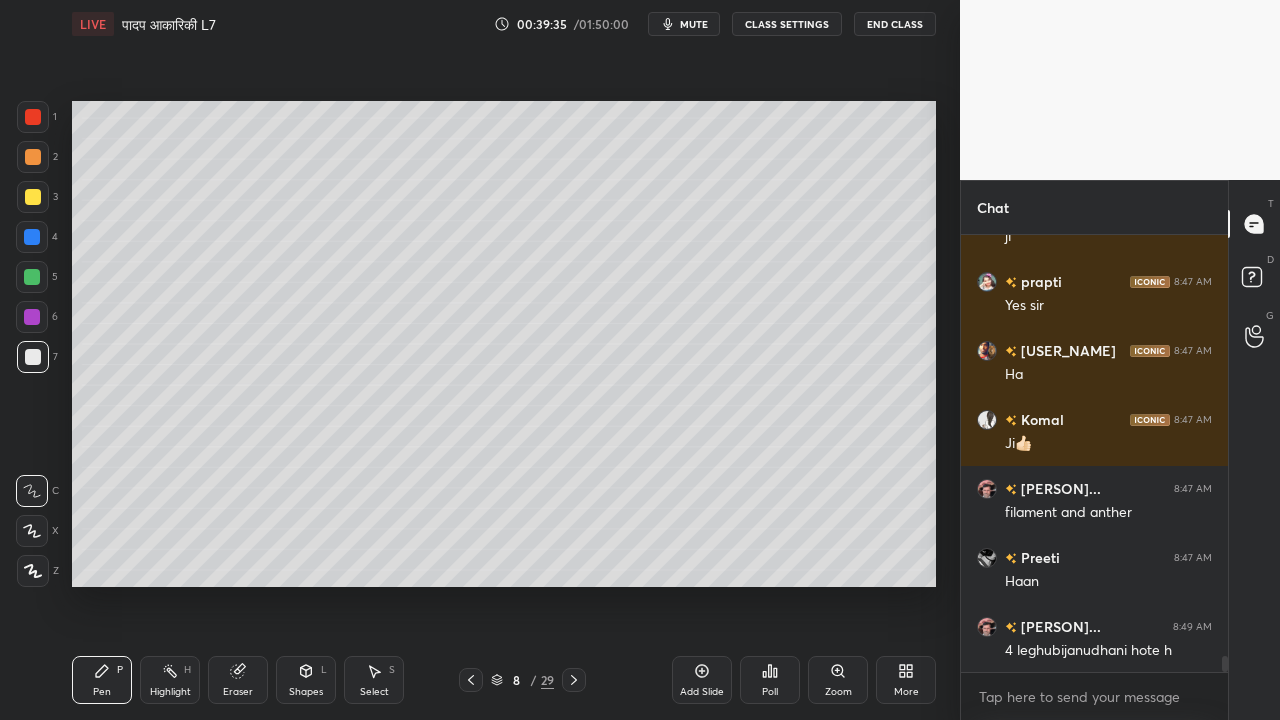scroll, scrollTop: 11710, scrollLeft: 0, axis: vertical 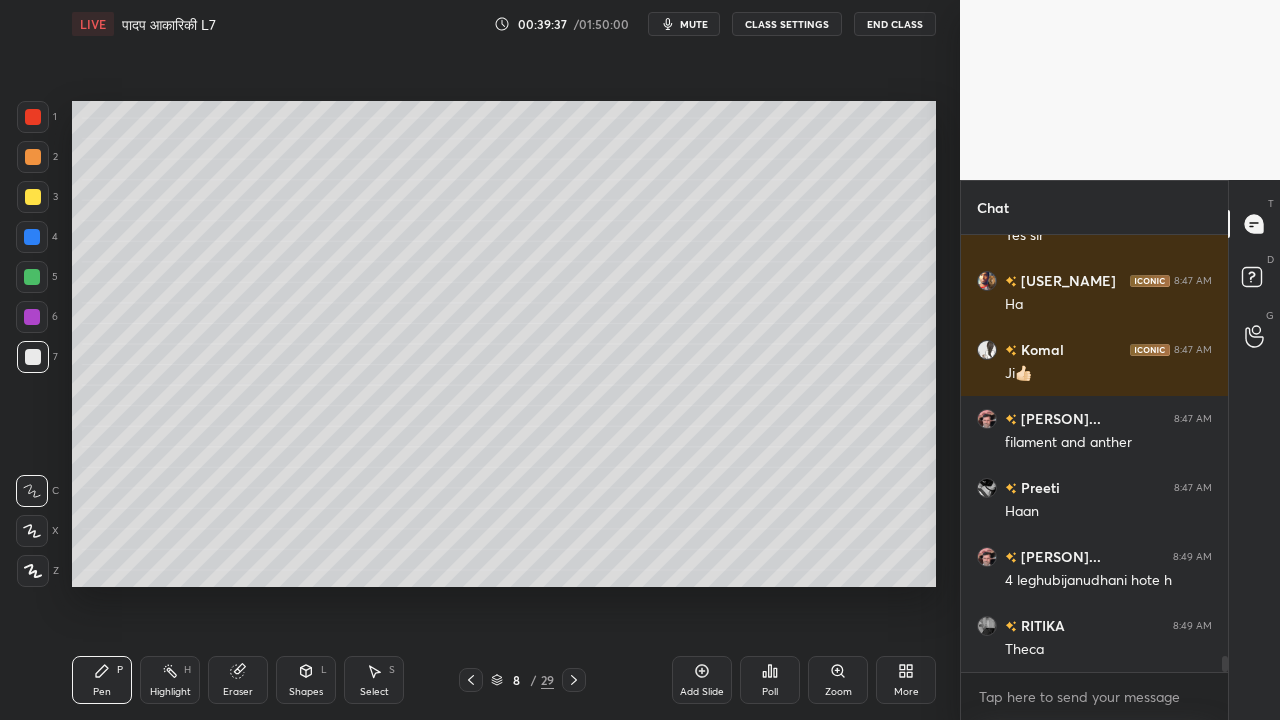 click on "Eraser" at bounding box center (238, 680) 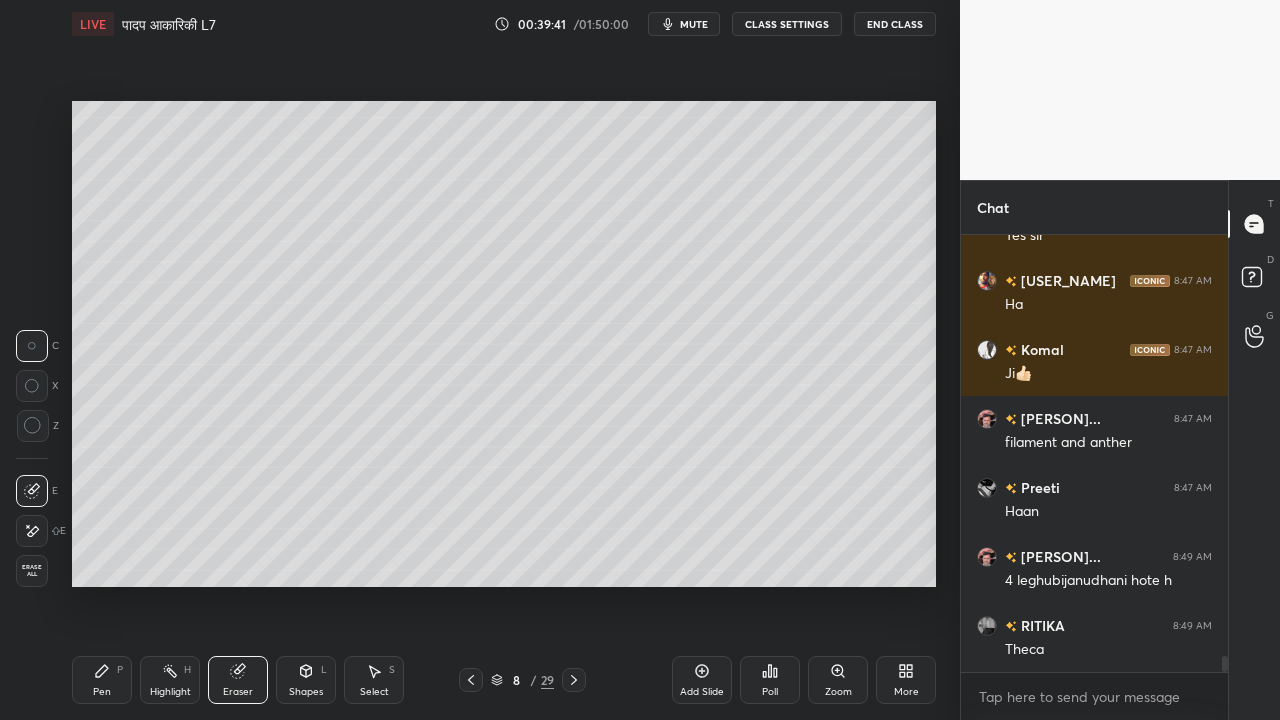 click 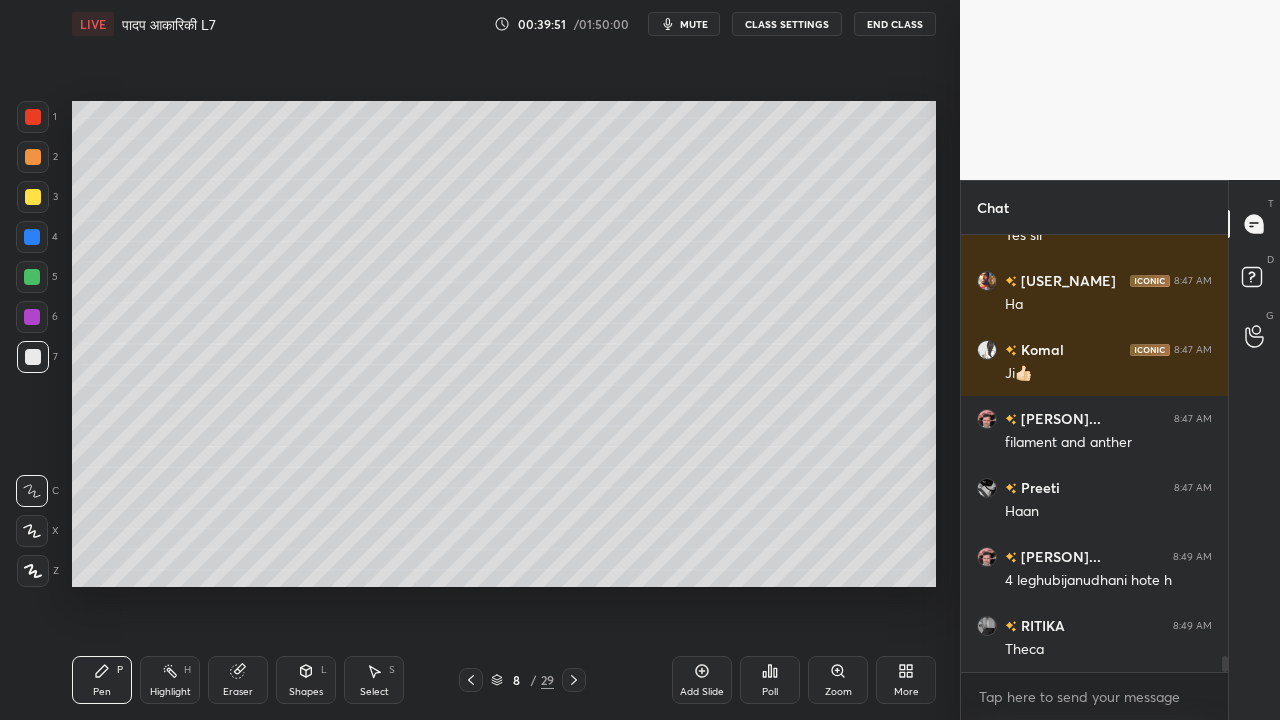 scroll, scrollTop: 11778, scrollLeft: 0, axis: vertical 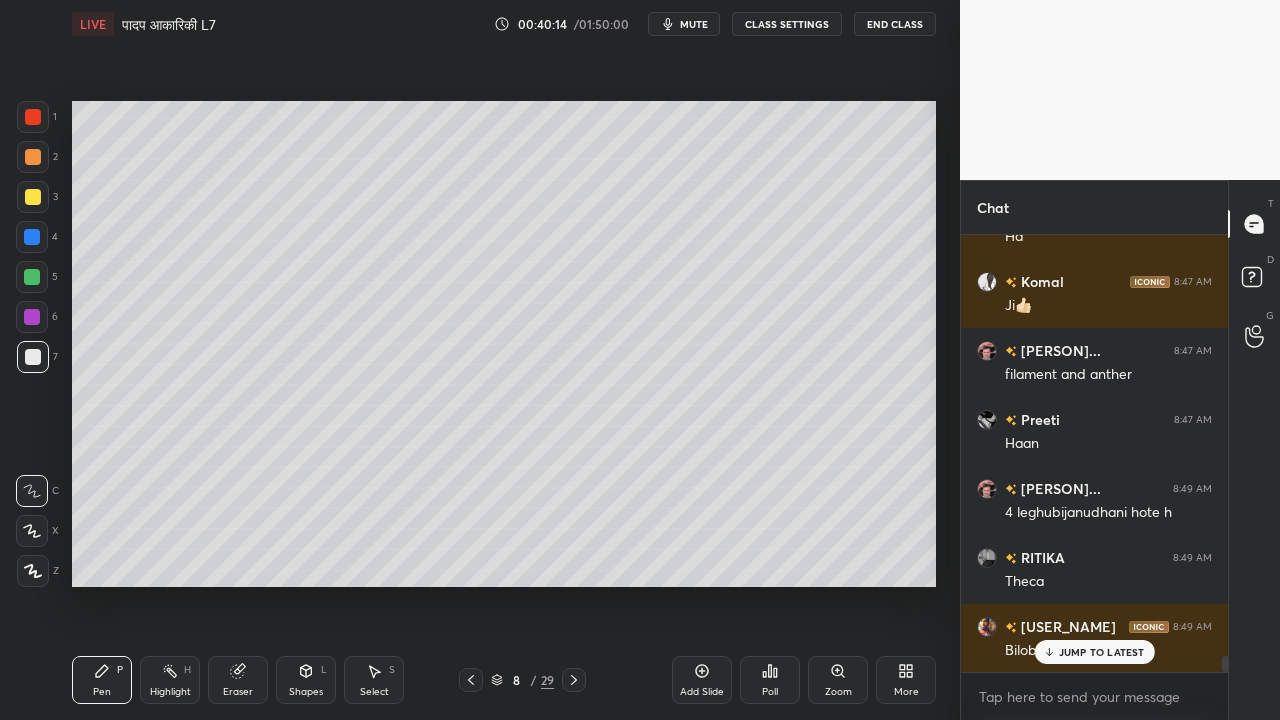 drag, startPoint x: 221, startPoint y: 674, endPoint x: 236, endPoint y: 668, distance: 16.155495 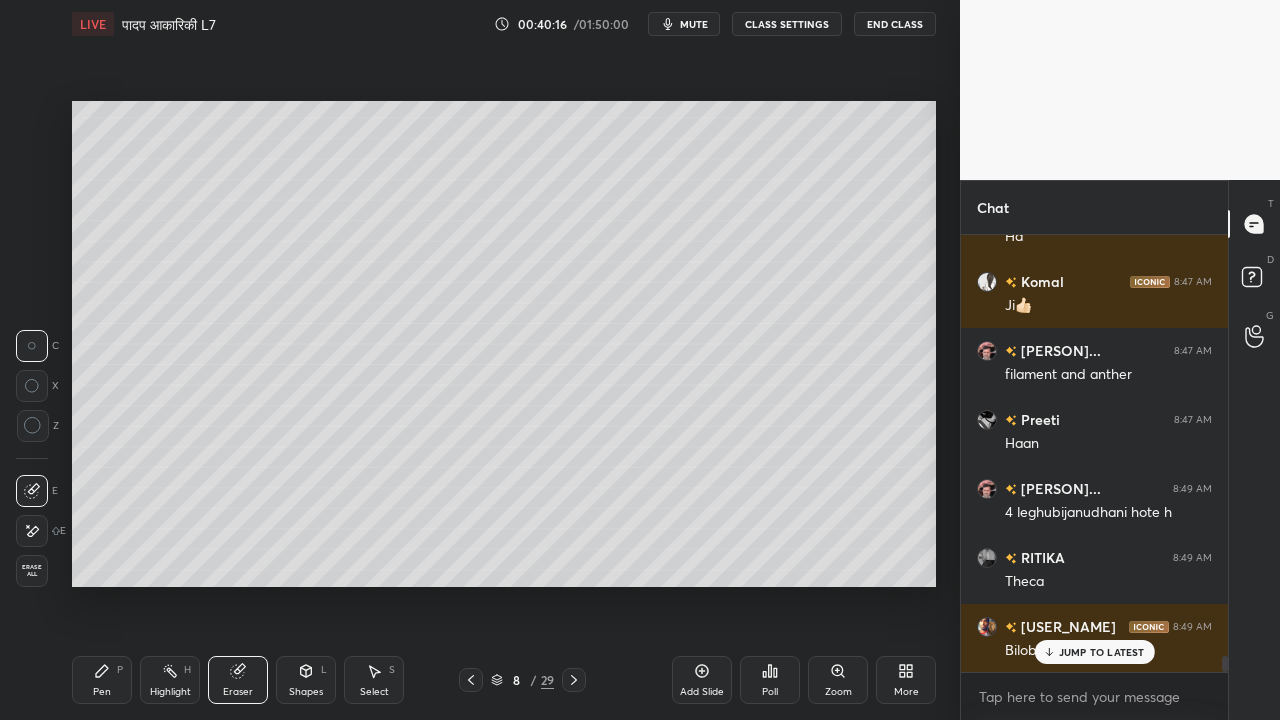drag, startPoint x: 106, startPoint y: 672, endPoint x: 116, endPoint y: 667, distance: 11.18034 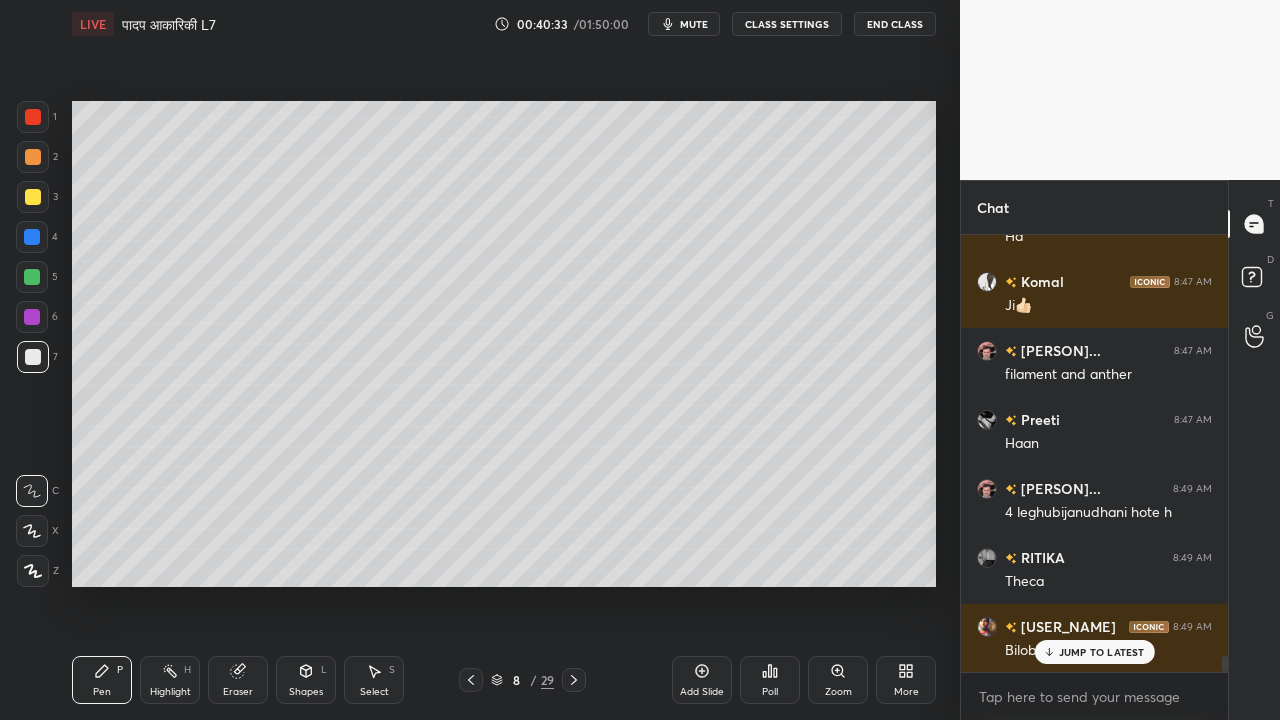 click at bounding box center (33, 197) 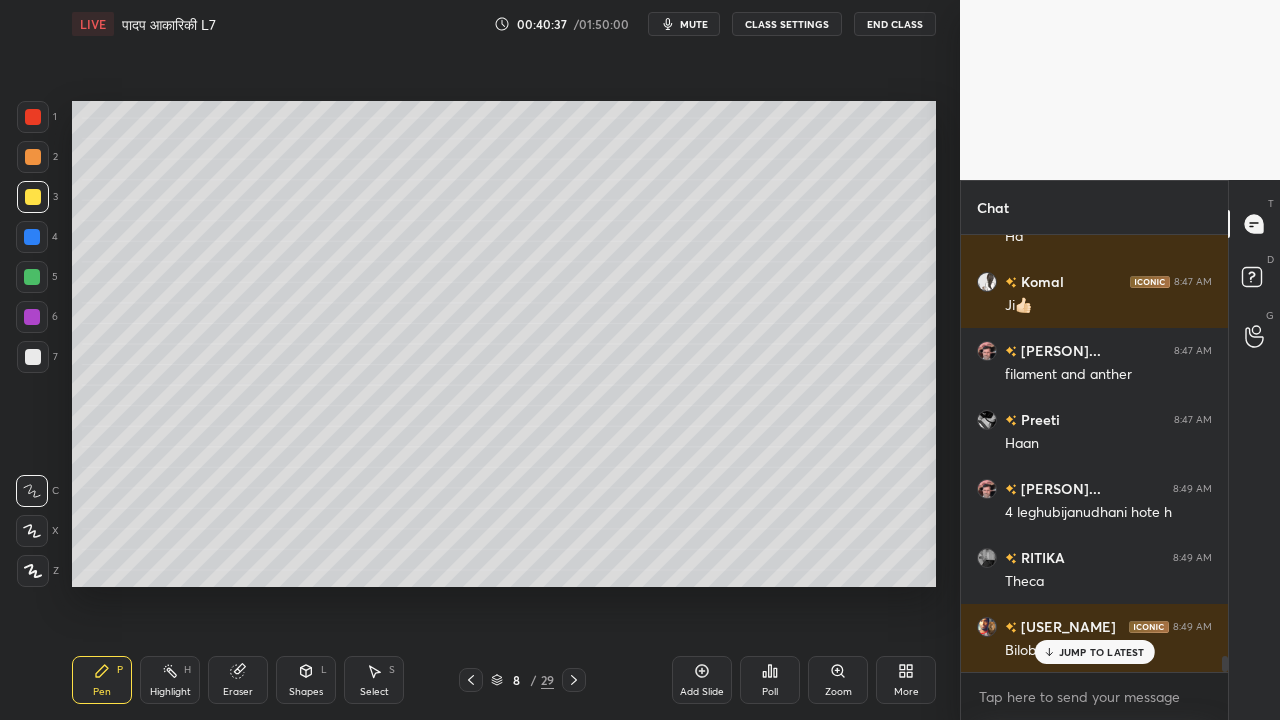 click at bounding box center (33, 357) 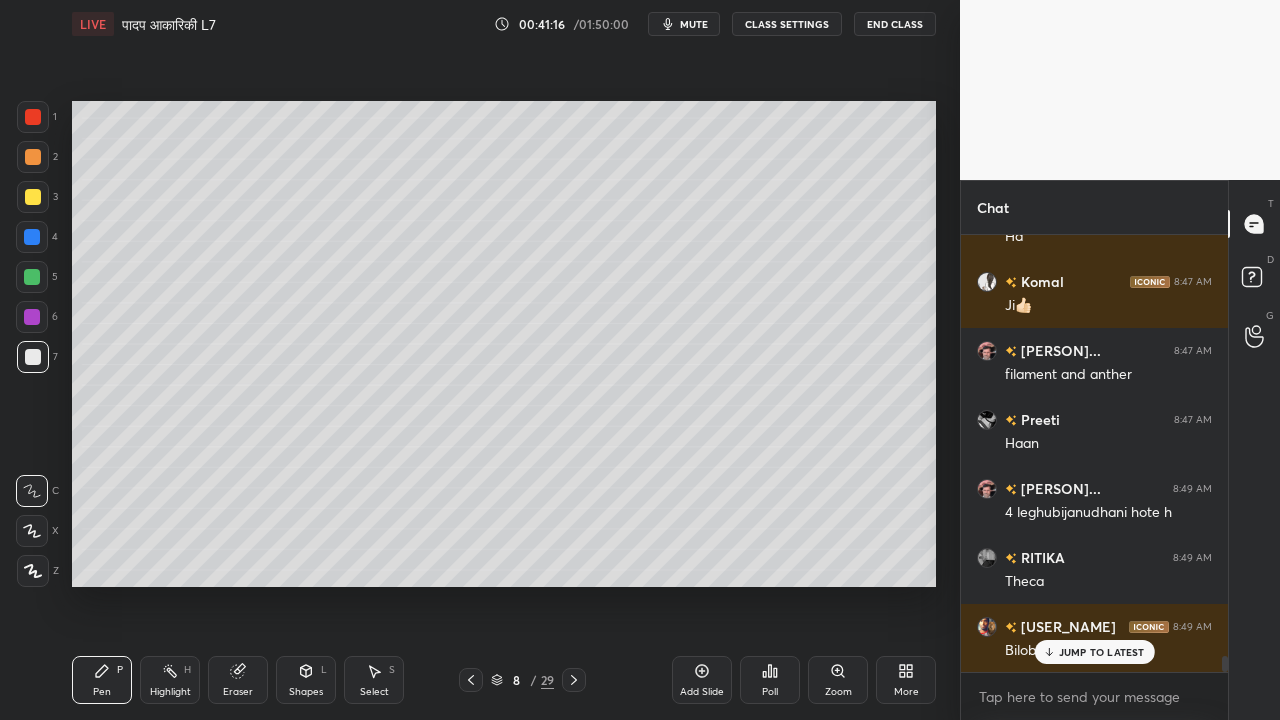 click at bounding box center [33, 197] 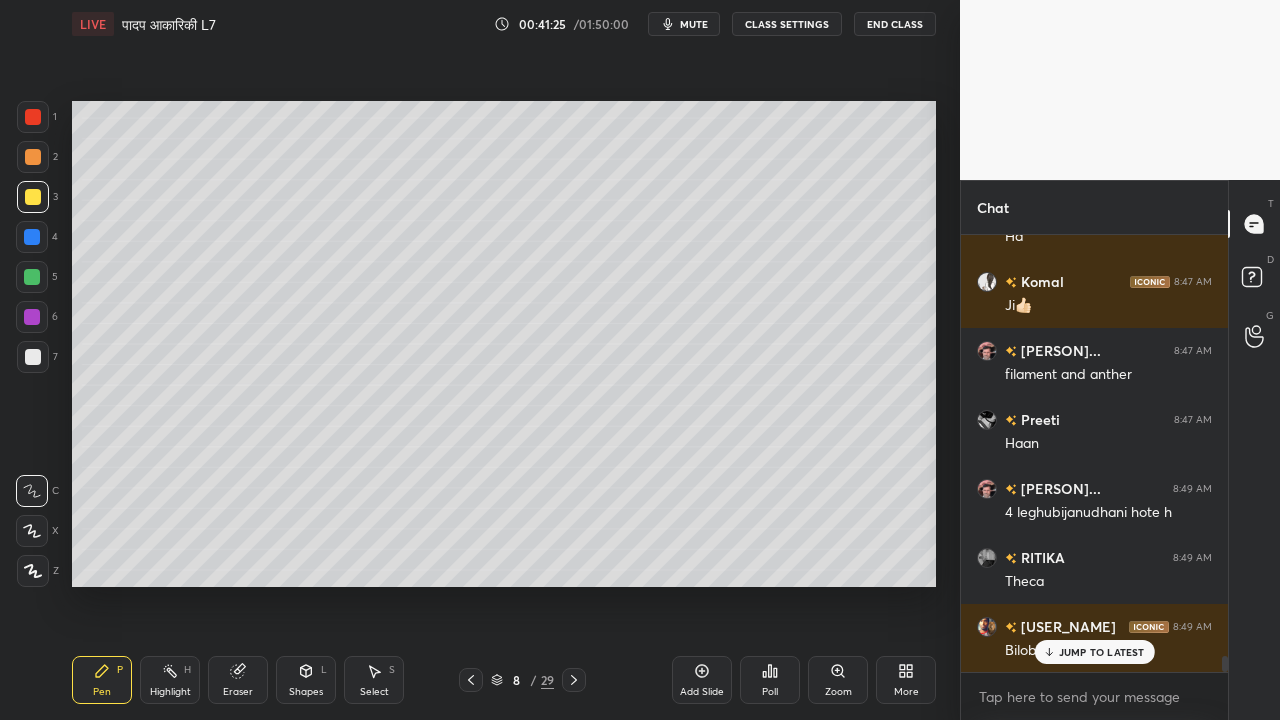 click at bounding box center (33, 357) 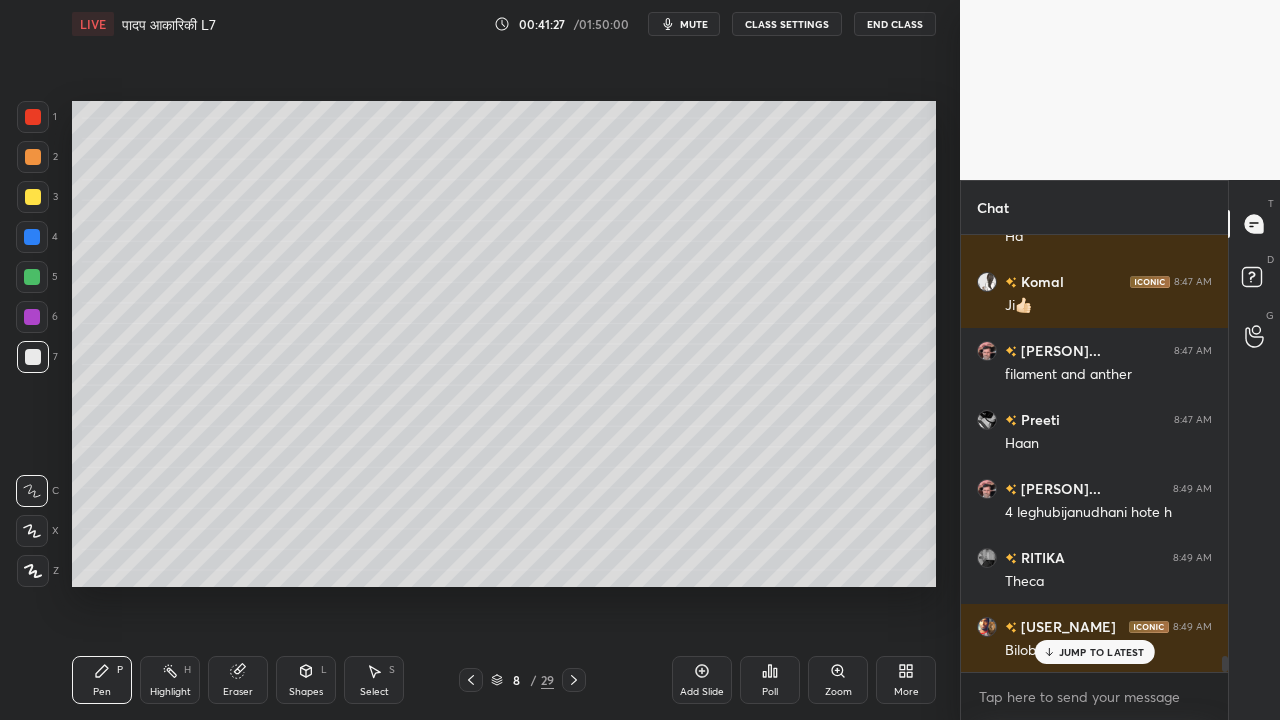 click at bounding box center [33, 197] 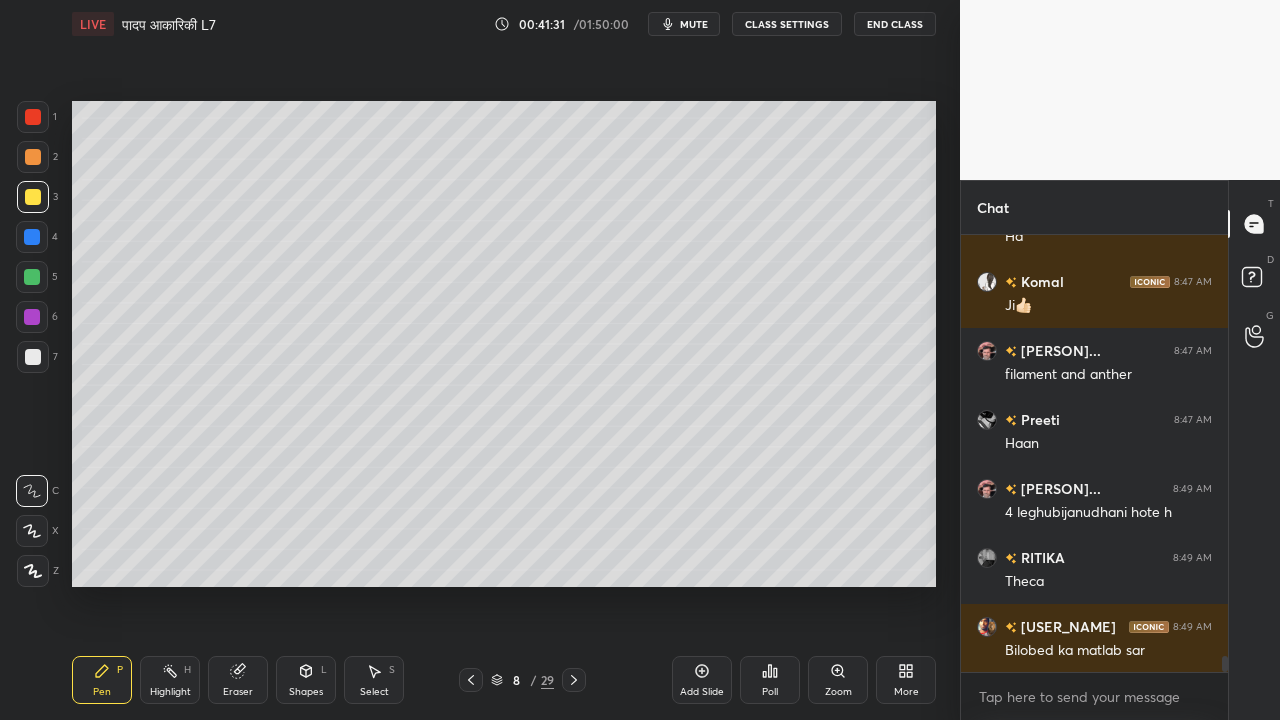 scroll, scrollTop: 11848, scrollLeft: 0, axis: vertical 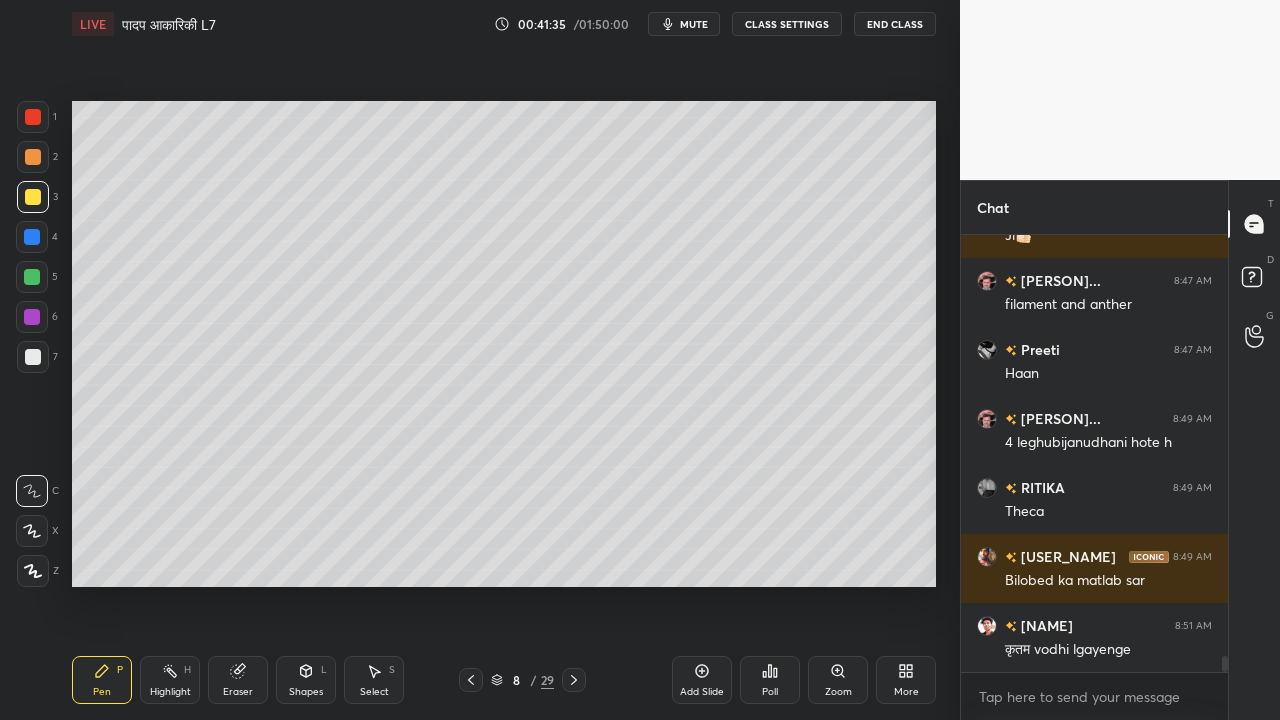 click at bounding box center [33, 357] 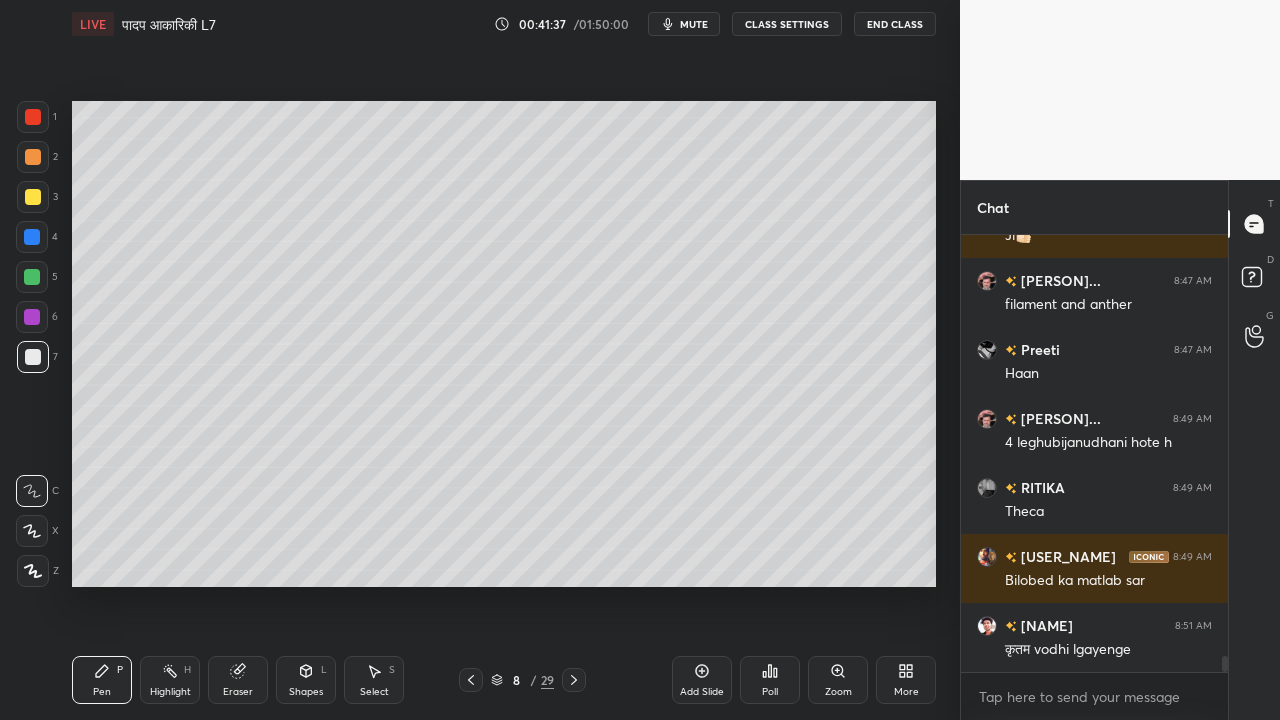 click at bounding box center [33, 197] 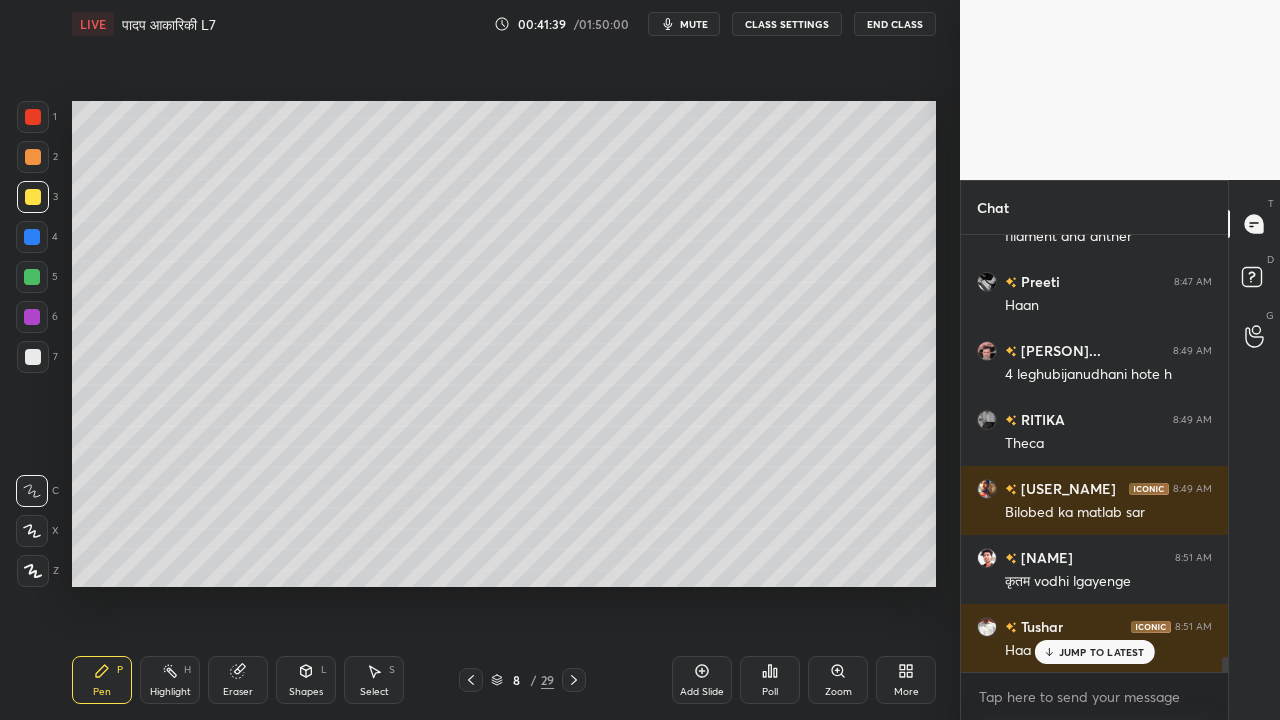 scroll, scrollTop: 11986, scrollLeft: 0, axis: vertical 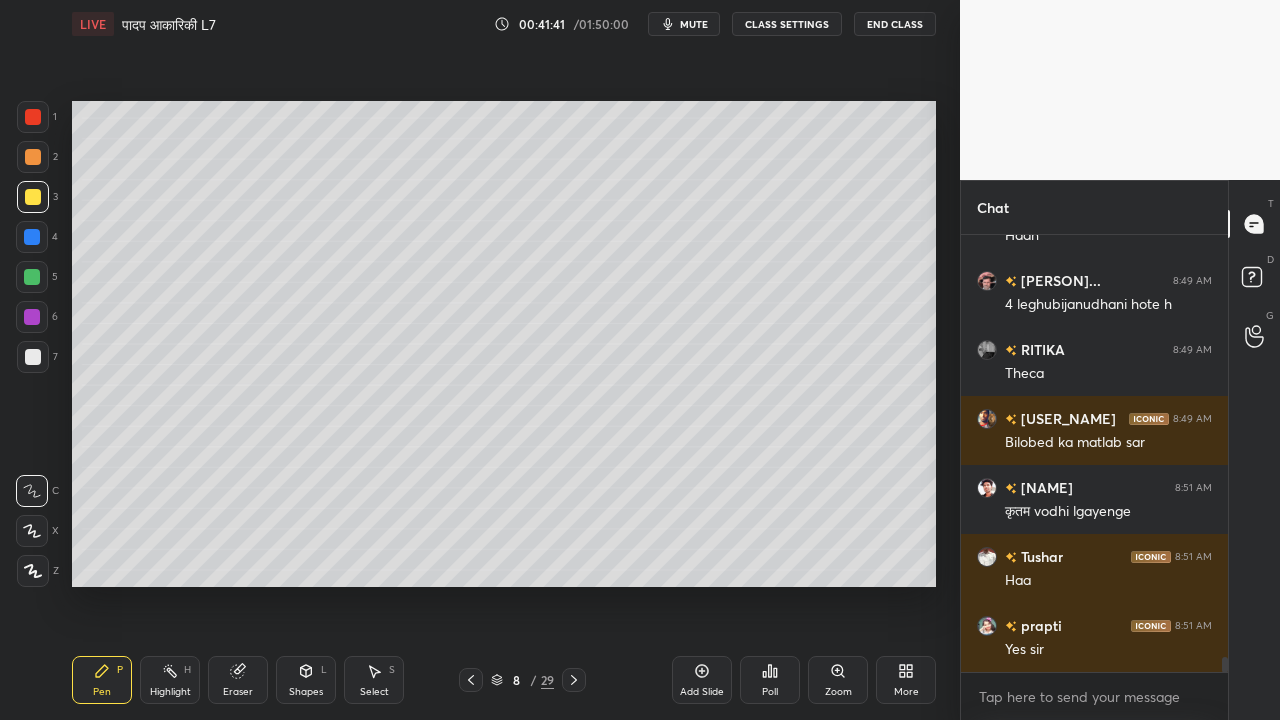 click at bounding box center [32, 277] 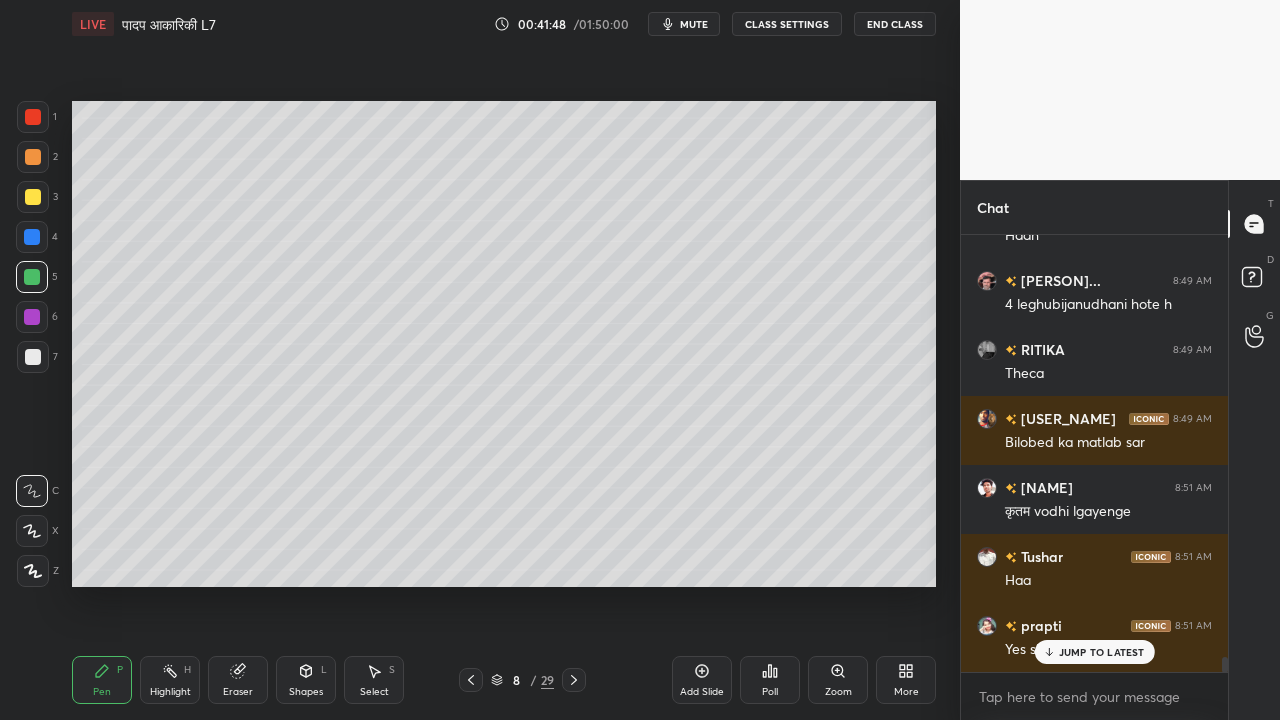 scroll, scrollTop: 12054, scrollLeft: 0, axis: vertical 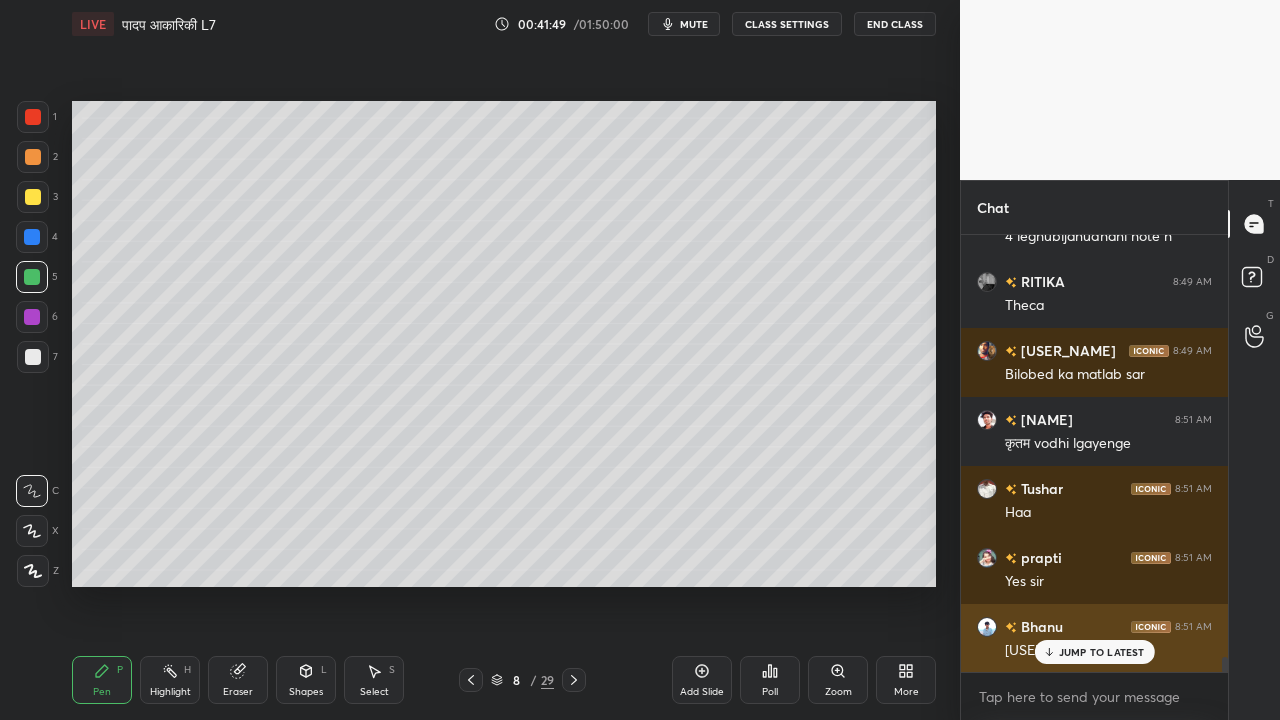 click on "JUMP TO LATEST" at bounding box center [1094, 652] 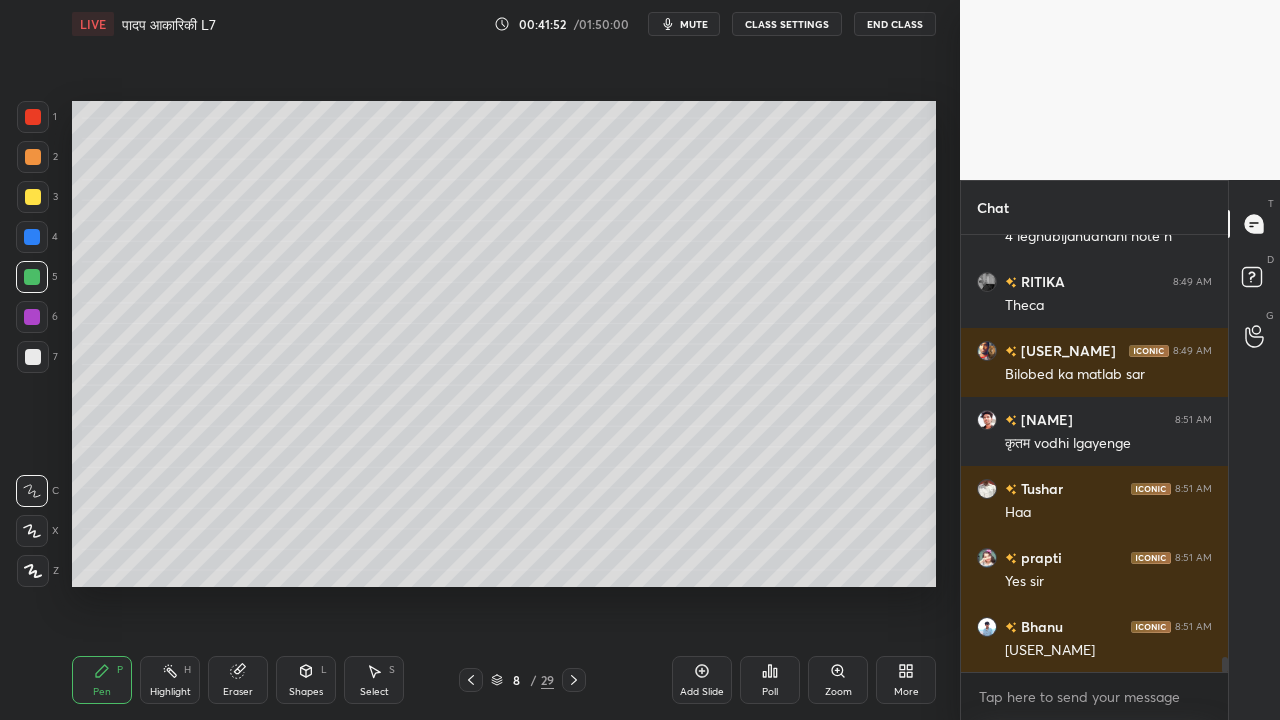 click on "Add Slide" at bounding box center (702, 680) 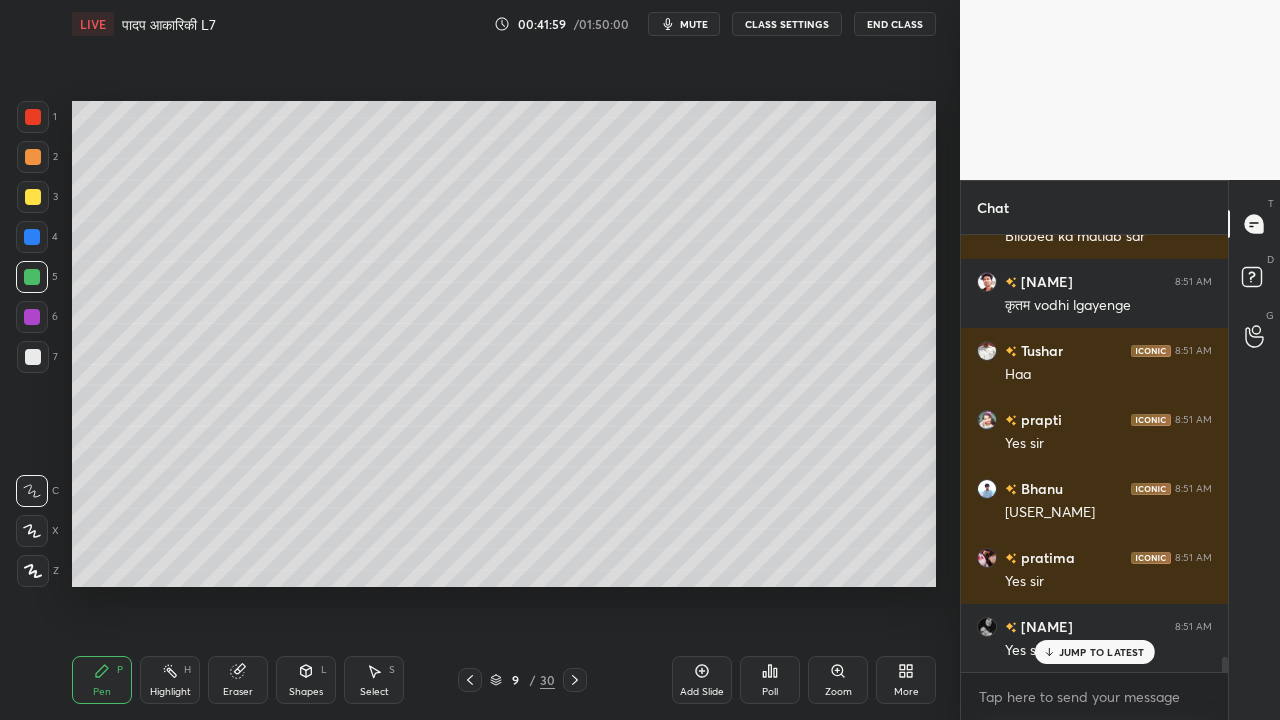 scroll, scrollTop: 12262, scrollLeft: 0, axis: vertical 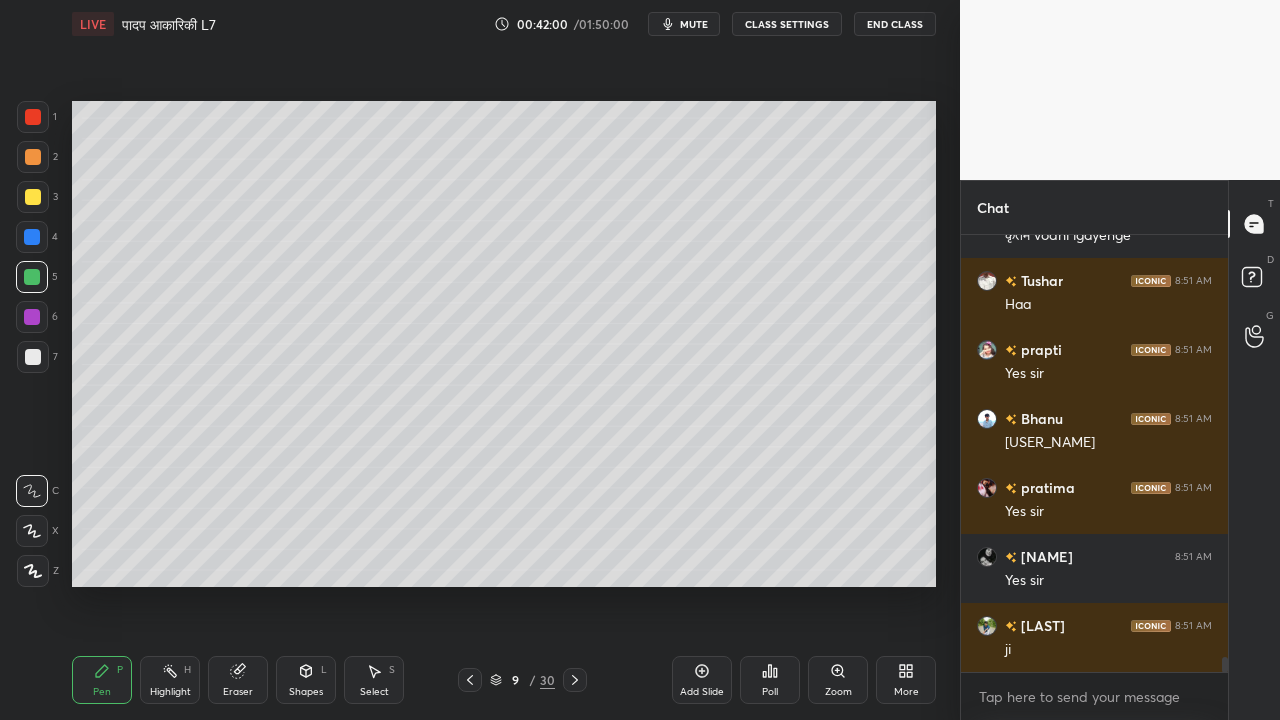 click at bounding box center (33, 357) 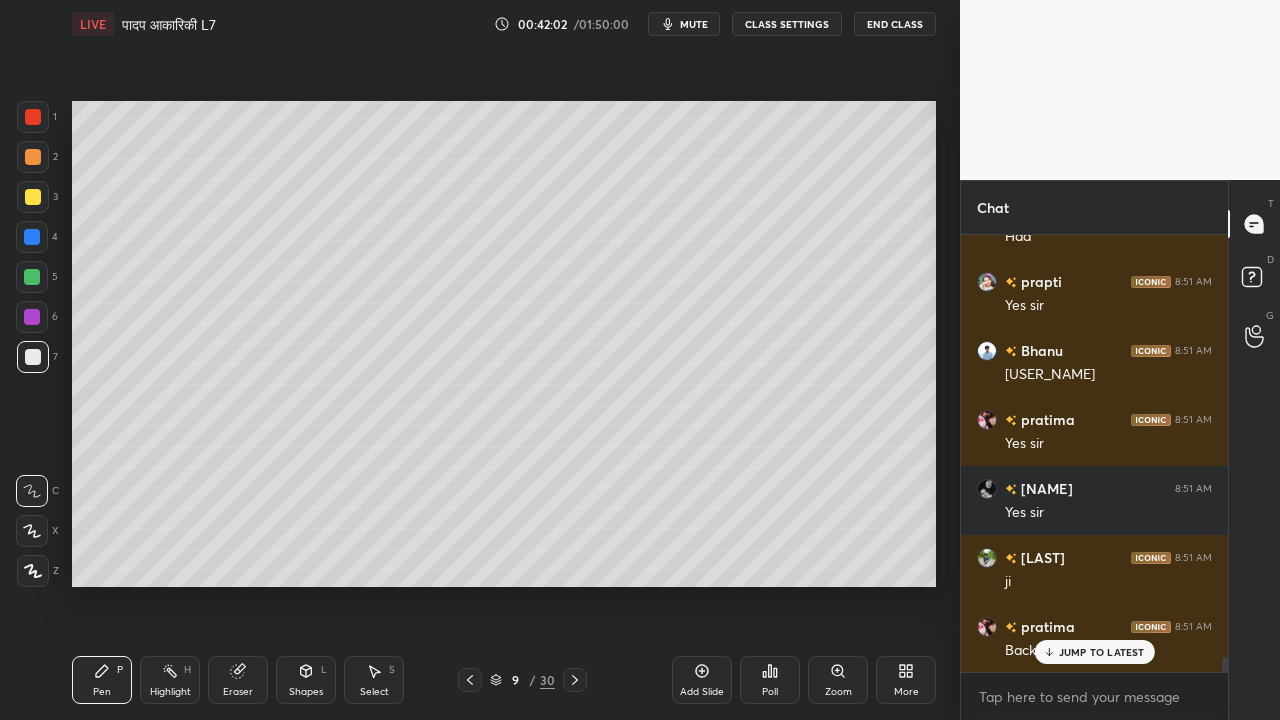 scroll, scrollTop: 12400, scrollLeft: 0, axis: vertical 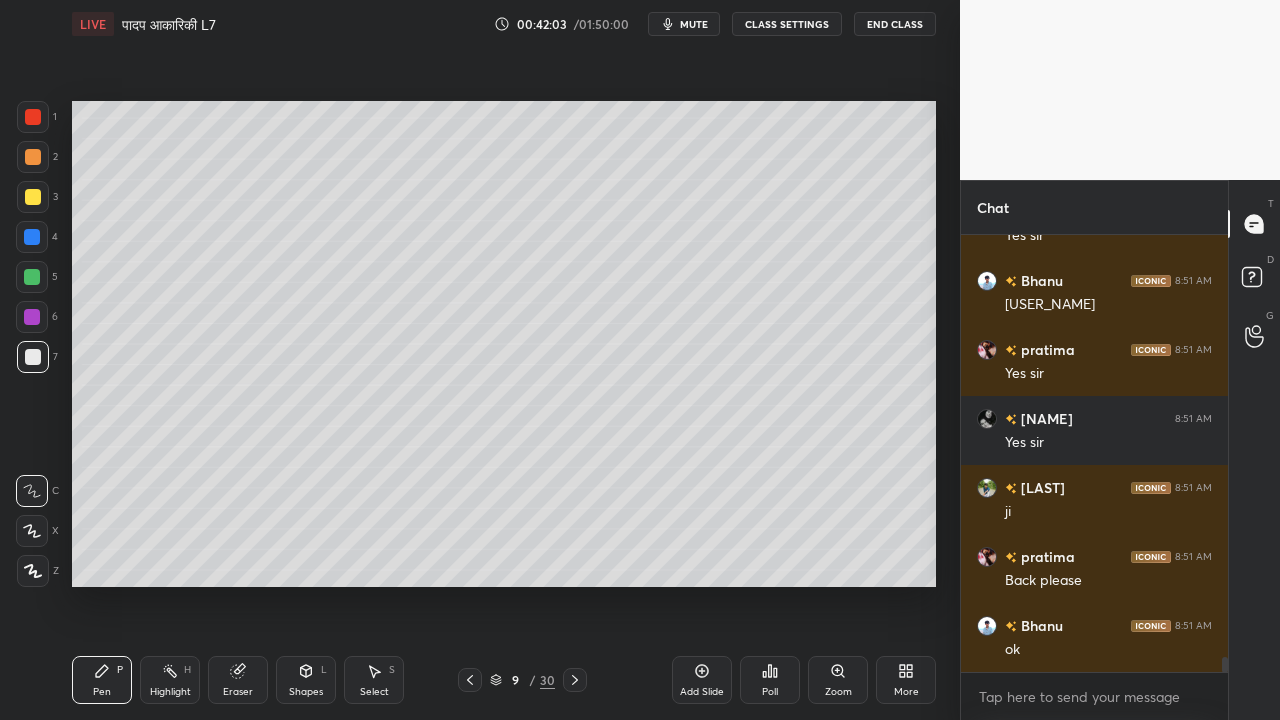 click at bounding box center (33, 197) 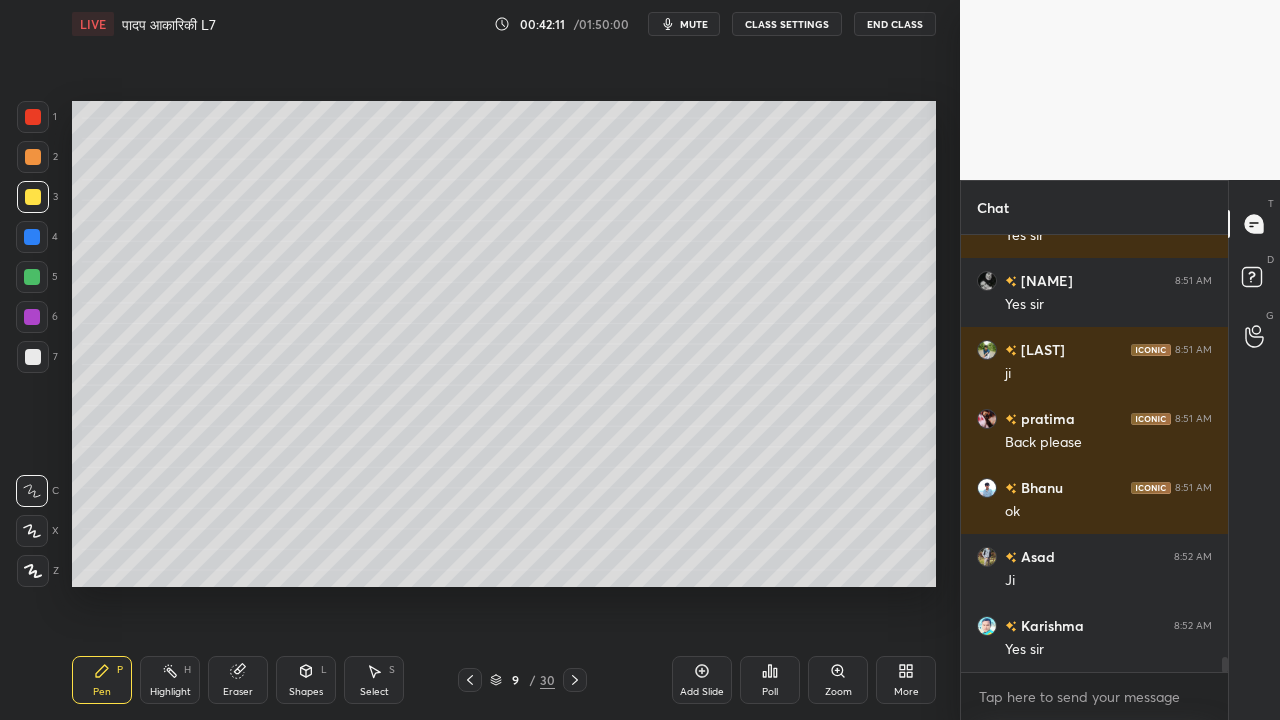 scroll, scrollTop: 12606, scrollLeft: 0, axis: vertical 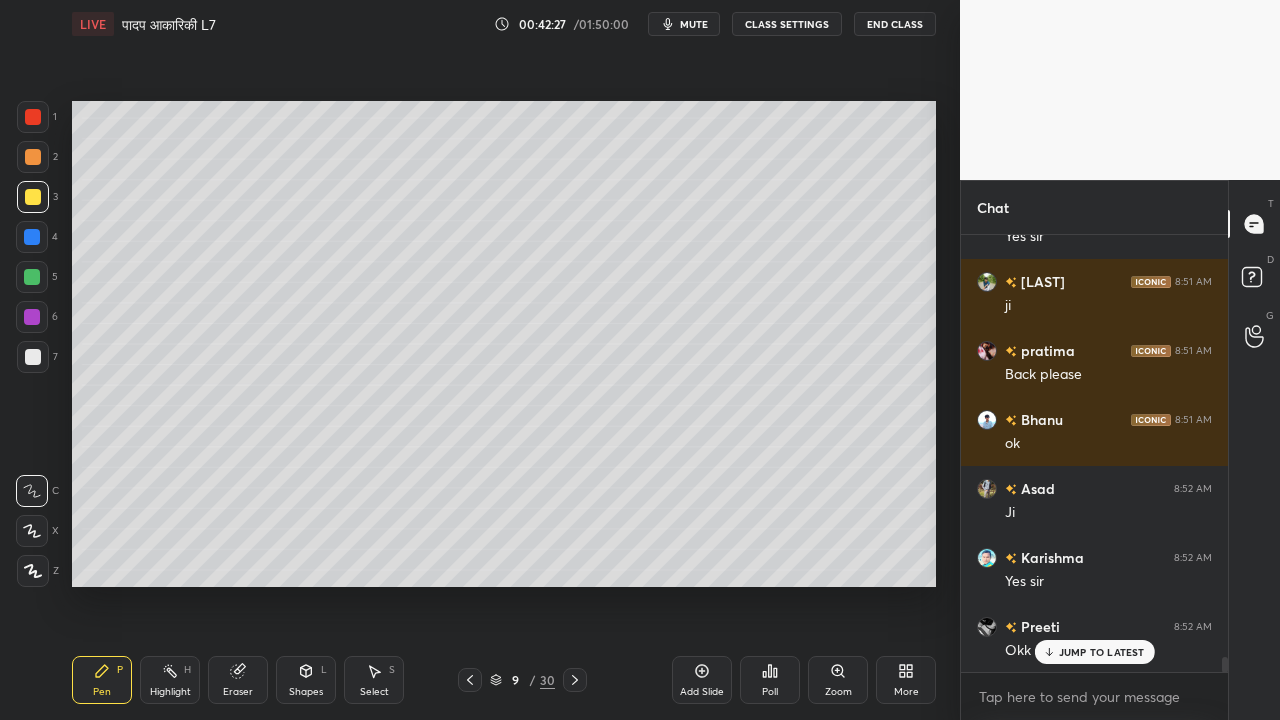 drag, startPoint x: 225, startPoint y: 695, endPoint x: 325, endPoint y: 592, distance: 143.55835 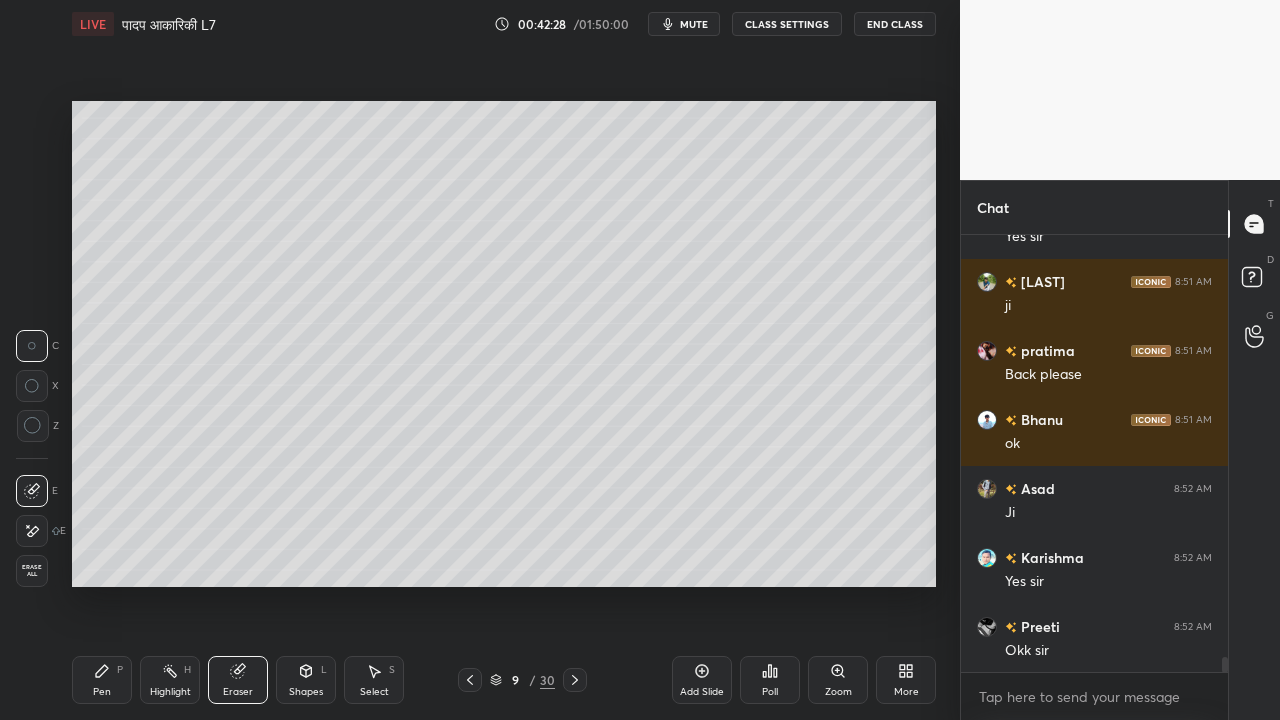 scroll, scrollTop: 12676, scrollLeft: 0, axis: vertical 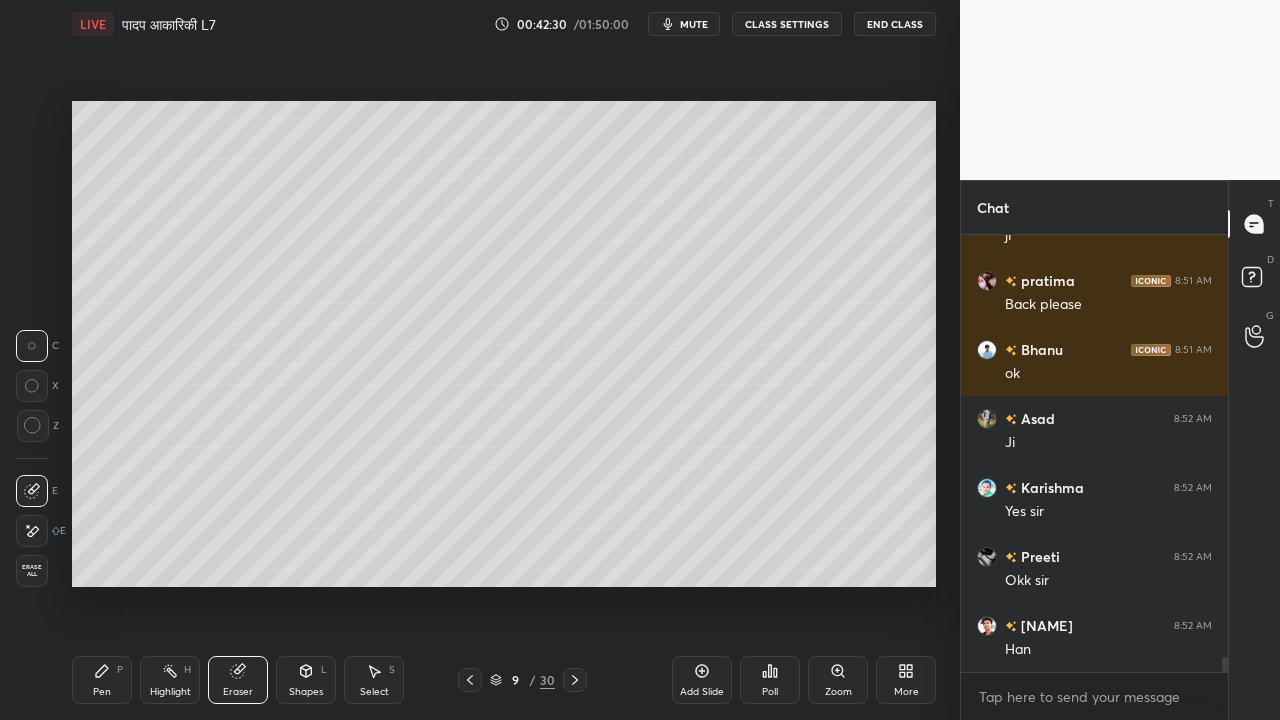 click 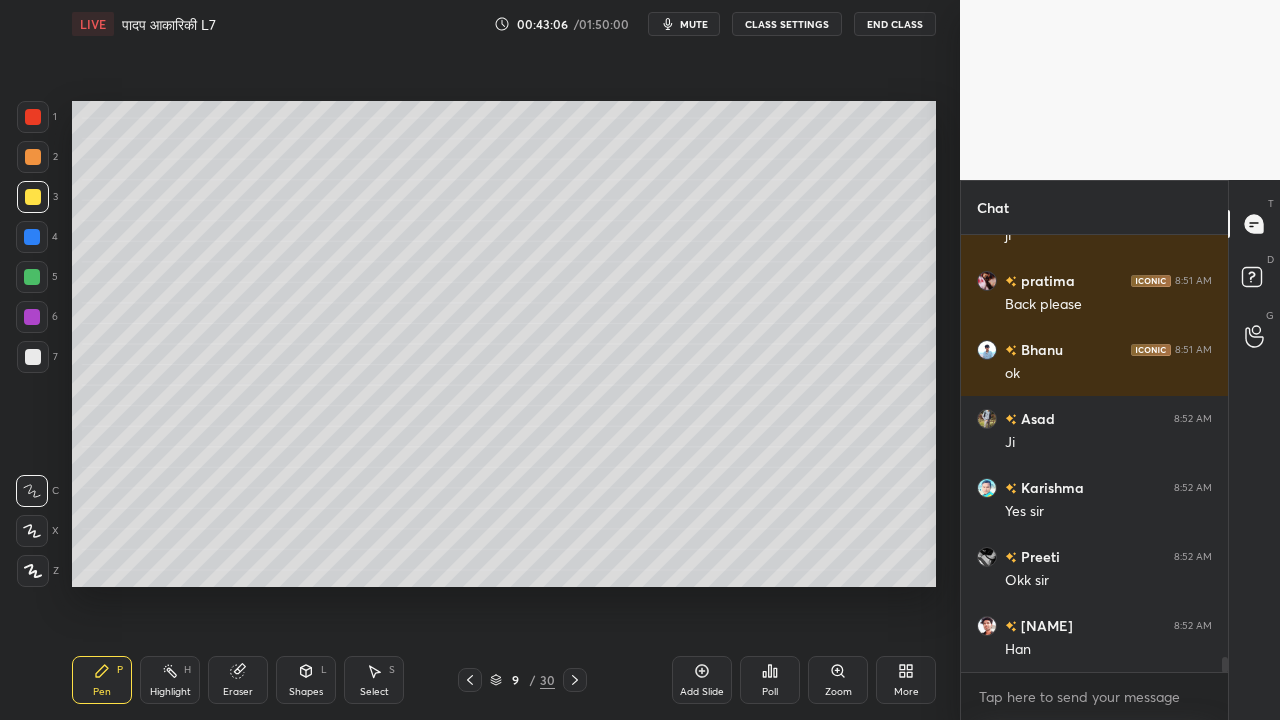 click at bounding box center [33, 357] 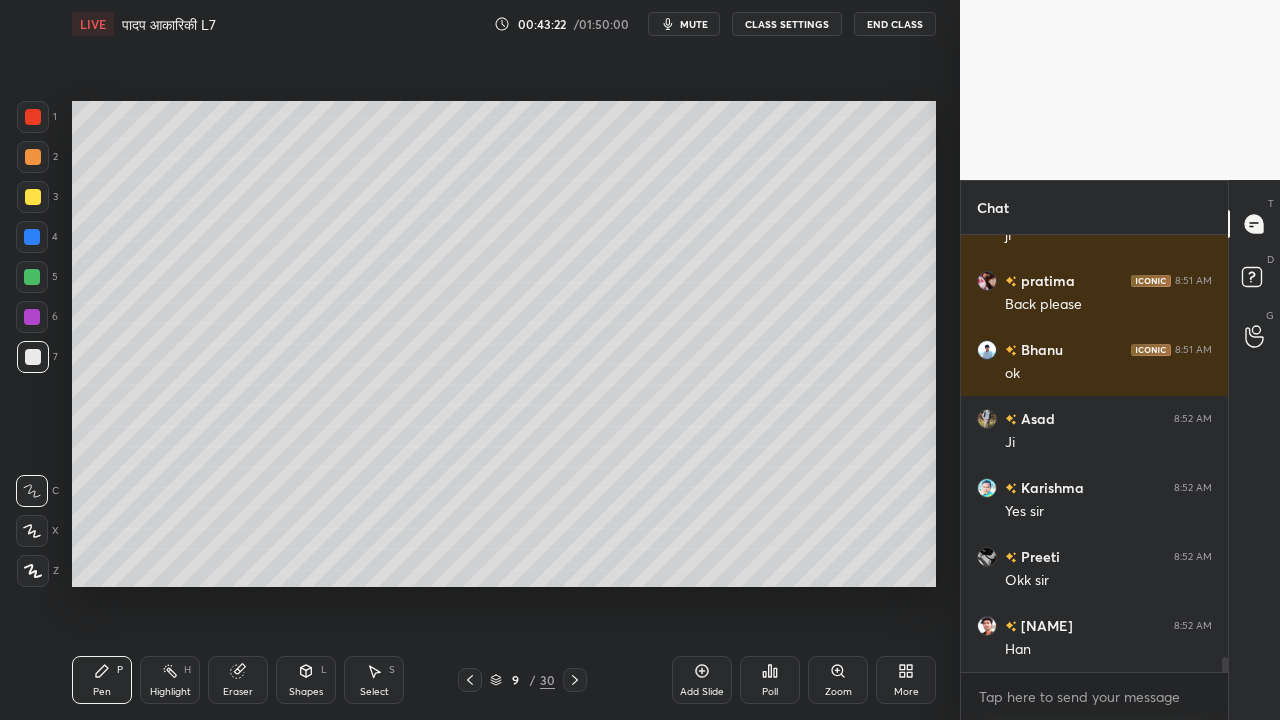 click on "Eraser" at bounding box center [238, 680] 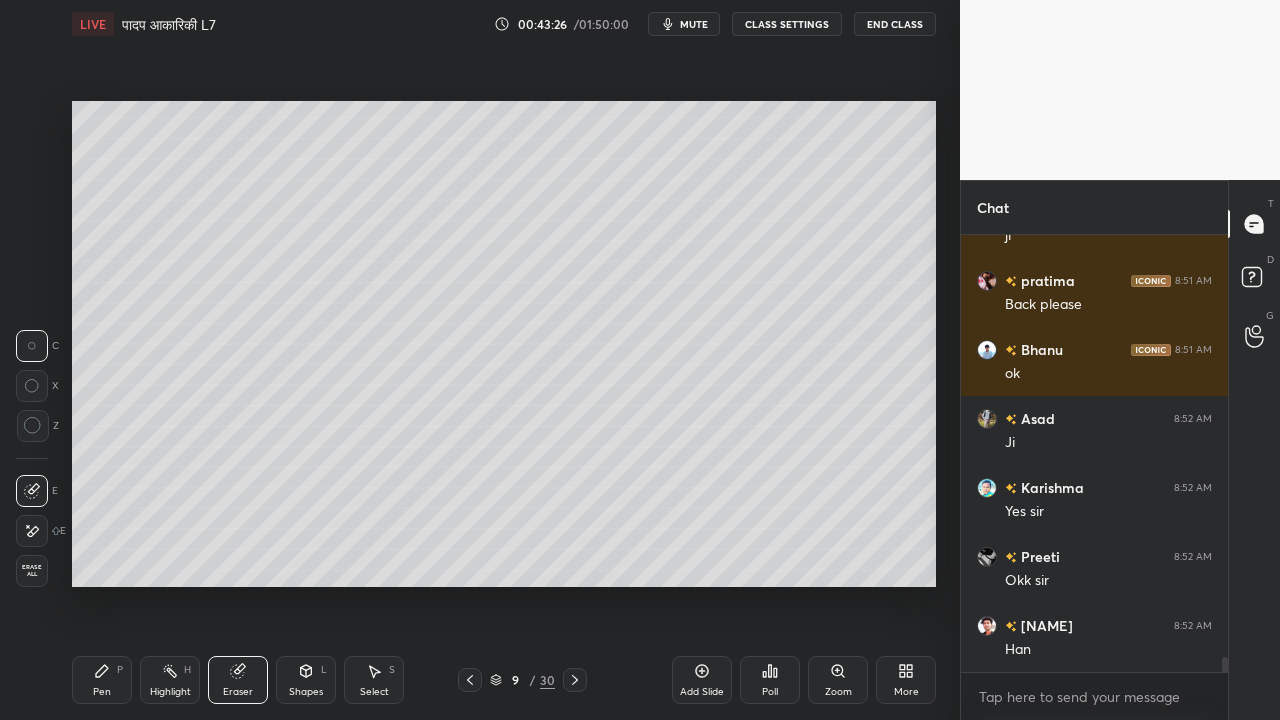 click on "Pen P" at bounding box center [102, 680] 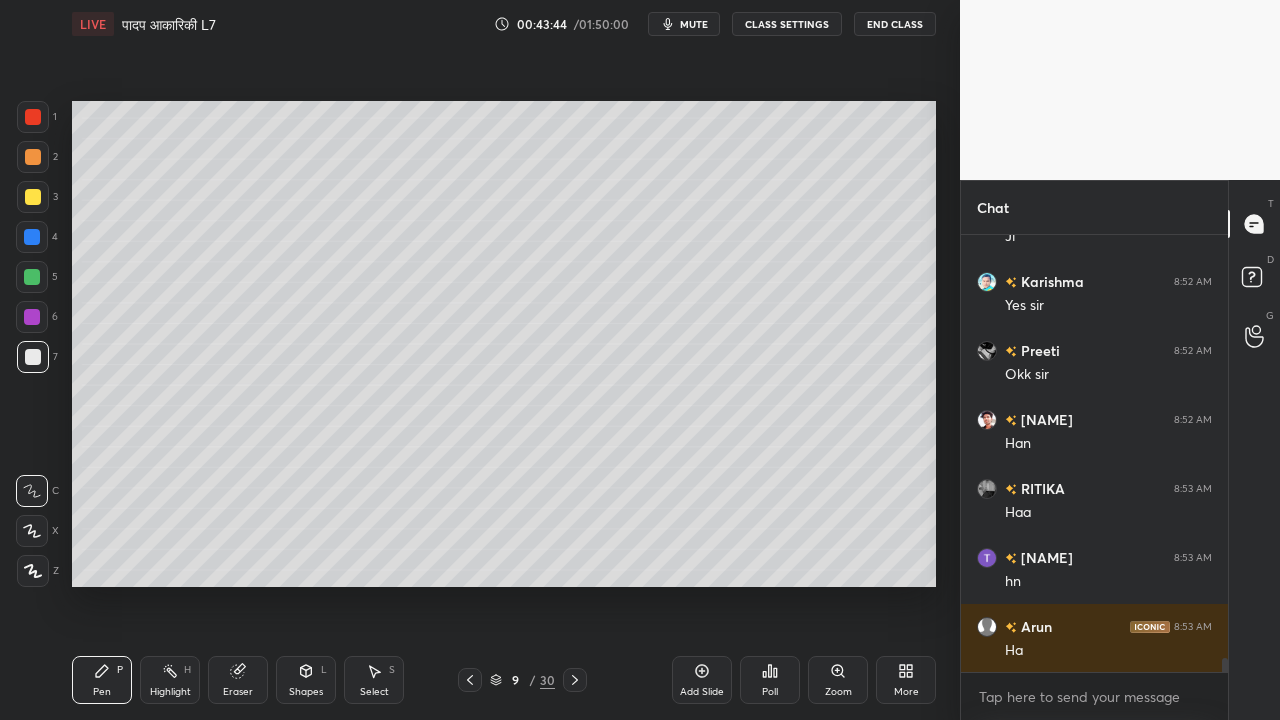 scroll, scrollTop: 12952, scrollLeft: 0, axis: vertical 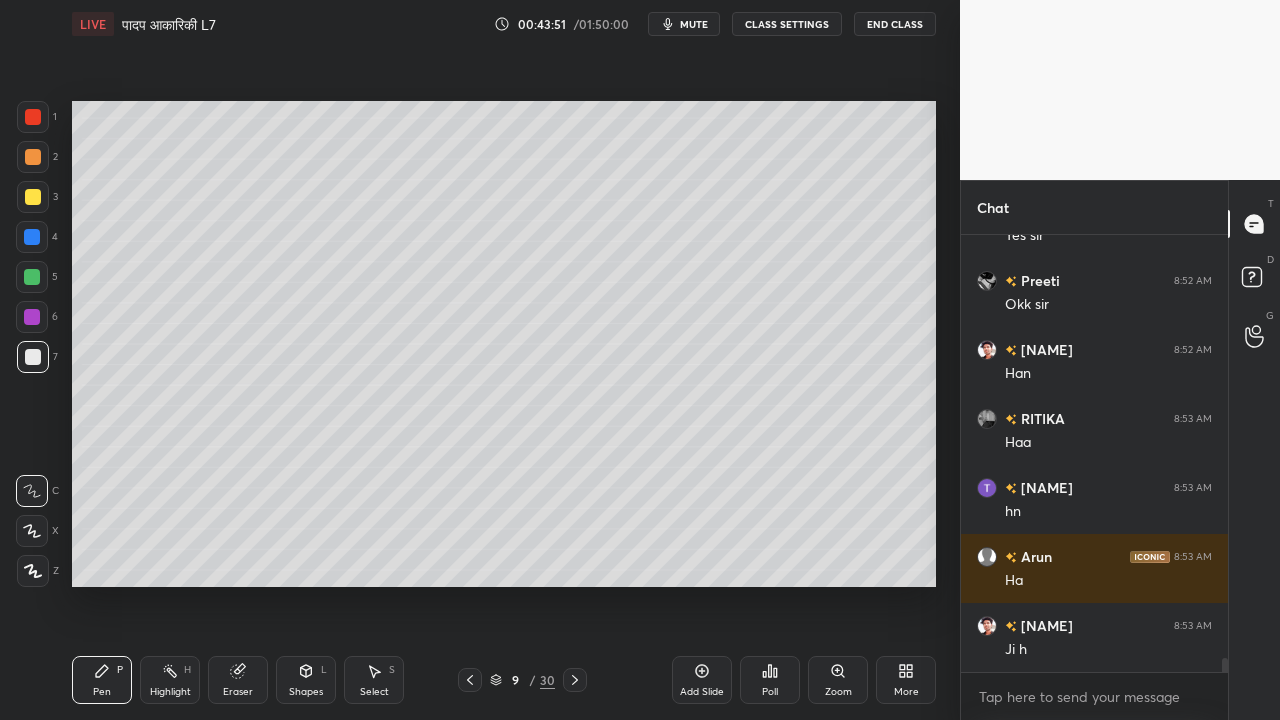 click at bounding box center [33, 197] 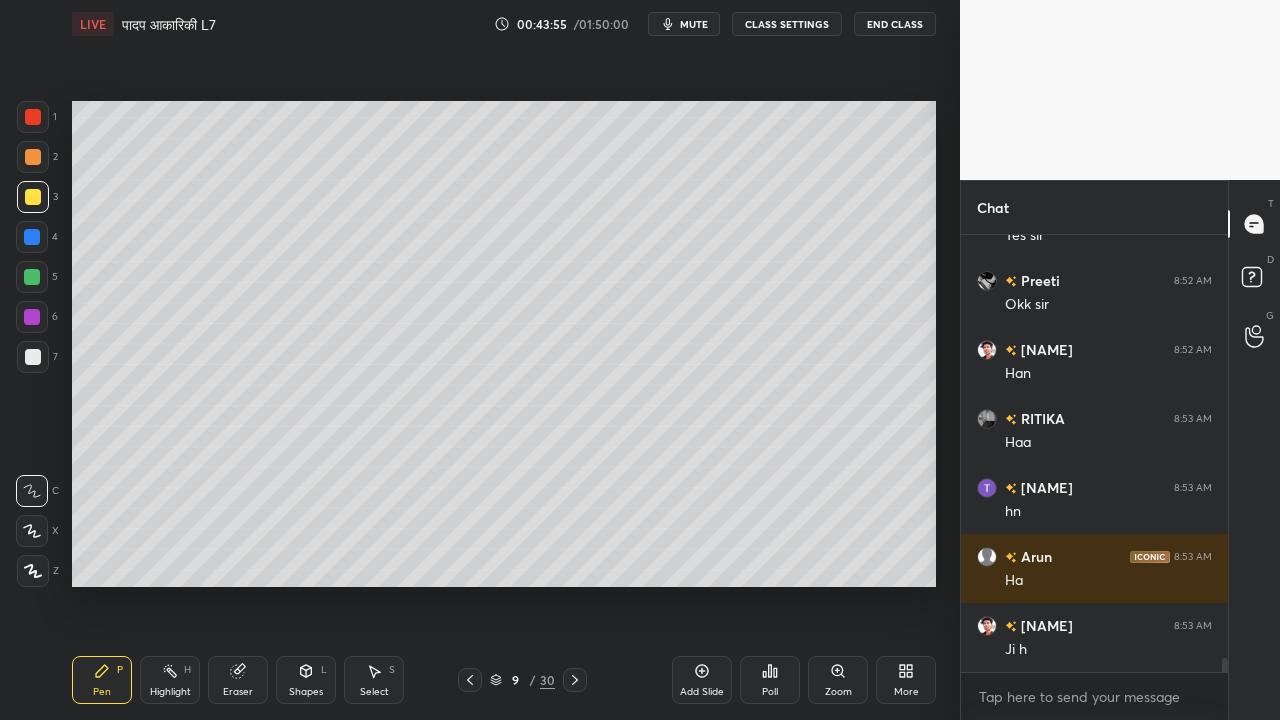 click at bounding box center (33, 357) 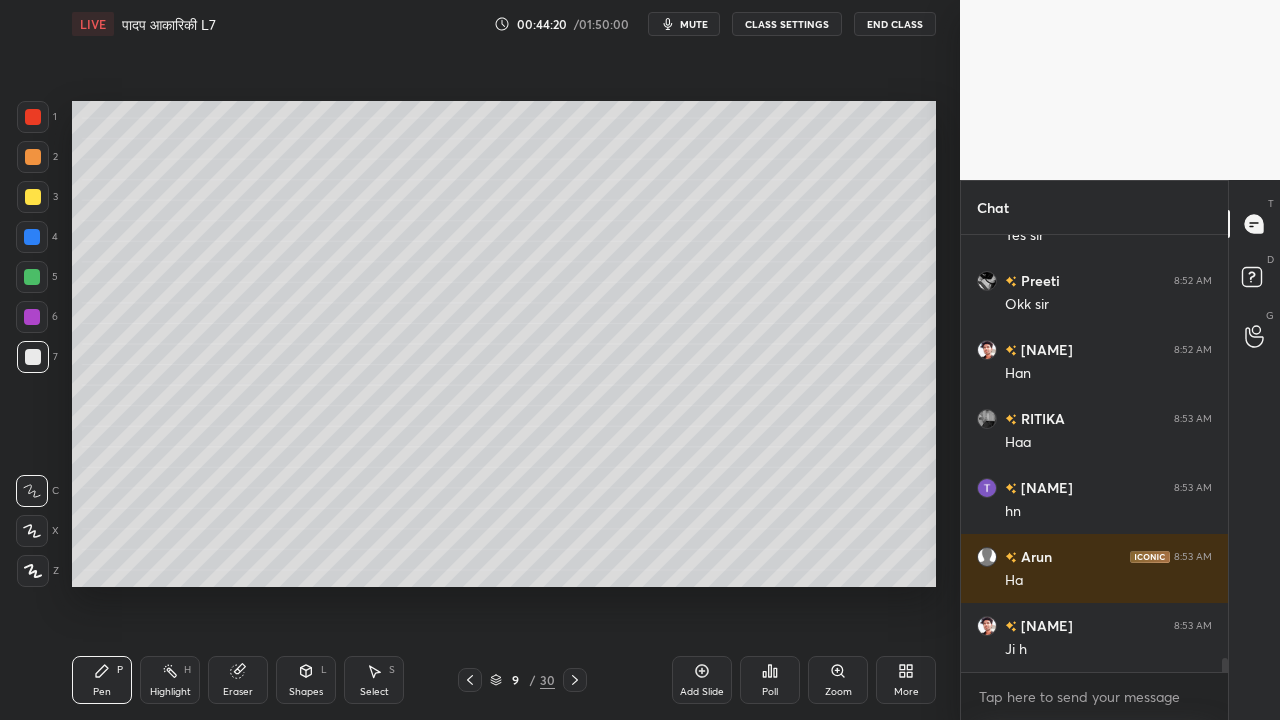 click on "3" at bounding box center [37, 197] 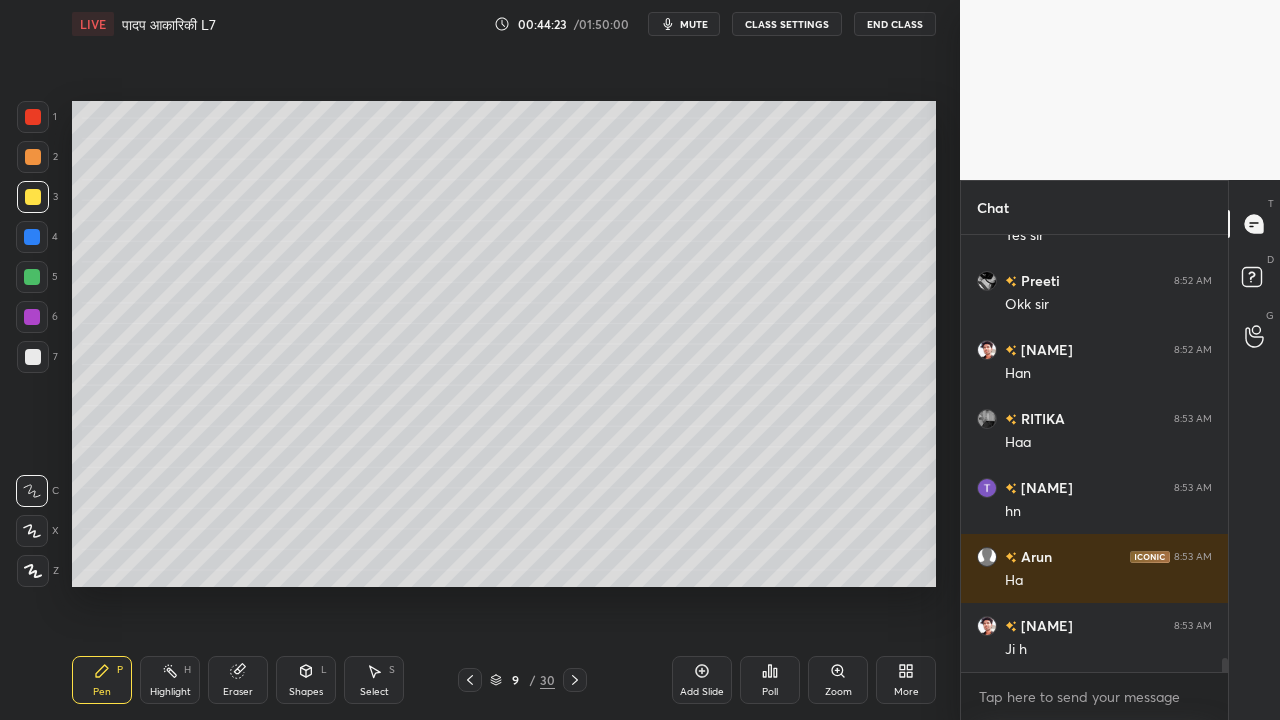 scroll, scrollTop: 13020, scrollLeft: 0, axis: vertical 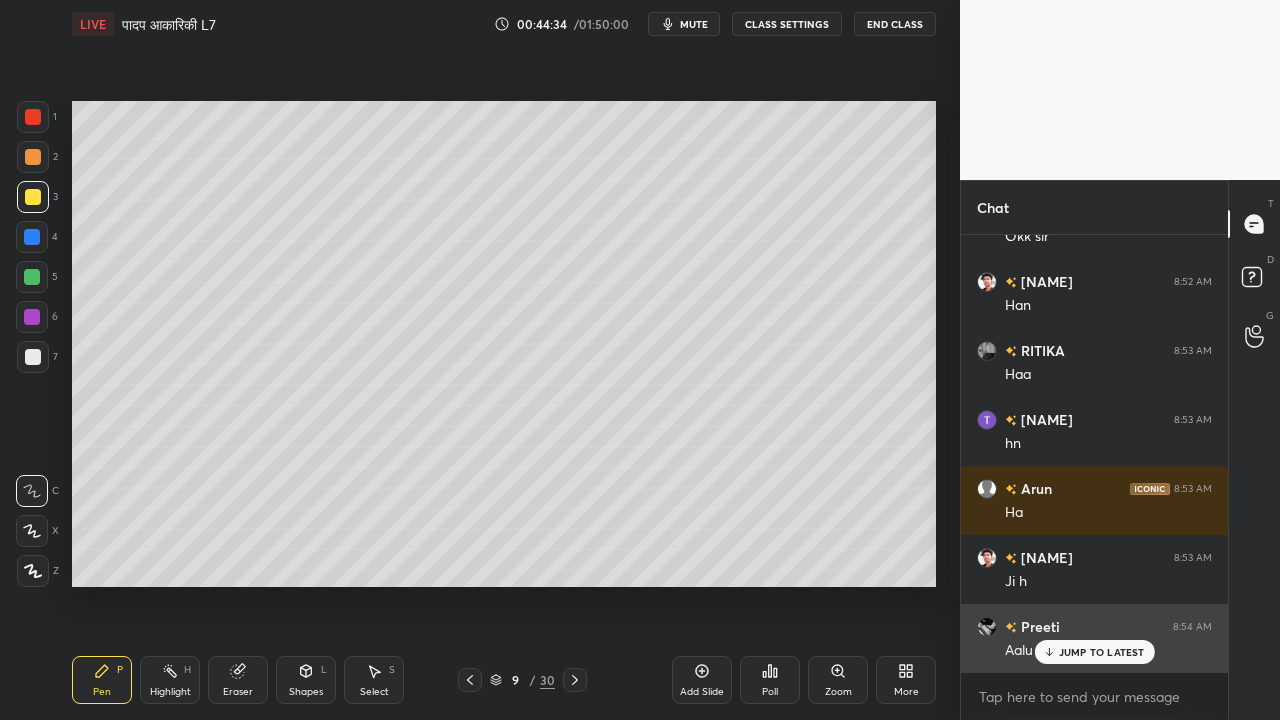 drag, startPoint x: 1059, startPoint y: 658, endPoint x: 1041, endPoint y: 651, distance: 19.313208 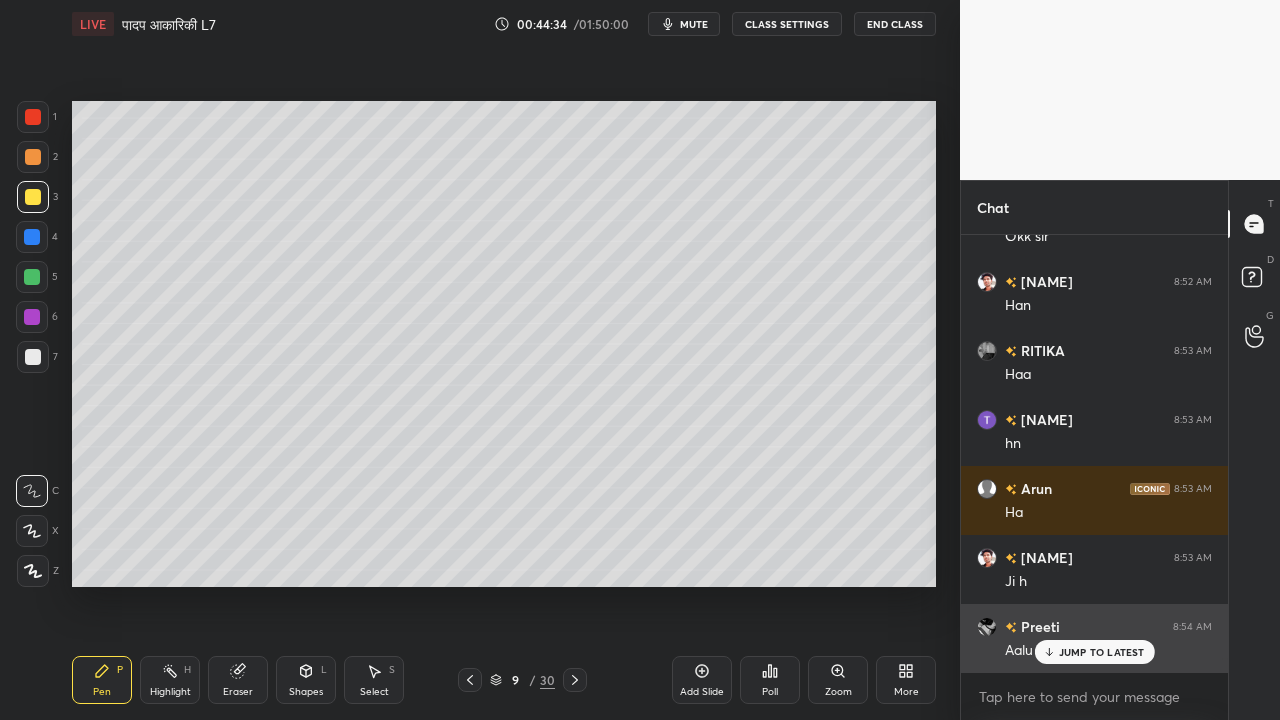 click on "JUMP TO LATEST" at bounding box center [1094, 652] 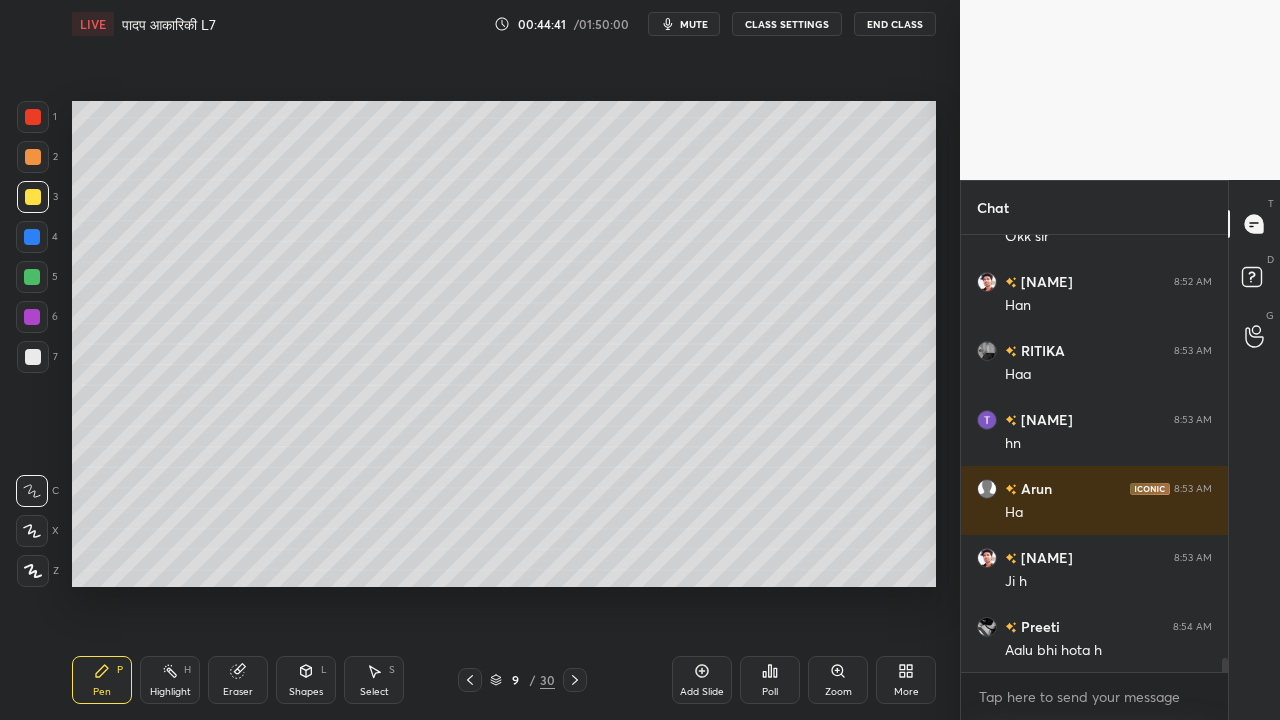 click at bounding box center [33, 357] 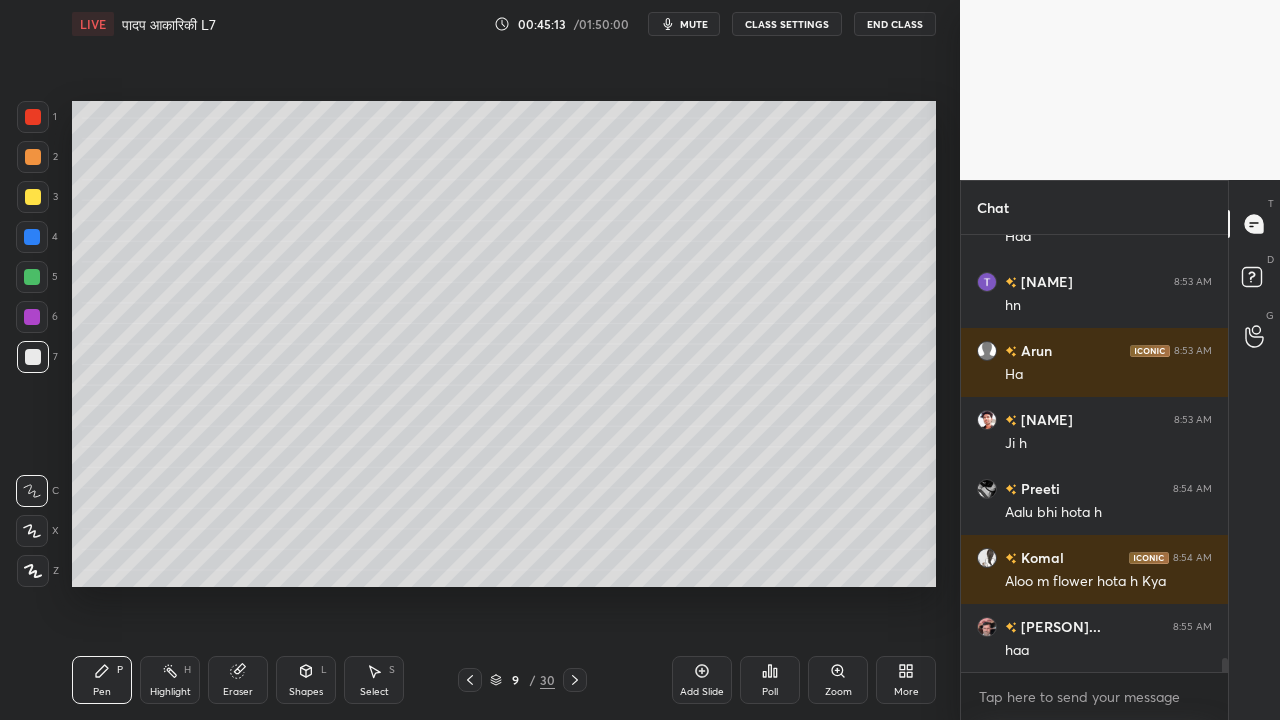 scroll, scrollTop: 13228, scrollLeft: 0, axis: vertical 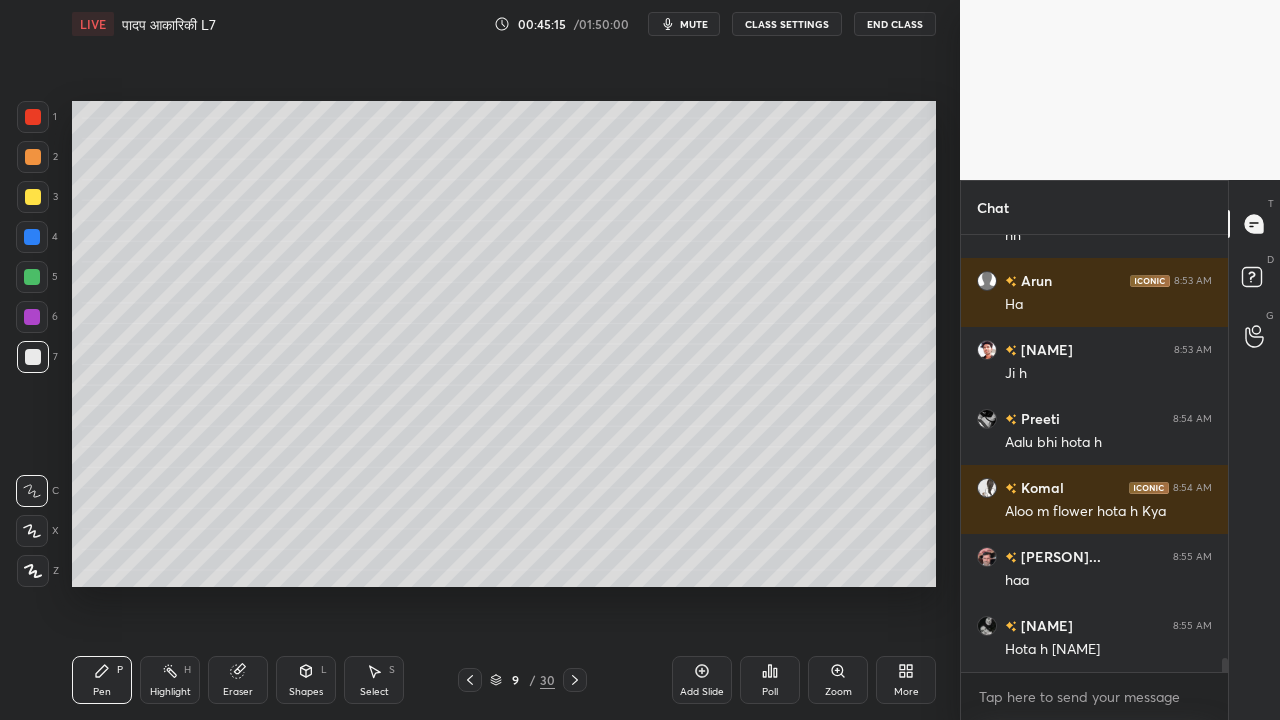 click at bounding box center [33, 197] 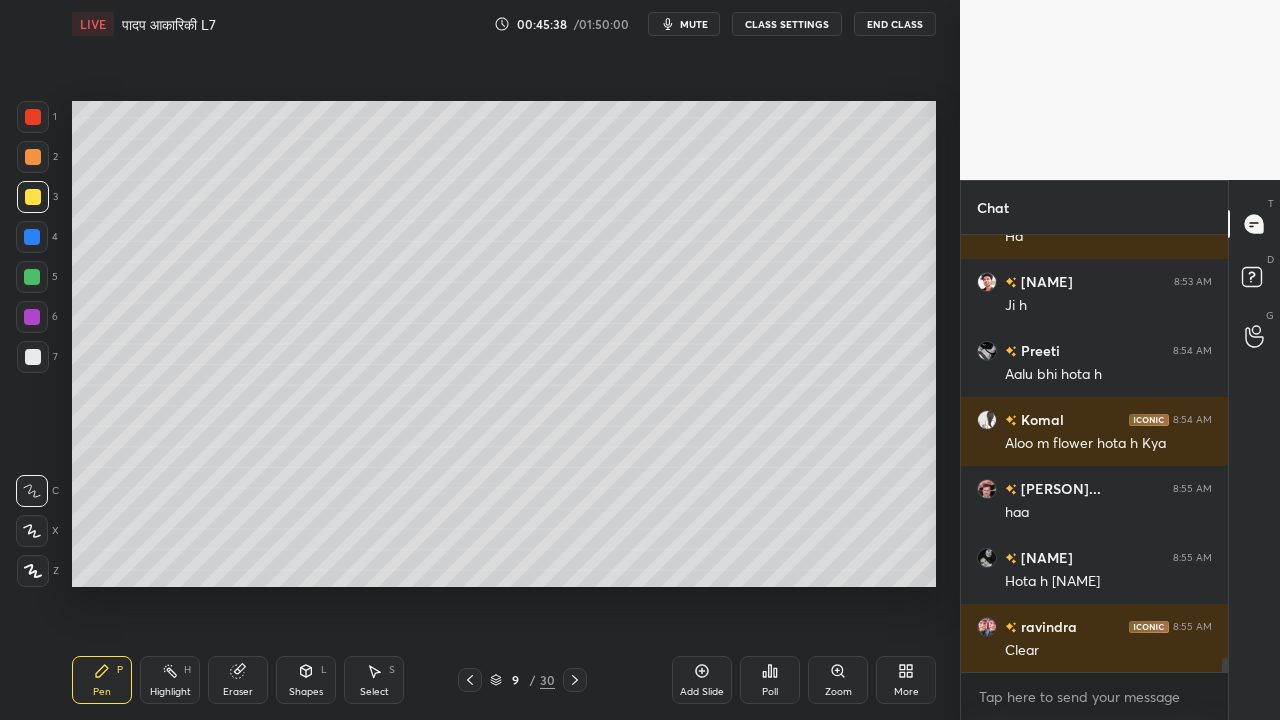 scroll, scrollTop: 13366, scrollLeft: 0, axis: vertical 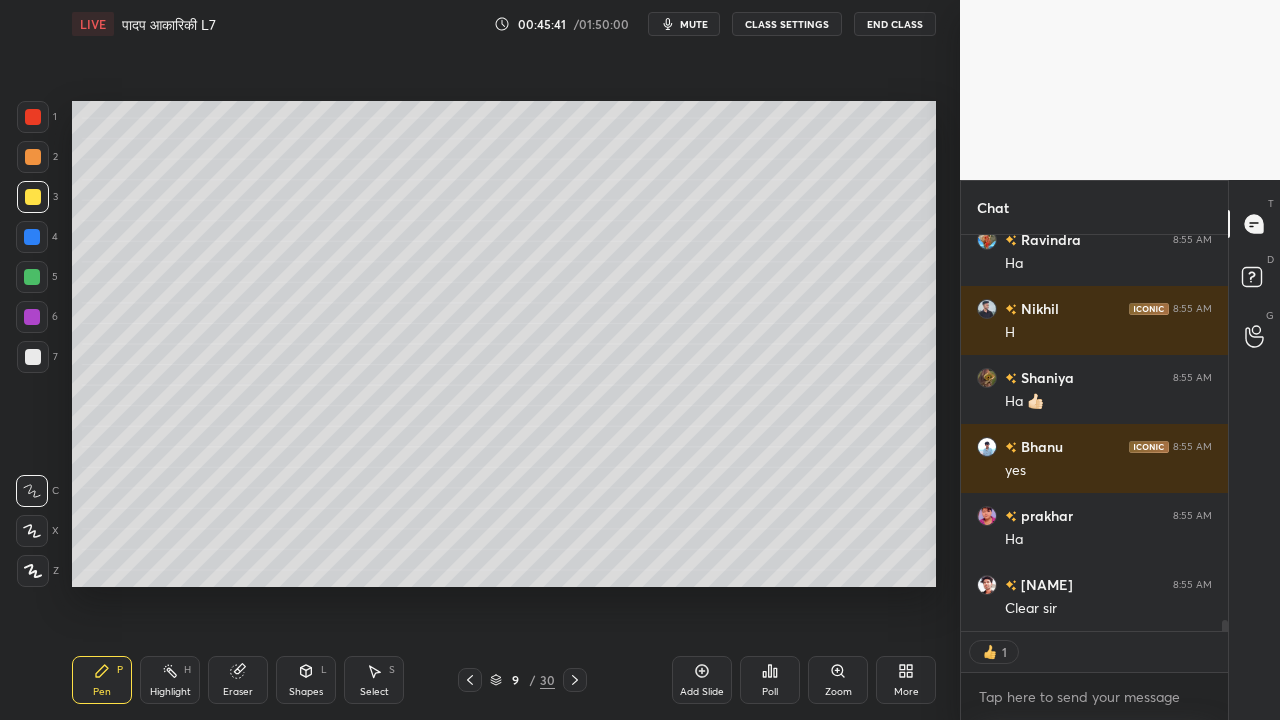 click on "Select S" at bounding box center [374, 680] 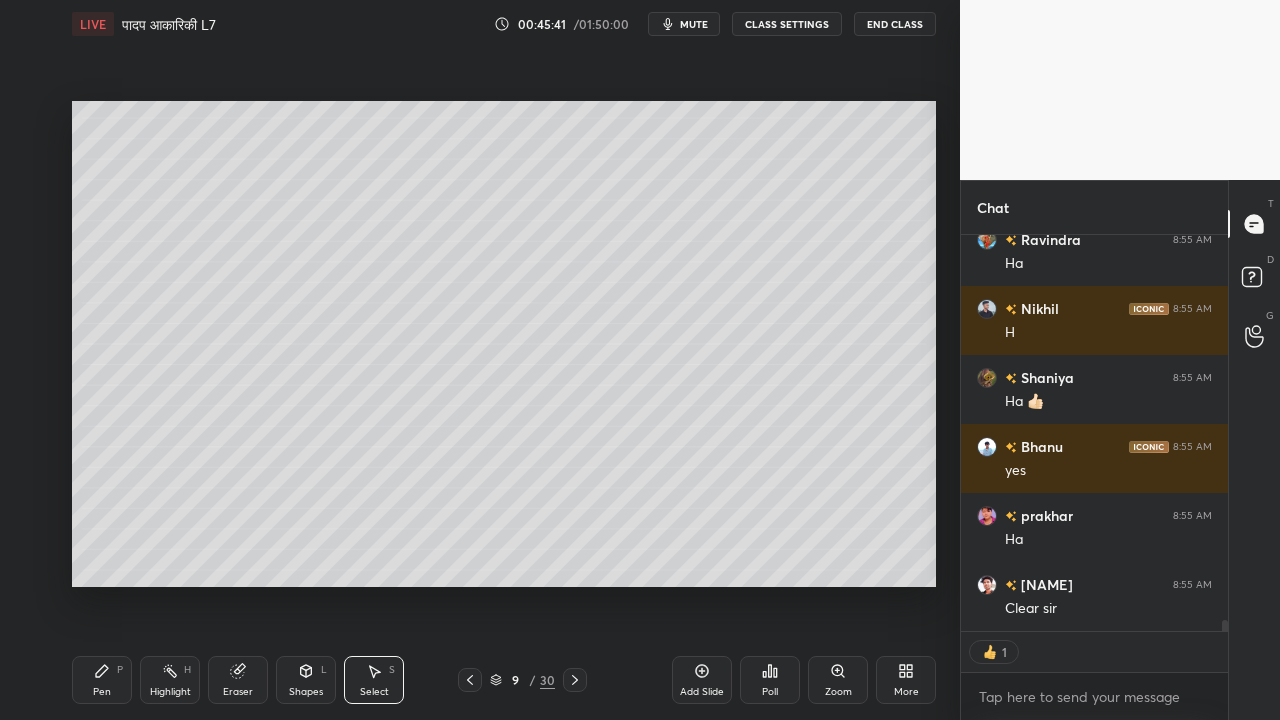 scroll, scrollTop: 13821, scrollLeft: 0, axis: vertical 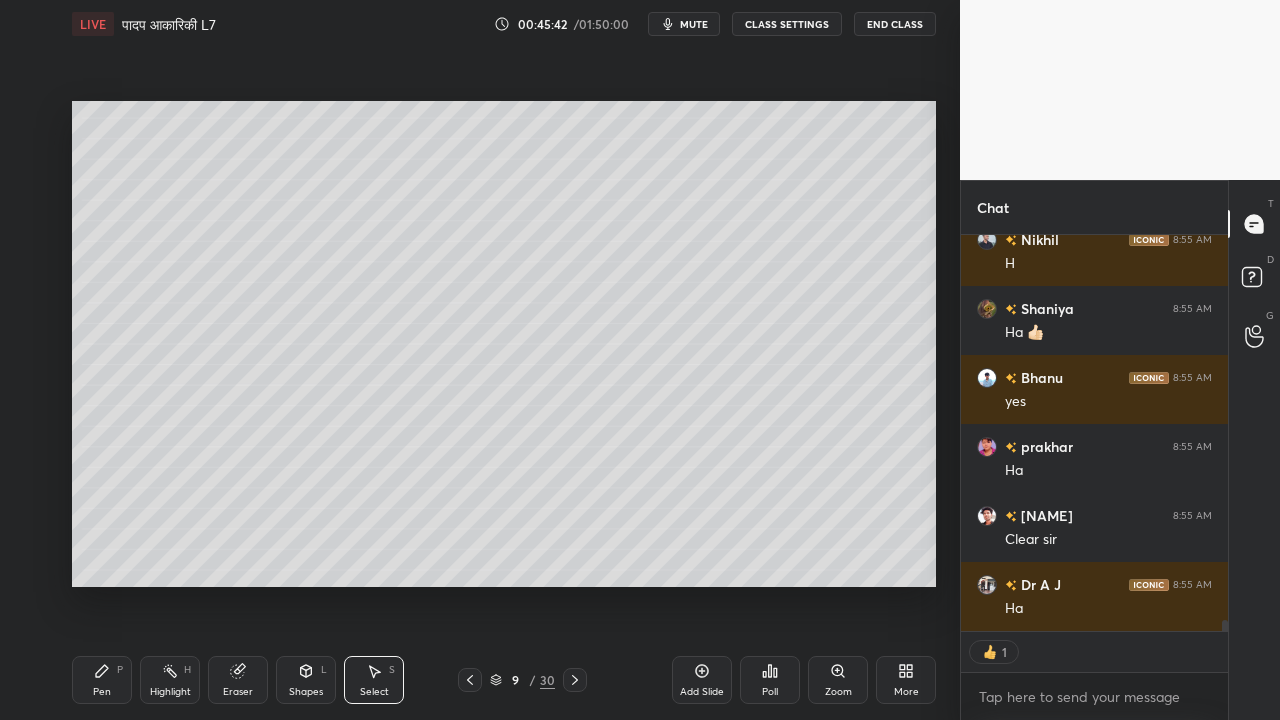 click on "0 ° Undo Copy Paste here Duplicate Duplicate to new slide Delete" at bounding box center [504, 344] 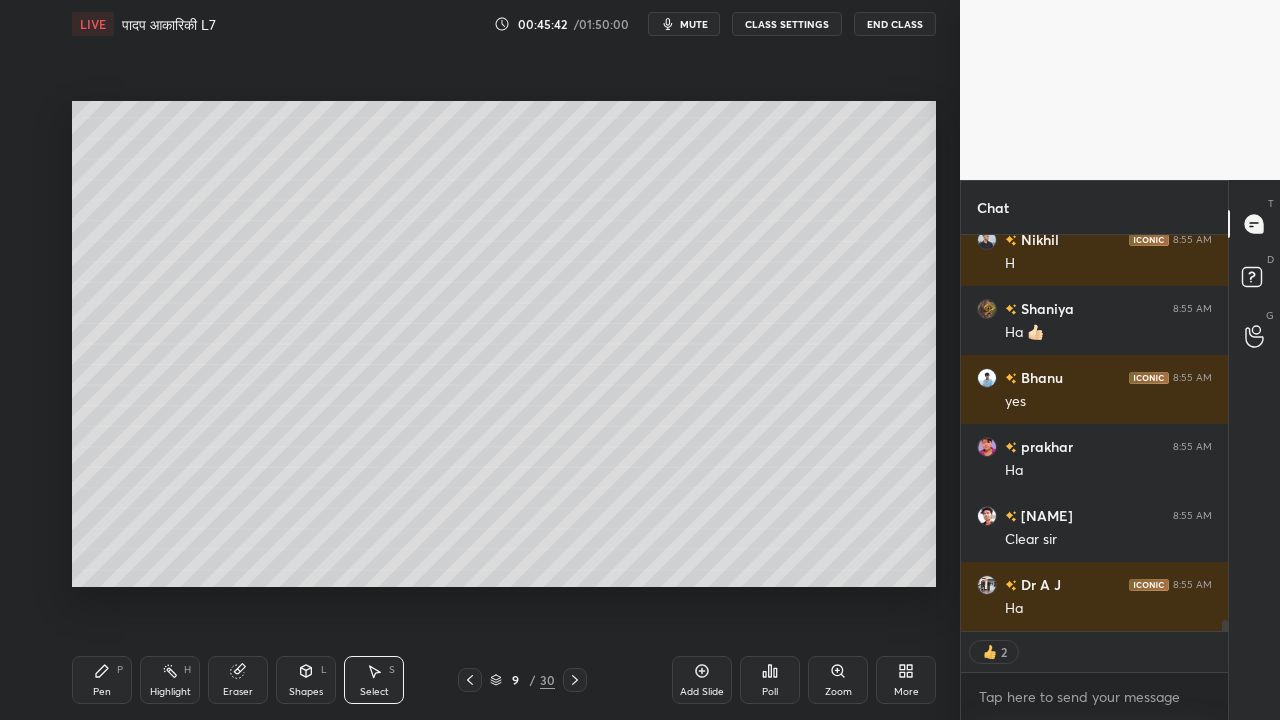 scroll, scrollTop: 13959, scrollLeft: 0, axis: vertical 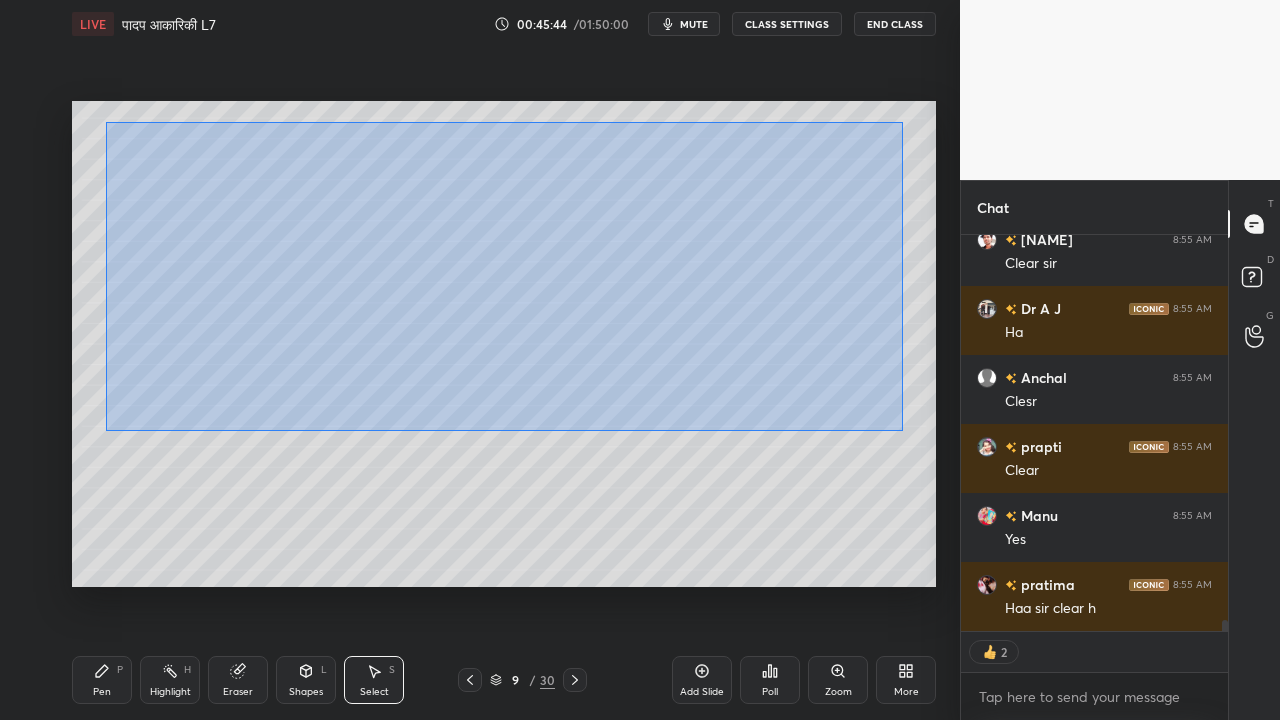 drag, startPoint x: 102, startPoint y: 126, endPoint x: 908, endPoint y: 424, distance: 859.3253 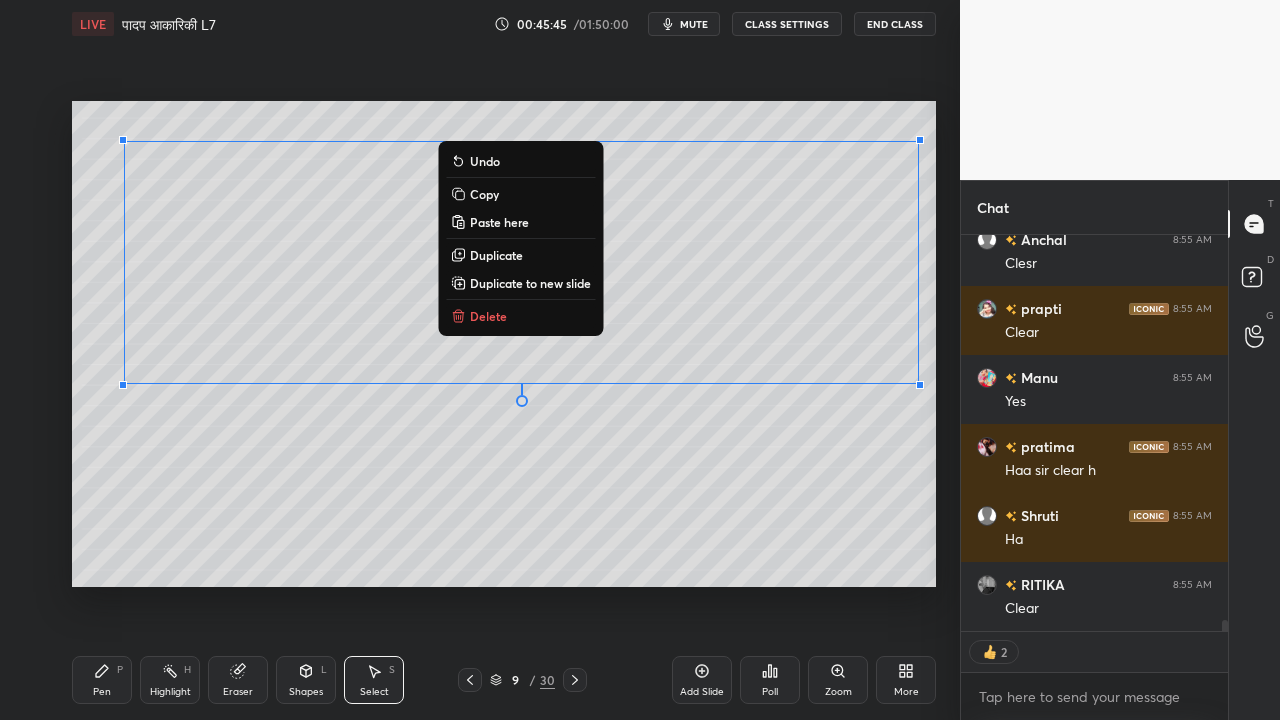 scroll, scrollTop: 14304, scrollLeft: 0, axis: vertical 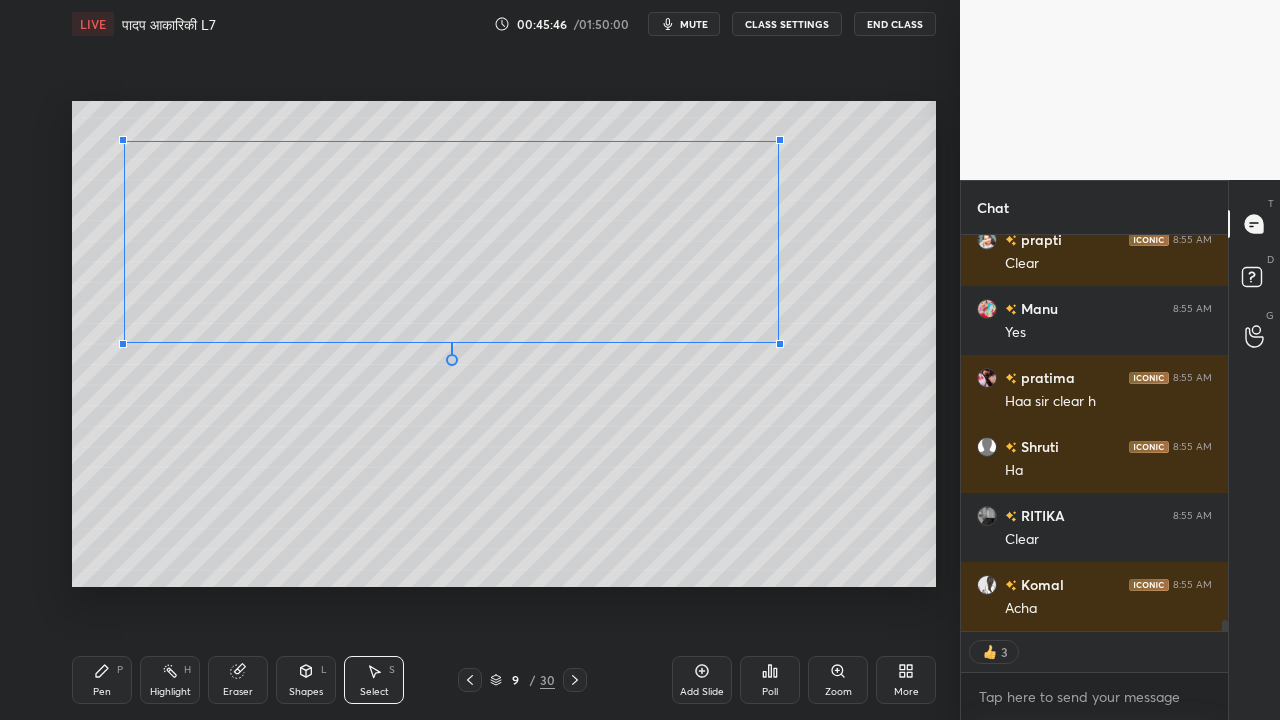 drag, startPoint x: 902, startPoint y: 387, endPoint x: 774, endPoint y: 341, distance: 136.01471 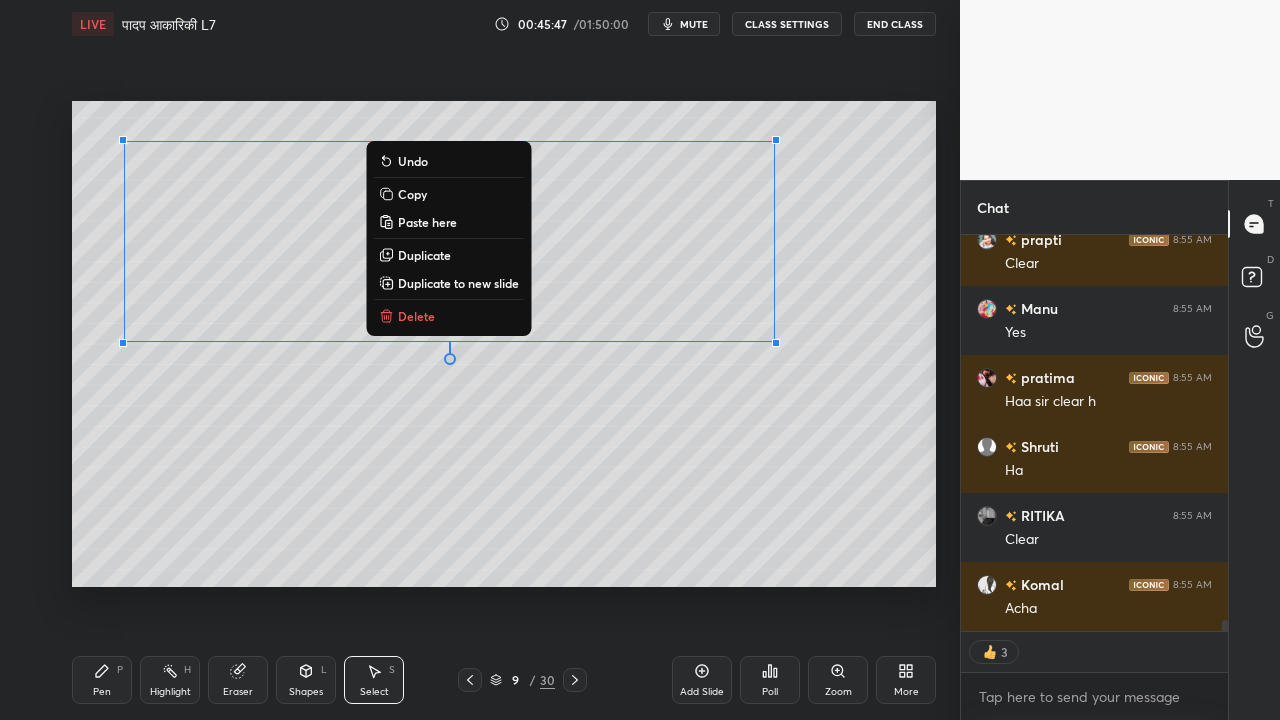 click on "0 ° Undo Copy Paste here Duplicate Duplicate to new slide Delete" at bounding box center (504, 344) 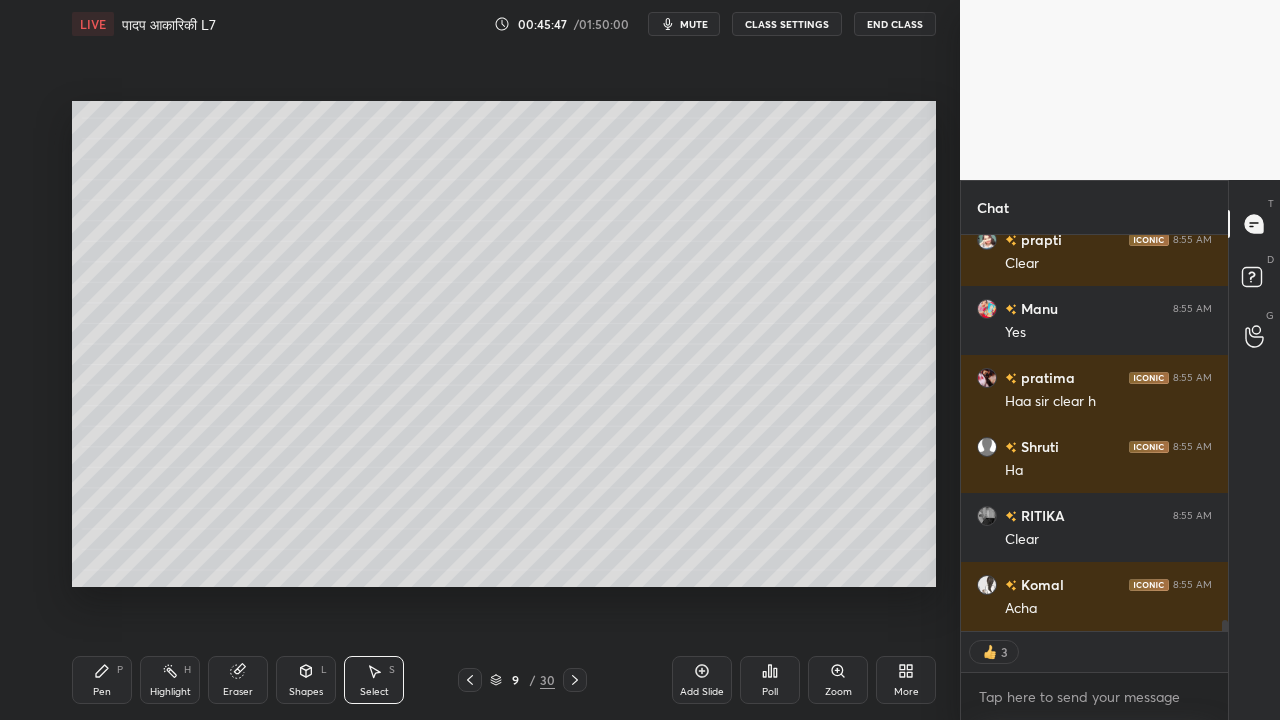 scroll, scrollTop: 14373, scrollLeft: 0, axis: vertical 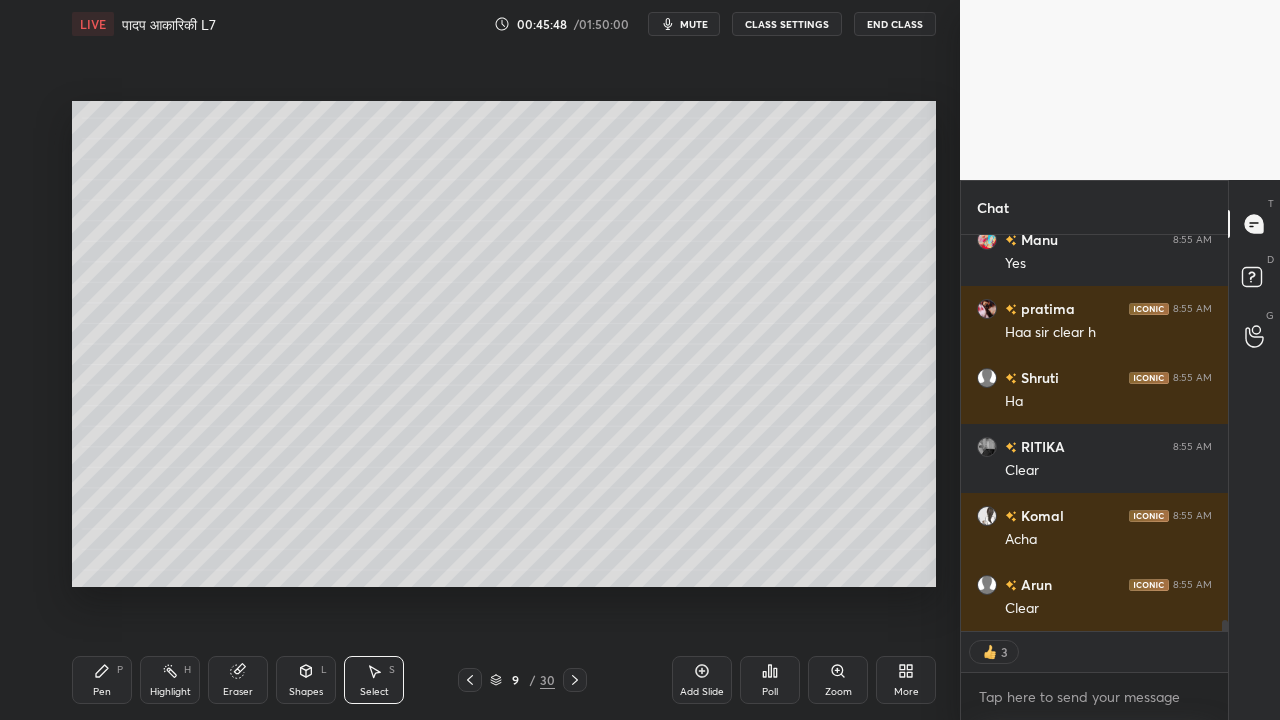click on "Pen" at bounding box center (102, 692) 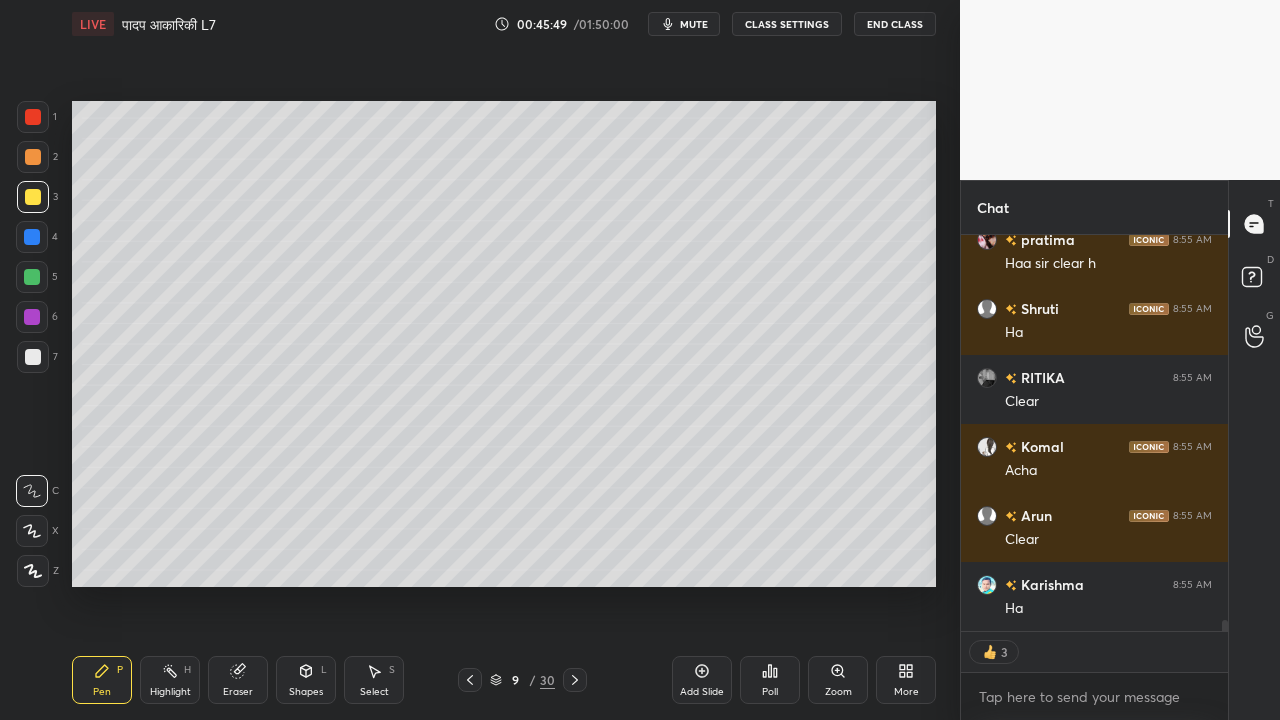 click on "Select S" at bounding box center [374, 680] 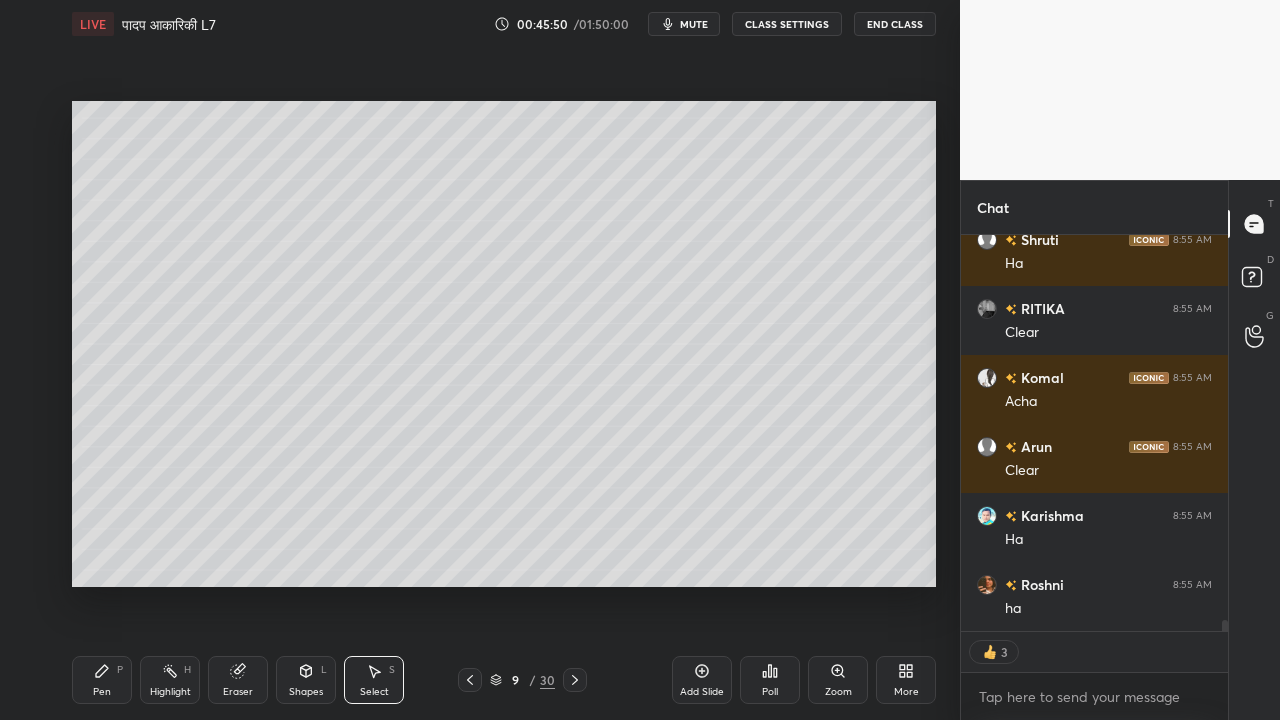 scroll, scrollTop: 14580, scrollLeft: 0, axis: vertical 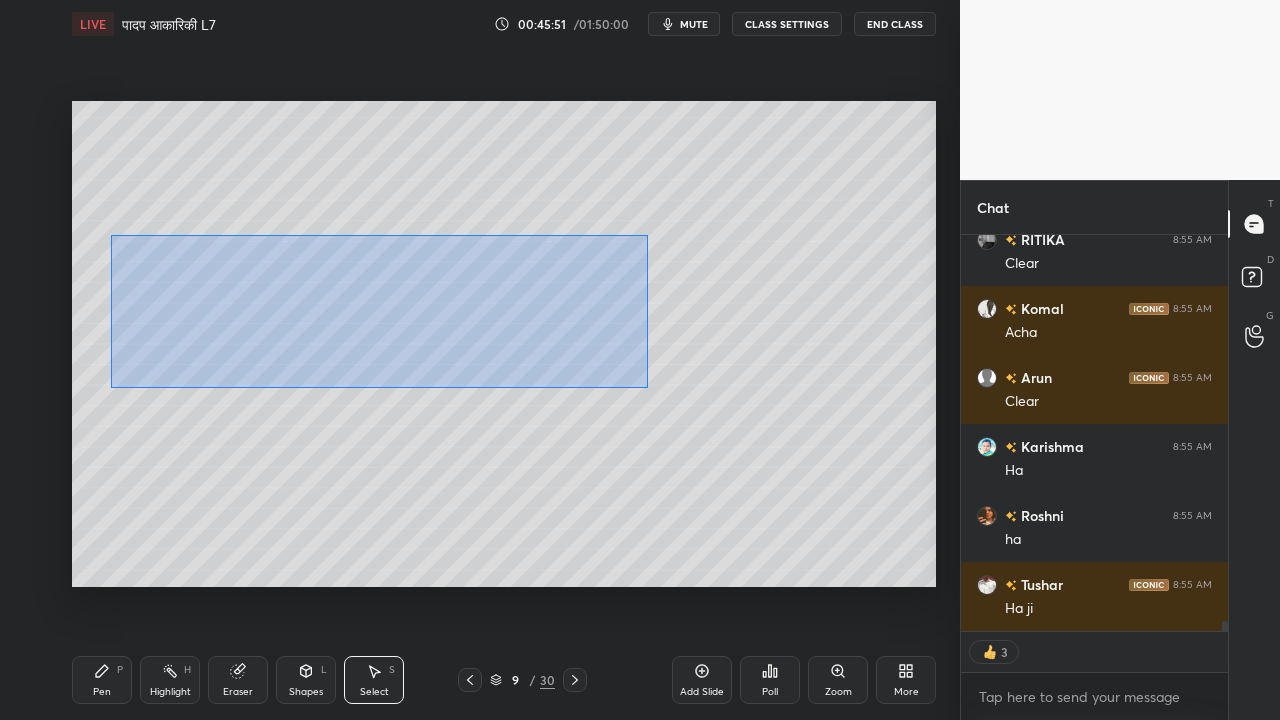 drag, startPoint x: 112, startPoint y: 257, endPoint x: 712, endPoint y: 380, distance: 612.4778 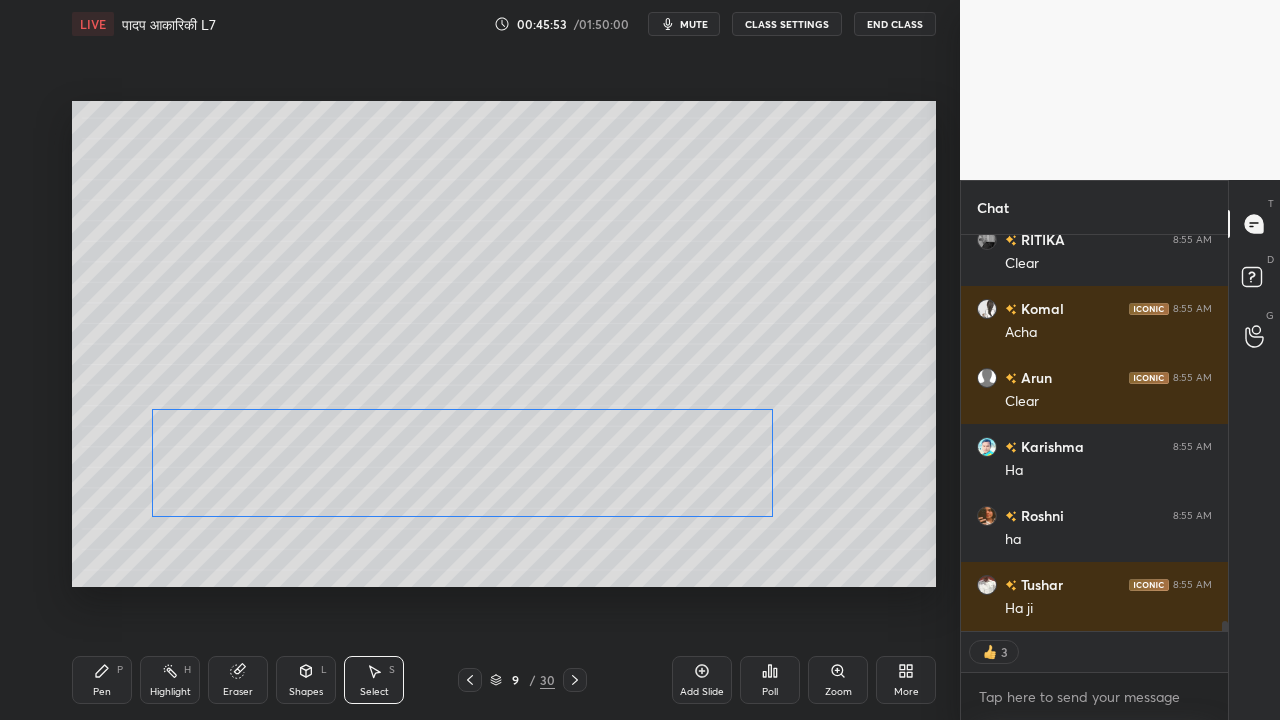 drag, startPoint x: 584, startPoint y: 404, endPoint x: 594, endPoint y: 458, distance: 54.91812 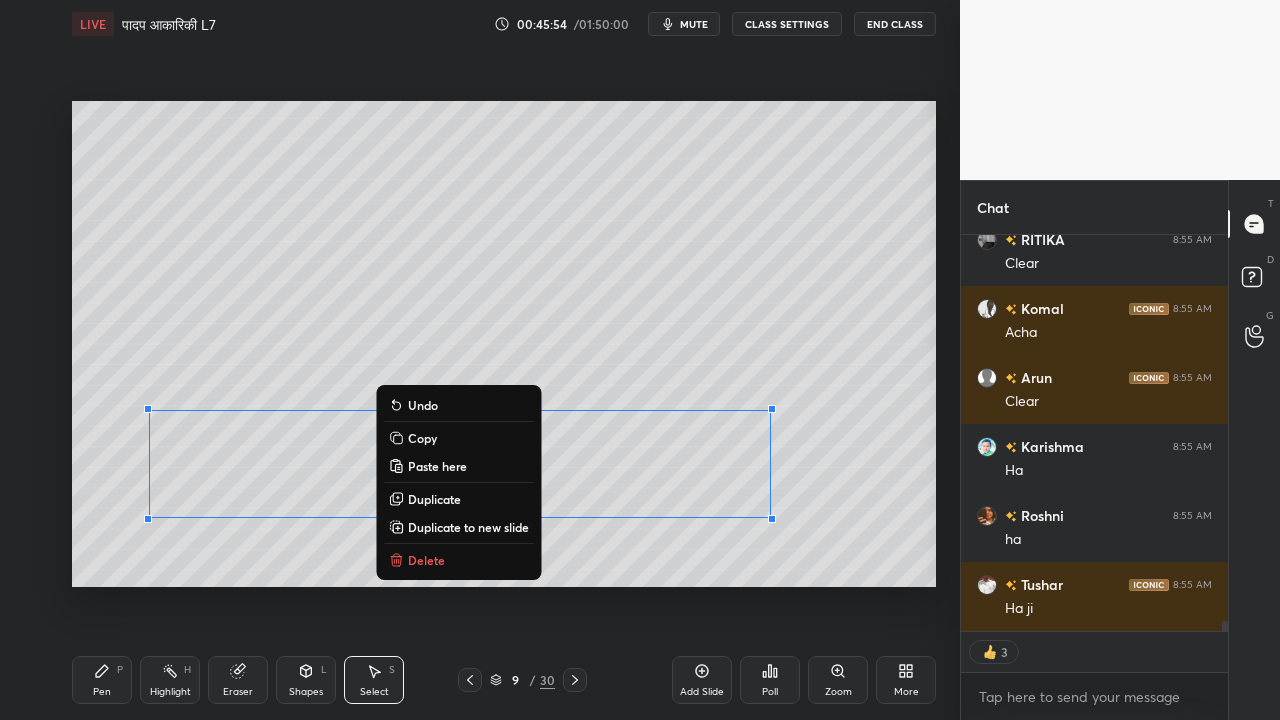 click 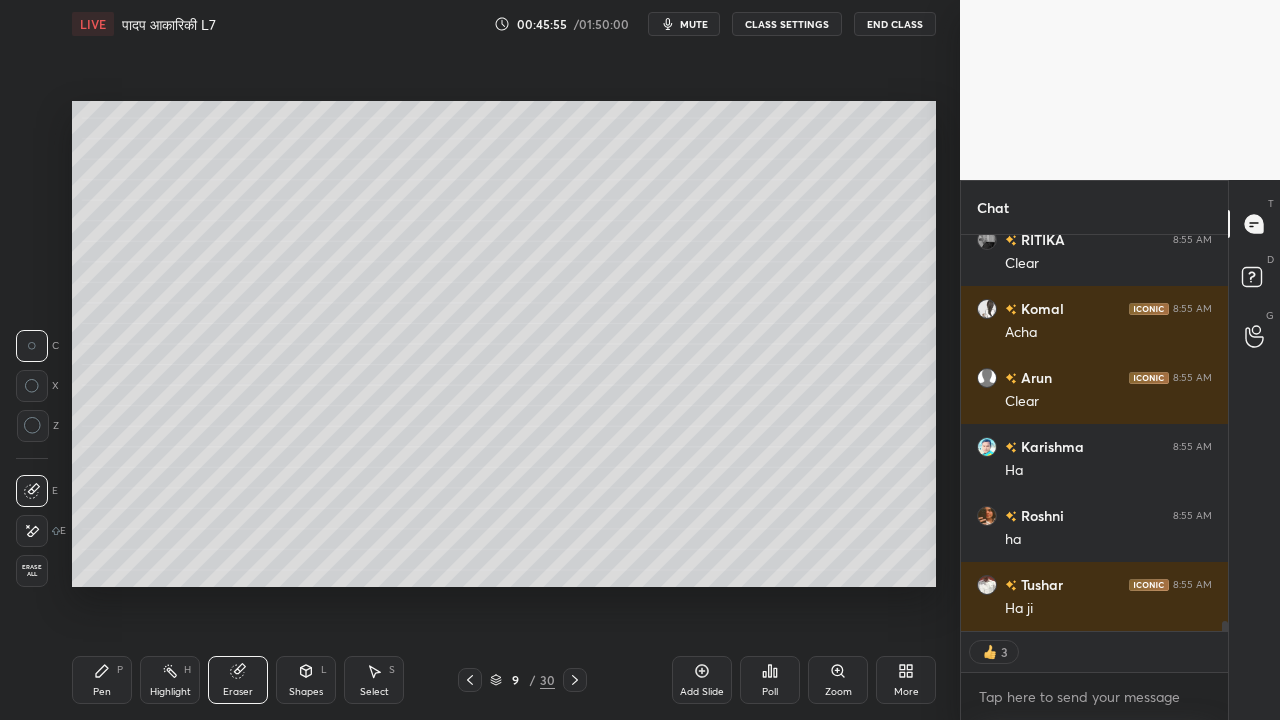 scroll, scrollTop: 6, scrollLeft: 6, axis: both 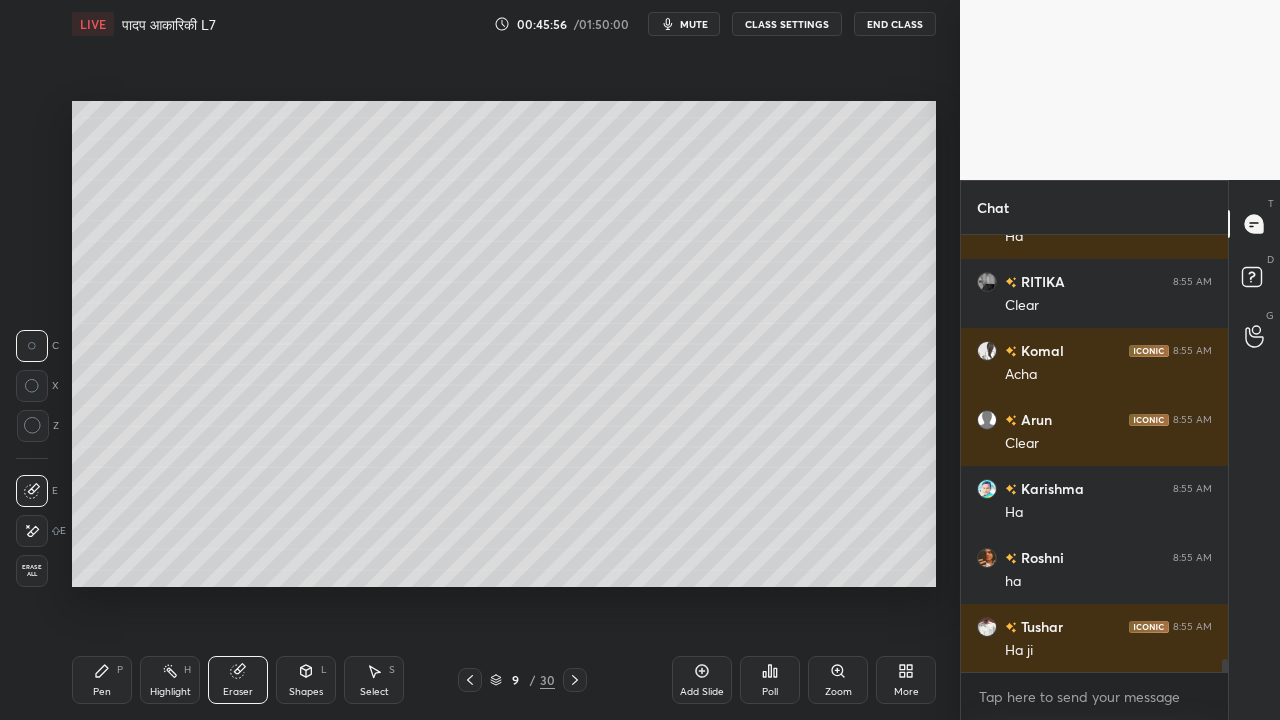 click on "Pen P" at bounding box center [102, 680] 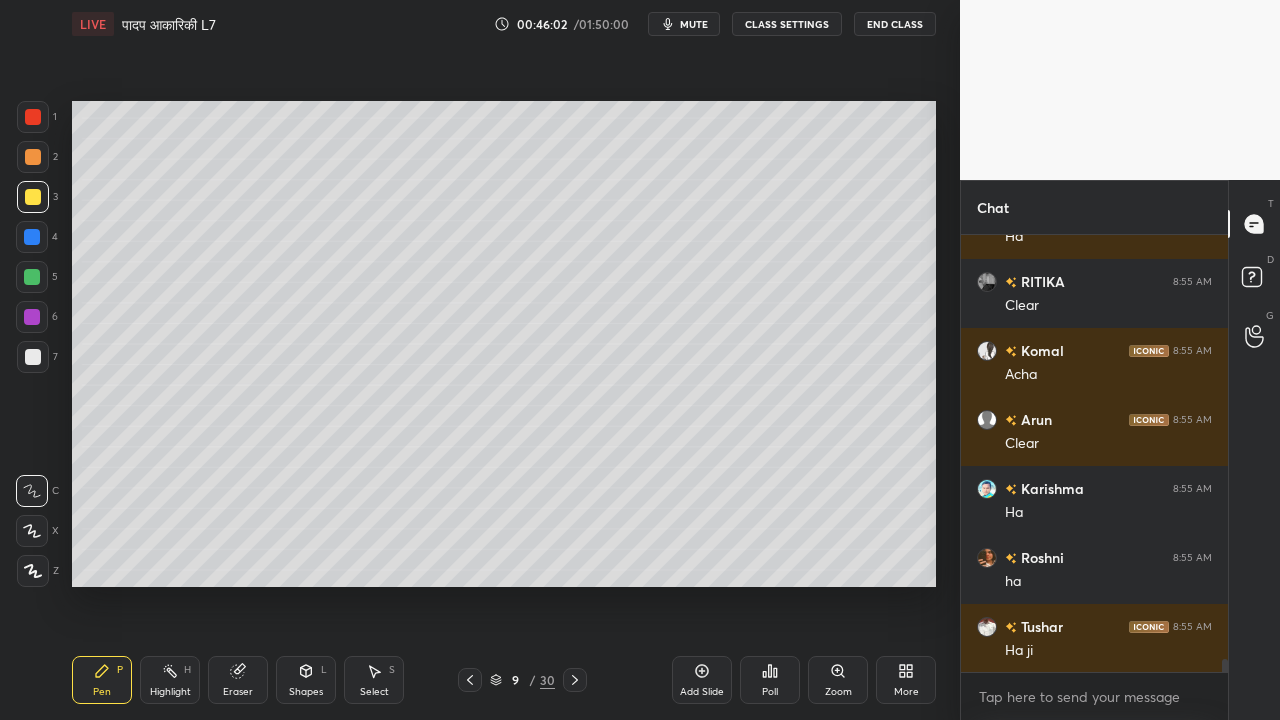 click at bounding box center (33, 357) 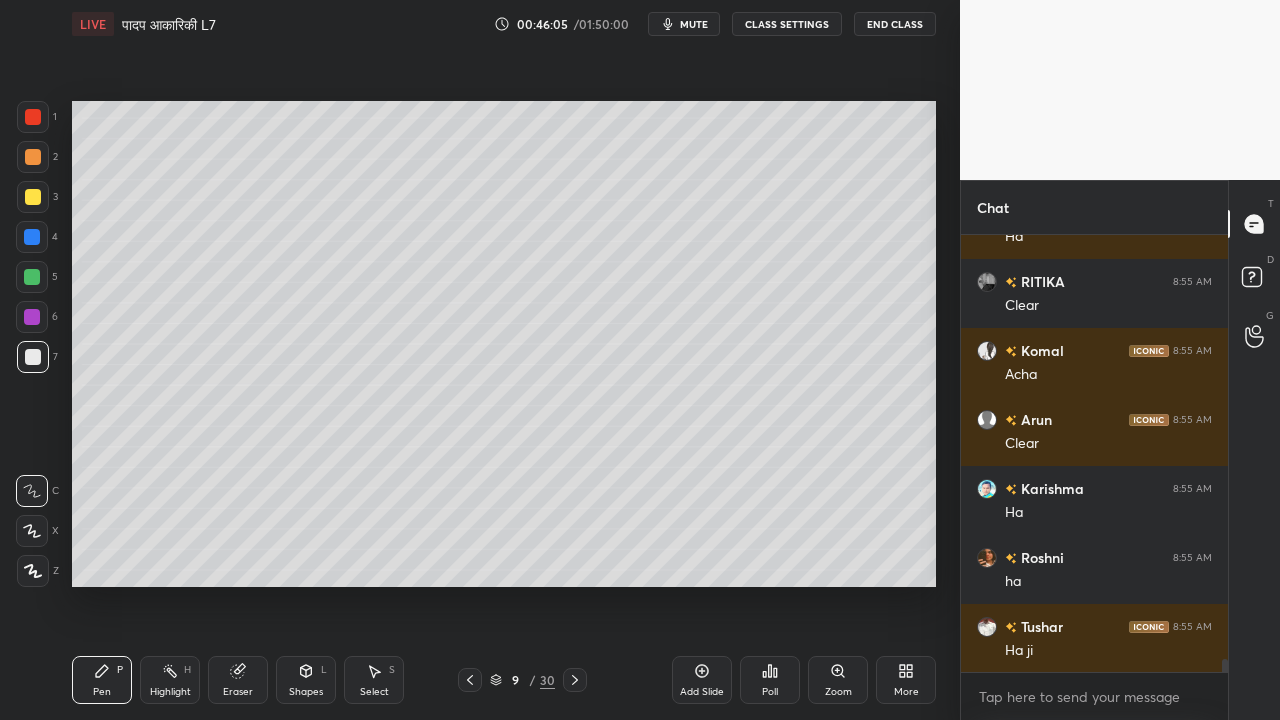 scroll, scrollTop: 14608, scrollLeft: 0, axis: vertical 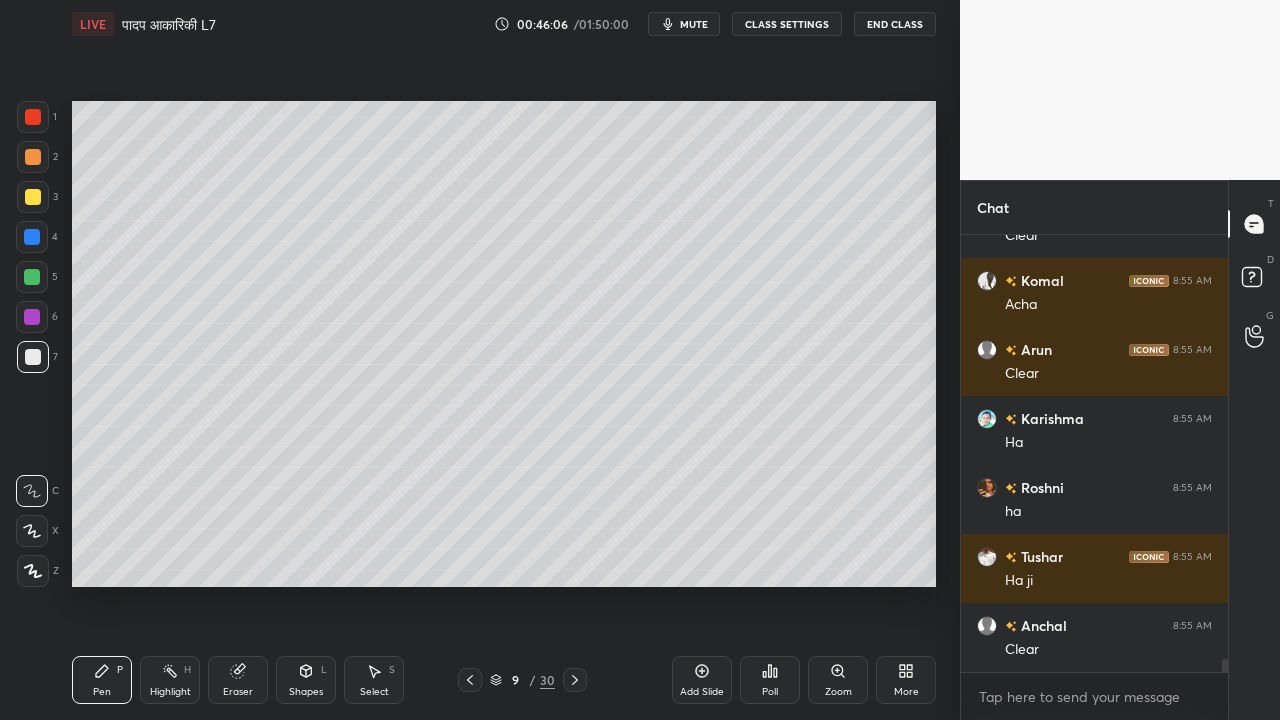 click on "Eraser" at bounding box center [238, 680] 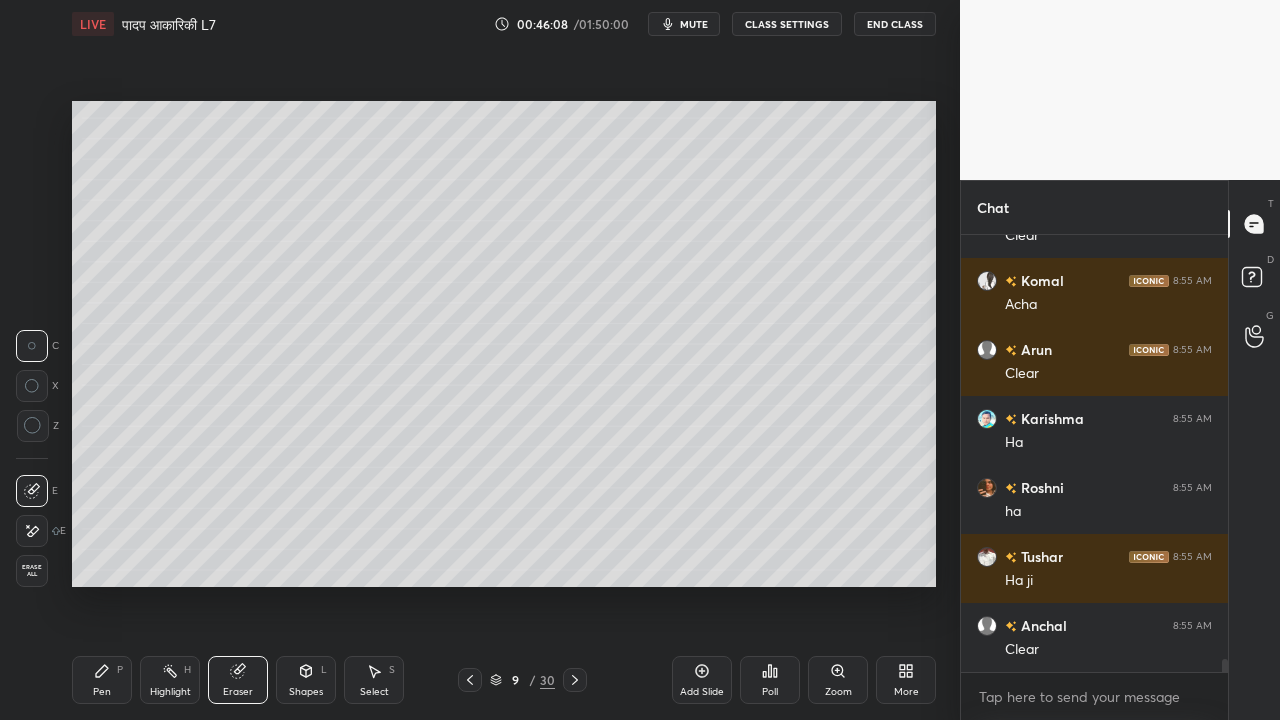 click on "Pen P" at bounding box center [102, 680] 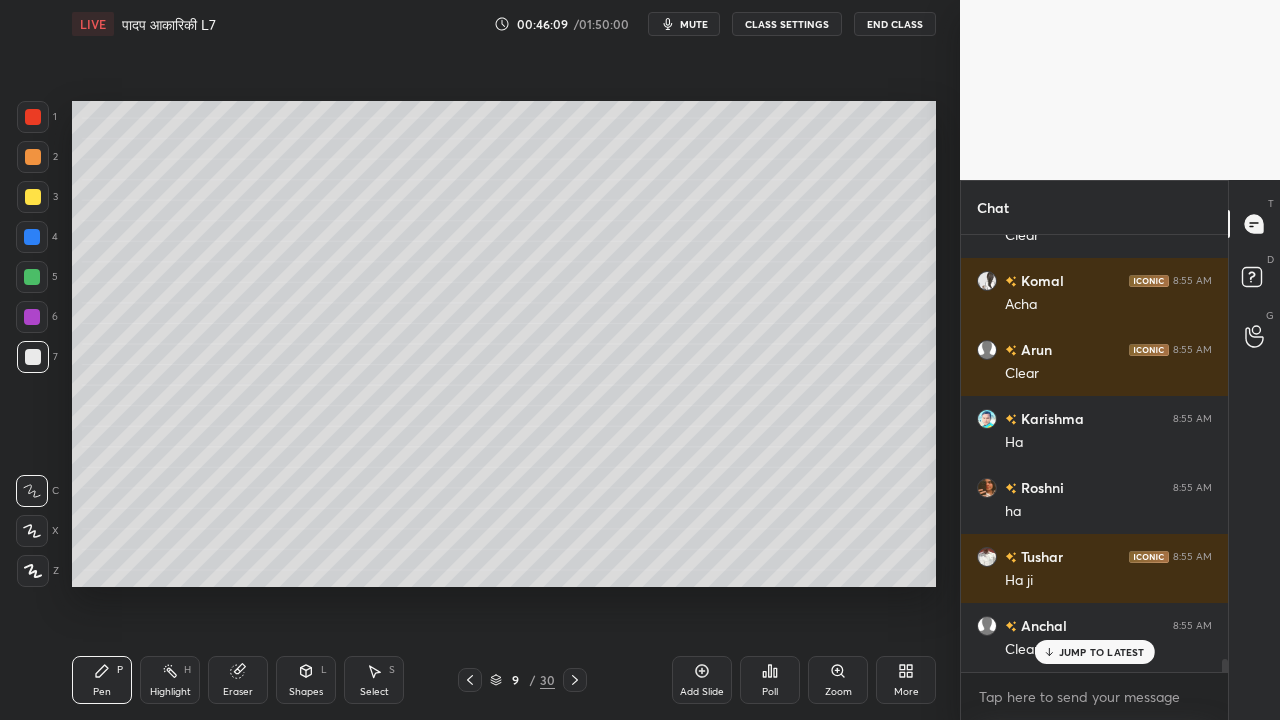 scroll, scrollTop: 14694, scrollLeft: 0, axis: vertical 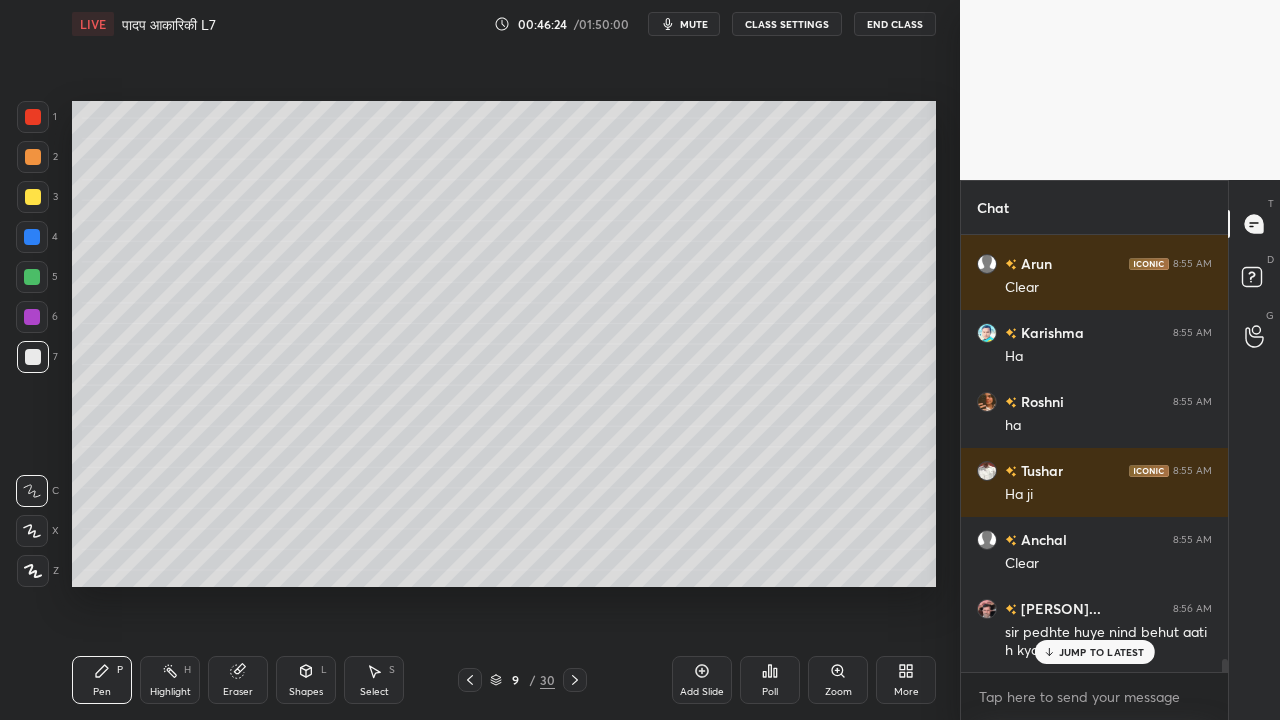 click 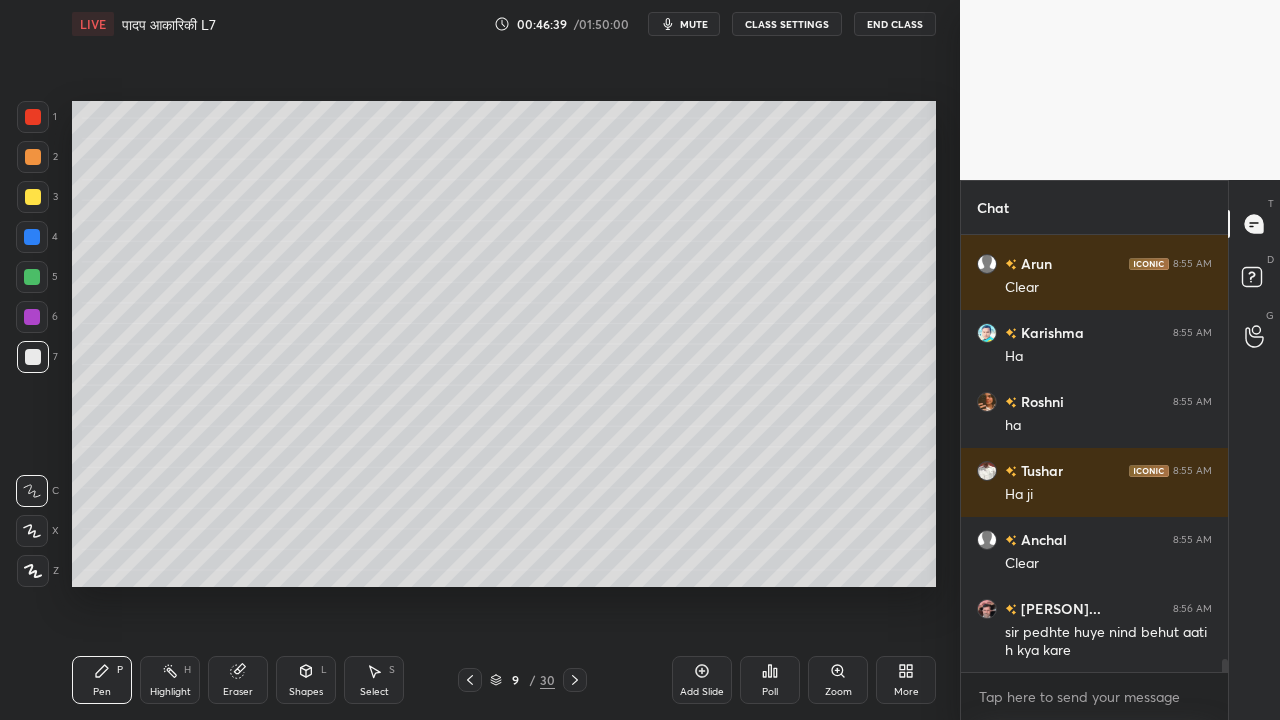 scroll, scrollTop: 14764, scrollLeft: 0, axis: vertical 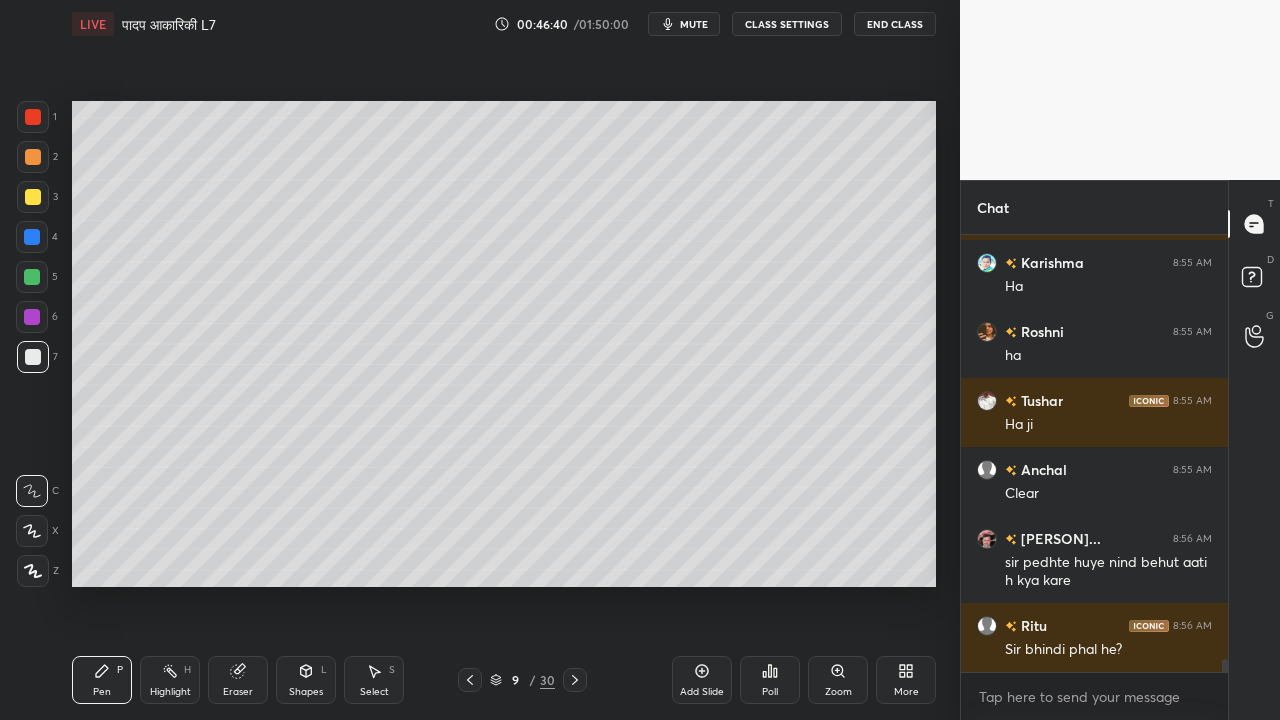 click on "Select S" at bounding box center [374, 680] 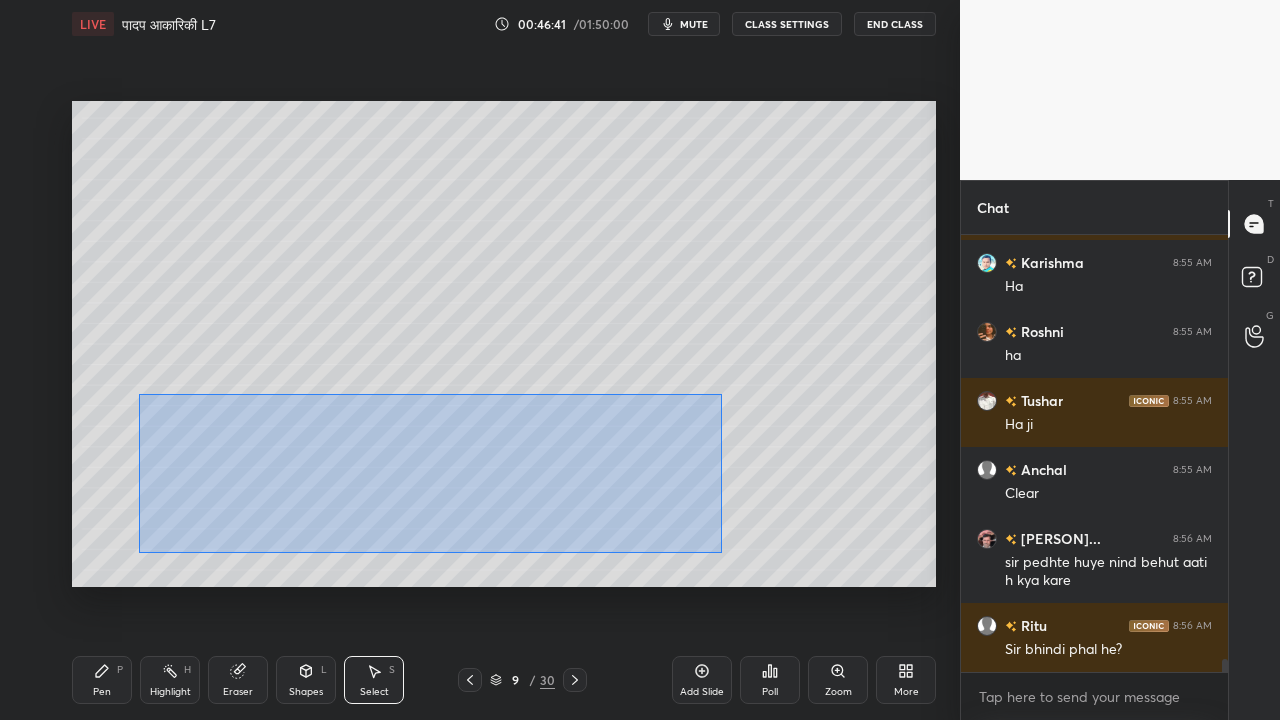 drag, startPoint x: 140, startPoint y: 394, endPoint x: 654, endPoint y: 528, distance: 531.1798 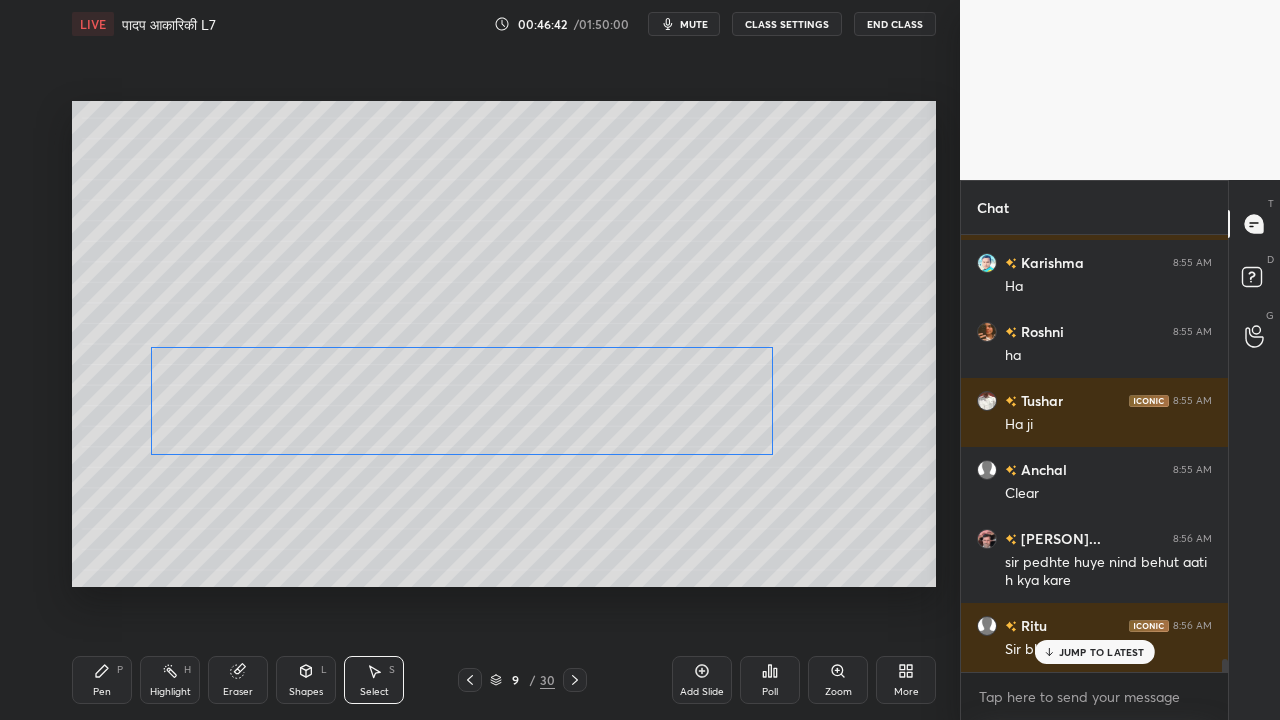 scroll, scrollTop: 14832, scrollLeft: 0, axis: vertical 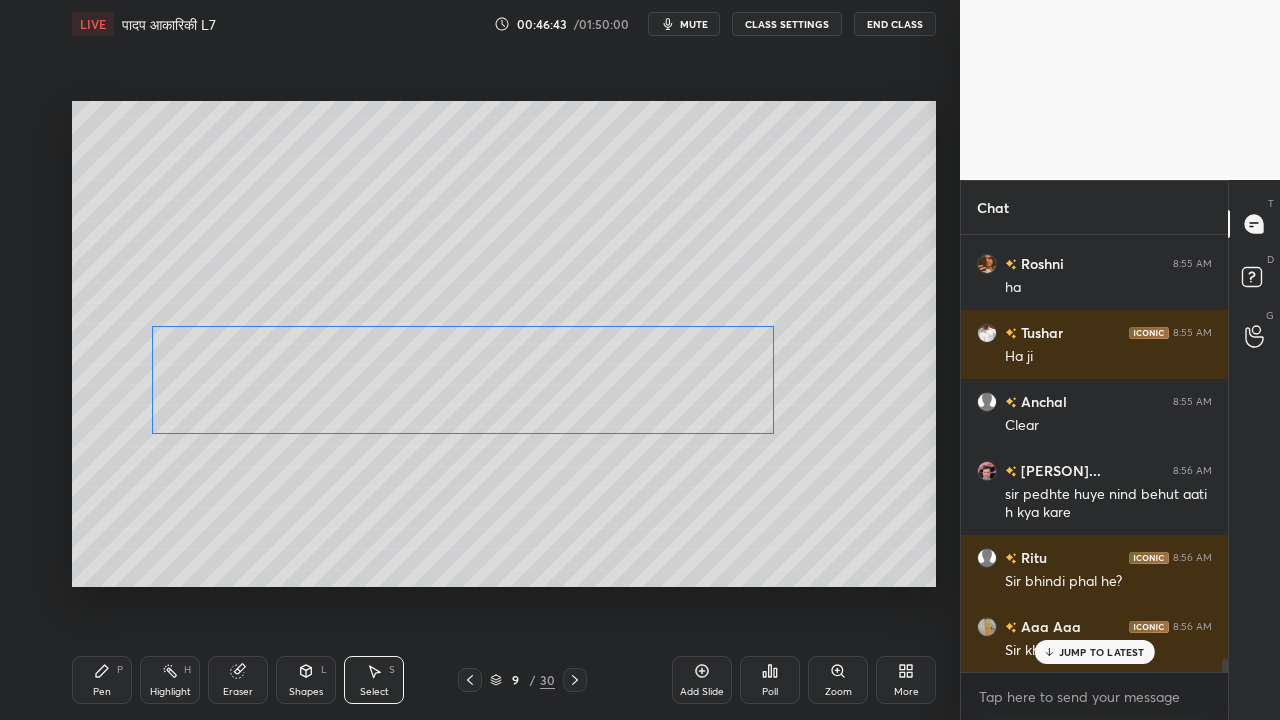 drag, startPoint x: 324, startPoint y: 446, endPoint x: 330, endPoint y: 403, distance: 43.416588 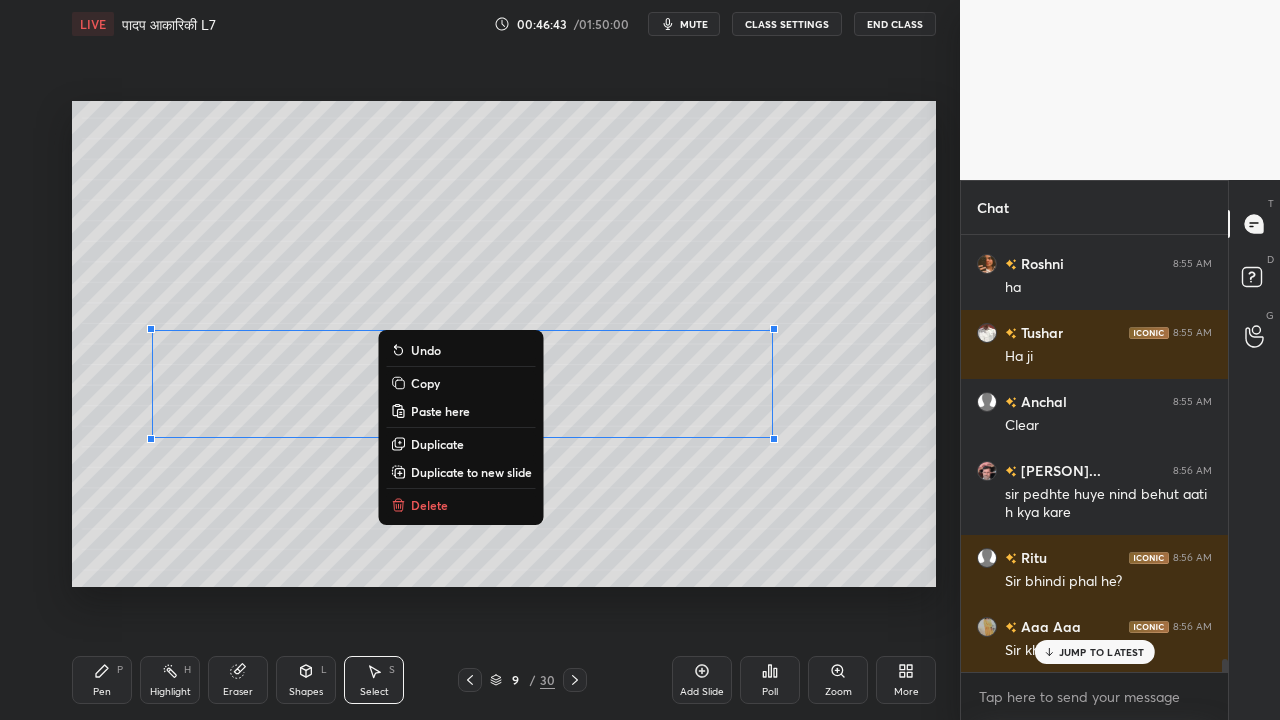 click on "0 ° Undo Copy Paste here Duplicate Duplicate to new slide Delete" at bounding box center (504, 344) 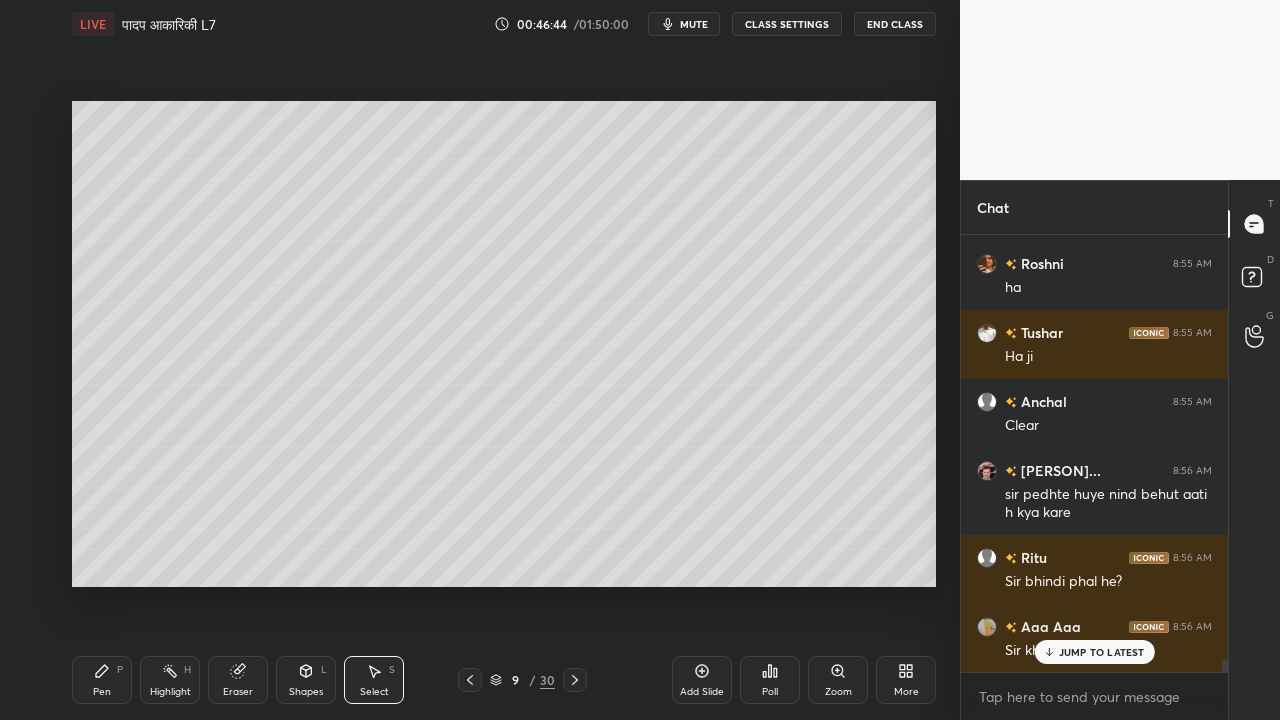 click 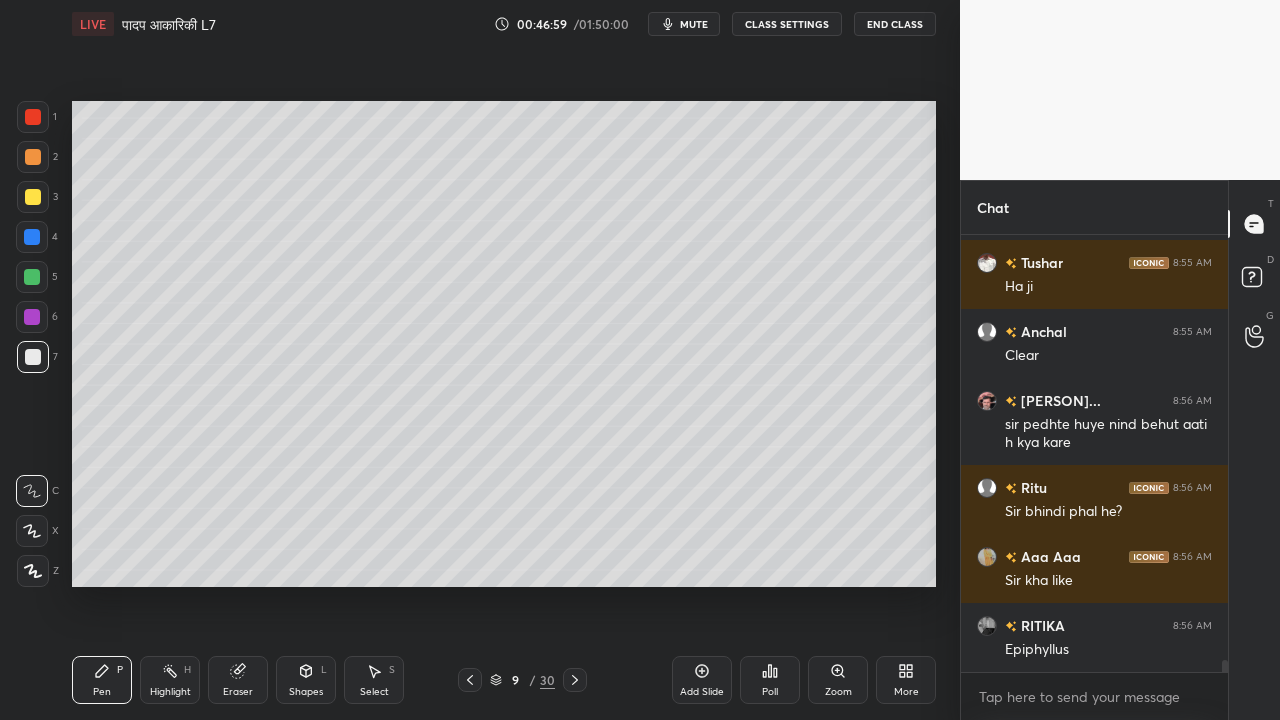 scroll, scrollTop: 14970, scrollLeft: 0, axis: vertical 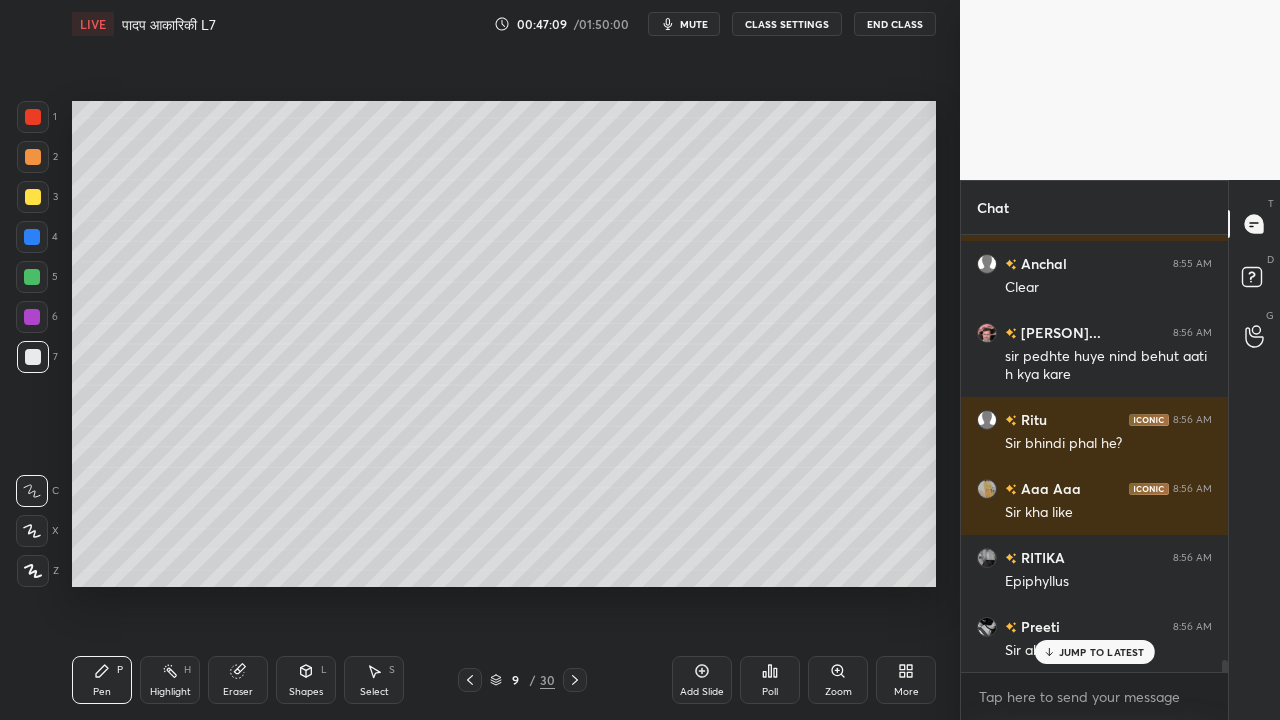 click at bounding box center [33, 197] 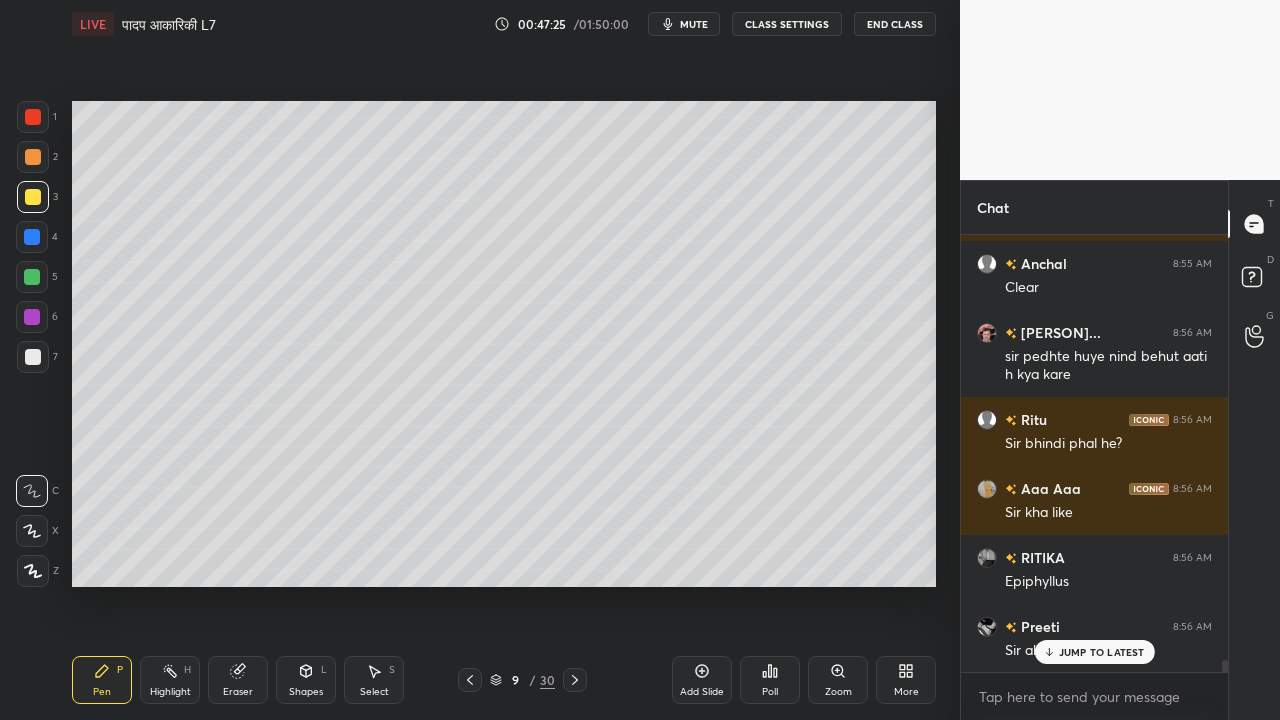 click at bounding box center [33, 357] 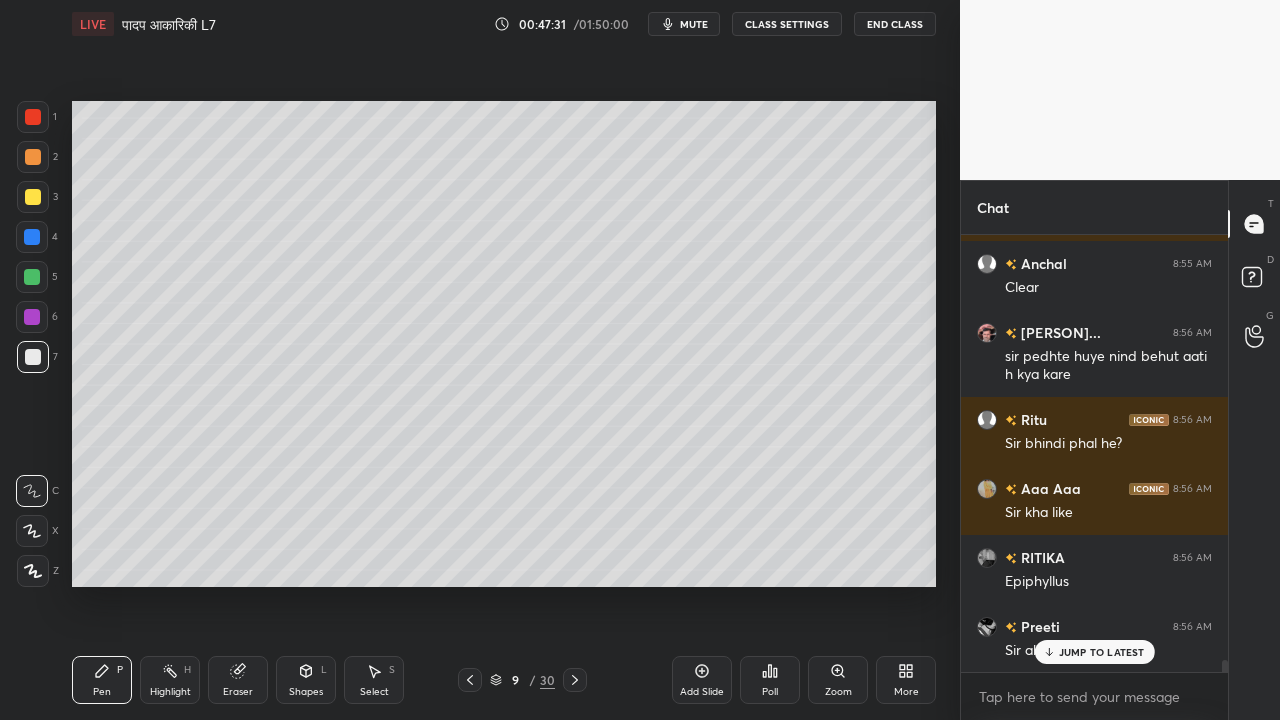 click at bounding box center (33, 357) 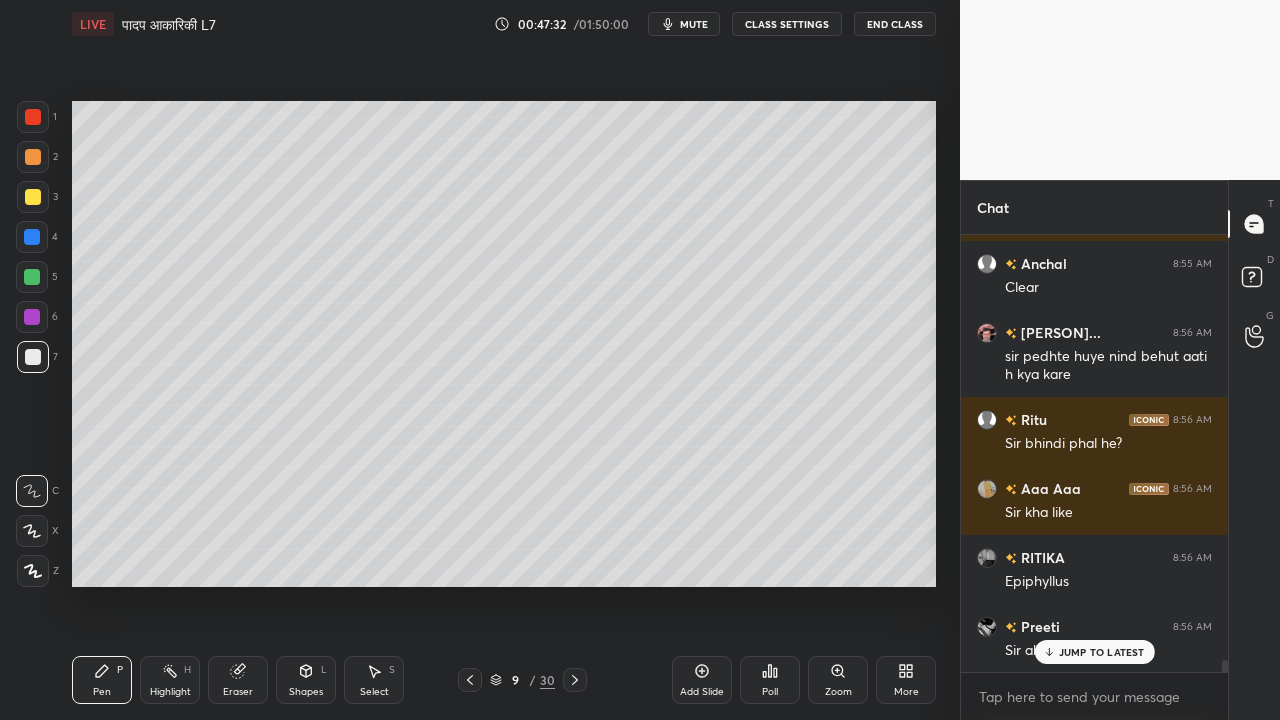 click at bounding box center (33, 197) 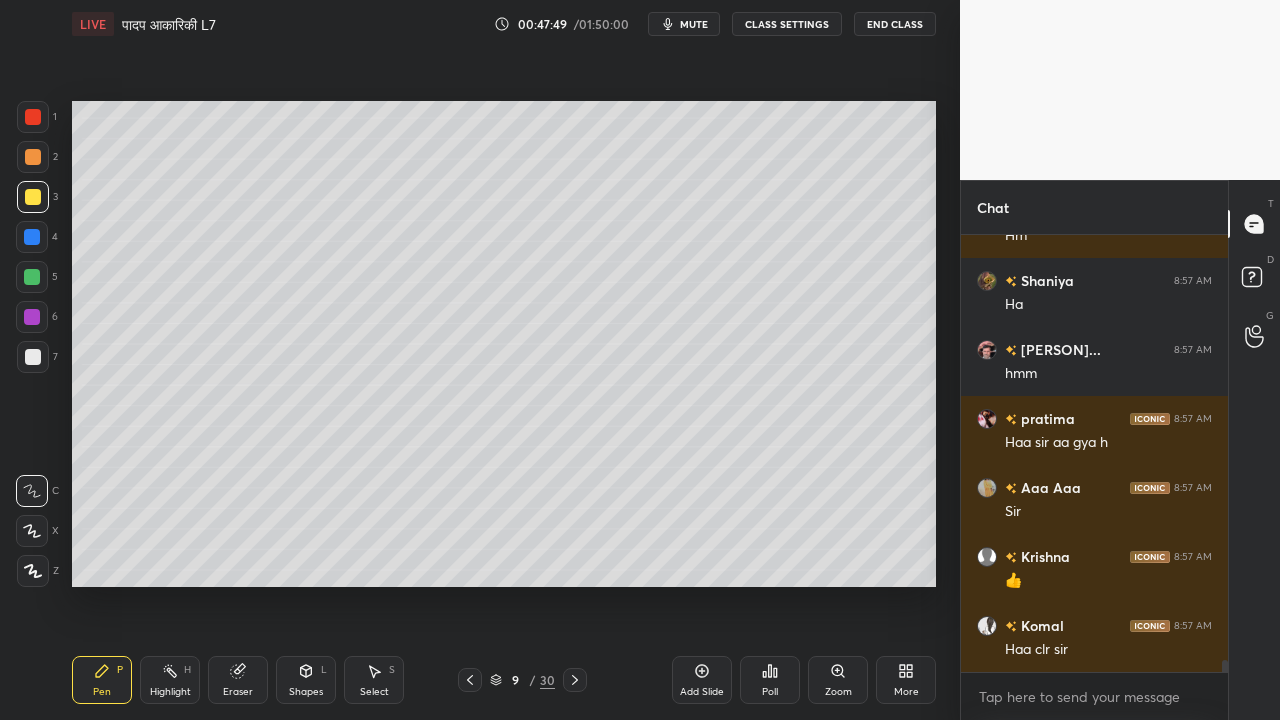 scroll, scrollTop: 15660, scrollLeft: 0, axis: vertical 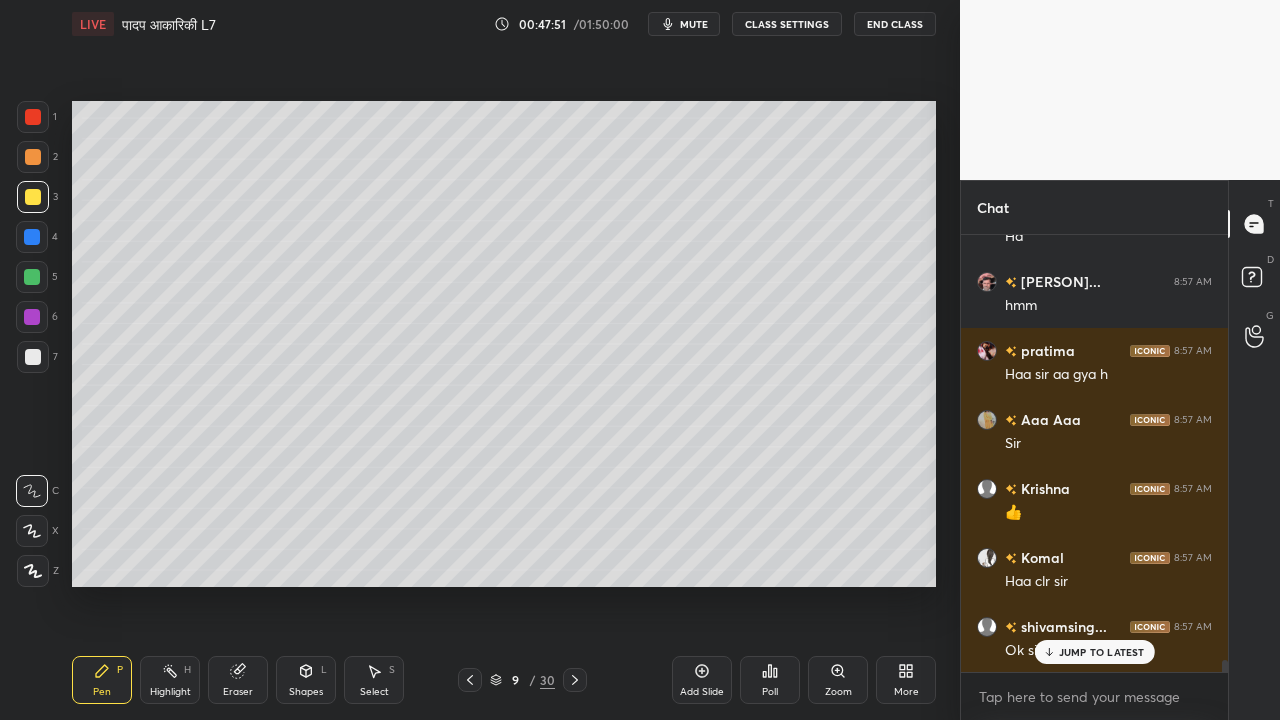 click on "Add Slide" at bounding box center (702, 680) 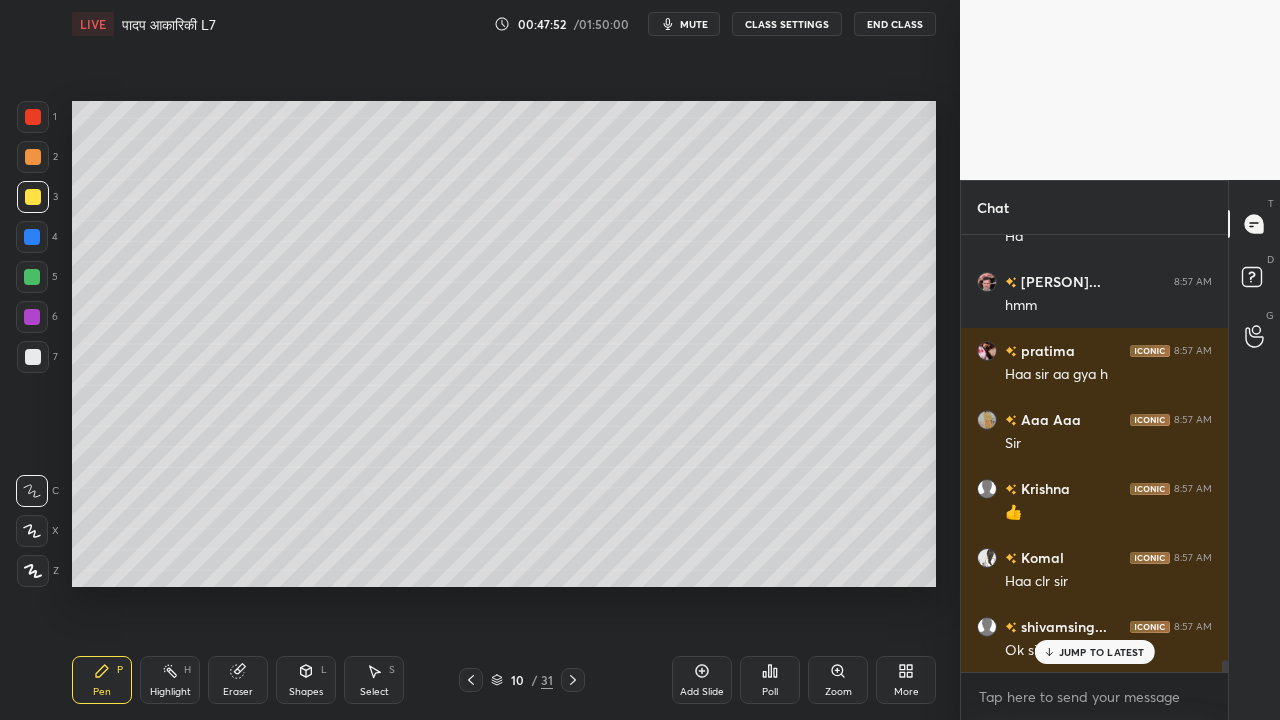 click at bounding box center [33, 357] 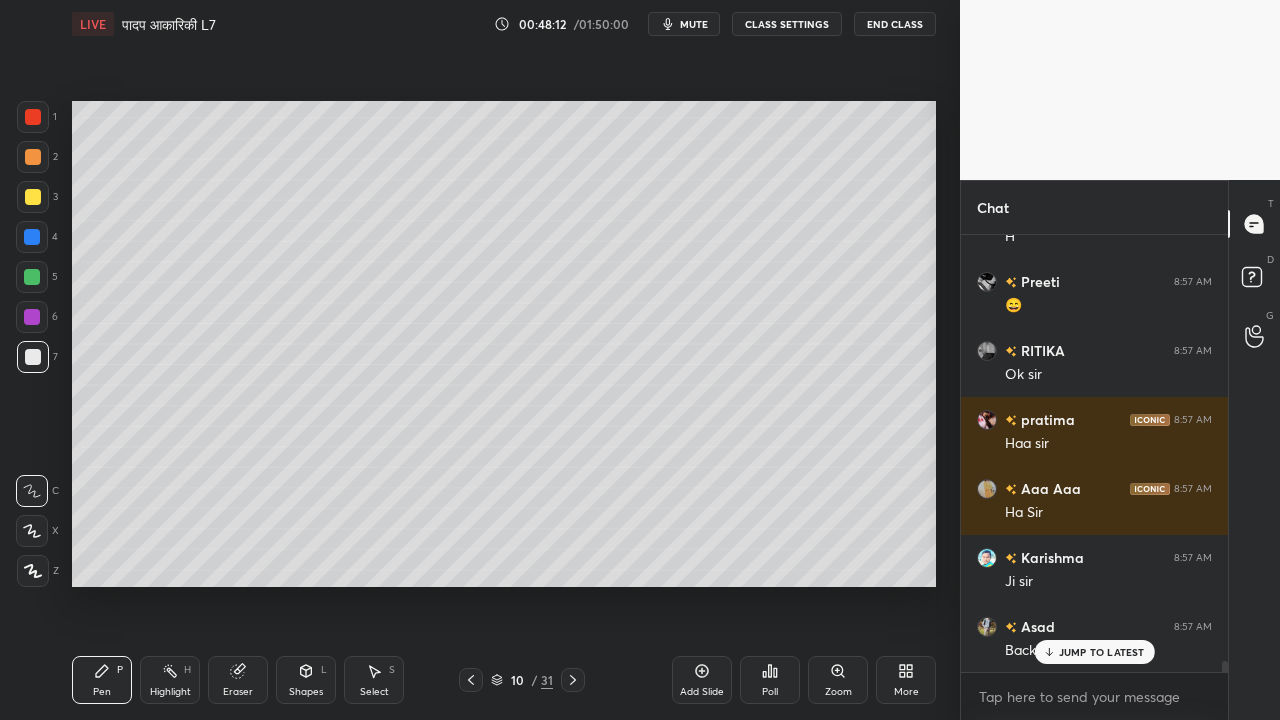 scroll, scrollTop: 16282, scrollLeft: 0, axis: vertical 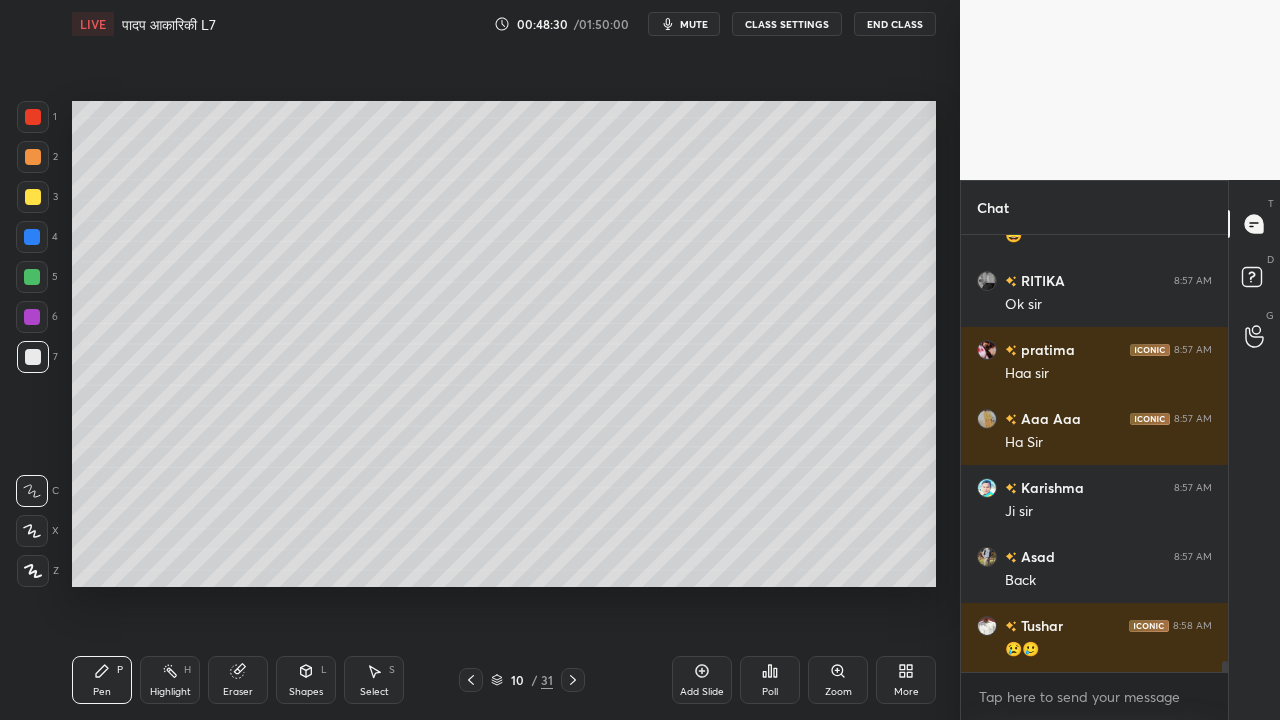 click at bounding box center [33, 197] 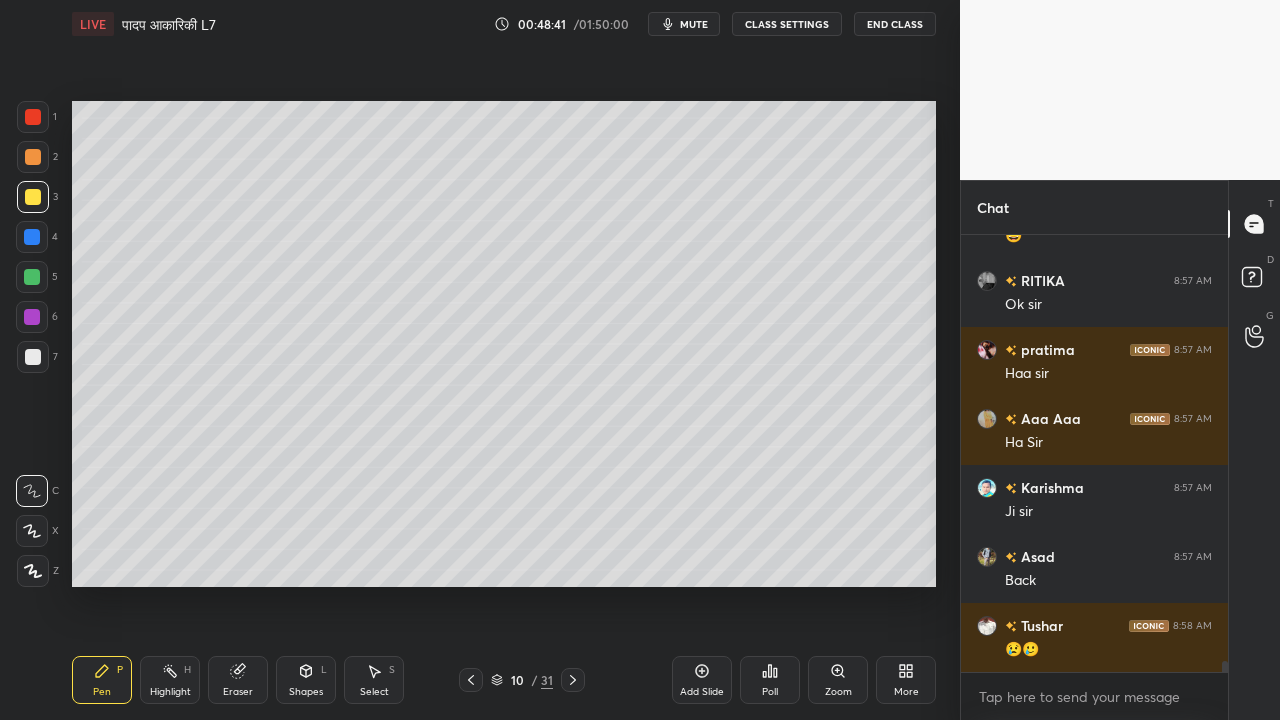click 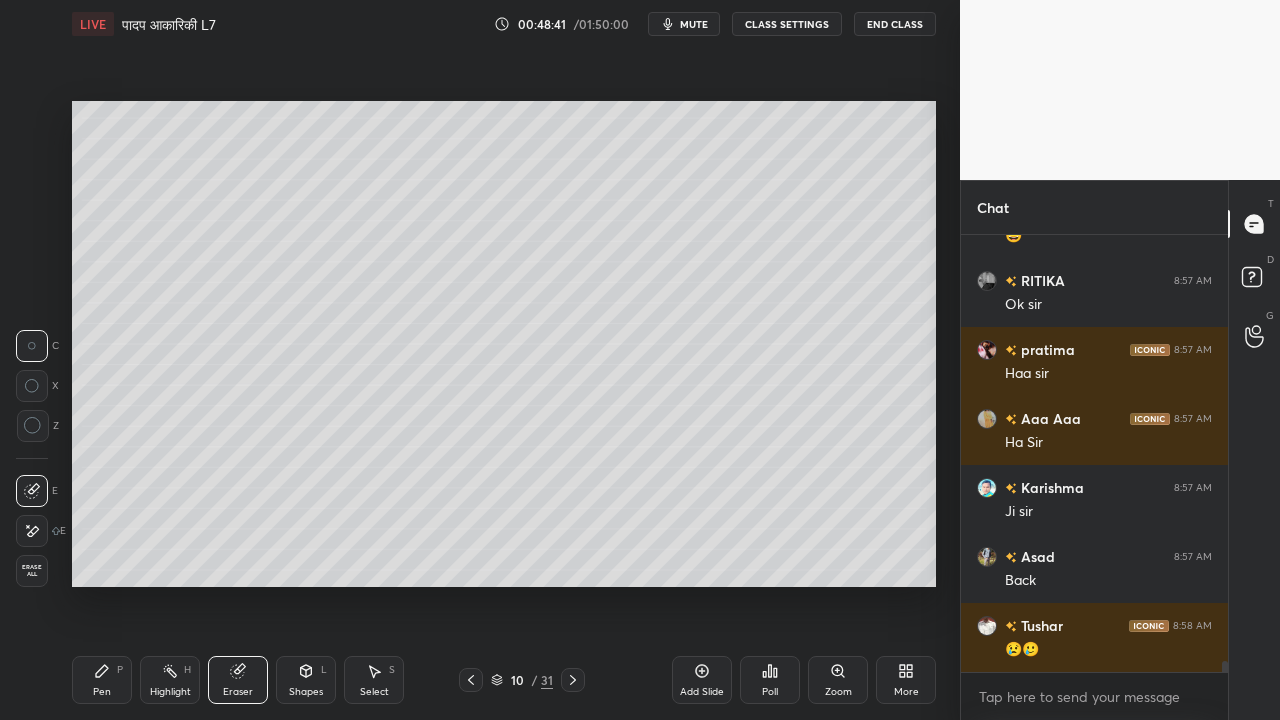 click on "Setting up your live class Poll for   secs No correct answer Start poll" at bounding box center [504, 344] 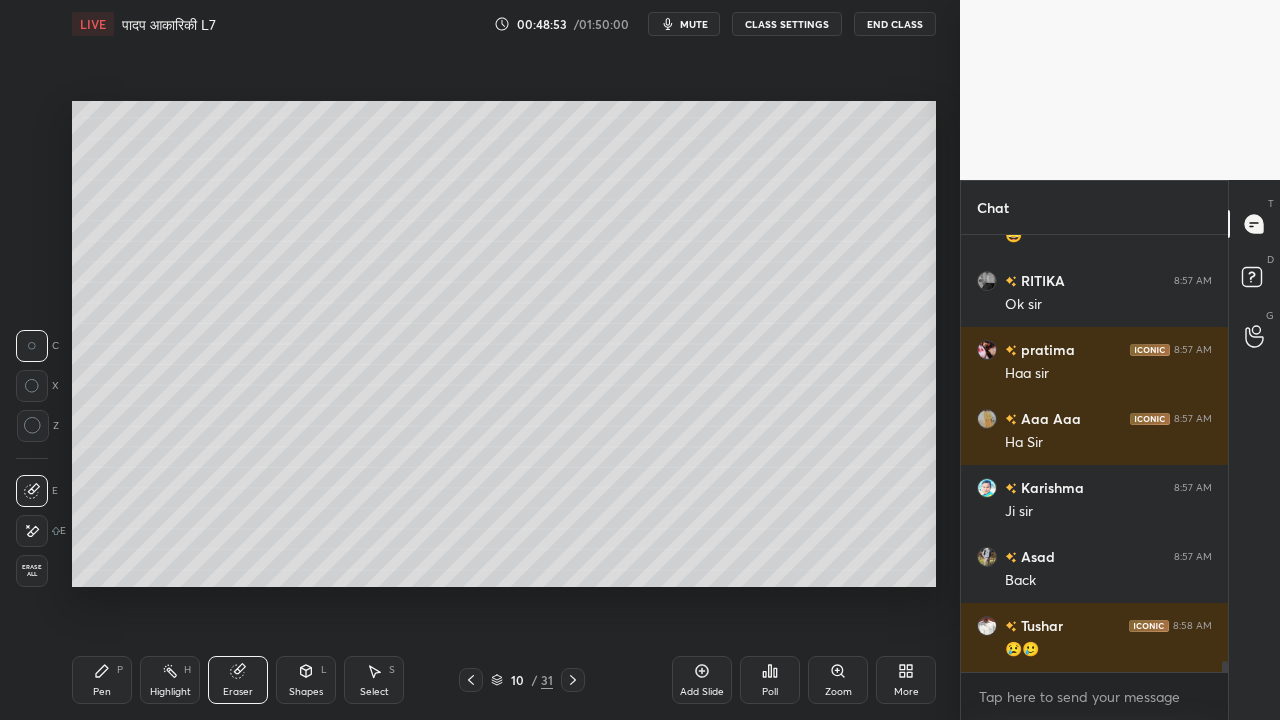 click on "Pen P" at bounding box center (102, 680) 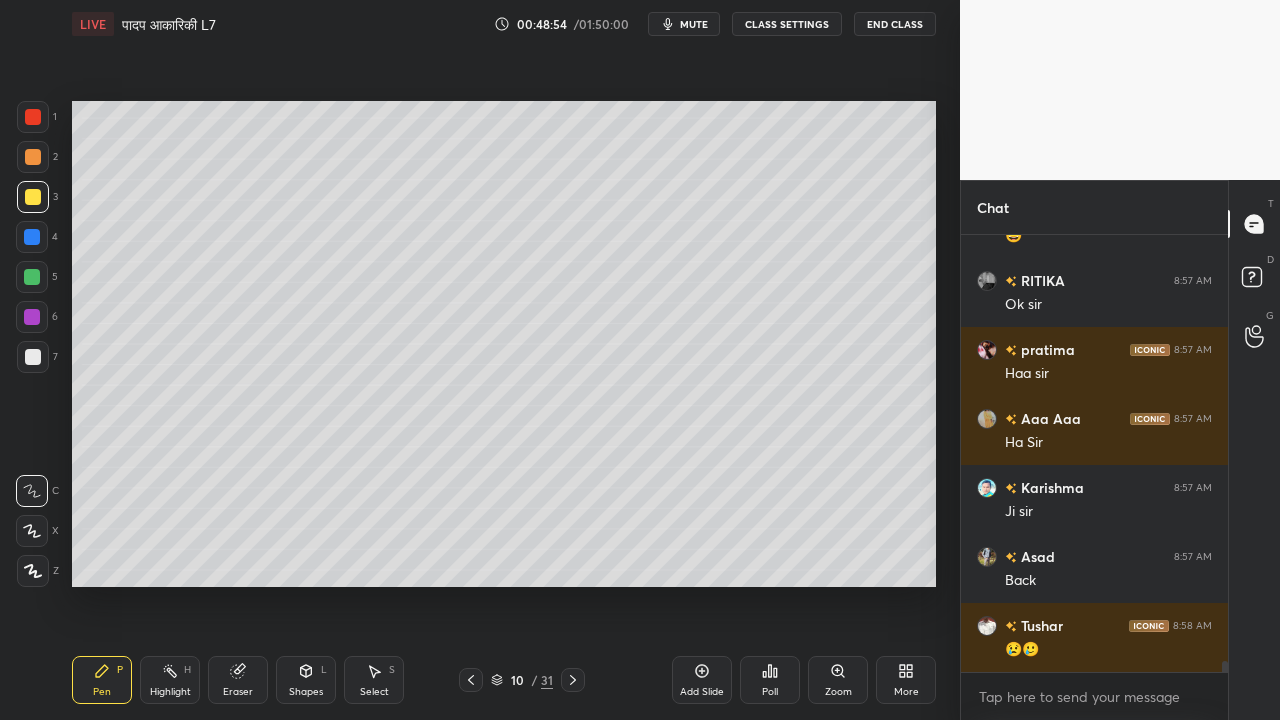 click at bounding box center [33, 357] 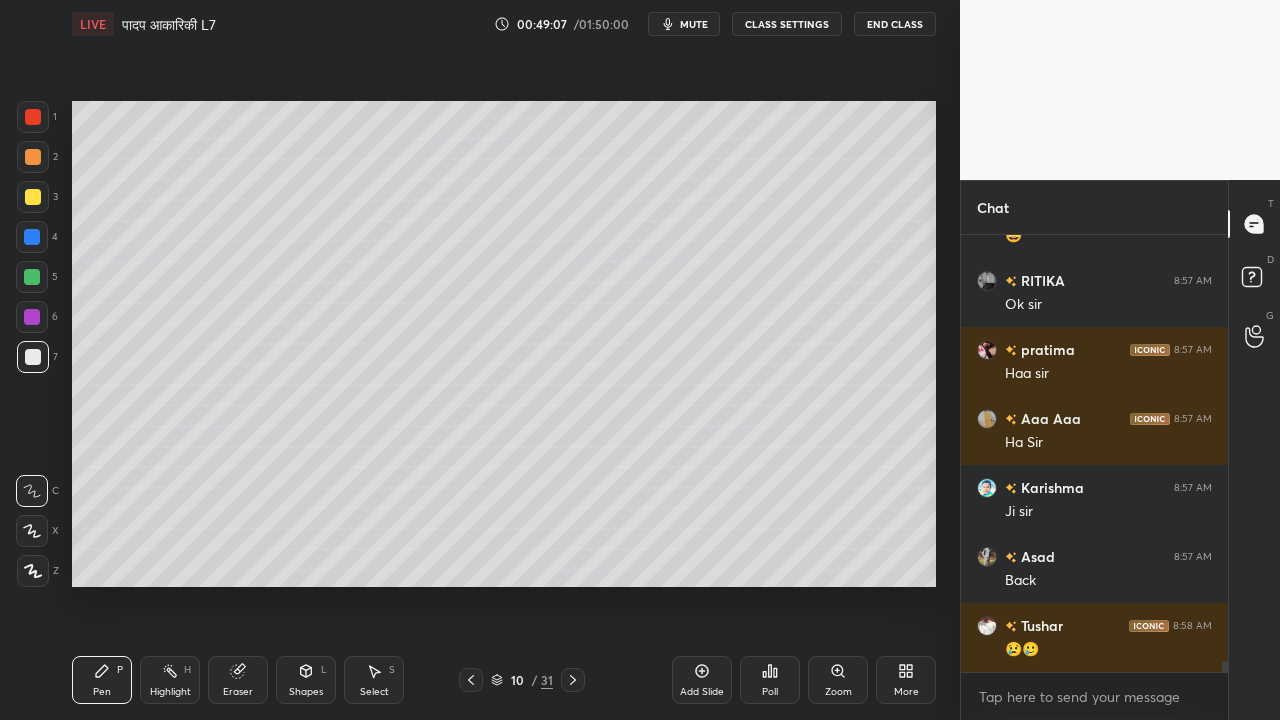 scroll, scrollTop: 16350, scrollLeft: 0, axis: vertical 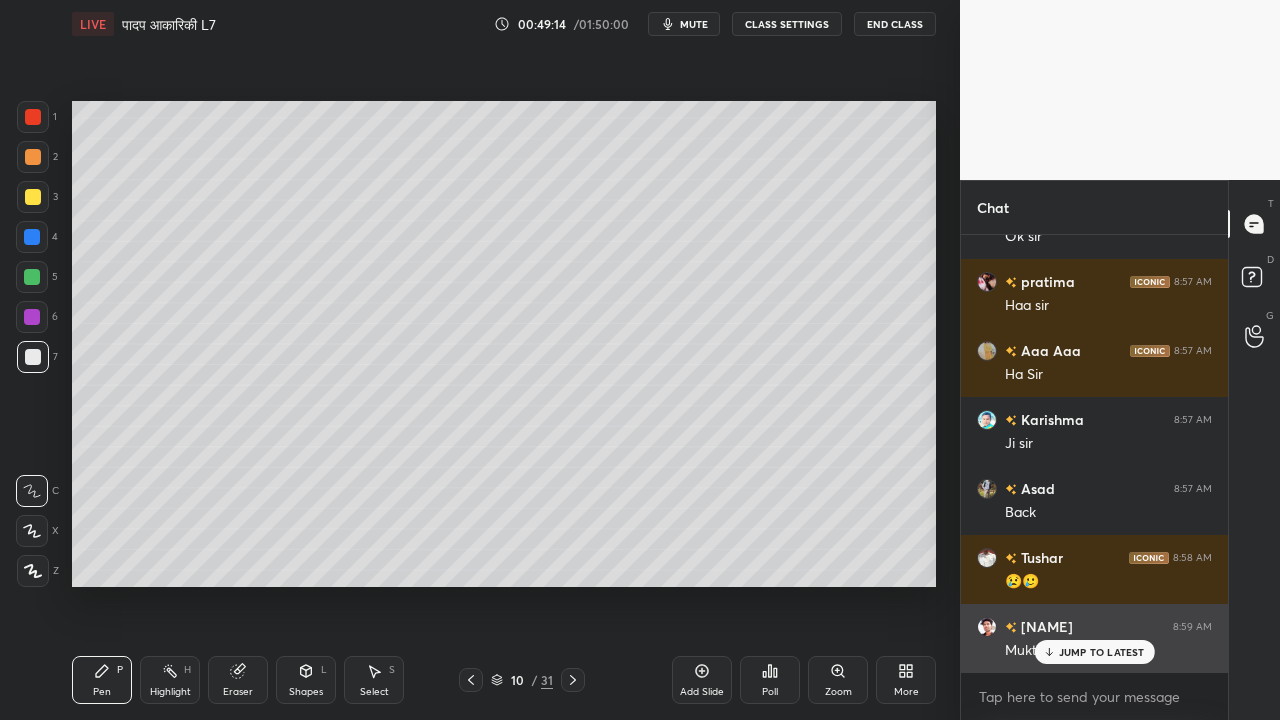 drag, startPoint x: 1061, startPoint y: 650, endPoint x: 1020, endPoint y: 653, distance: 41.109608 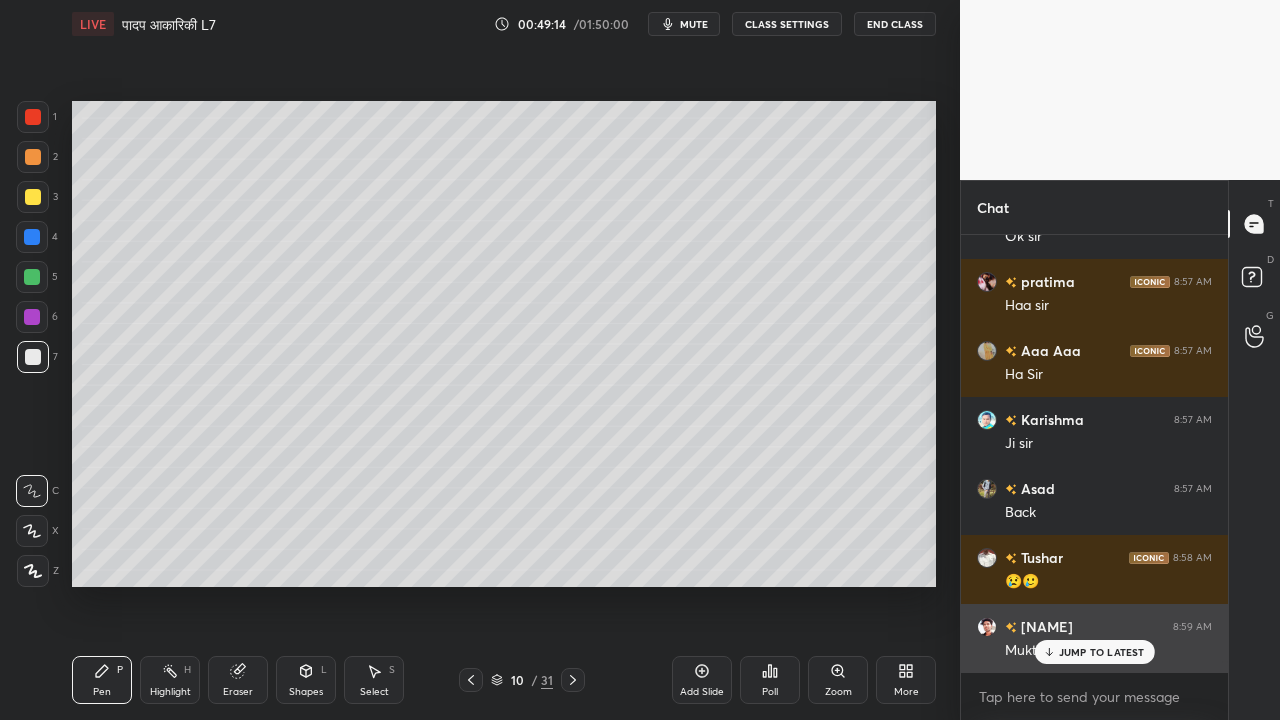 click on "JUMP TO LATEST" at bounding box center [1102, 652] 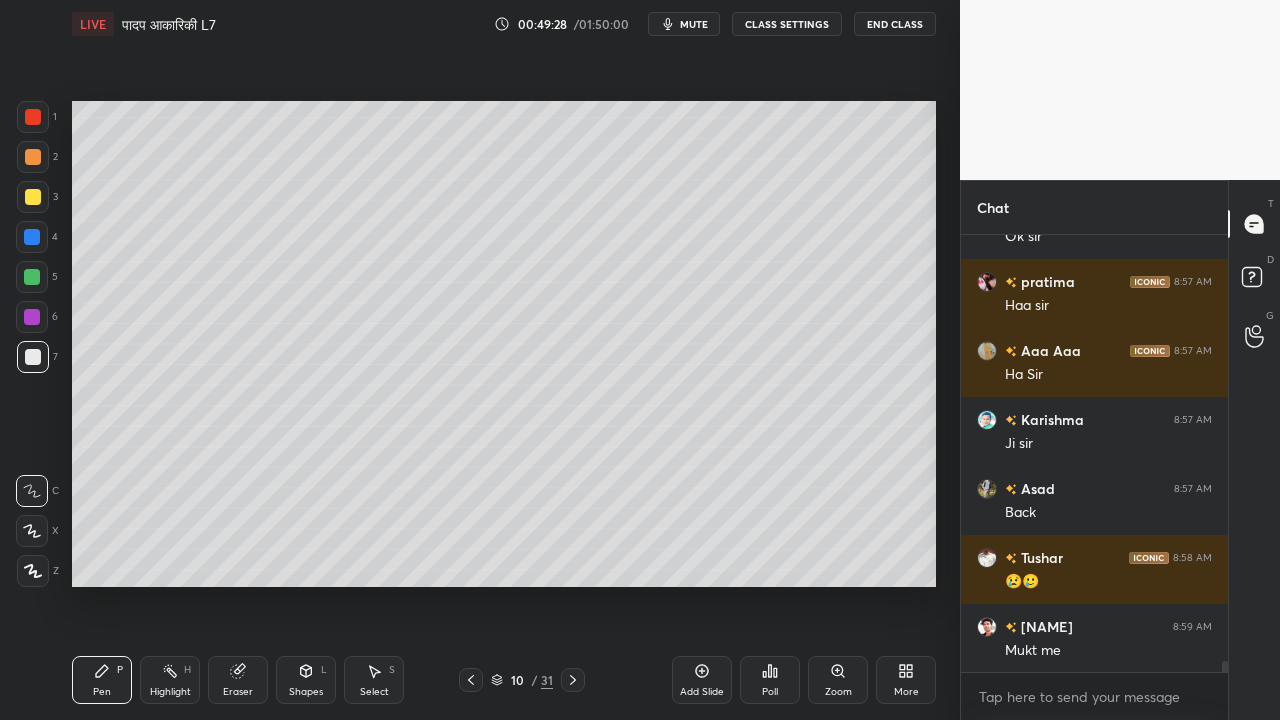 scroll, scrollTop: 16398, scrollLeft: 0, axis: vertical 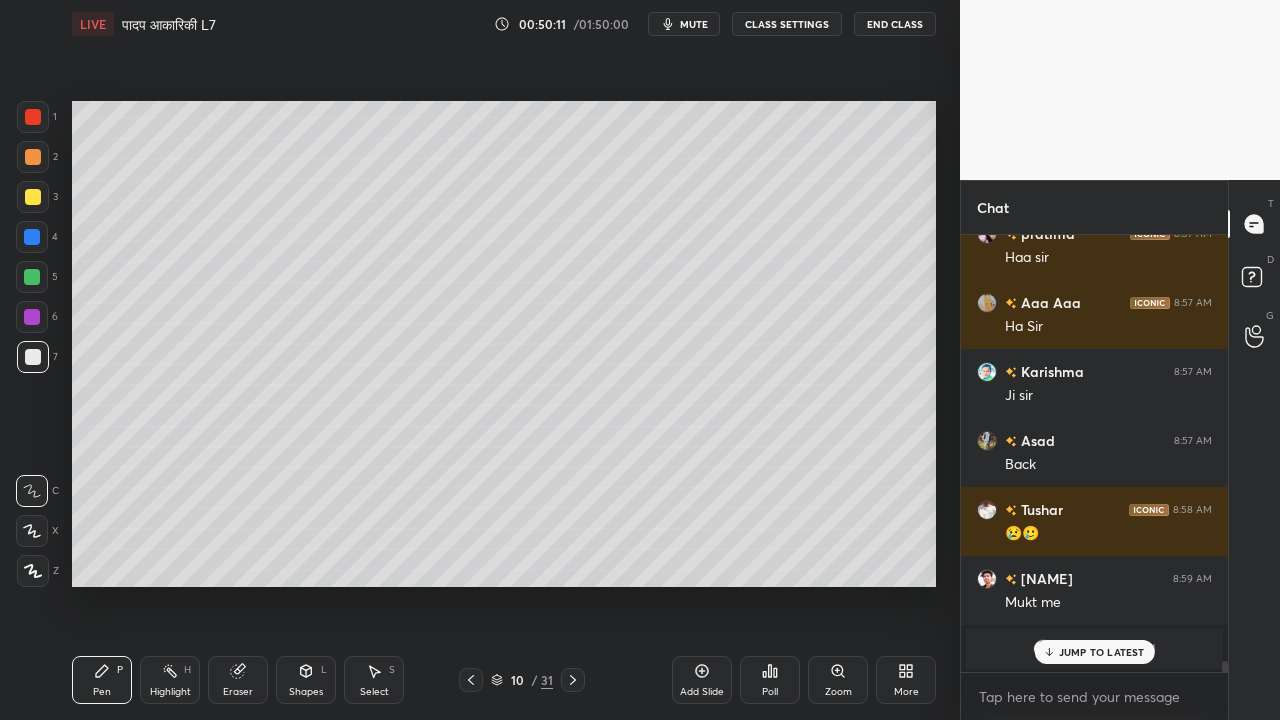 drag, startPoint x: 34, startPoint y: 201, endPoint x: 24, endPoint y: 193, distance: 12.806249 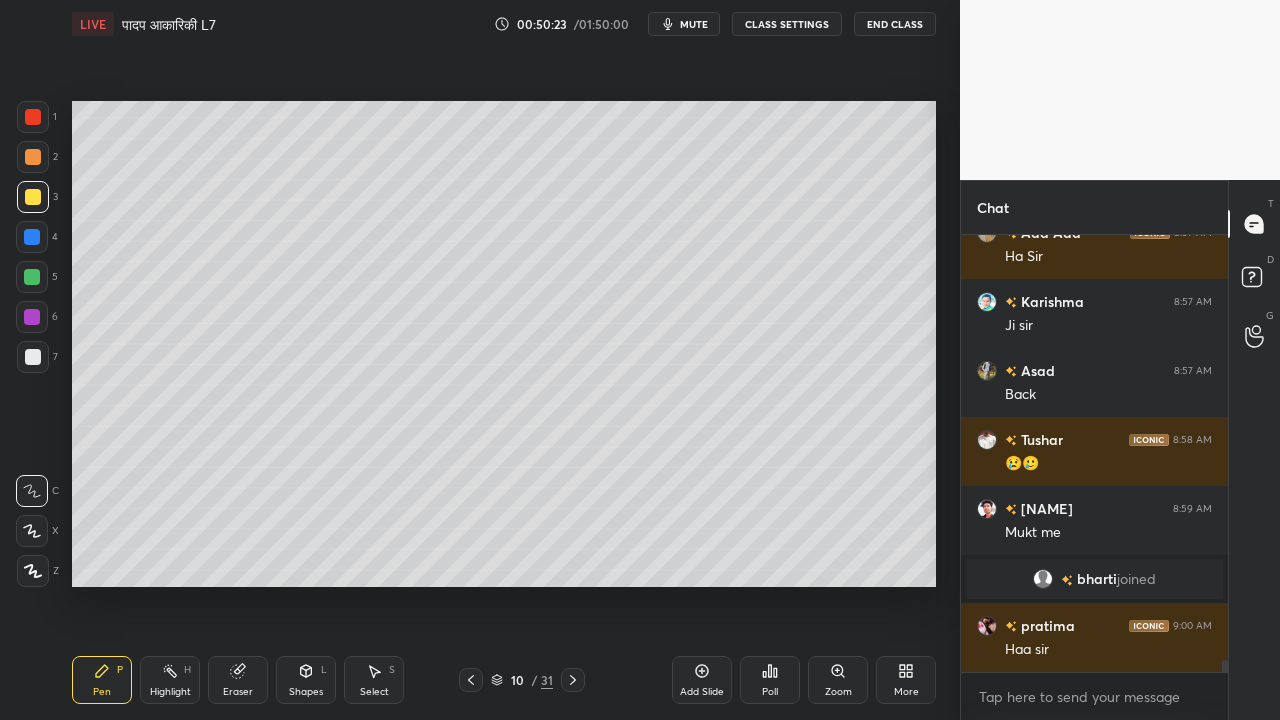 scroll, scrollTop: 15002, scrollLeft: 0, axis: vertical 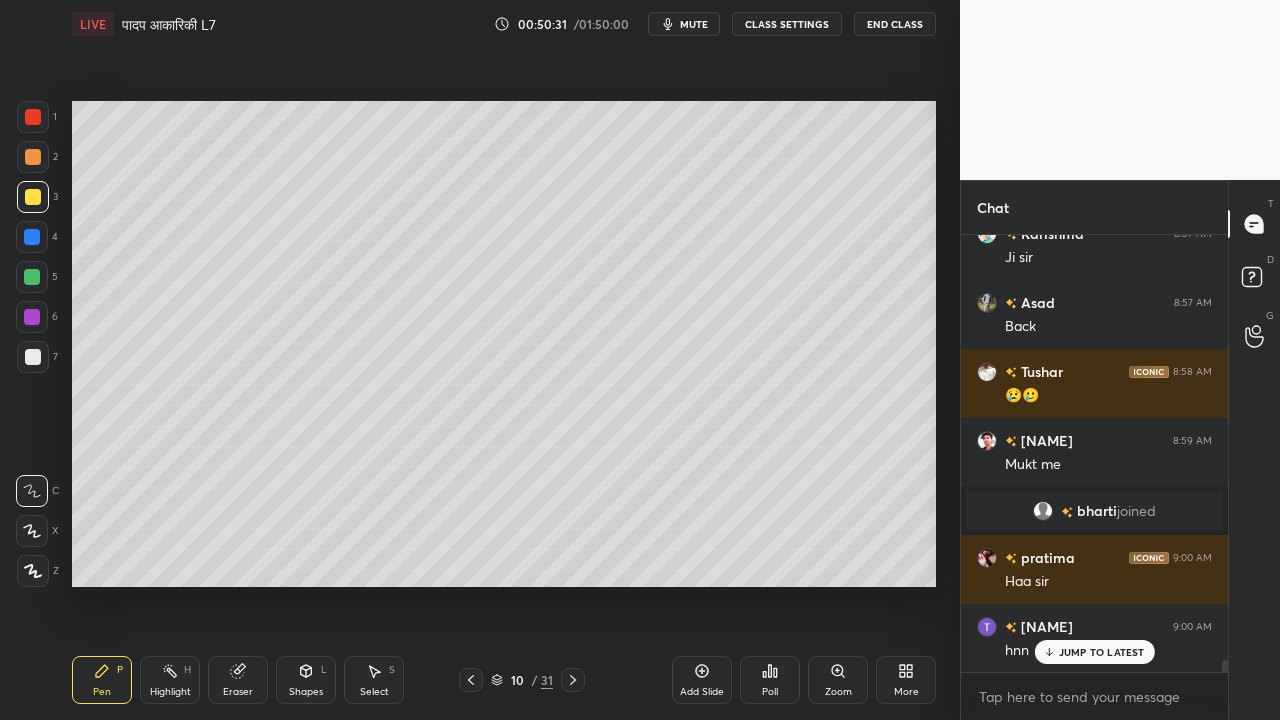 click 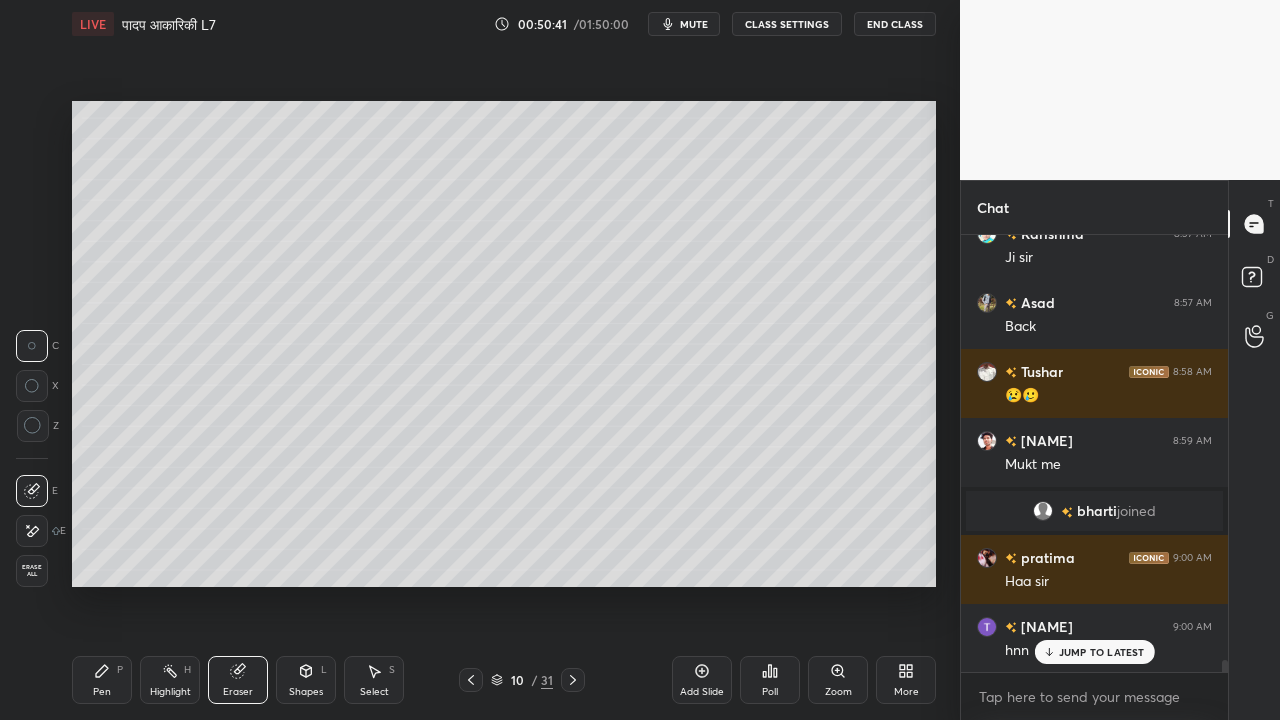 click 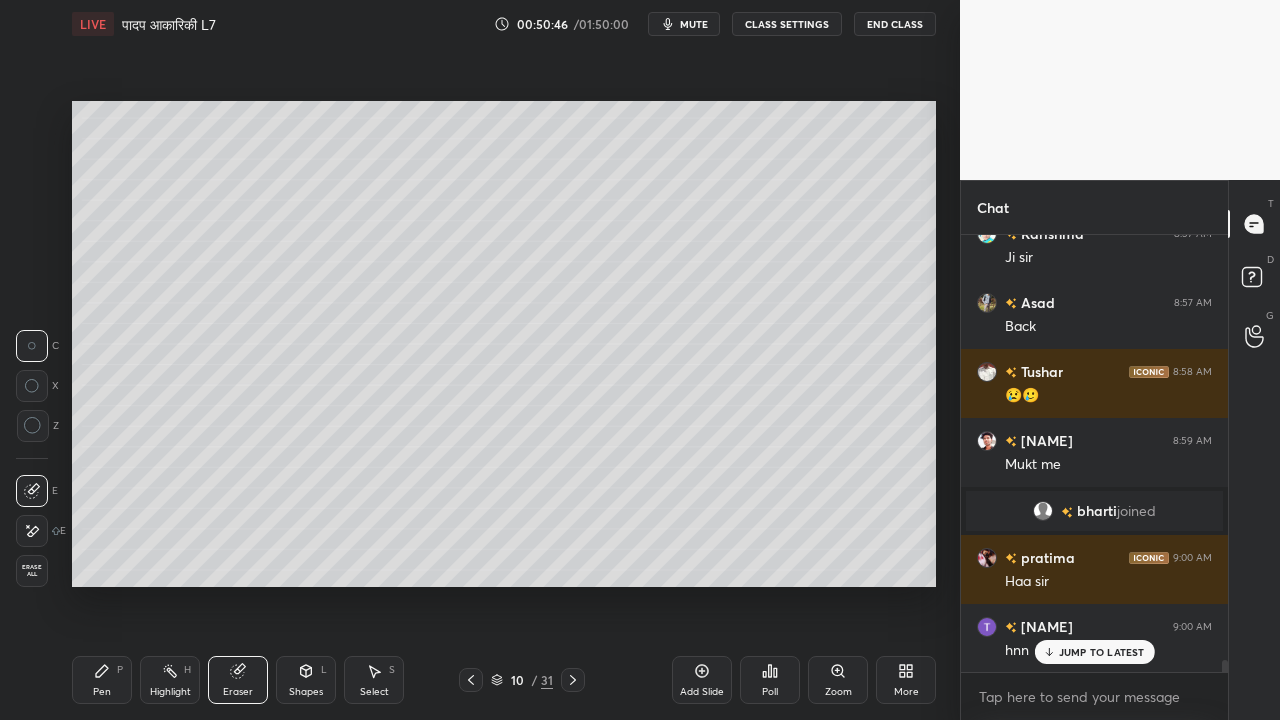 scroll, scrollTop: 15050, scrollLeft: 0, axis: vertical 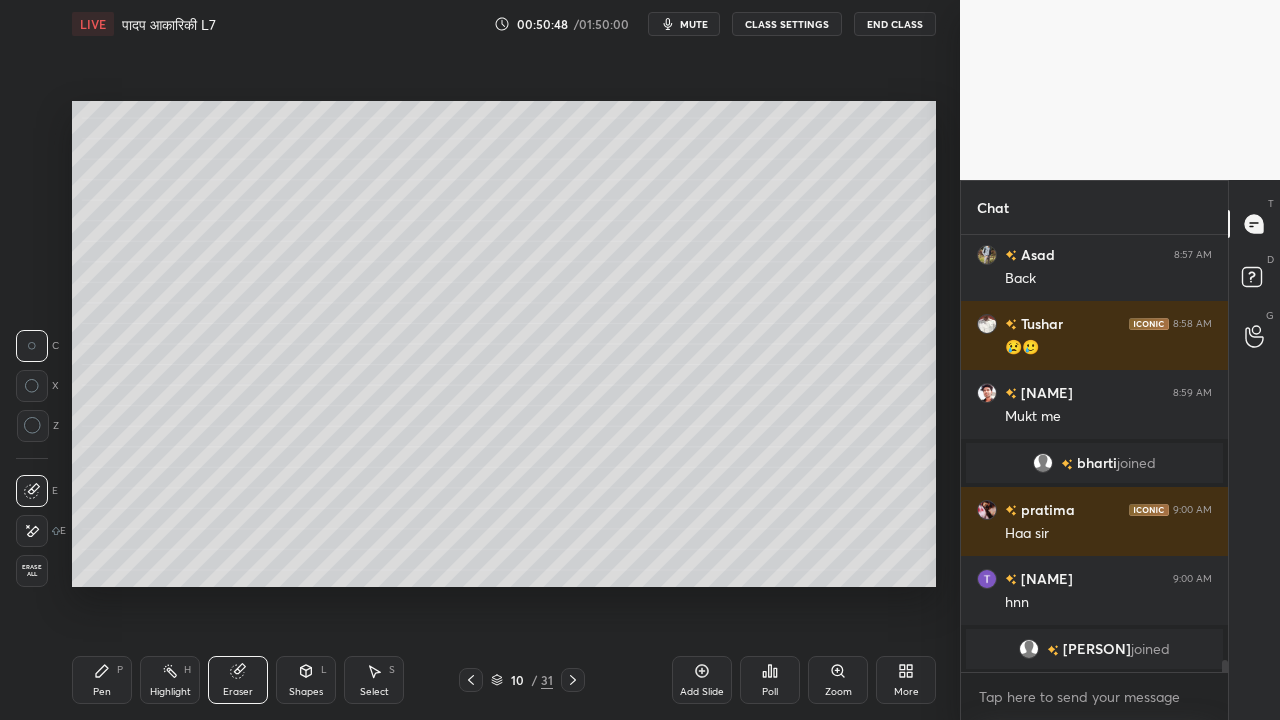 click 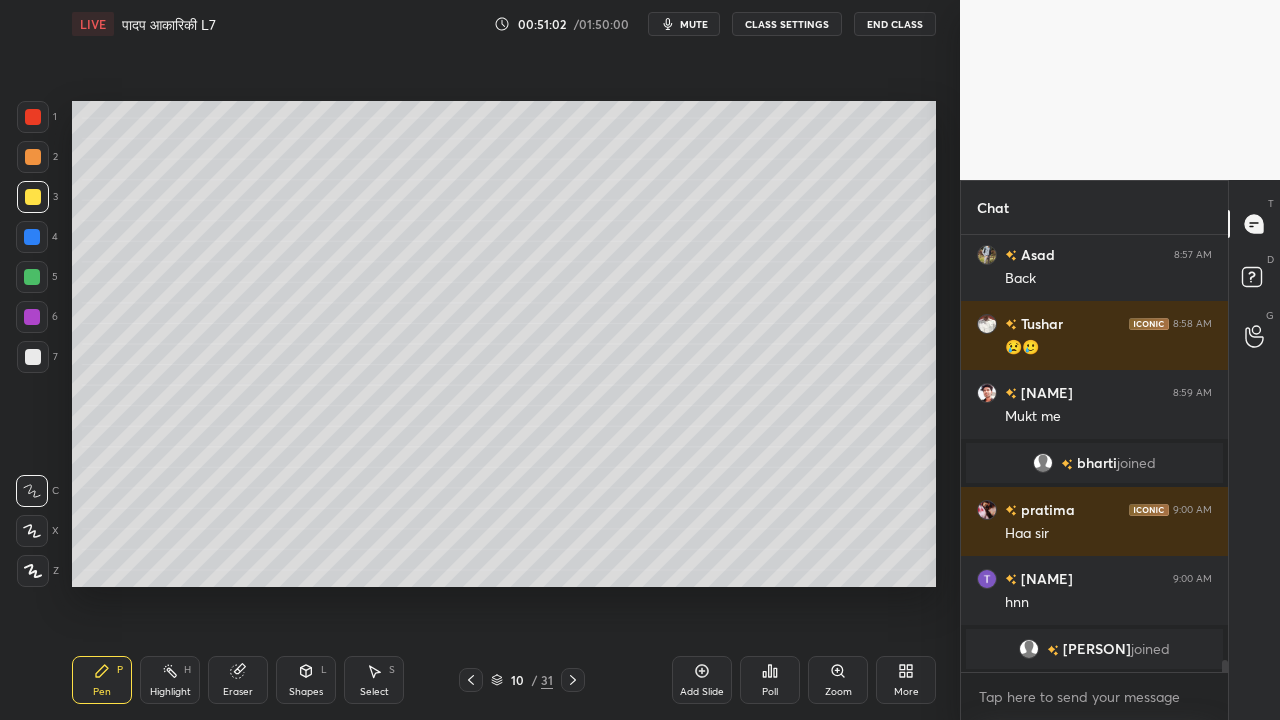 click at bounding box center [33, 357] 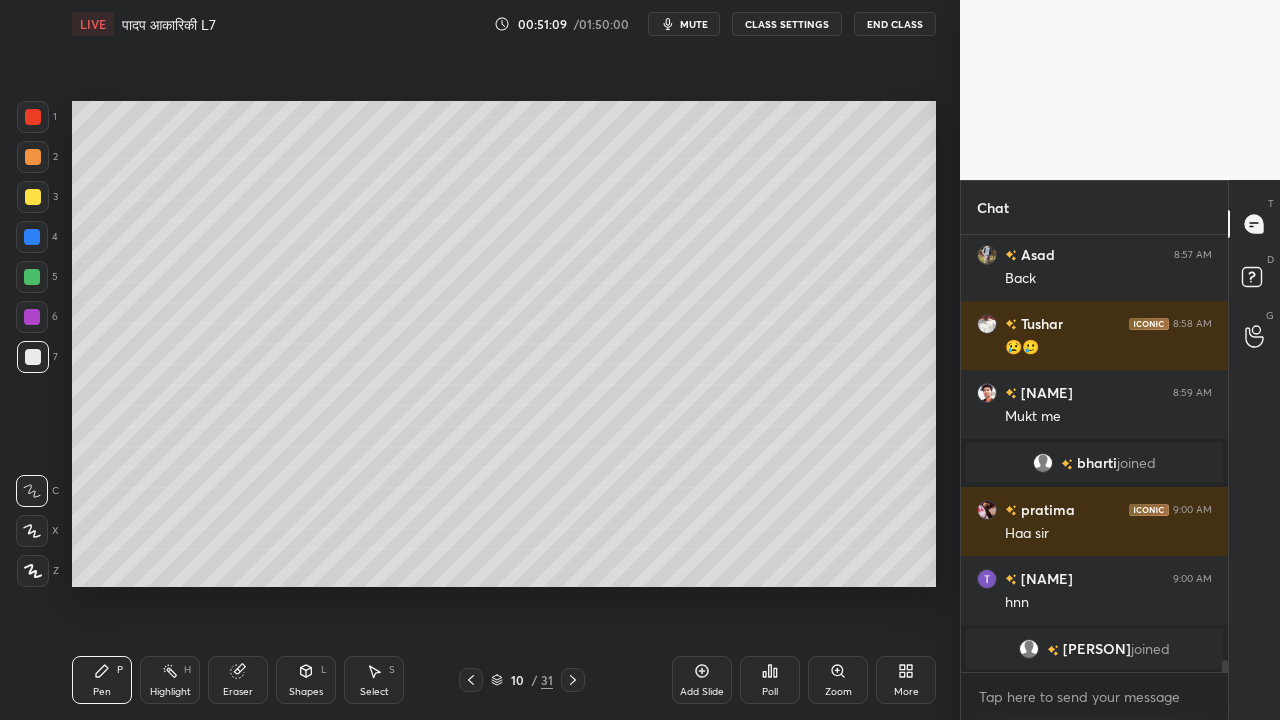 scroll, scrollTop: 15138, scrollLeft: 0, axis: vertical 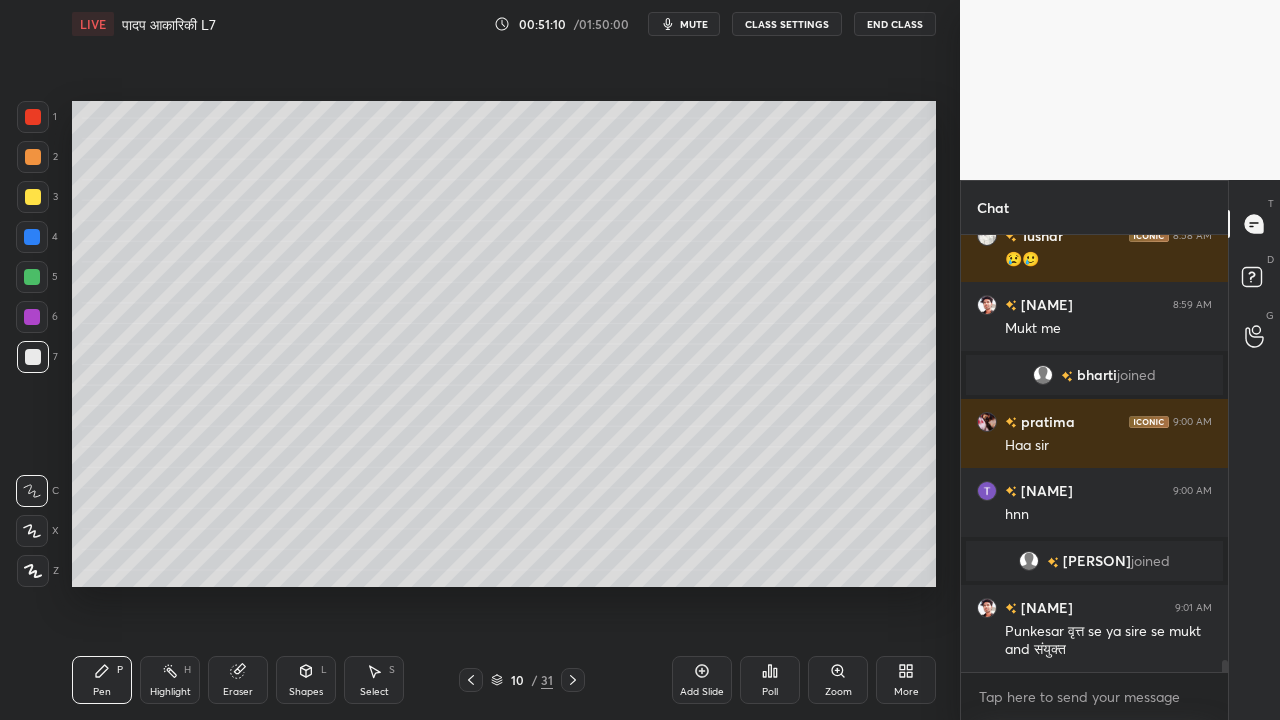 click at bounding box center [33, 197] 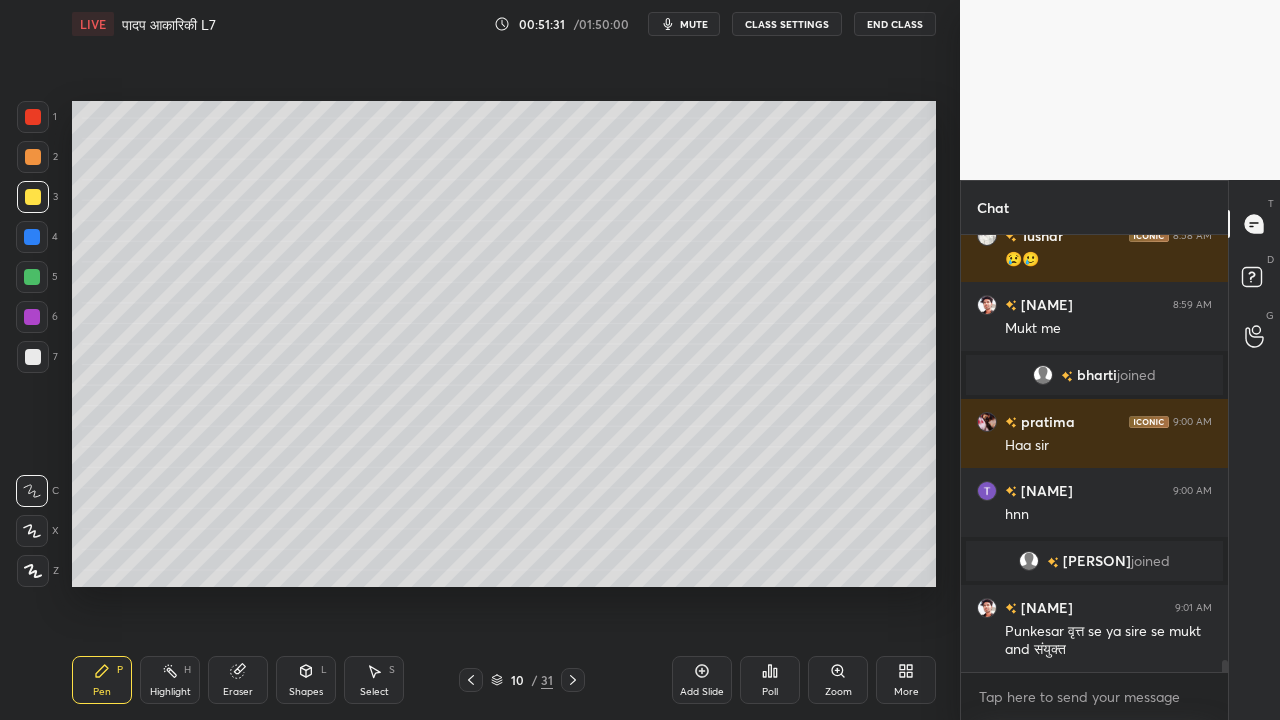 scroll, scrollTop: 15158, scrollLeft: 0, axis: vertical 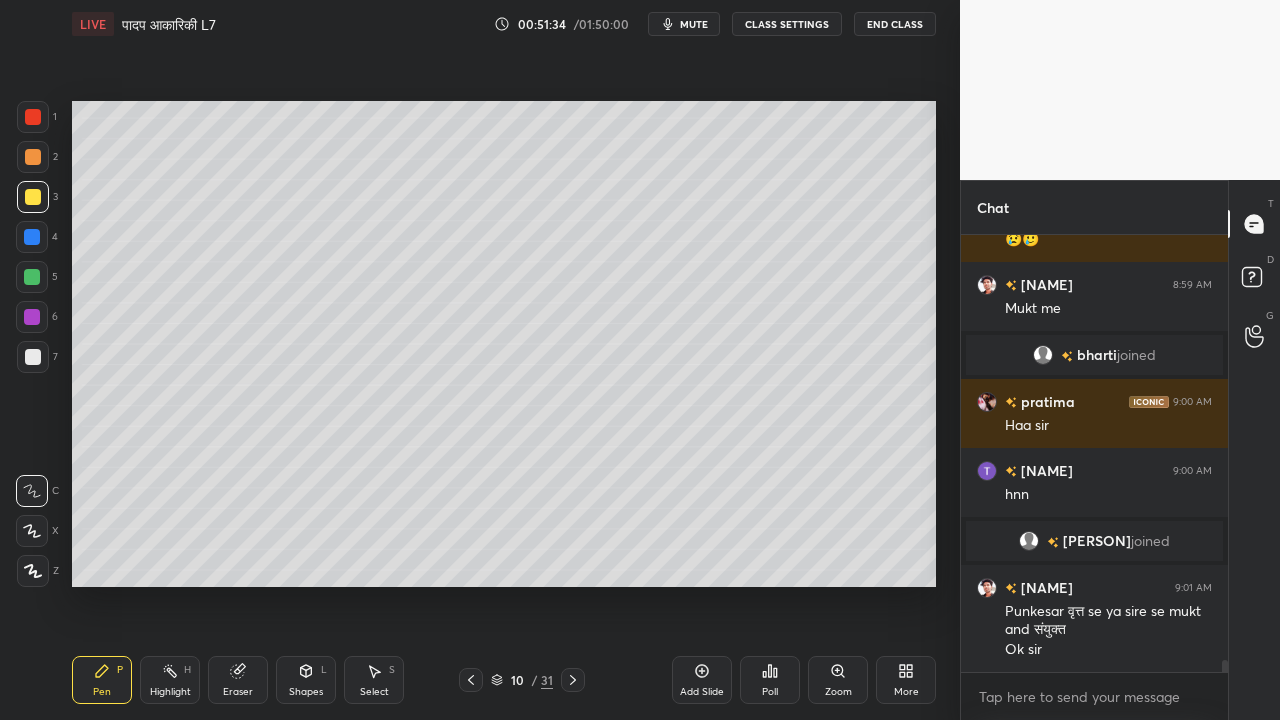 click at bounding box center [33, 357] 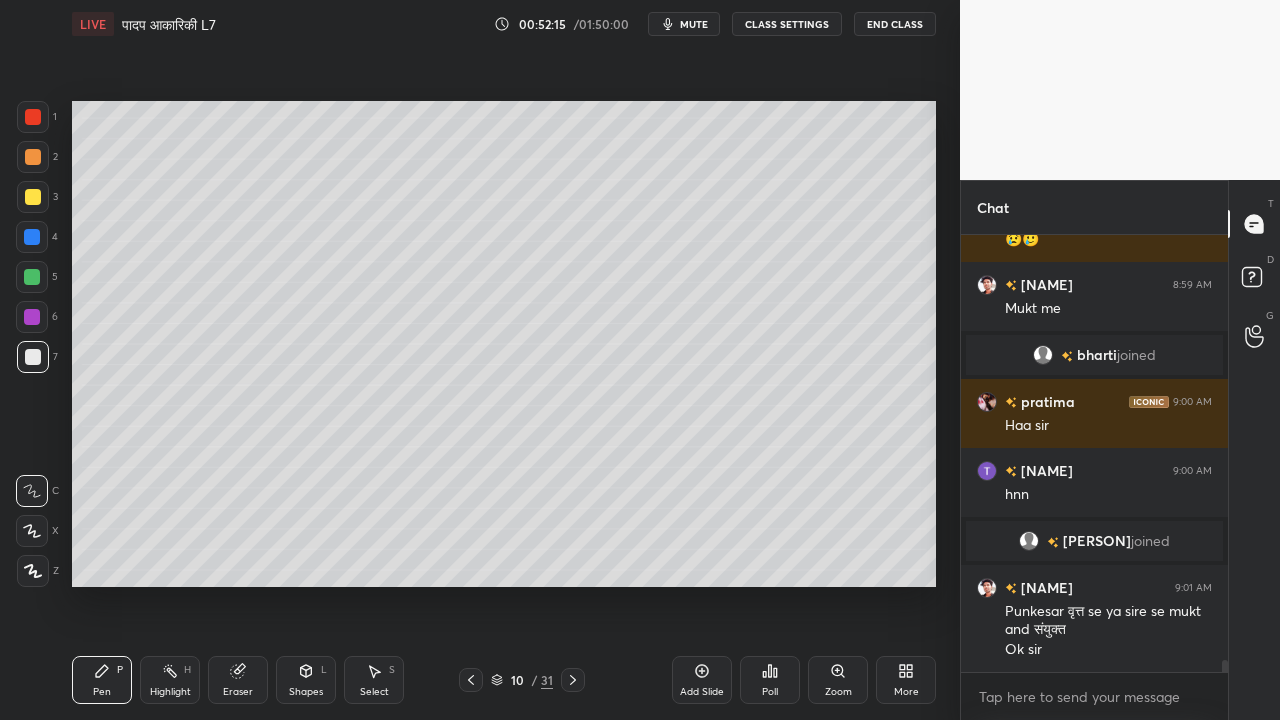 click at bounding box center [33, 357] 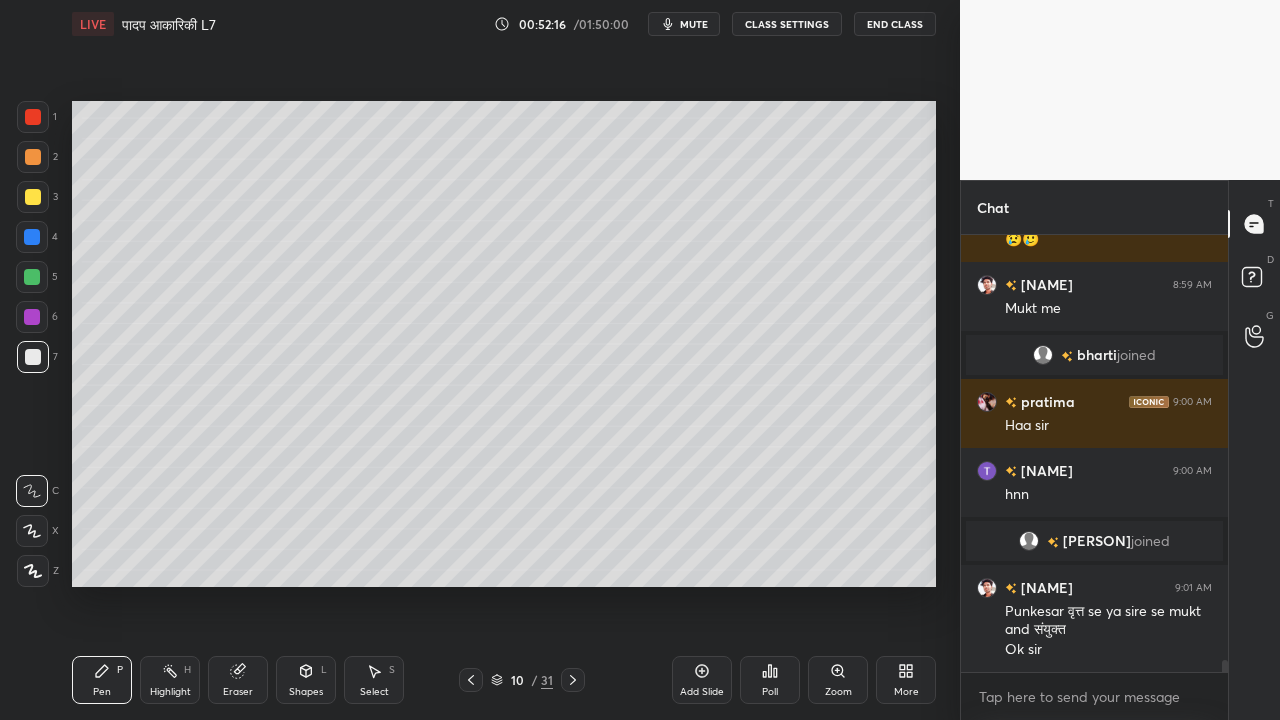 click at bounding box center [33, 197] 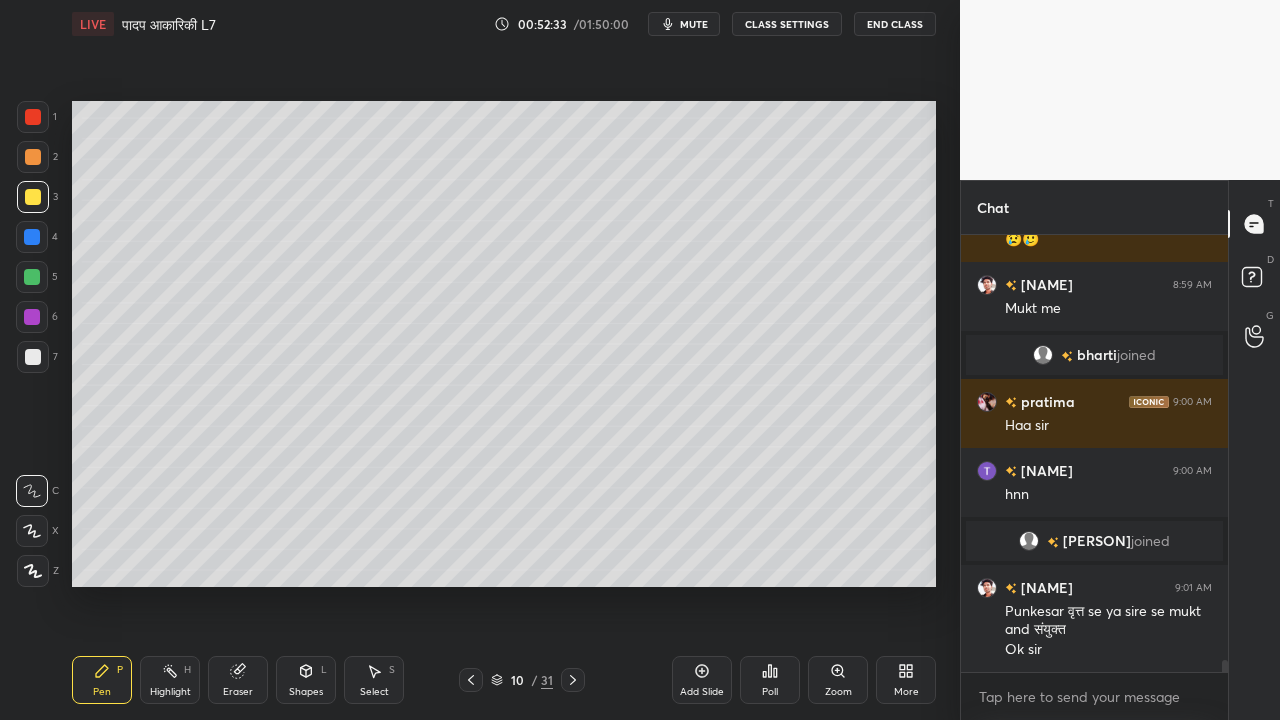 click 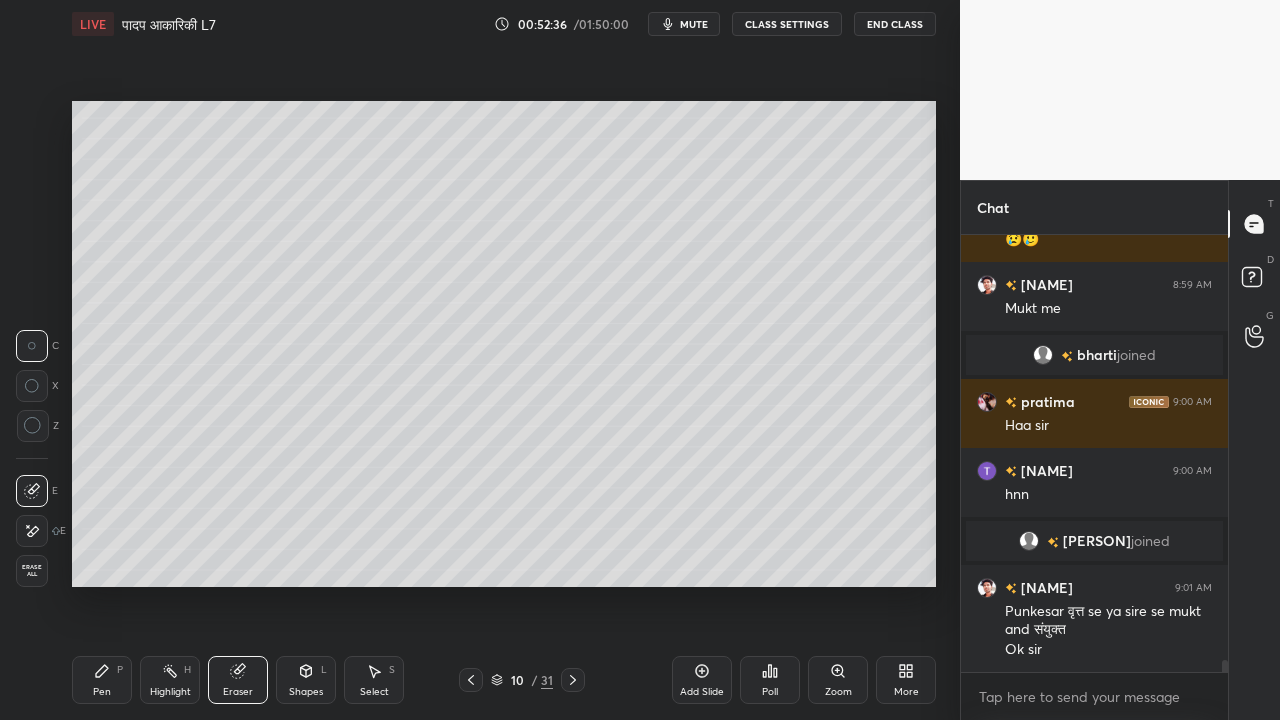 drag, startPoint x: 104, startPoint y: 680, endPoint x: 209, endPoint y: 609, distance: 126.751724 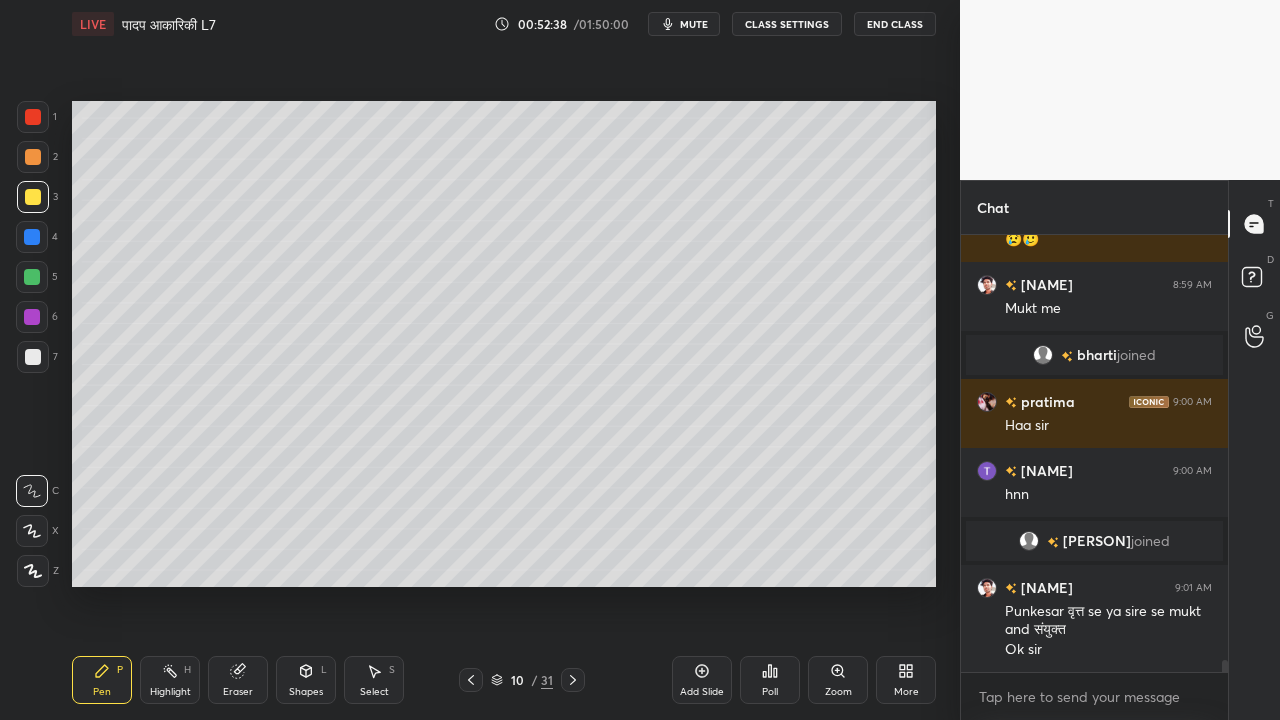 scroll, scrollTop: 15206, scrollLeft: 0, axis: vertical 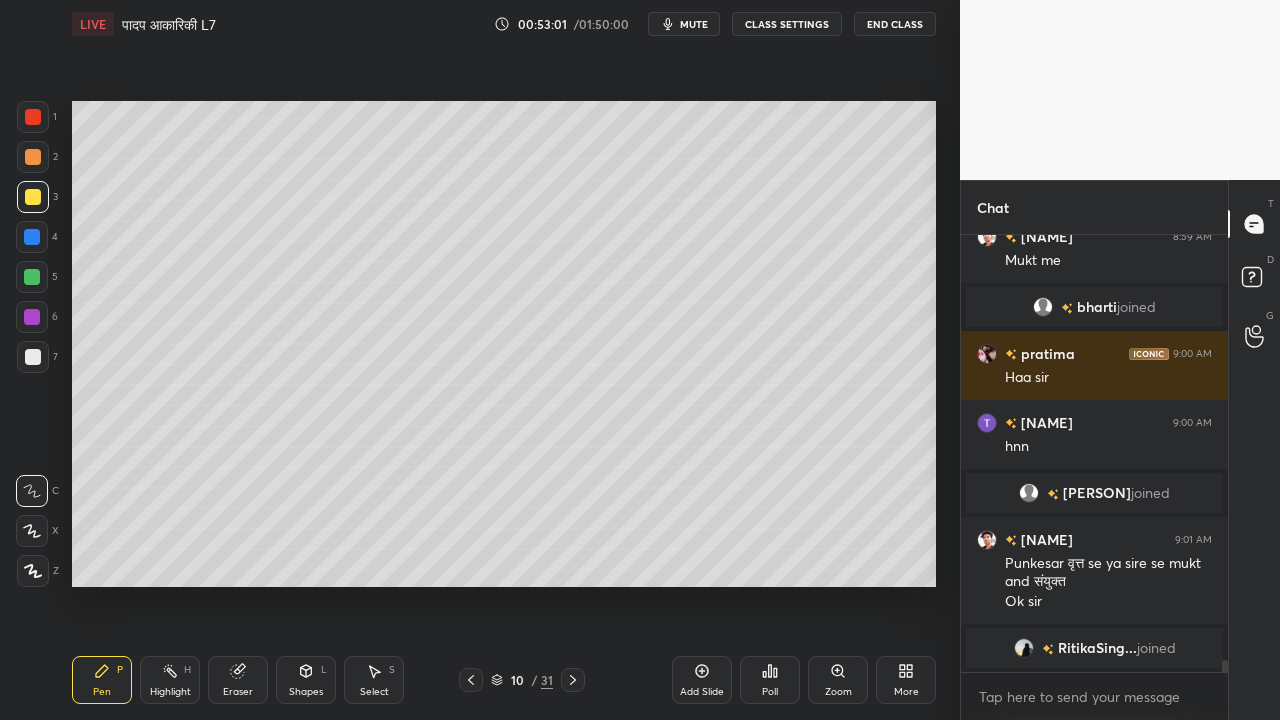 click 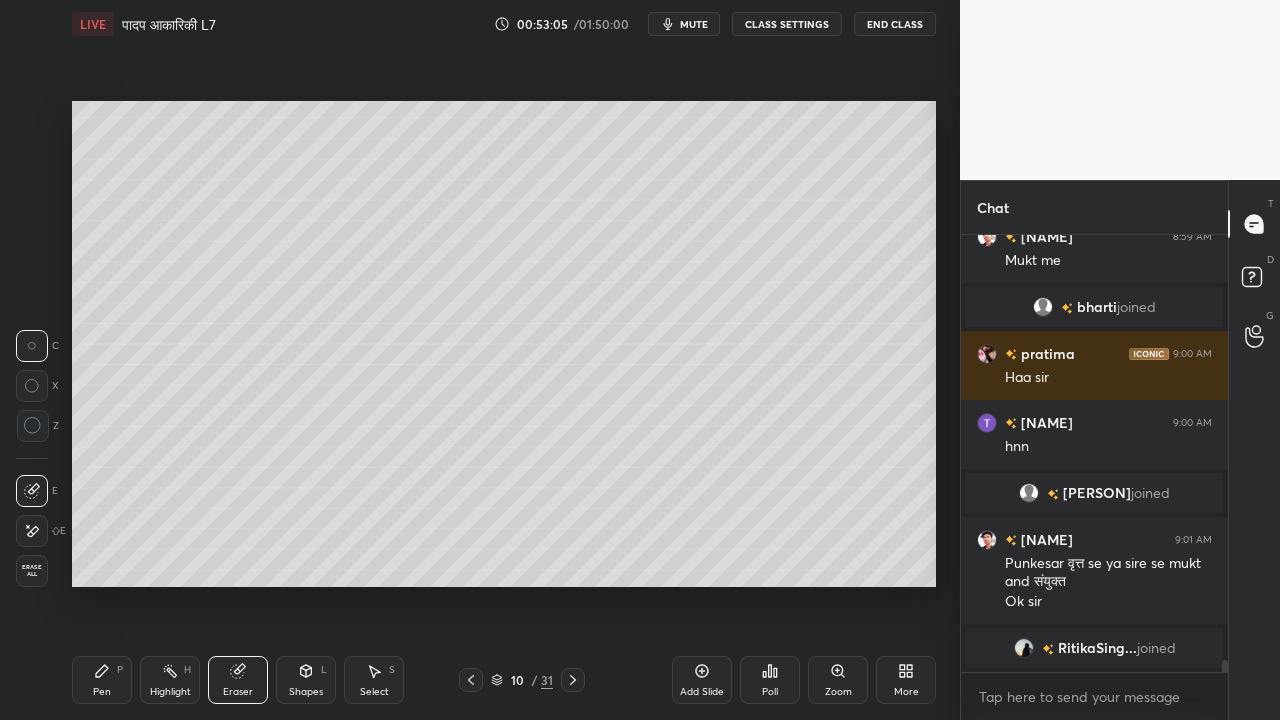 click on "Pen P" at bounding box center [102, 680] 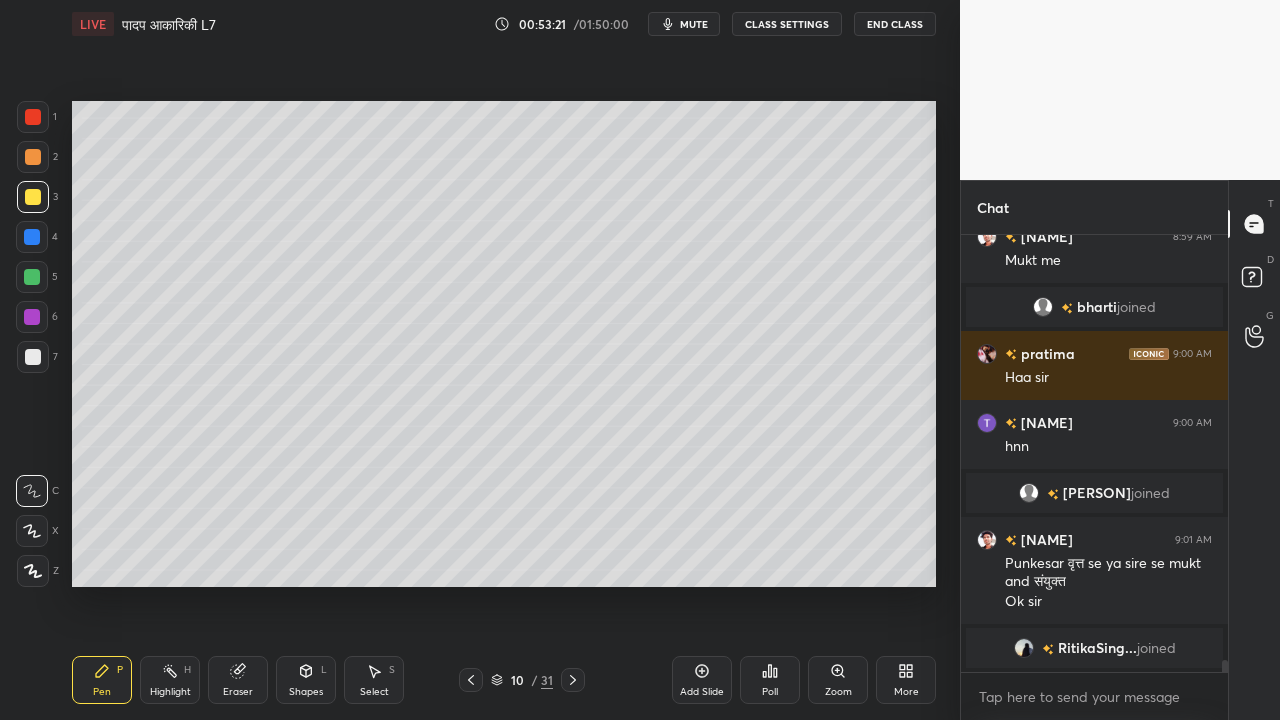 click at bounding box center [33, 357] 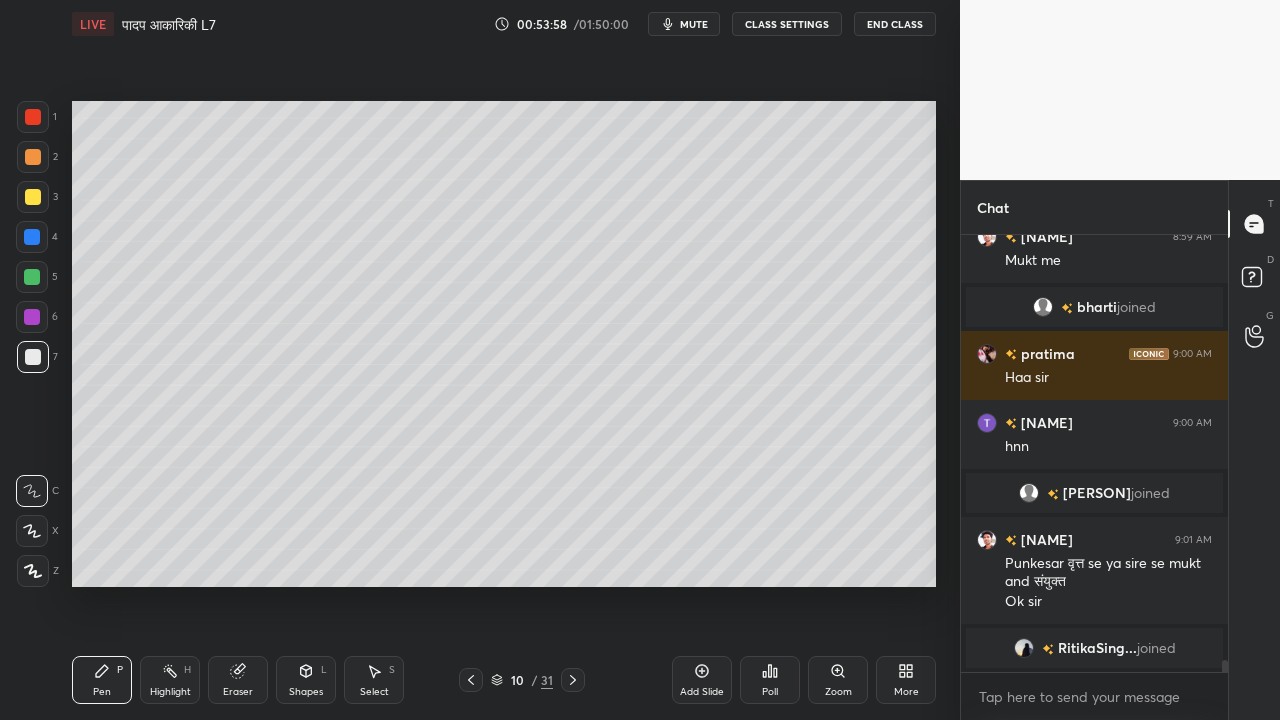 click 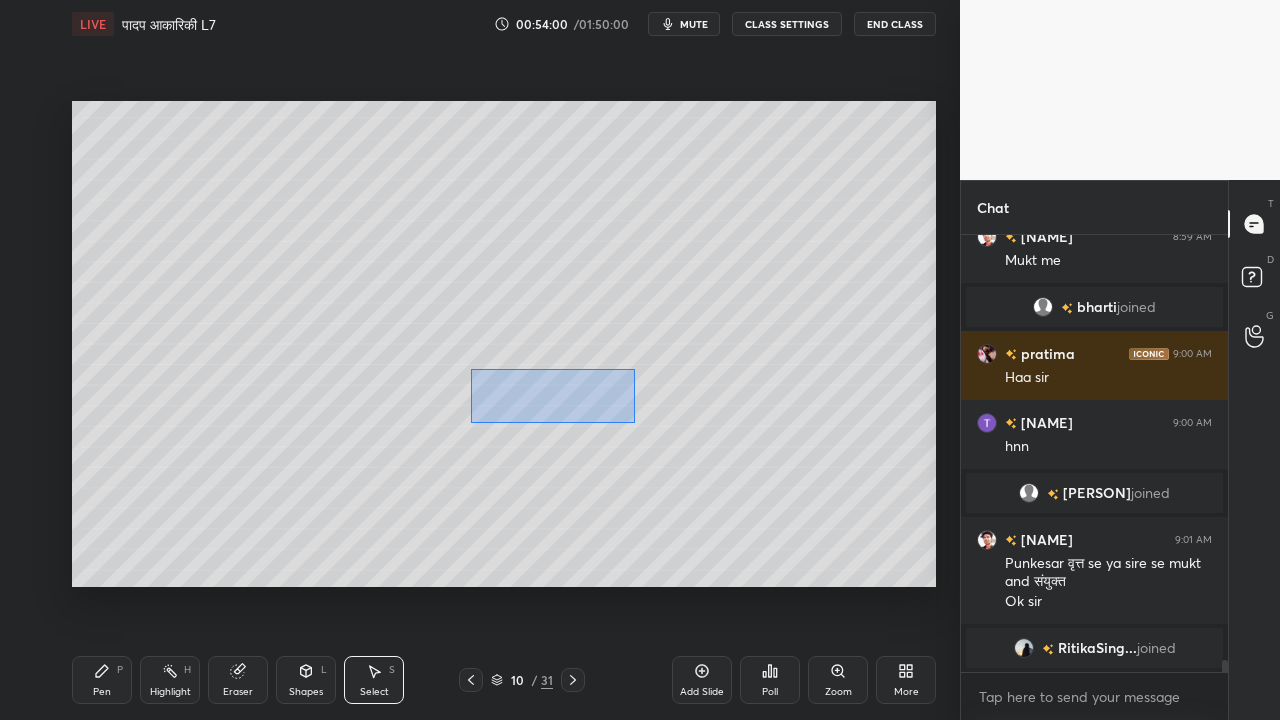 drag, startPoint x: 470, startPoint y: 368, endPoint x: 636, endPoint y: 418, distance: 173.36667 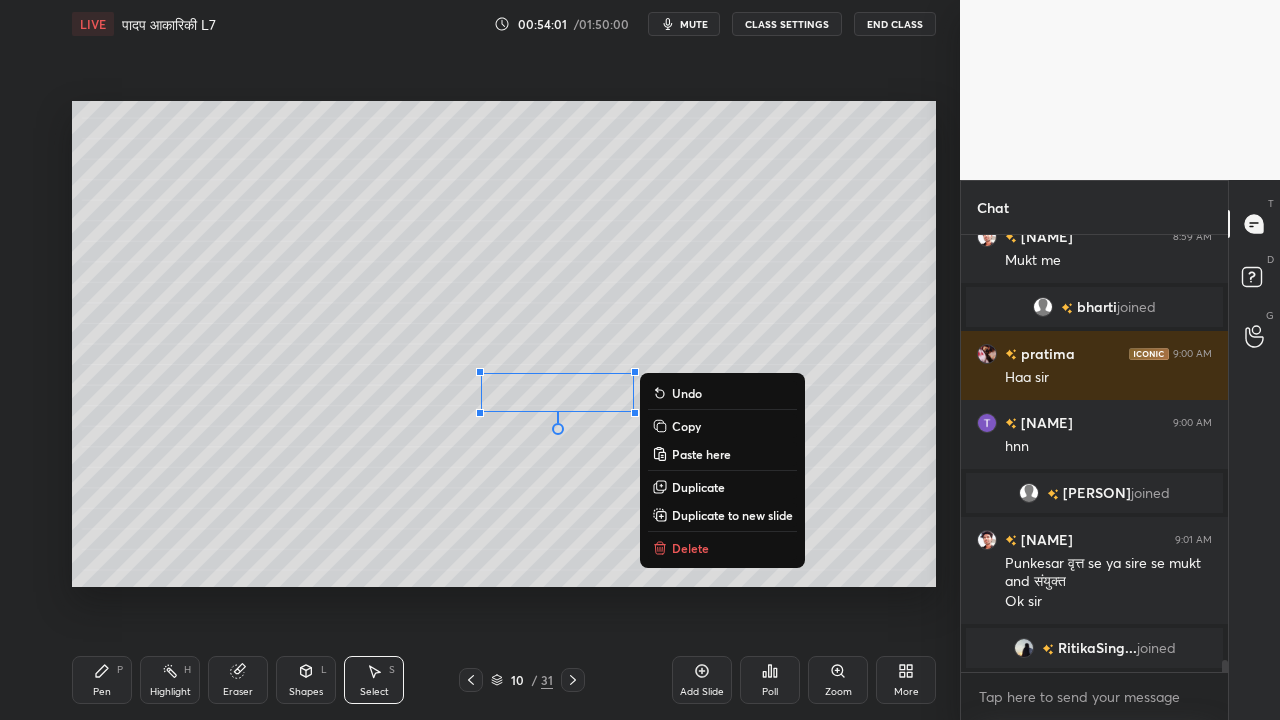 drag, startPoint x: 675, startPoint y: 430, endPoint x: 666, endPoint y: 425, distance: 10.29563 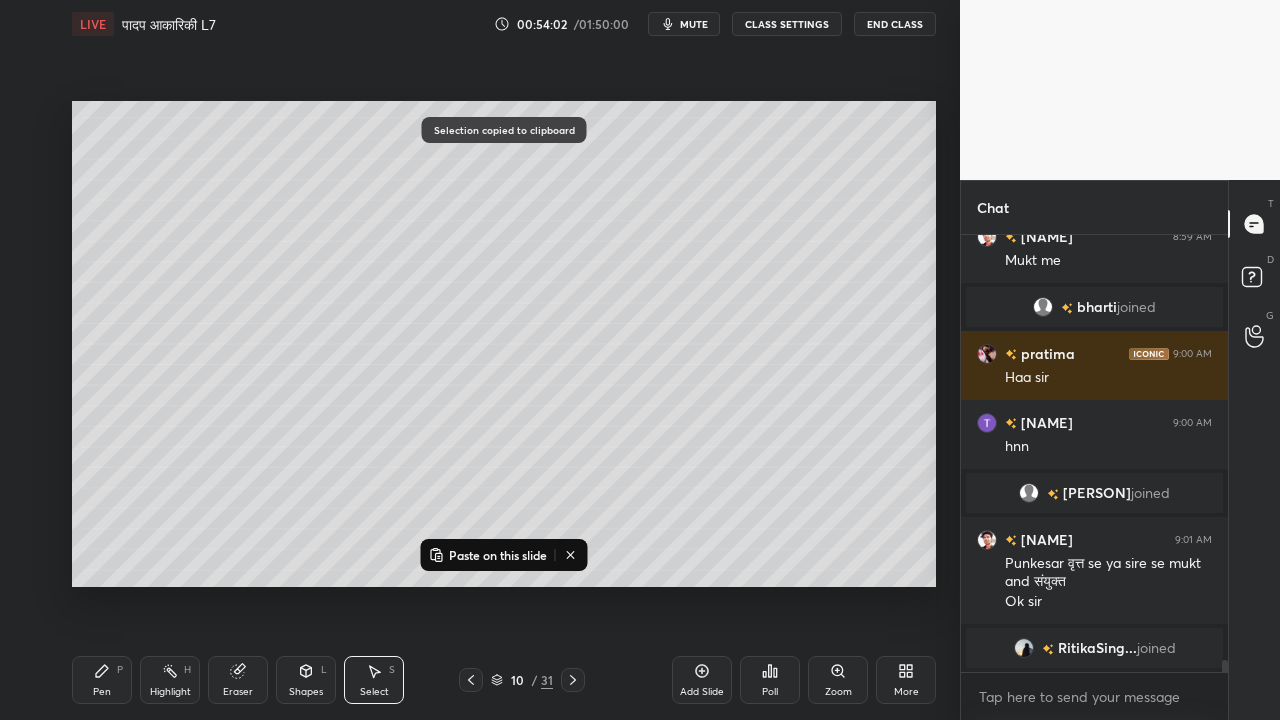 click on "Paste on this slide" at bounding box center (498, 555) 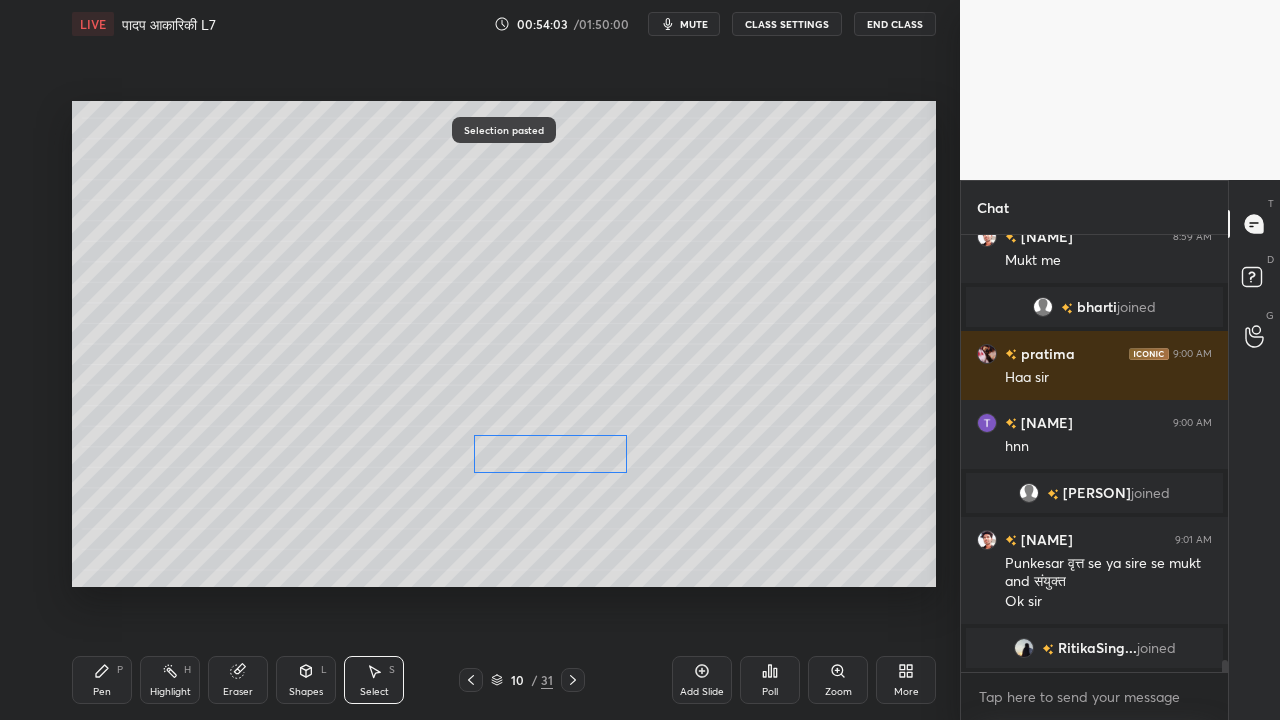 drag, startPoint x: 559, startPoint y: 417, endPoint x: 532, endPoint y: 456, distance: 47.434166 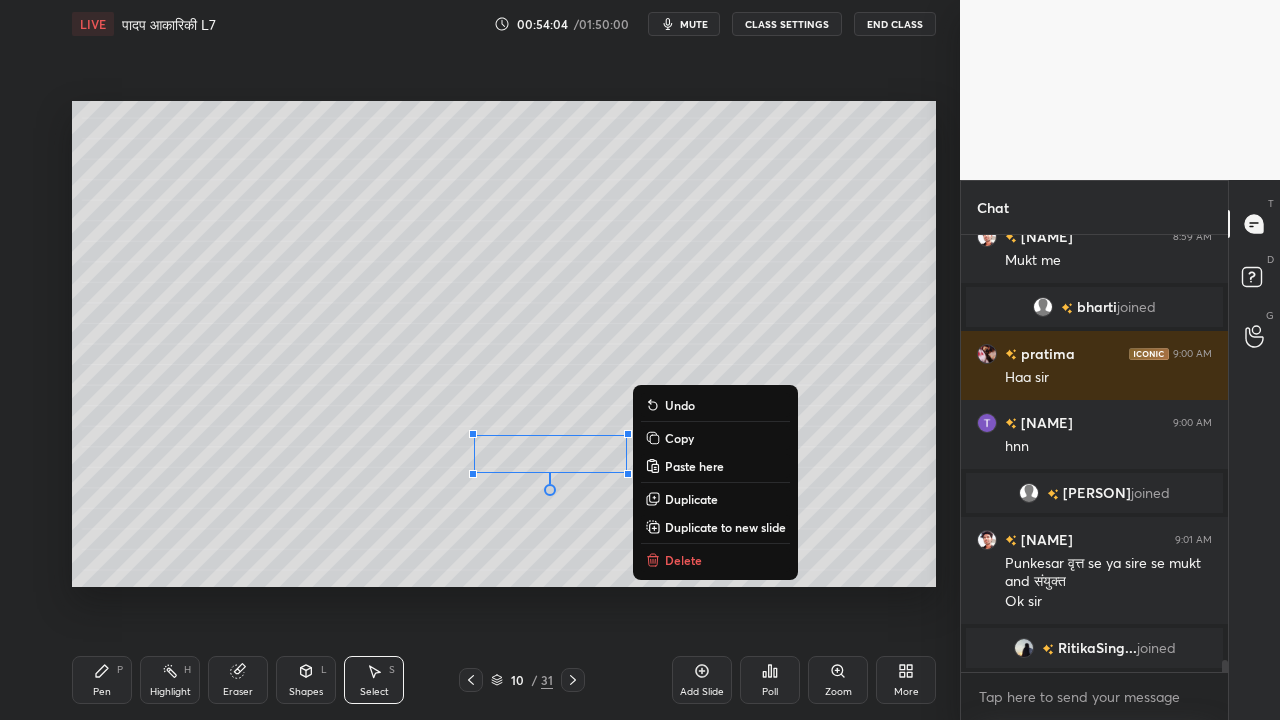 drag, startPoint x: 90, startPoint y: 683, endPoint x: 100, endPoint y: 678, distance: 11.18034 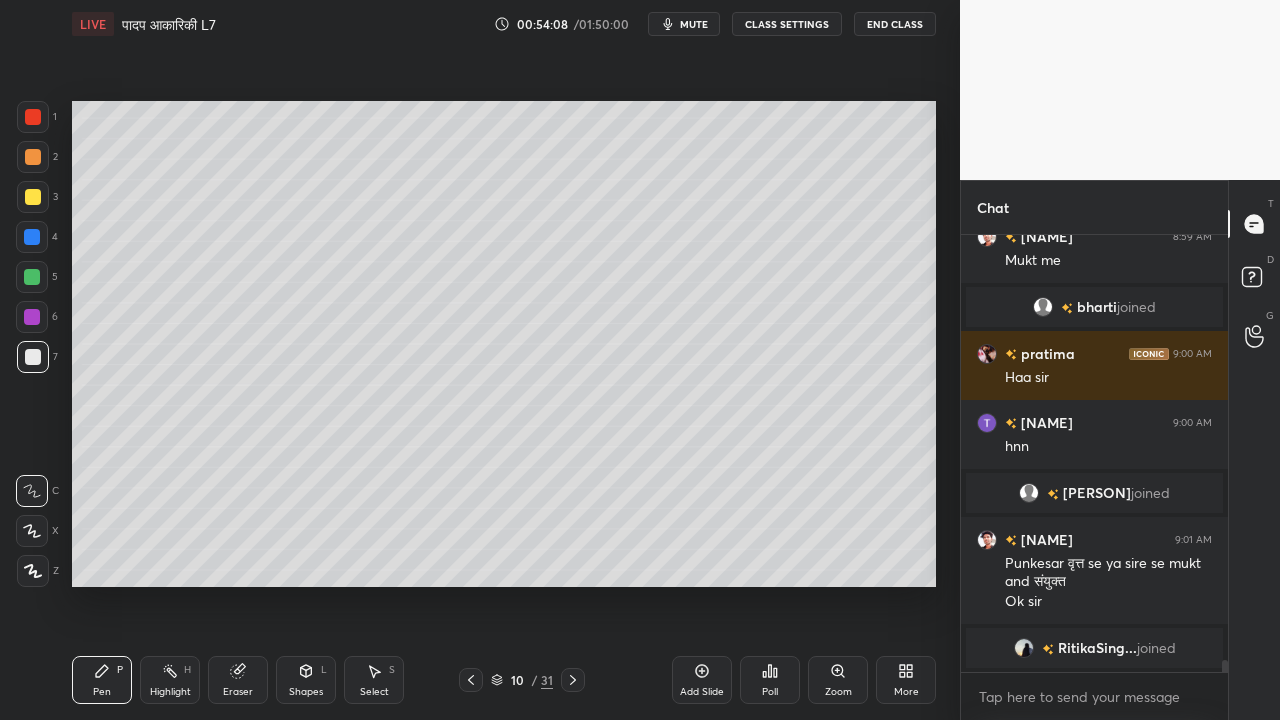 drag, startPoint x: 384, startPoint y: 679, endPoint x: 508, endPoint y: 591, distance: 152.05263 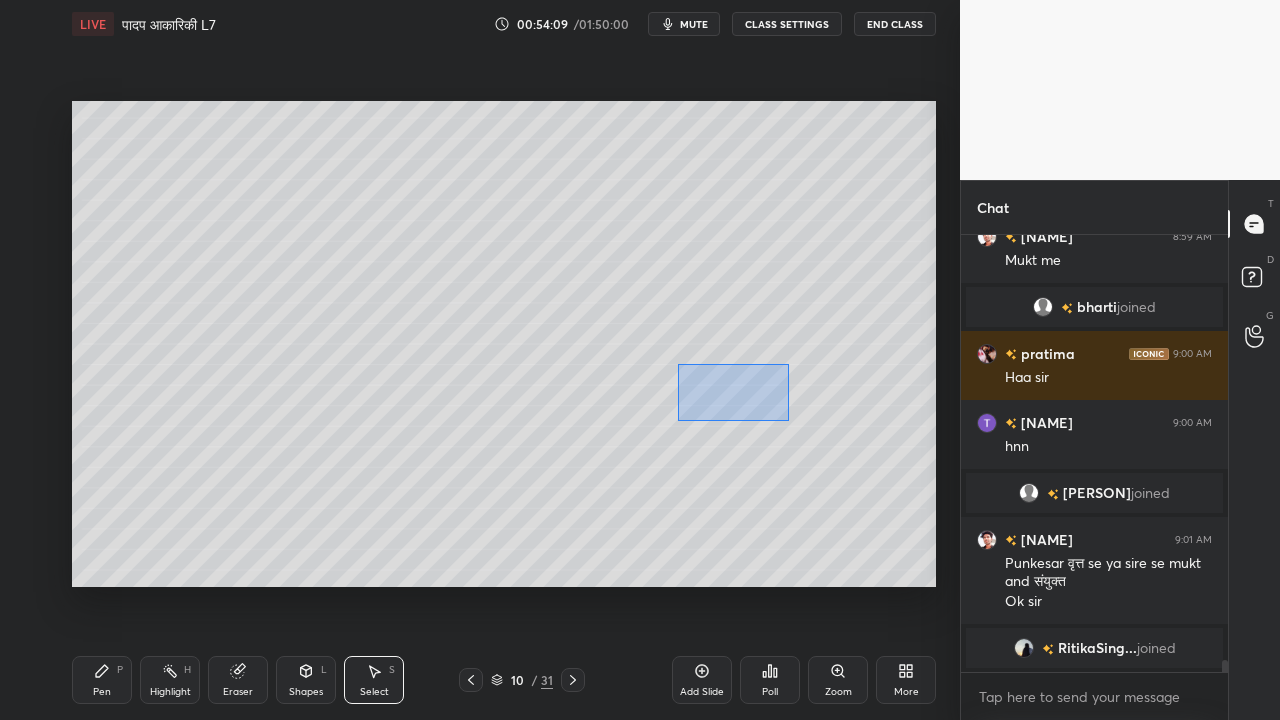 drag, startPoint x: 677, startPoint y: 362, endPoint x: 776, endPoint y: 426, distance: 117.88554 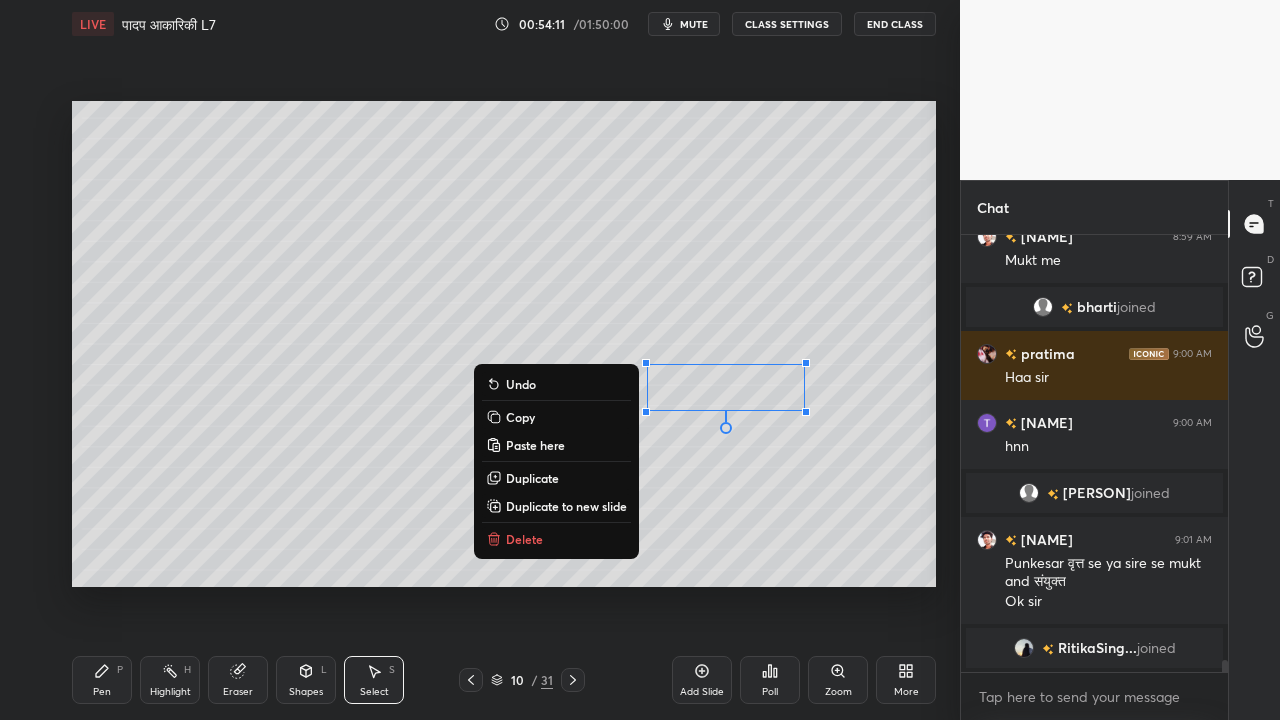 click on "Copy" at bounding box center (556, 417) 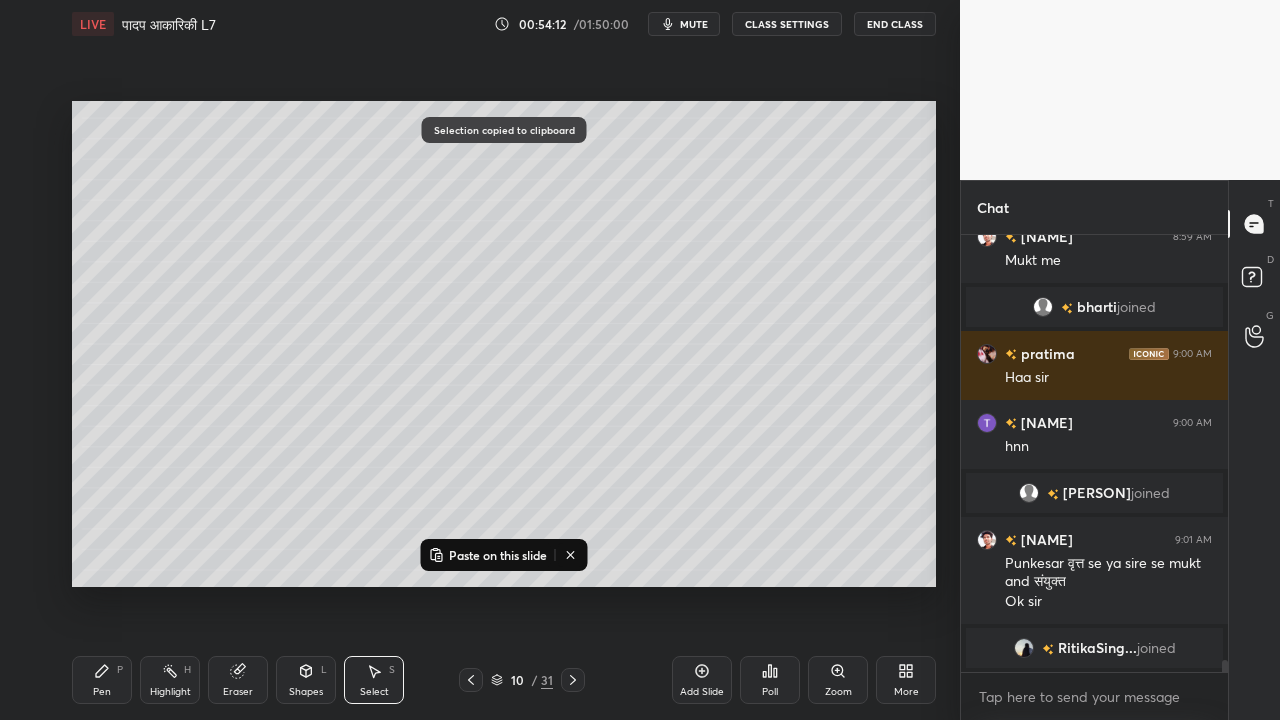 click on "Paste on this slide" at bounding box center (498, 555) 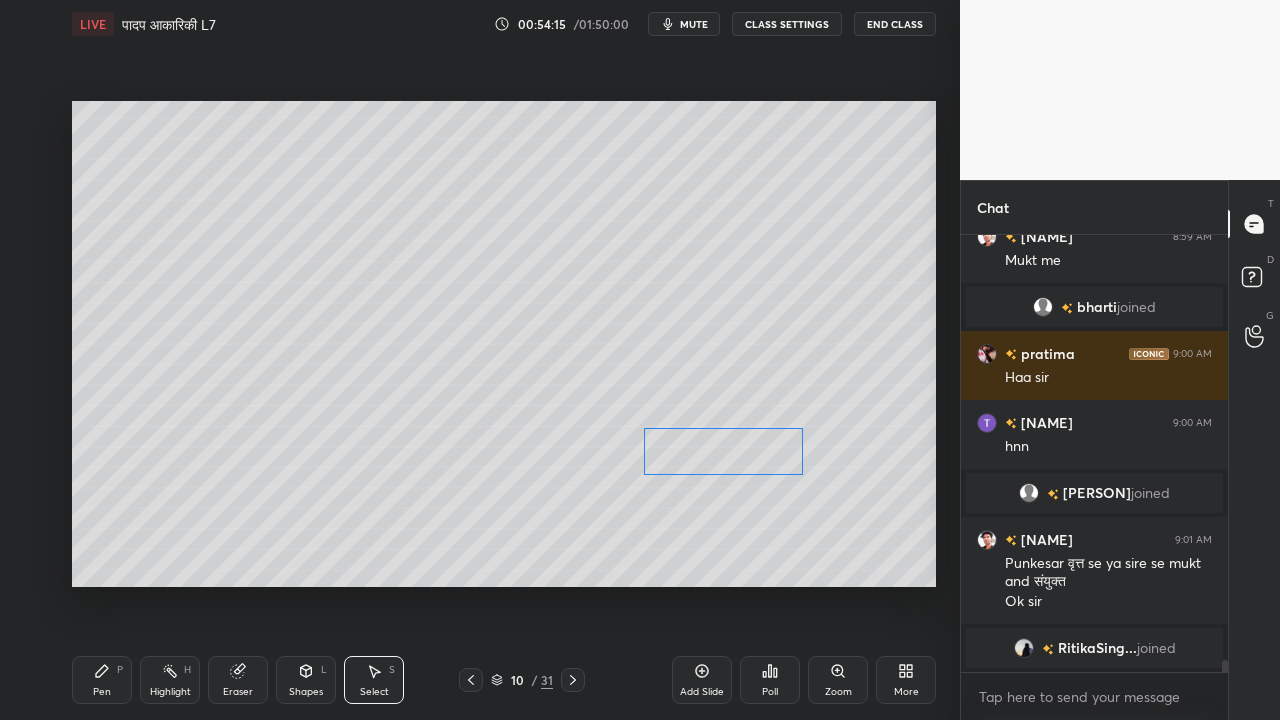 drag, startPoint x: 738, startPoint y: 402, endPoint x: 711, endPoint y: 453, distance: 57.706154 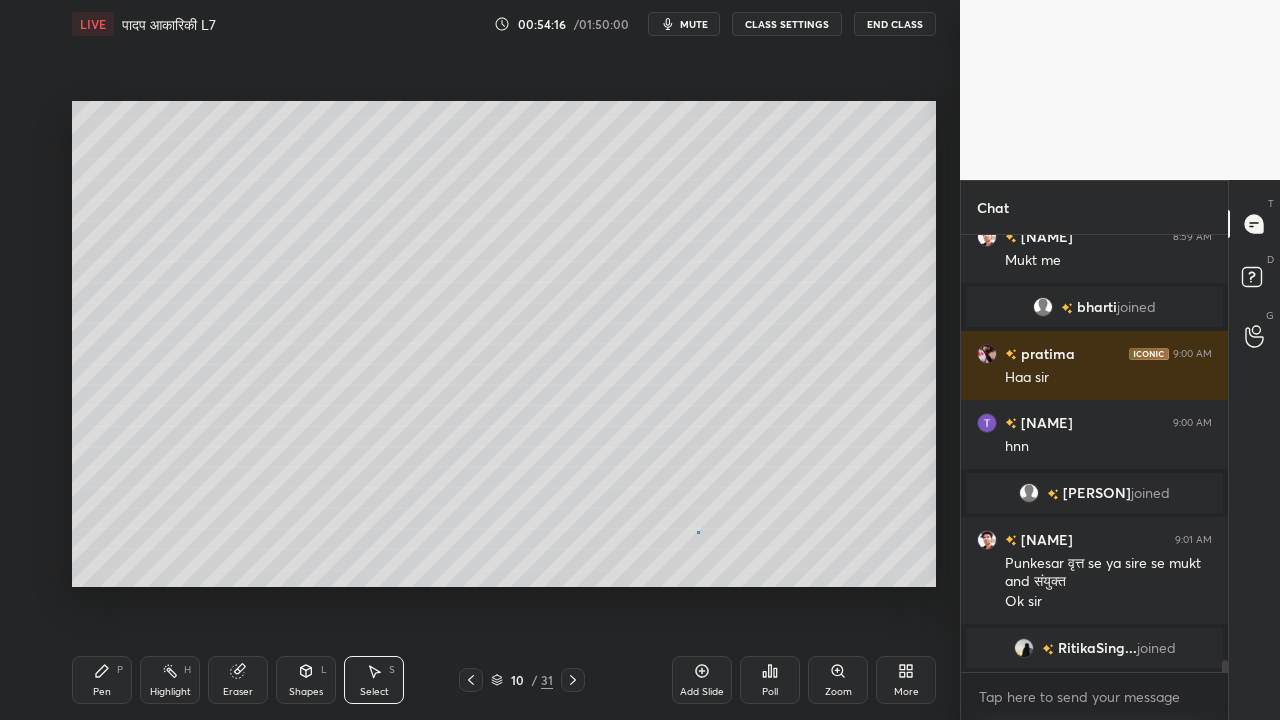 drag, startPoint x: 699, startPoint y: 531, endPoint x: 789, endPoint y: 495, distance: 96.93297 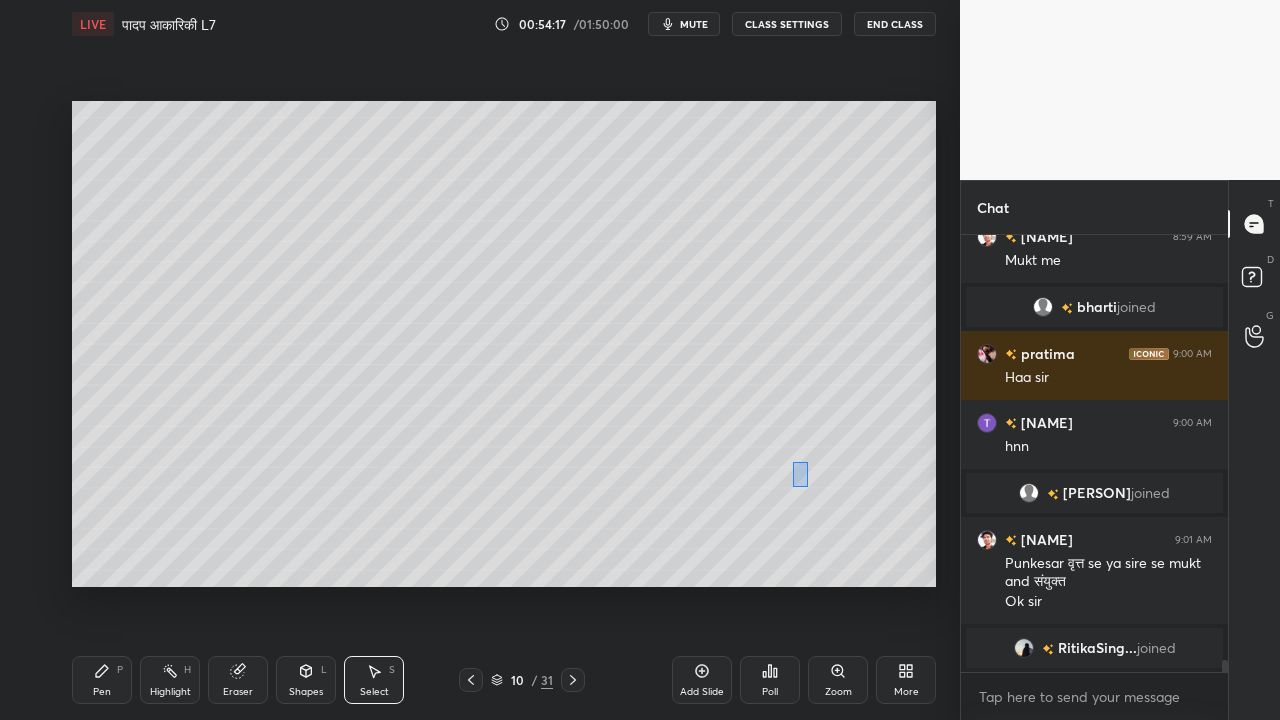drag, startPoint x: 808, startPoint y: 462, endPoint x: 812, endPoint y: 474, distance: 12.649111 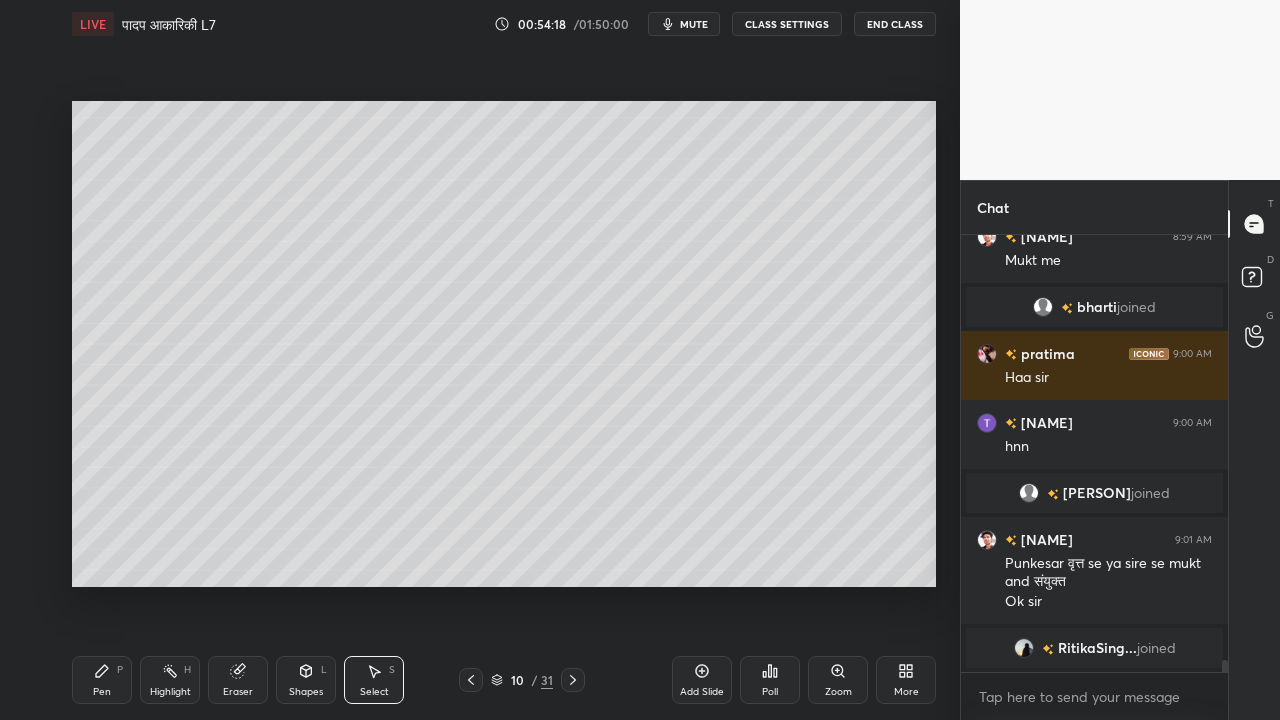 click on "Pen P" at bounding box center [102, 680] 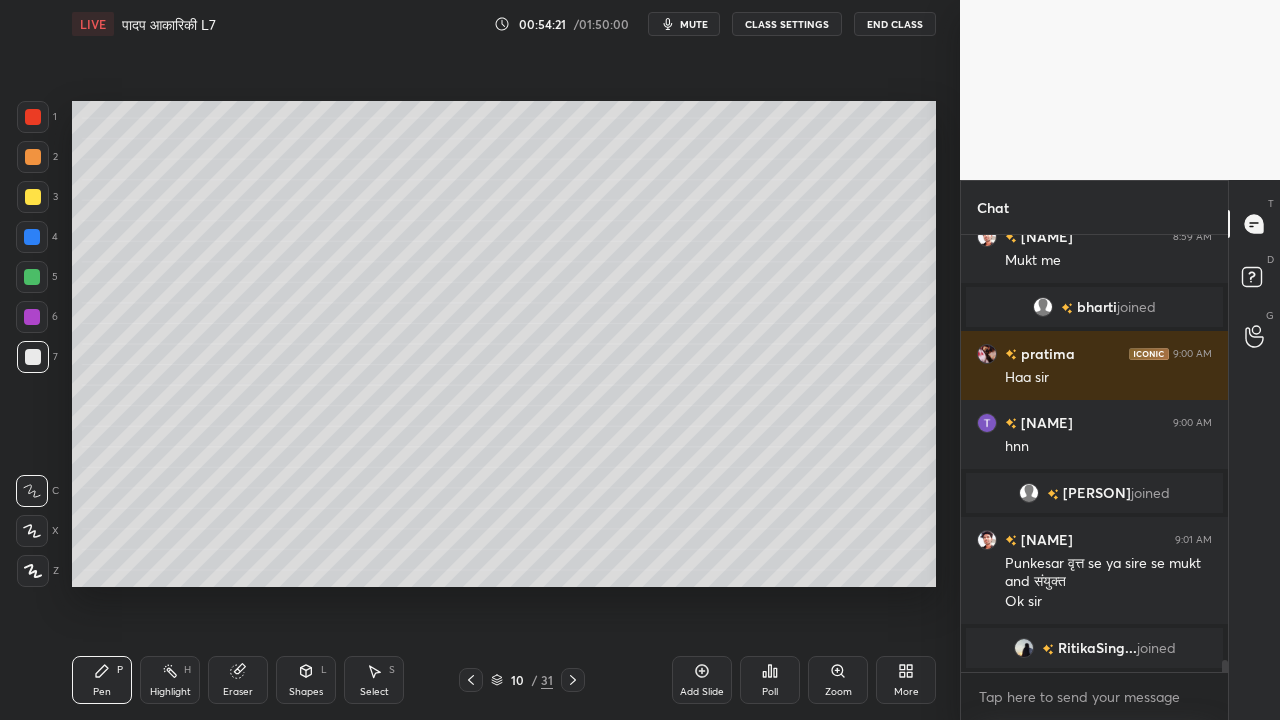 scroll, scrollTop: 15218, scrollLeft: 0, axis: vertical 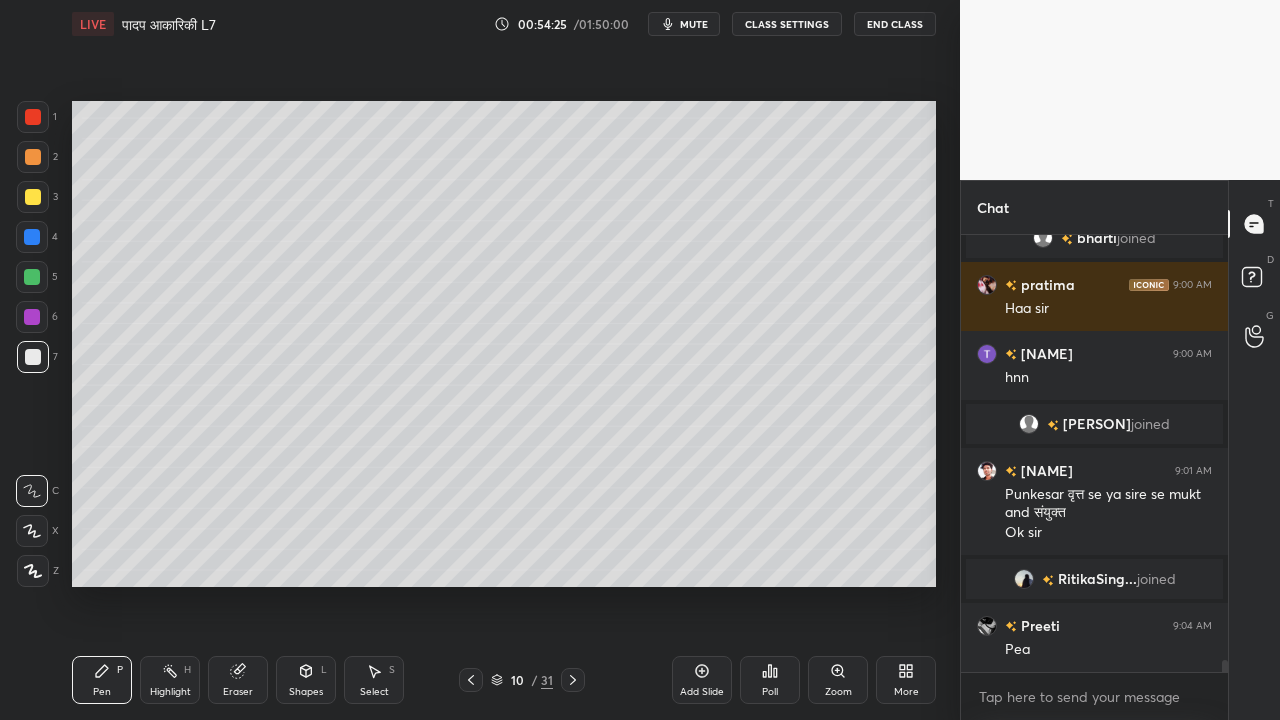 click 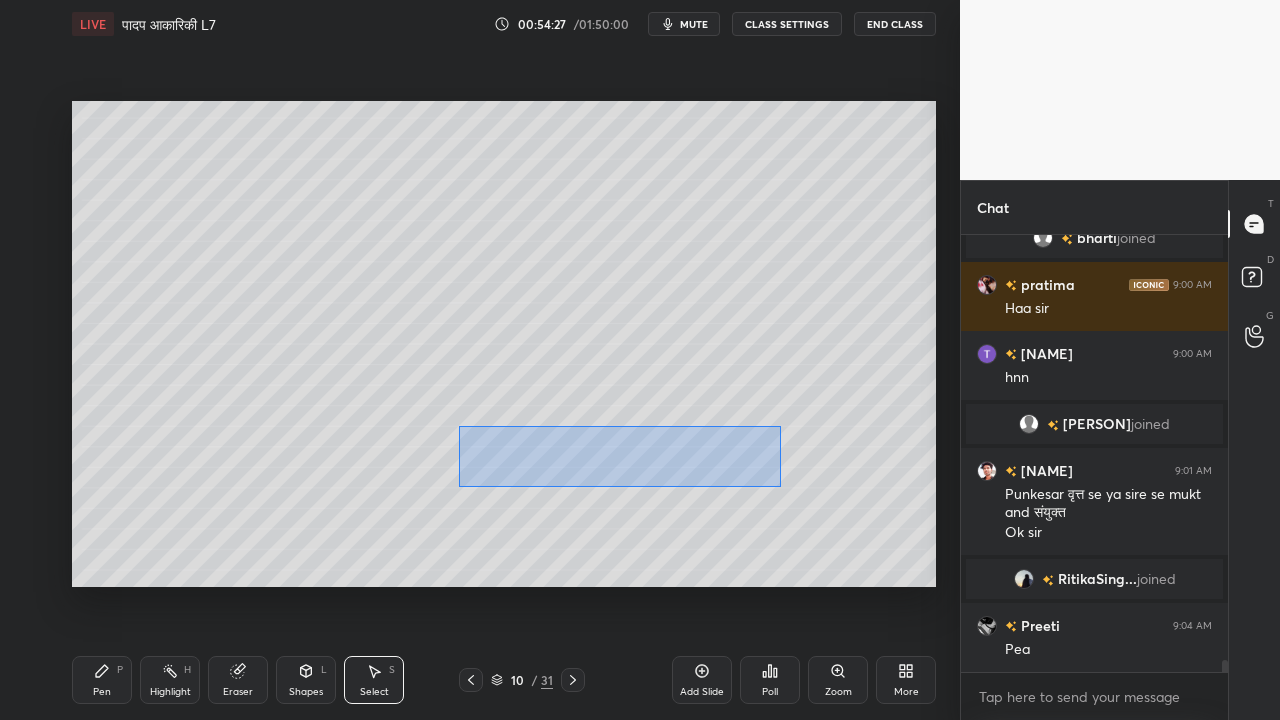 drag, startPoint x: 459, startPoint y: 424, endPoint x: 781, endPoint y: 486, distance: 327.9146 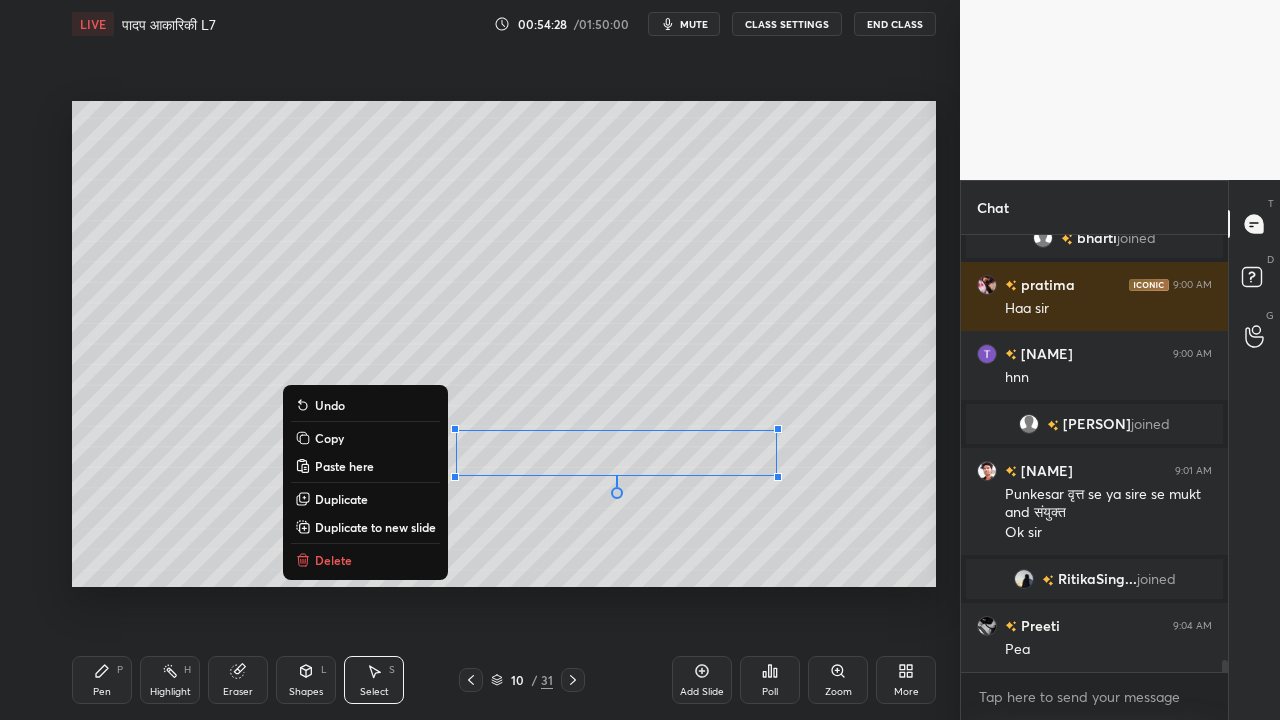 click on "Copy" at bounding box center [329, 438] 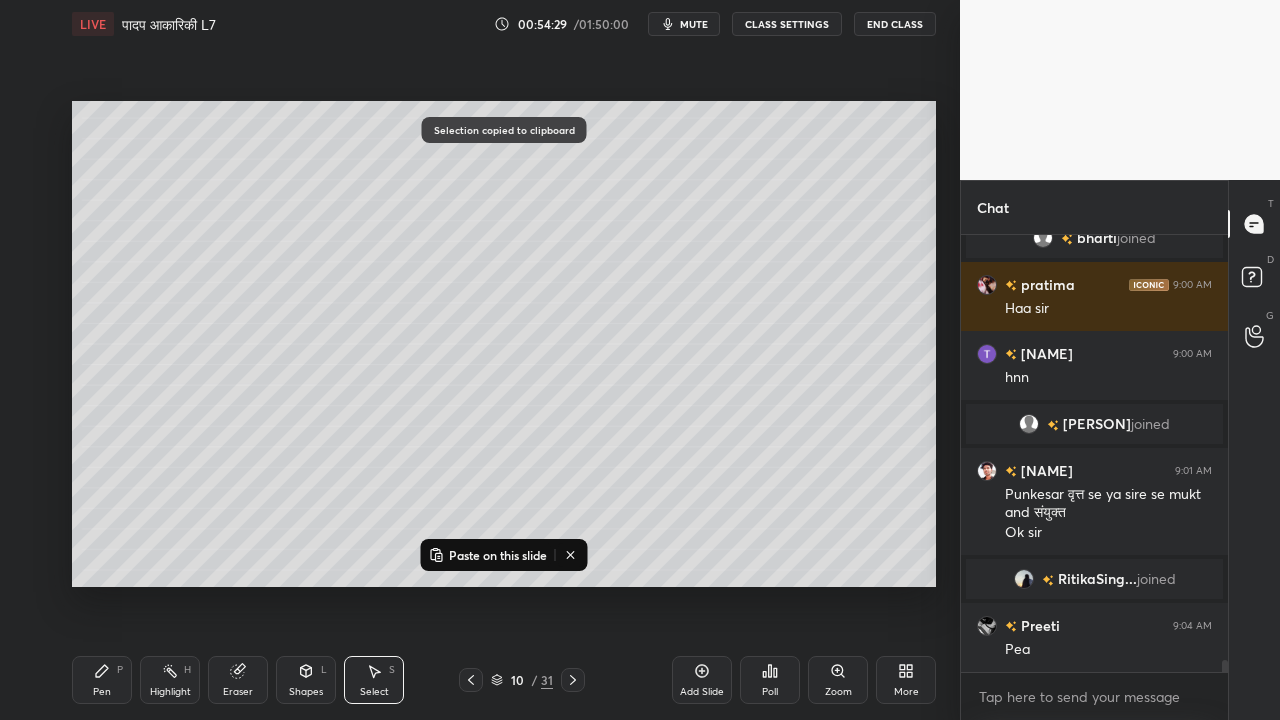 click on "Paste on this slide" at bounding box center (498, 555) 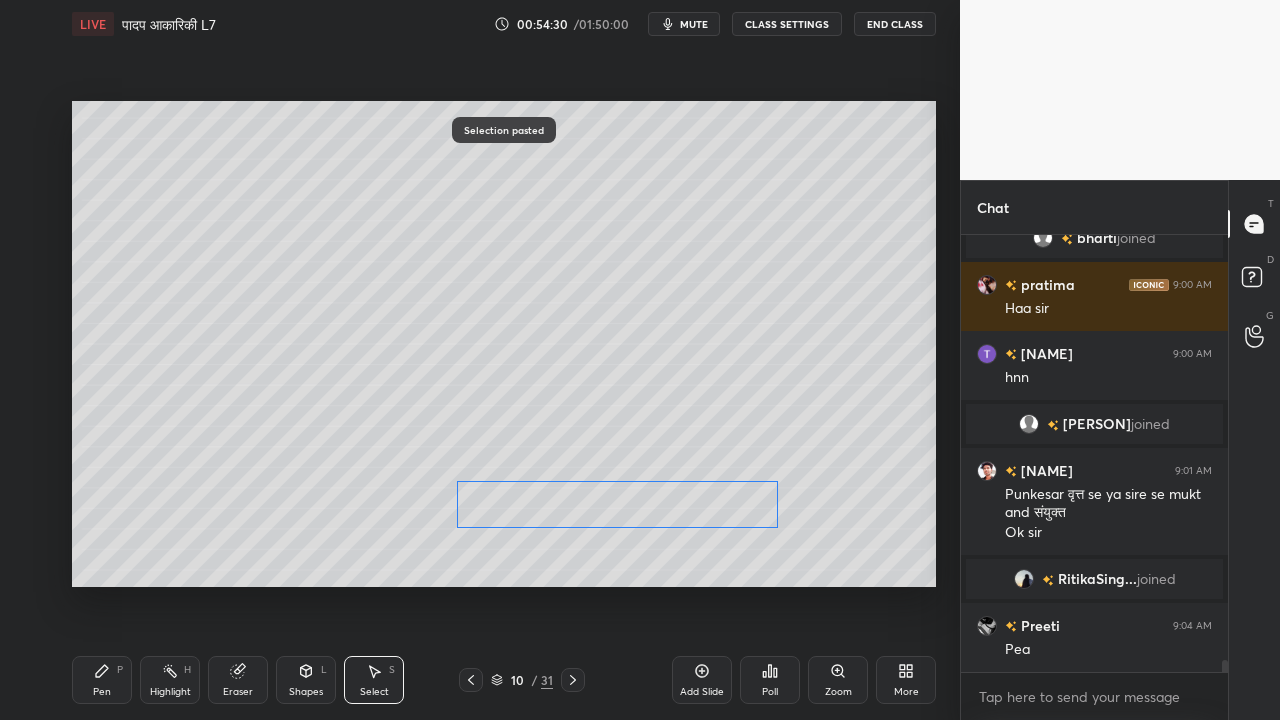 drag, startPoint x: 556, startPoint y: 473, endPoint x: 540, endPoint y: 502, distance: 33.12099 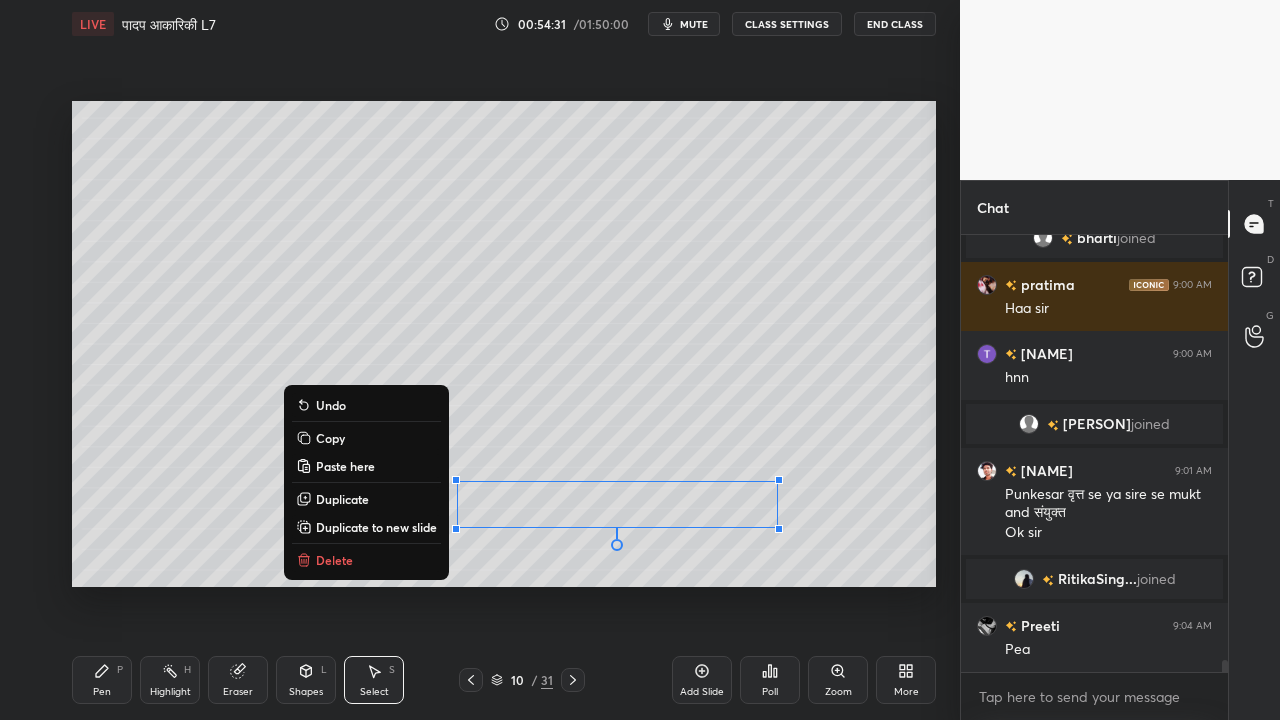 click on "Pen P" at bounding box center [102, 680] 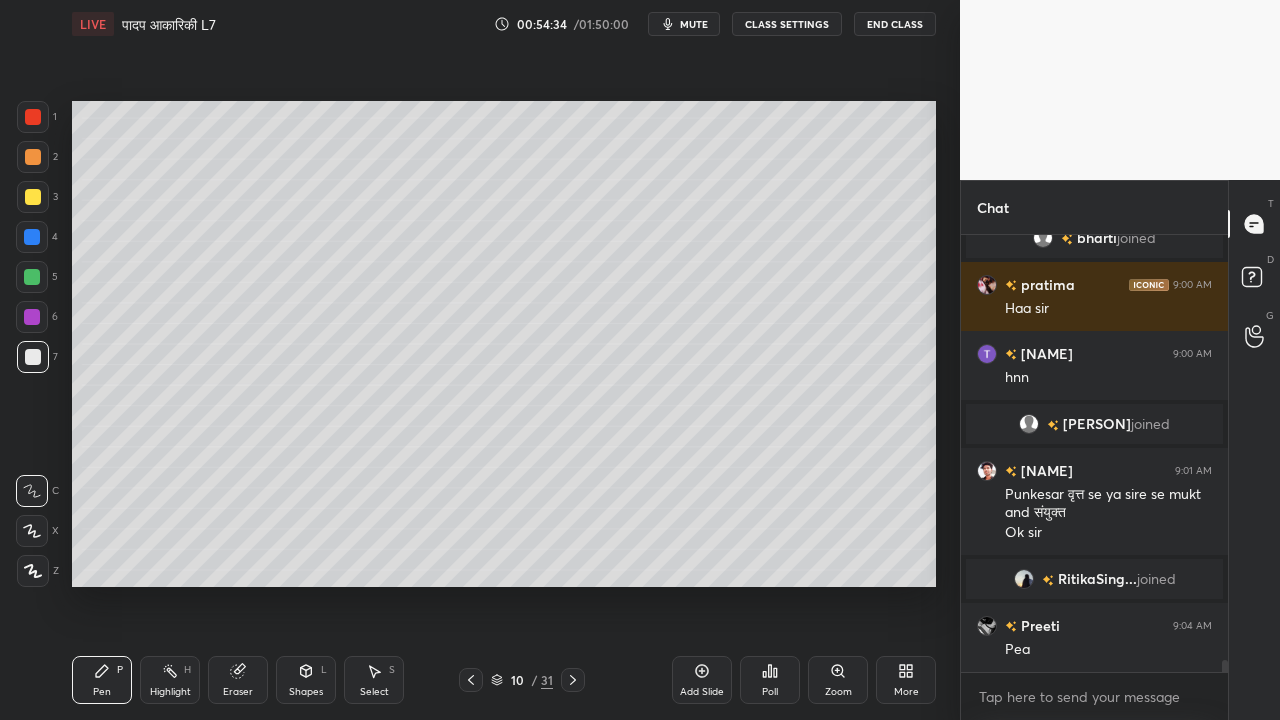 click on "Eraser" at bounding box center [238, 680] 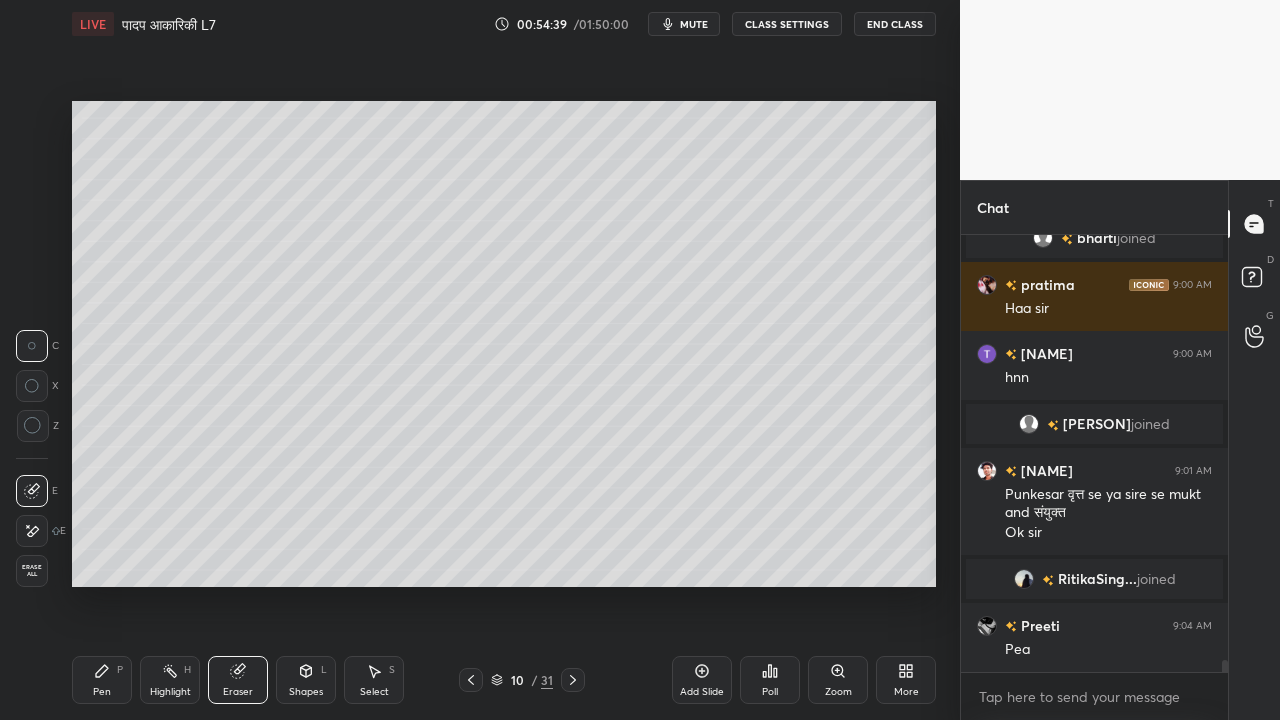 click on "Pen" at bounding box center (102, 692) 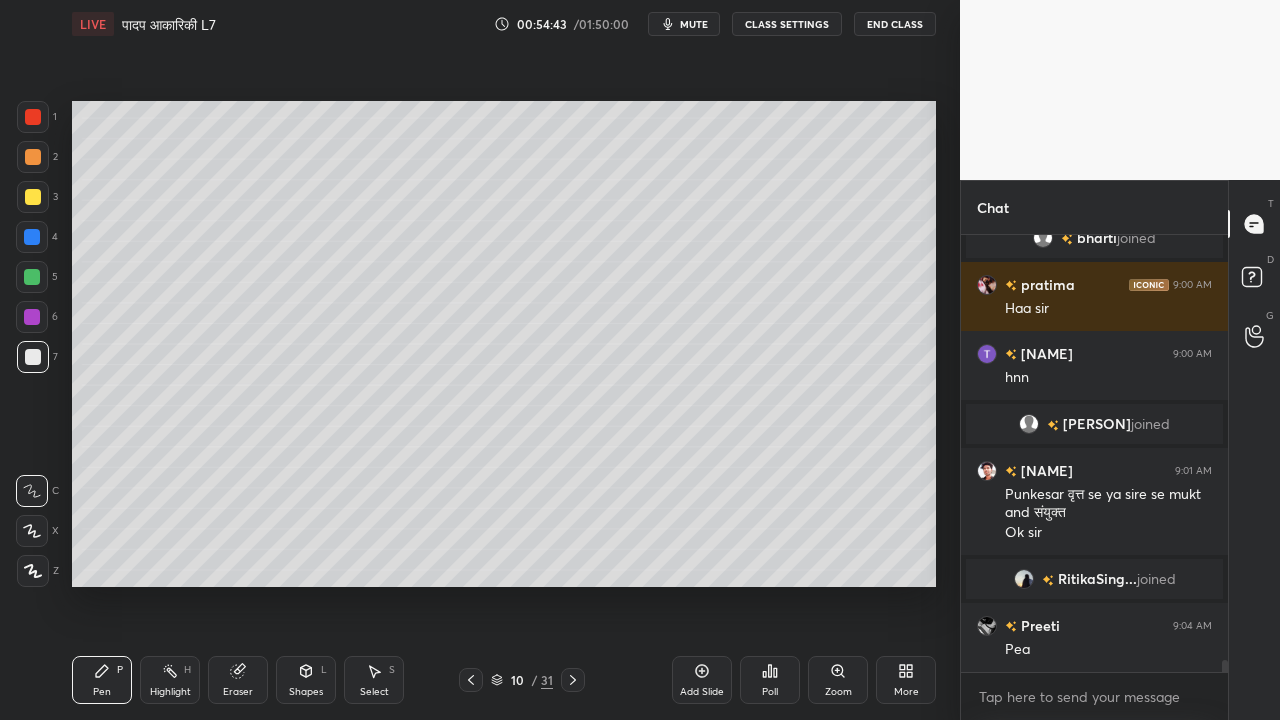 click 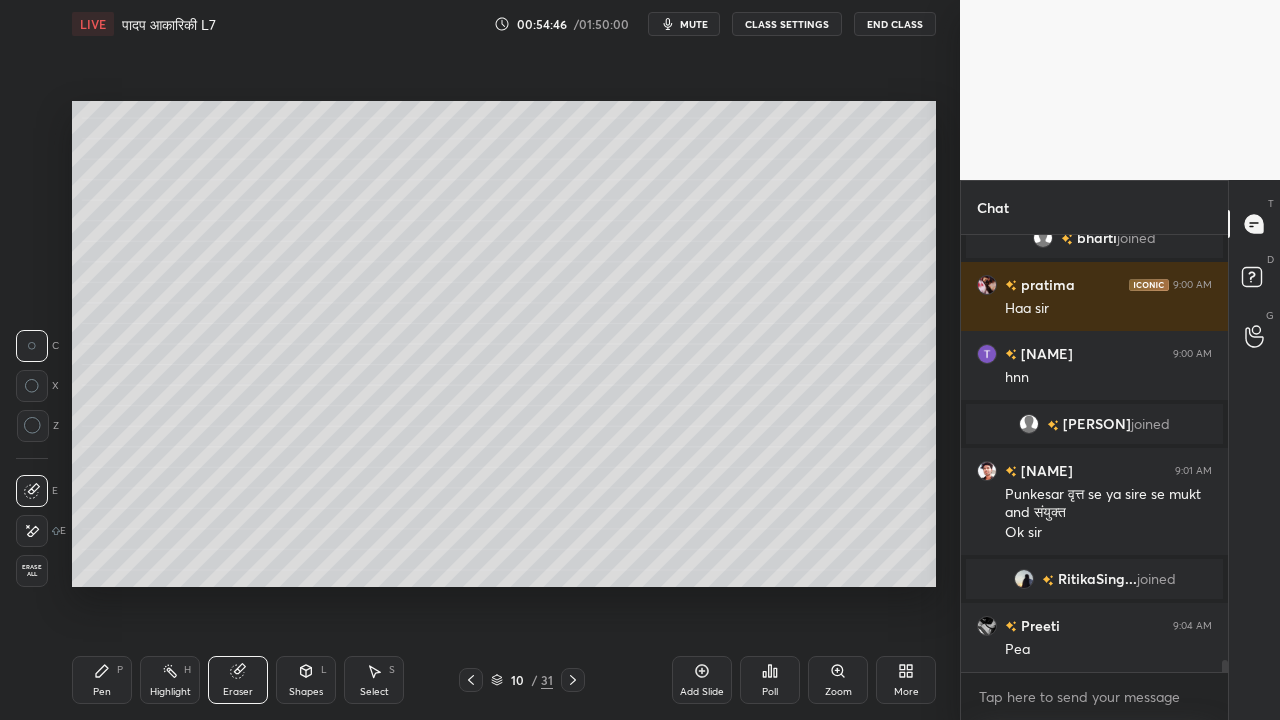 click on "Pen P" at bounding box center [102, 680] 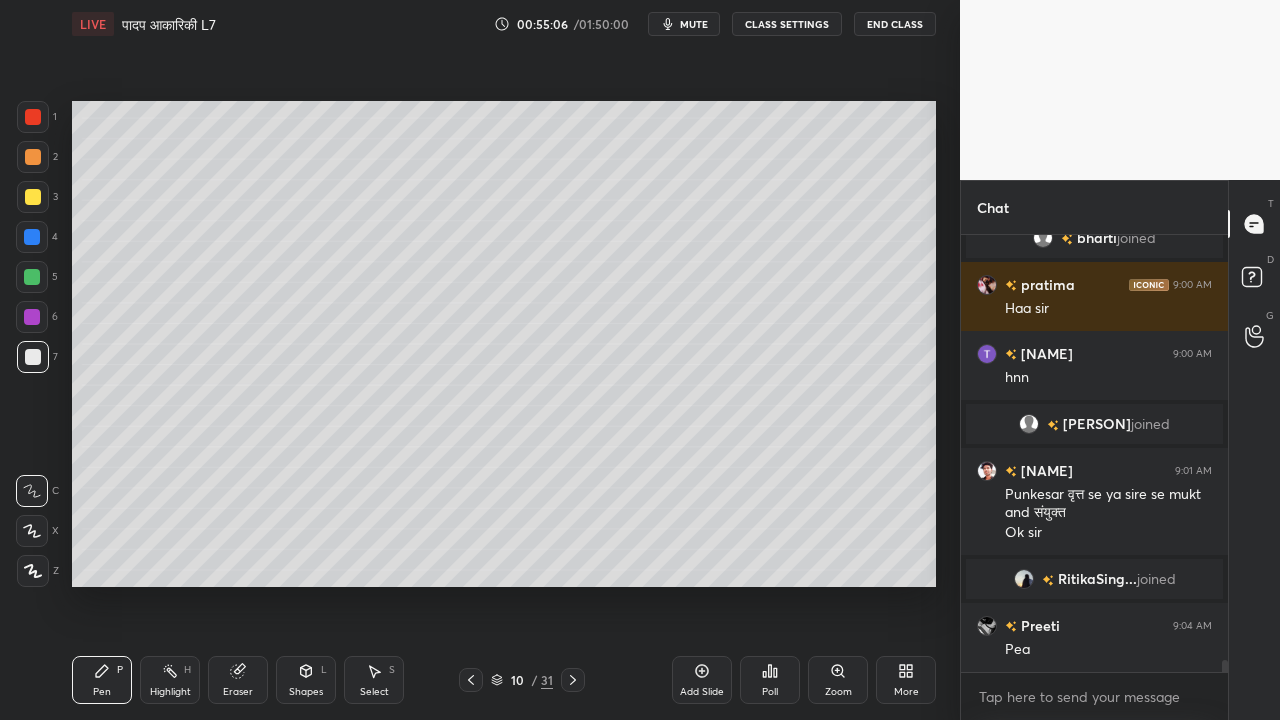 click at bounding box center (33, 197) 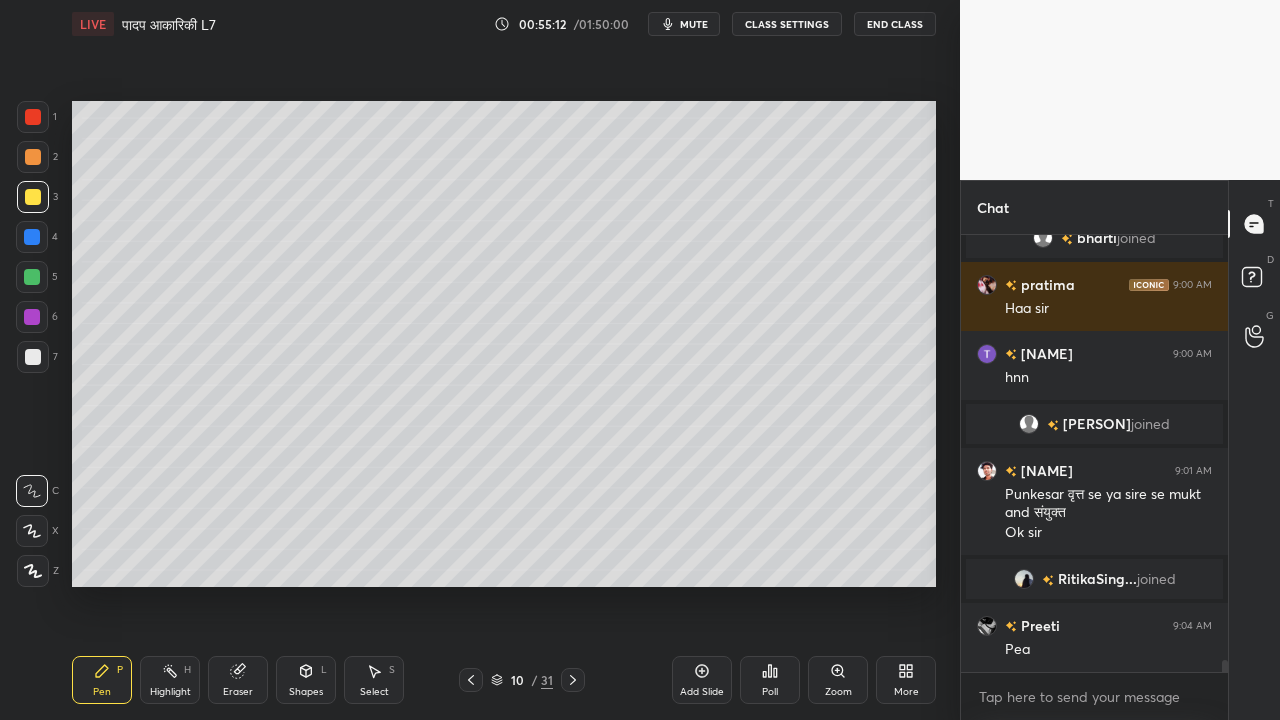 click on "7" at bounding box center (37, 357) 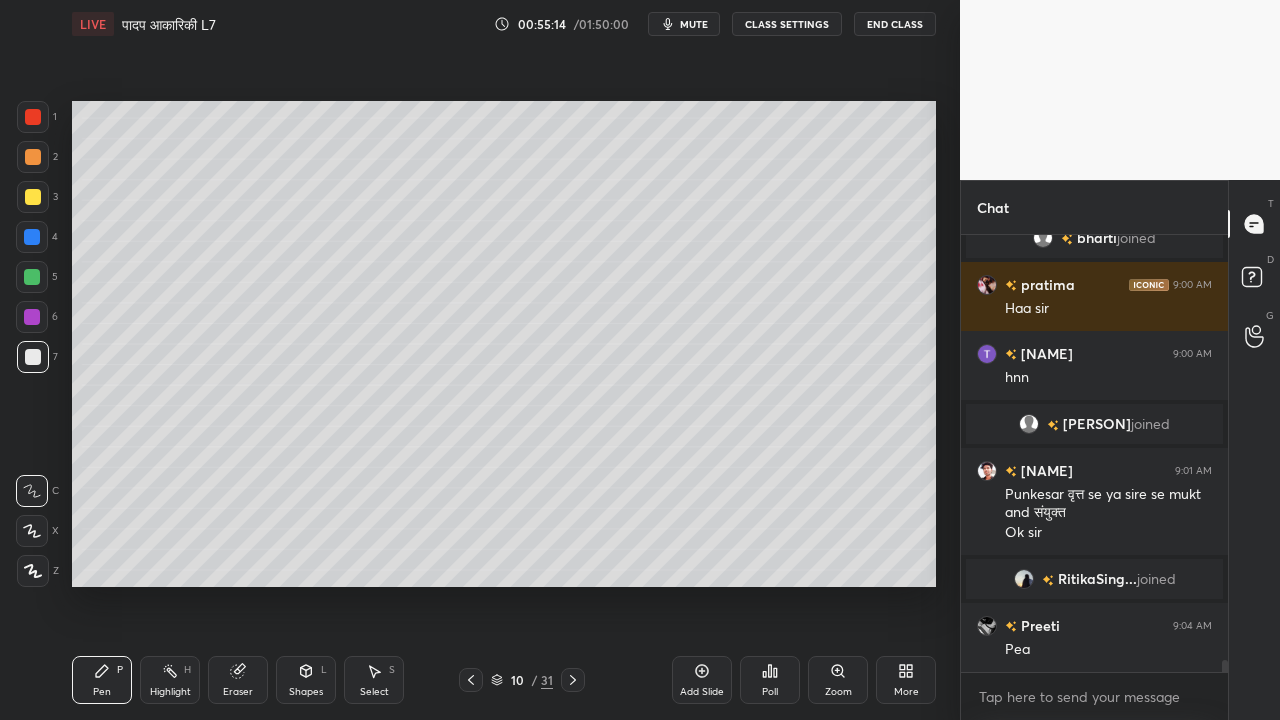 click at bounding box center (33, 197) 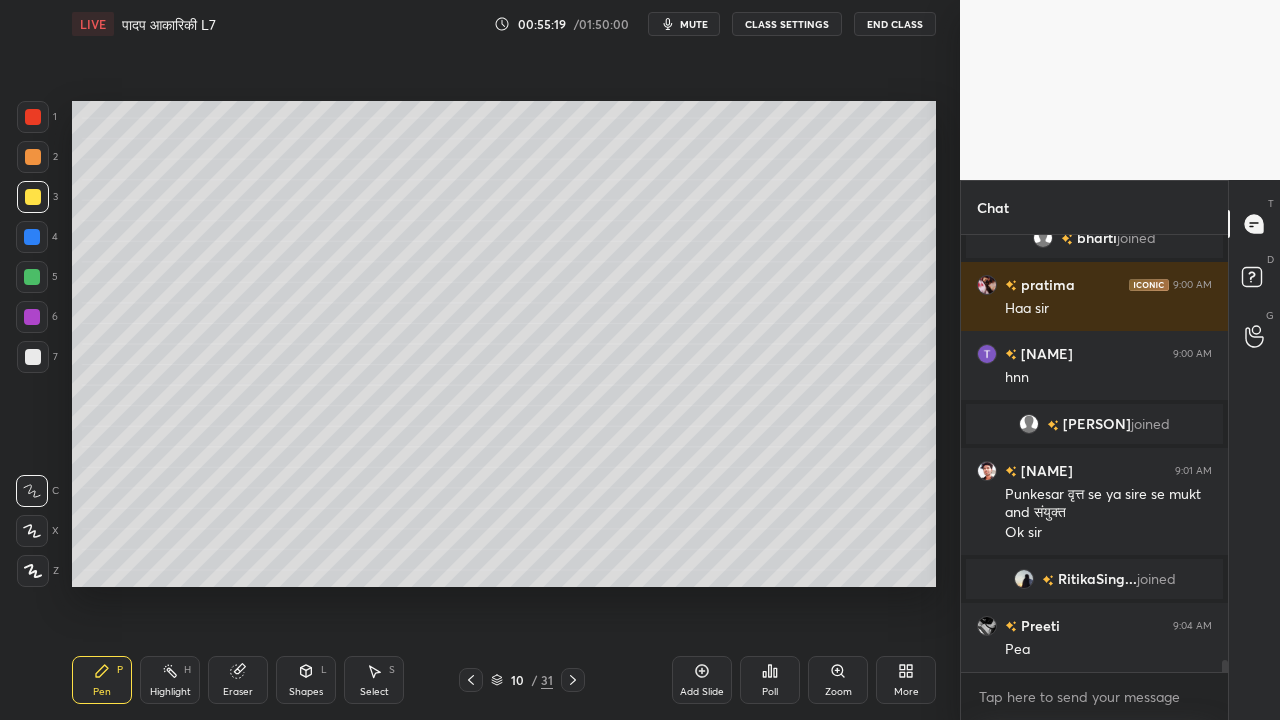 click at bounding box center [33, 357] 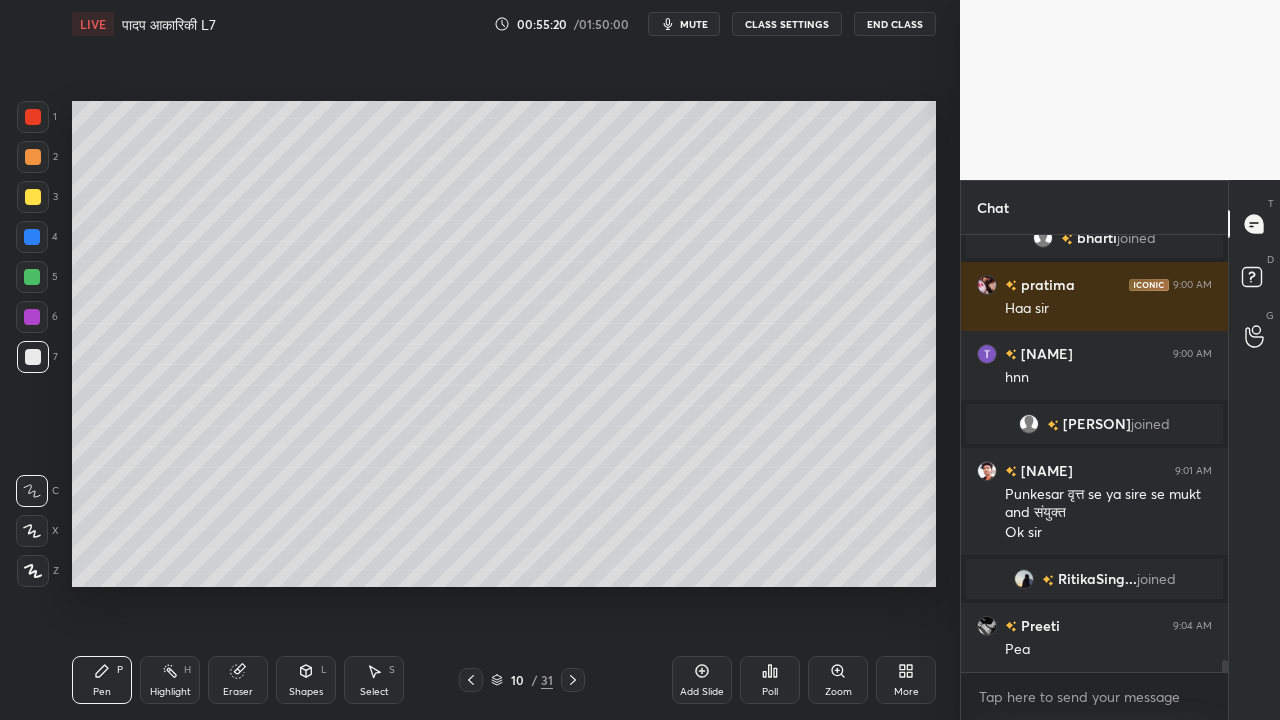 click at bounding box center (33, 197) 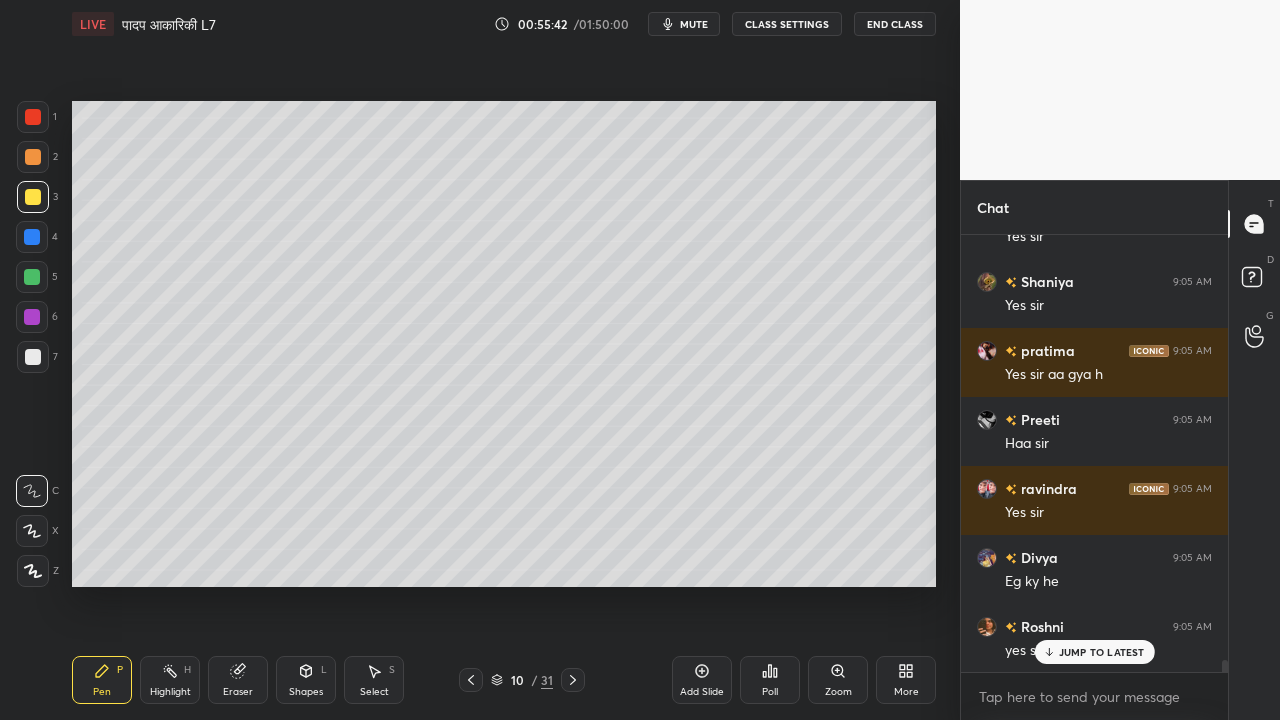 scroll, scrollTop: 15770, scrollLeft: 0, axis: vertical 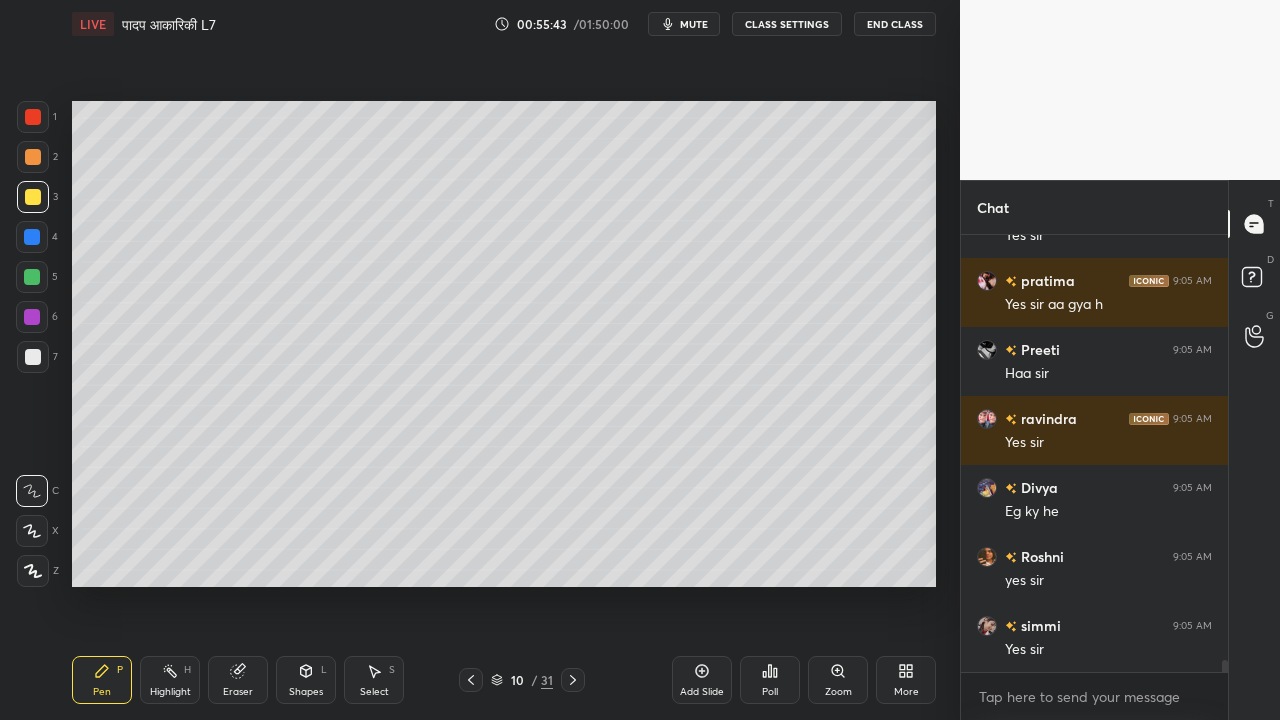 click on "Add Slide" at bounding box center [702, 680] 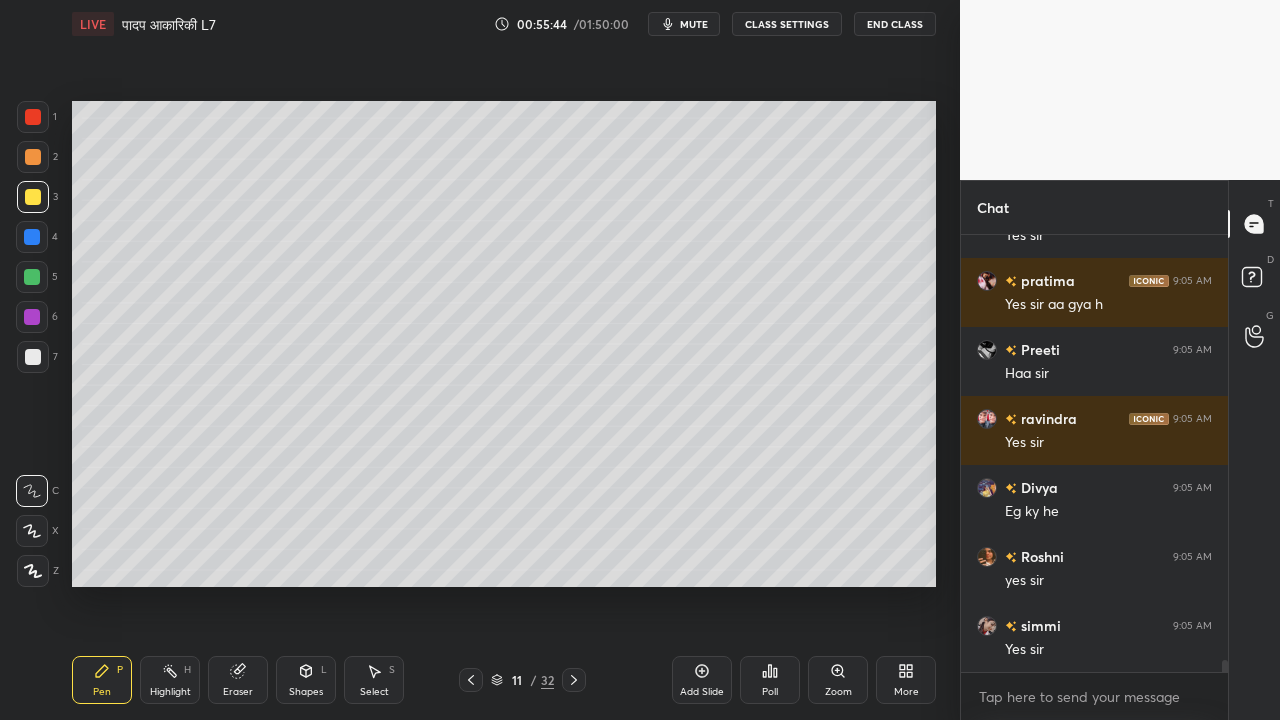 click at bounding box center (33, 357) 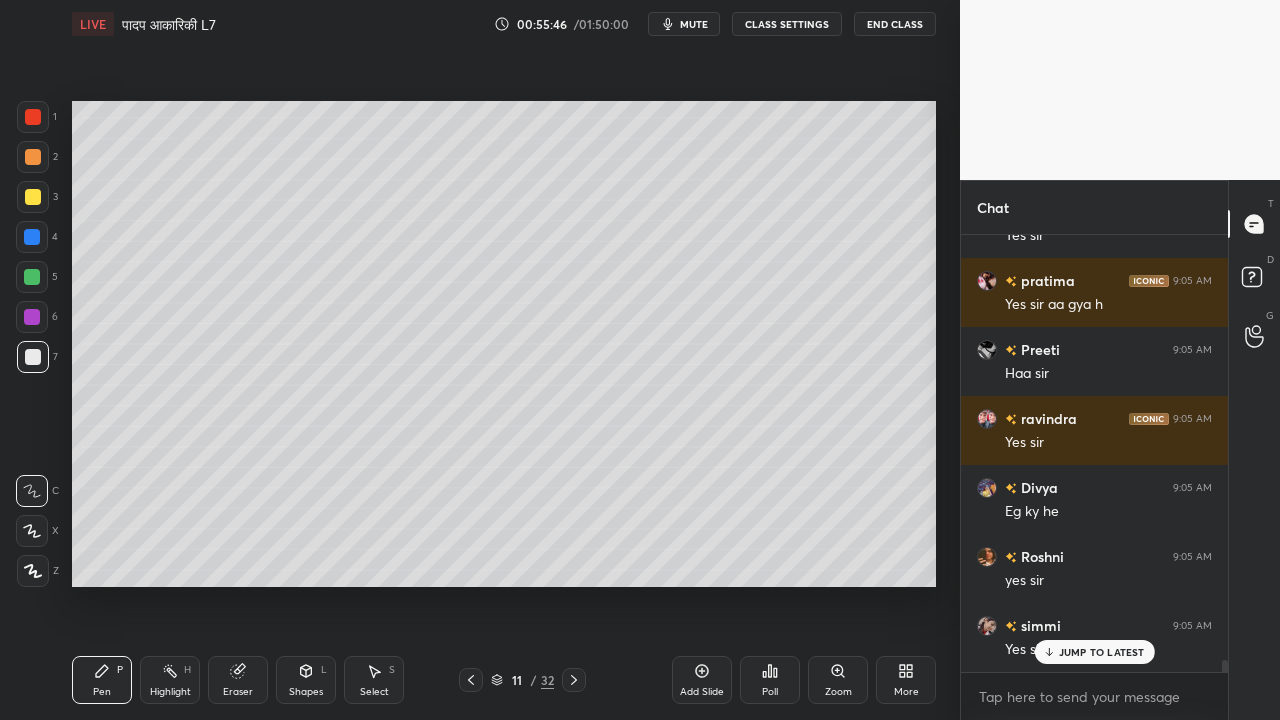scroll, scrollTop: 15838, scrollLeft: 0, axis: vertical 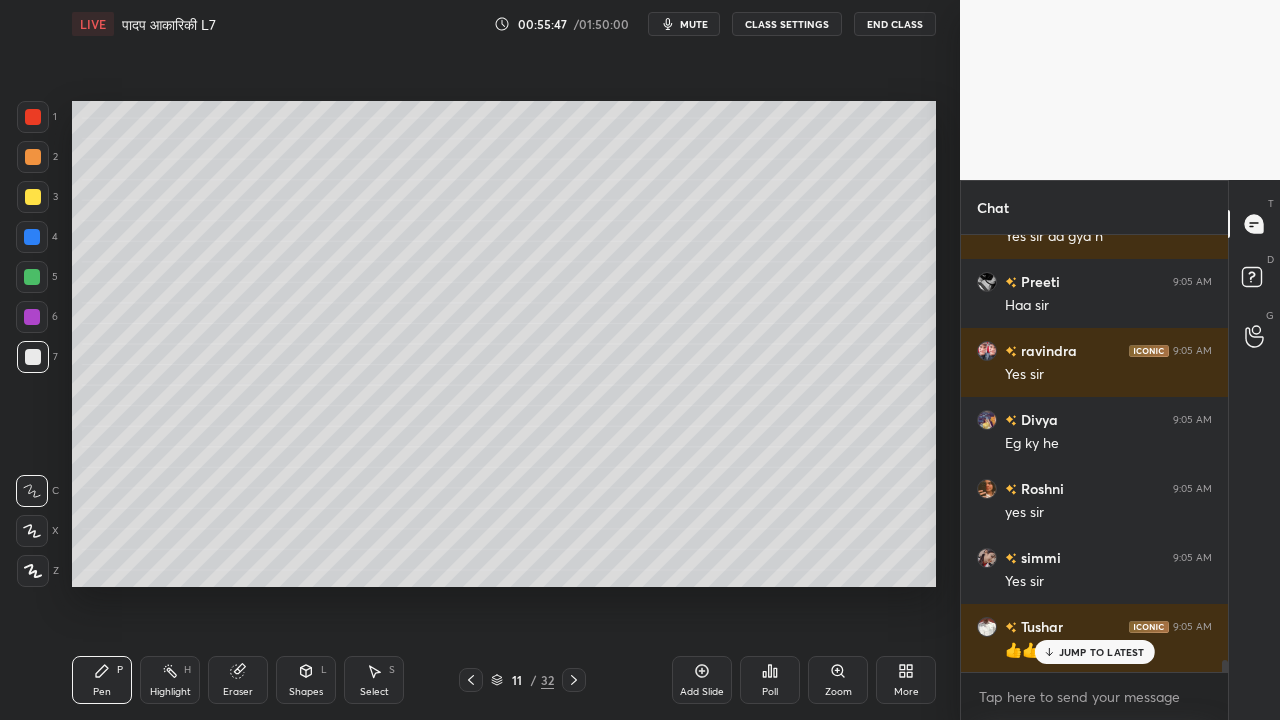 click at bounding box center [33, 197] 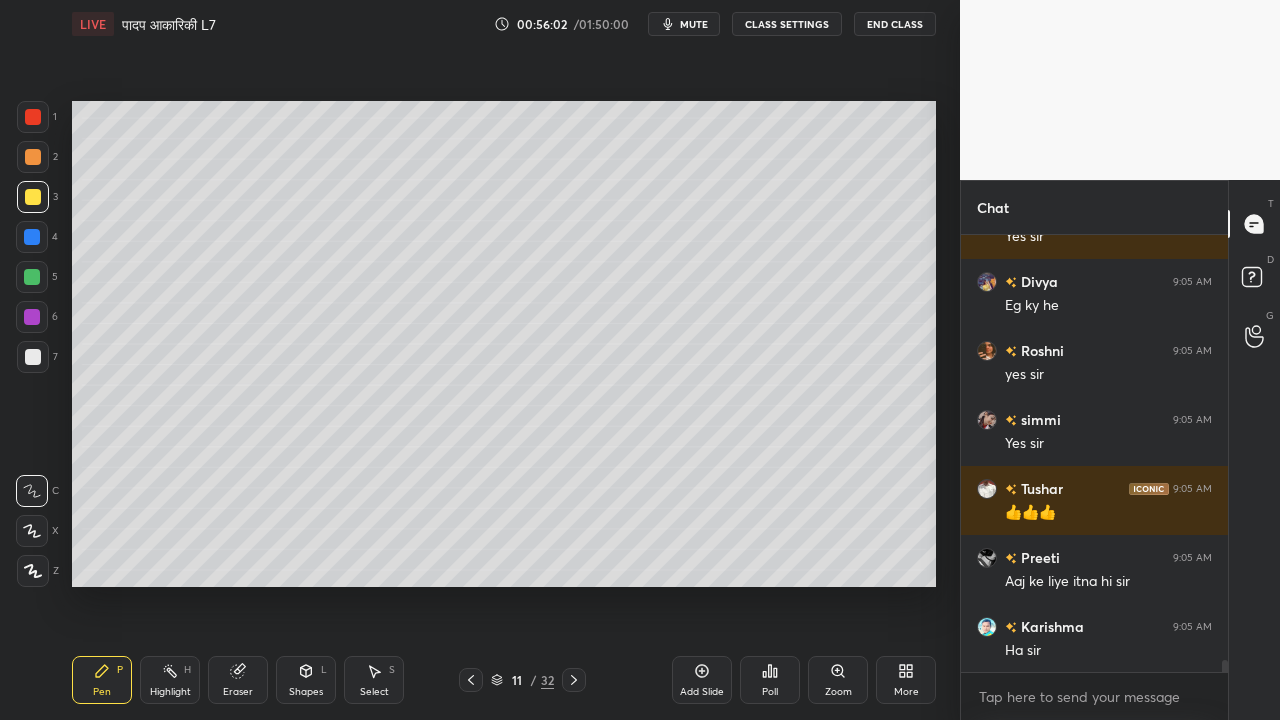 scroll, scrollTop: 16046, scrollLeft: 0, axis: vertical 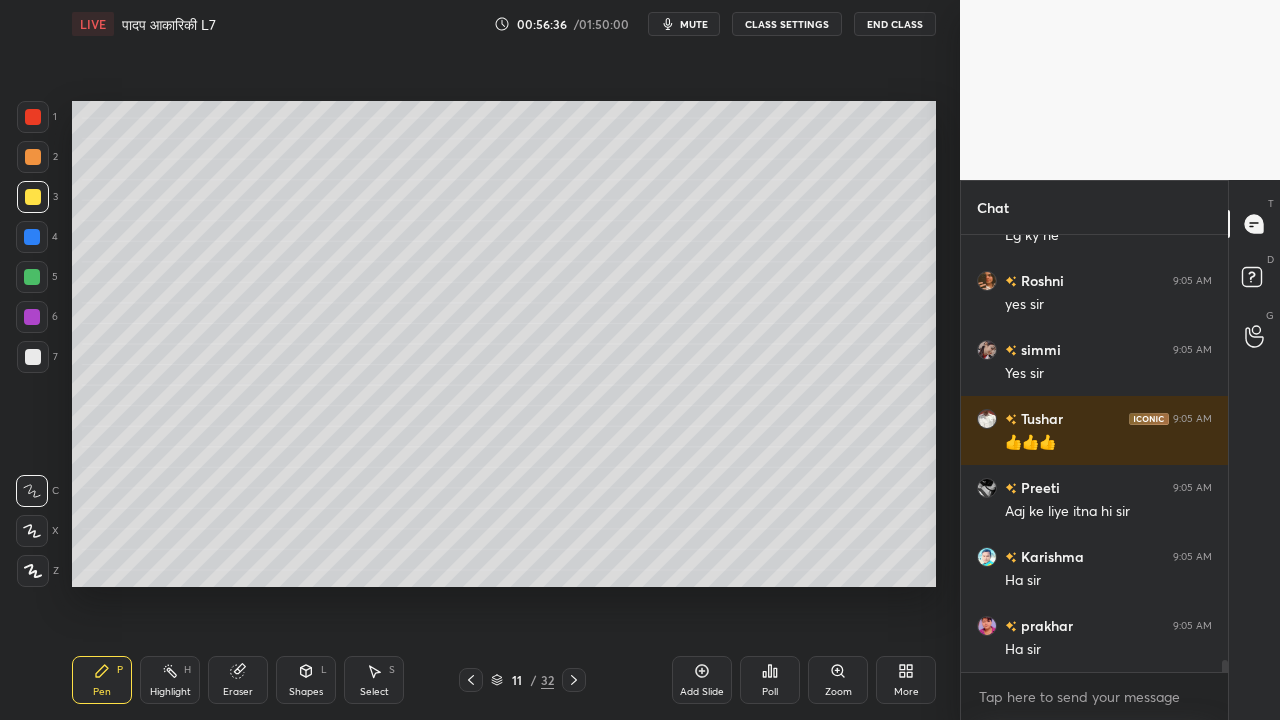 click at bounding box center [33, 357] 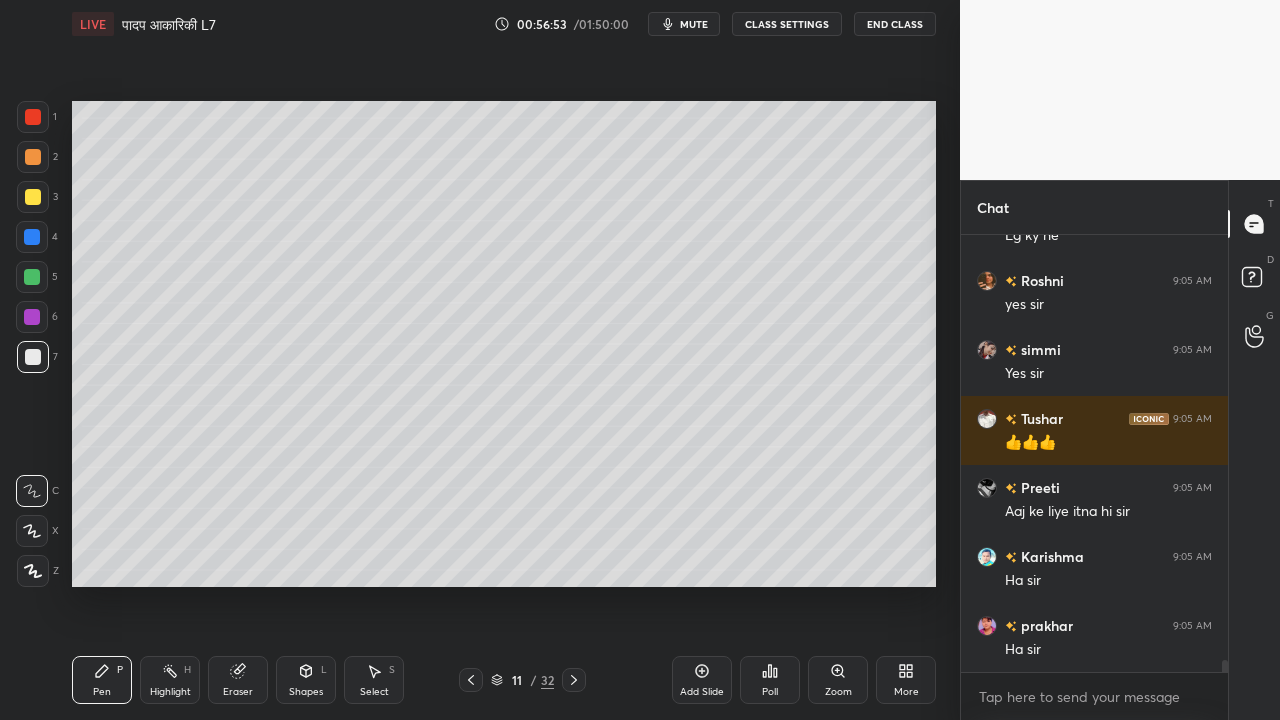 click at bounding box center [33, 357] 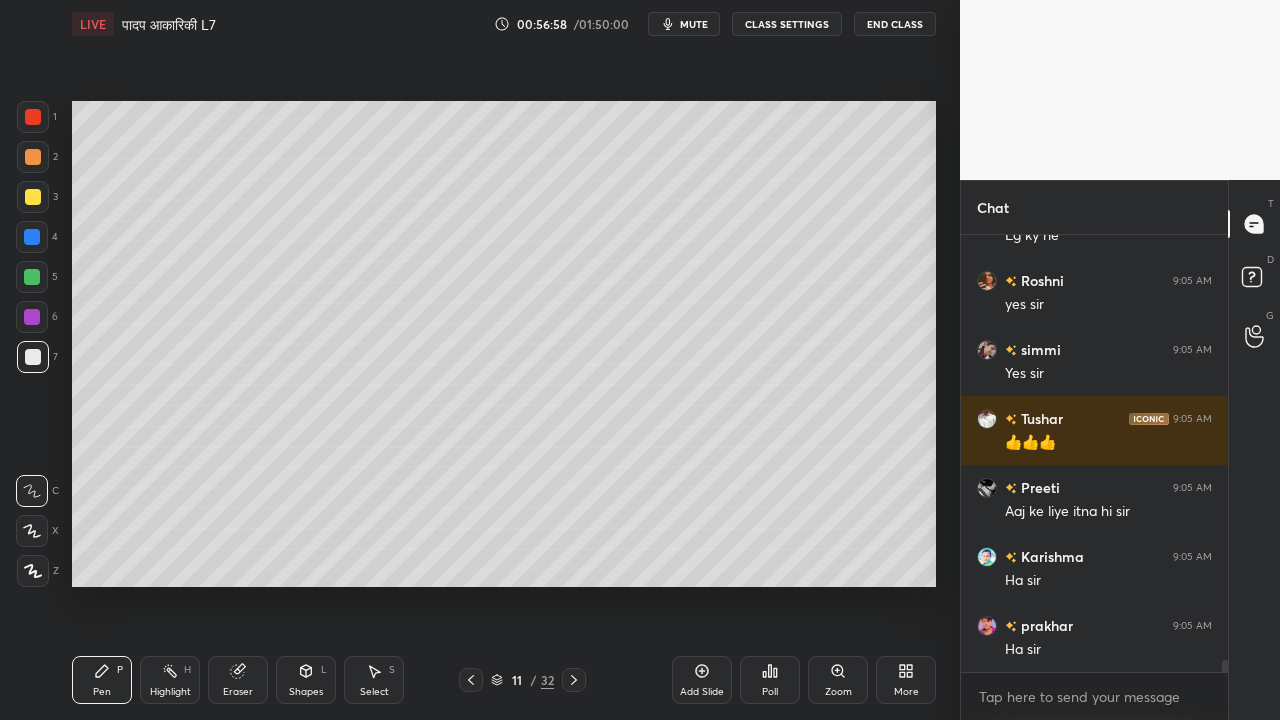 click at bounding box center (33, 197) 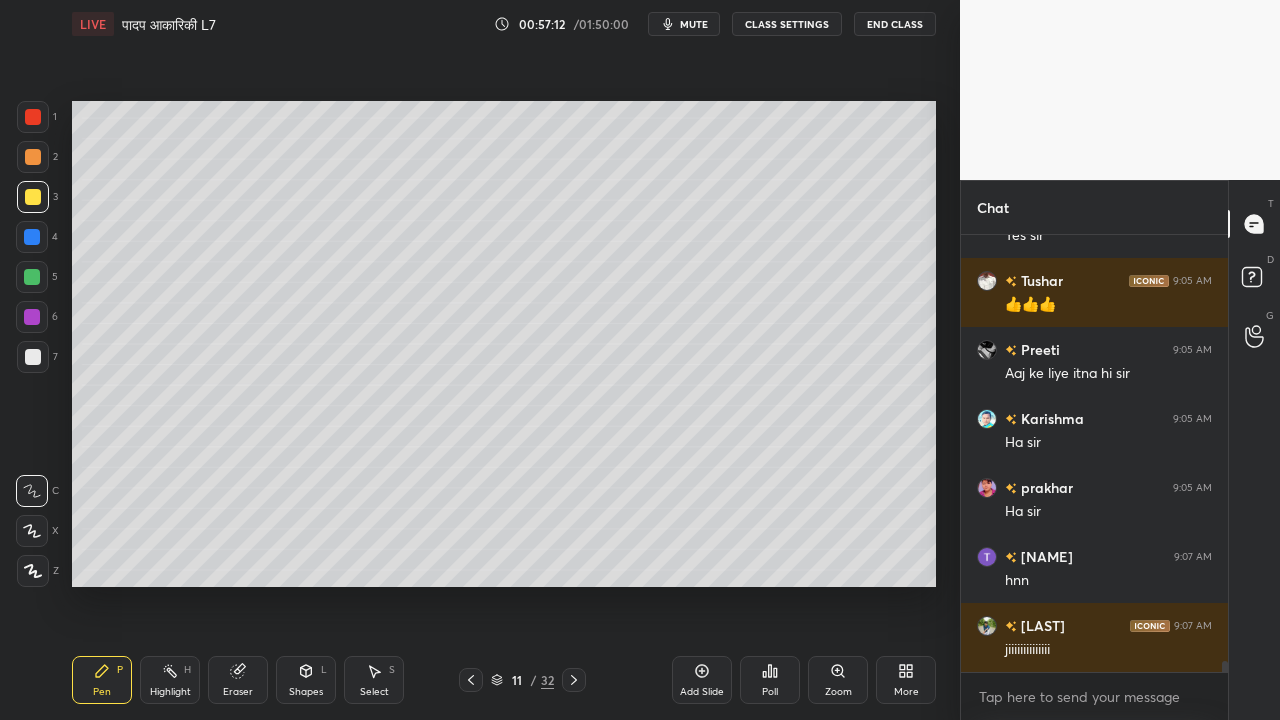 scroll, scrollTop: 16252, scrollLeft: 0, axis: vertical 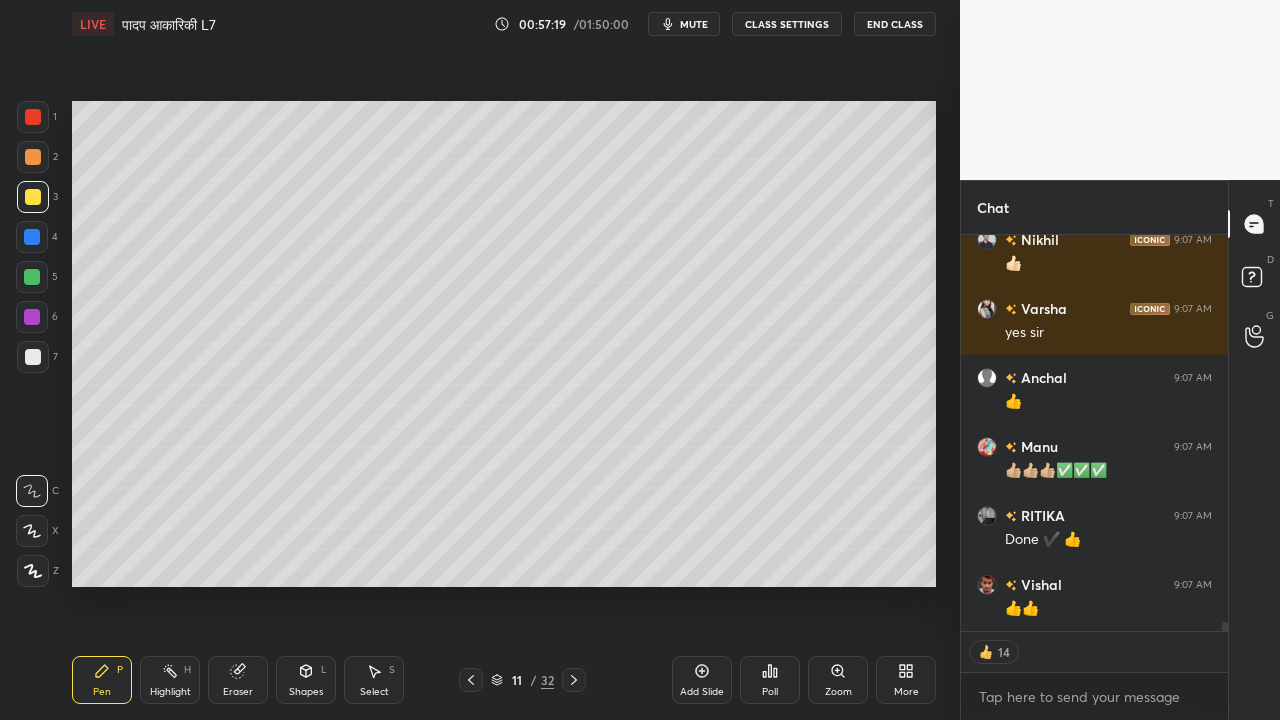 drag, startPoint x: 696, startPoint y: 677, endPoint x: 686, endPoint y: 676, distance: 10.049875 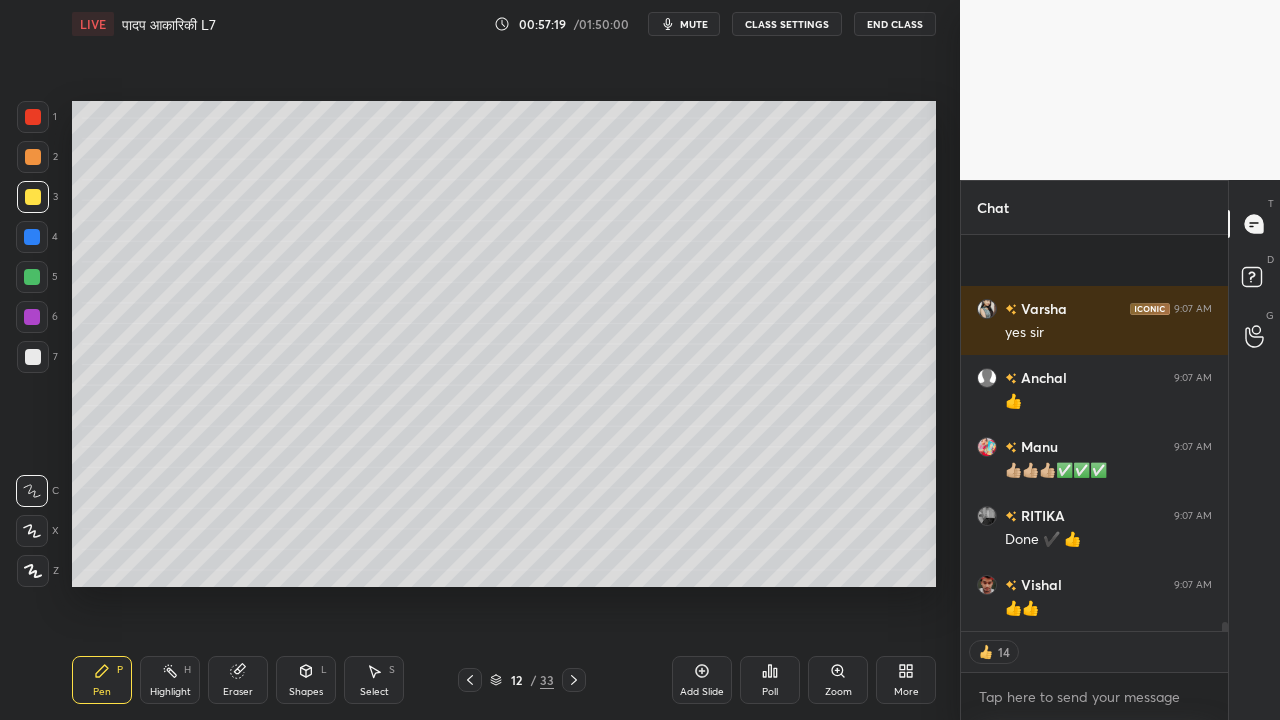 scroll, scrollTop: 17329, scrollLeft: 0, axis: vertical 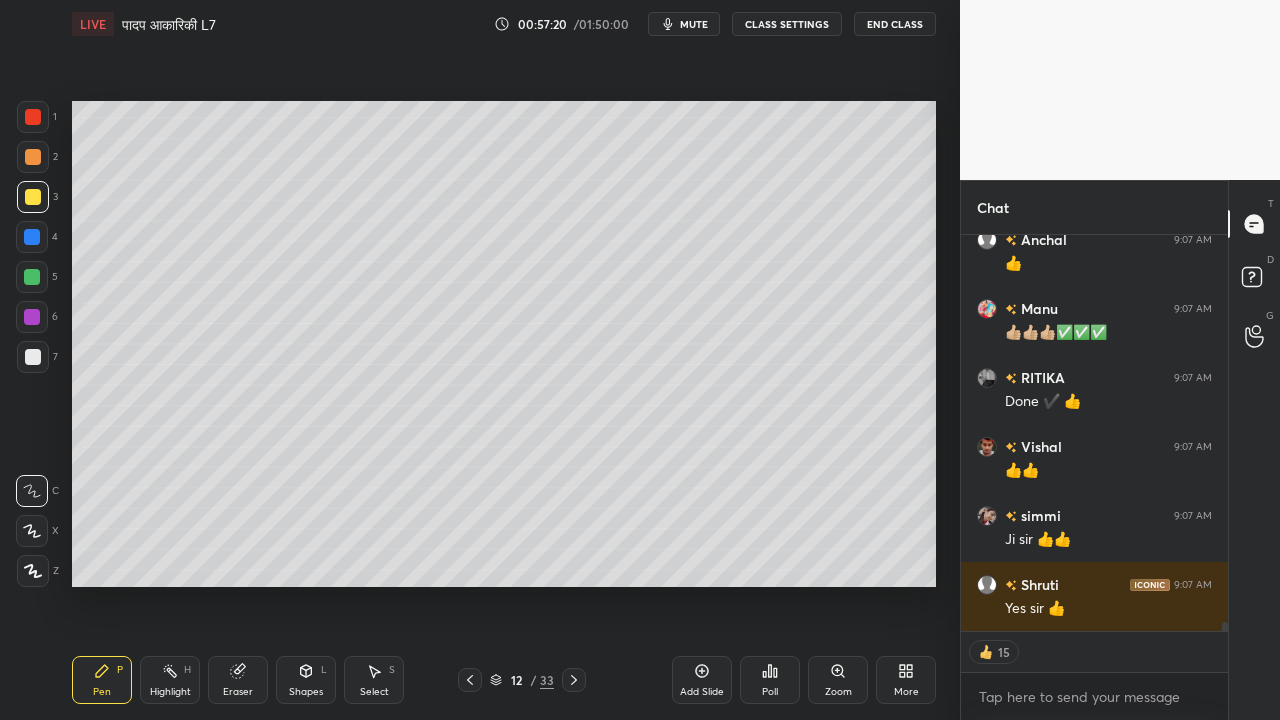 click at bounding box center (33, 357) 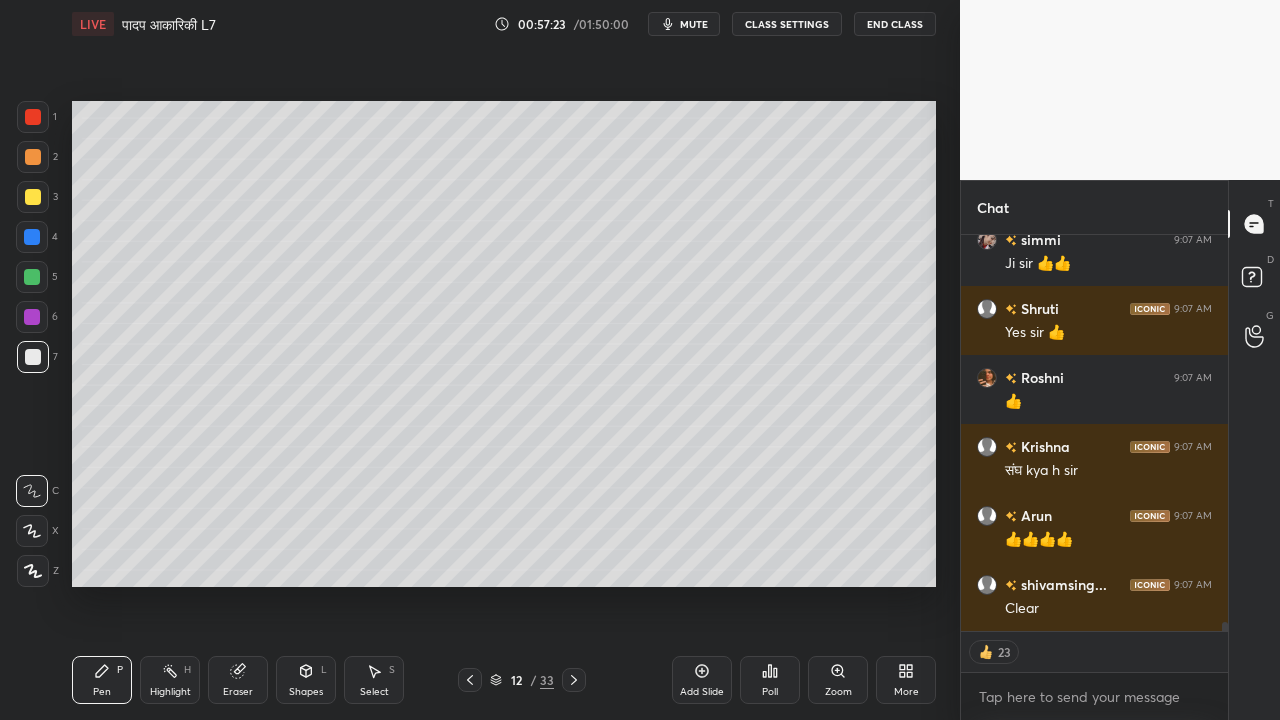 scroll, scrollTop: 17674, scrollLeft: 0, axis: vertical 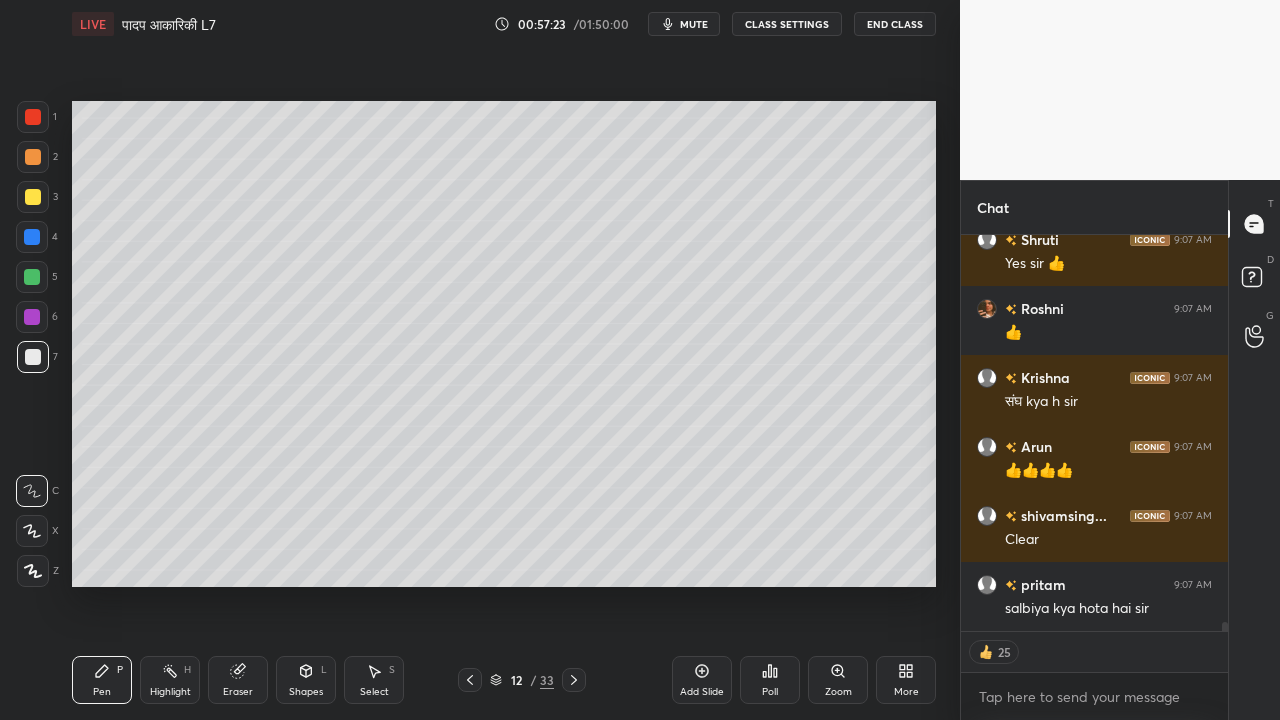 click 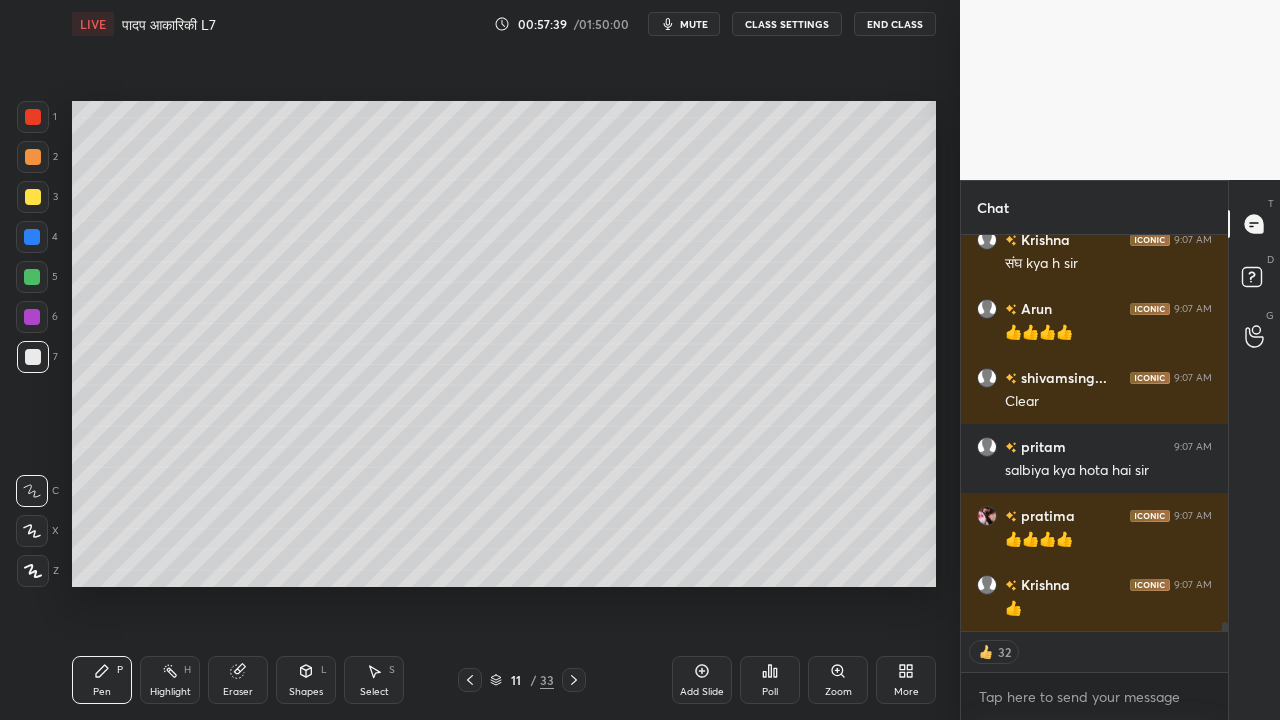 scroll, scrollTop: 17881, scrollLeft: 0, axis: vertical 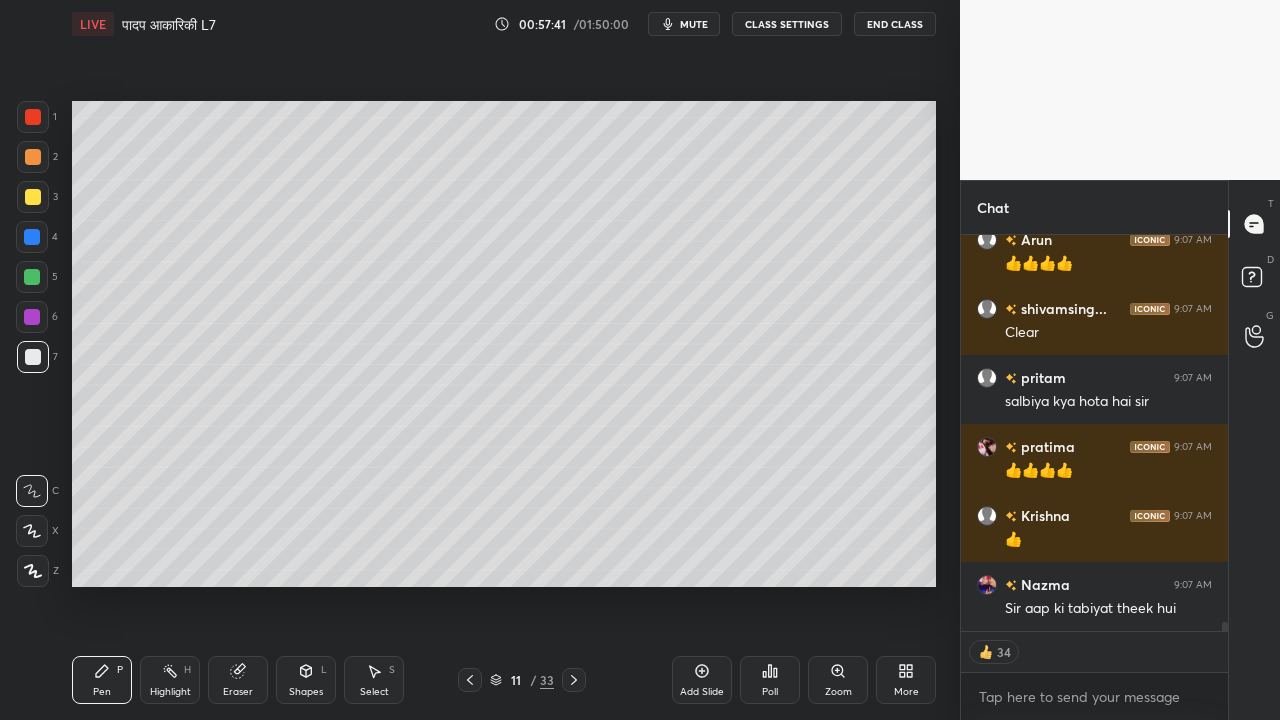 click 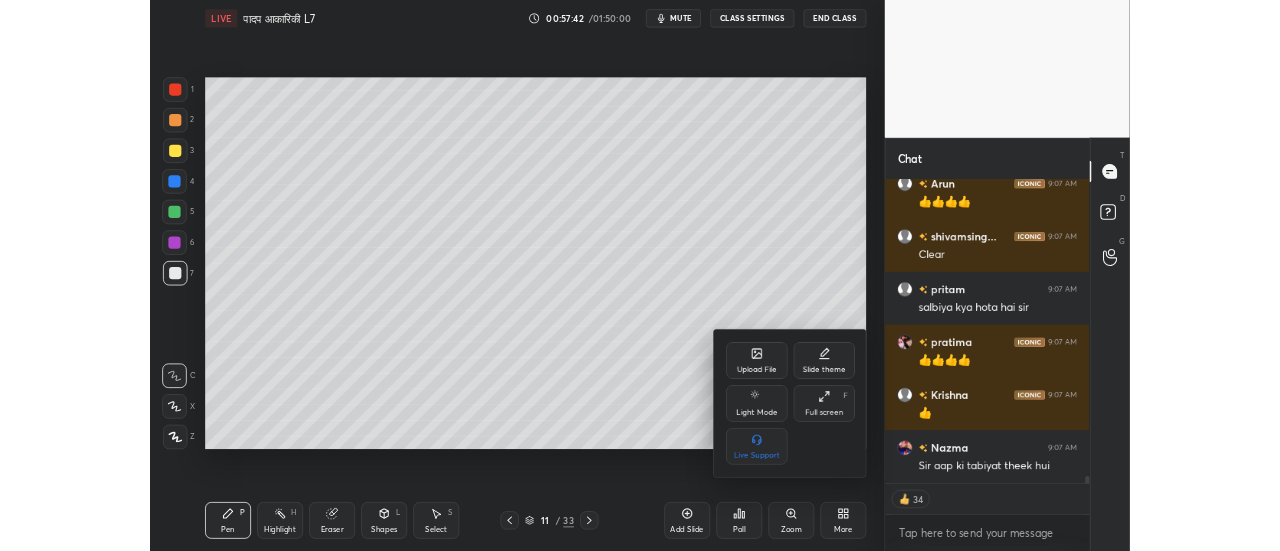 scroll, scrollTop: 17950, scrollLeft: 0, axis: vertical 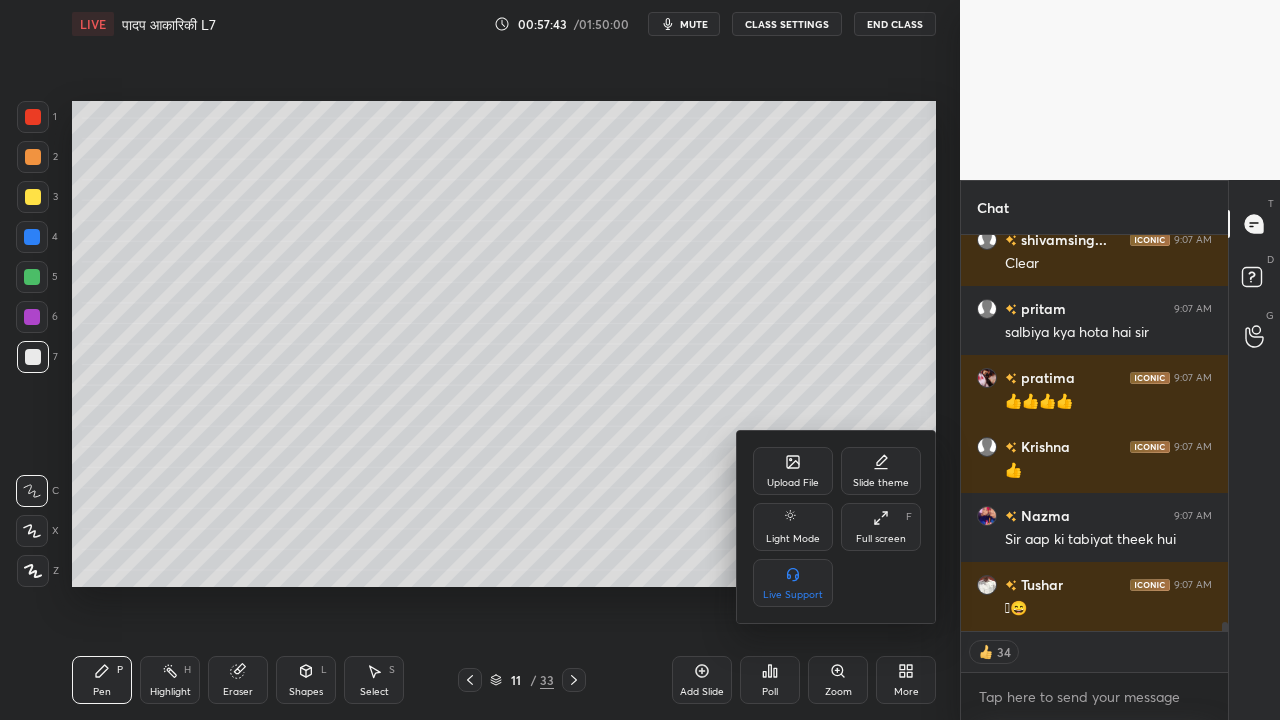click on "Full screen" at bounding box center [881, 539] 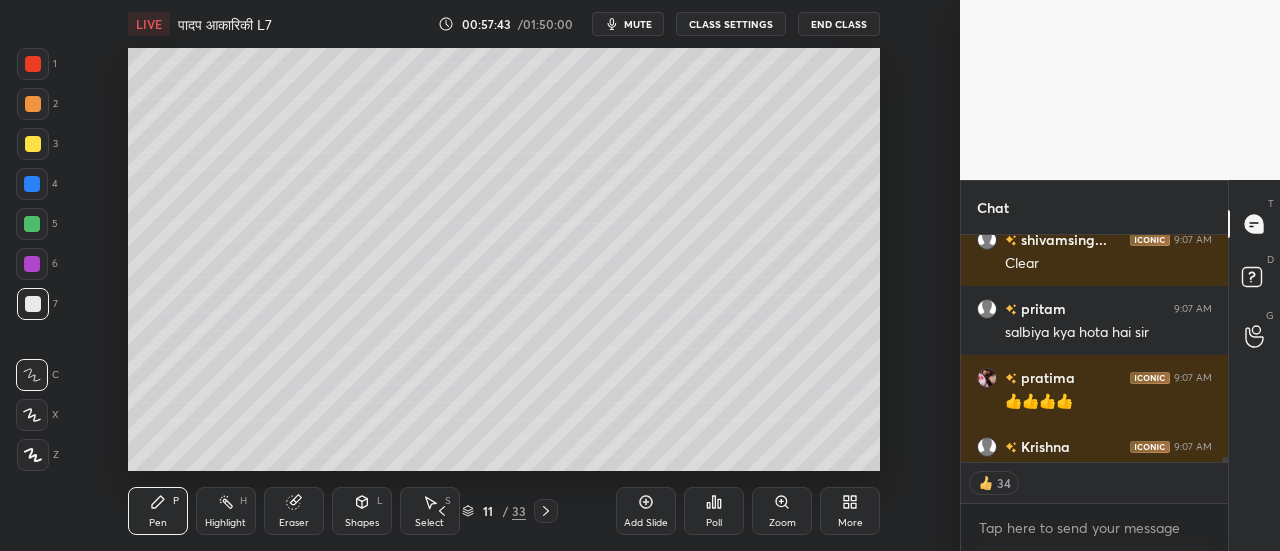 scroll, scrollTop: 423, scrollLeft: 880, axis: both 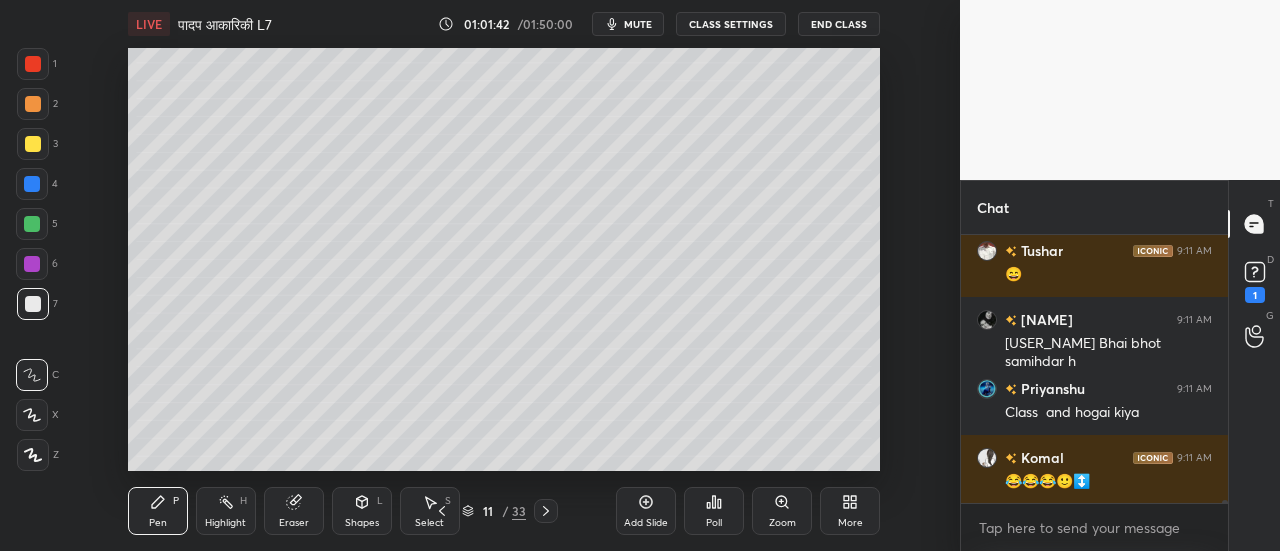 click on "More" at bounding box center [850, 511] 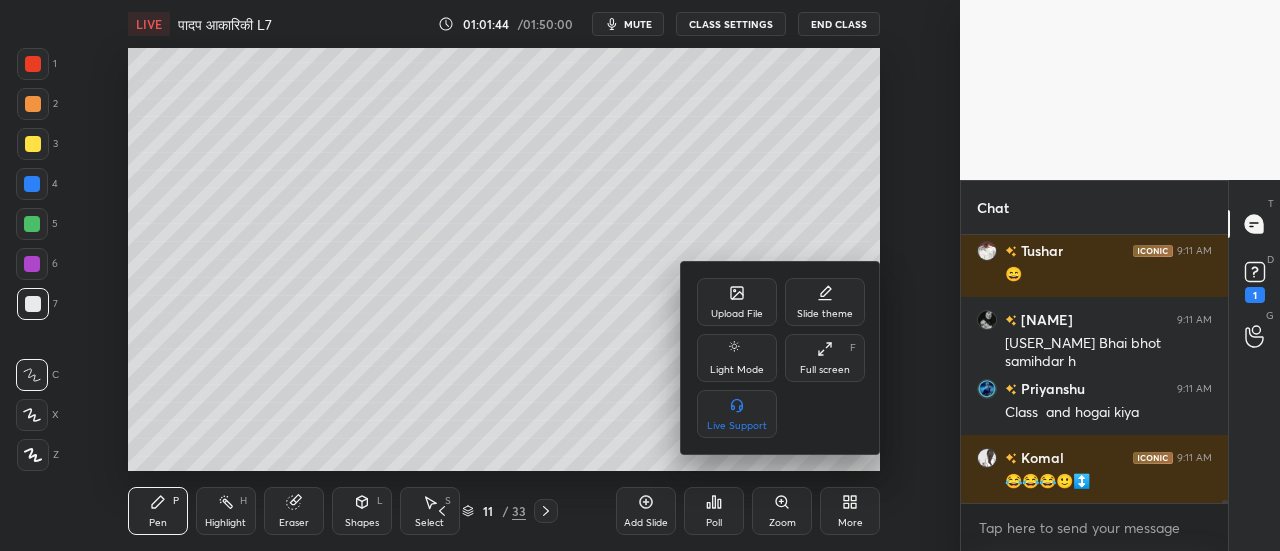 click 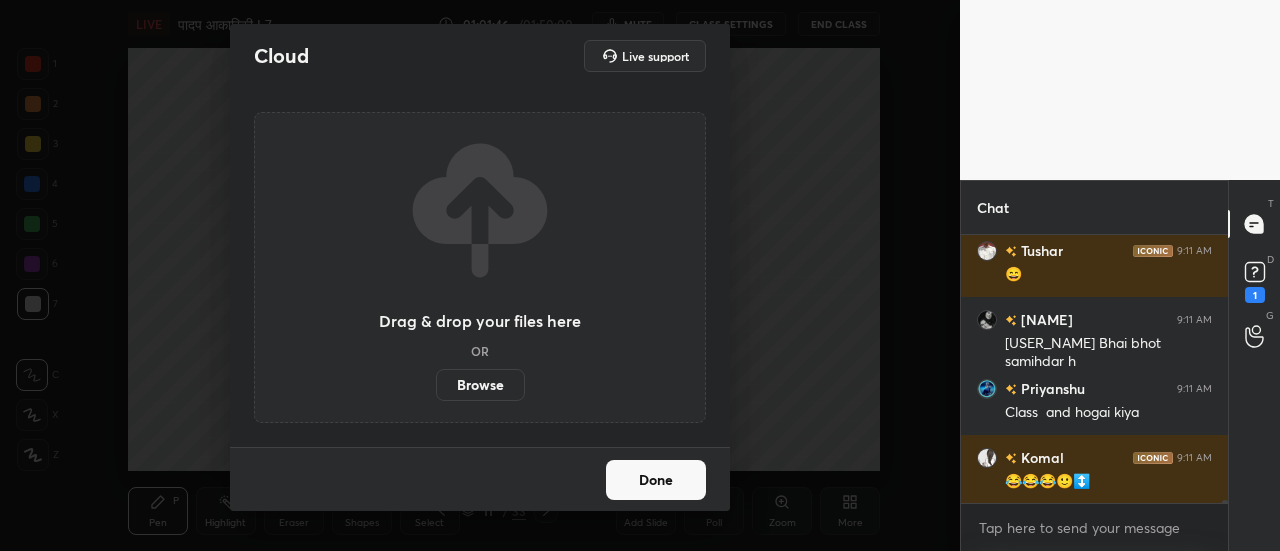 click on "Browse" at bounding box center (480, 385) 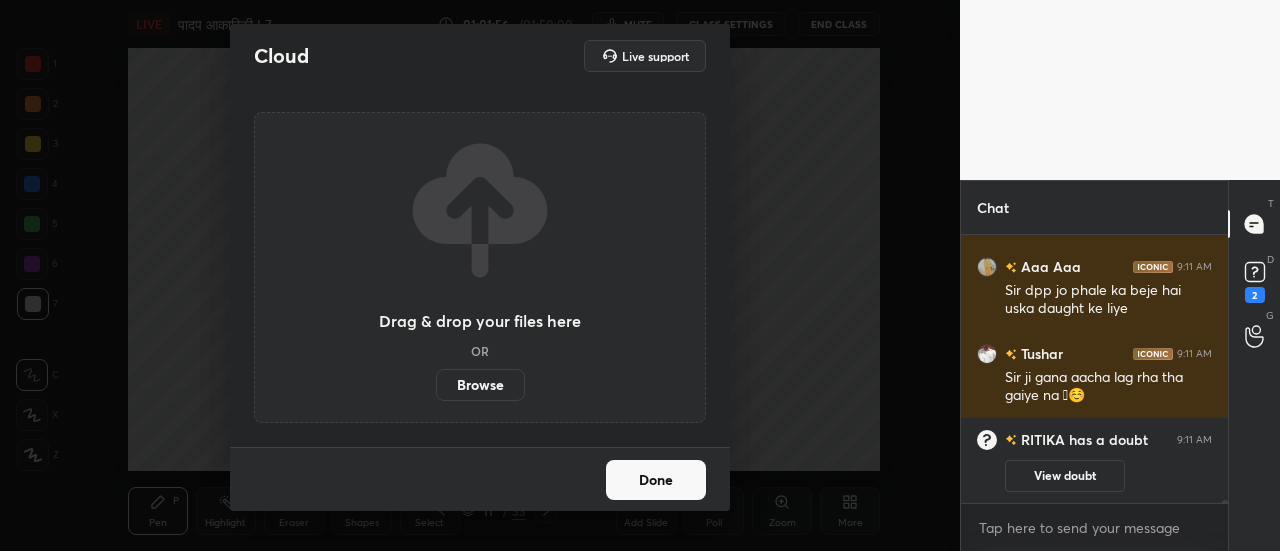 scroll, scrollTop: 19716, scrollLeft: 0, axis: vertical 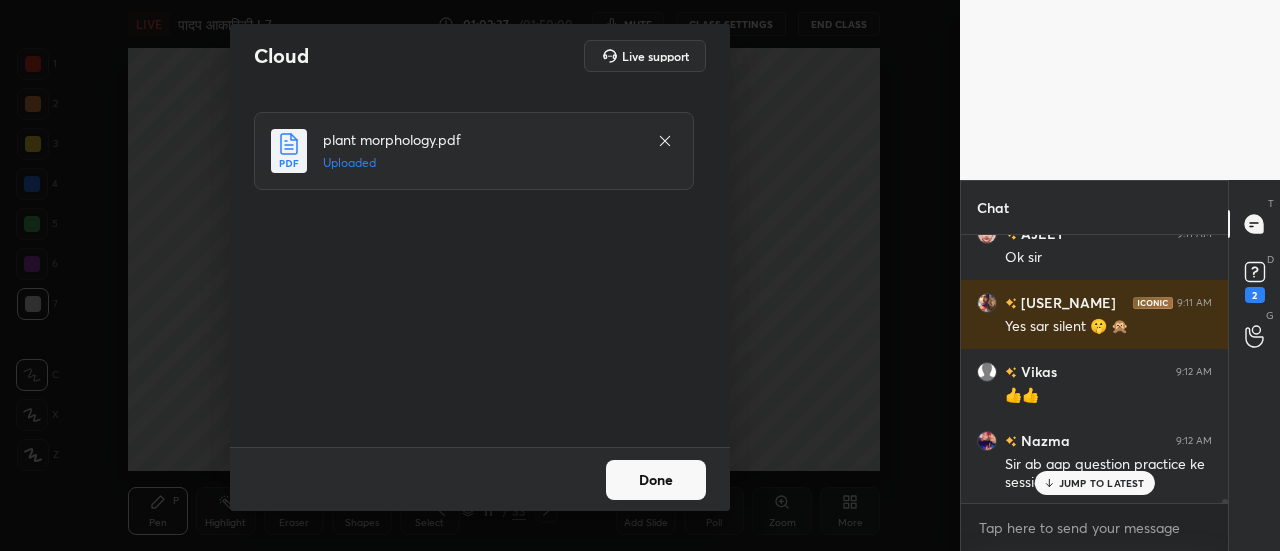 click on "JUMP TO LATEST" at bounding box center (1094, 483) 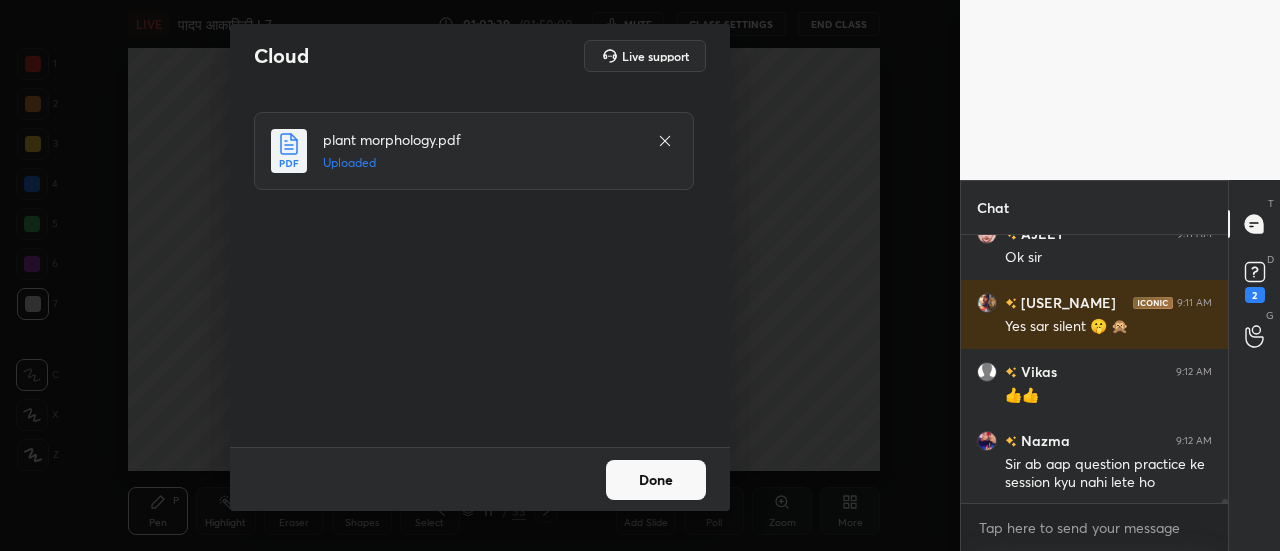 click on "Done" at bounding box center (656, 480) 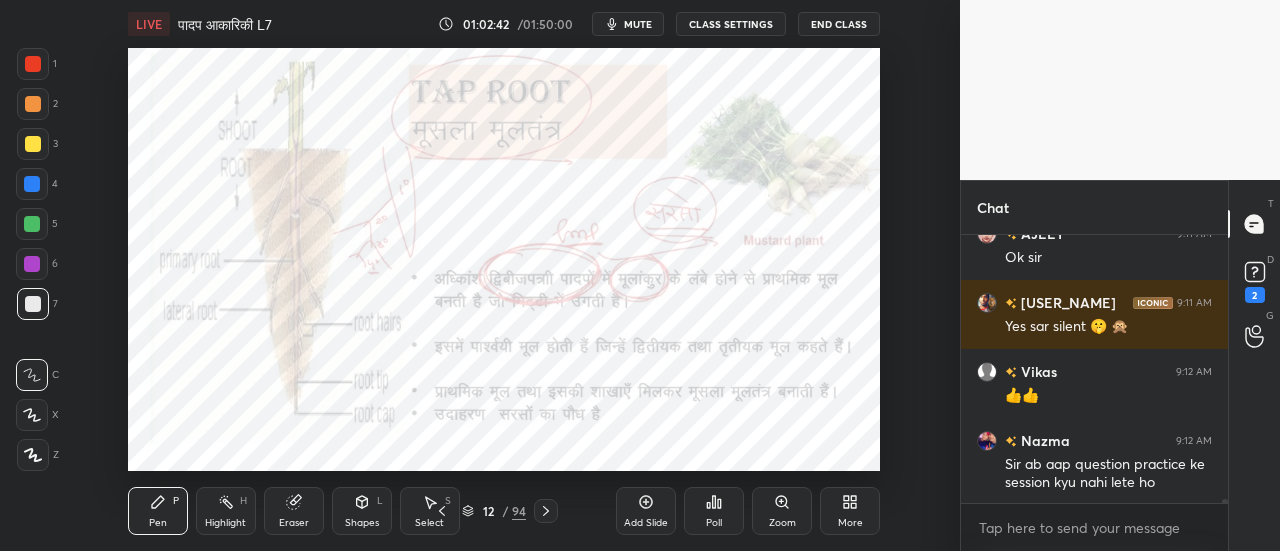 scroll, scrollTop: 19974, scrollLeft: 0, axis: vertical 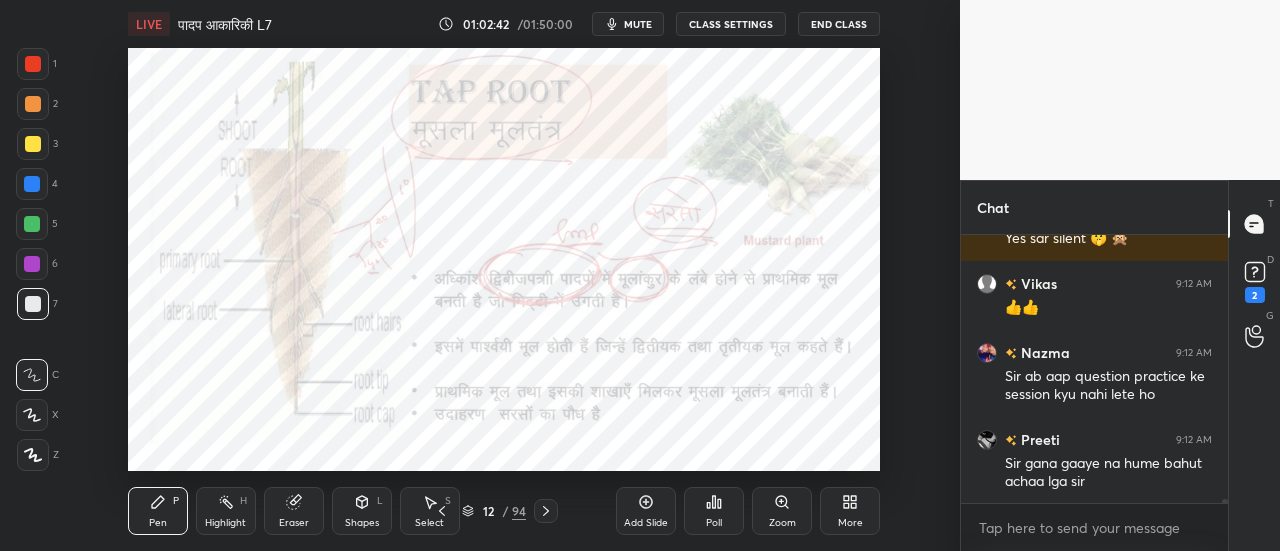 click 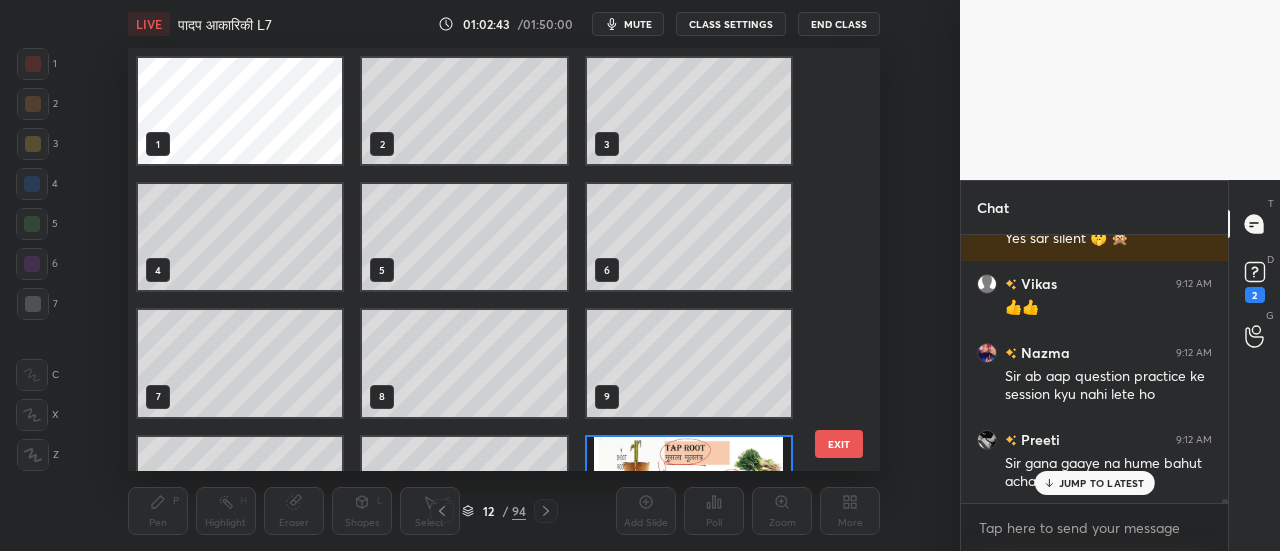scroll, scrollTop: 20060, scrollLeft: 0, axis: vertical 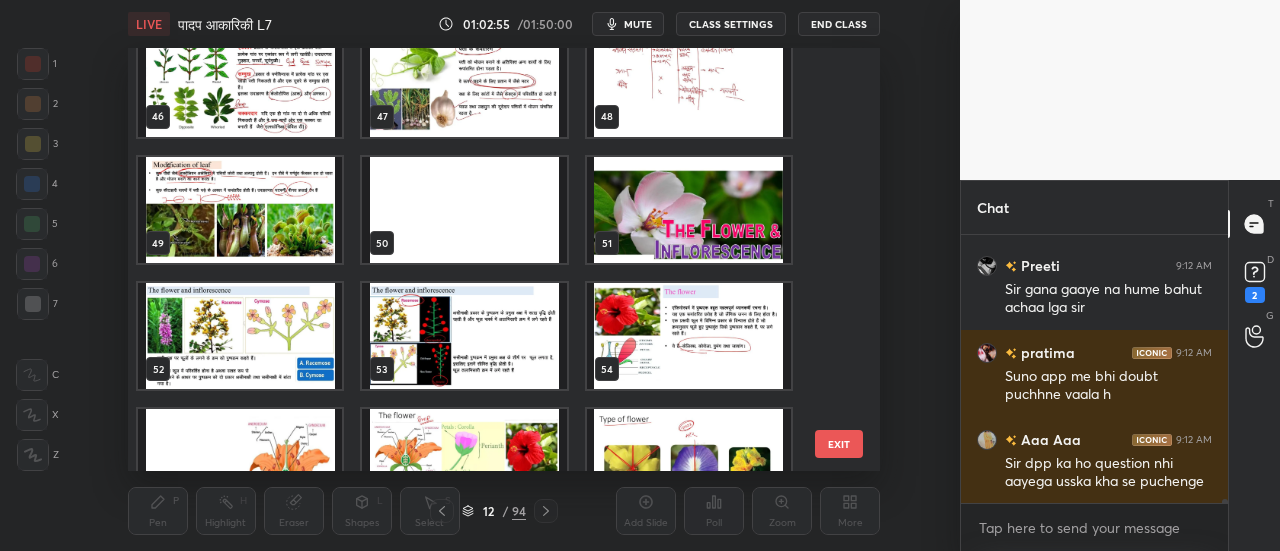 click at bounding box center (688, 210) 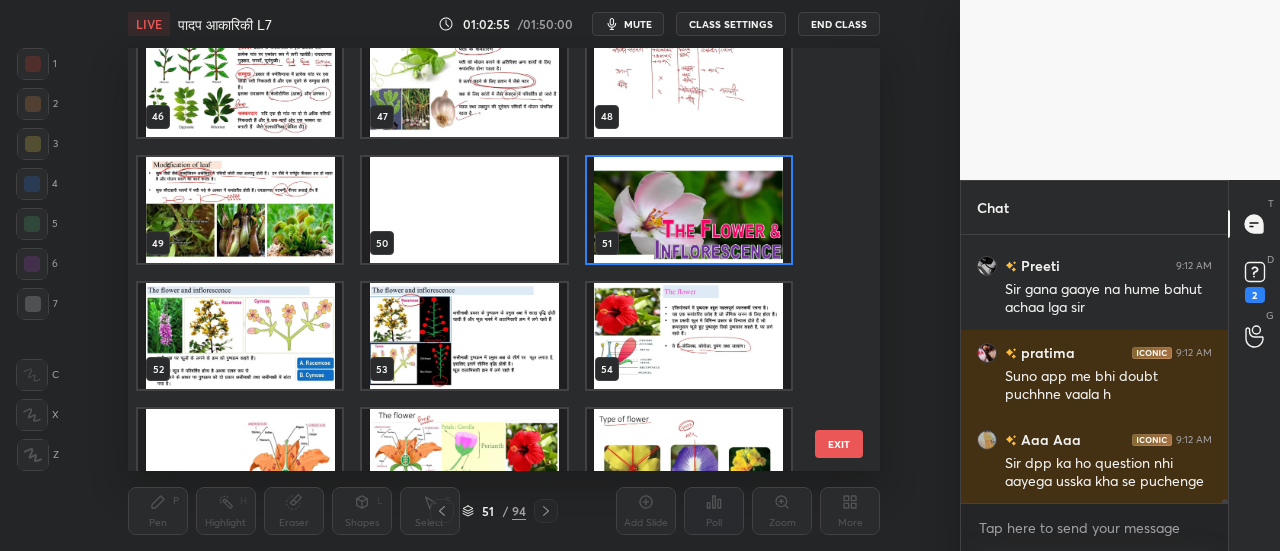 click at bounding box center (688, 210) 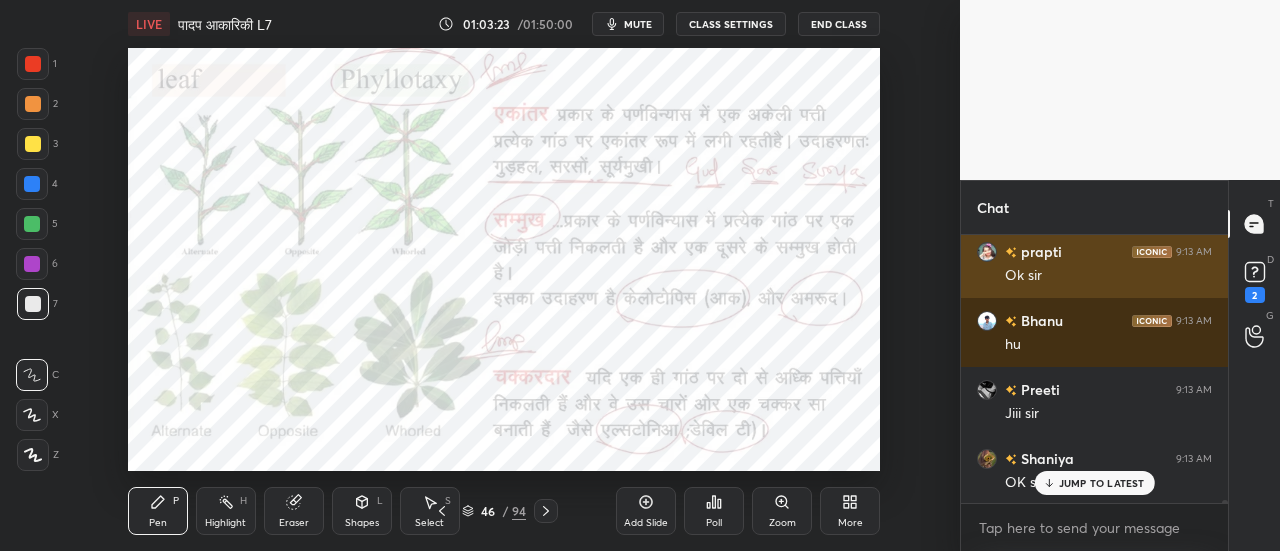 scroll, scrollTop: 21044, scrollLeft: 0, axis: vertical 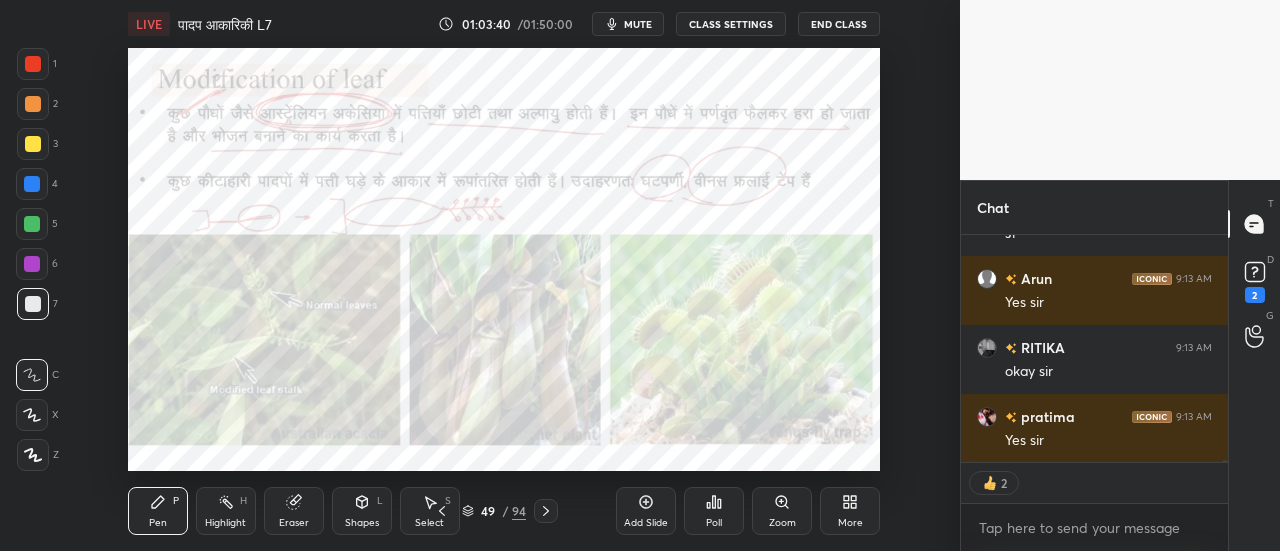 click on "Poll" at bounding box center (714, 511) 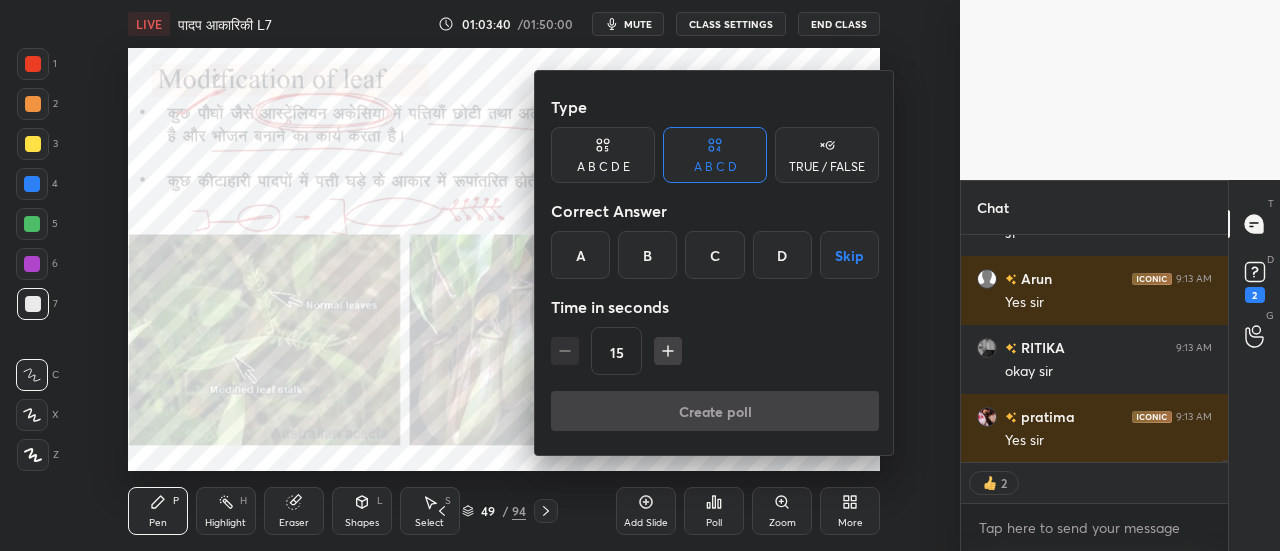 scroll, scrollTop: 7, scrollLeft: 6, axis: both 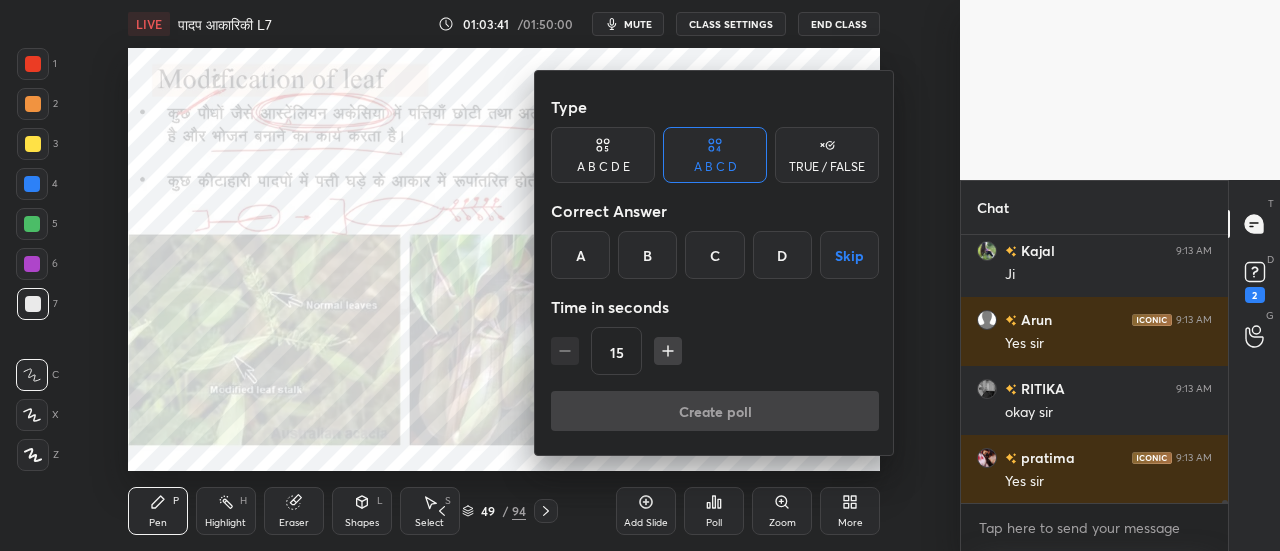 click at bounding box center (640, 275) 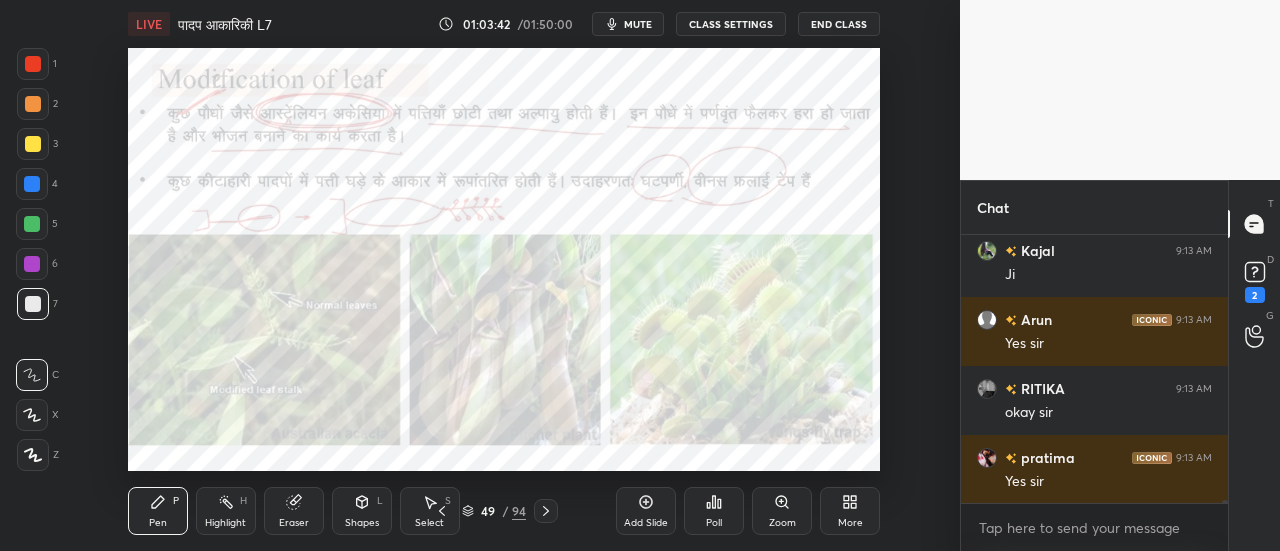click on "Zoom" at bounding box center [782, 511] 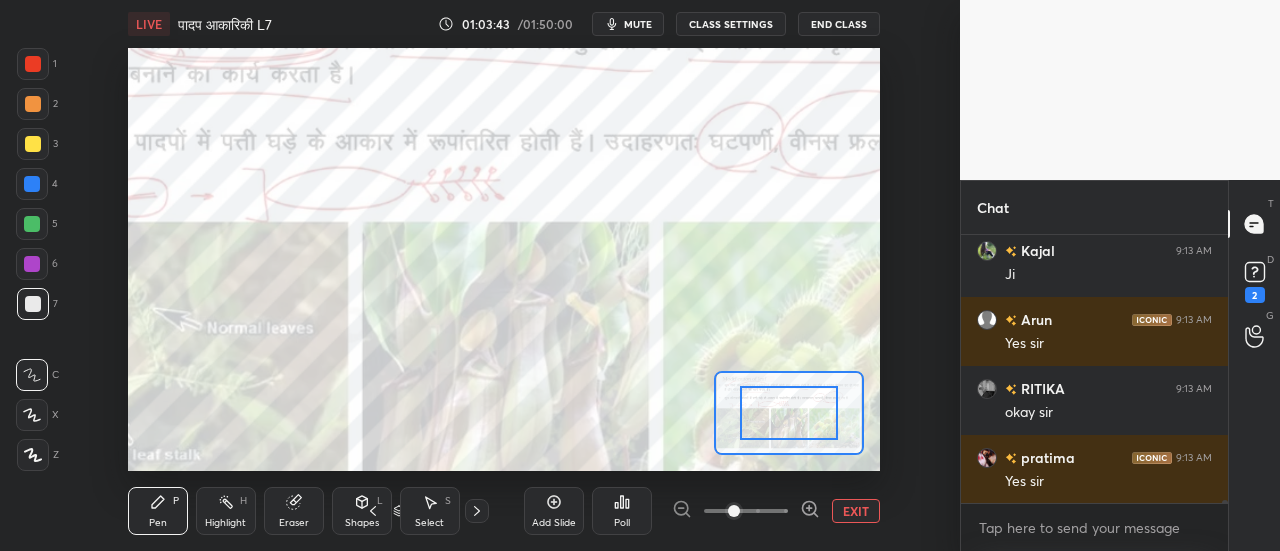 click at bounding box center [746, 511] 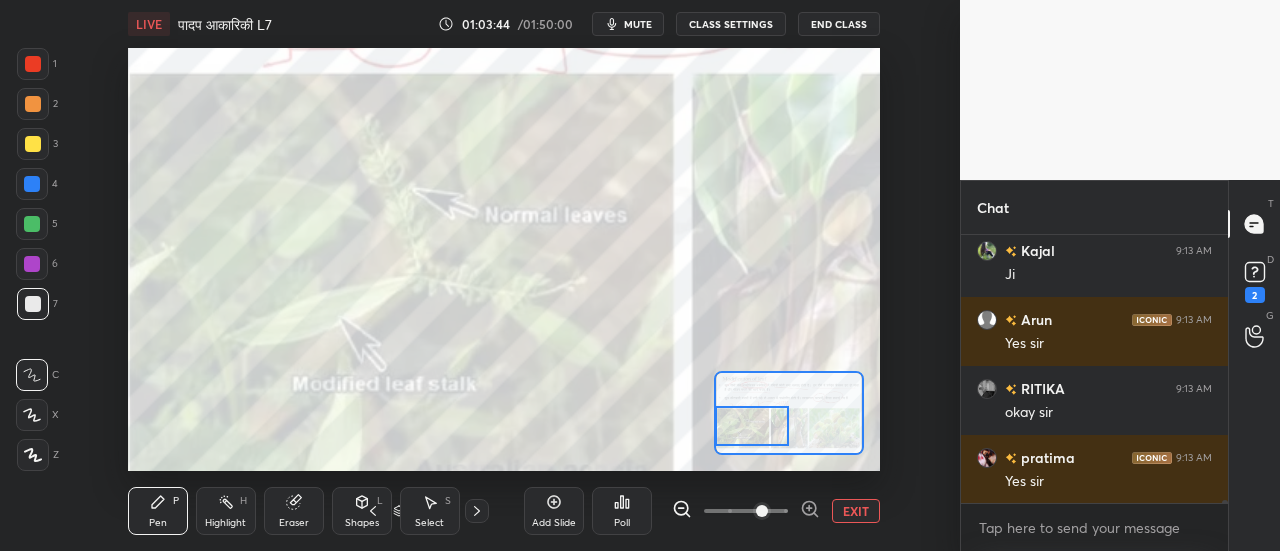 click on "Setting up your live class Poll for   secs No correct answer Start poll" at bounding box center (504, 259) 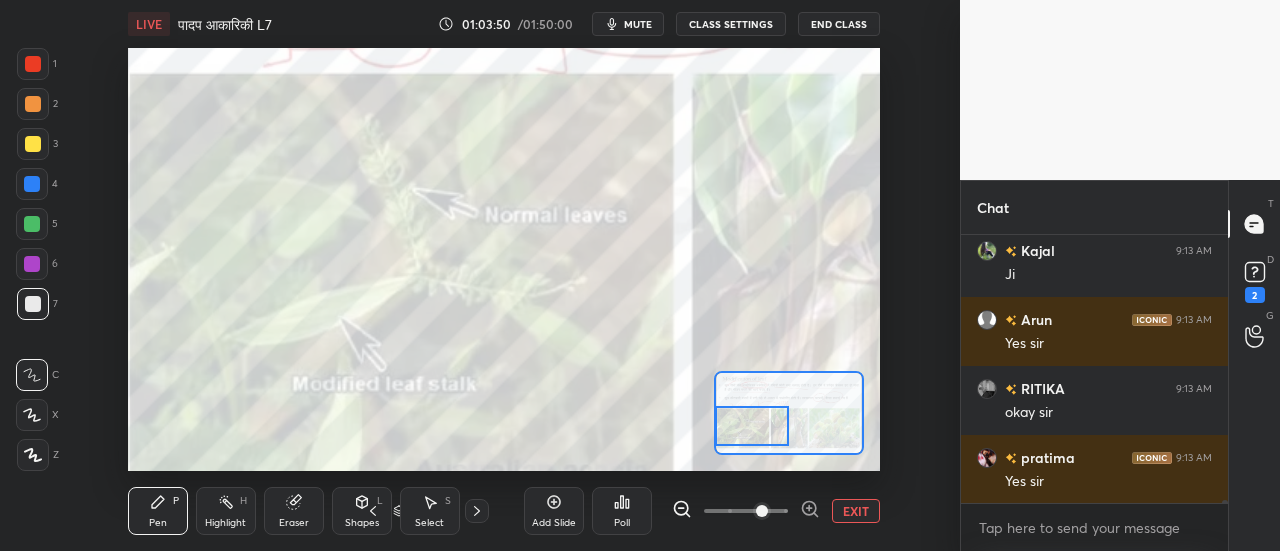scroll, scrollTop: 21458, scrollLeft: 0, axis: vertical 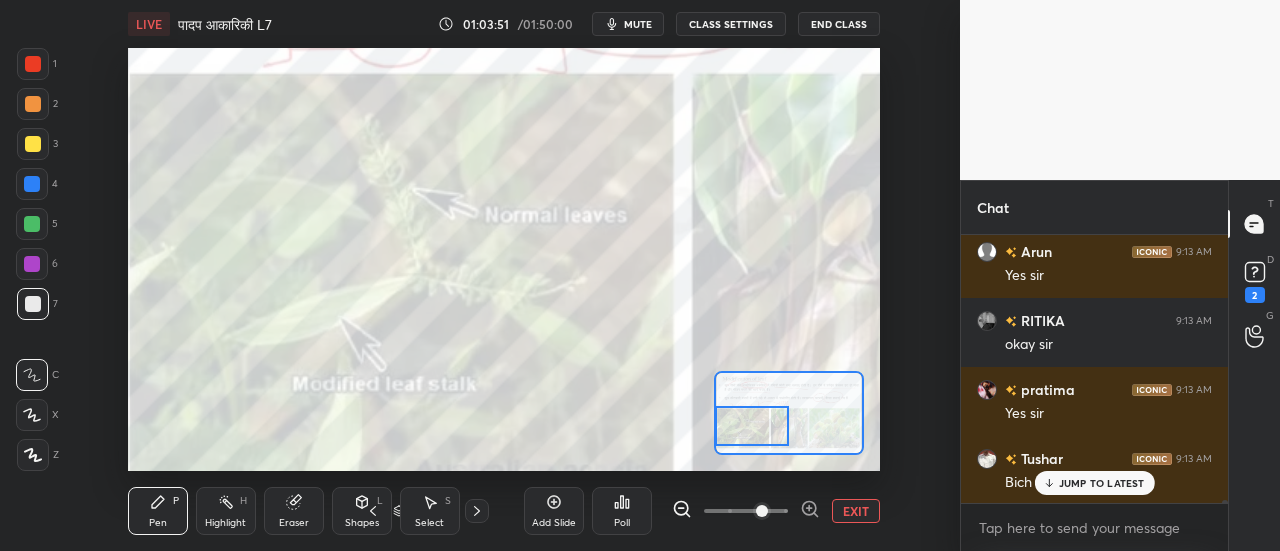 click on "EXIT" at bounding box center [856, 511] 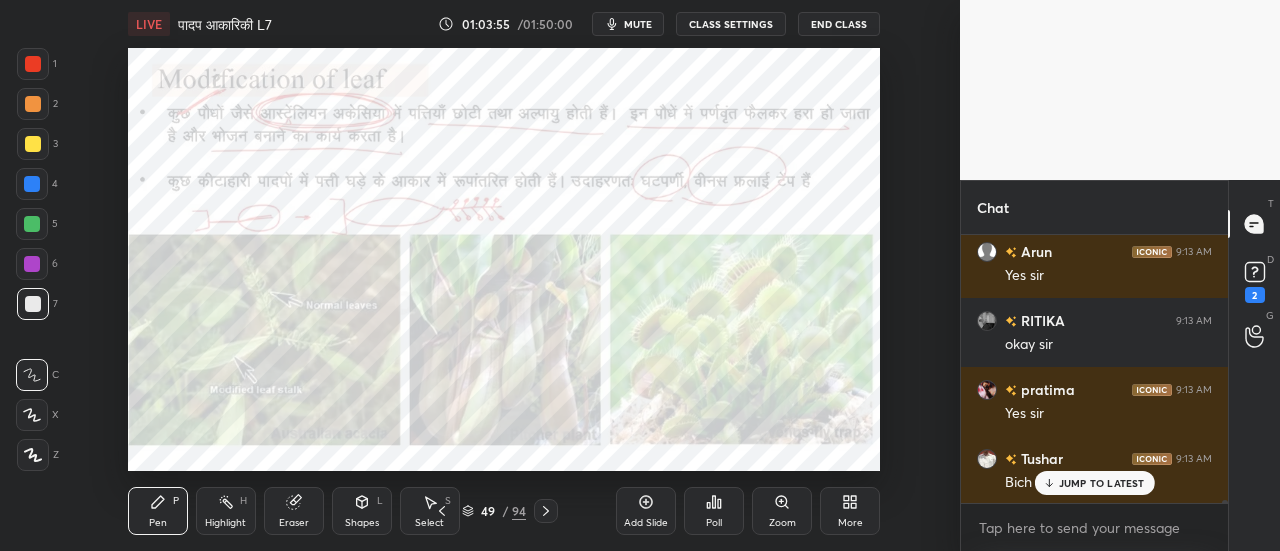 scroll, scrollTop: 21528, scrollLeft: 0, axis: vertical 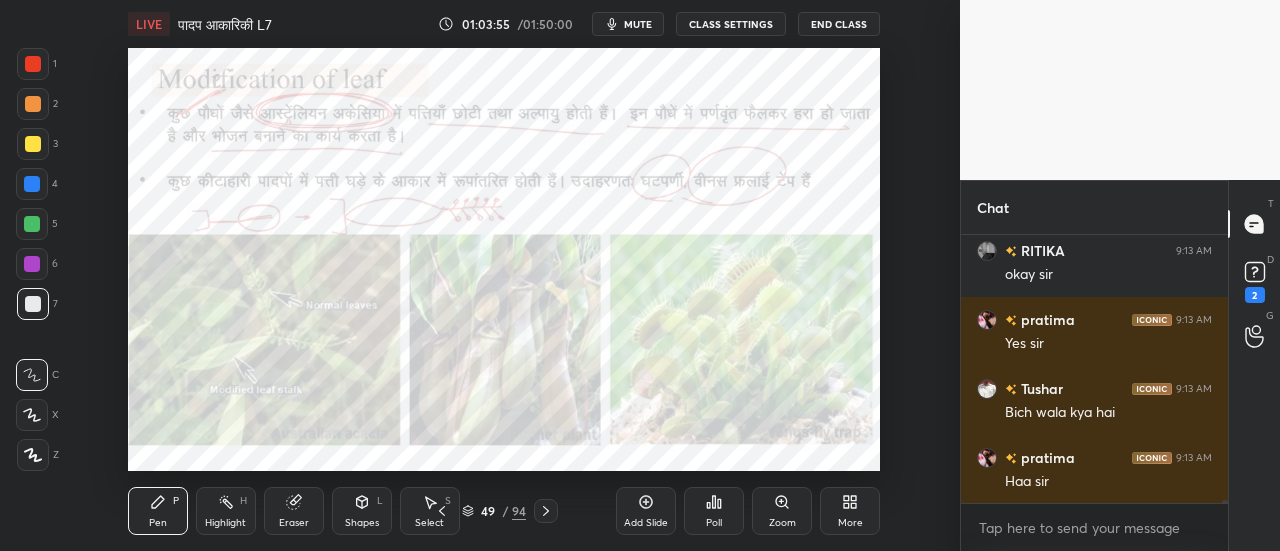 click at bounding box center (32, 184) 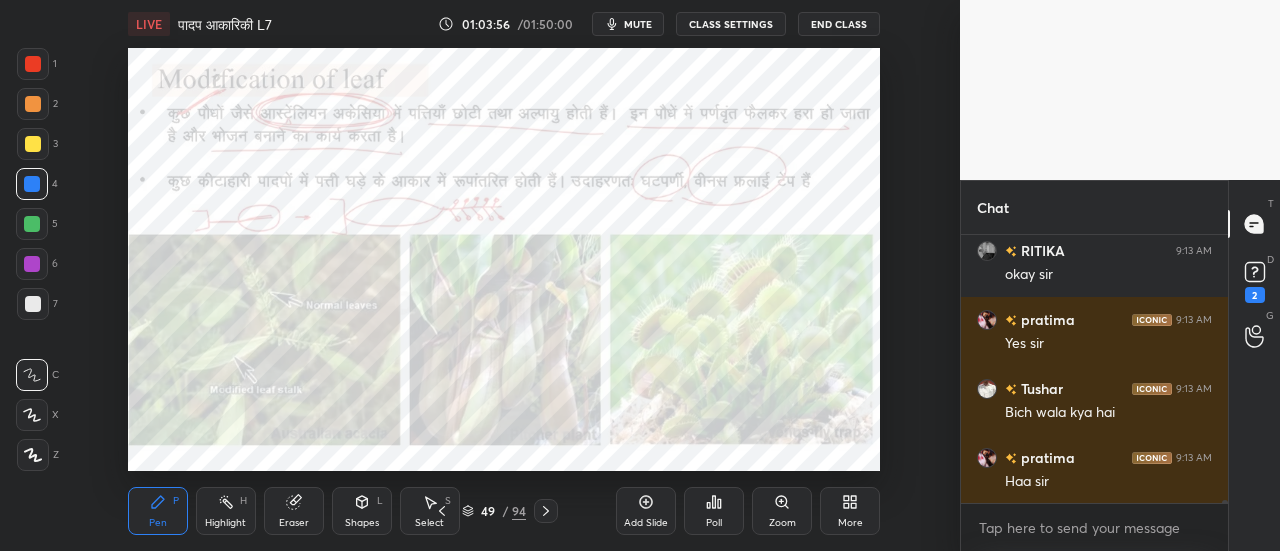 scroll, scrollTop: 21596, scrollLeft: 0, axis: vertical 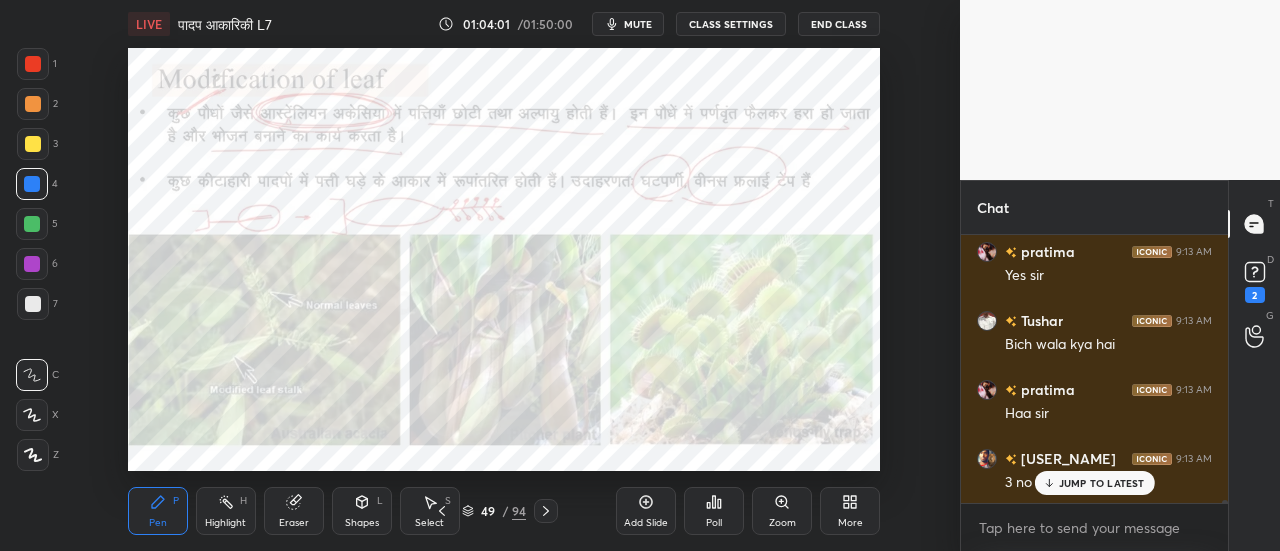 click 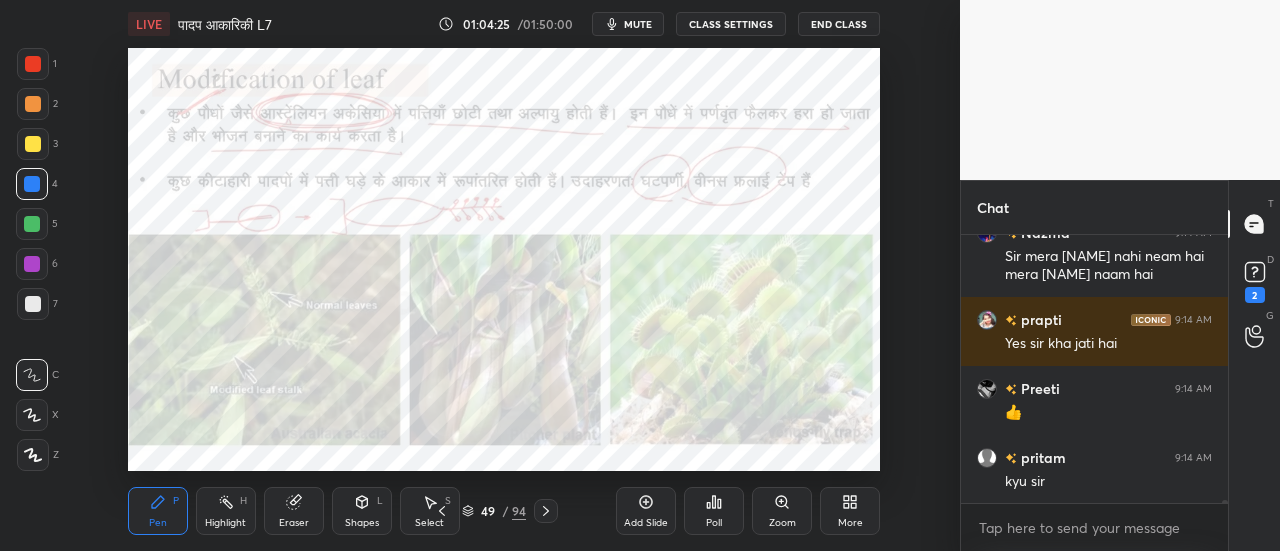 scroll, scrollTop: 22166, scrollLeft: 0, axis: vertical 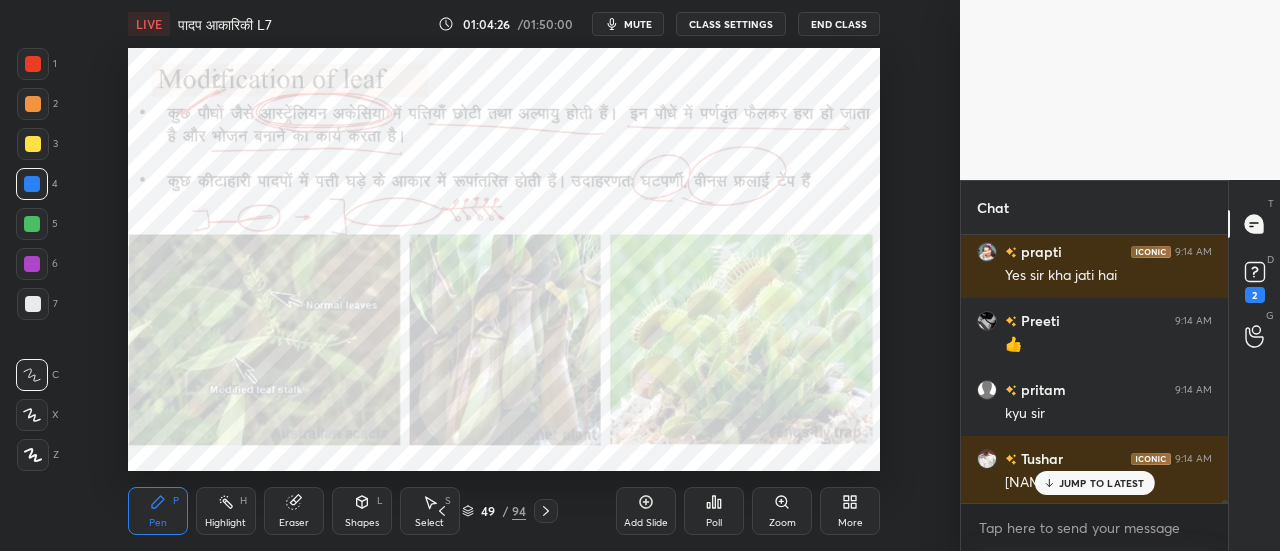 click 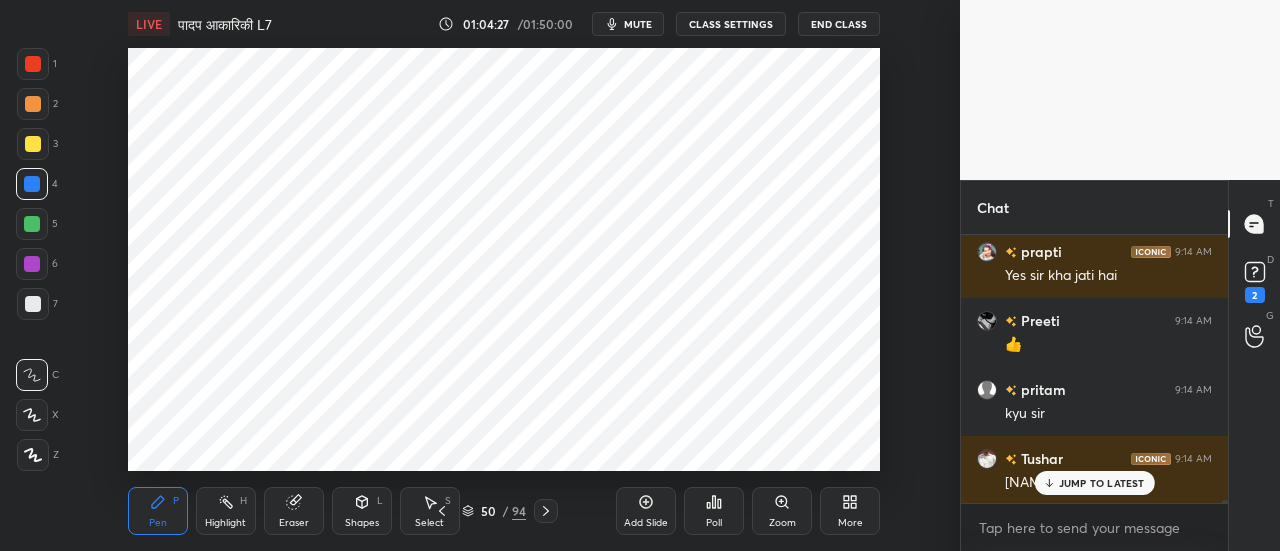 click 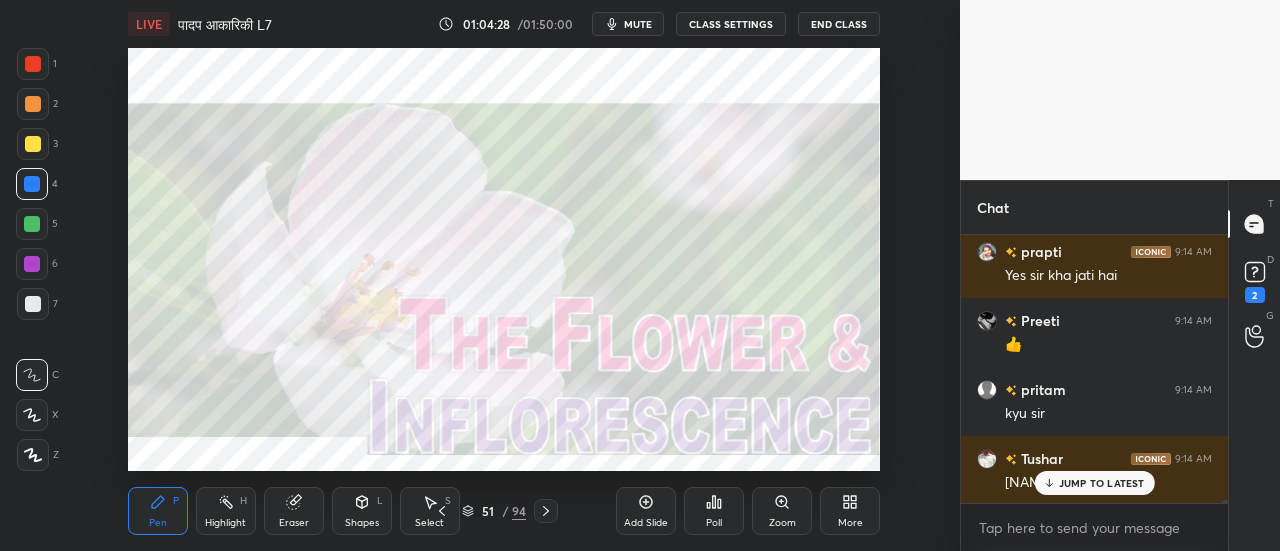 click 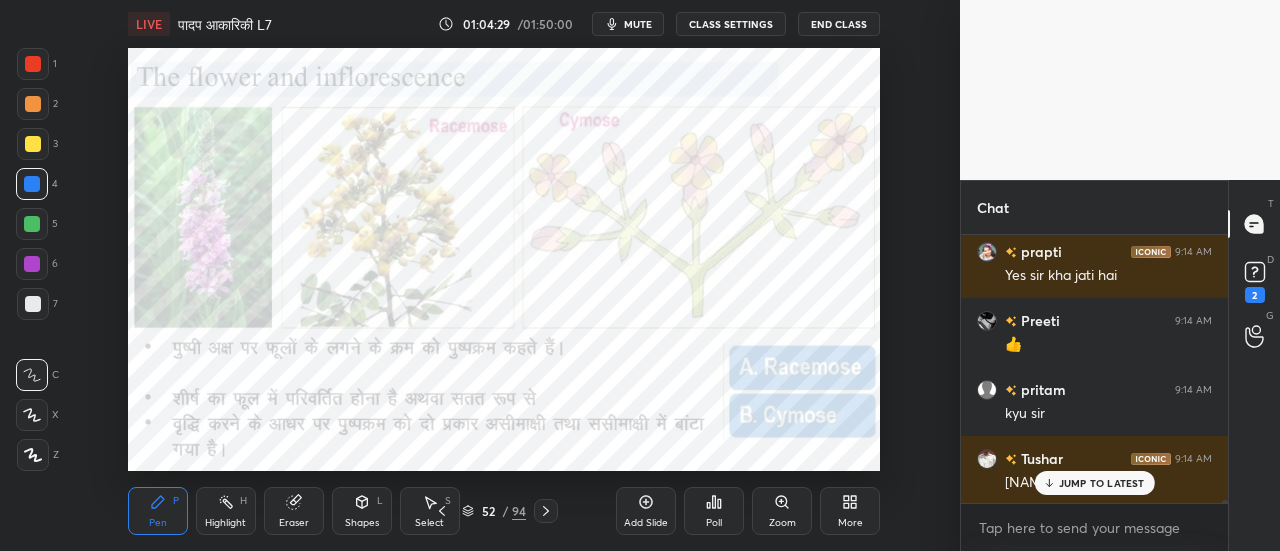 click 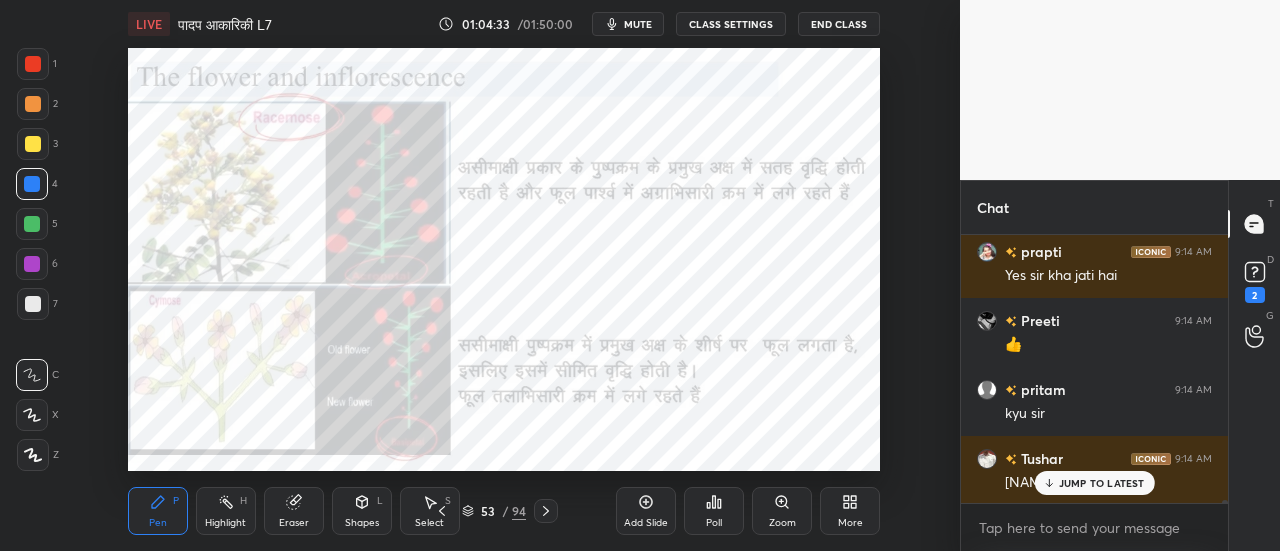 click 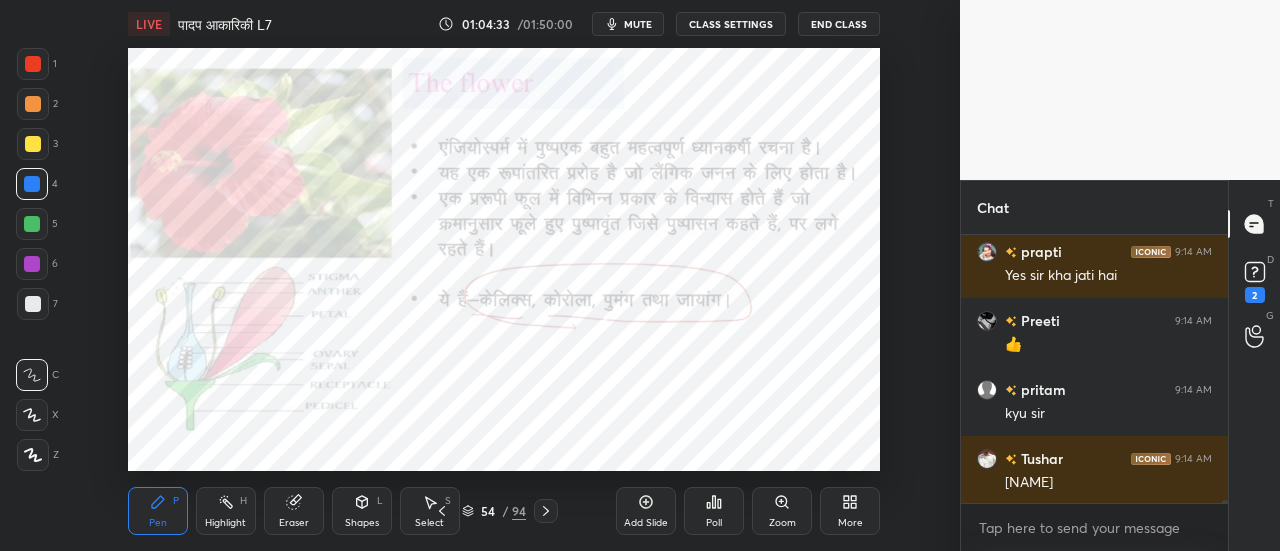 scroll, scrollTop: 22236, scrollLeft: 0, axis: vertical 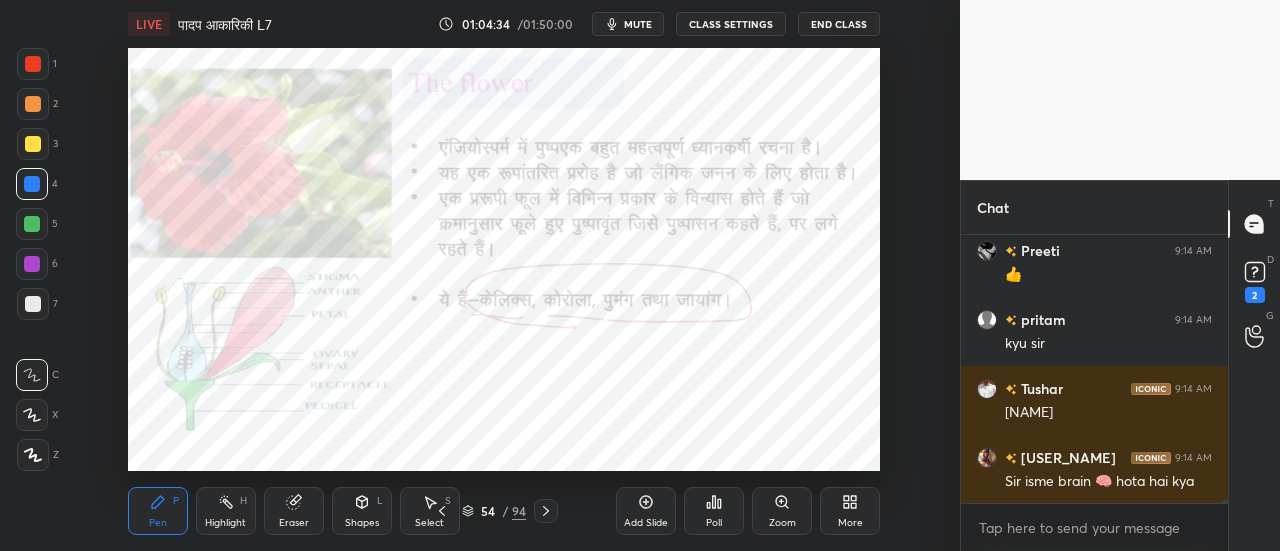 click at bounding box center [546, 511] 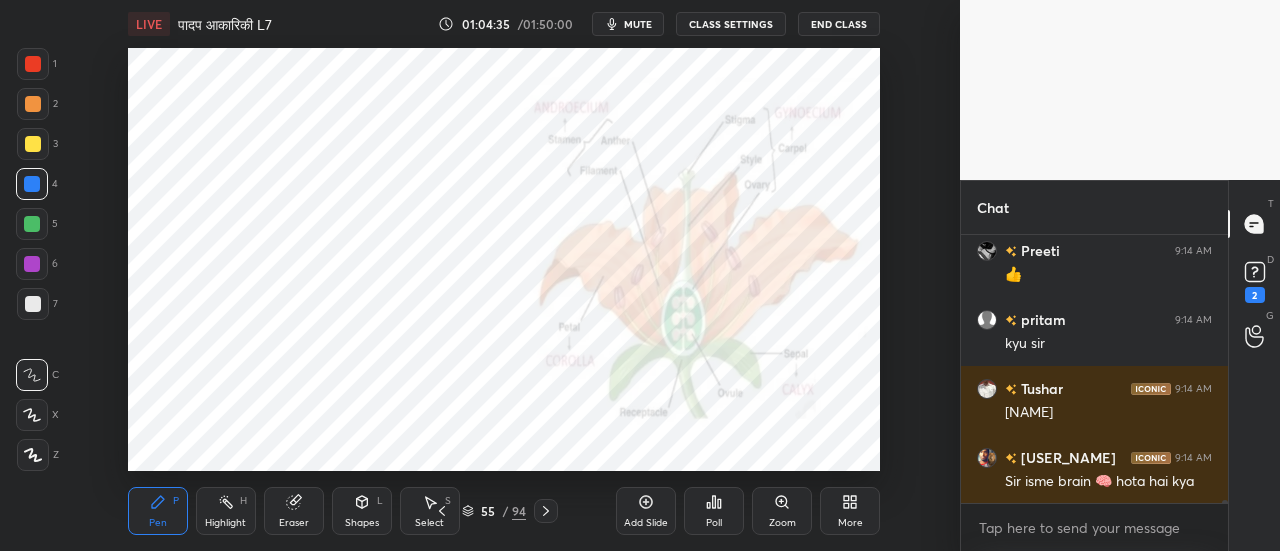 click at bounding box center (546, 511) 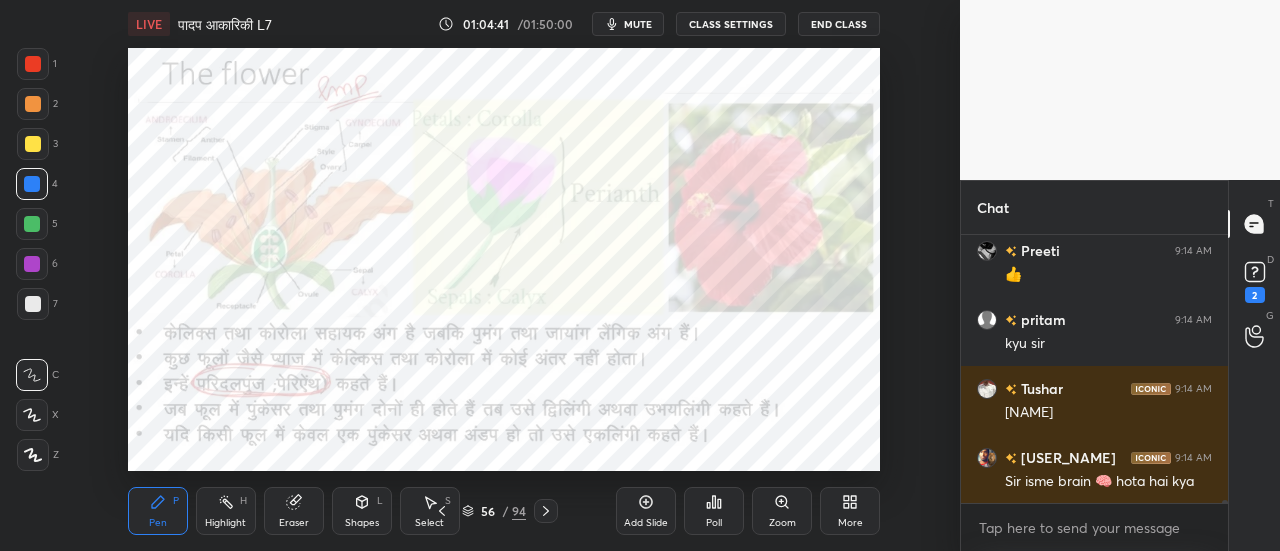 click 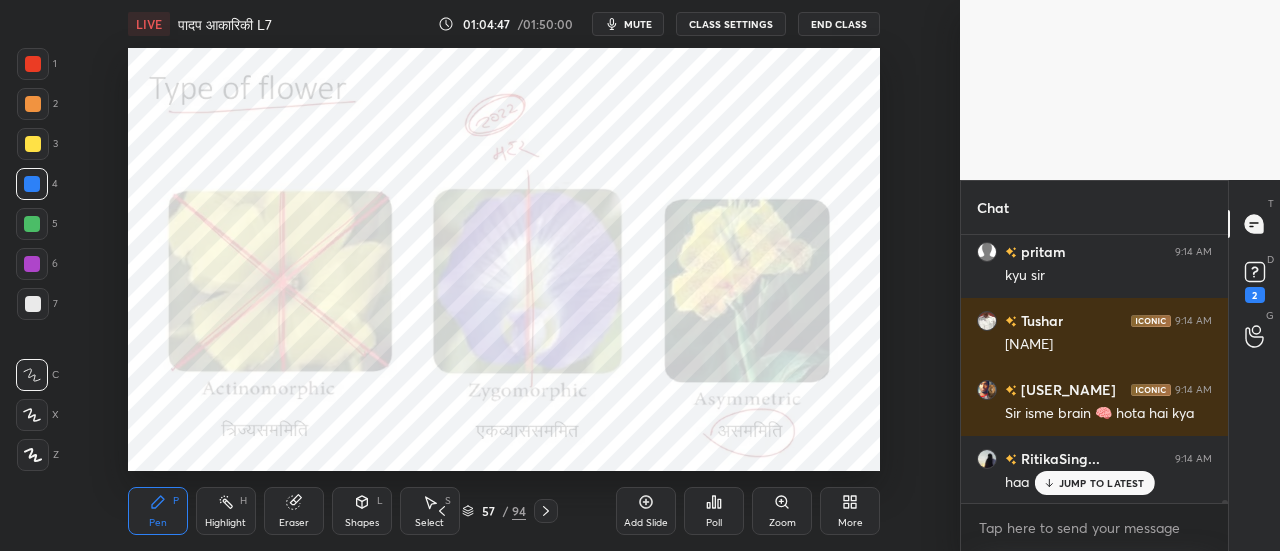 scroll, scrollTop: 22374, scrollLeft: 0, axis: vertical 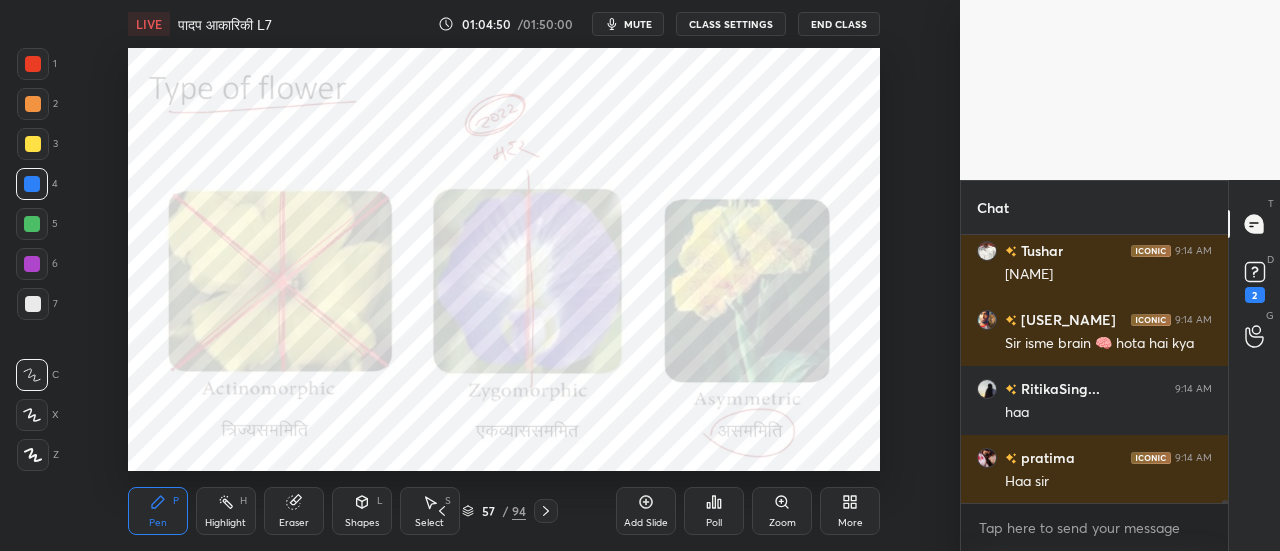click 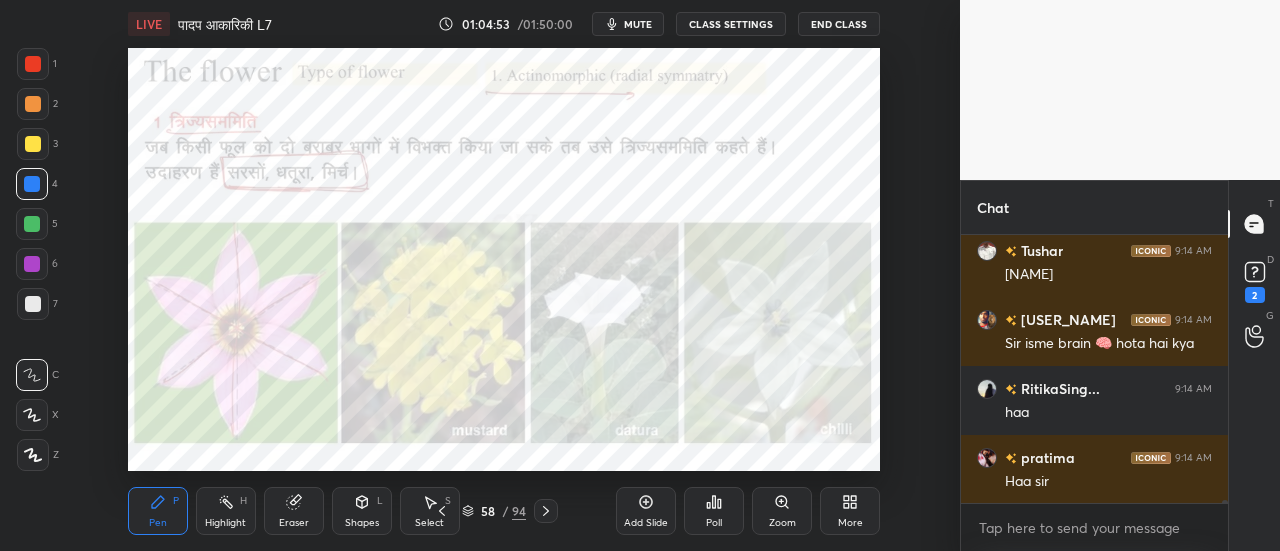 scroll, scrollTop: 22442, scrollLeft: 0, axis: vertical 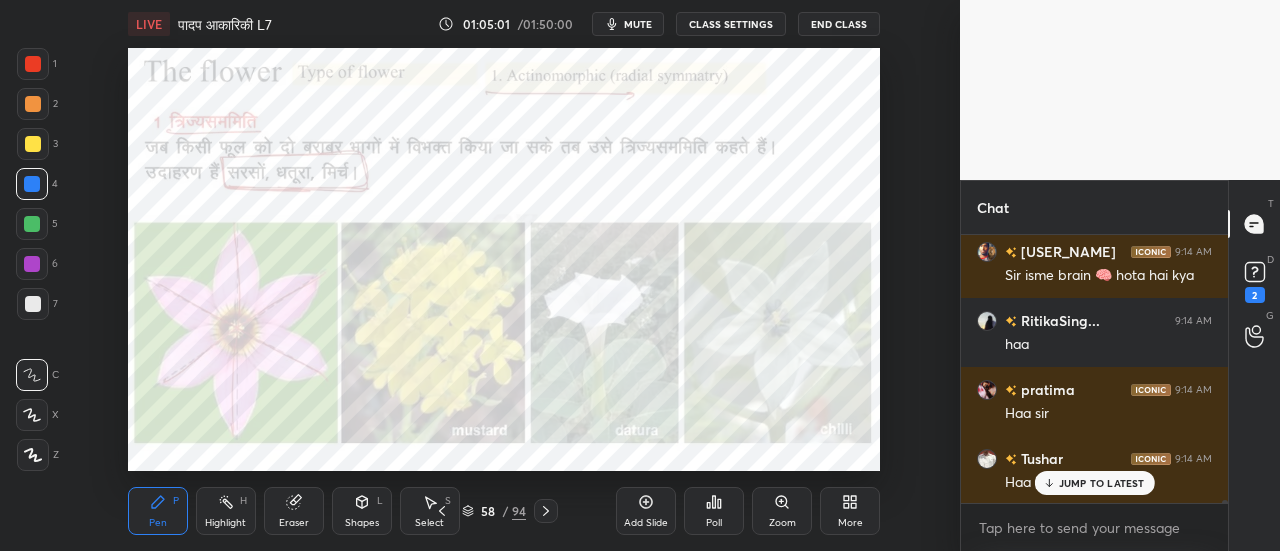 click 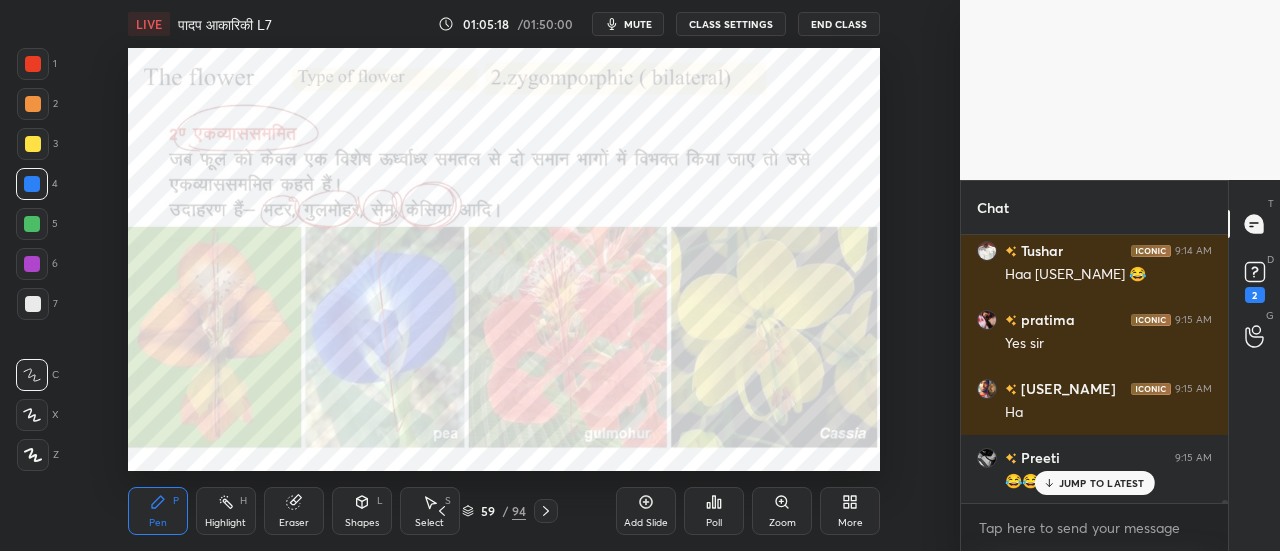 scroll, scrollTop: 22718, scrollLeft: 0, axis: vertical 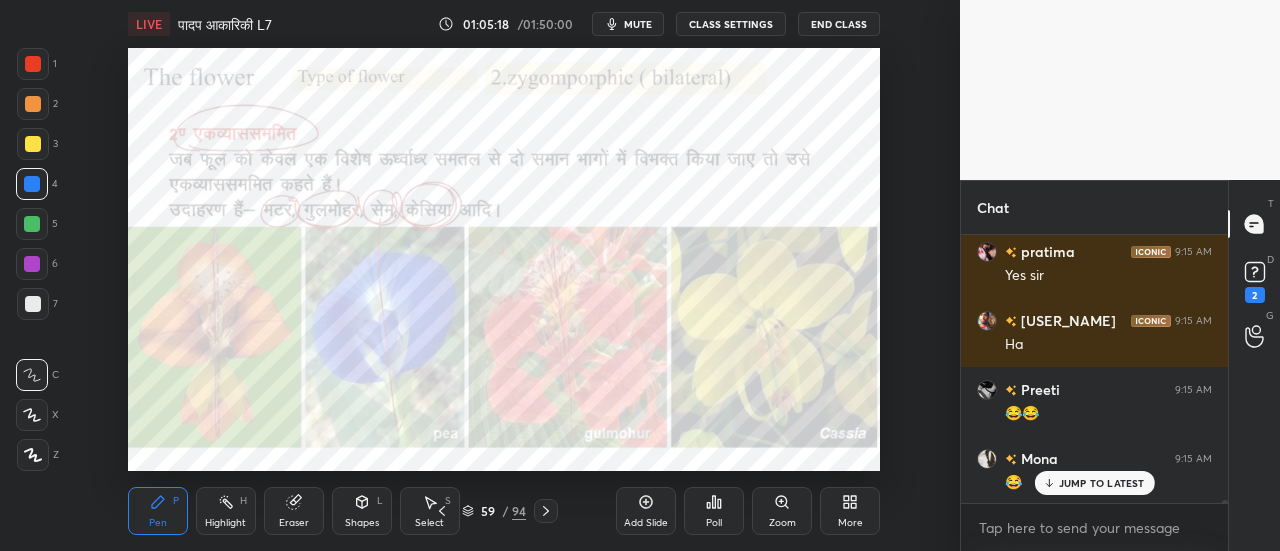 click 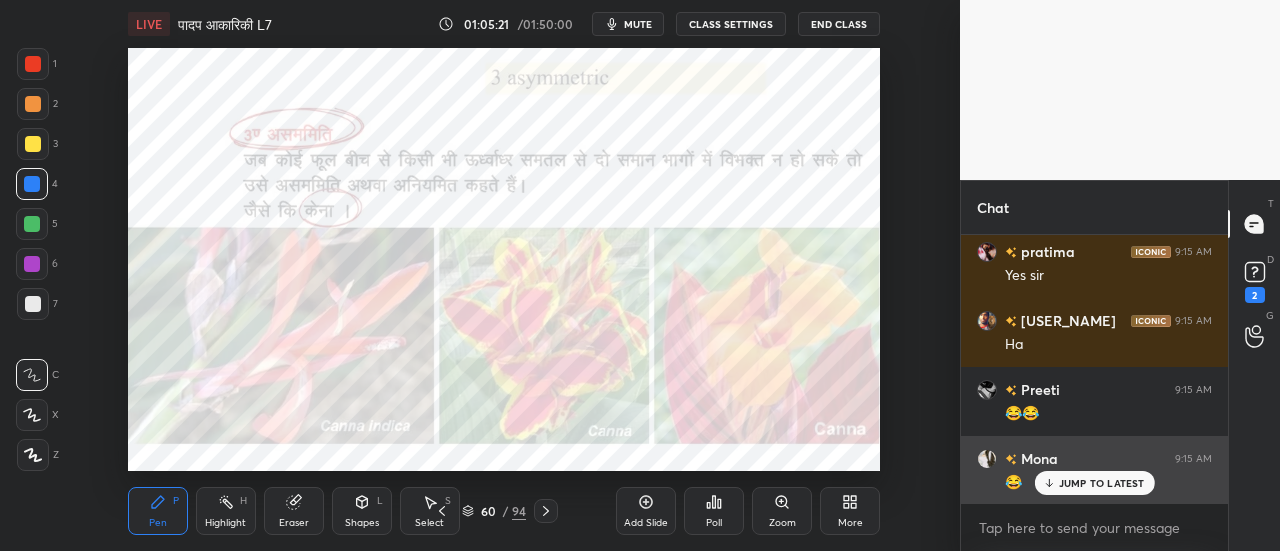 click 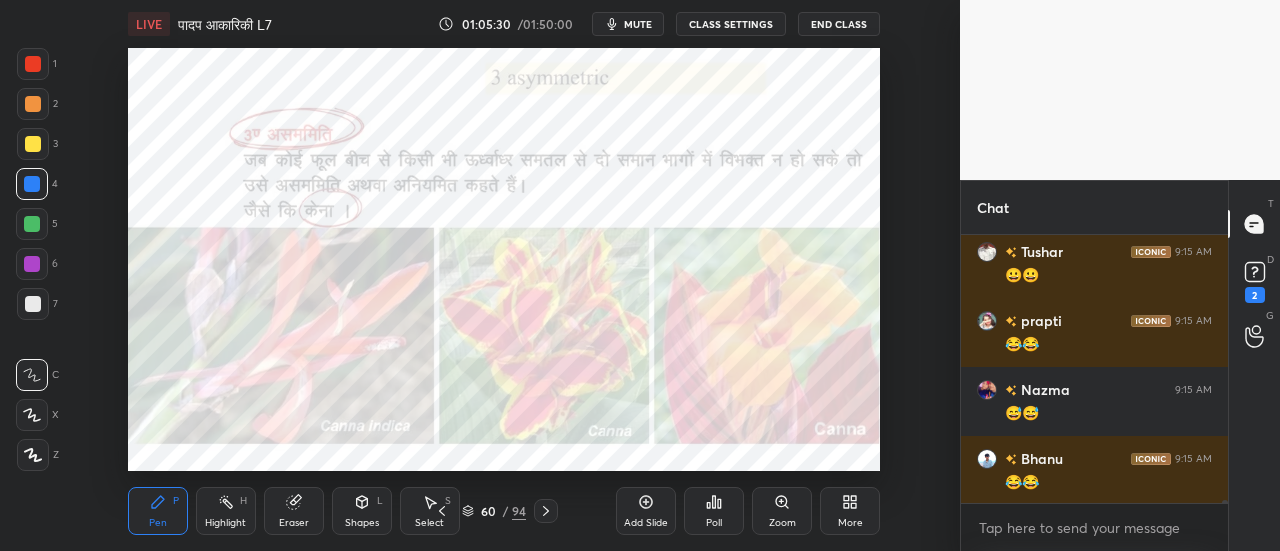 scroll, scrollTop: 23064, scrollLeft: 0, axis: vertical 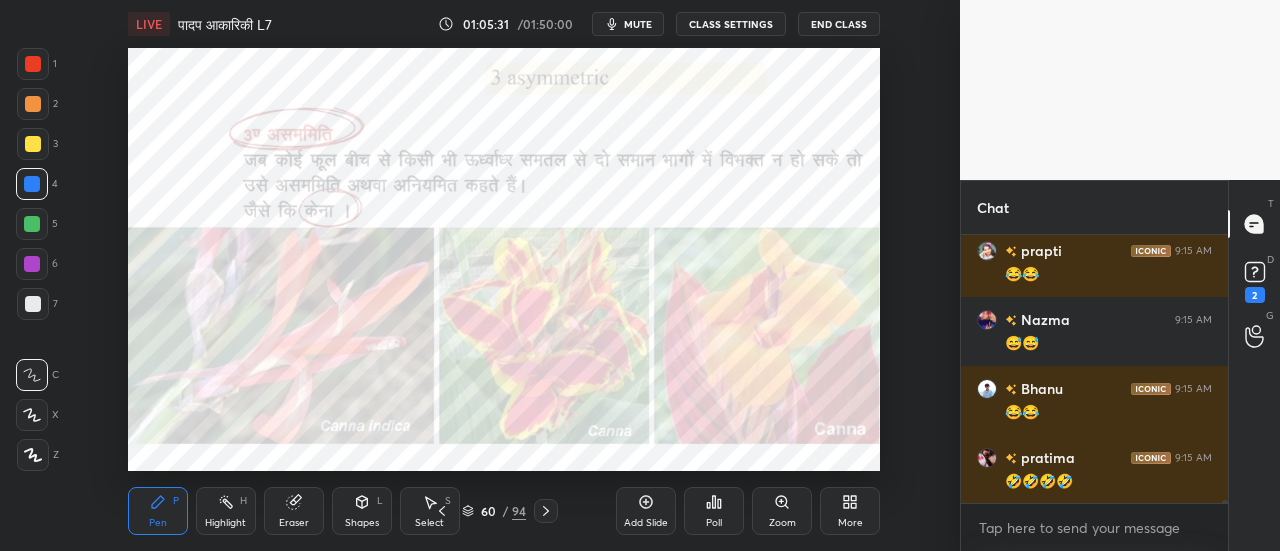 click at bounding box center (33, 144) 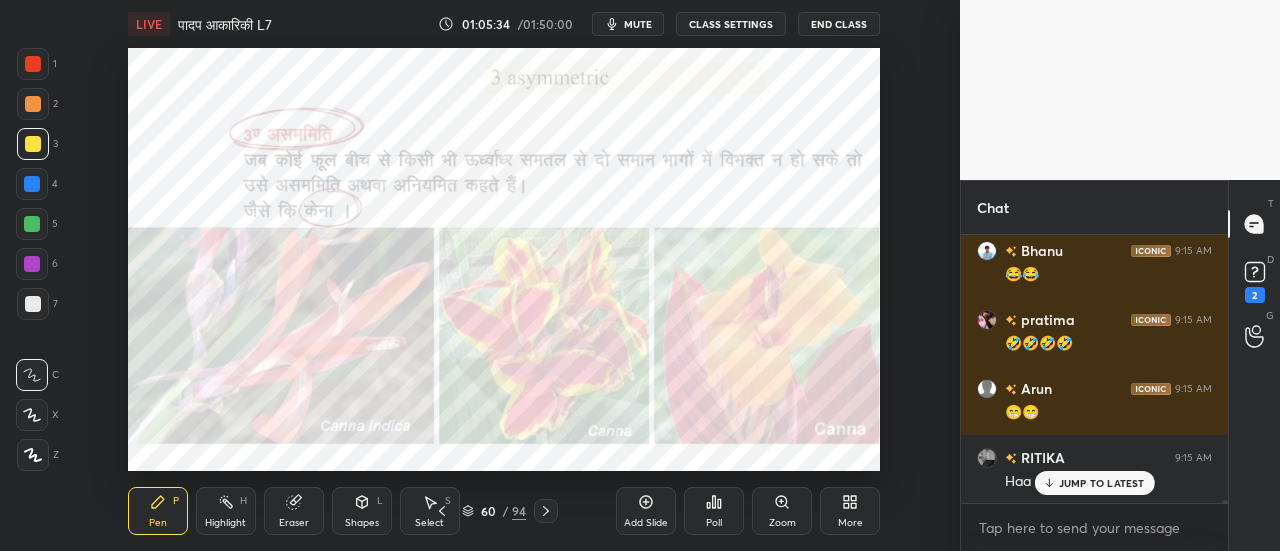 scroll, scrollTop: 23270, scrollLeft: 0, axis: vertical 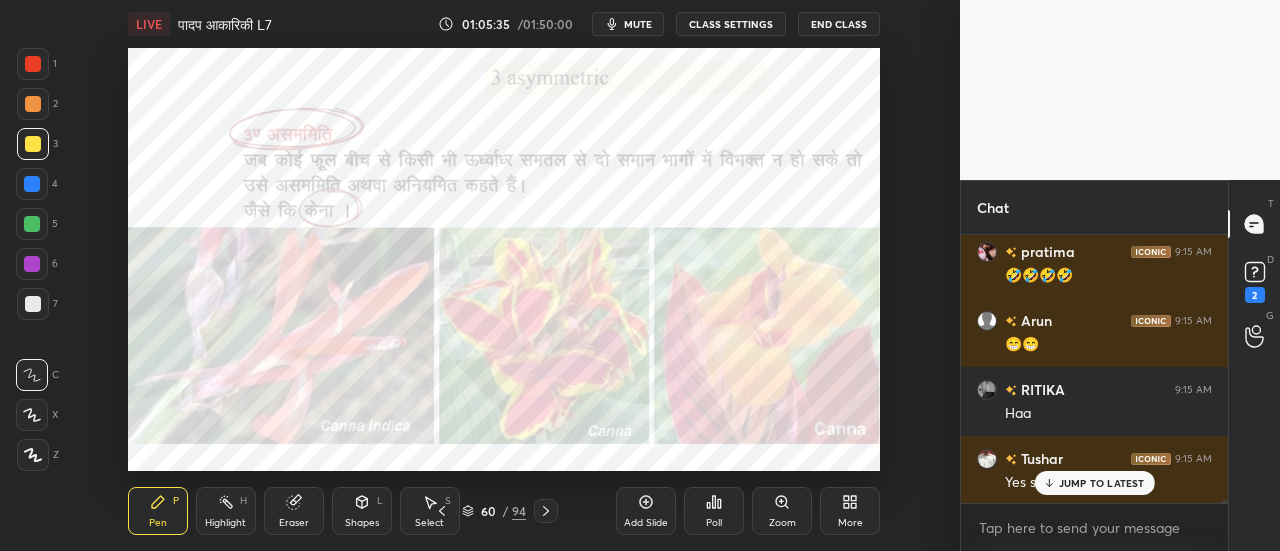 drag, startPoint x: 32, startPoint y: 229, endPoint x: 20, endPoint y: 227, distance: 12.165525 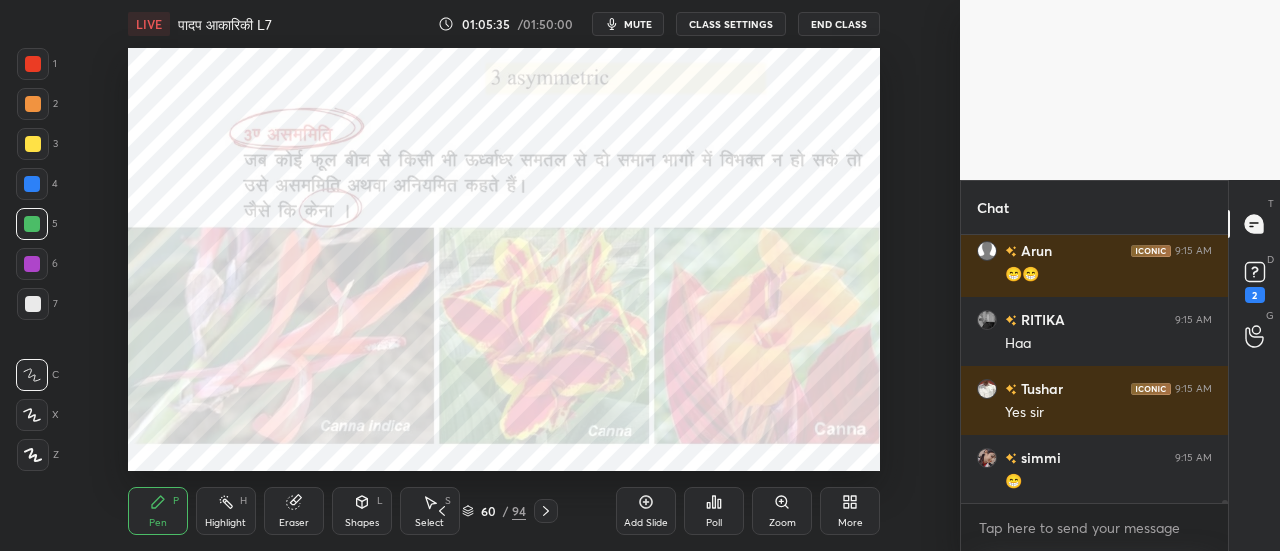 scroll, scrollTop: 23408, scrollLeft: 0, axis: vertical 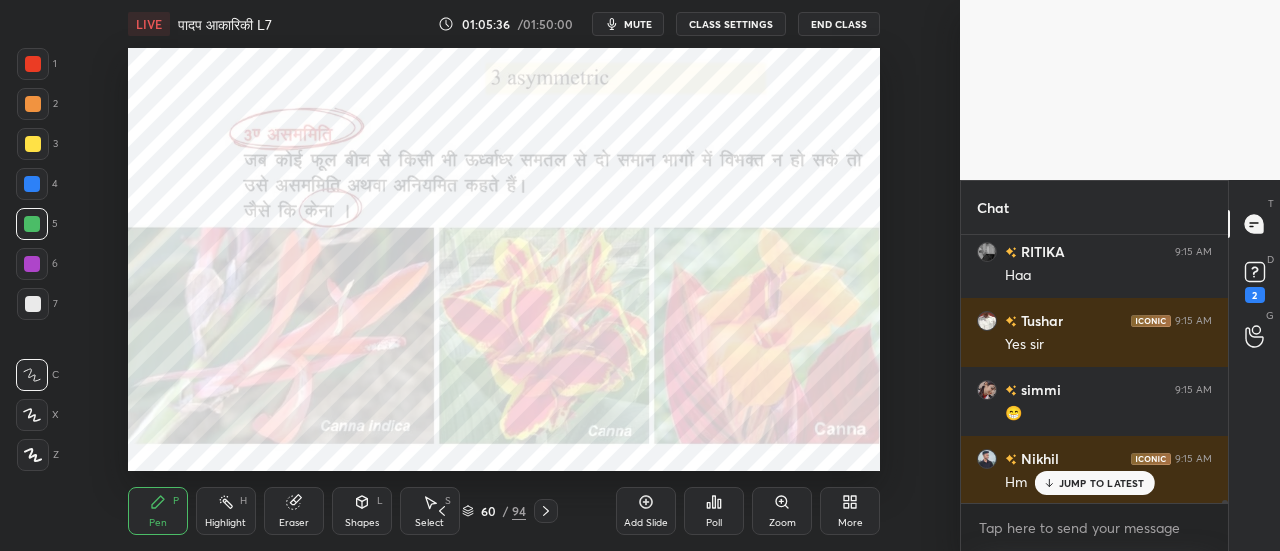 click at bounding box center [32, 415] 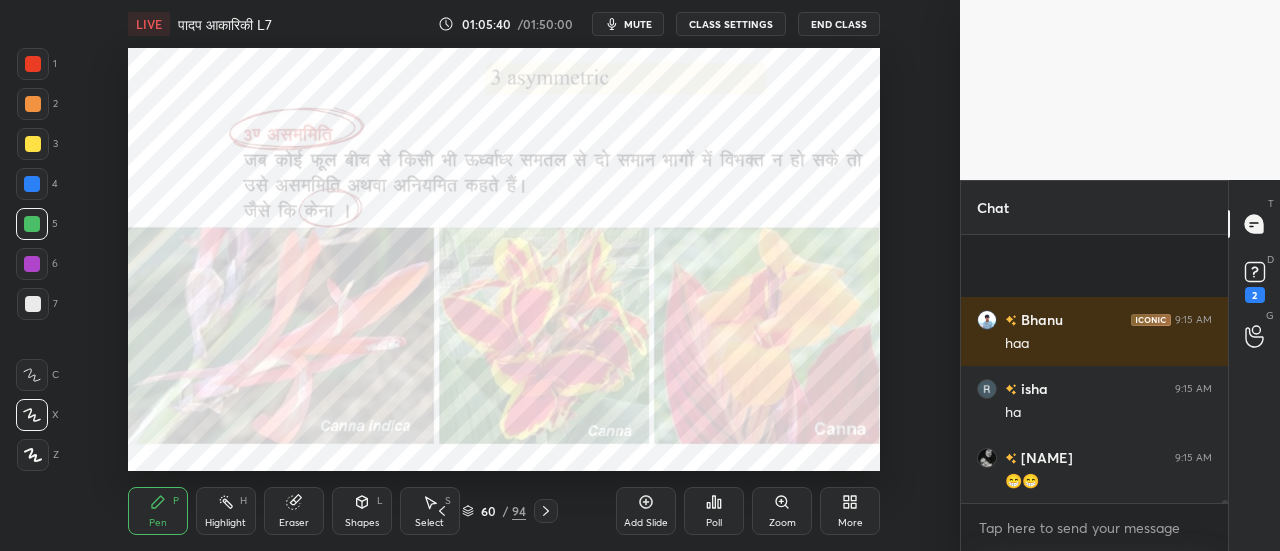 scroll, scrollTop: 23754, scrollLeft: 0, axis: vertical 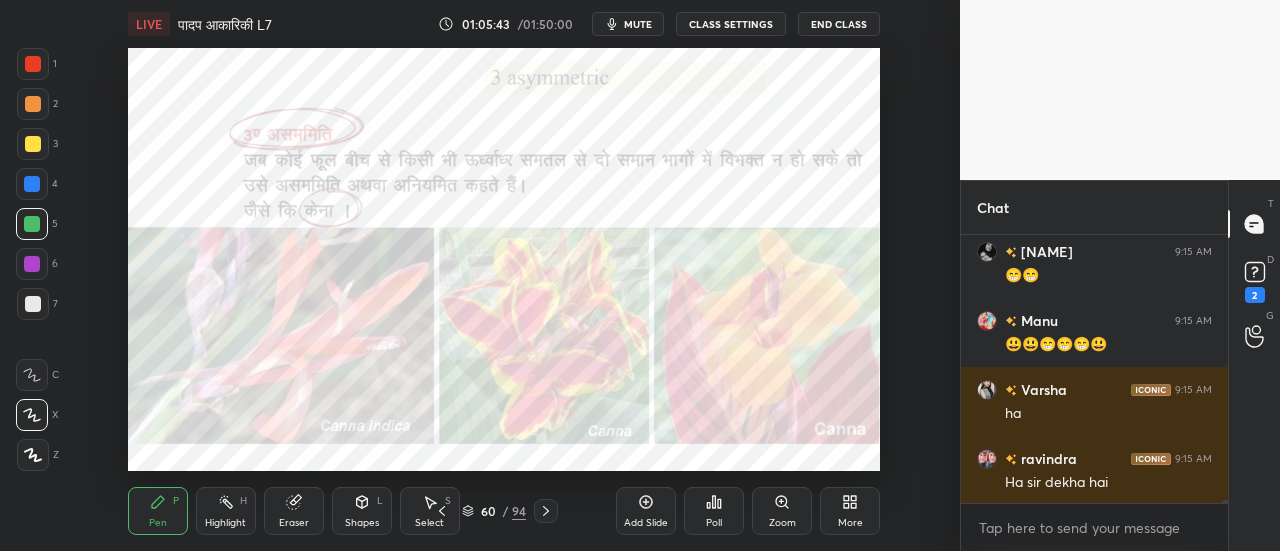 click on "LIVE पादप आकारिकी L7 01:05:43 /  01:50:00 mute CLASS SETTINGS End Class Setting up your live class Poll for   secs No correct answer Start poll Back पादप आकारिकी L7 • L7 of पादप आकारिकी [NAME] Pen P Highlight H Eraser Shapes L Select S 60 / 94 Add Slide Poll Zoom More" at bounding box center [504, 275] 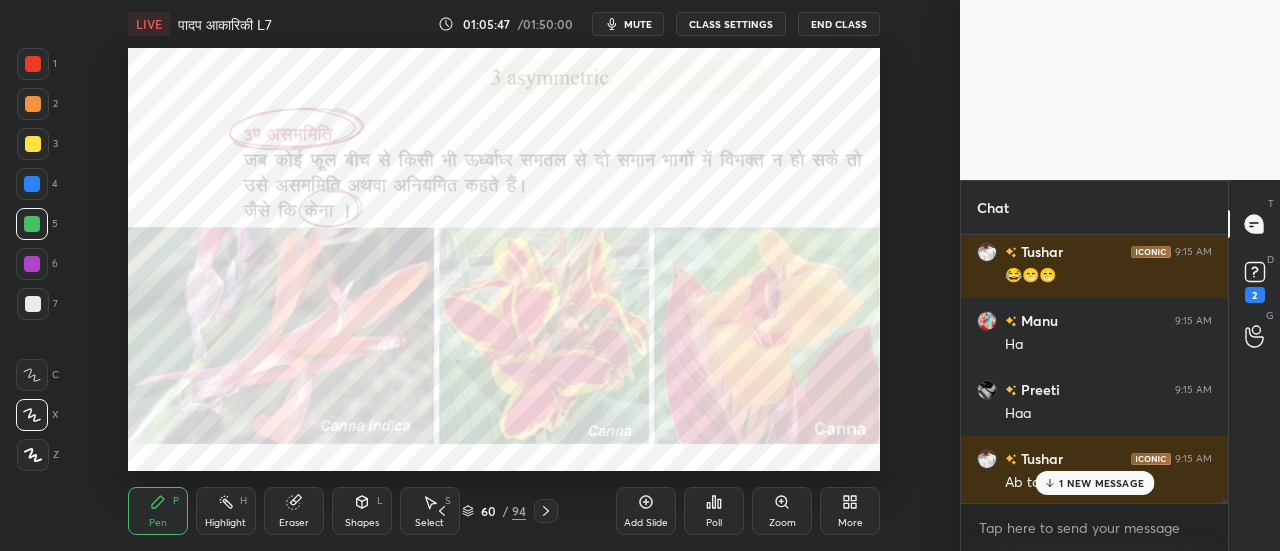 scroll, scrollTop: 24168, scrollLeft: 0, axis: vertical 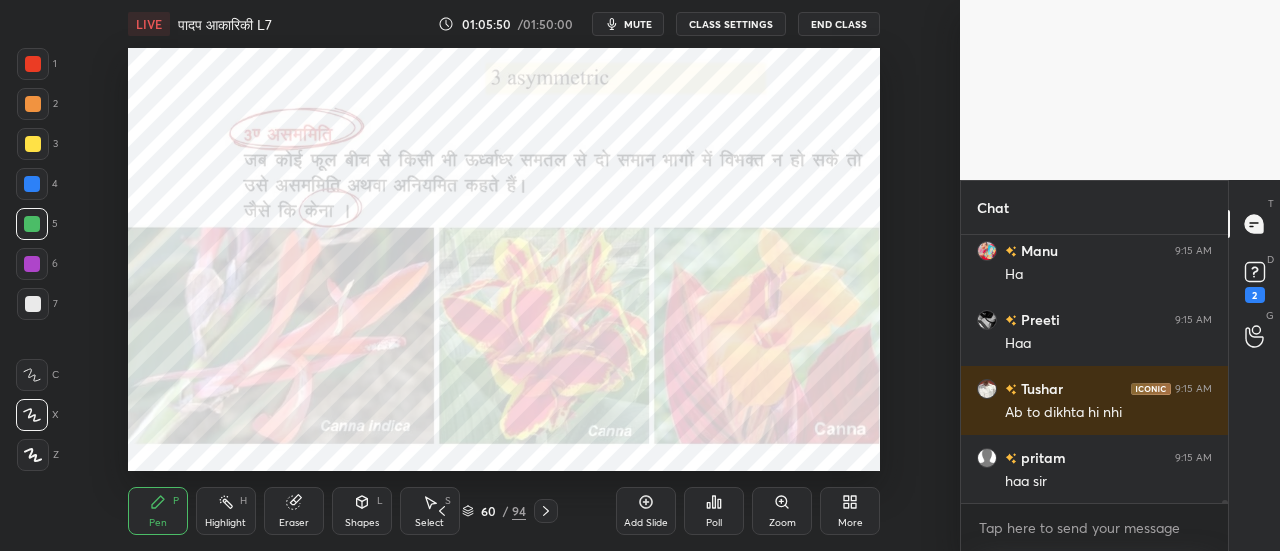drag, startPoint x: 30, startPoint y: 191, endPoint x: 17, endPoint y: 192, distance: 13.038404 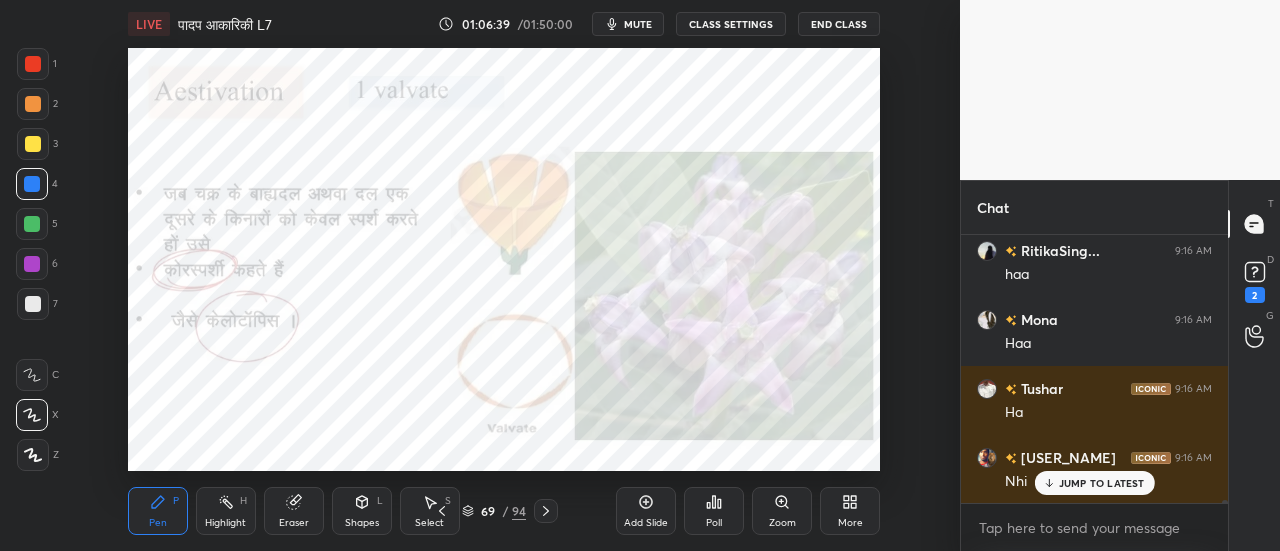 scroll, scrollTop: 25790, scrollLeft: 0, axis: vertical 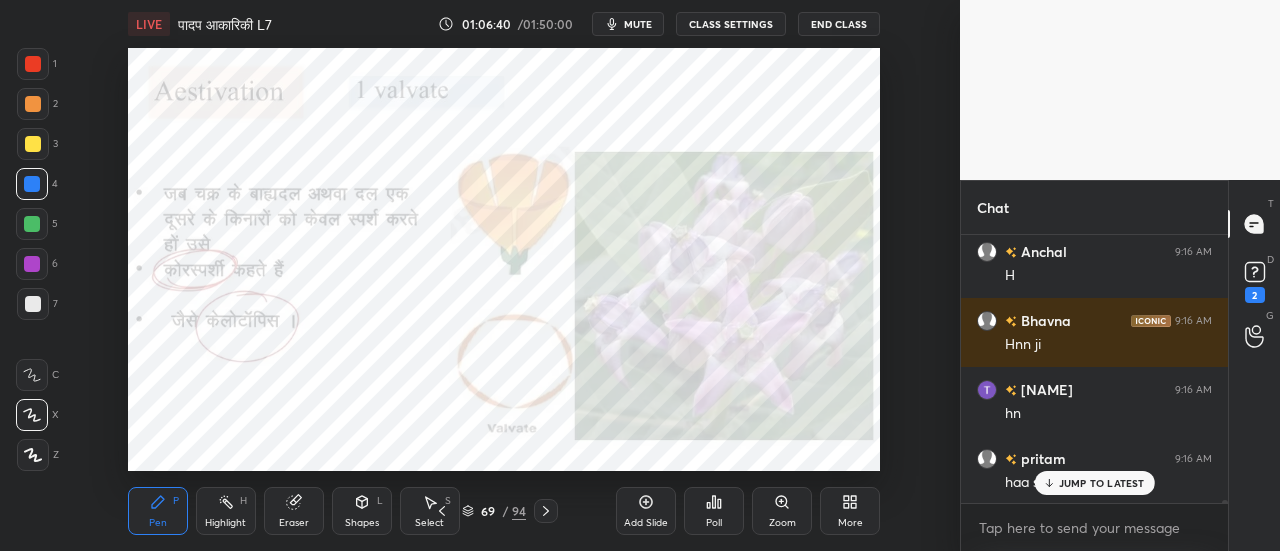 click 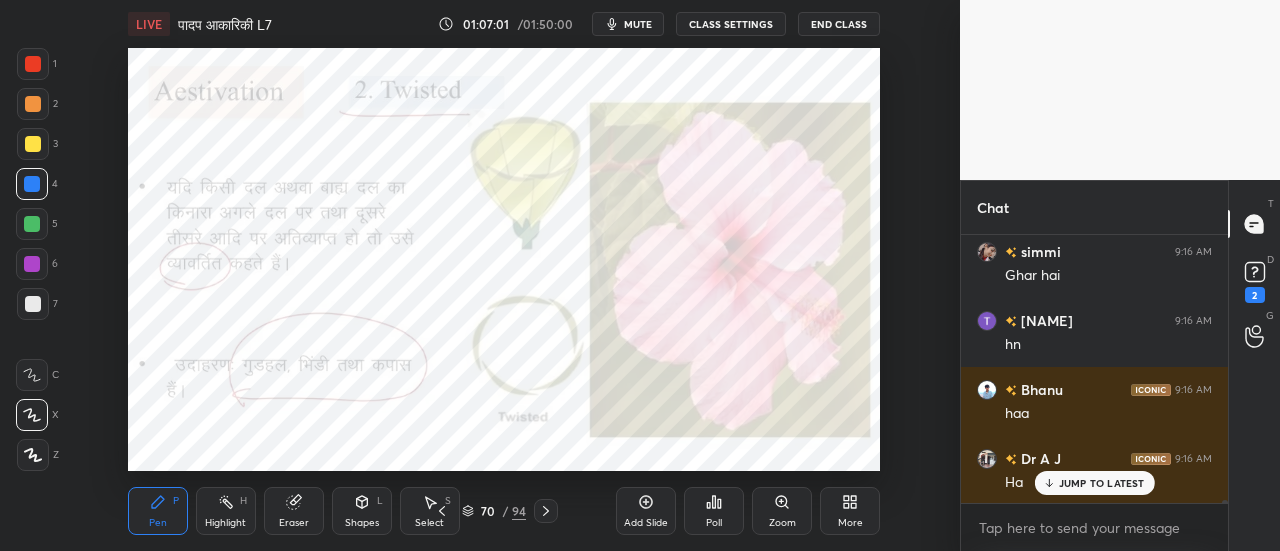 scroll, scrollTop: 27326, scrollLeft: 0, axis: vertical 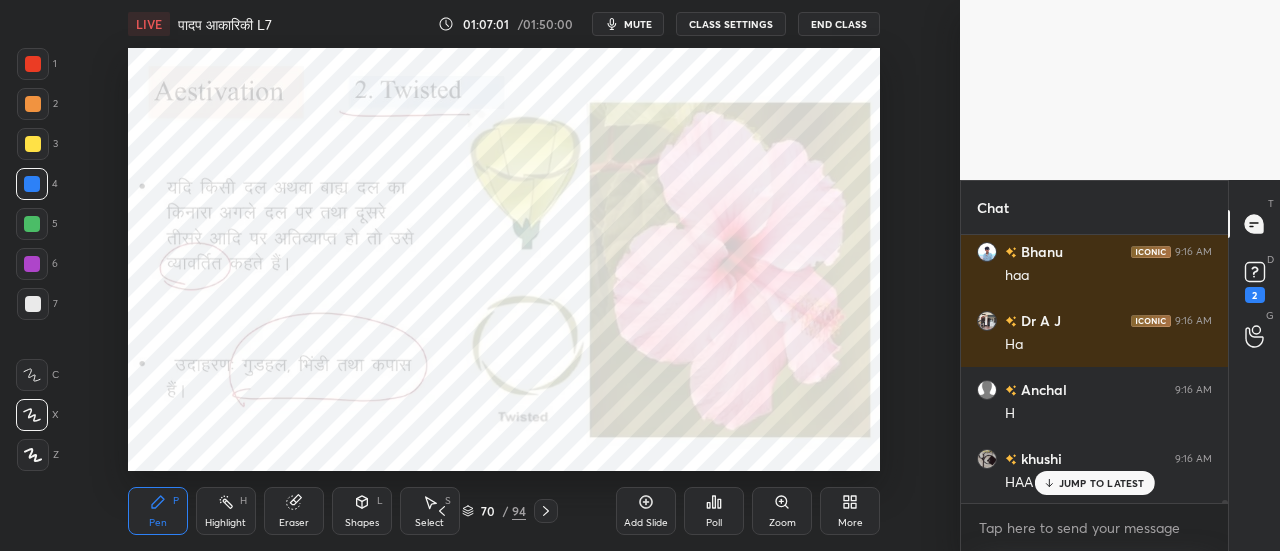 click 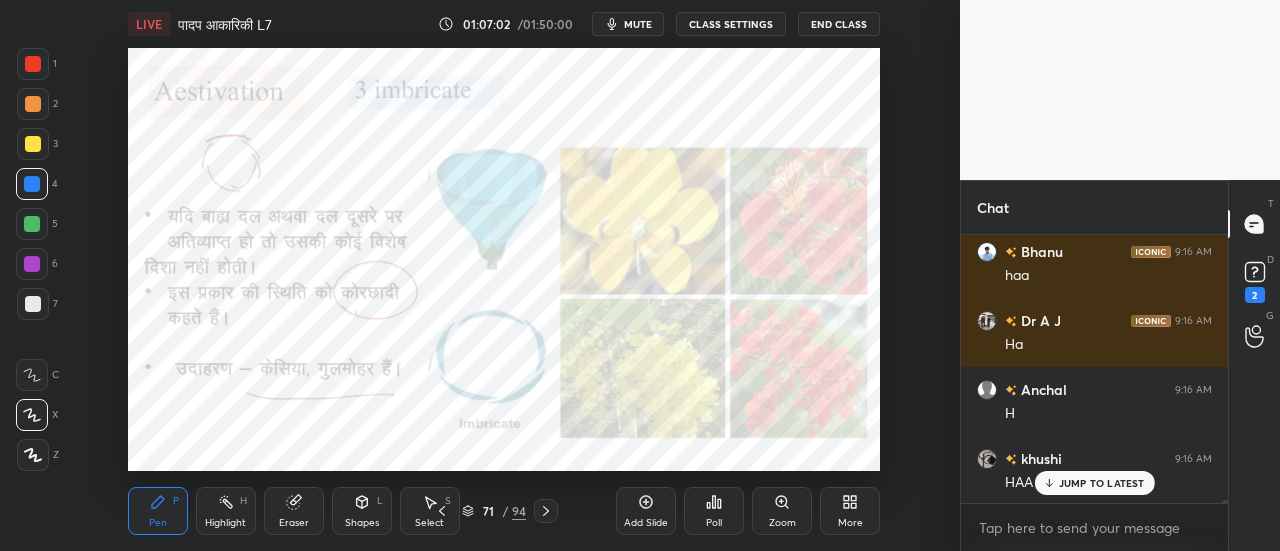 scroll, scrollTop: 27464, scrollLeft: 0, axis: vertical 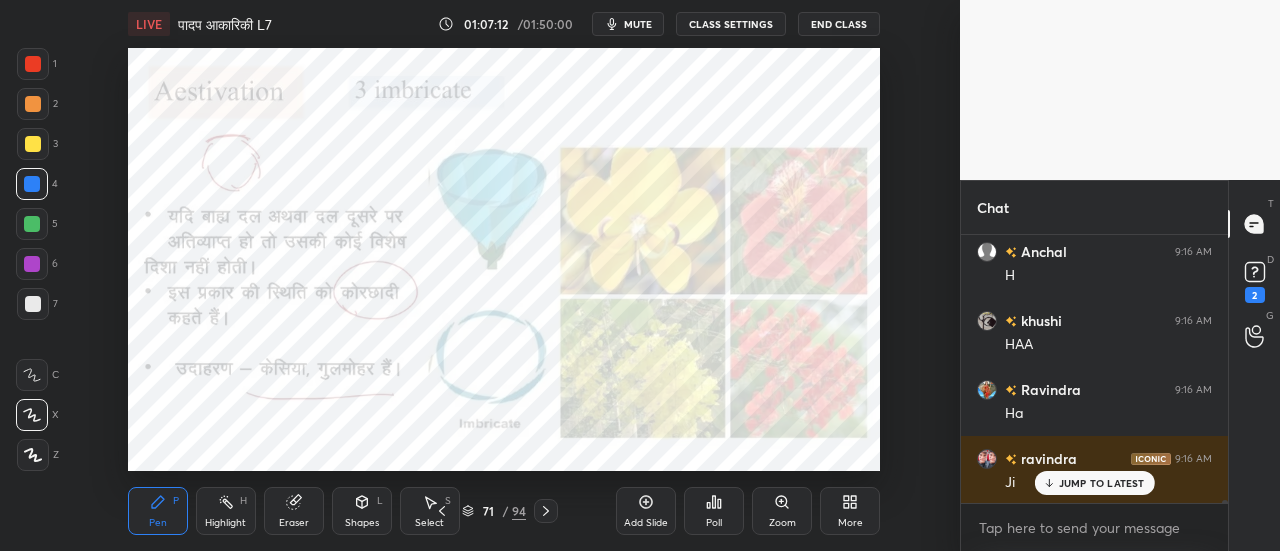 click on "Setting up your live class Poll for   secs No correct answer Start poll" at bounding box center [504, 259] 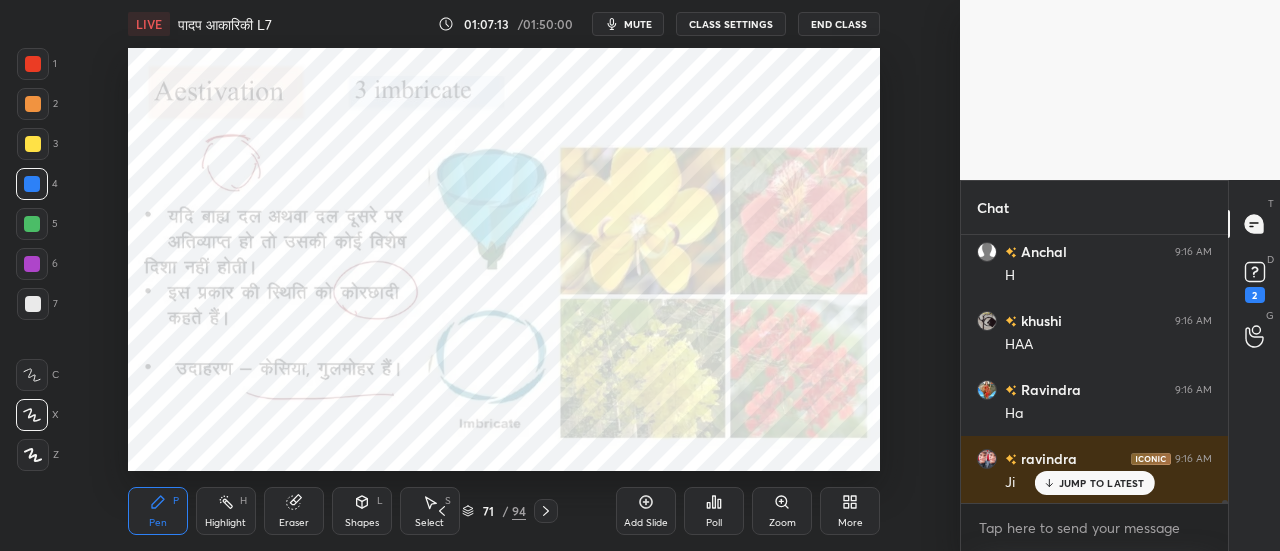 click at bounding box center (32, 224) 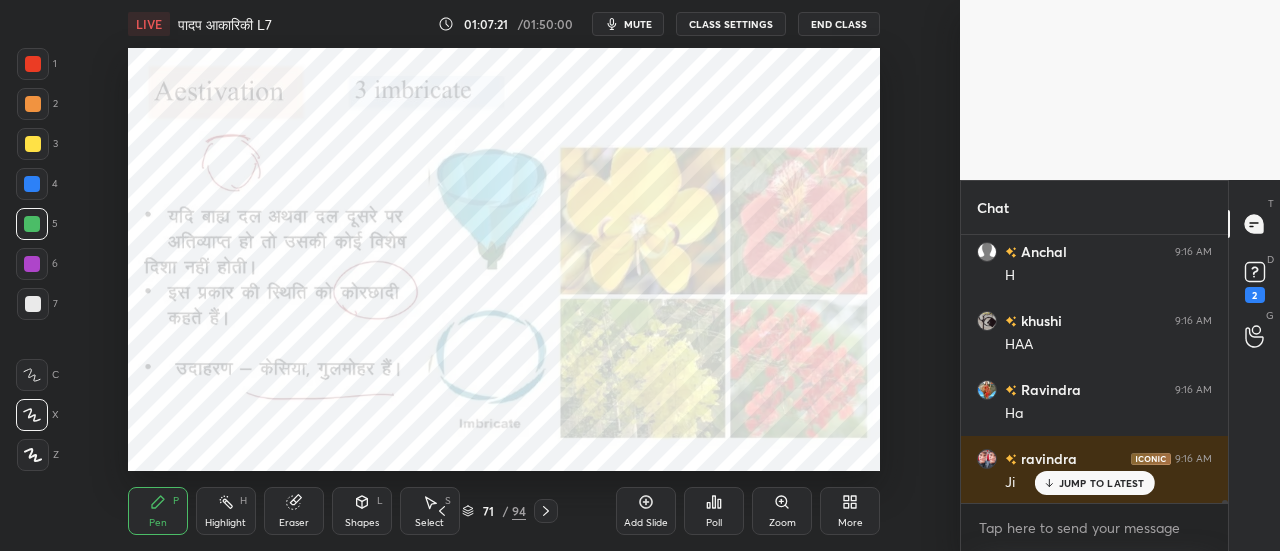 click 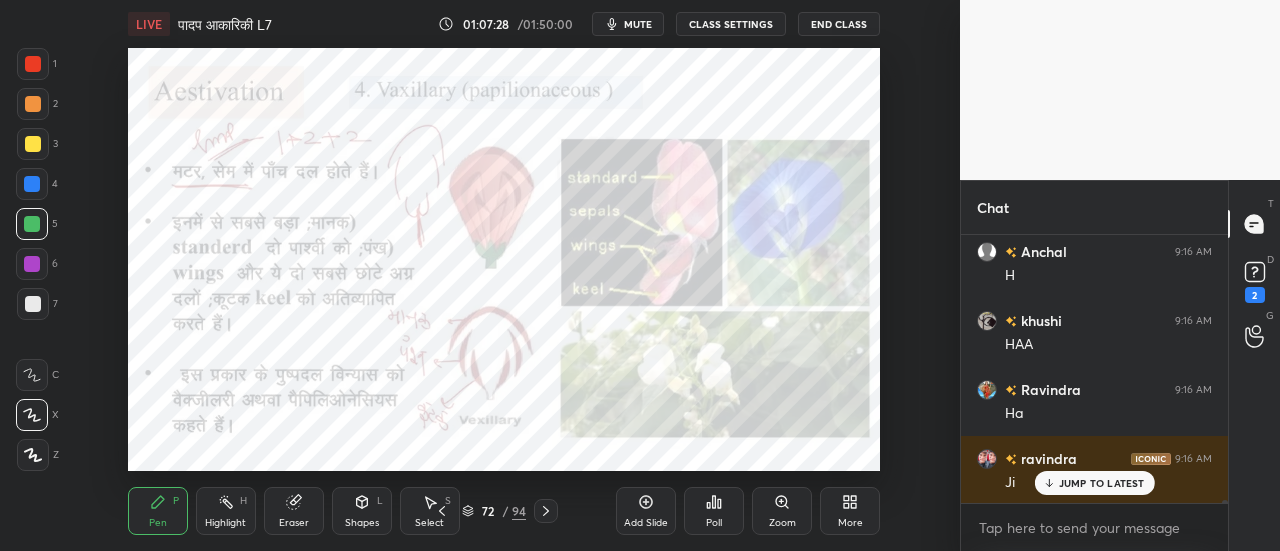 click 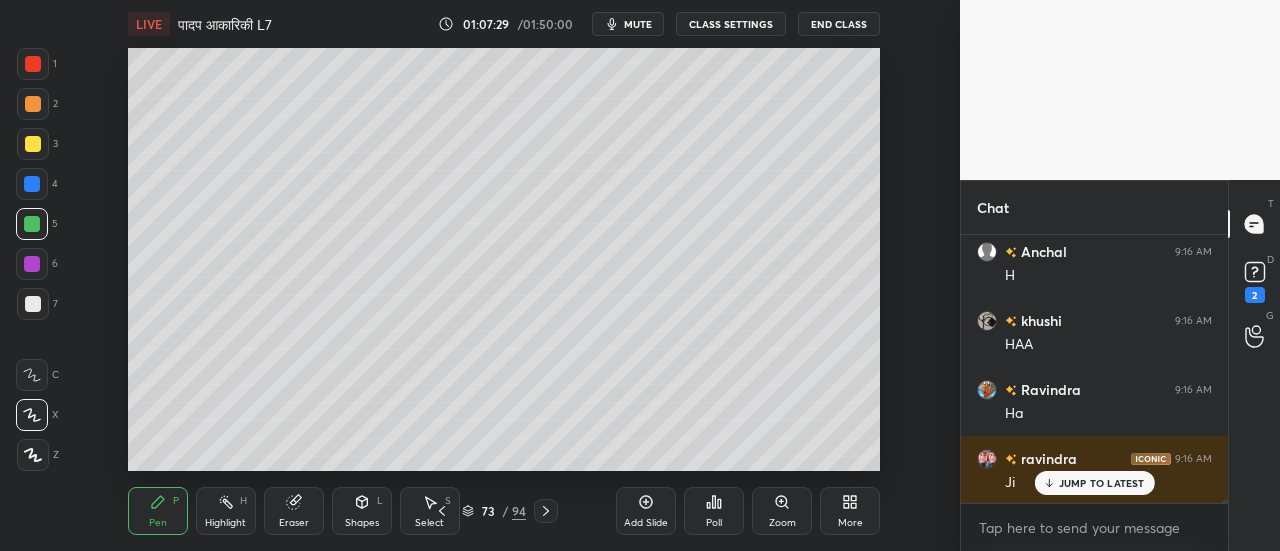 click 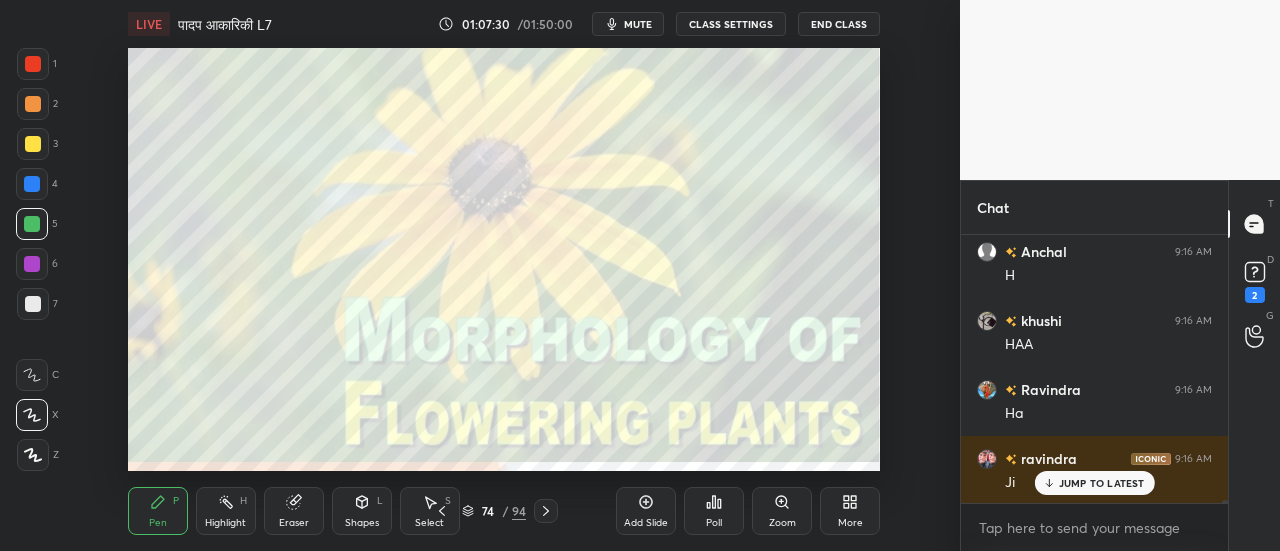 click 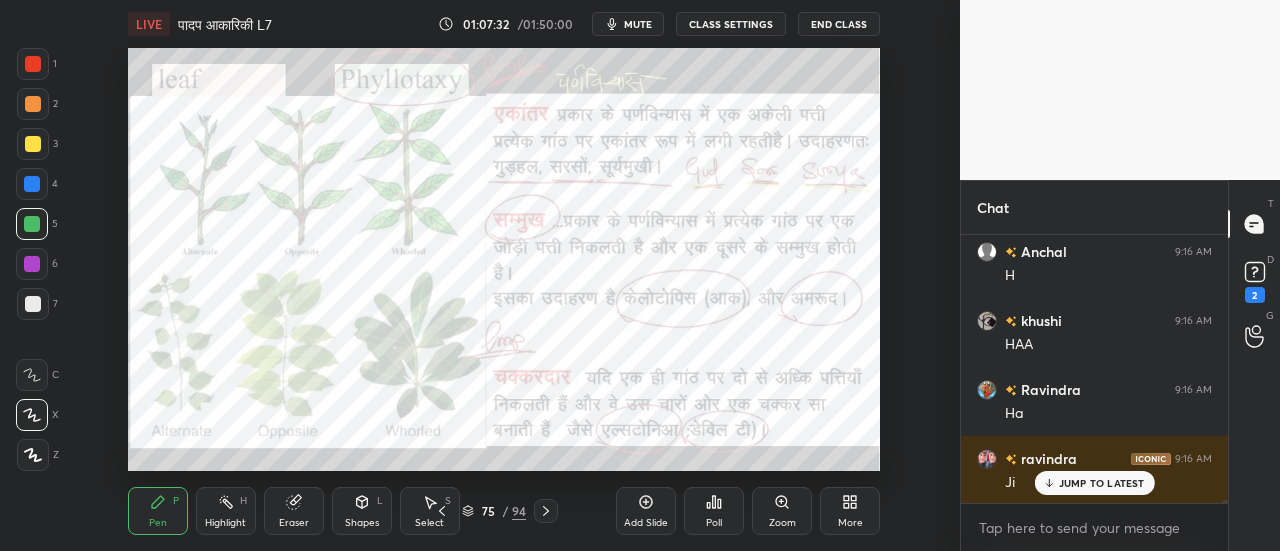 click 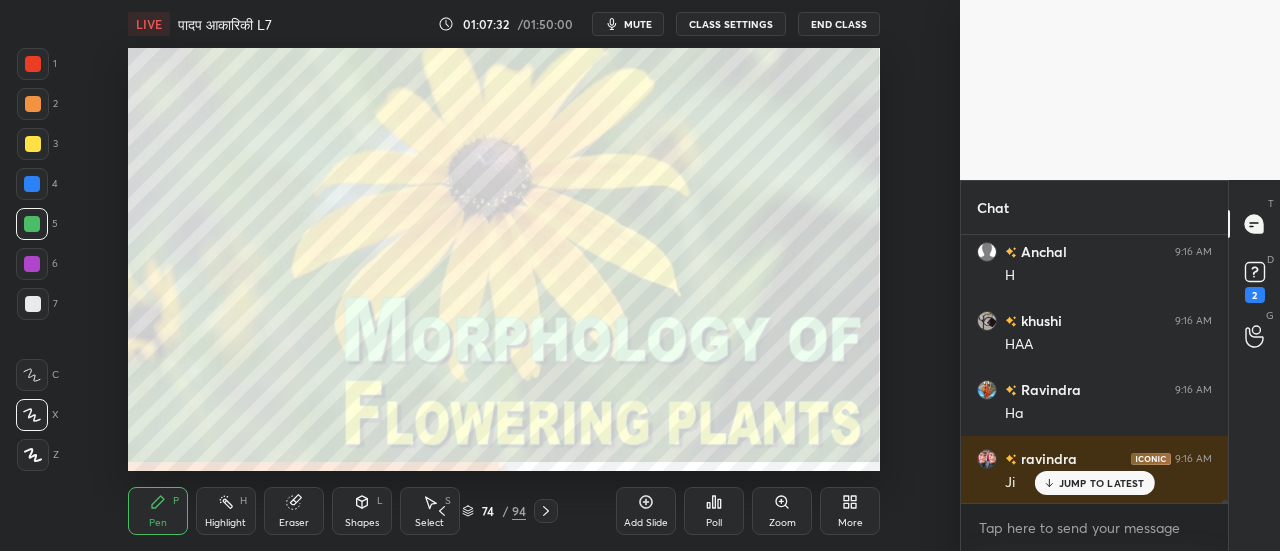 click 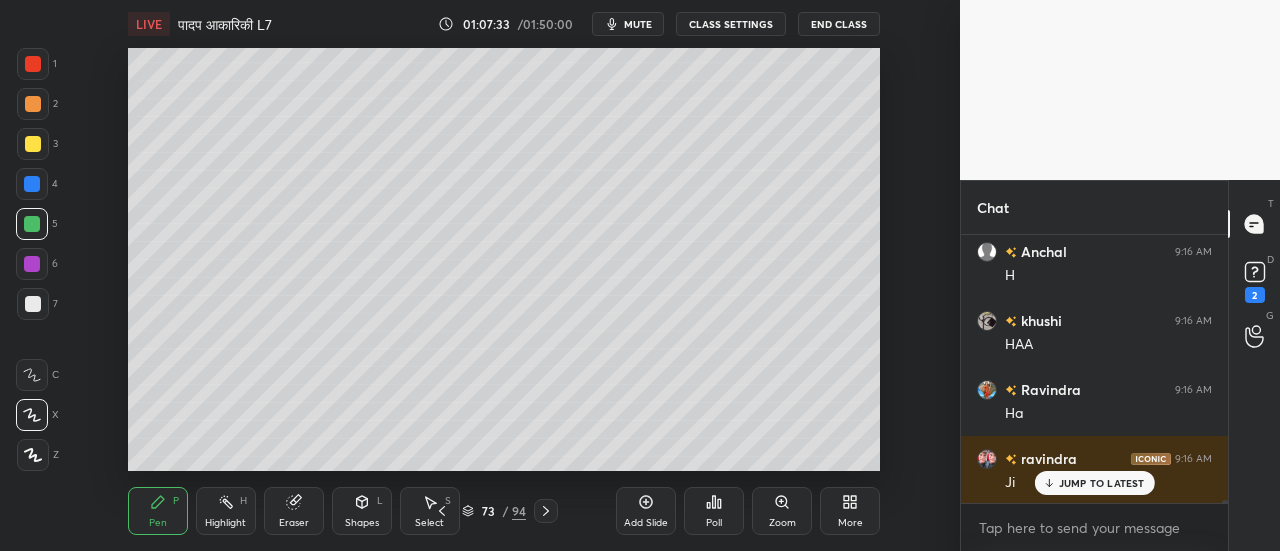 click 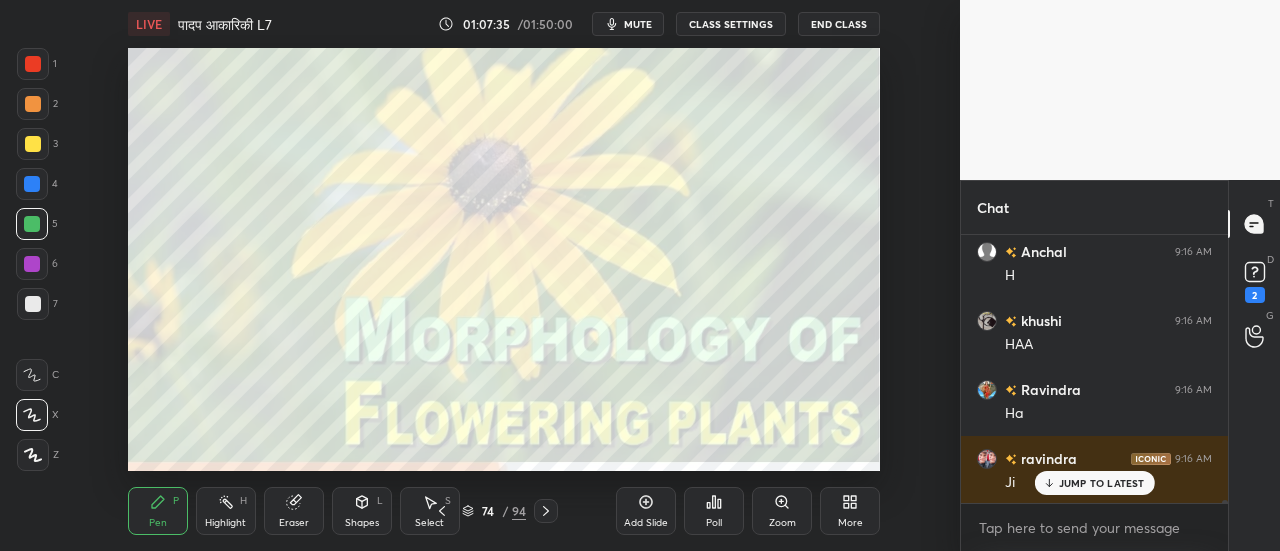 click at bounding box center [33, 144] 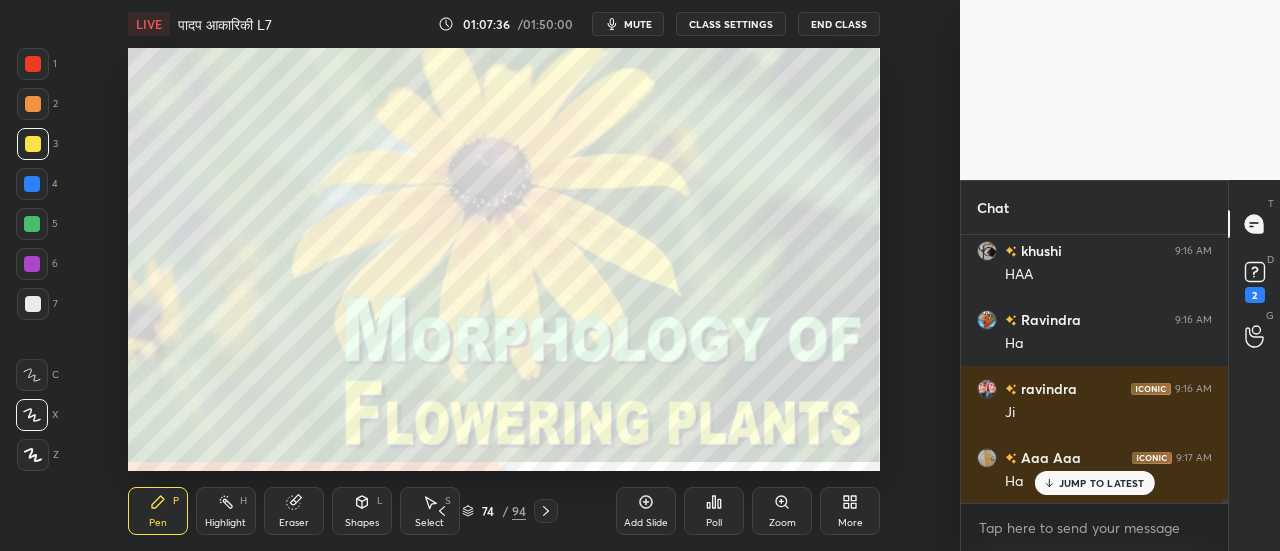 scroll, scrollTop: 27602, scrollLeft: 0, axis: vertical 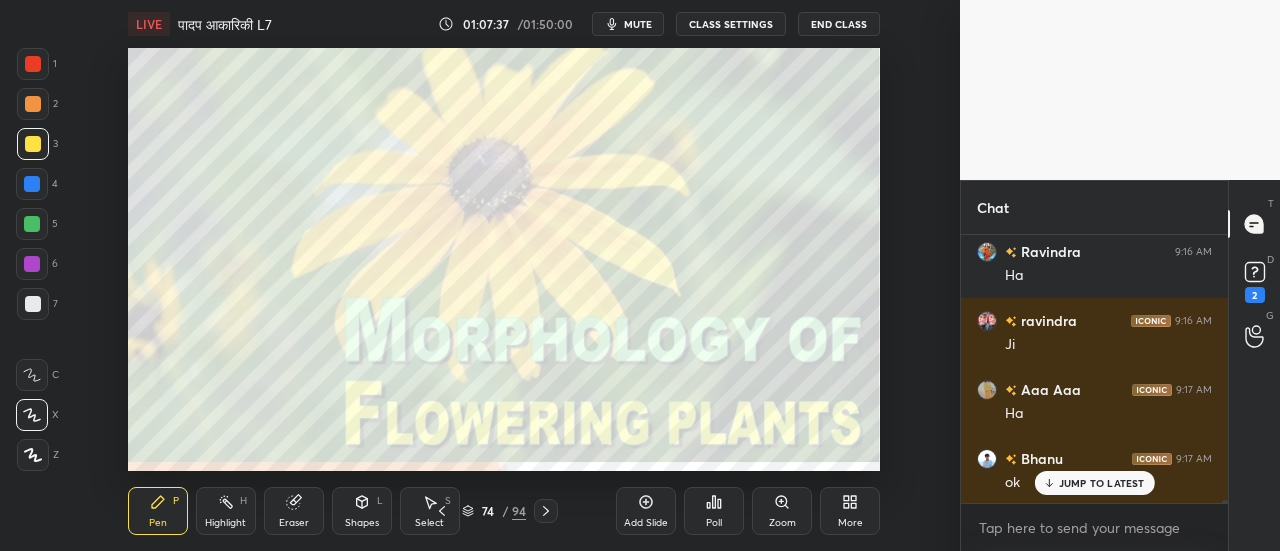 click at bounding box center (33, 304) 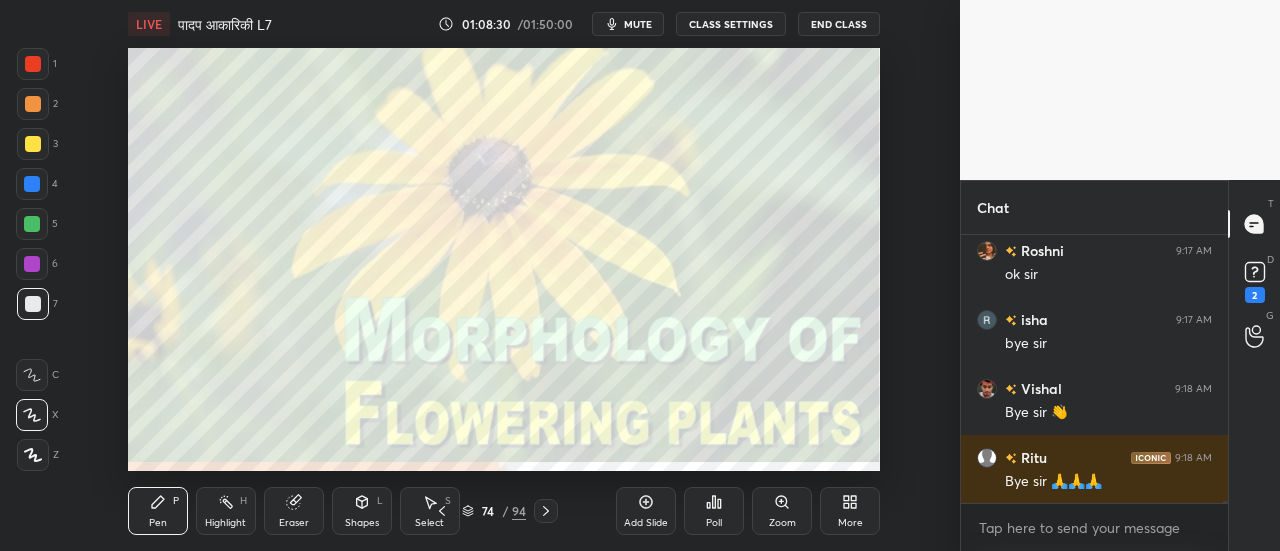 scroll, scrollTop: 29552, scrollLeft: 0, axis: vertical 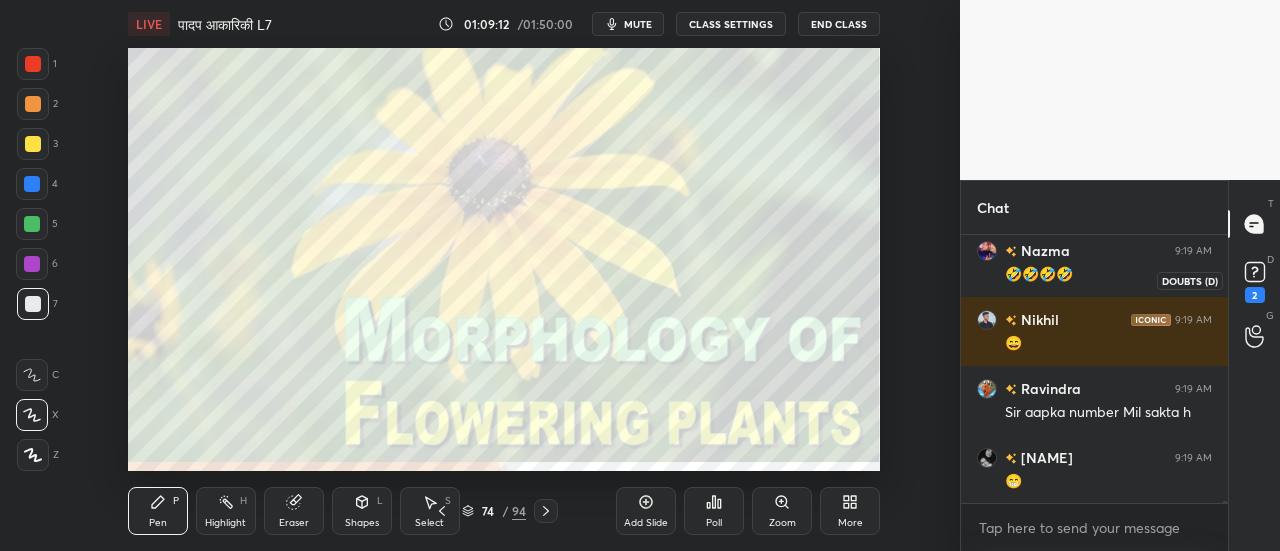 click 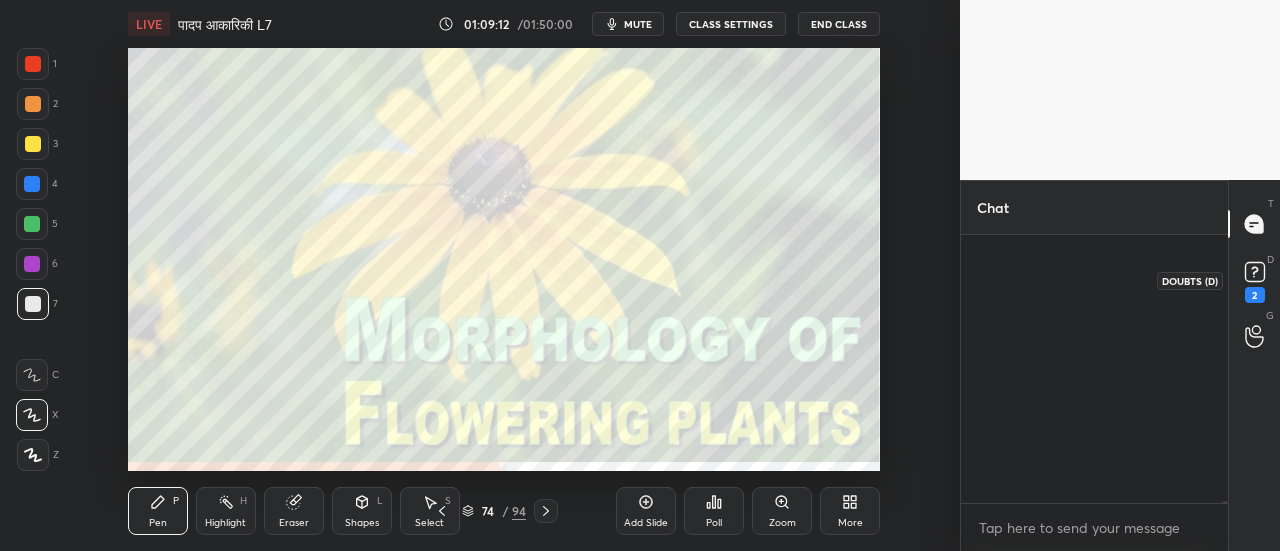 scroll, scrollTop: 99, scrollLeft: 0, axis: vertical 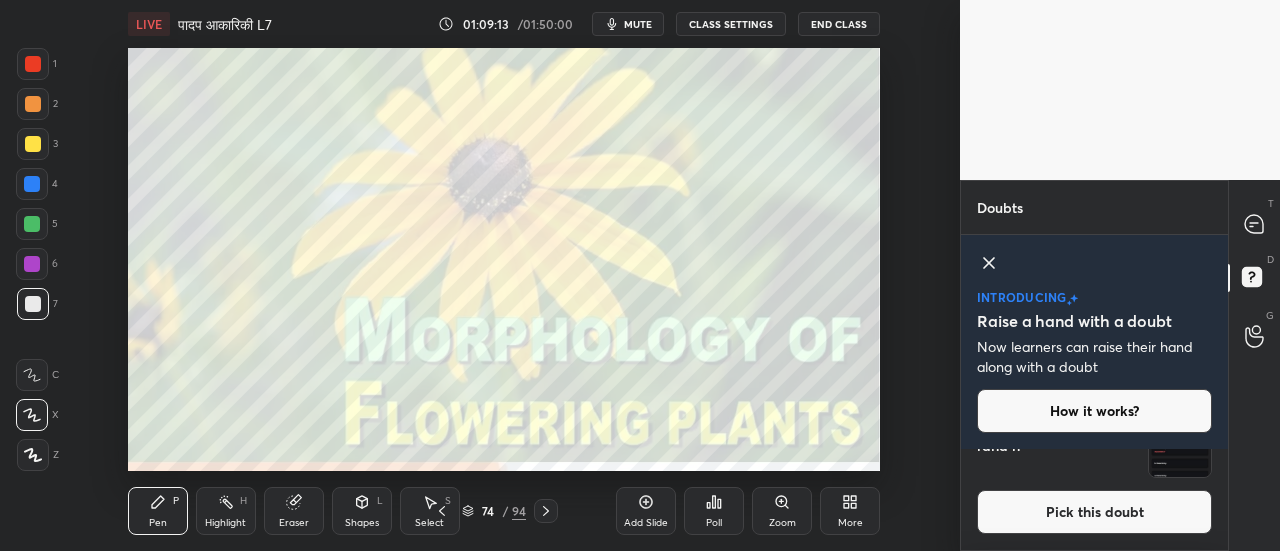 click 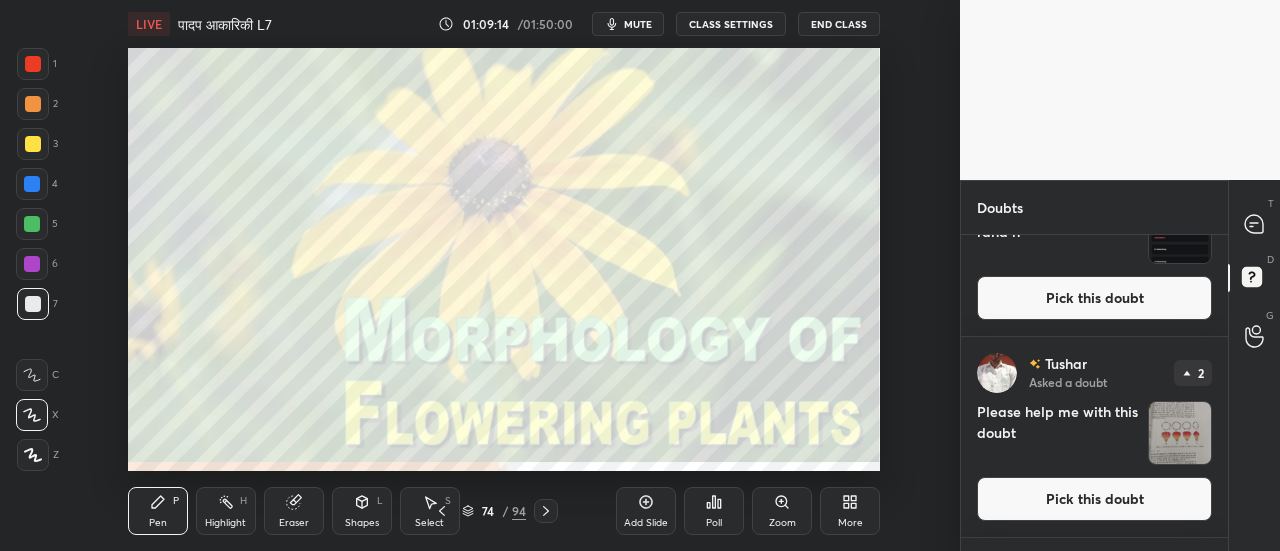 scroll, scrollTop: 7, scrollLeft: 6, axis: both 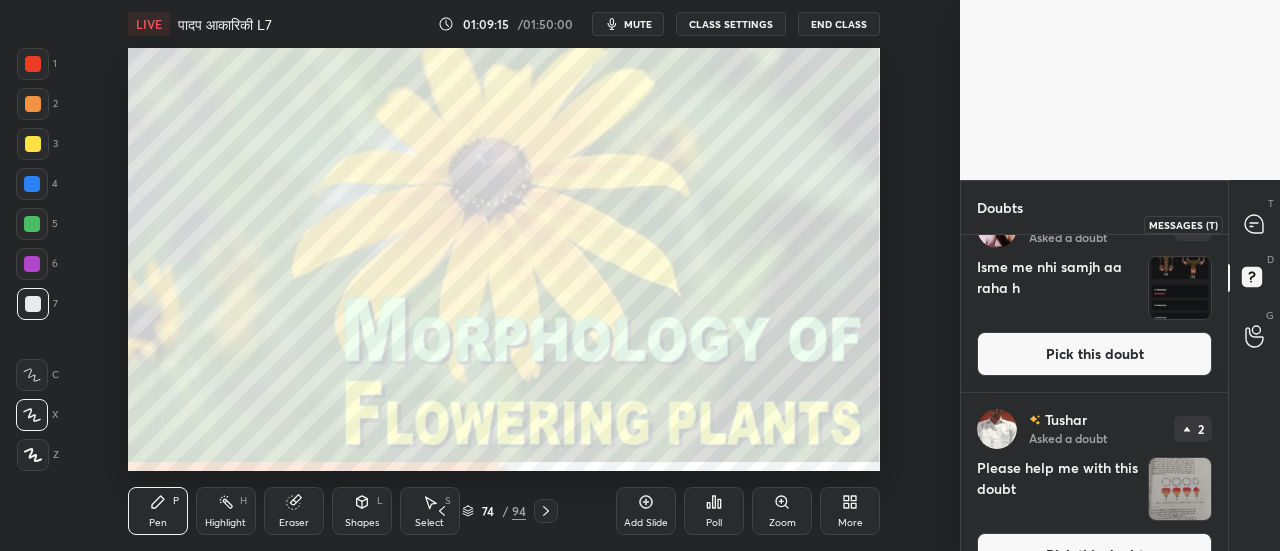 click 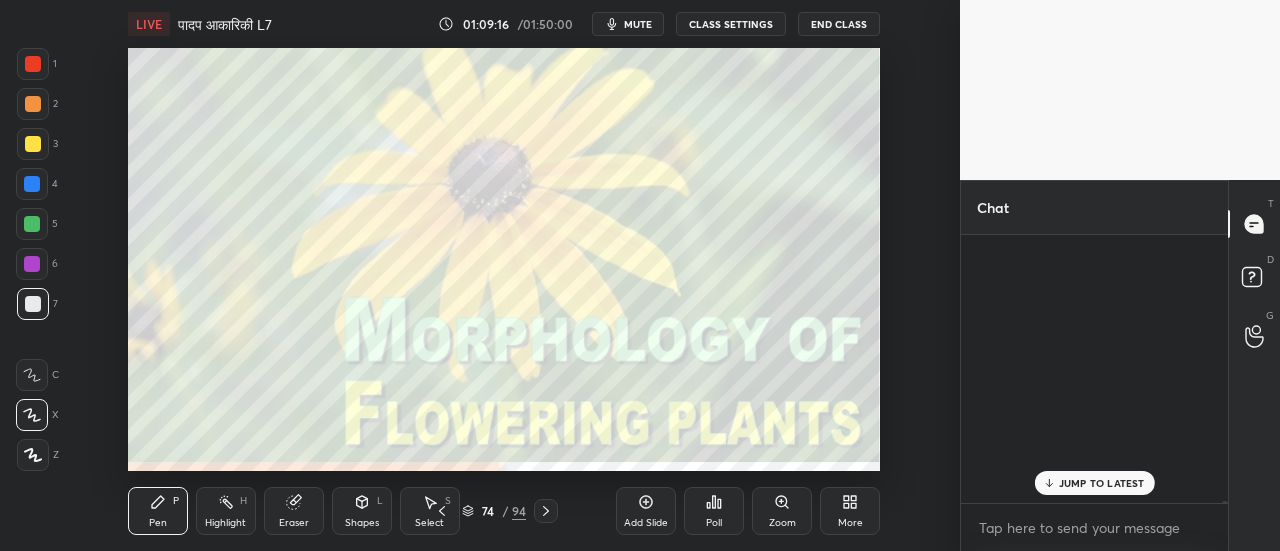 scroll, scrollTop: 30694, scrollLeft: 0, axis: vertical 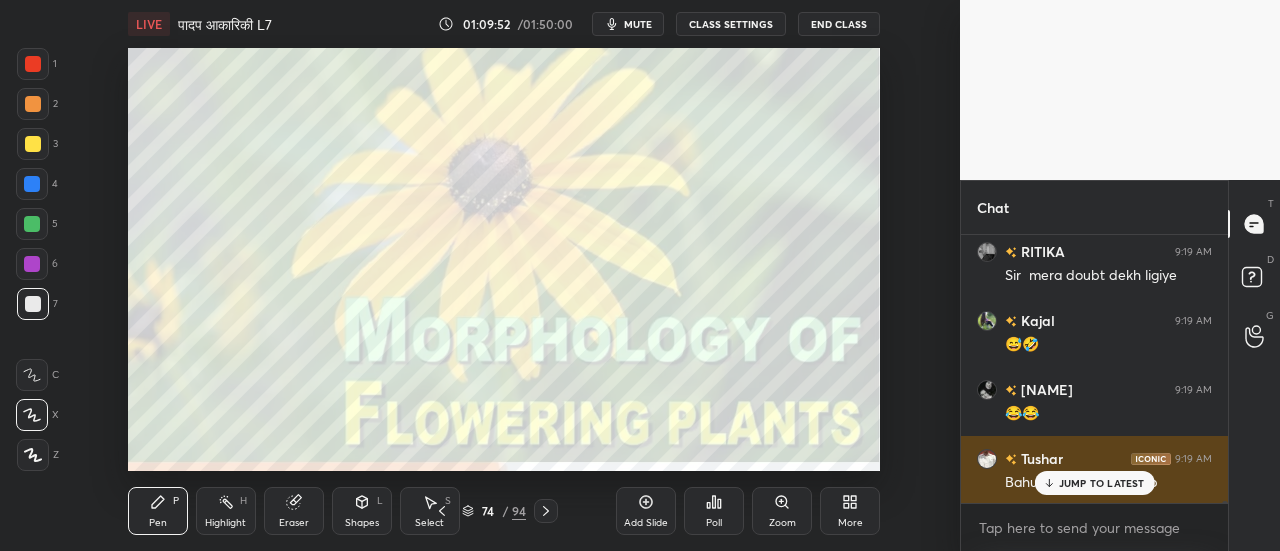 click on "[NAME] 9:19 AM" at bounding box center [1094, 458] 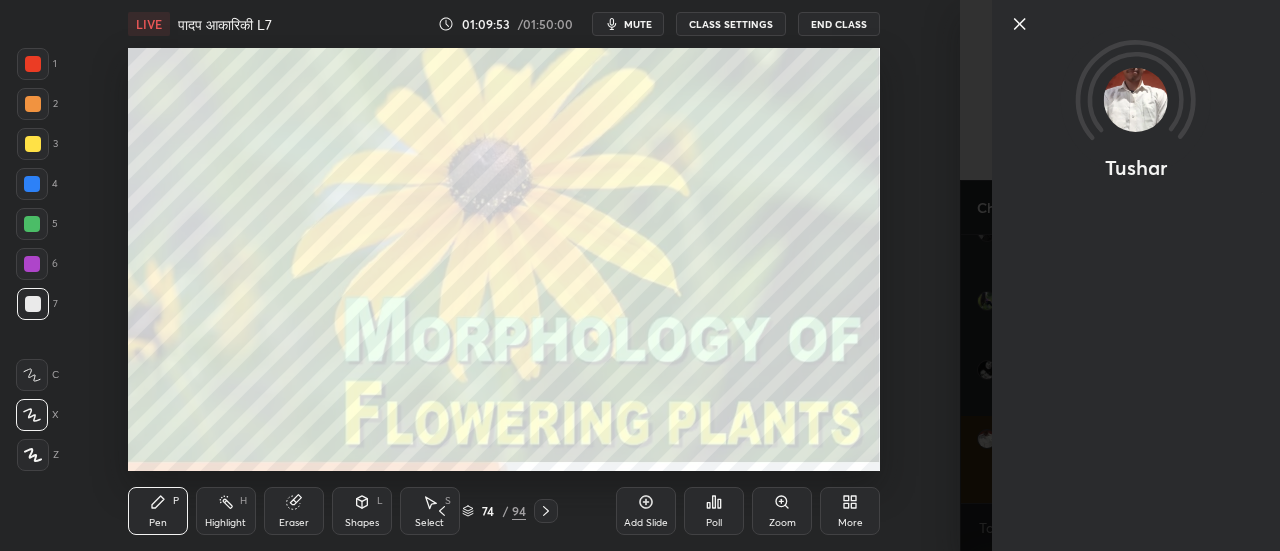 click on "Tushar" at bounding box center (1120, 275) 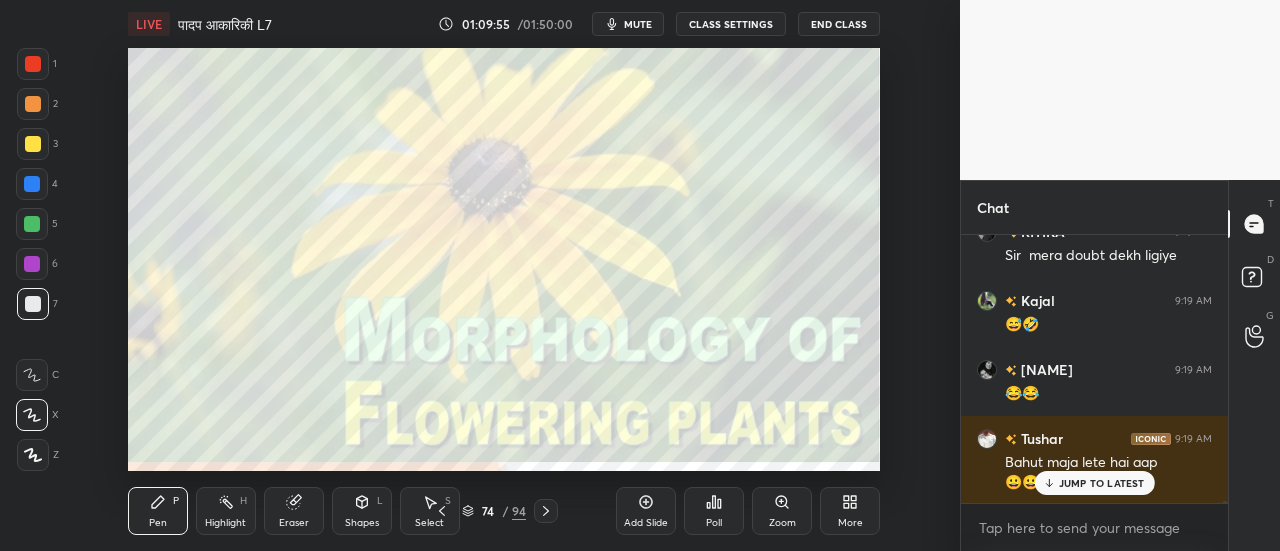 click on "JUMP TO LATEST" at bounding box center [1094, 483] 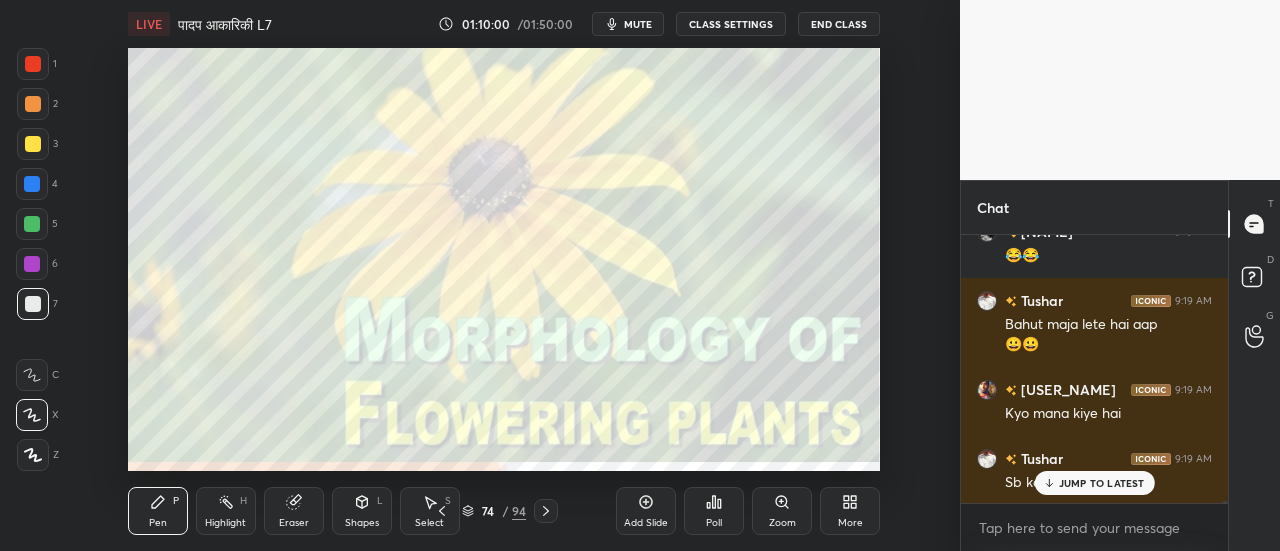click on "JUMP TO LATEST" at bounding box center (1102, 483) 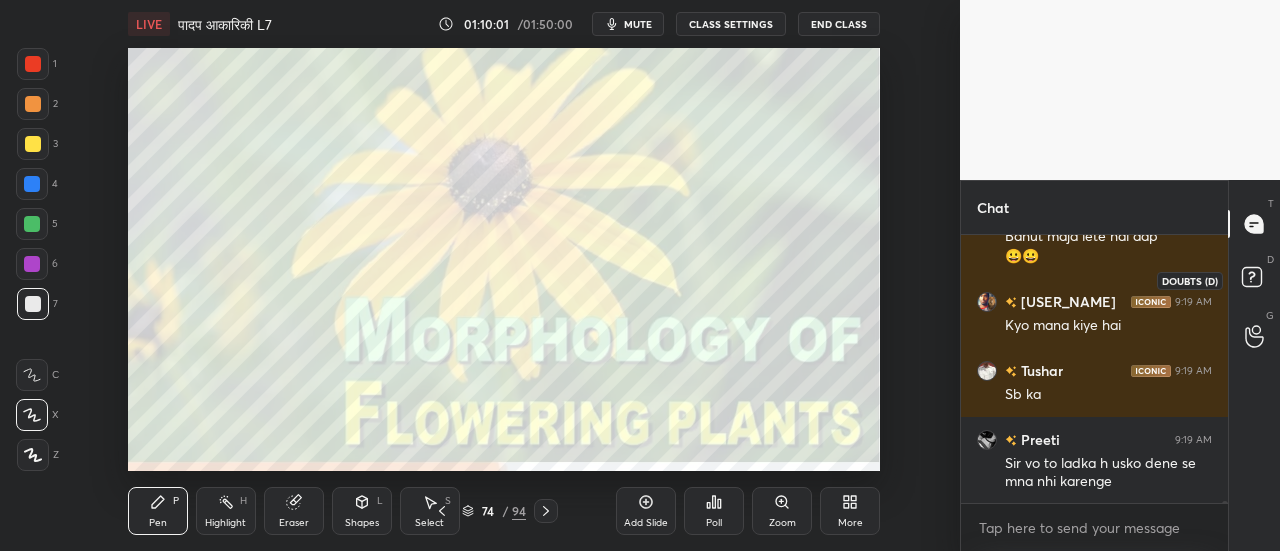 click 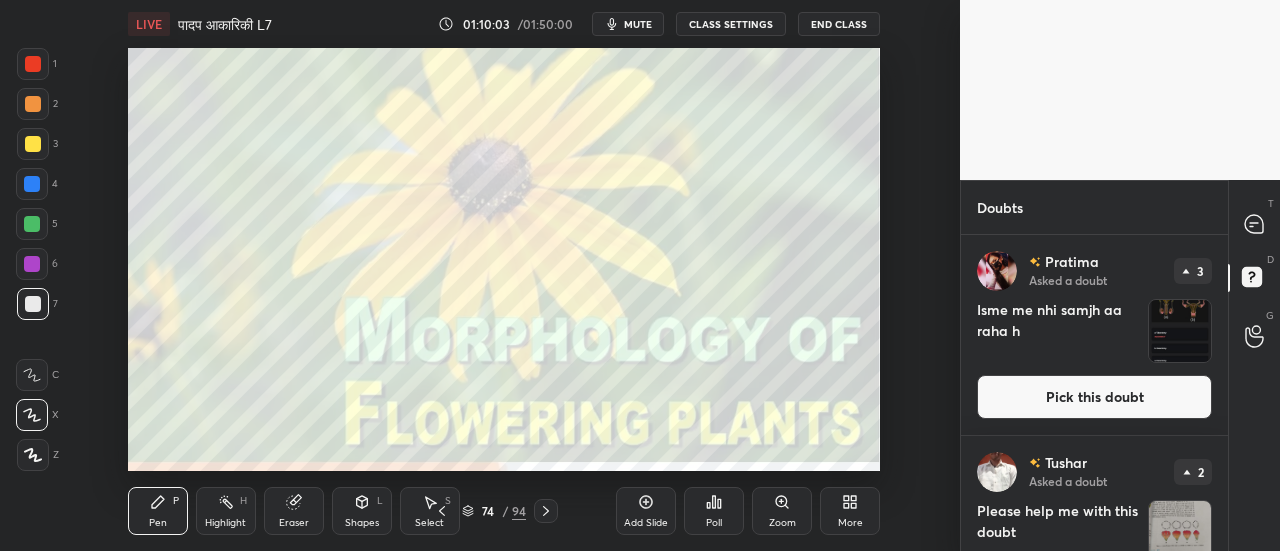 click on "Pick this doubt" at bounding box center (1094, 397) 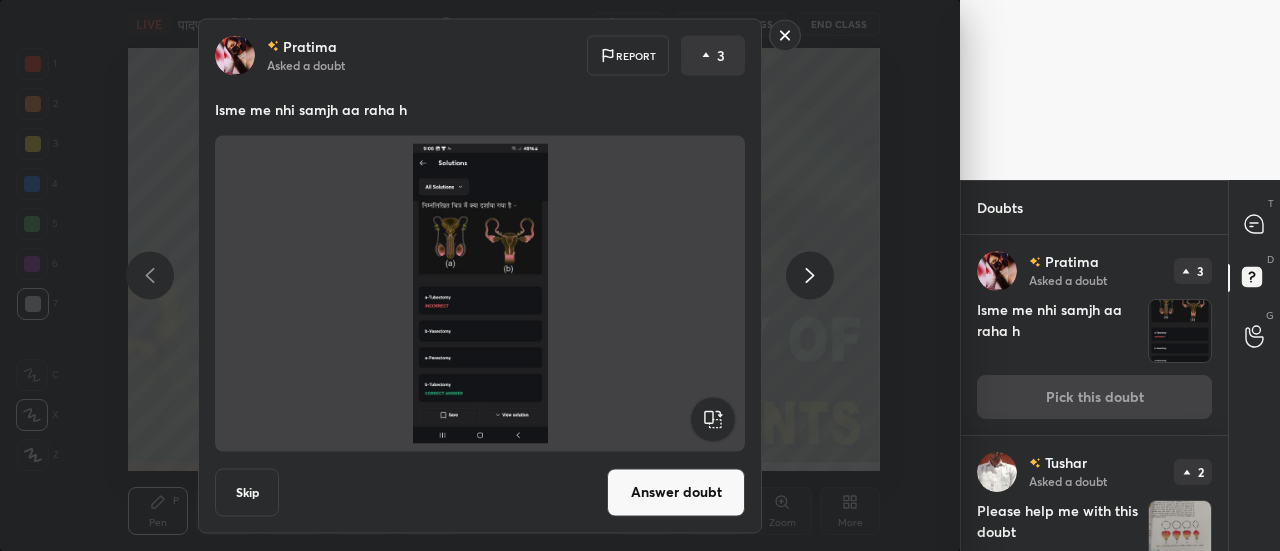 click on "Answer doubt" at bounding box center (676, 492) 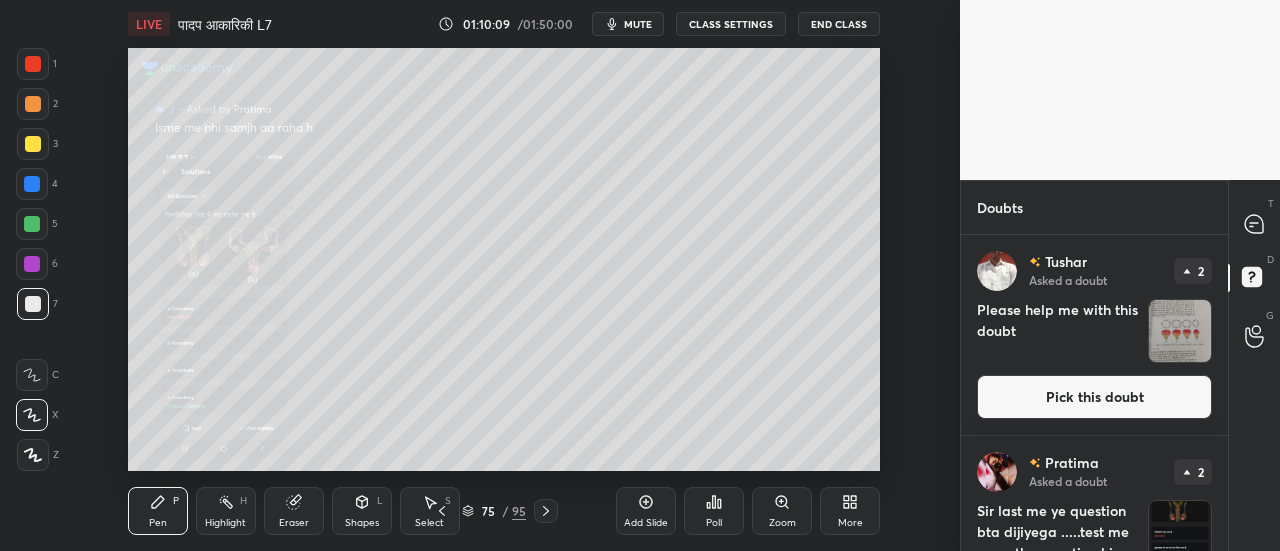 click on "Zoom" at bounding box center (782, 511) 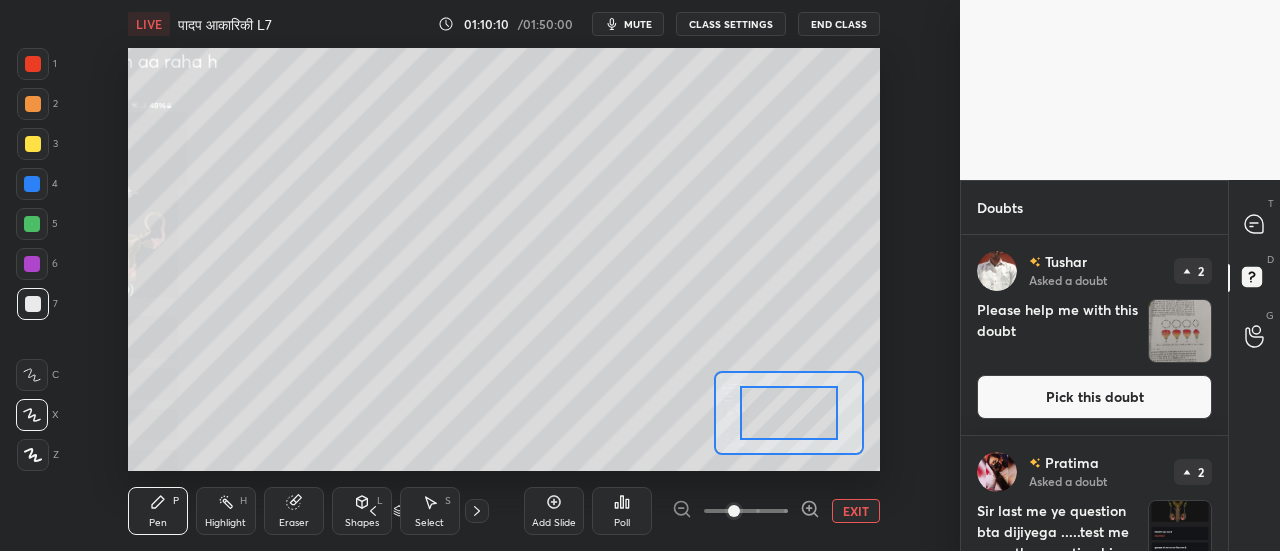 click at bounding box center [746, 511] 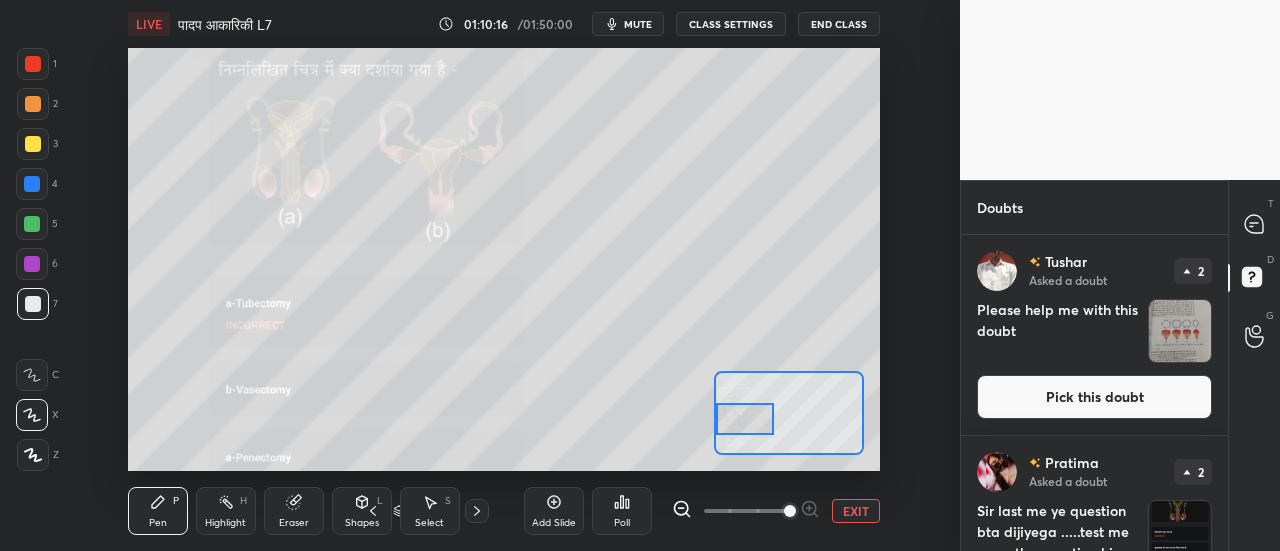 drag, startPoint x: 782, startPoint y: 414, endPoint x: 714, endPoint y: 421, distance: 68.359344 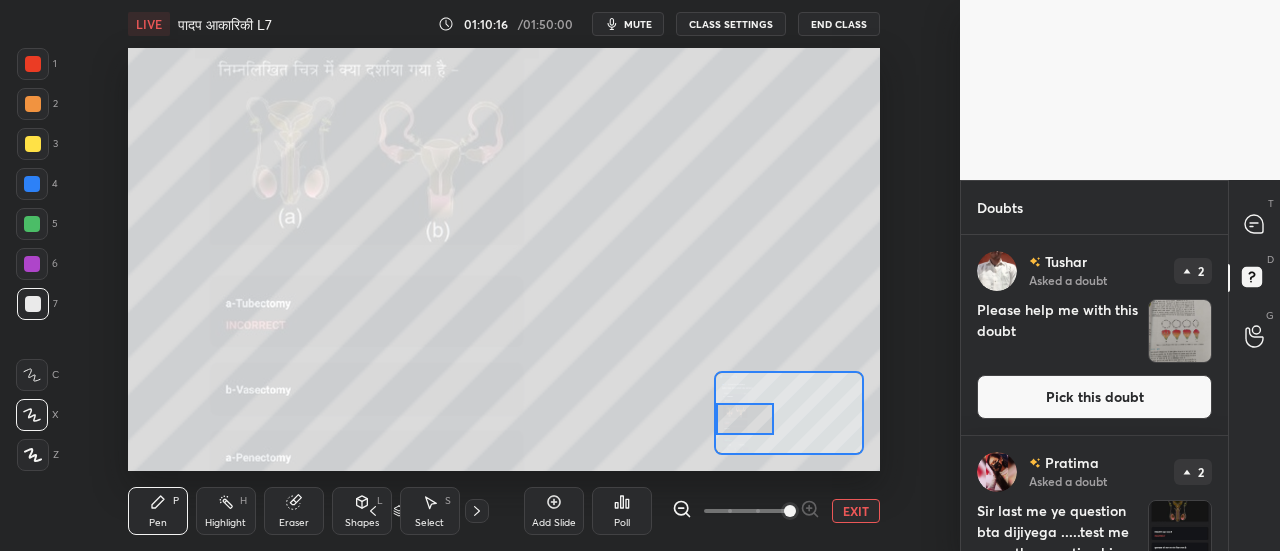 click at bounding box center [745, 419] 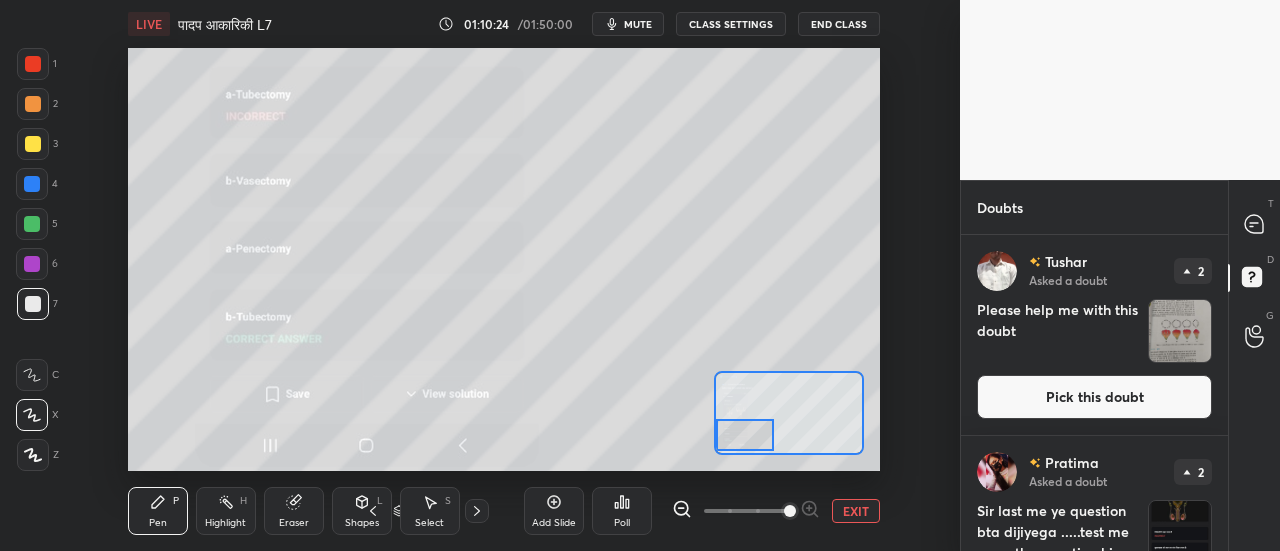 drag, startPoint x: 748, startPoint y: 420, endPoint x: 748, endPoint y: 437, distance: 17 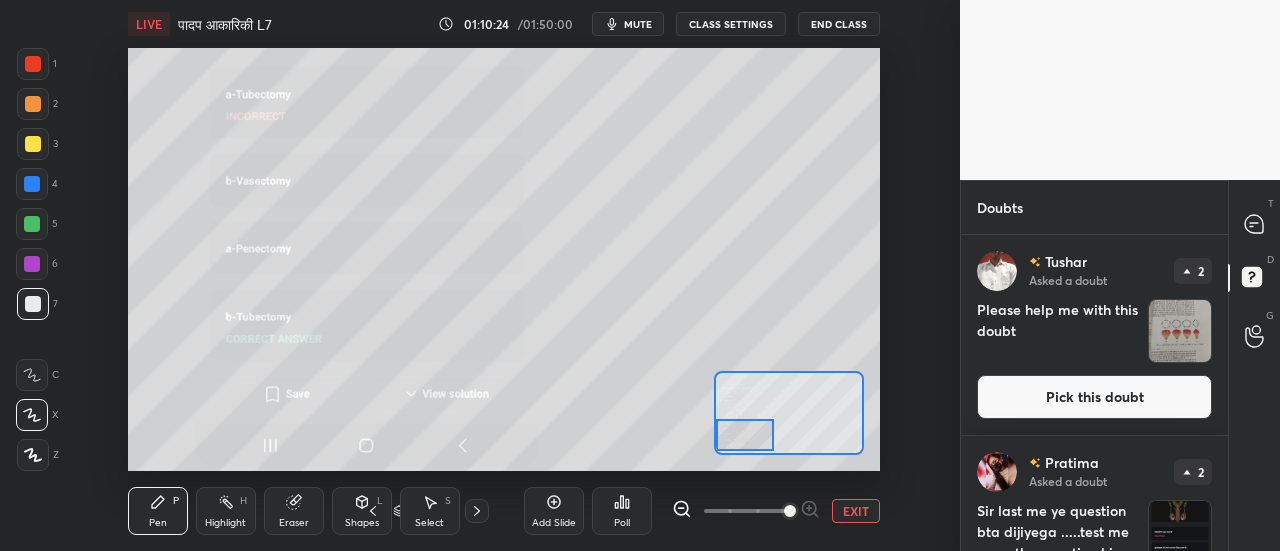 click at bounding box center (745, 435) 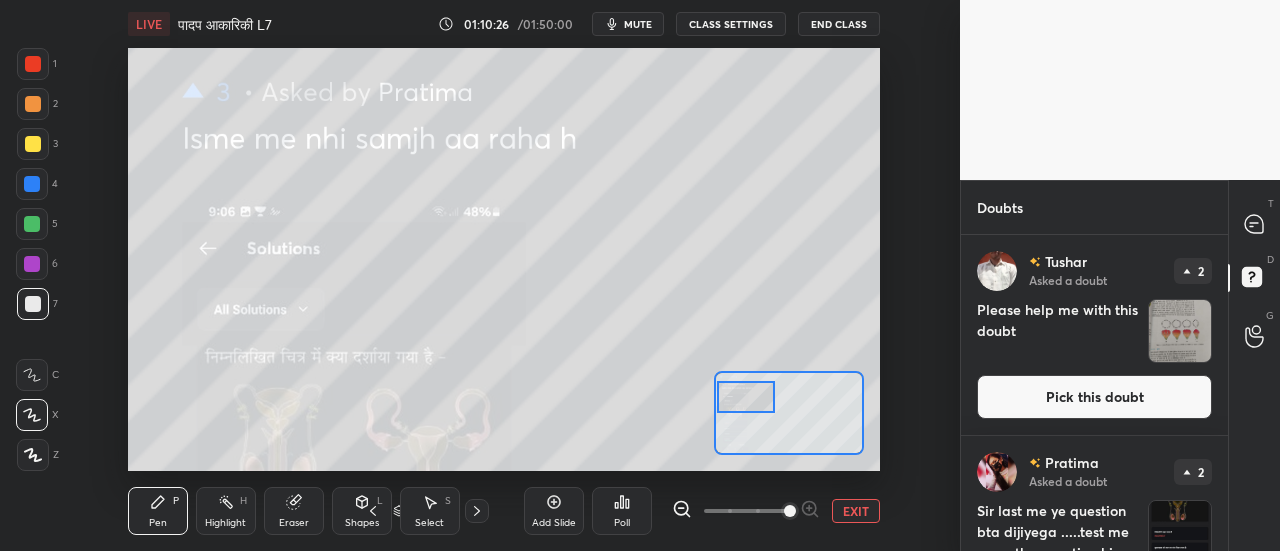 drag, startPoint x: 752, startPoint y: 402, endPoint x: 746, endPoint y: 415, distance: 14.3178215 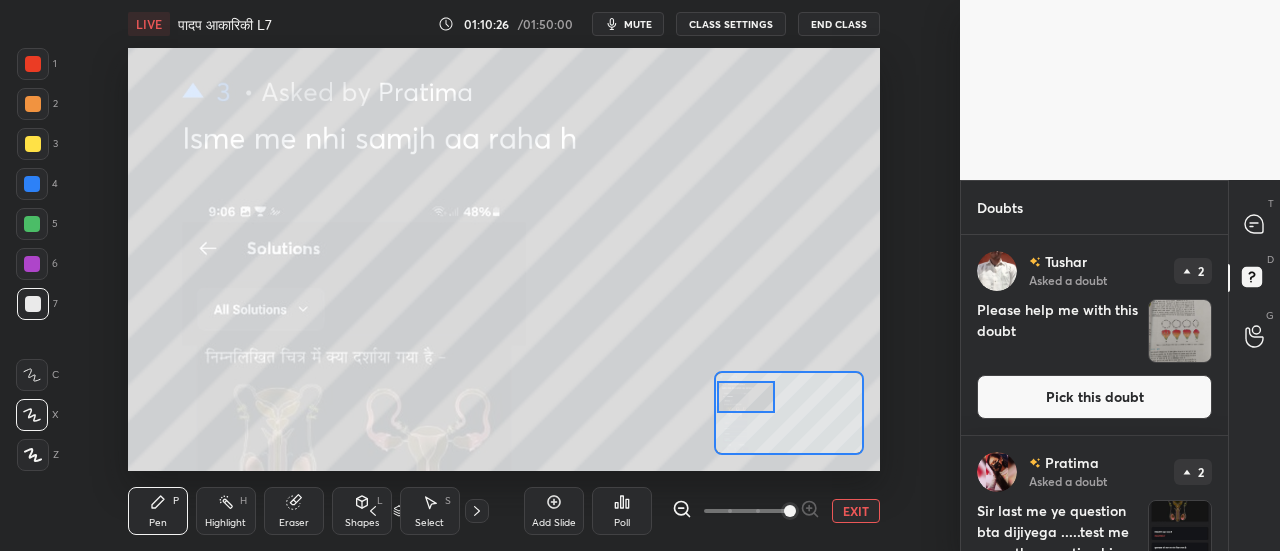 click at bounding box center (746, 397) 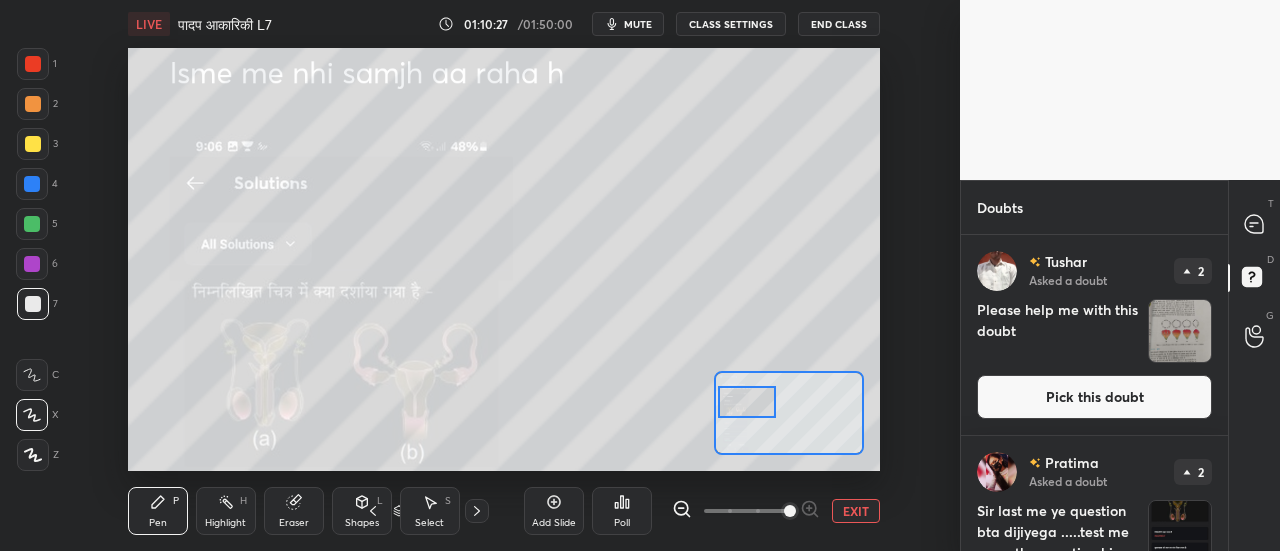 click on "Pick this doubt" at bounding box center (1094, 397) 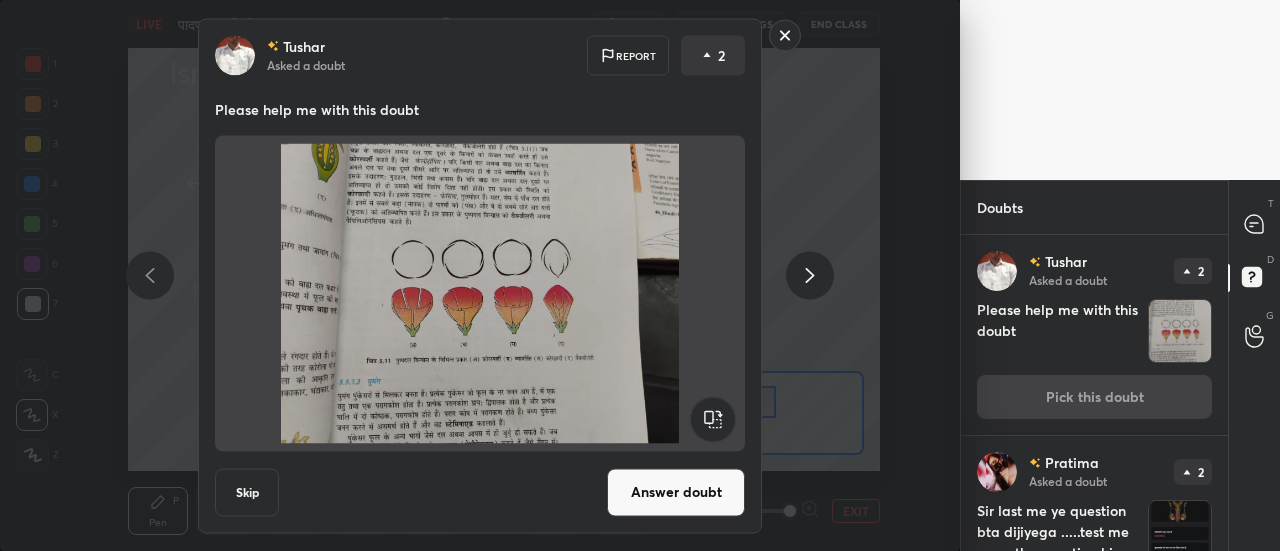 click on "Answer doubt" at bounding box center (676, 492) 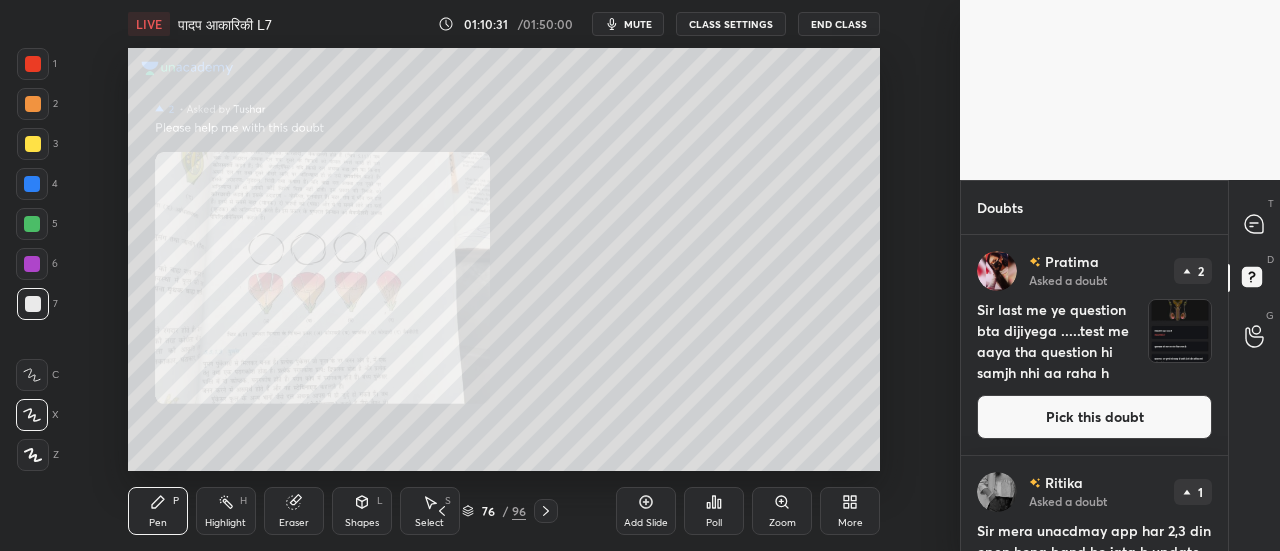 click on "Pick this doubt" at bounding box center (1094, 417) 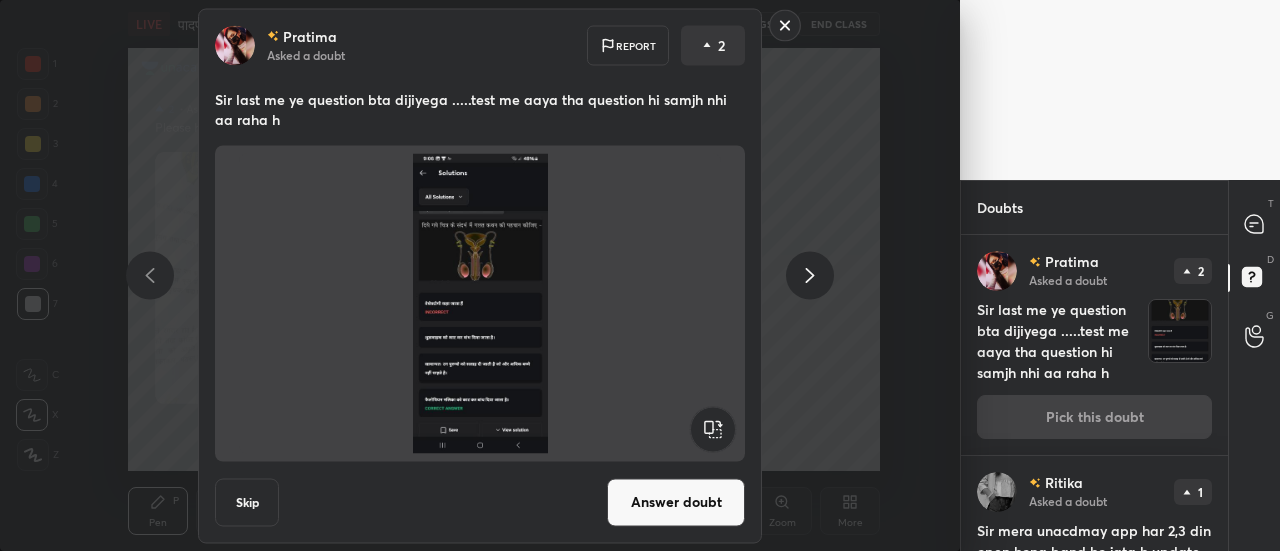 click on "Answer doubt" at bounding box center [676, 502] 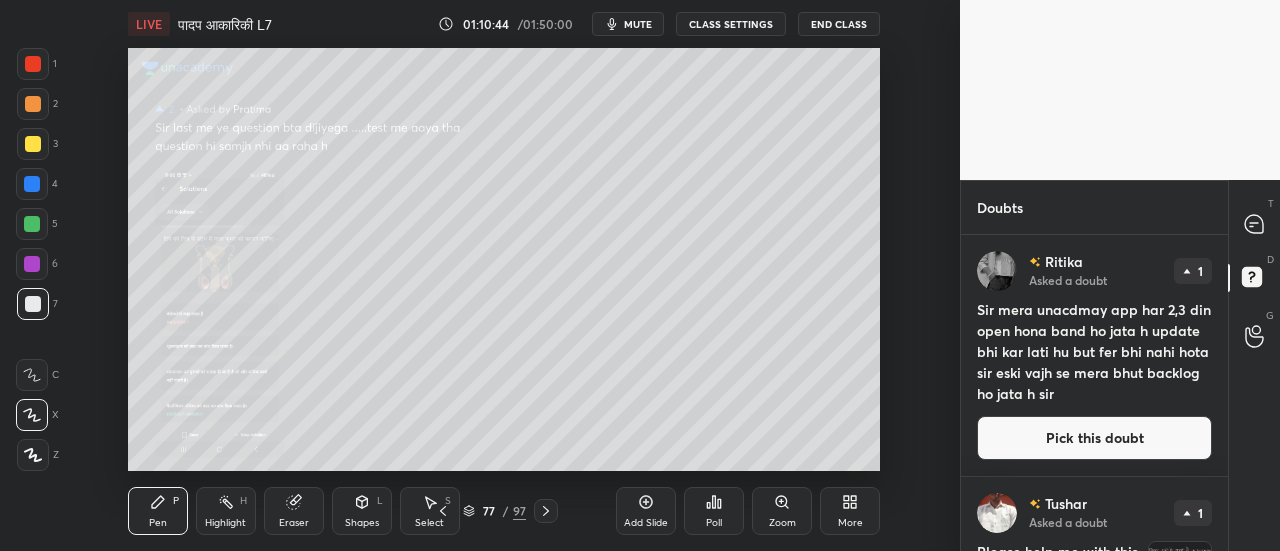 click on "Pick this doubt" at bounding box center [1094, 438] 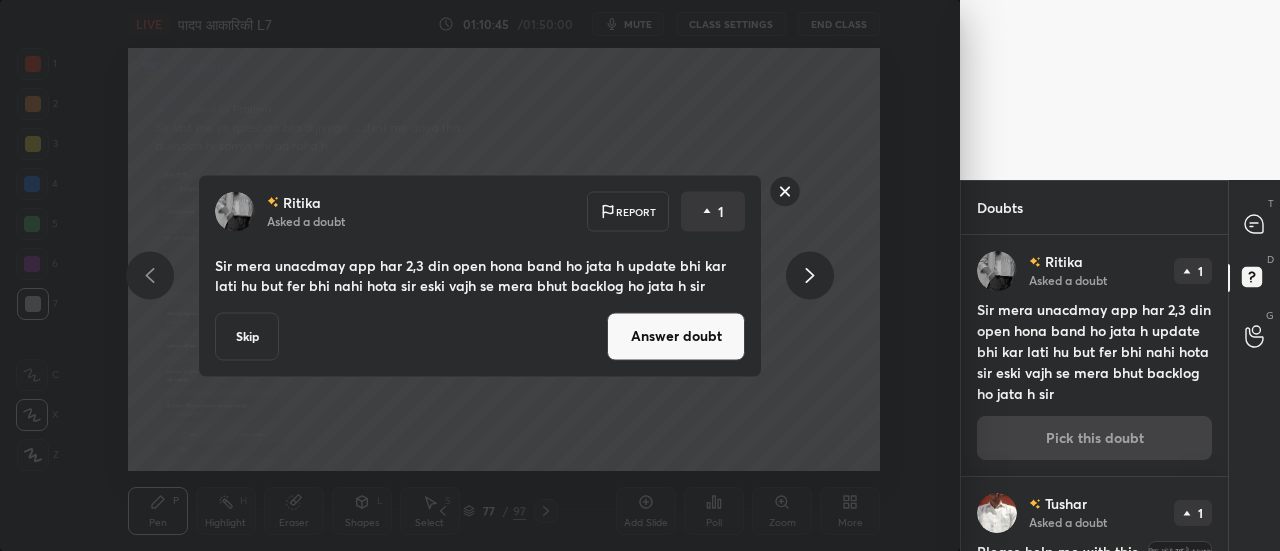 click on "Answer doubt" at bounding box center (676, 336) 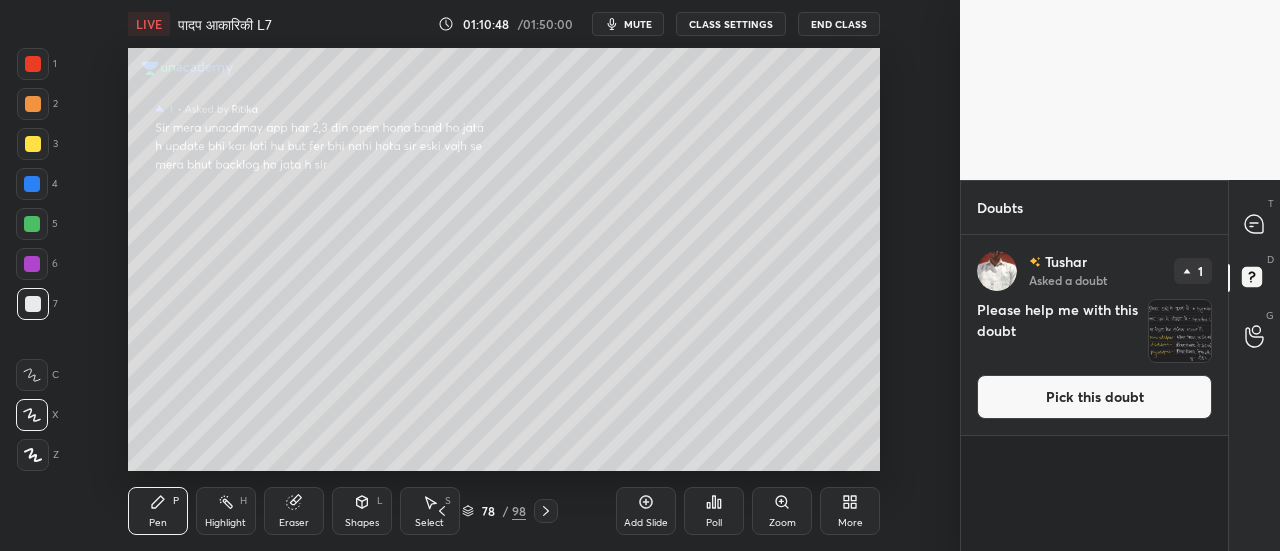 click on "Pick this doubt" at bounding box center [1094, 397] 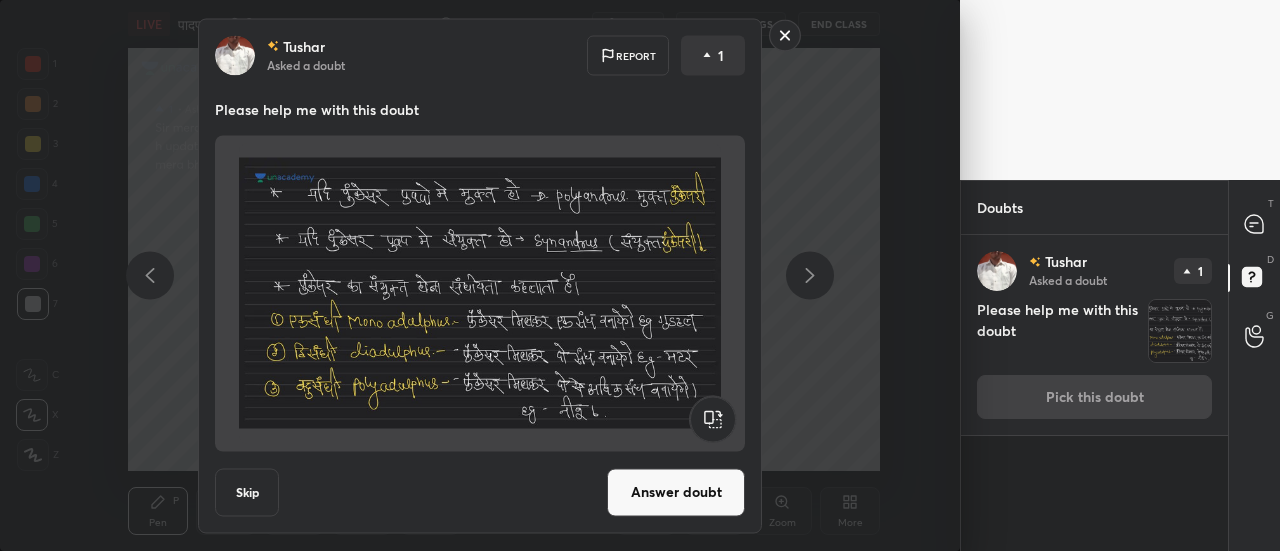 click on "Answer doubt" at bounding box center (676, 492) 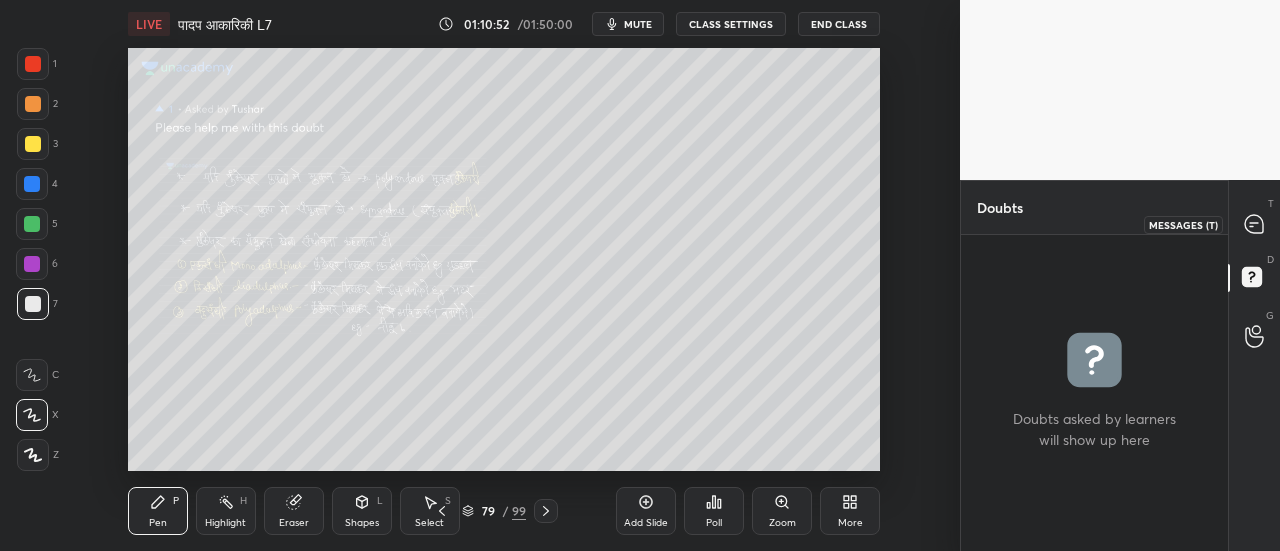 drag, startPoint x: 1254, startPoint y: 223, endPoint x: 1240, endPoint y: 237, distance: 19.79899 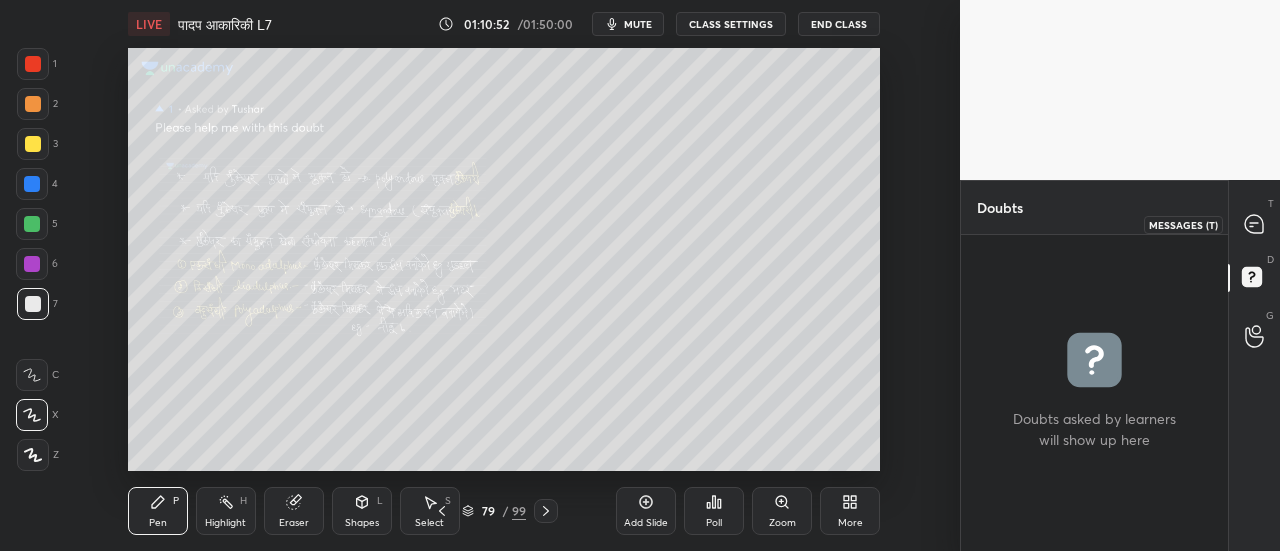 click 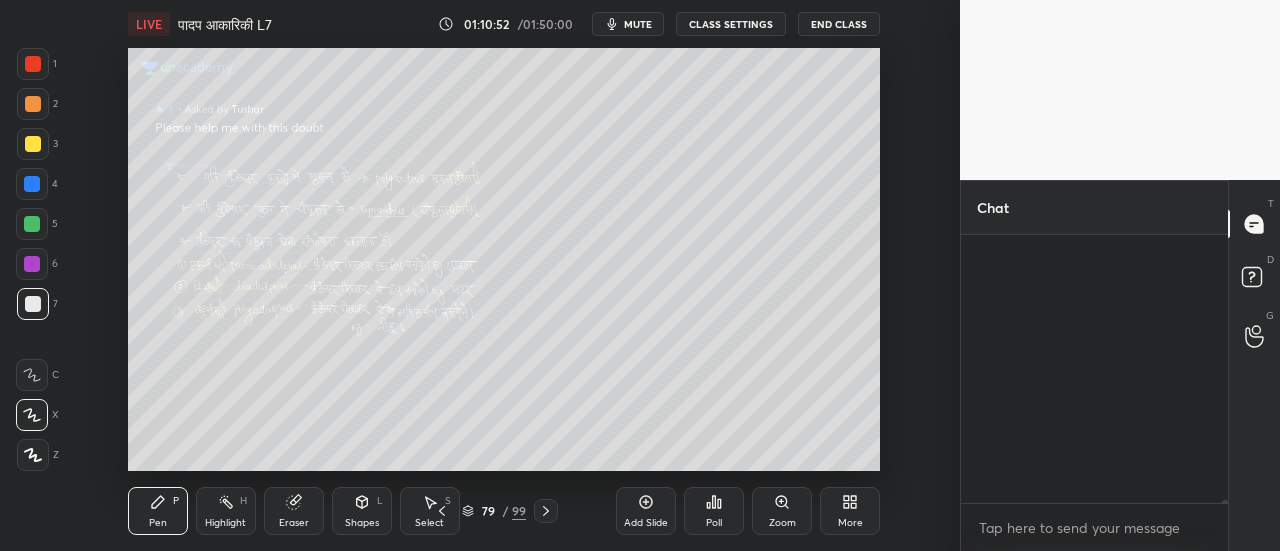 scroll, scrollTop: 33330, scrollLeft: 0, axis: vertical 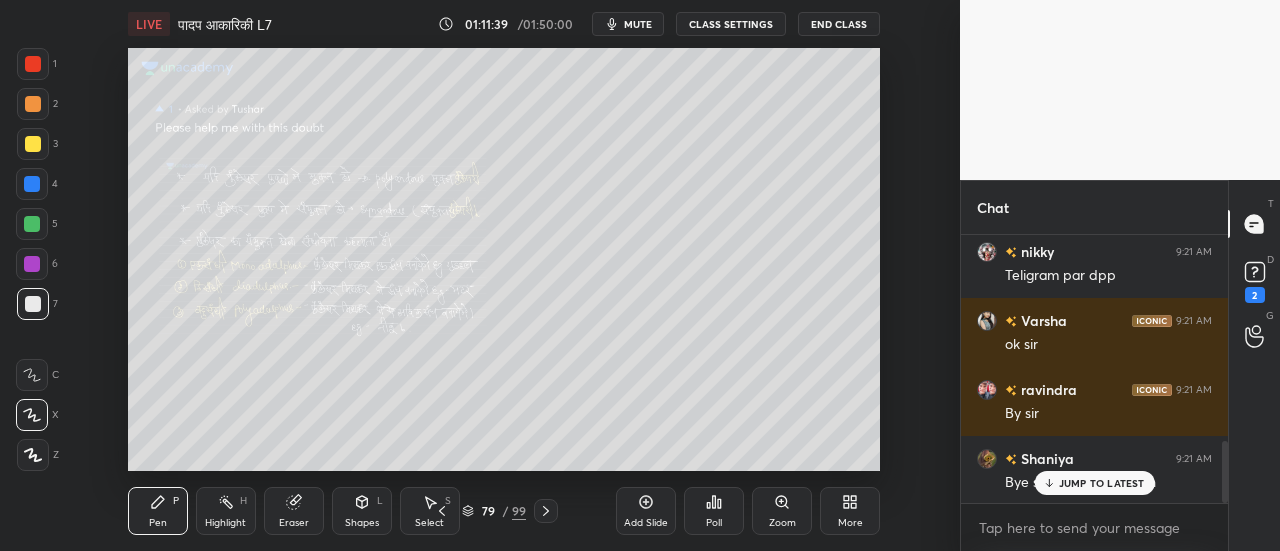 click on "JUMP TO LATEST" at bounding box center (1102, 483) 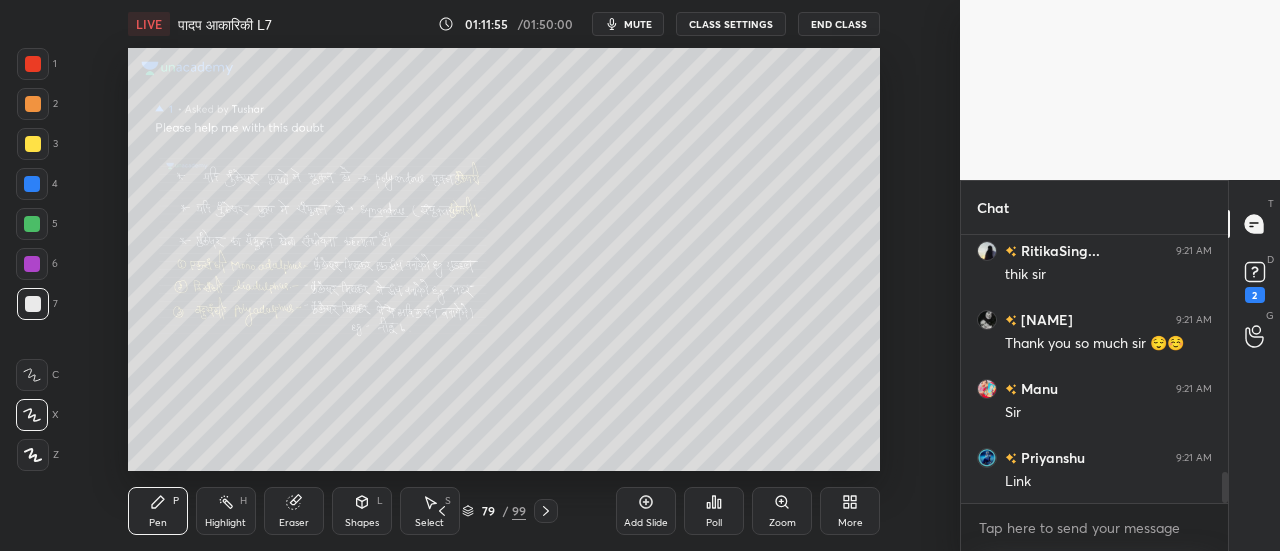 scroll, scrollTop: 2128, scrollLeft: 0, axis: vertical 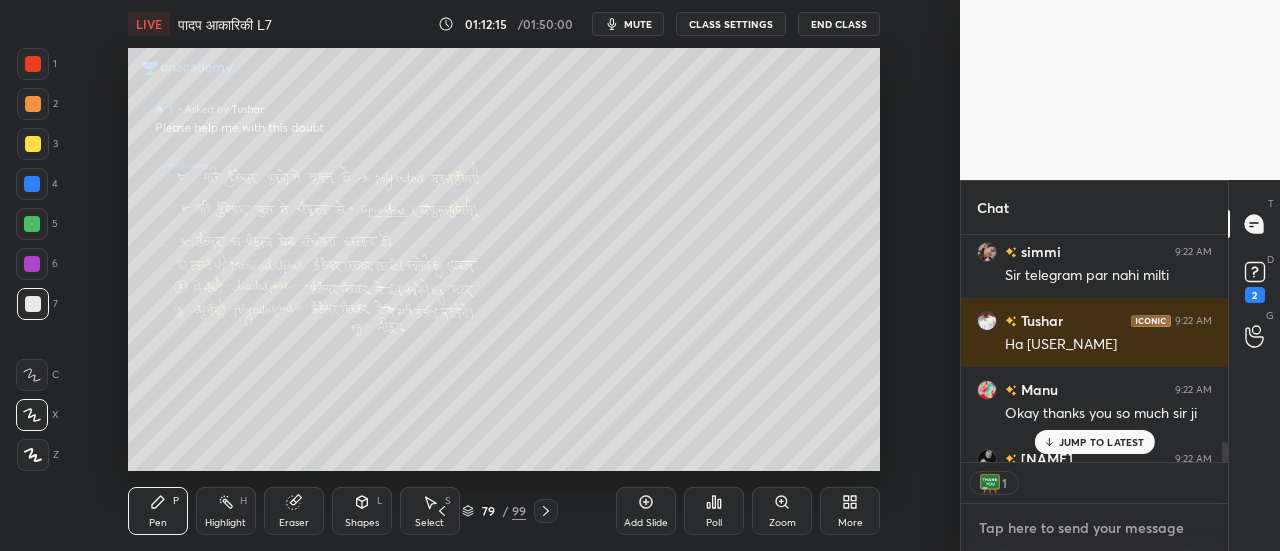 type on "x" 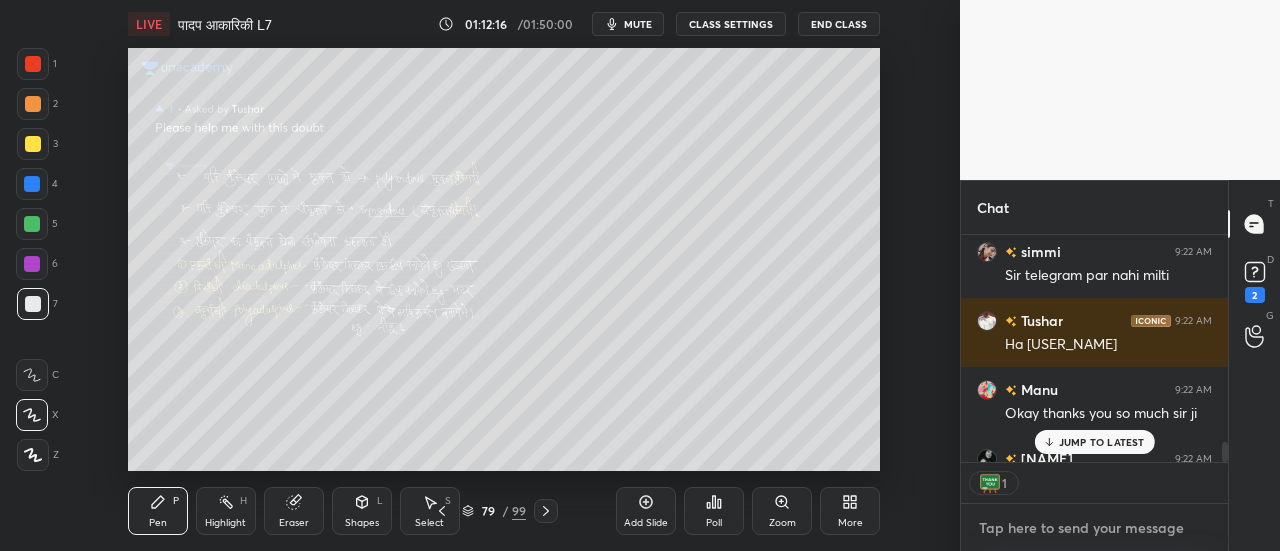 paste on "https://t.me/+z5Yr16nBuHthNDc1" 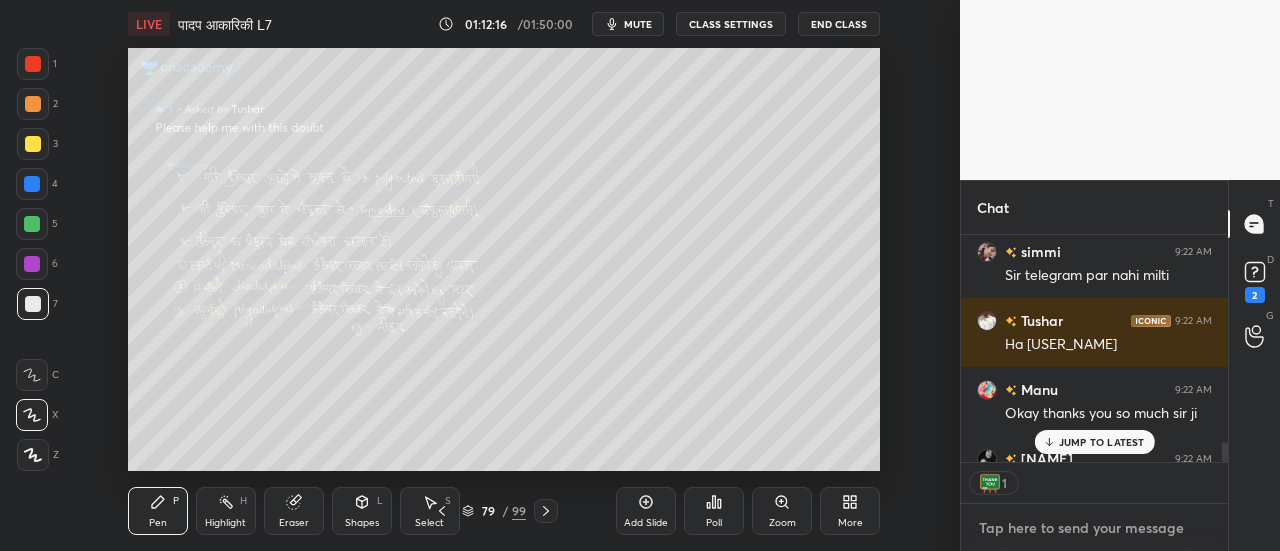 type on "https://t.me/+z5Yr16nBuHthNDc1" 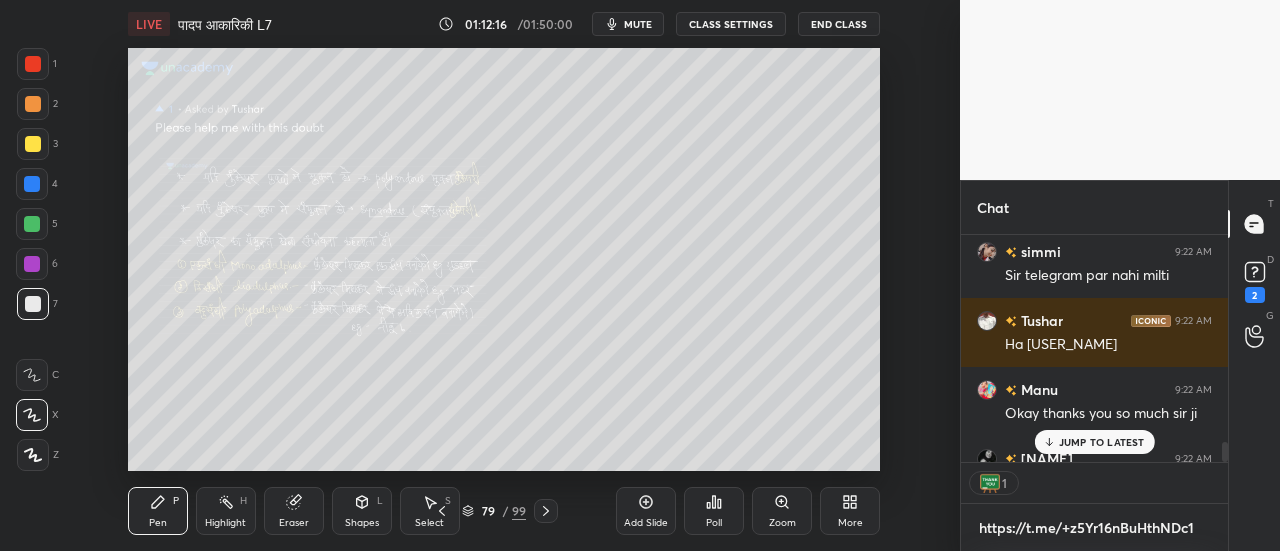 scroll, scrollTop: 215, scrollLeft: 261, axis: both 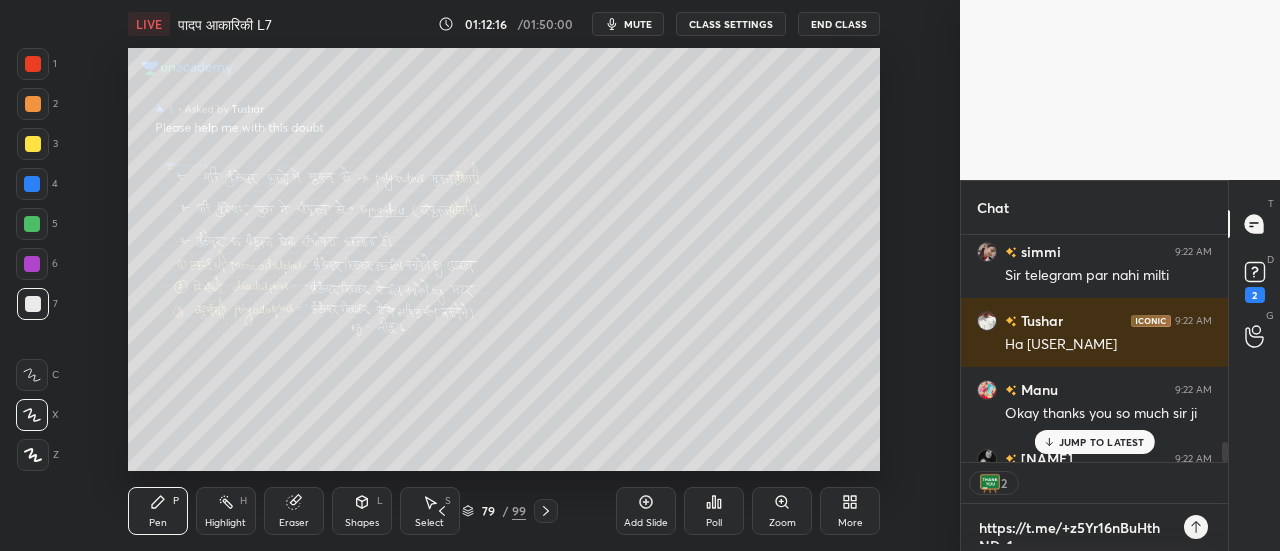 type 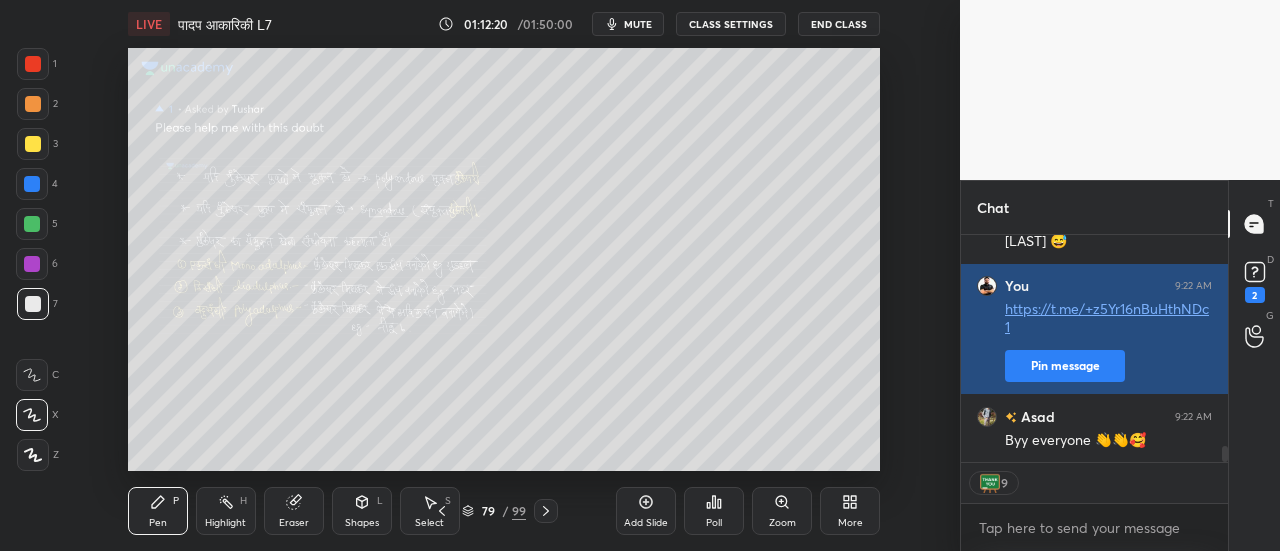 click on "[USER_NAME] 9:22 AM Okay thanks you so much sir ji [USER_NAME] 9:22 AM [USER_NAME] 😅 You 9:22 AM https://t.me/+z5Yr16nBuHthNDc1 Pin message [USER_NAME] 9:22 AM Byy everyone 👋👋🥰" at bounding box center (1094, -1199) 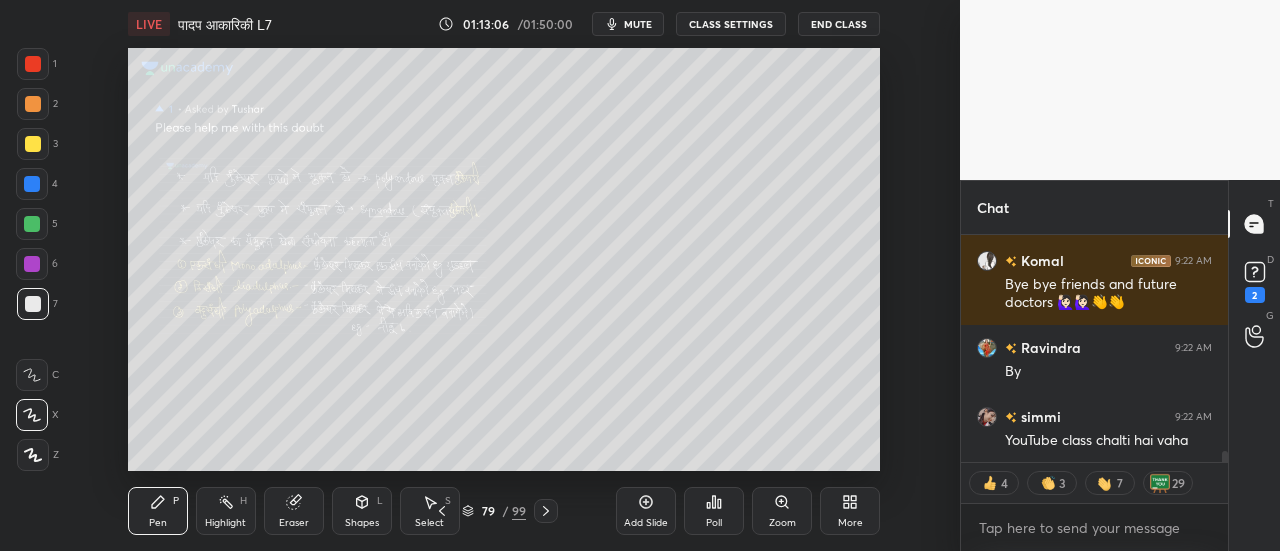 scroll, scrollTop: 4703, scrollLeft: 0, axis: vertical 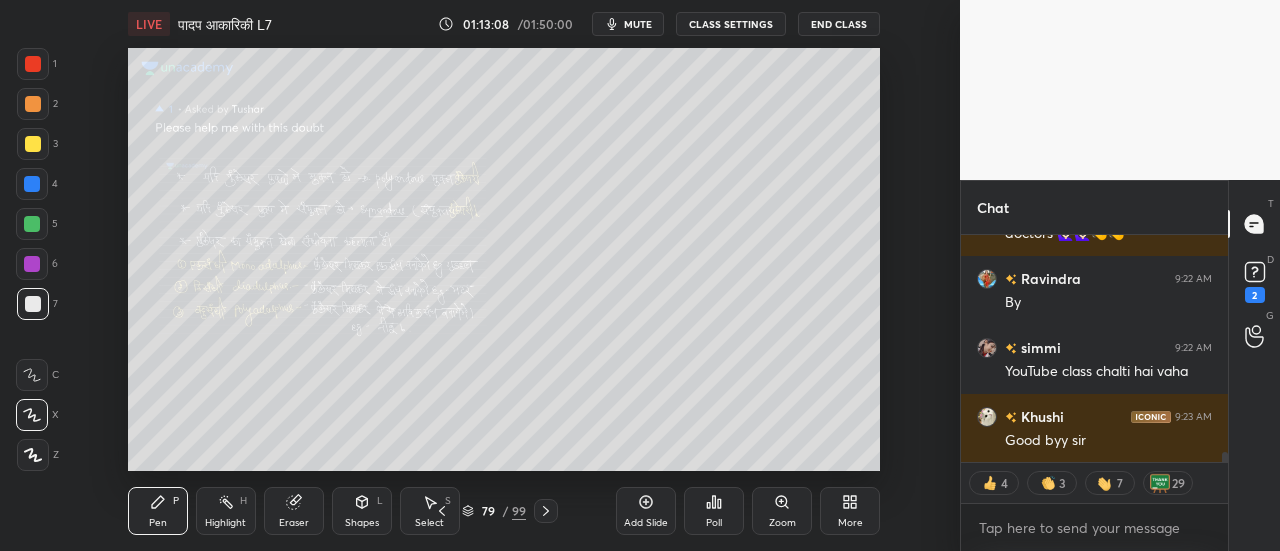 click on "End Class" at bounding box center [839, 24] 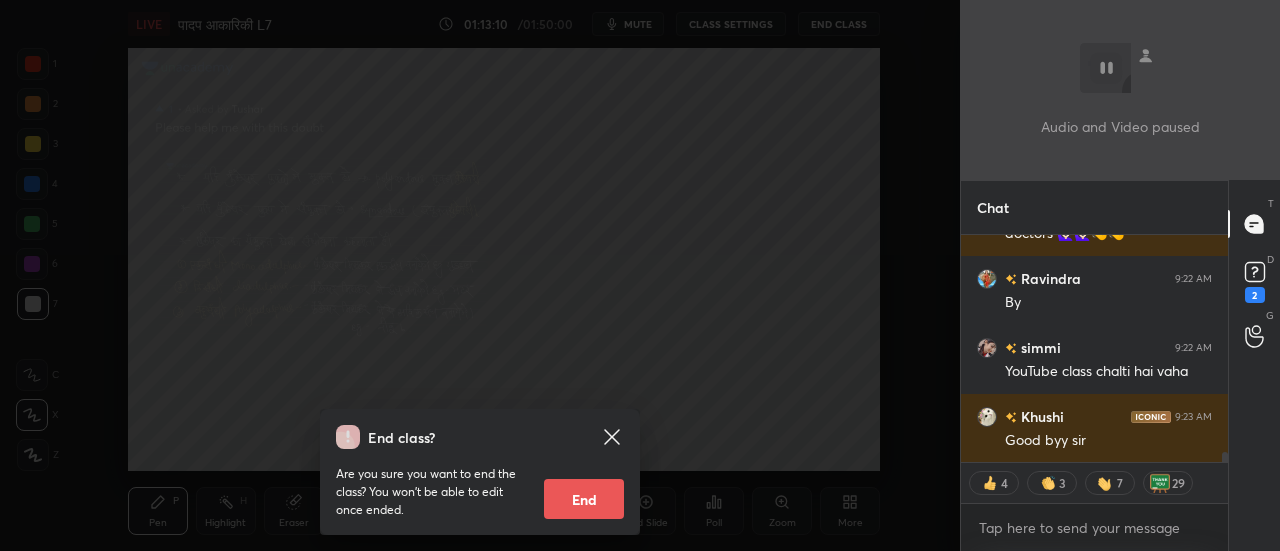 click on "End" at bounding box center [584, 499] 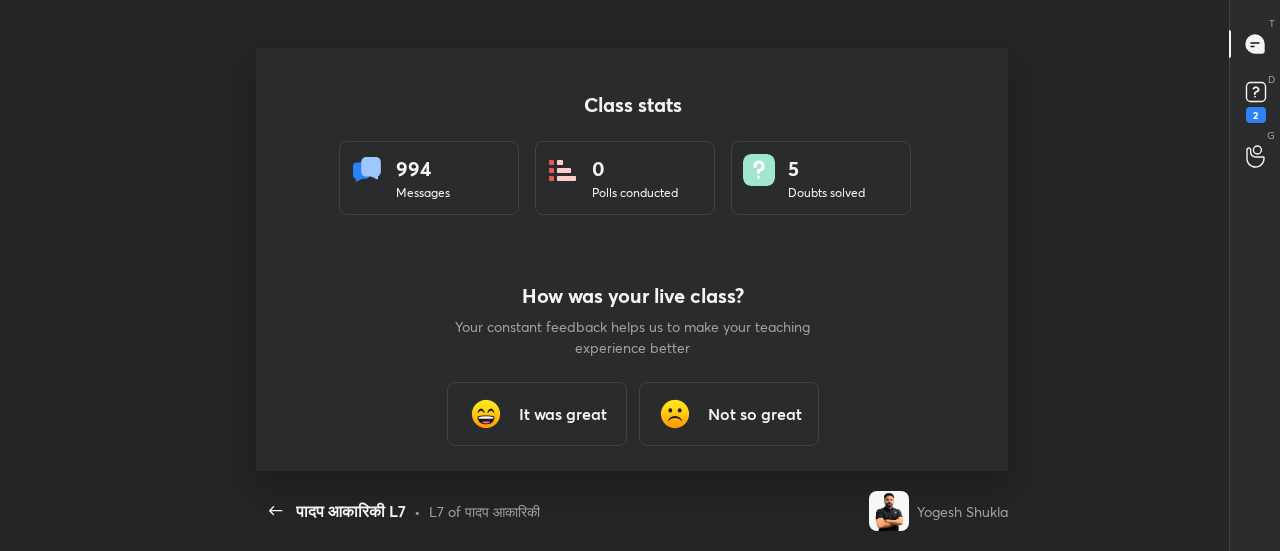 click on "It was great" at bounding box center (562, 414) 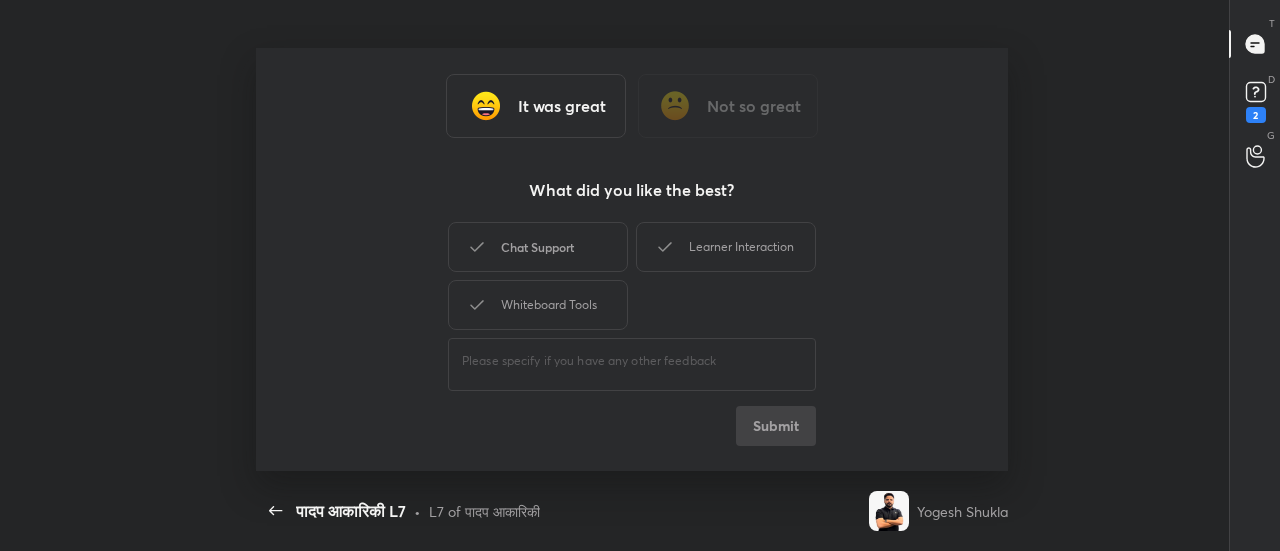 click on "Chat Support" at bounding box center [538, 247] 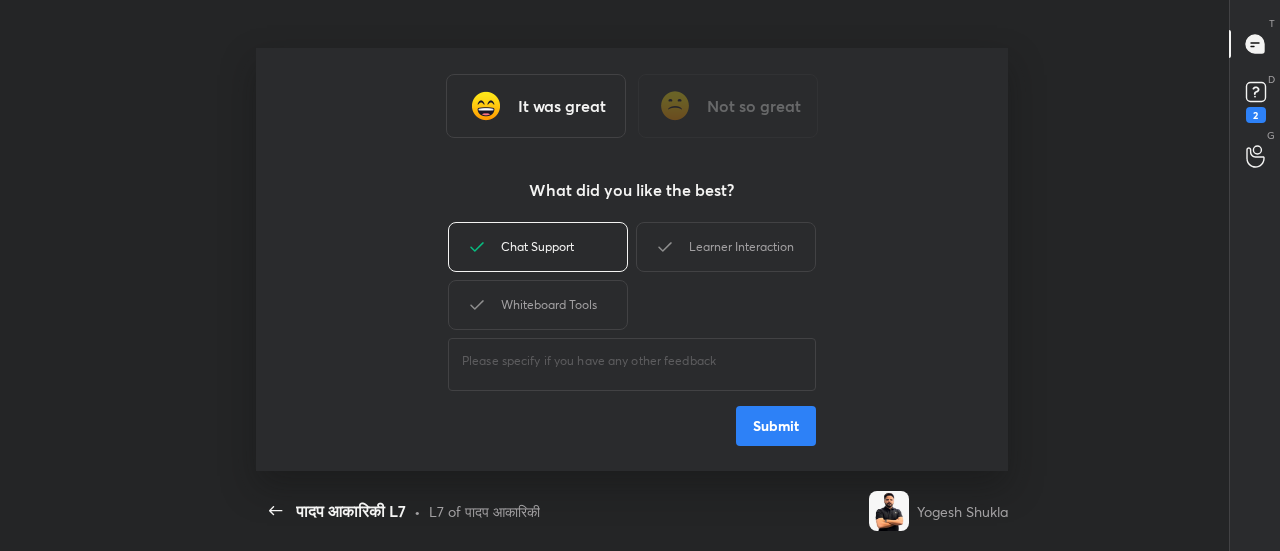 click on "Submit" at bounding box center [776, 426] 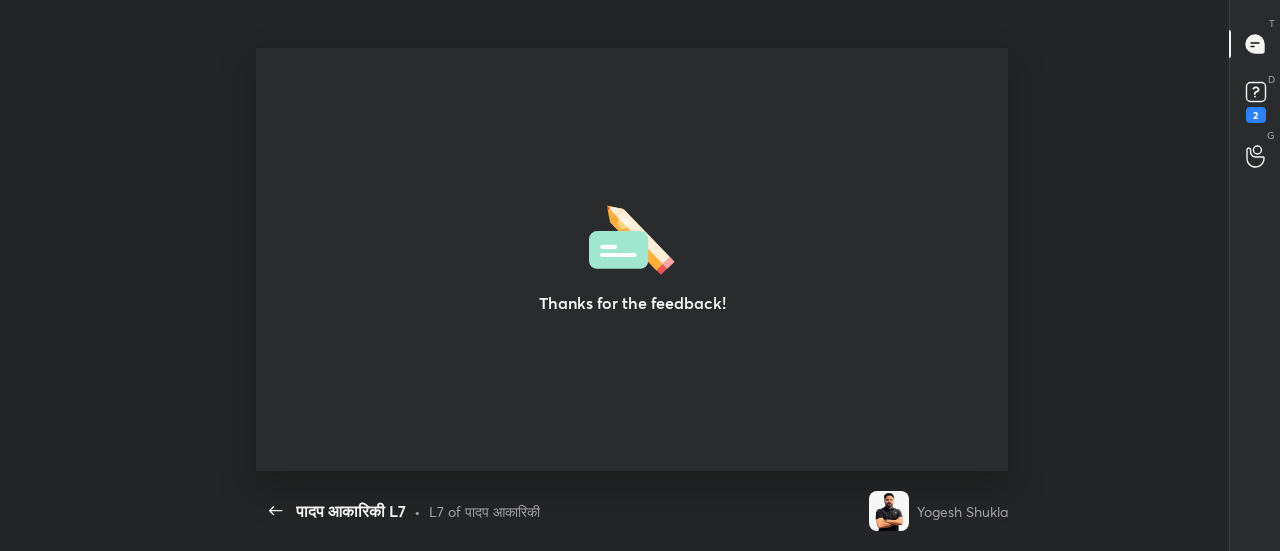 type on "x" 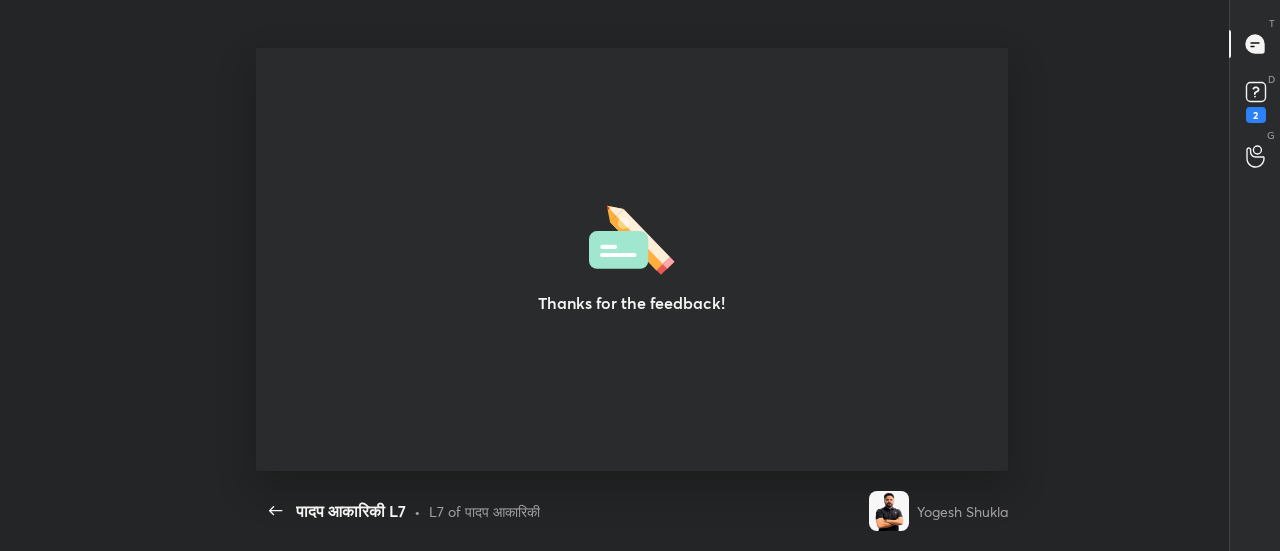 scroll, scrollTop: 6, scrollLeft: 1, axis: both 